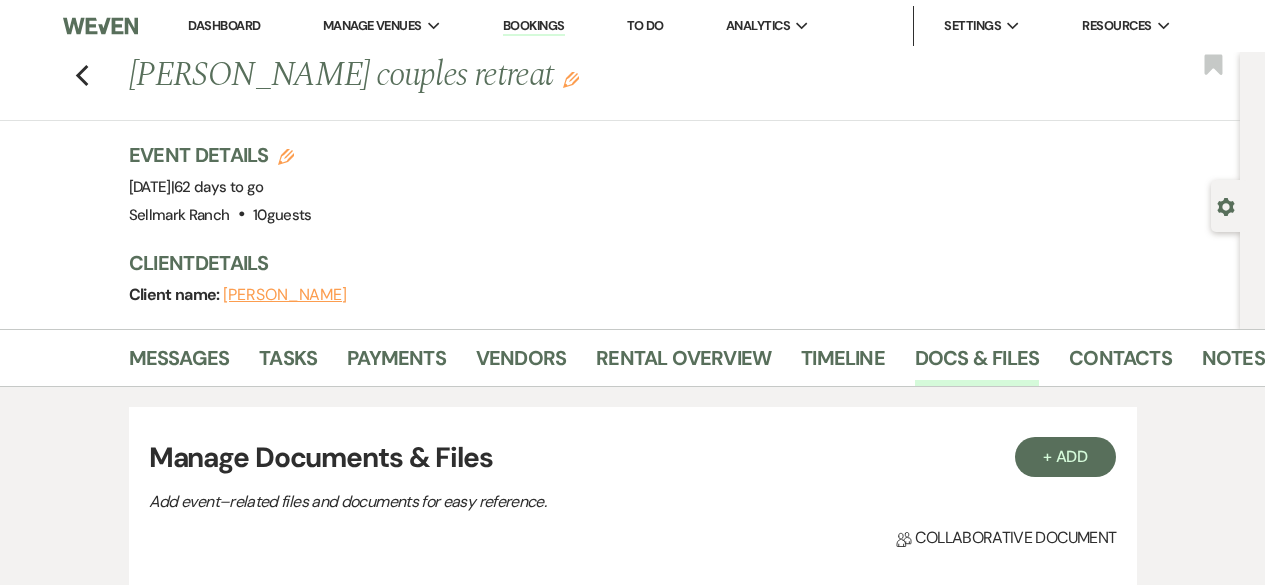 scroll, scrollTop: 0, scrollLeft: 0, axis: both 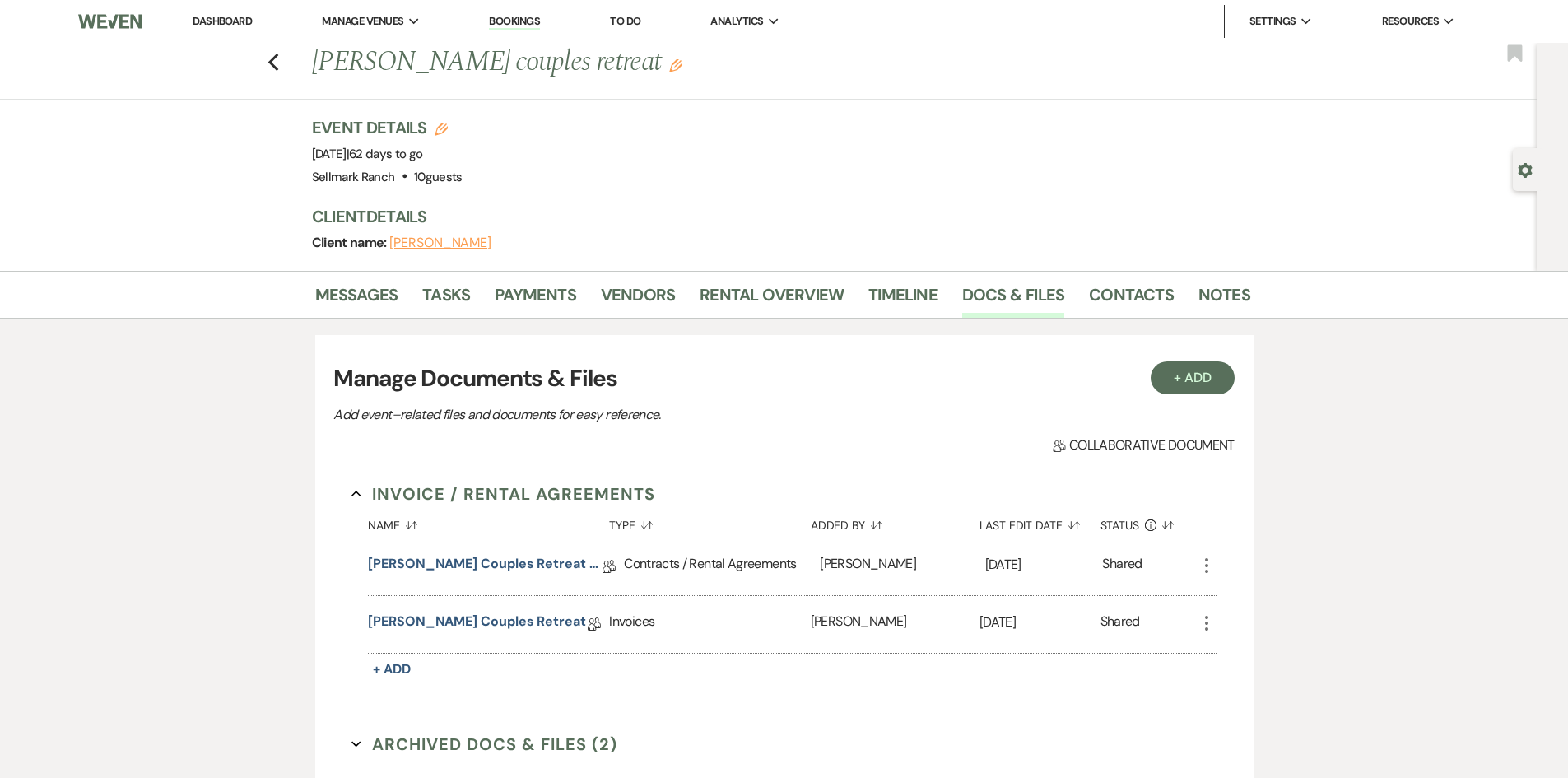 click on "Dashboard" at bounding box center [222, 21] 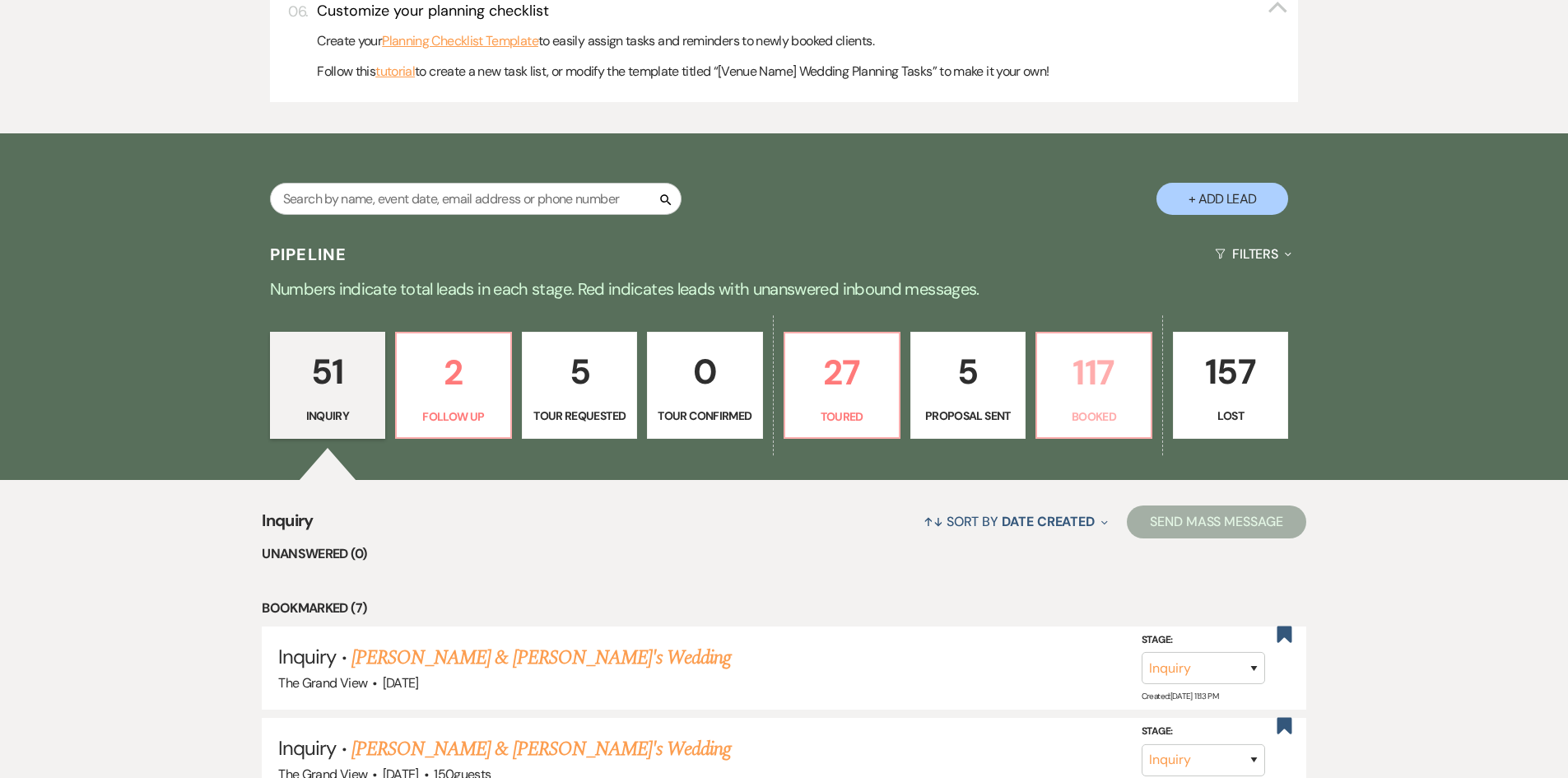 click on "Booked" at bounding box center (1094, 417) 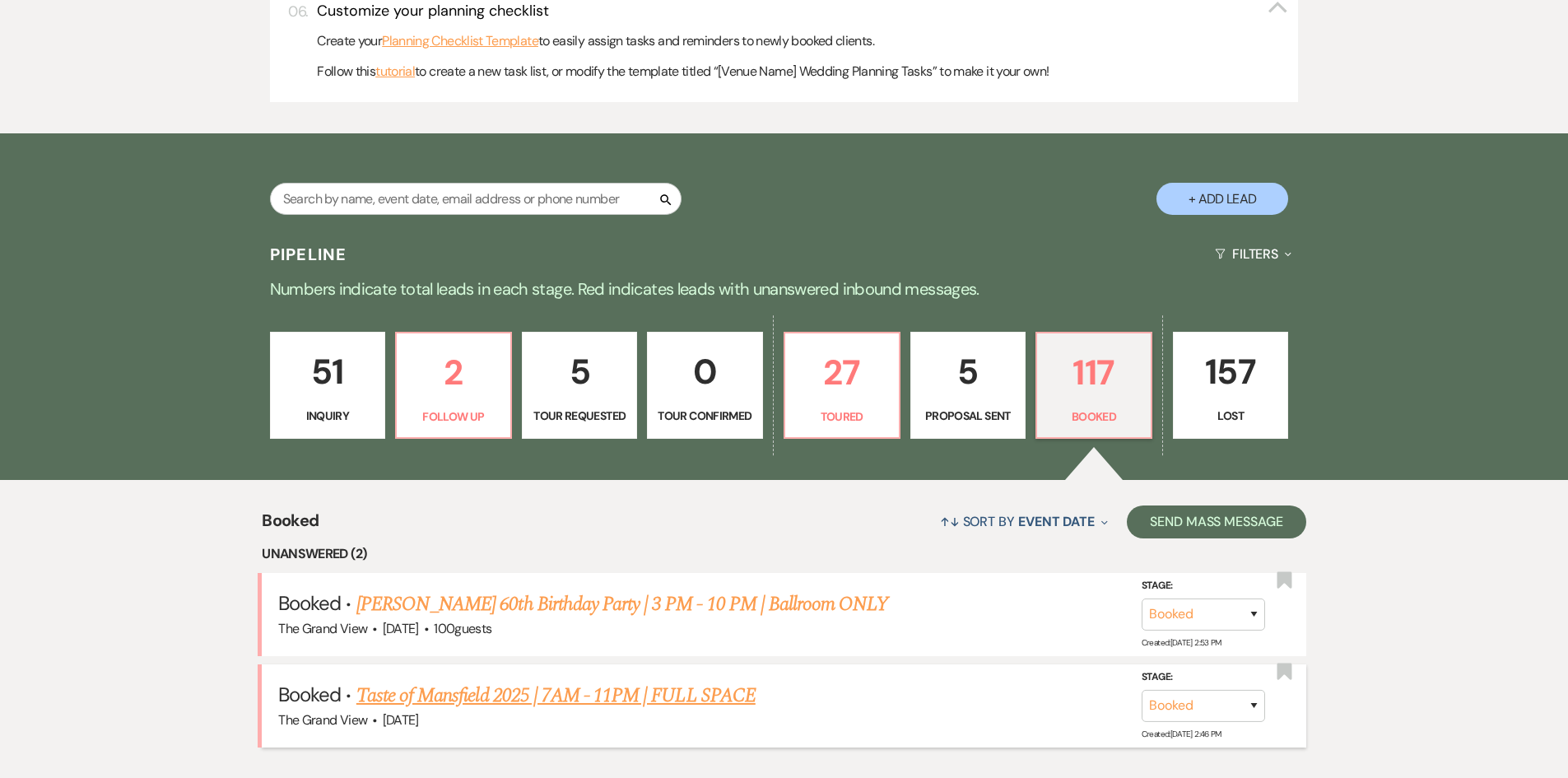 scroll, scrollTop: 1070, scrollLeft: 0, axis: vertical 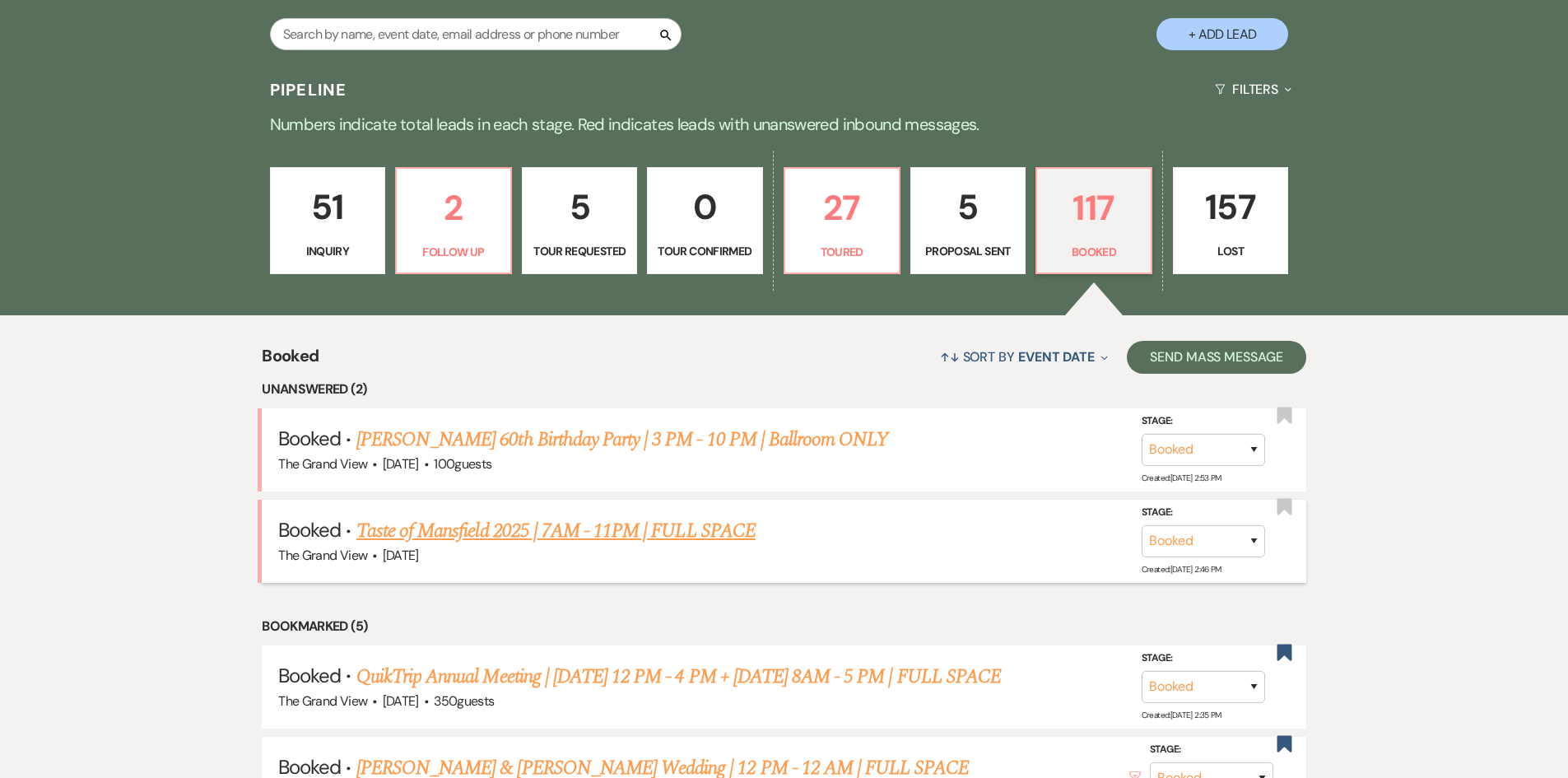 click on "Taste of Mansfield 2025 | 7AM - 11PM | FULL SPACE" at bounding box center (556, 531) 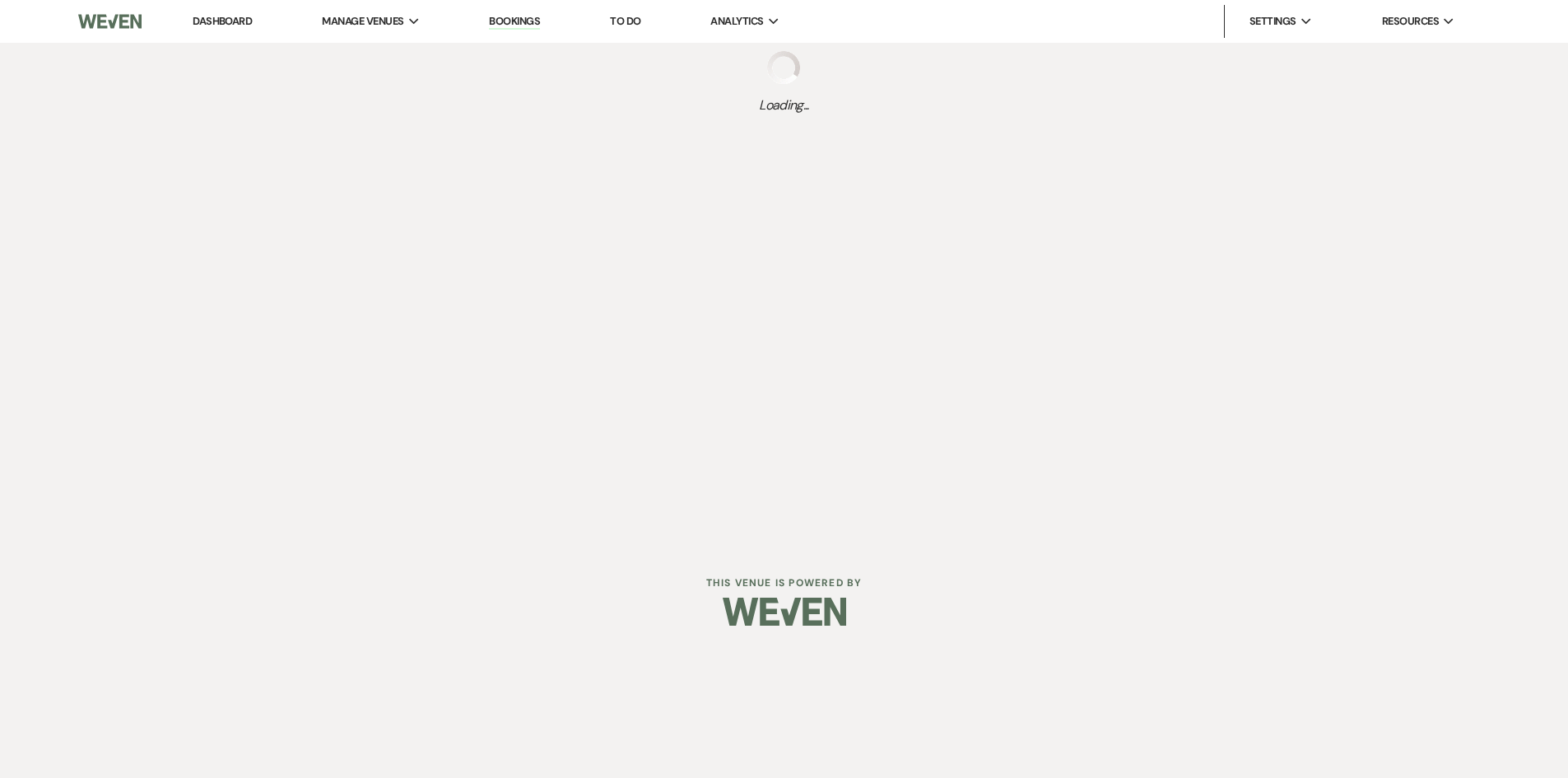 scroll, scrollTop: 0, scrollLeft: 0, axis: both 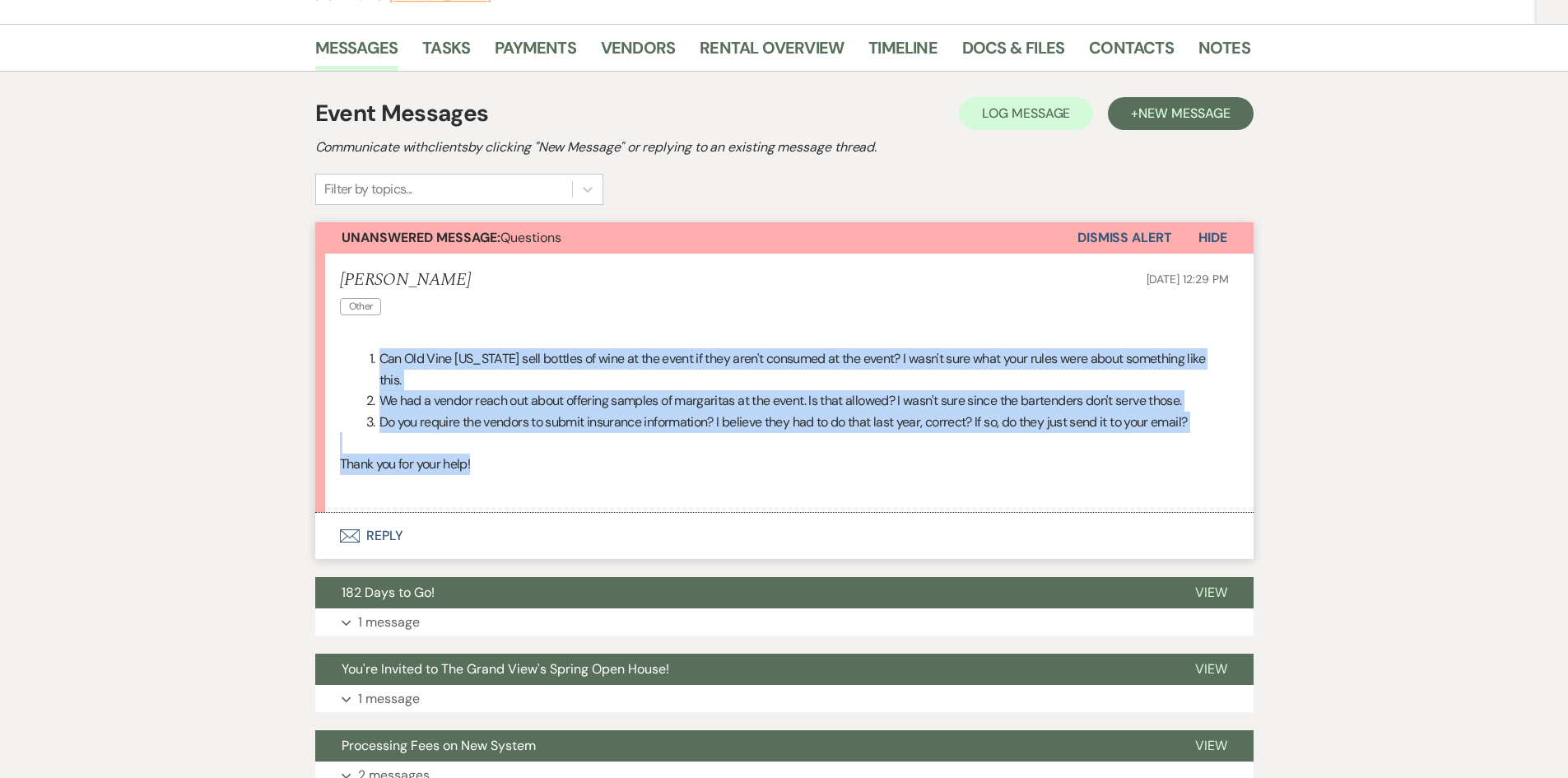 drag, startPoint x: 514, startPoint y: 444, endPoint x: 379, endPoint y: 349, distance: 165.07574 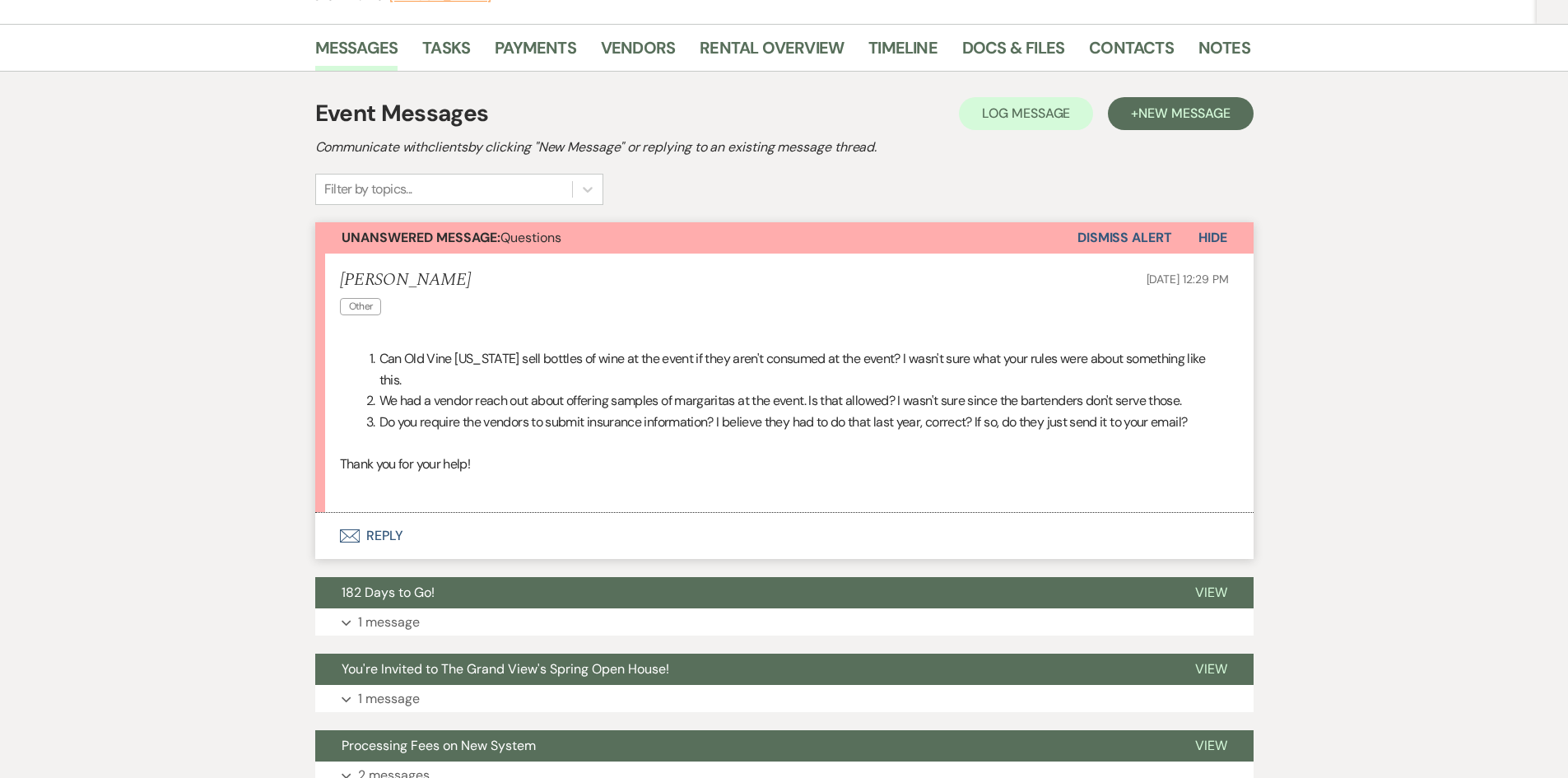 click on "Messages Tasks Payments Vendors Rental Overview Timeline Docs & Files Contacts Notes Event Messages   Log Log Message +  New Message Communicate with  clients  by clicking "New Message" or replying to an existing message thread. Filter by topics... Unanswered Message:  Questions Dismiss Alert Hide [PERSON_NAME] Other [DATE] 12:29 PM Can [GEOGRAPHIC_DATA] [US_STATE] sell bottles of wine at the event if they aren't consumed at the event? I wasn't sure what your rules were about something like this.  We had a vendor reach out about offering samples of margaritas at the event. Is that allowed? I wasn't sure since the bartenders don't serve those.  Do you require the vendors to submit insurance information? I believe they had to do that last year, correct? If so, do they just send it to your email?  Thank you for your help! Envelope Reply 182 Days to Go!  View Expand 1 message You're Invited to The Grand View's Spring Open House!  View Expand 1 message Processing Fees on New System View Expand 2 messages View Expand" at bounding box center [784, 457] 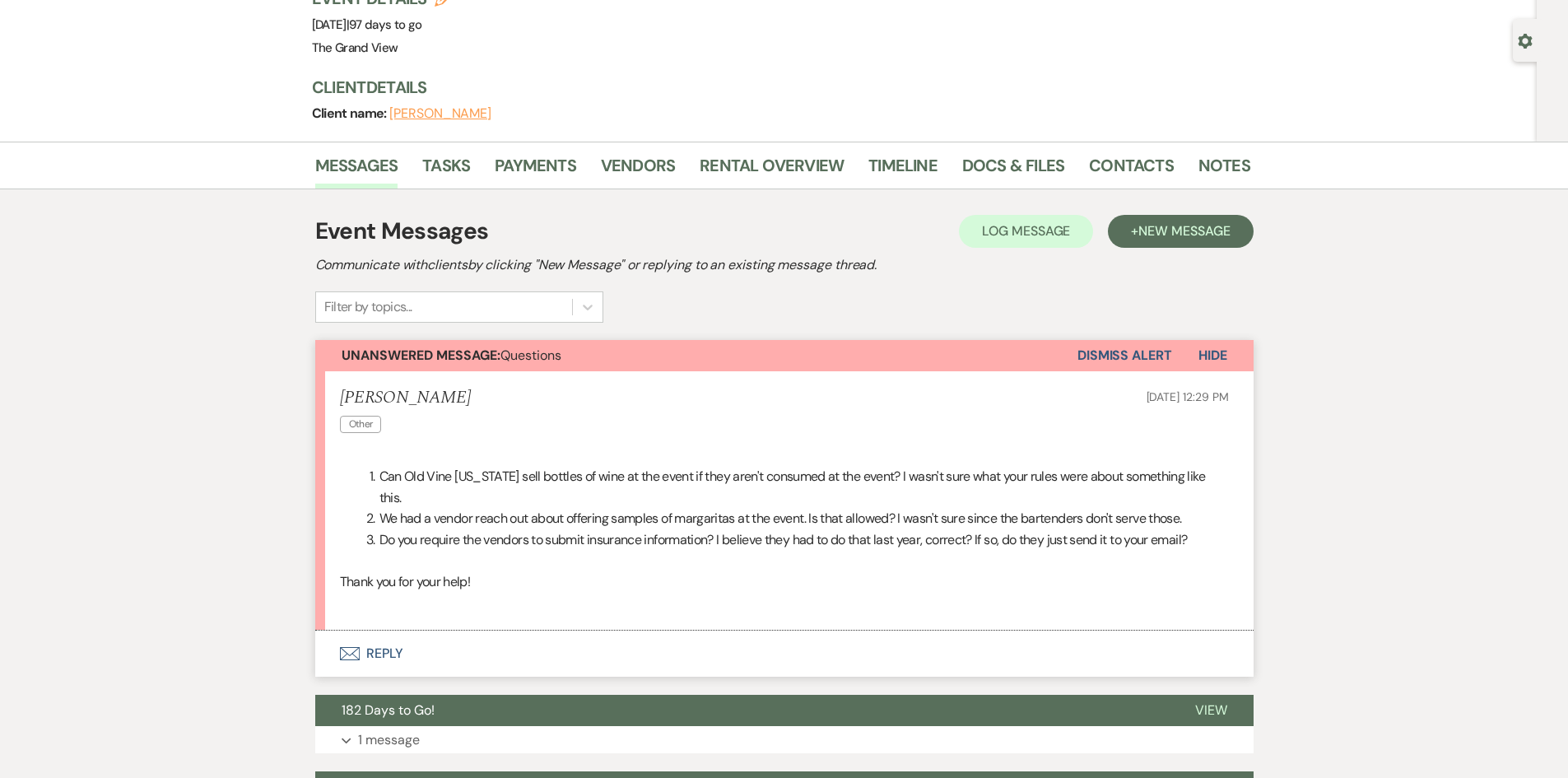 scroll, scrollTop: 0, scrollLeft: 0, axis: both 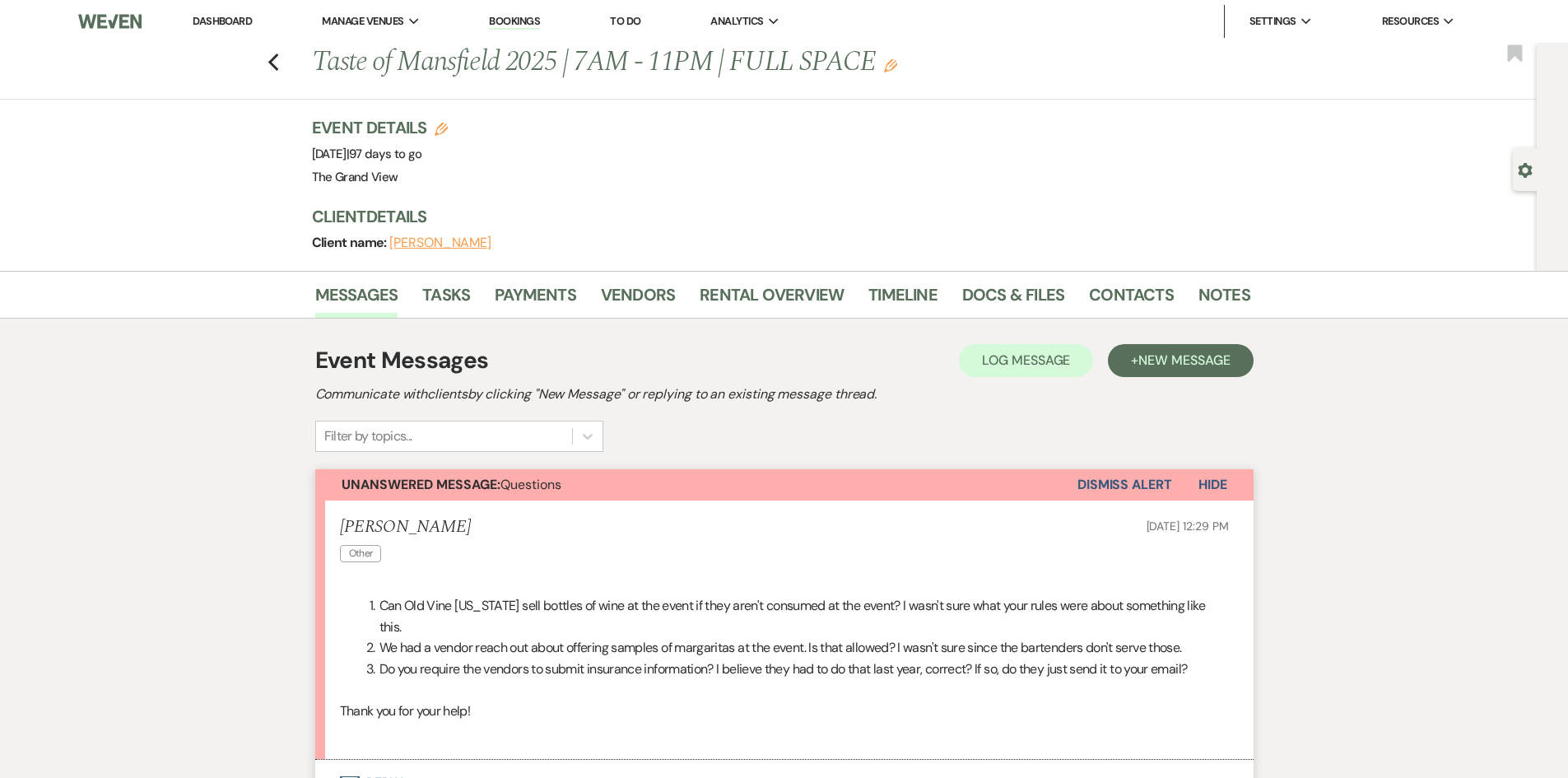 click on "Previous Taste of Mansfield 2025 | 7AM - 11PM | FULL SPACE Edit Bookmark" at bounding box center [764, 71] 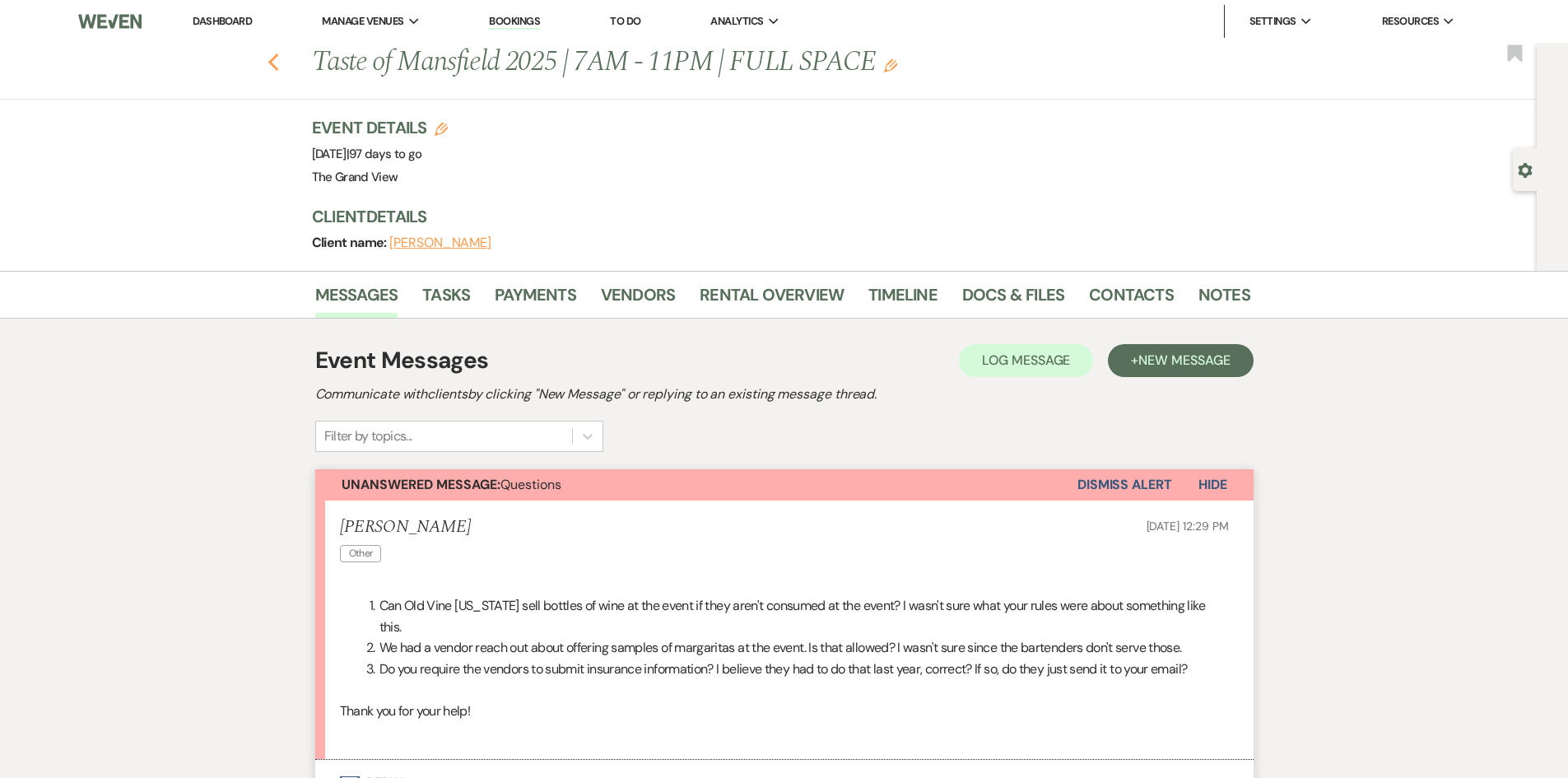click on "Previous" 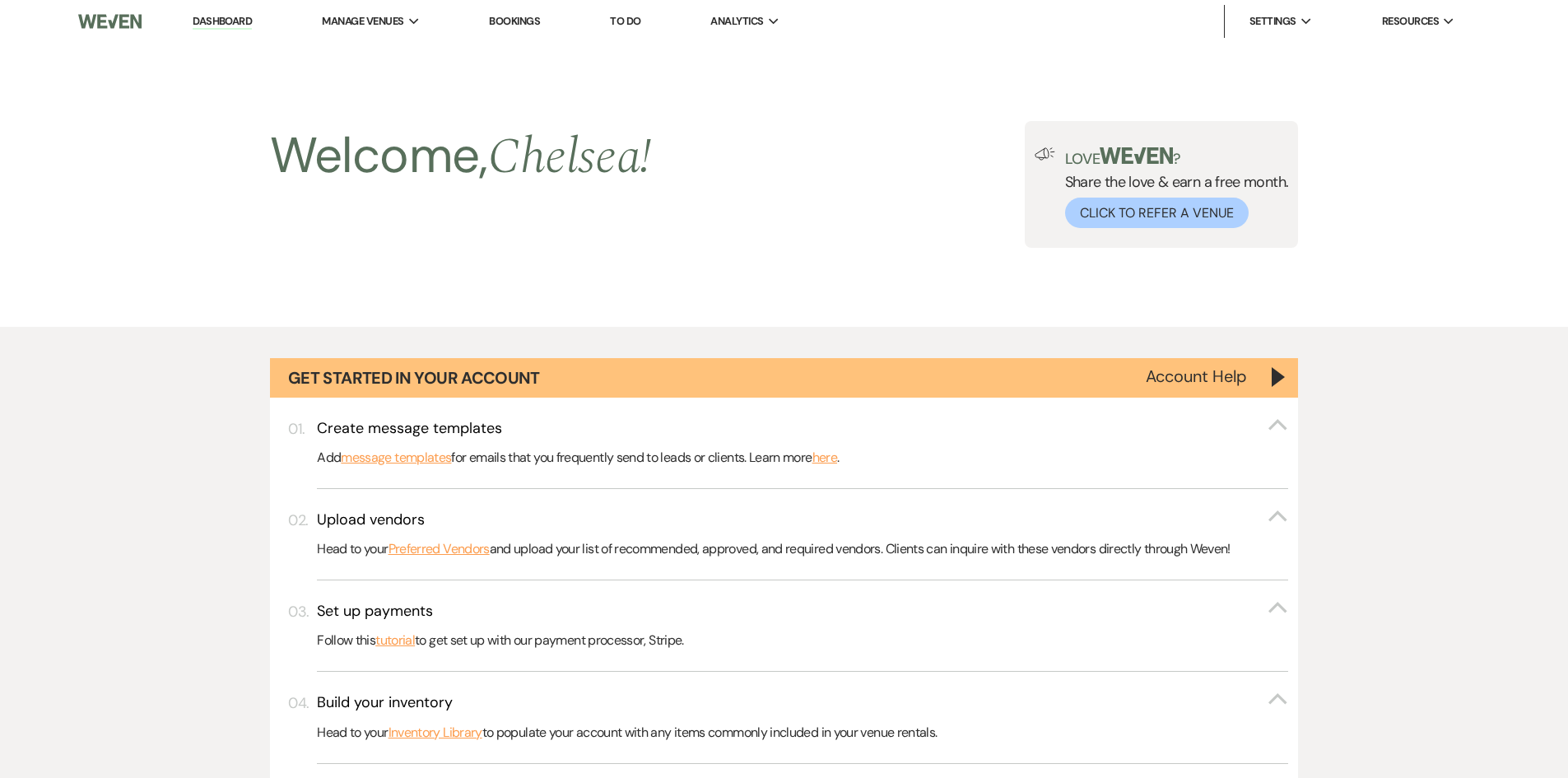 scroll, scrollTop: 1070, scrollLeft: 0, axis: vertical 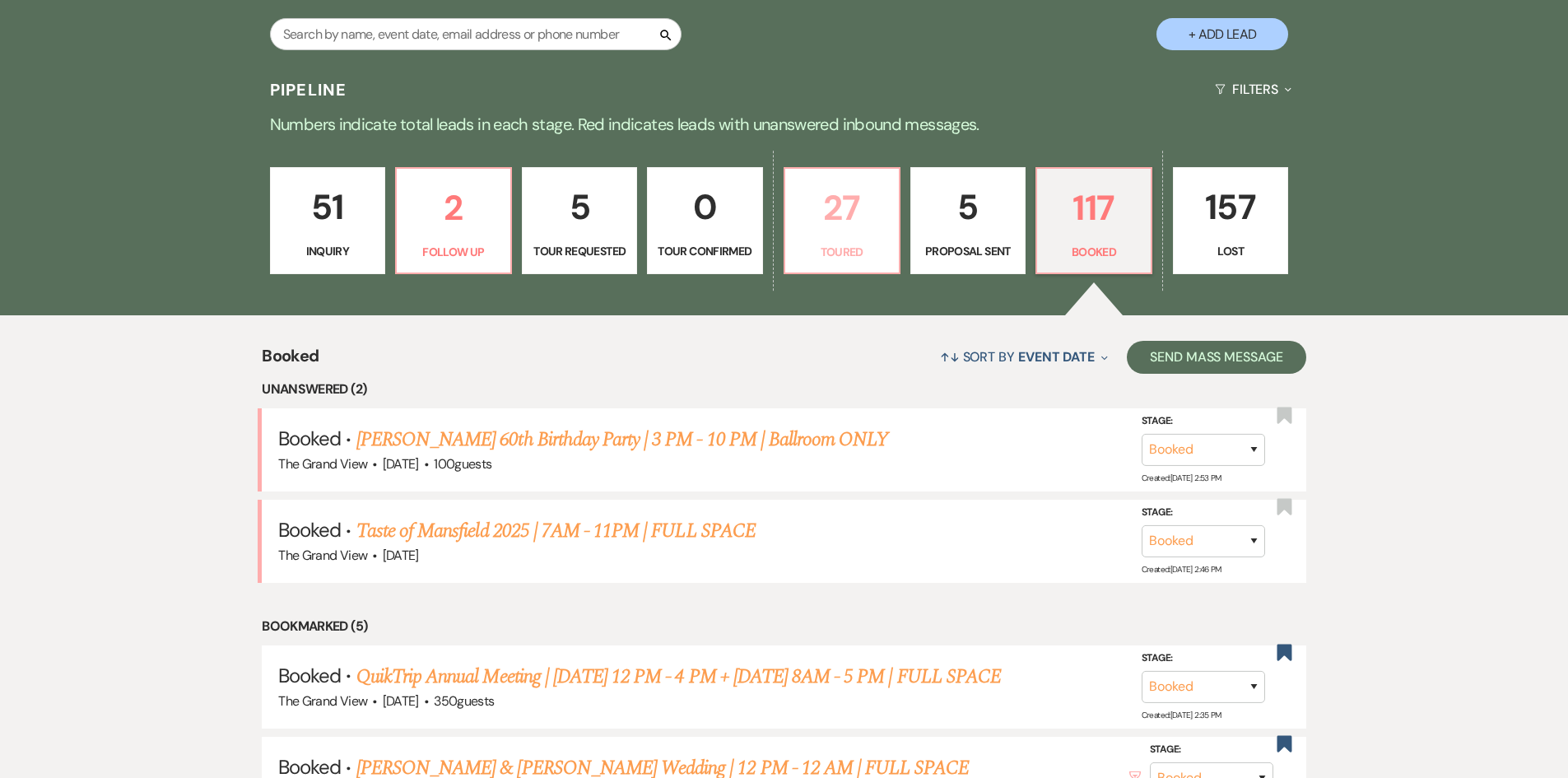 click on "27" at bounding box center (842, 207) 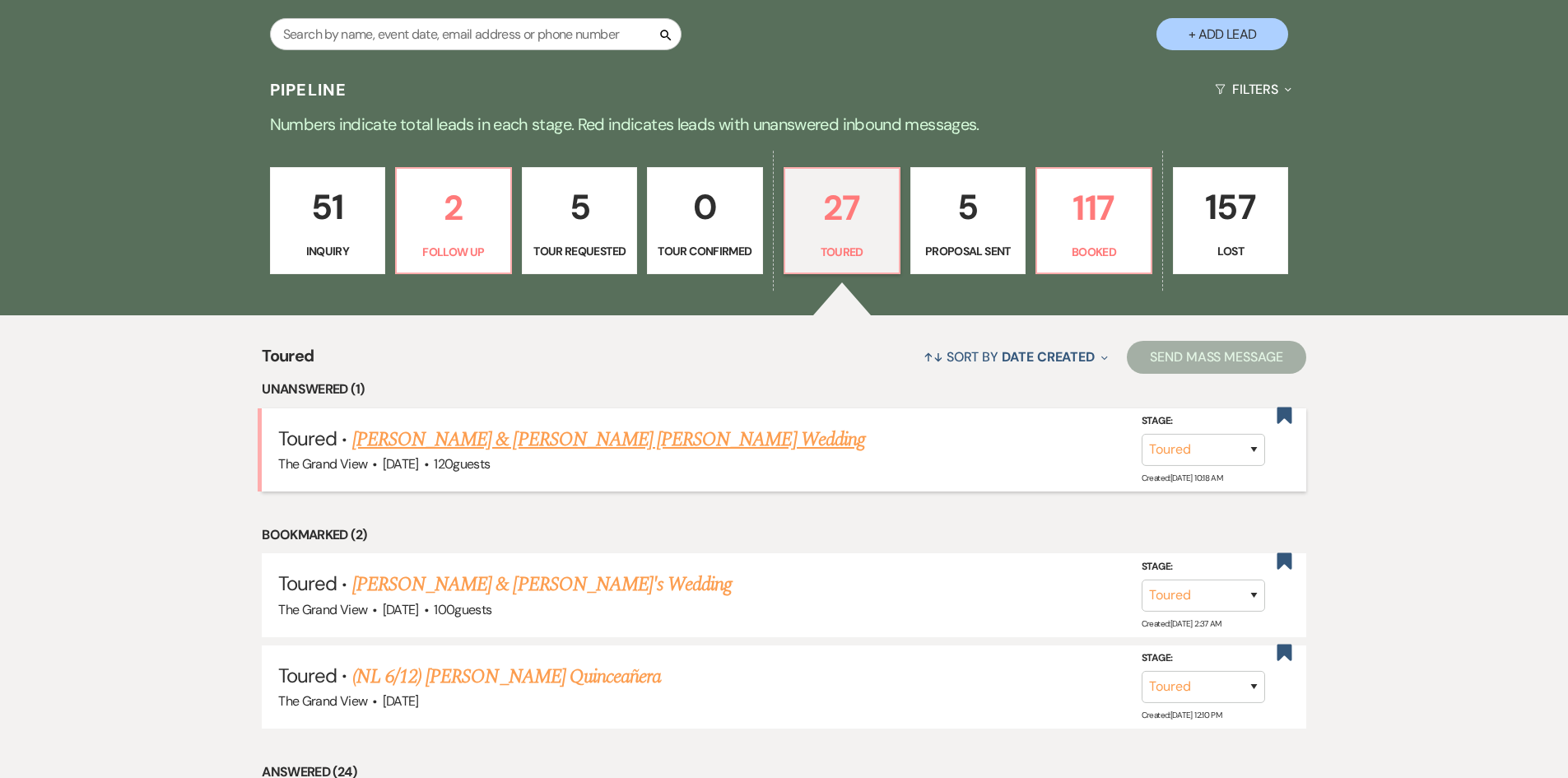 click on "Toured · [PERSON_NAME] & [PERSON_NAME] [PERSON_NAME] Wedding The Grand View · [DATE] · 120  guests Stage: Inquiry Follow Up Tour Requested Tour Confirmed Toured Proposal Sent Booked Lost Created:  [DATE] 10:18 AM Bookmark" at bounding box center (784, 450) 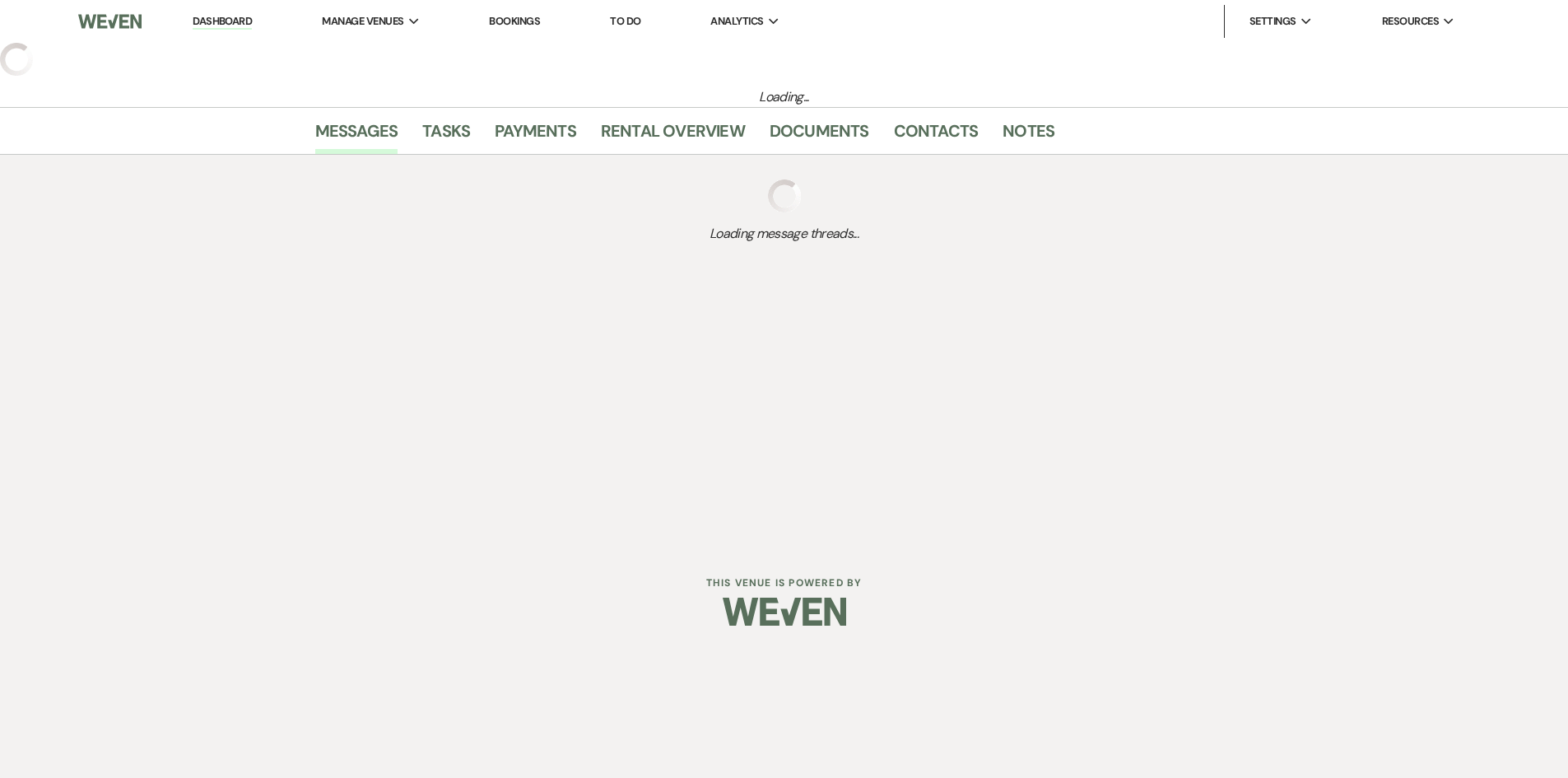 select on "5" 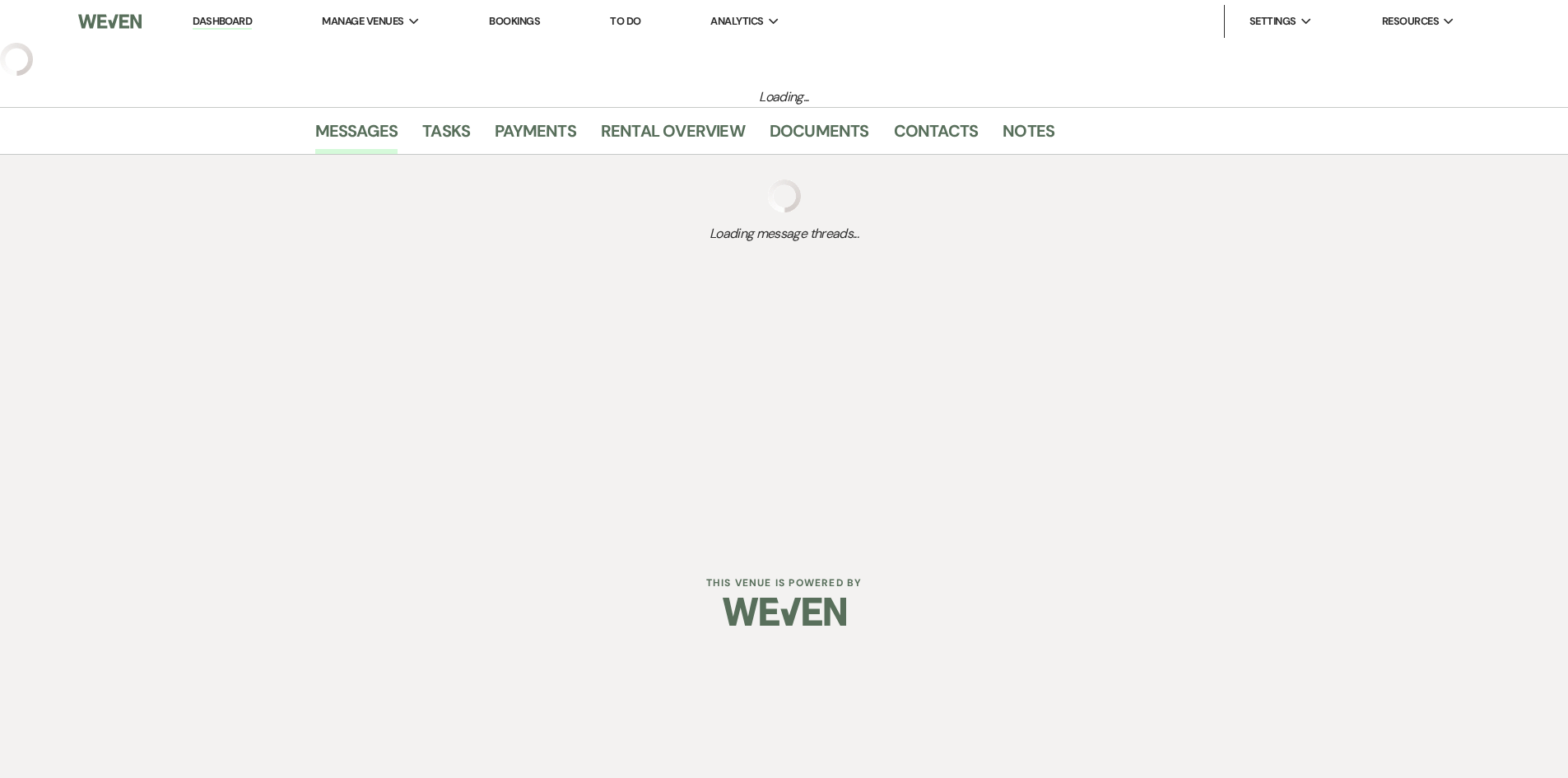 select on "5" 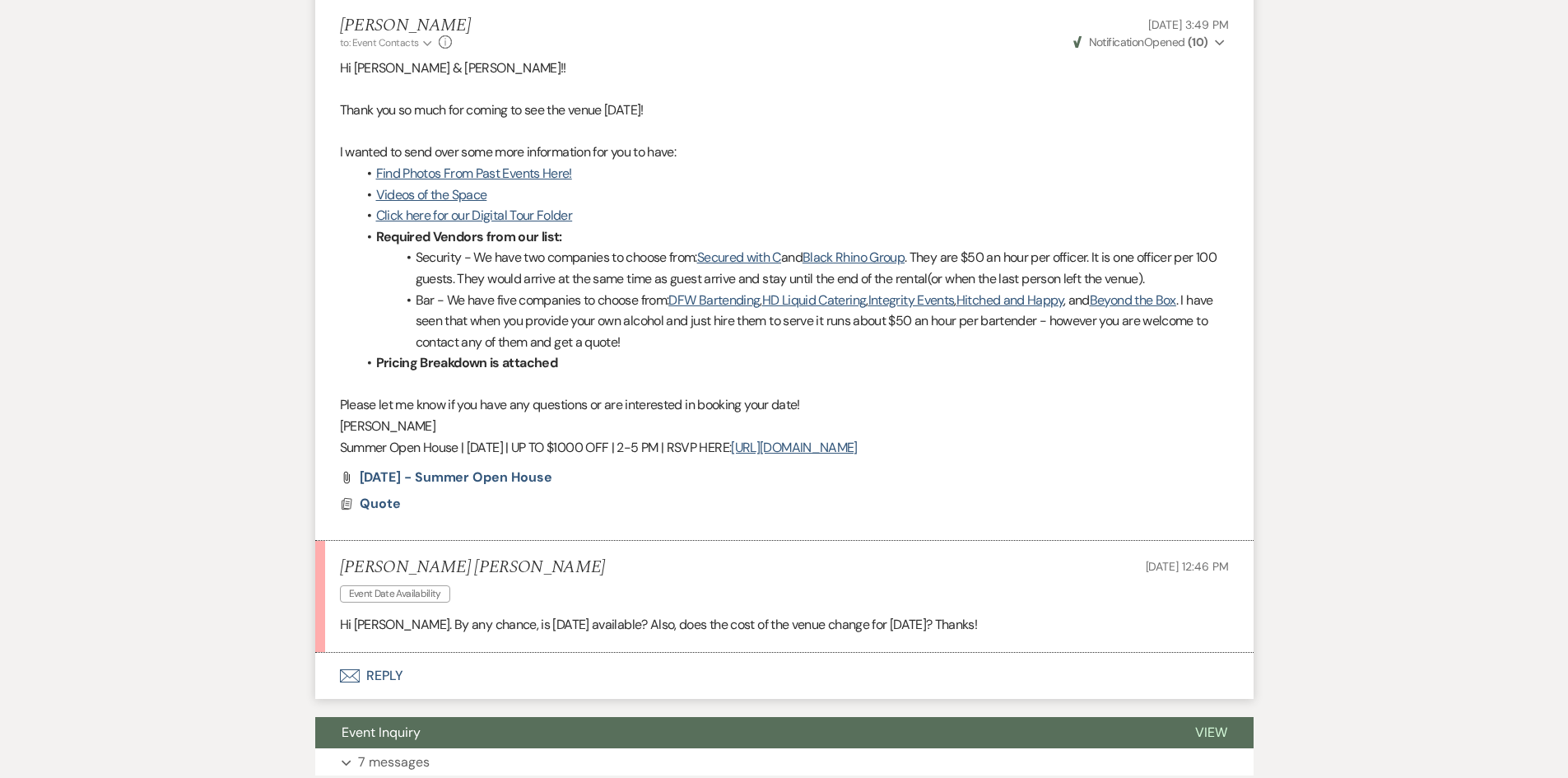 scroll, scrollTop: 773, scrollLeft: 0, axis: vertical 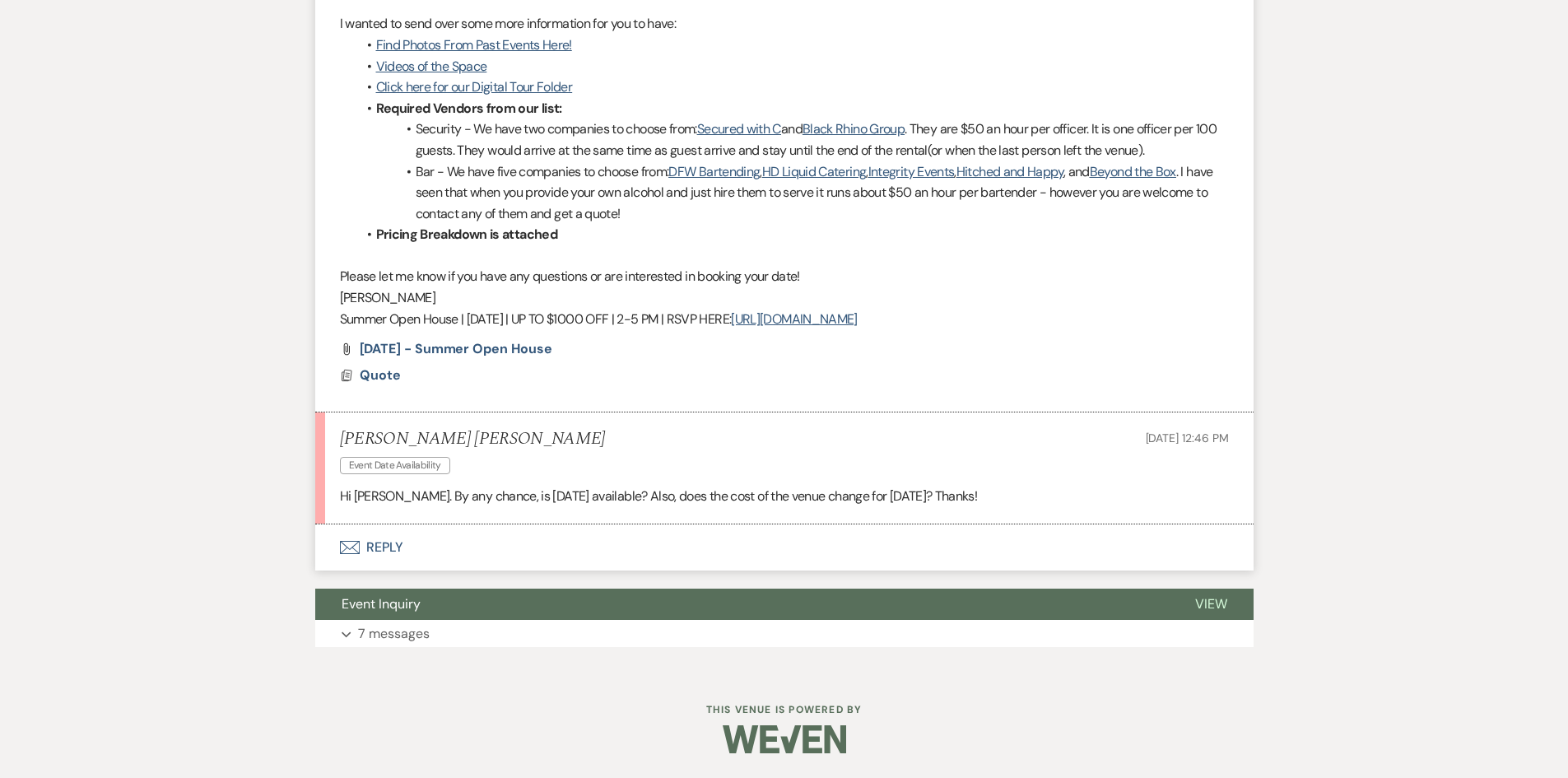 click on "Envelope" 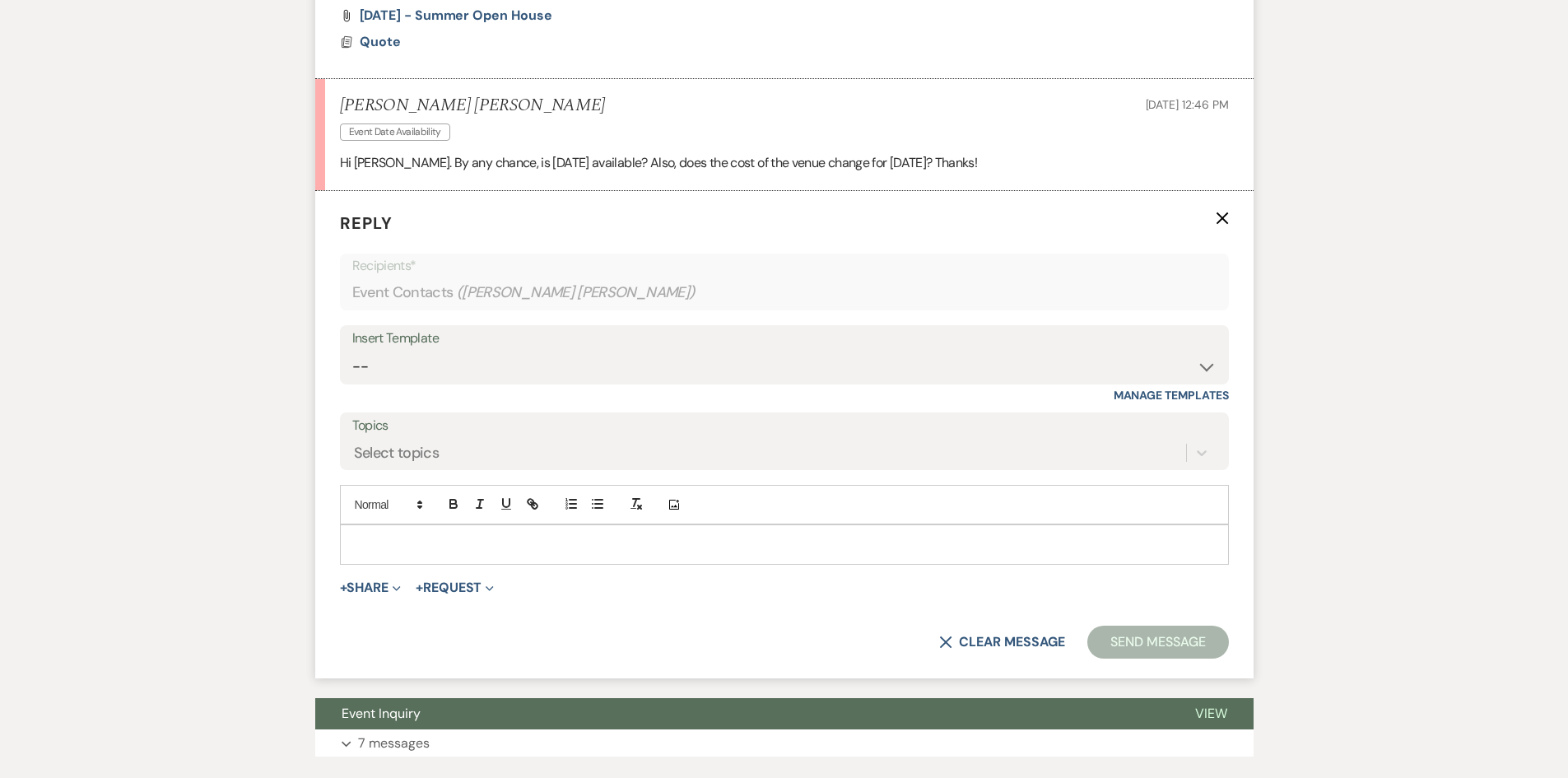 scroll, scrollTop: 1109, scrollLeft: 0, axis: vertical 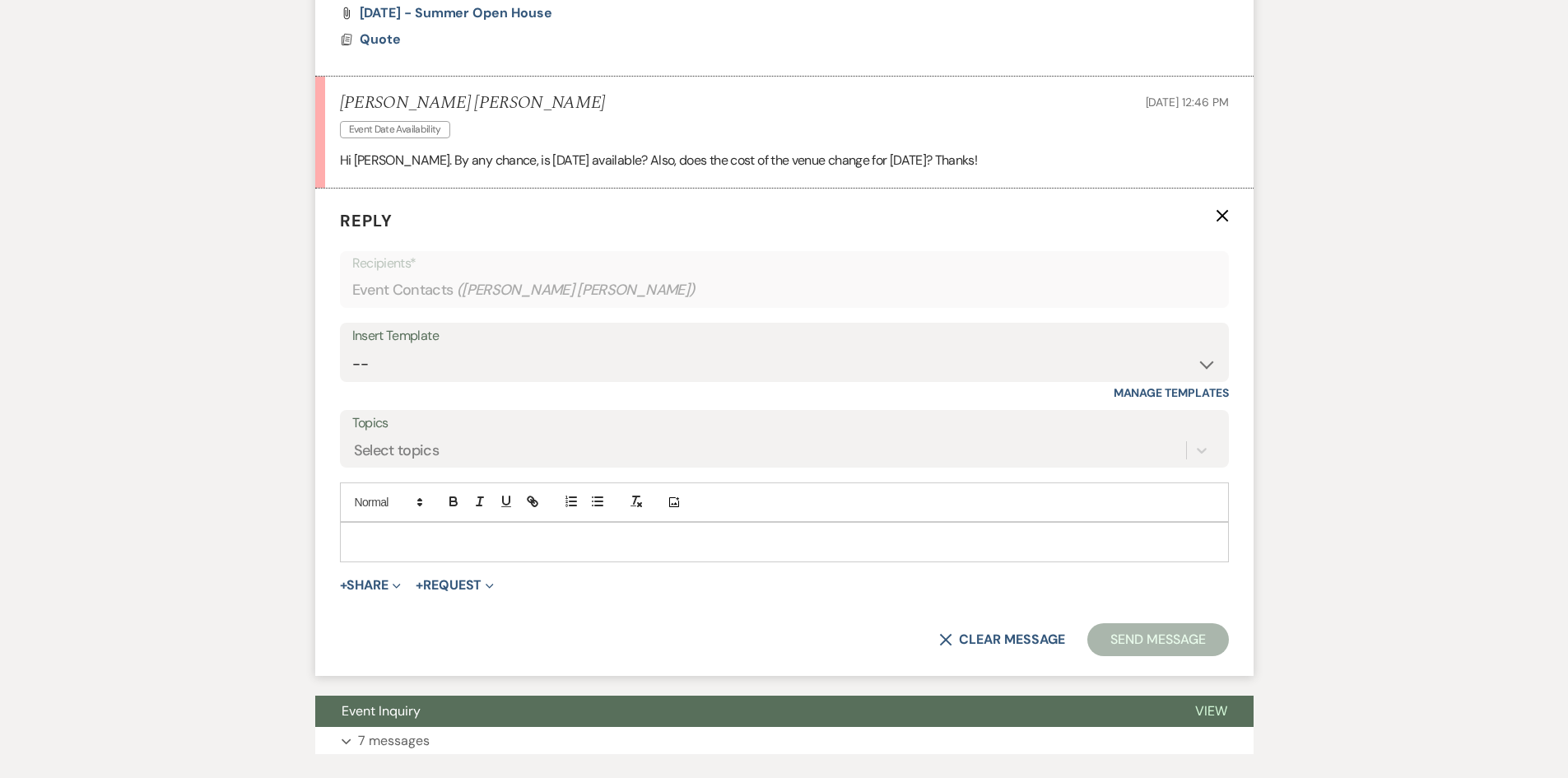 click at bounding box center [784, 542] 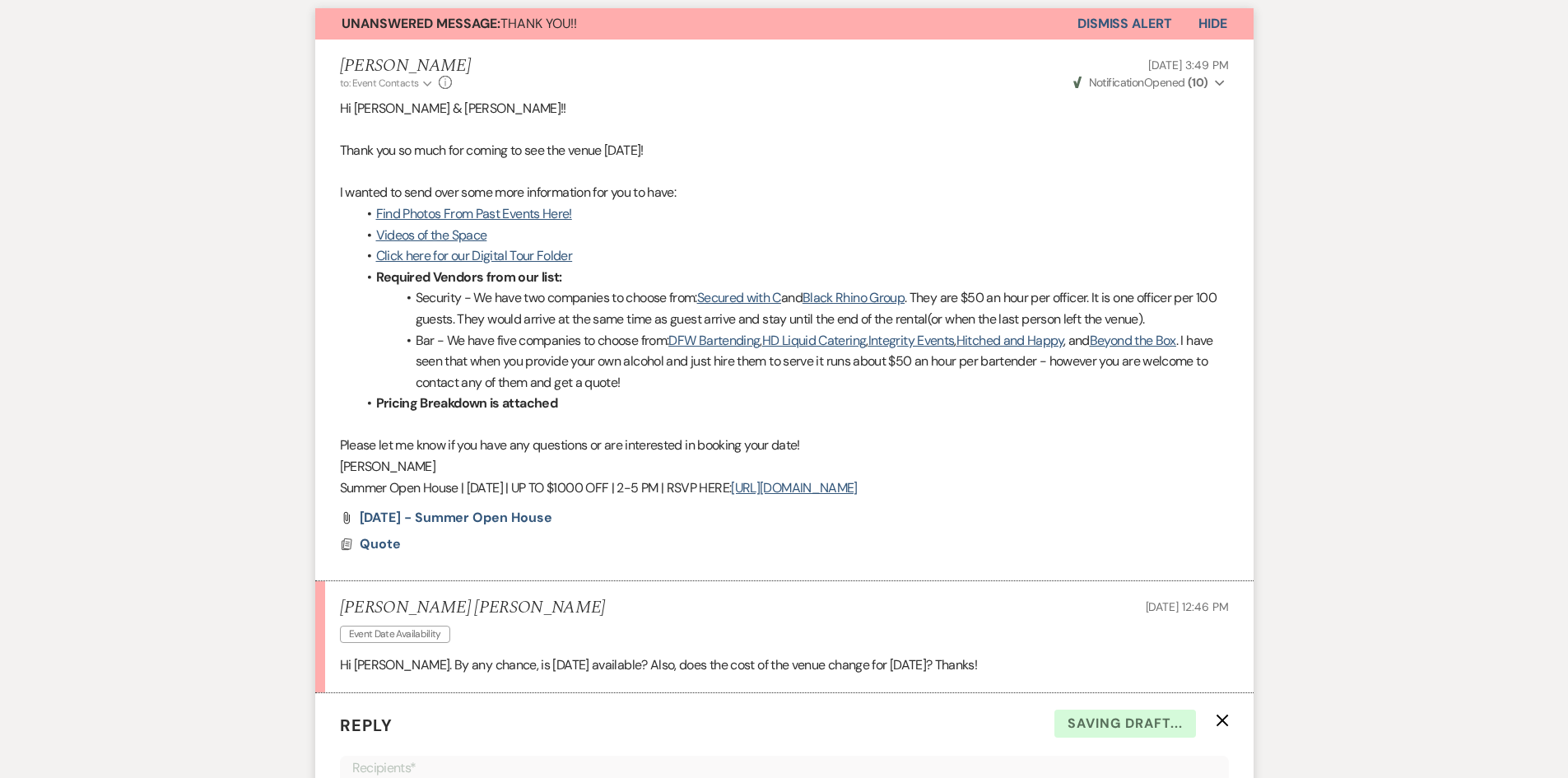 scroll, scrollTop: 533, scrollLeft: 0, axis: vertical 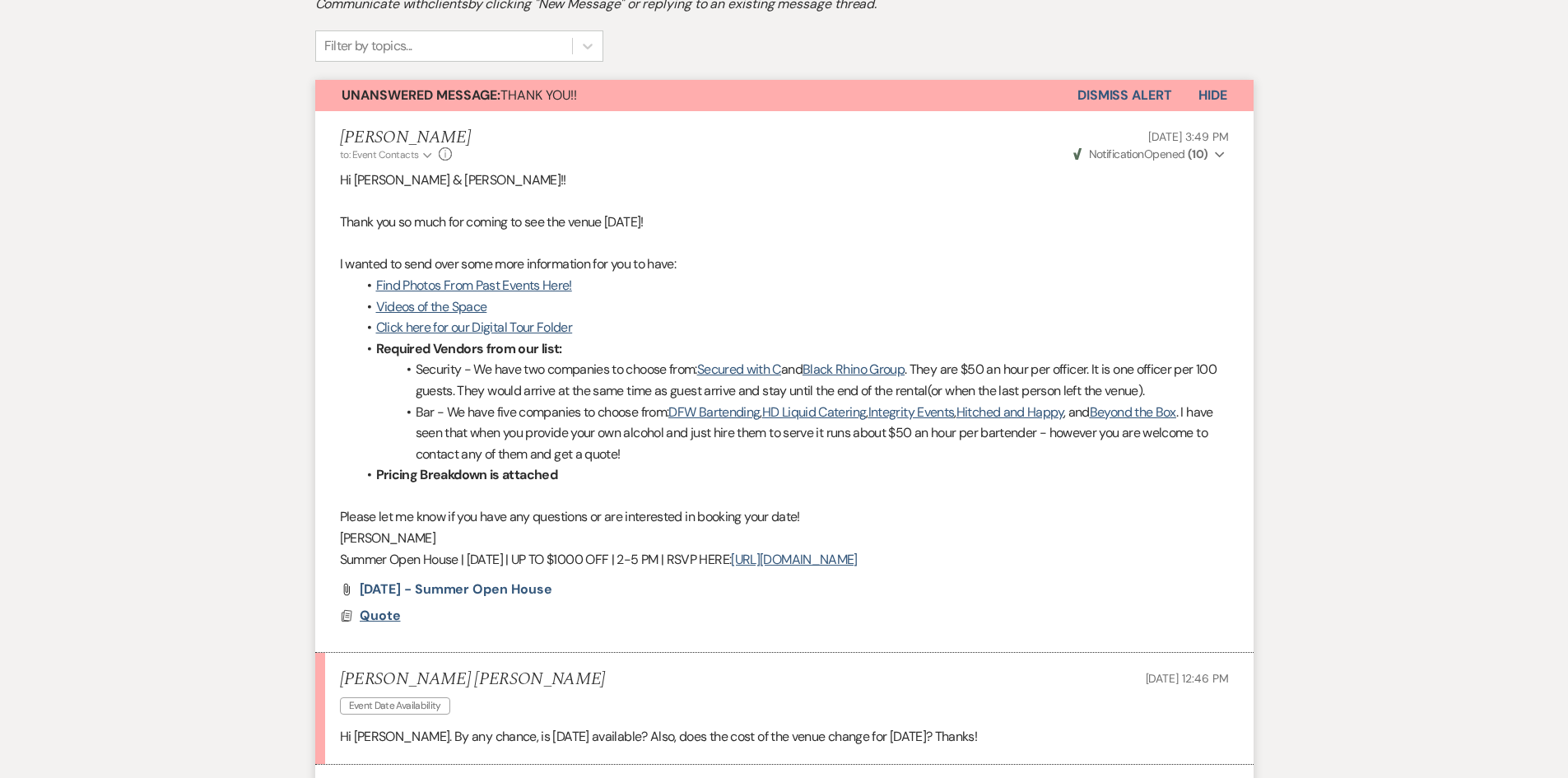 click on "Quote" at bounding box center (380, 615) 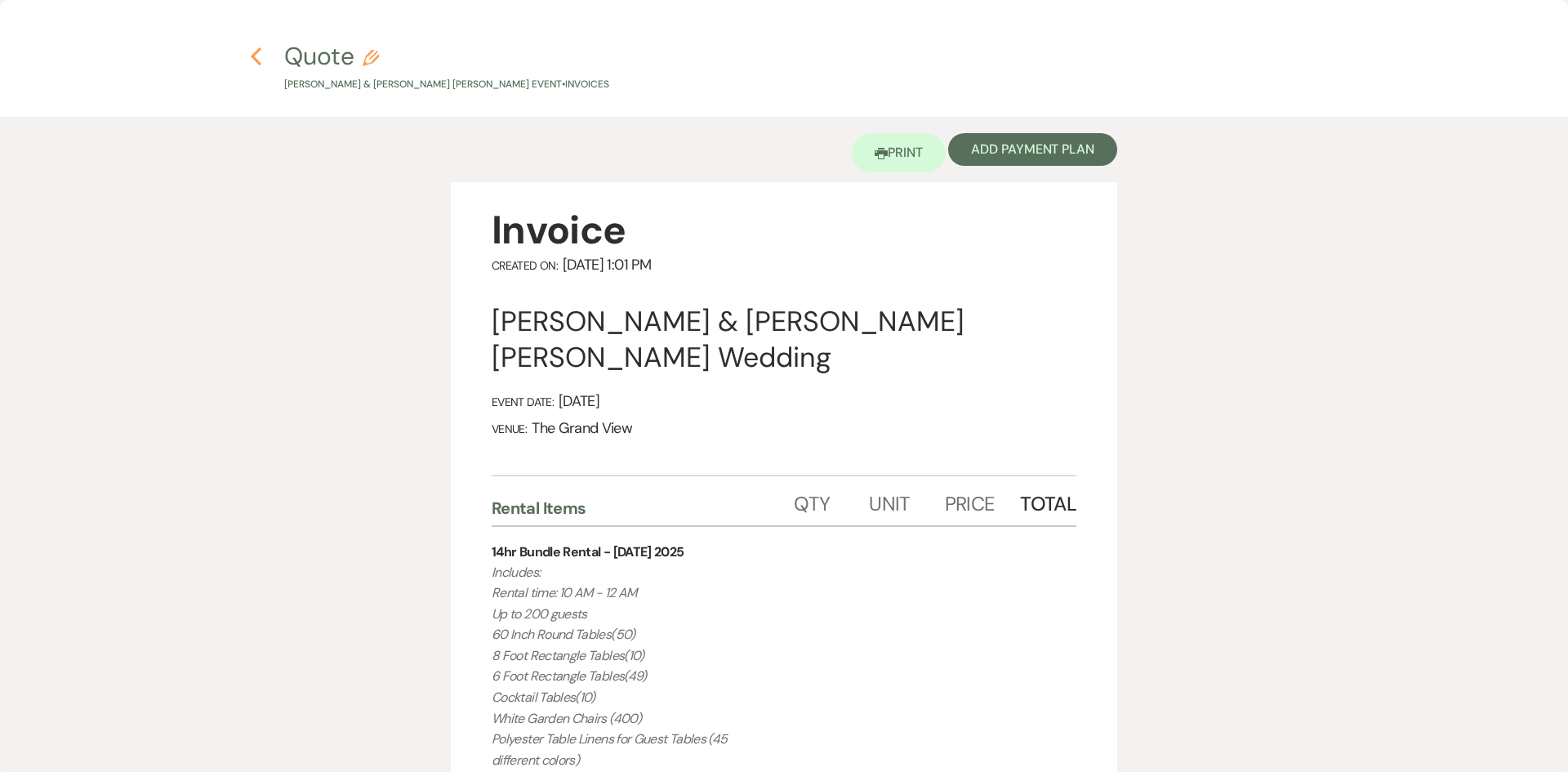 click 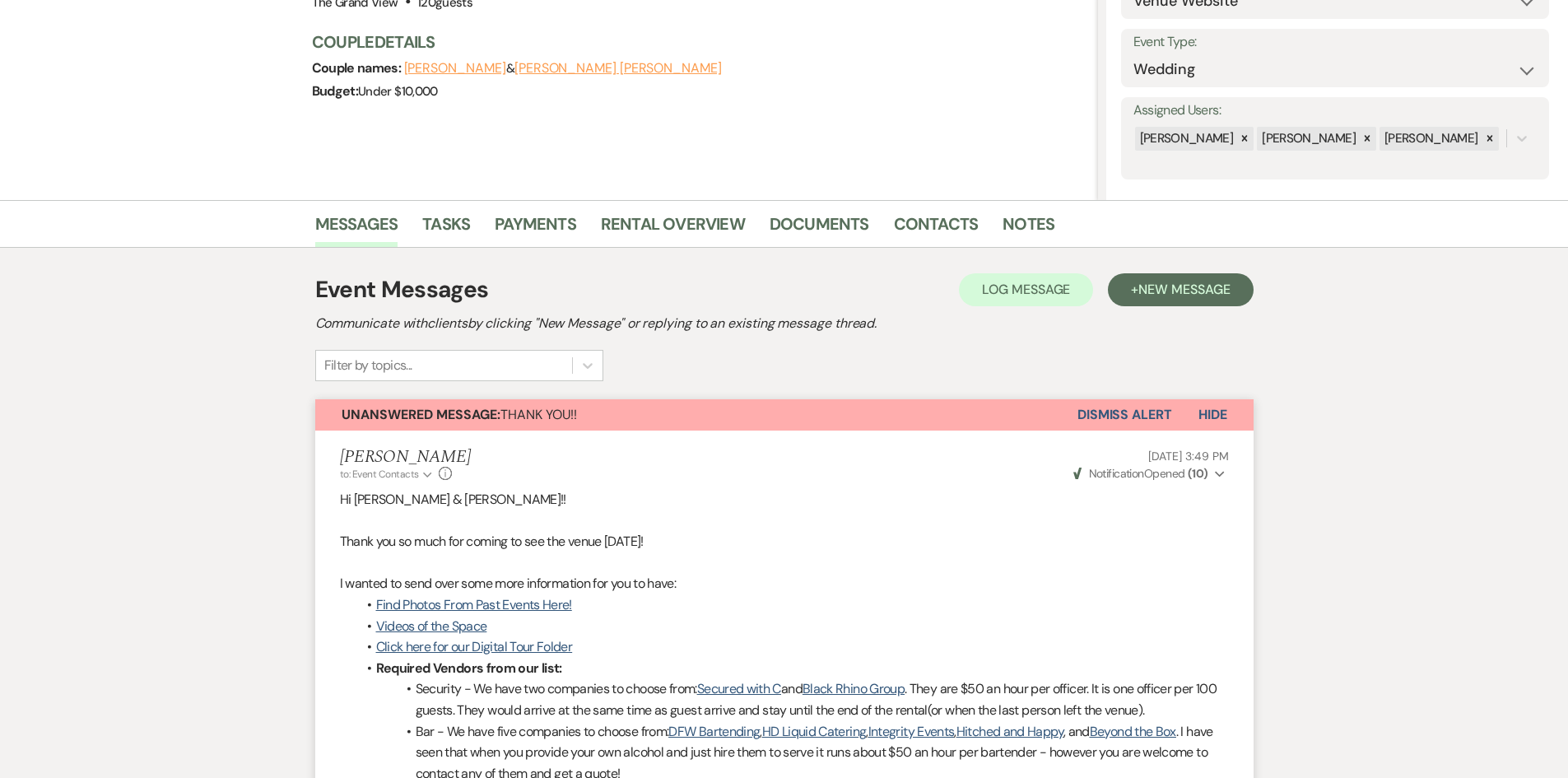 scroll, scrollTop: 203, scrollLeft: 0, axis: vertical 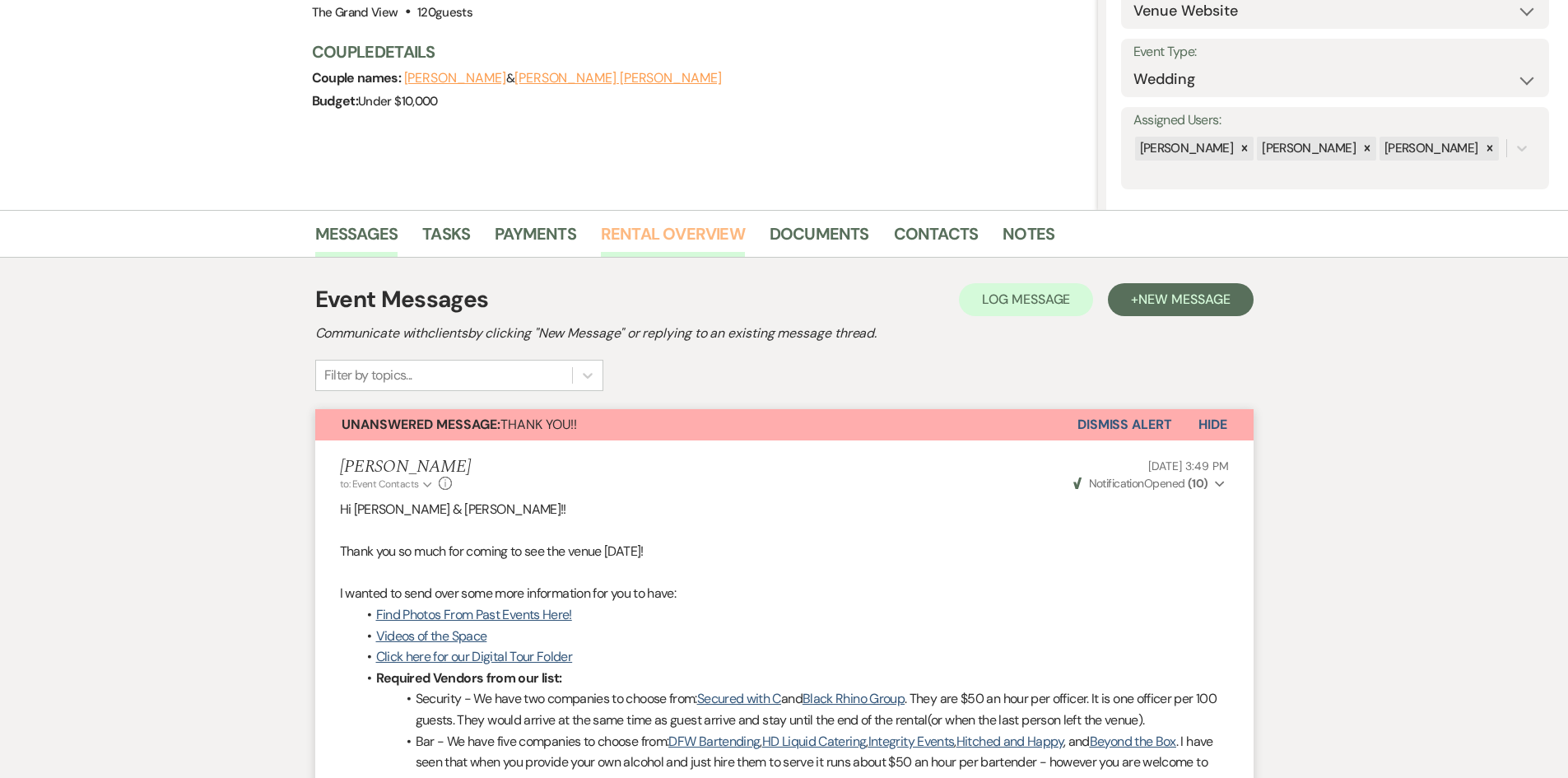 click on "Rental Overview" at bounding box center (672, 239) 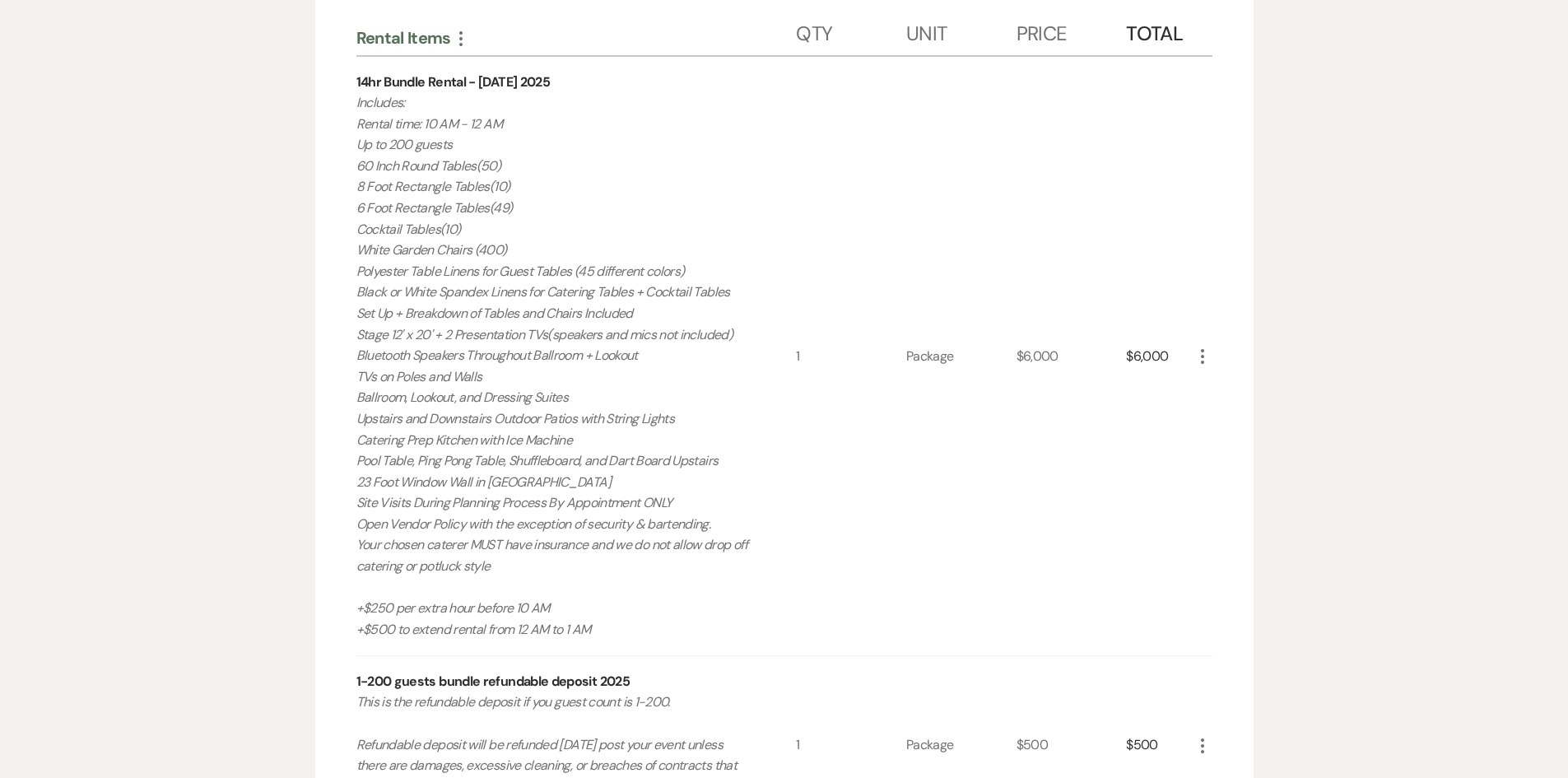scroll, scrollTop: 576, scrollLeft: 0, axis: vertical 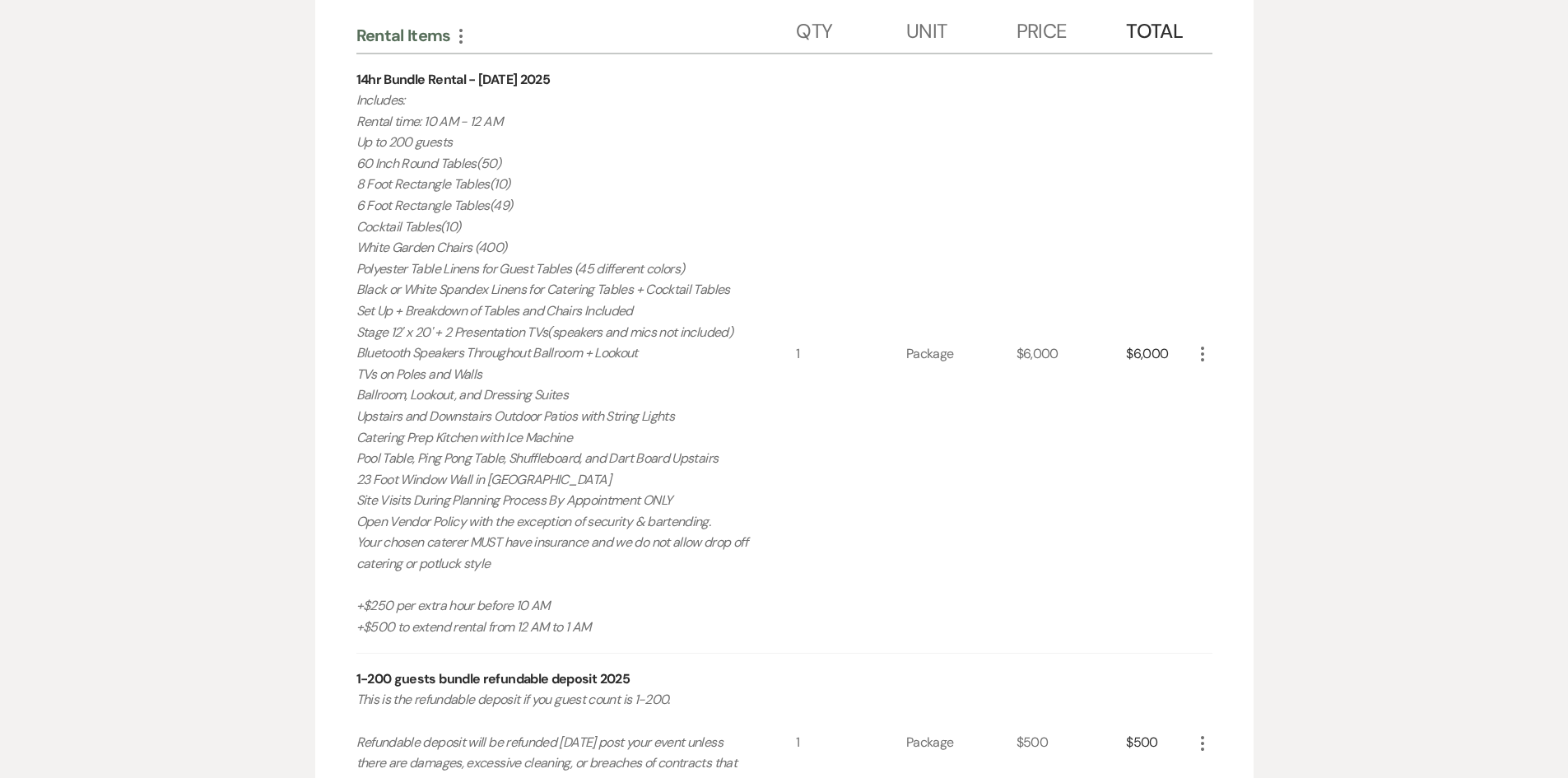 click 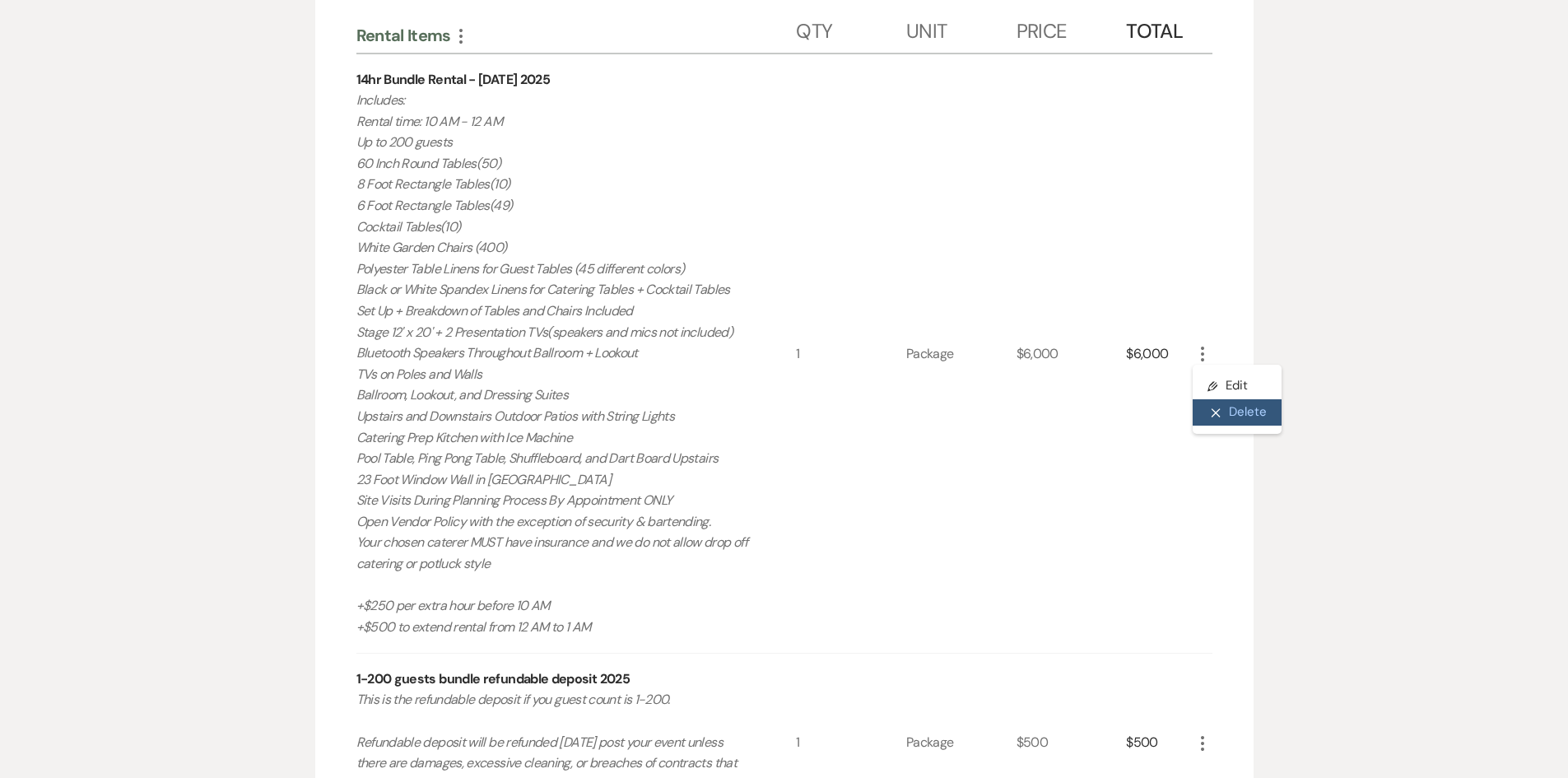 click on "X Delete" at bounding box center [1237, 412] 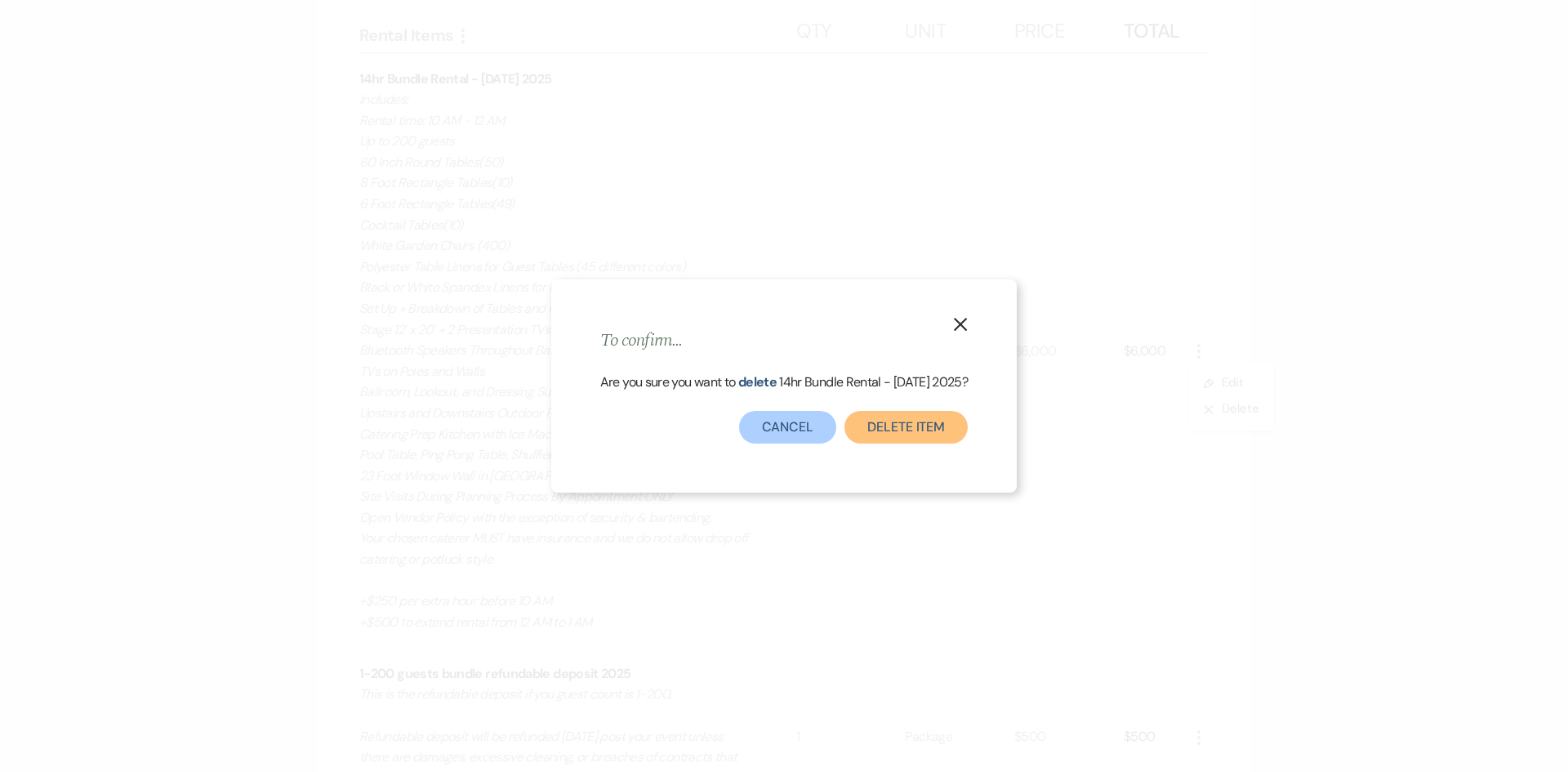 click on "Delete Item" at bounding box center [906, 427] 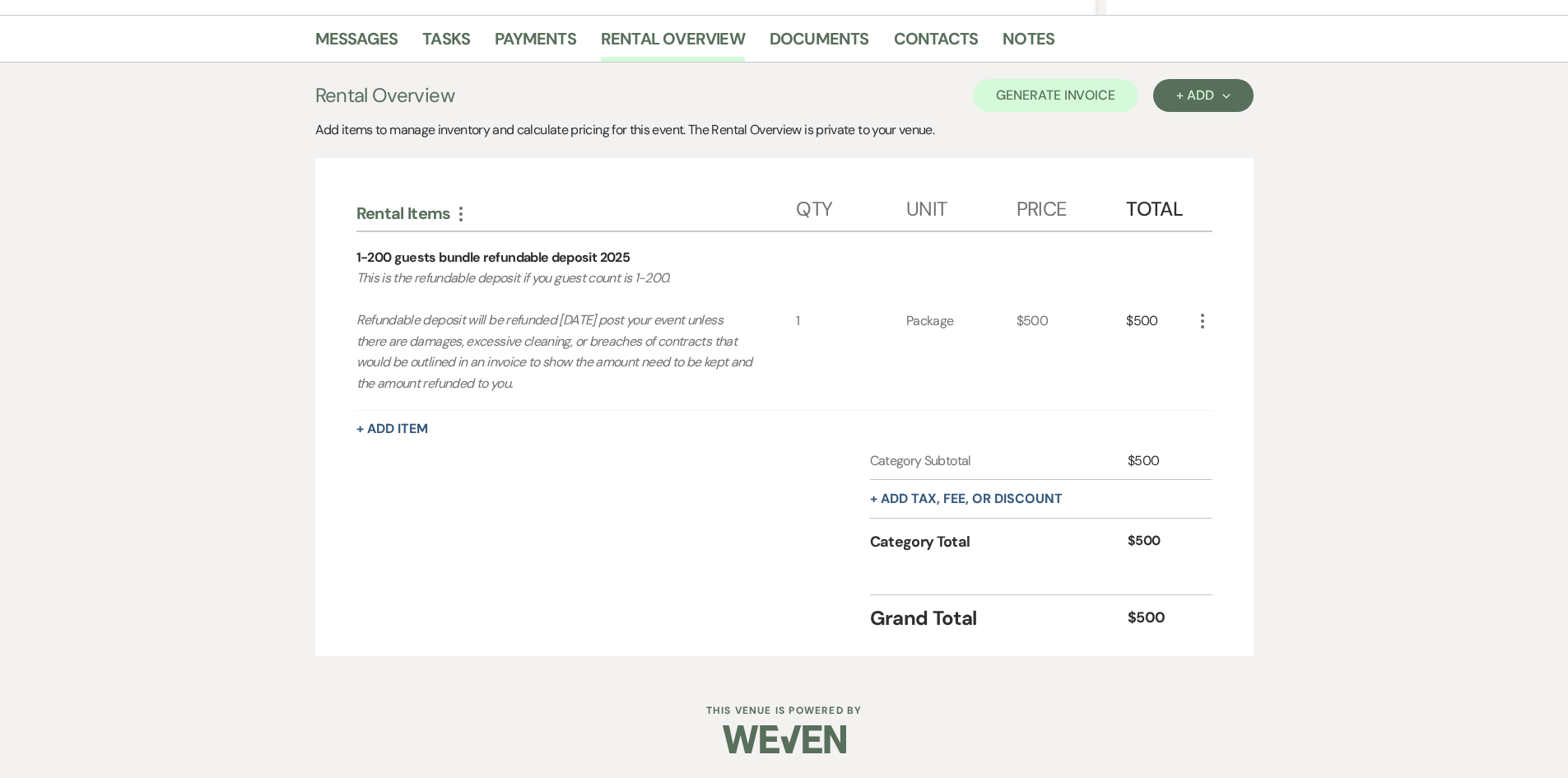 scroll, scrollTop: 398, scrollLeft: 0, axis: vertical 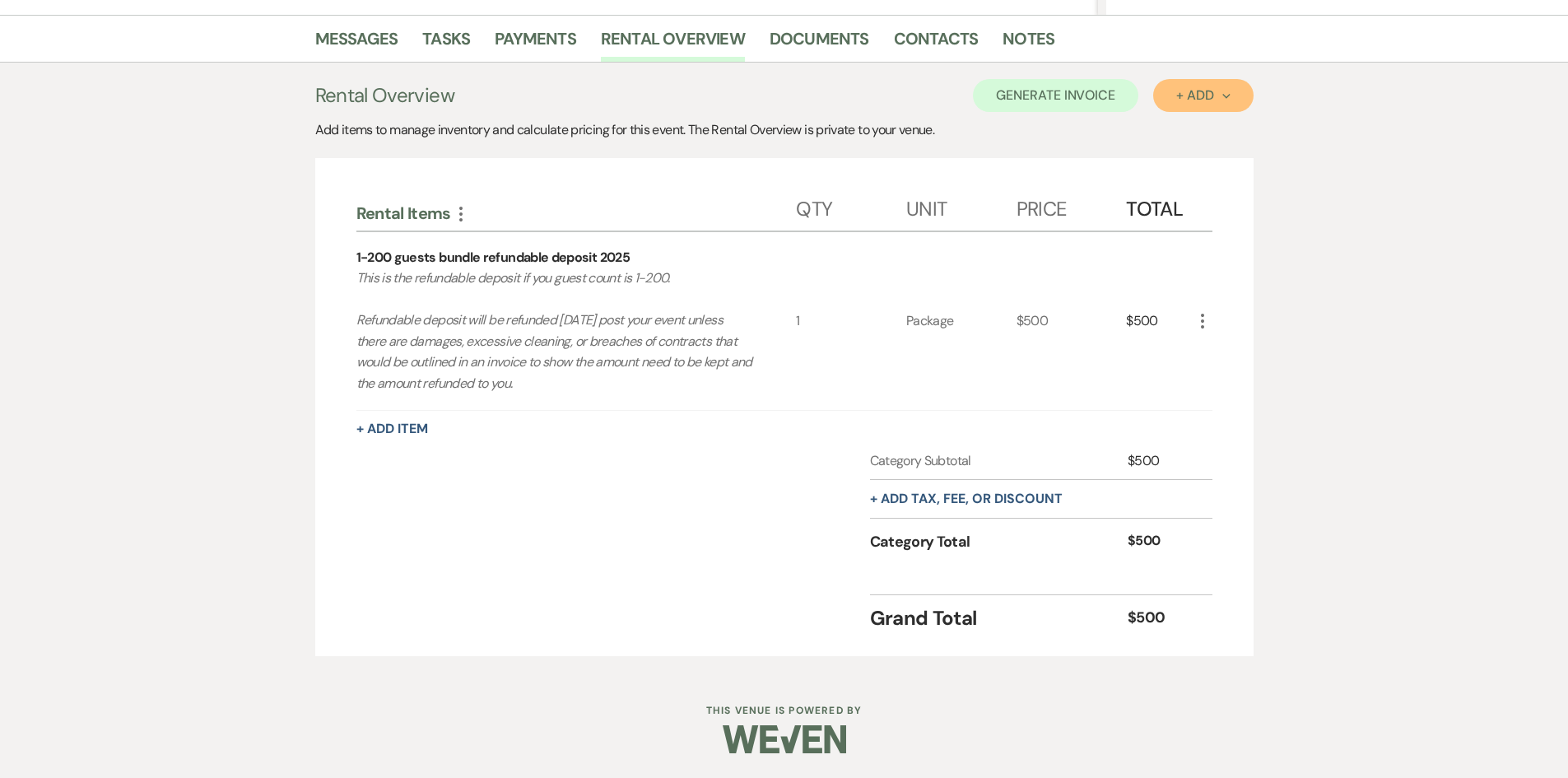 click on "+ Add Next" at bounding box center [1203, 96] 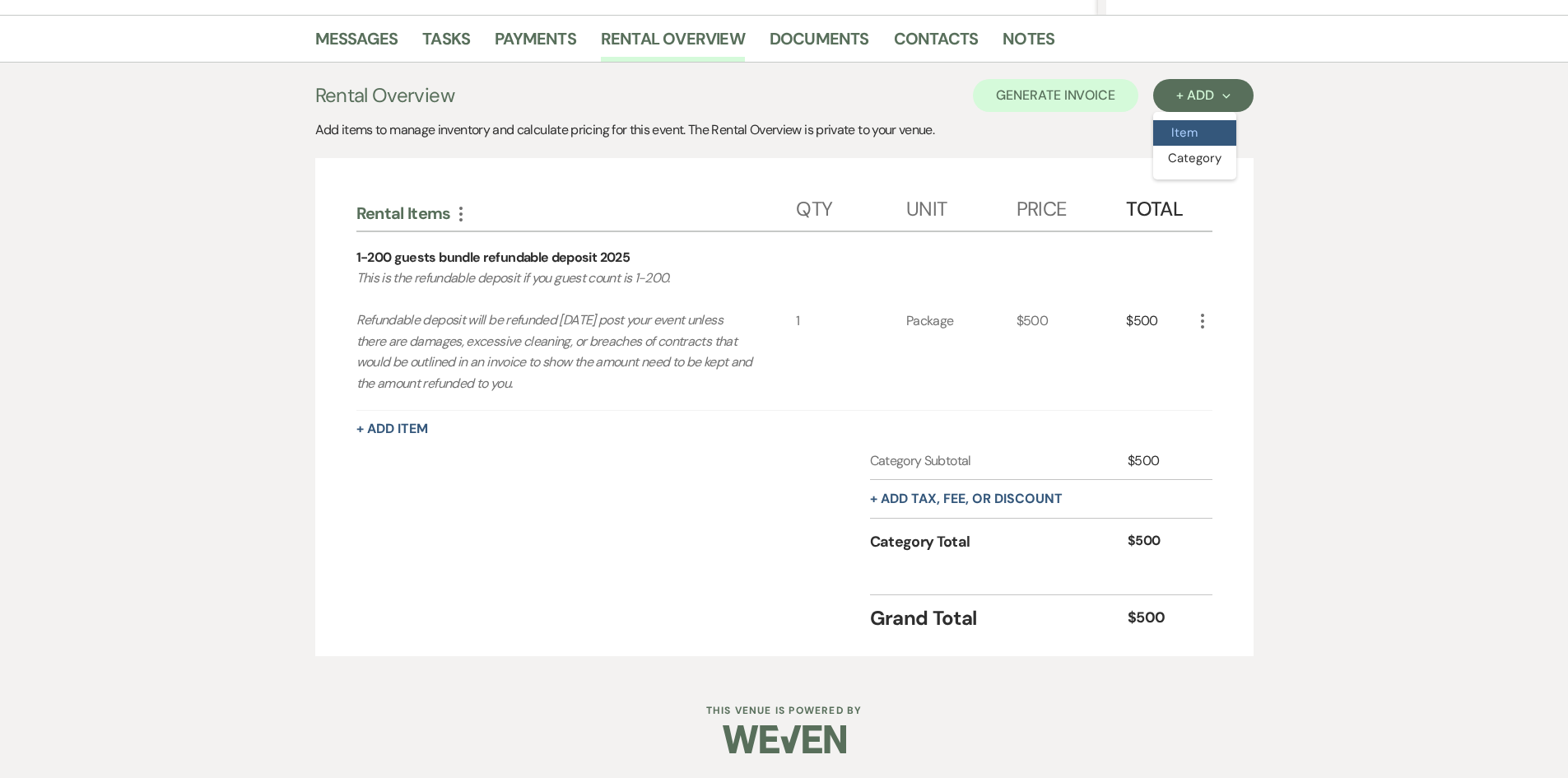 click on "Item" at bounding box center [1194, 133] 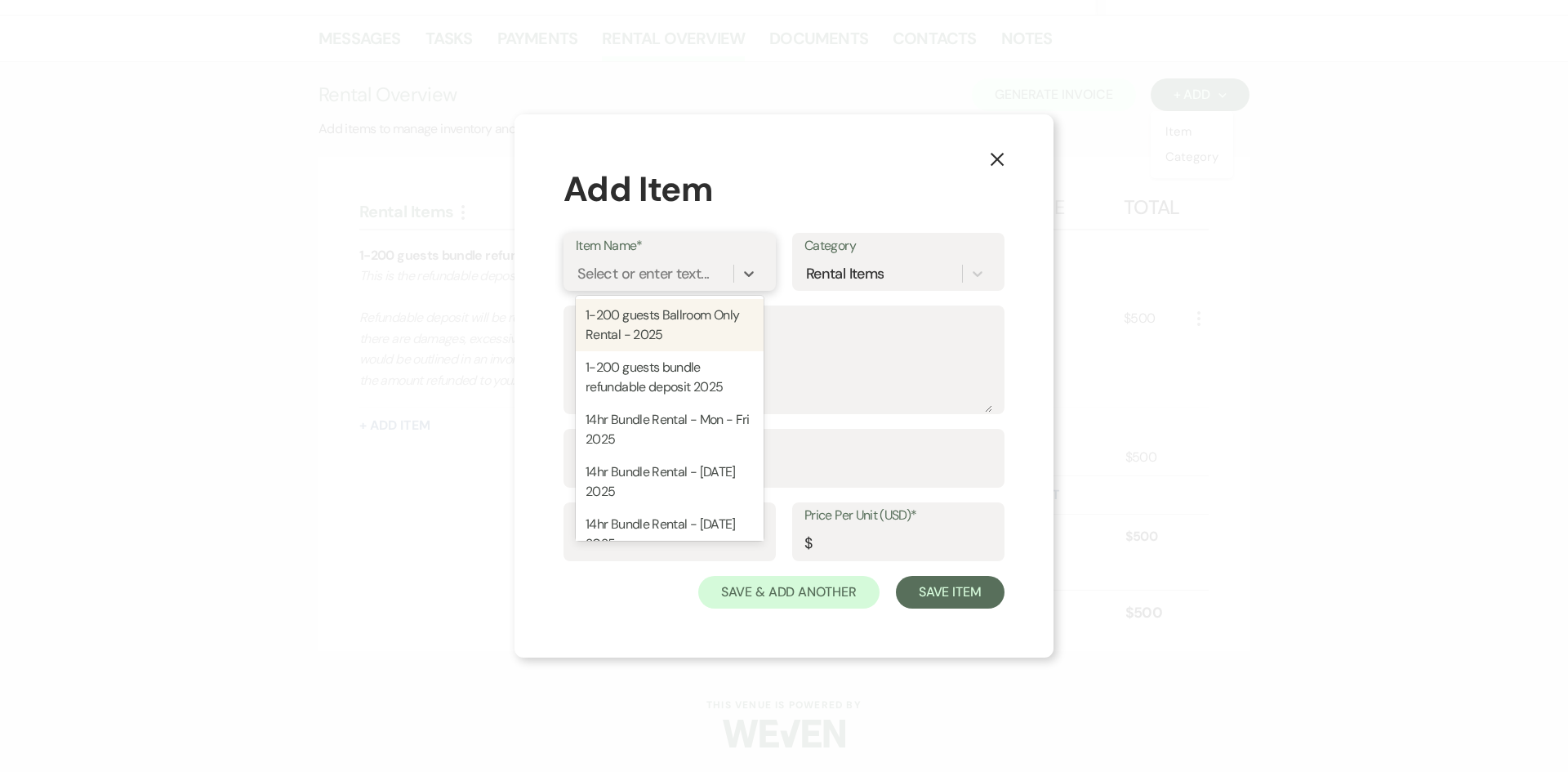 click on "Select or enter text..." at bounding box center [643, 274] 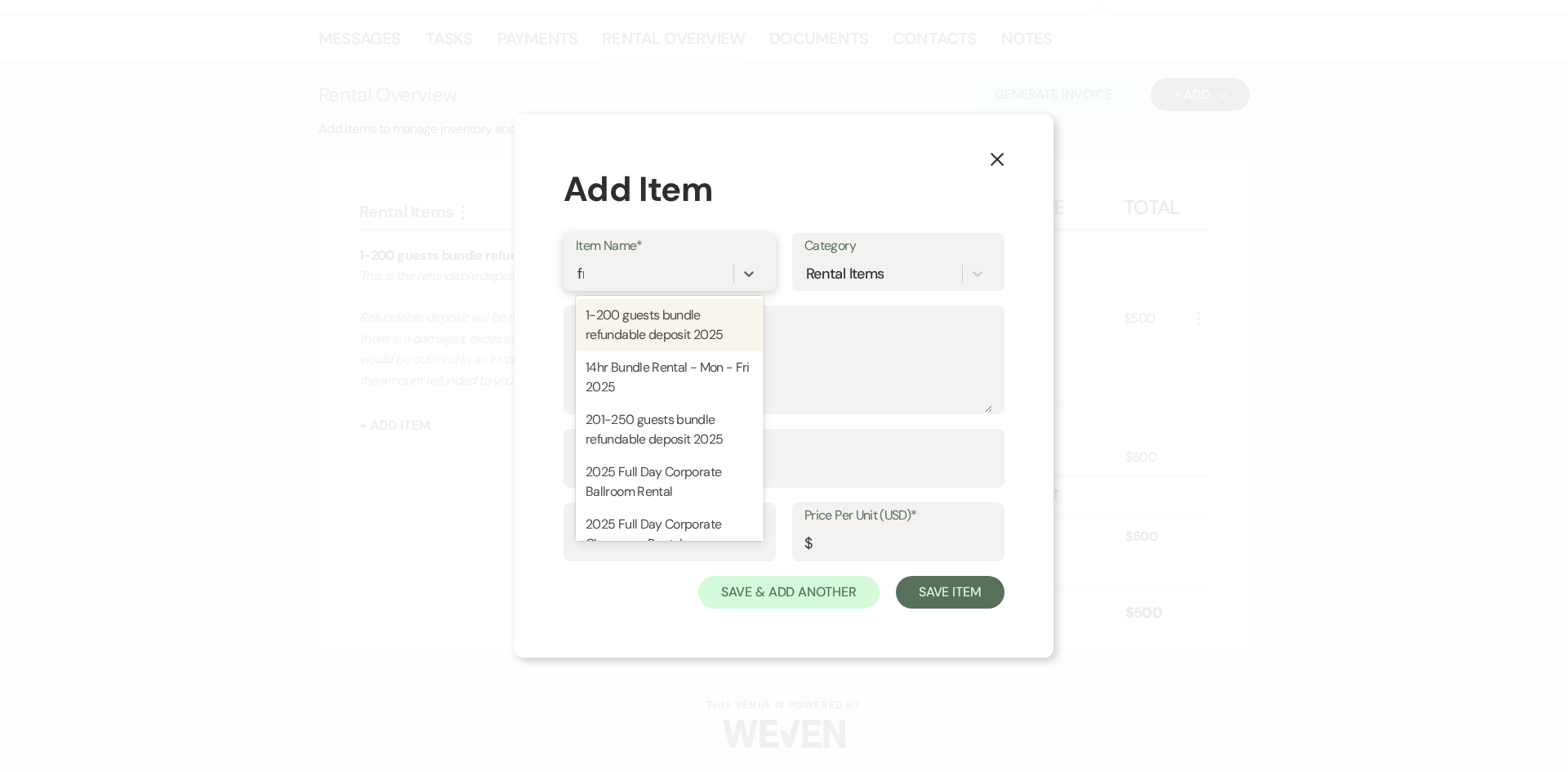 type on "fri" 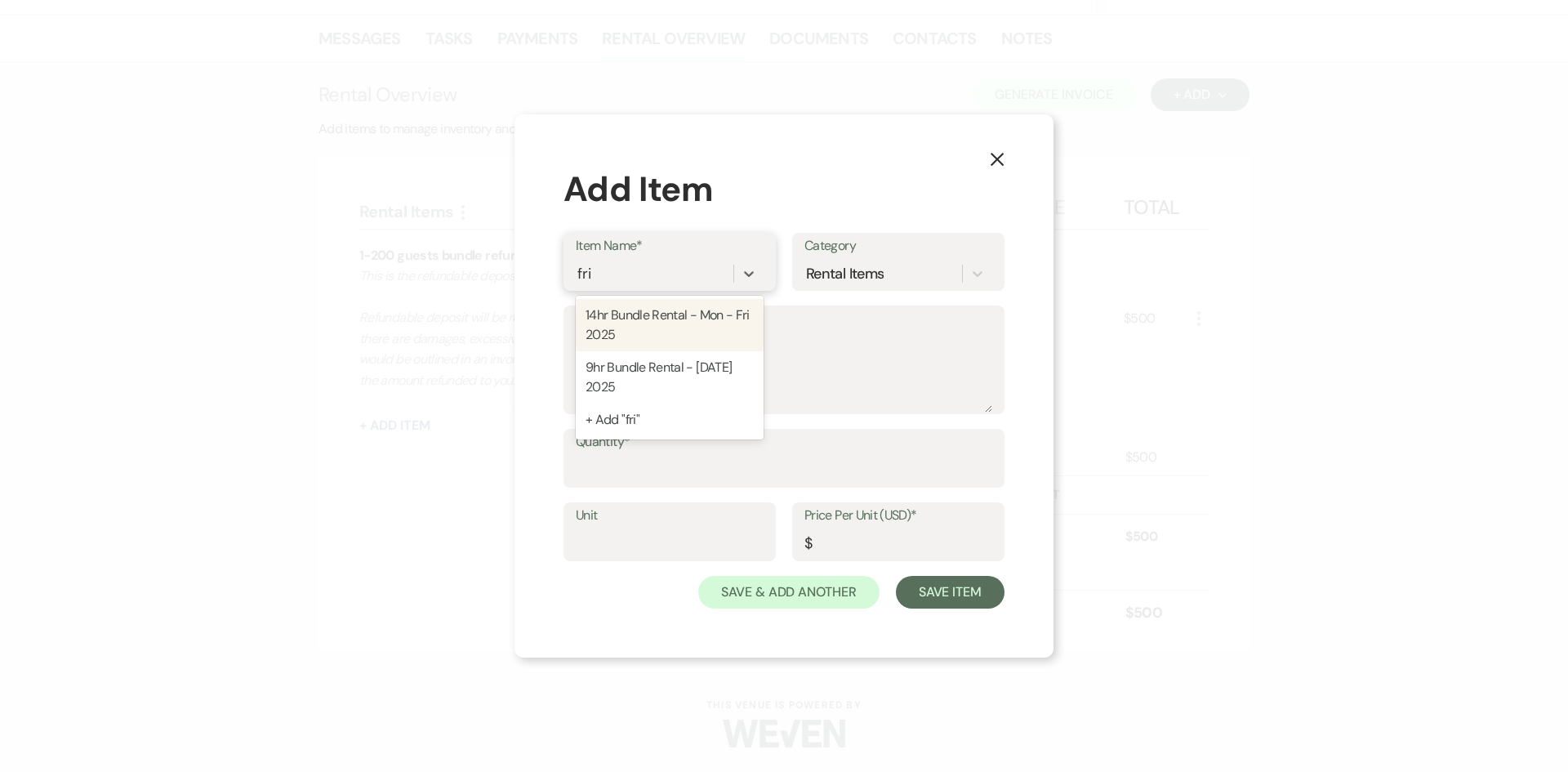 click on "14hr Bundle Rental - Mon - Fri 2025" at bounding box center [670, 325] 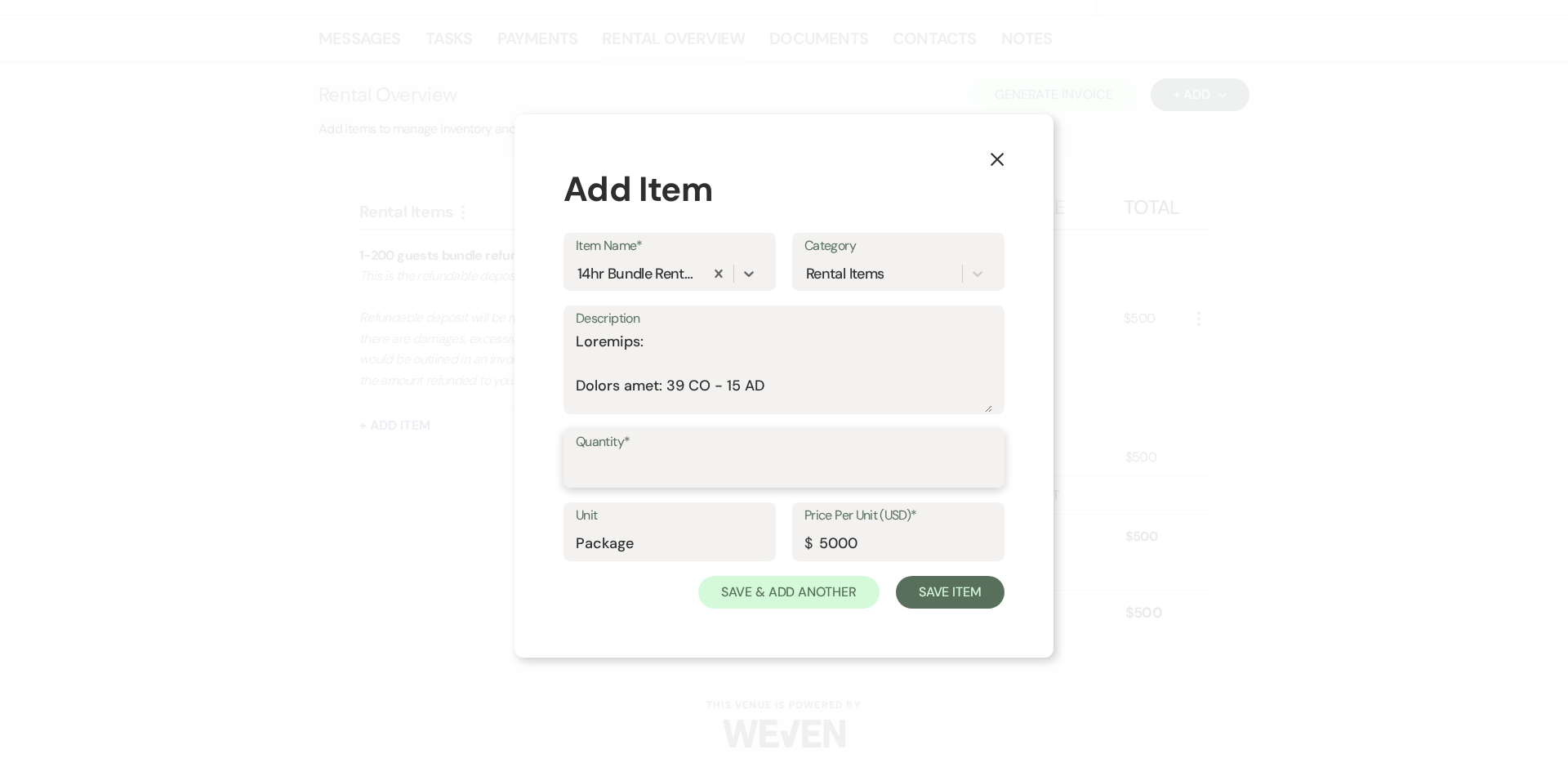 click on "Quantity*" at bounding box center (784, 470) 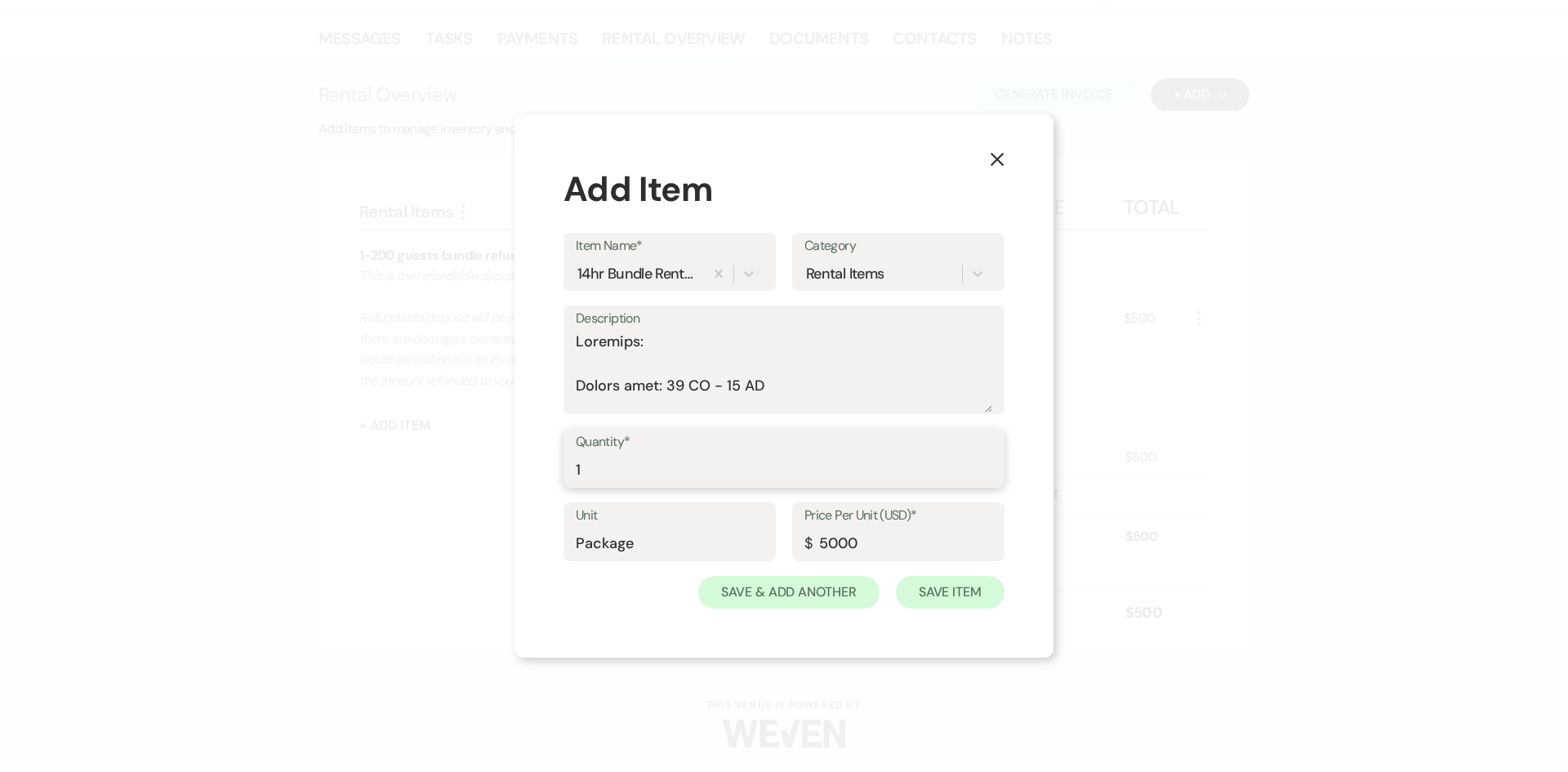 type on "1" 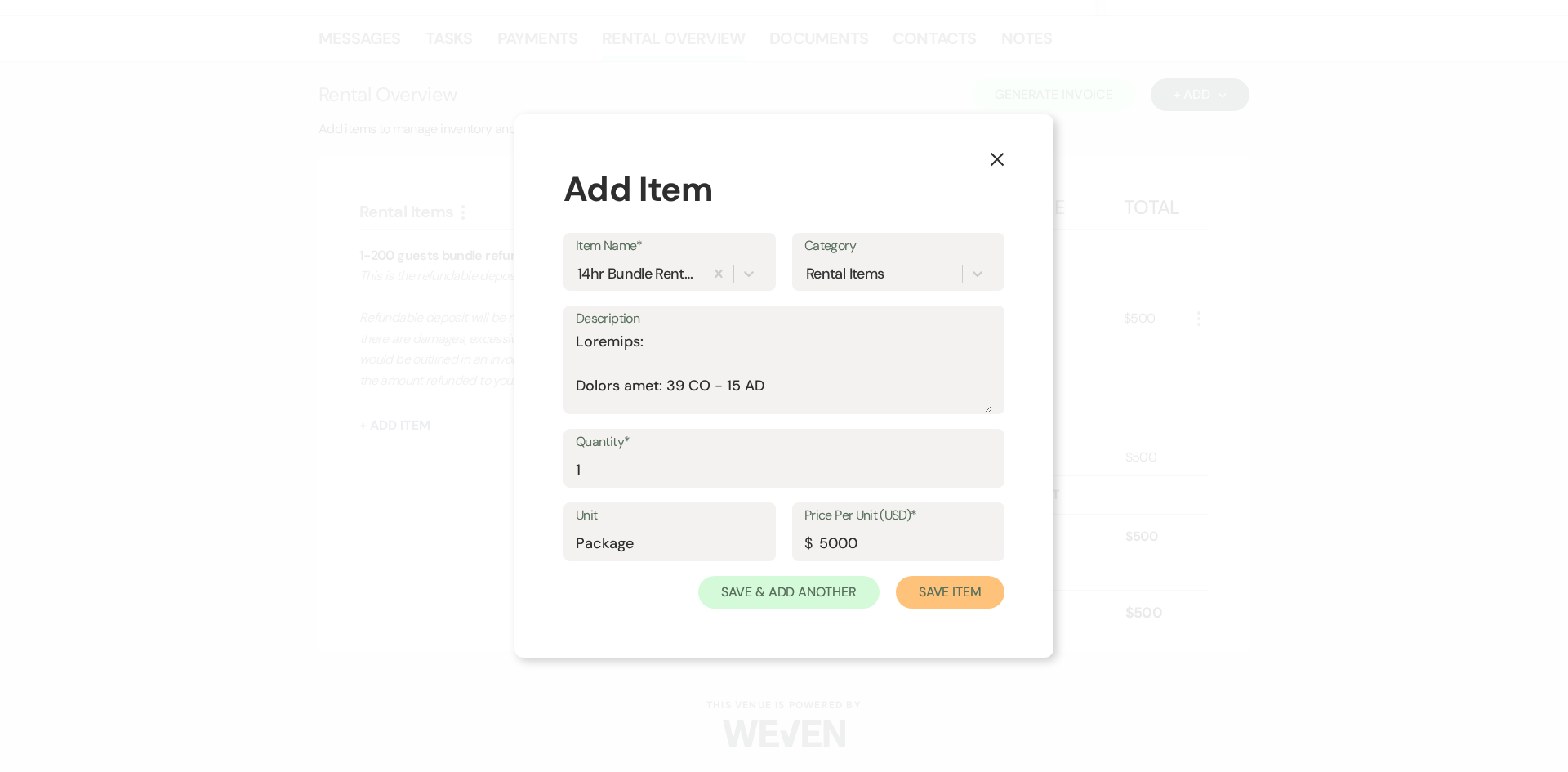 click on "Save Item" at bounding box center [950, 592] 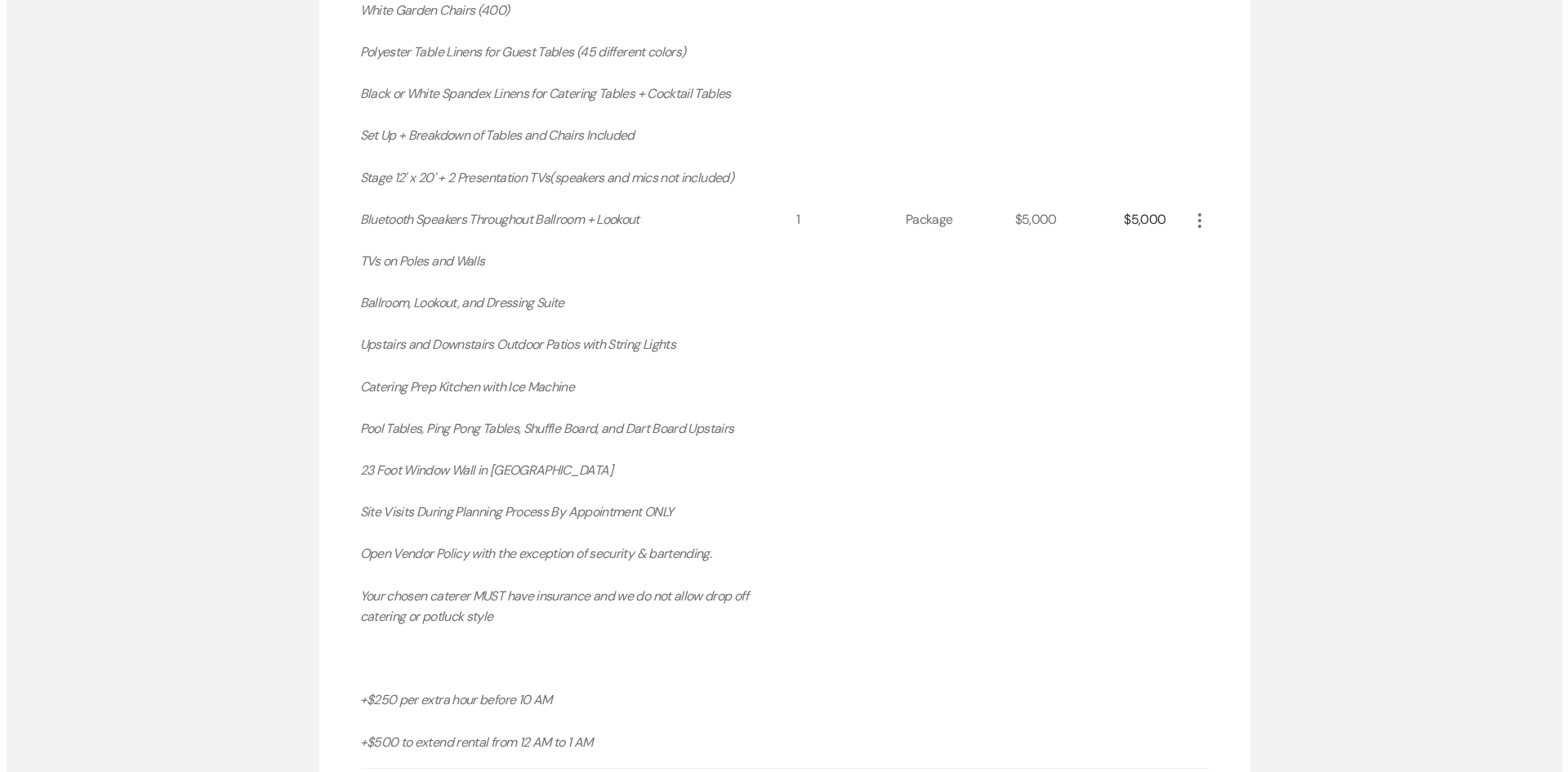 scroll, scrollTop: 1049, scrollLeft: 0, axis: vertical 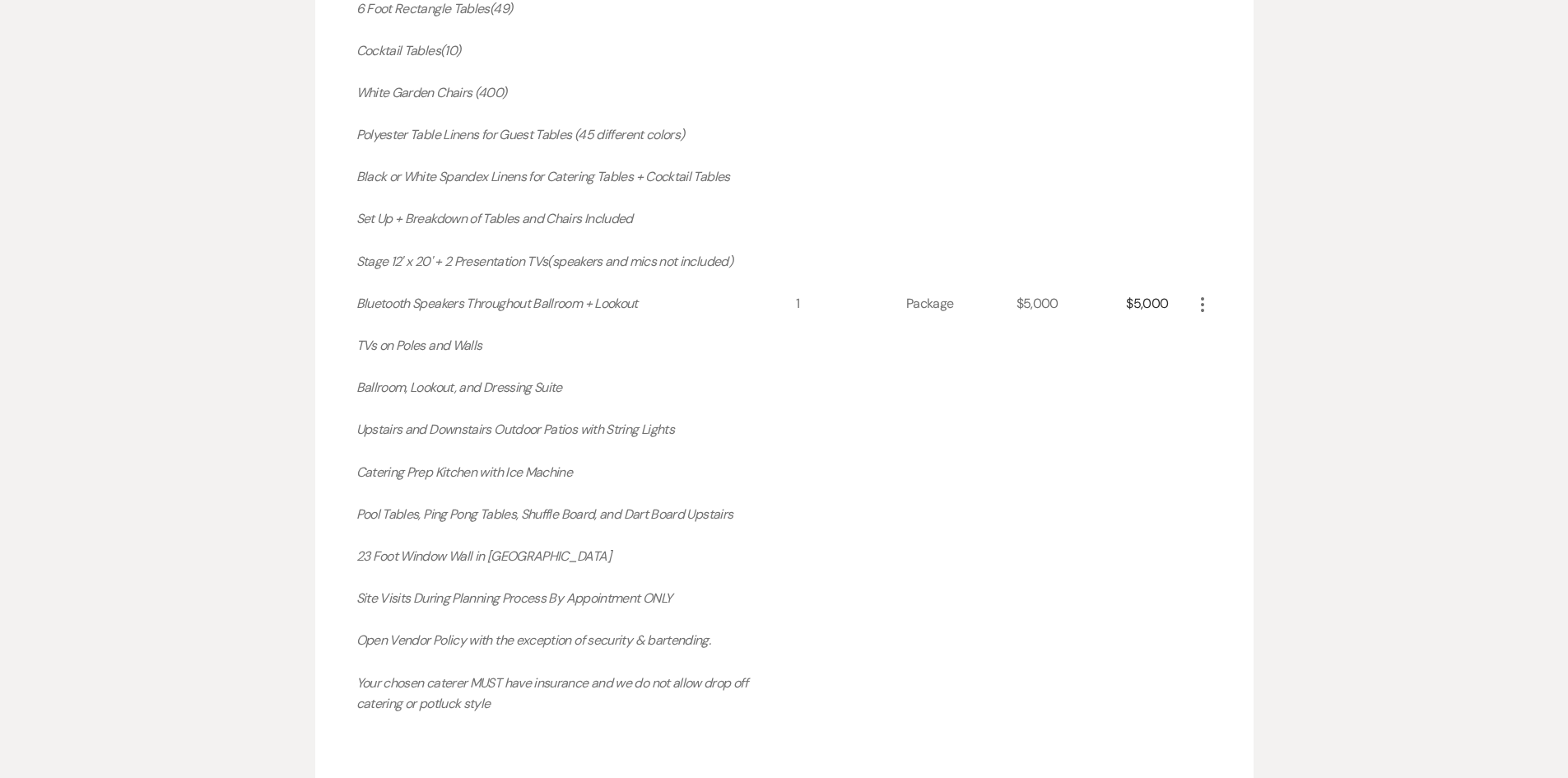 click on "More" 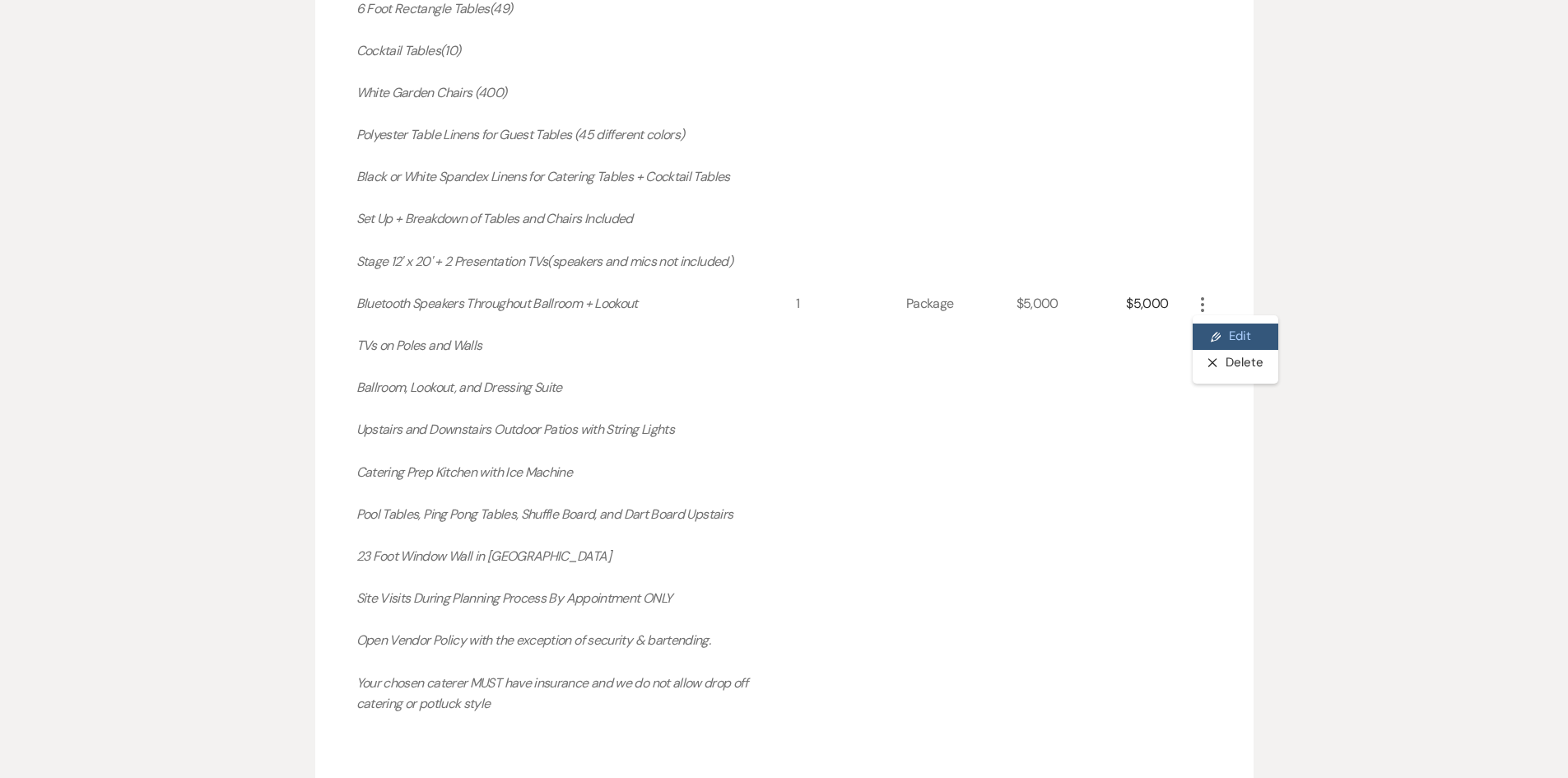 click on "Pencil Edit" at bounding box center (1235, 337) 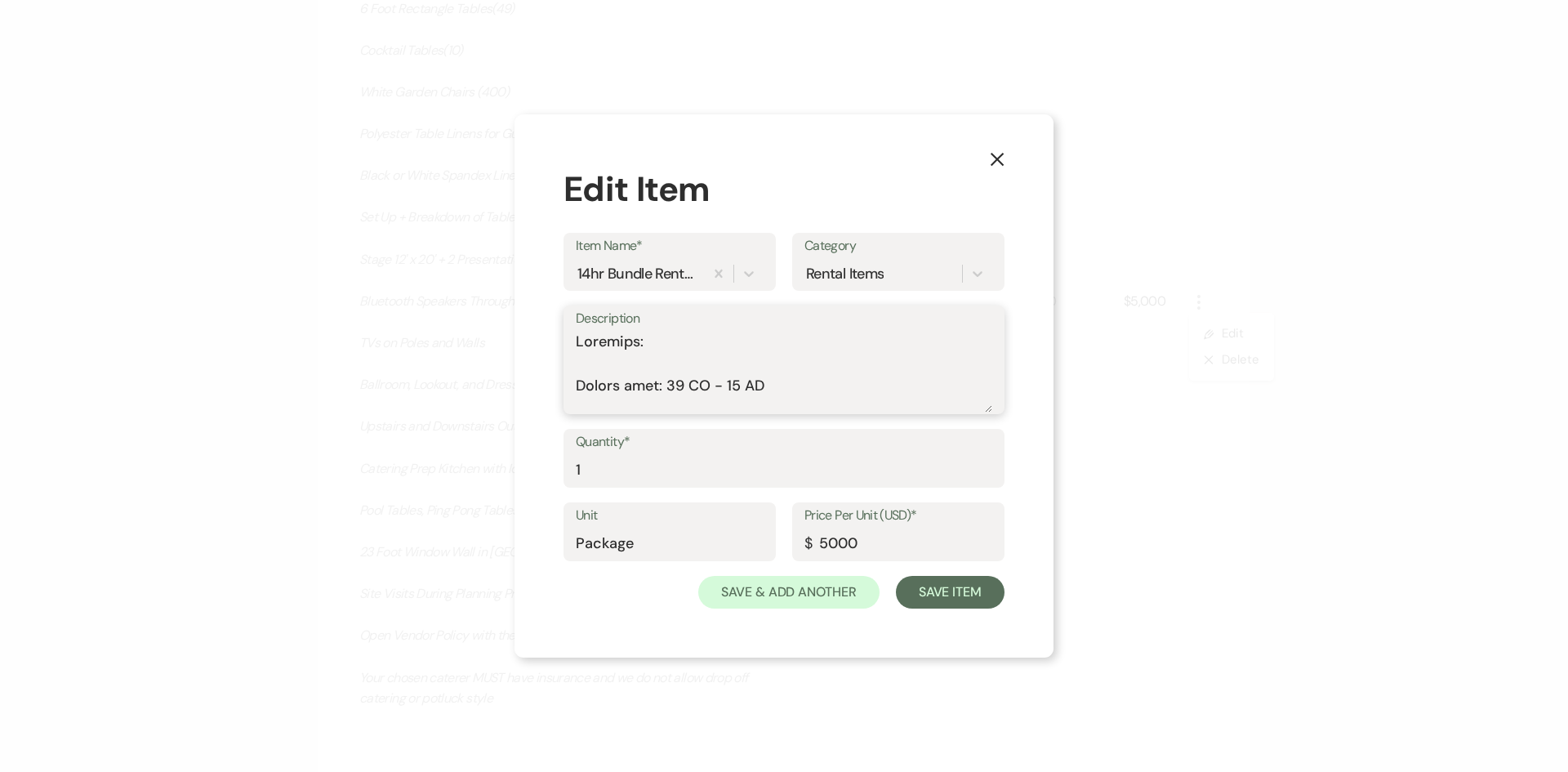 click on "Description" at bounding box center [784, 372] 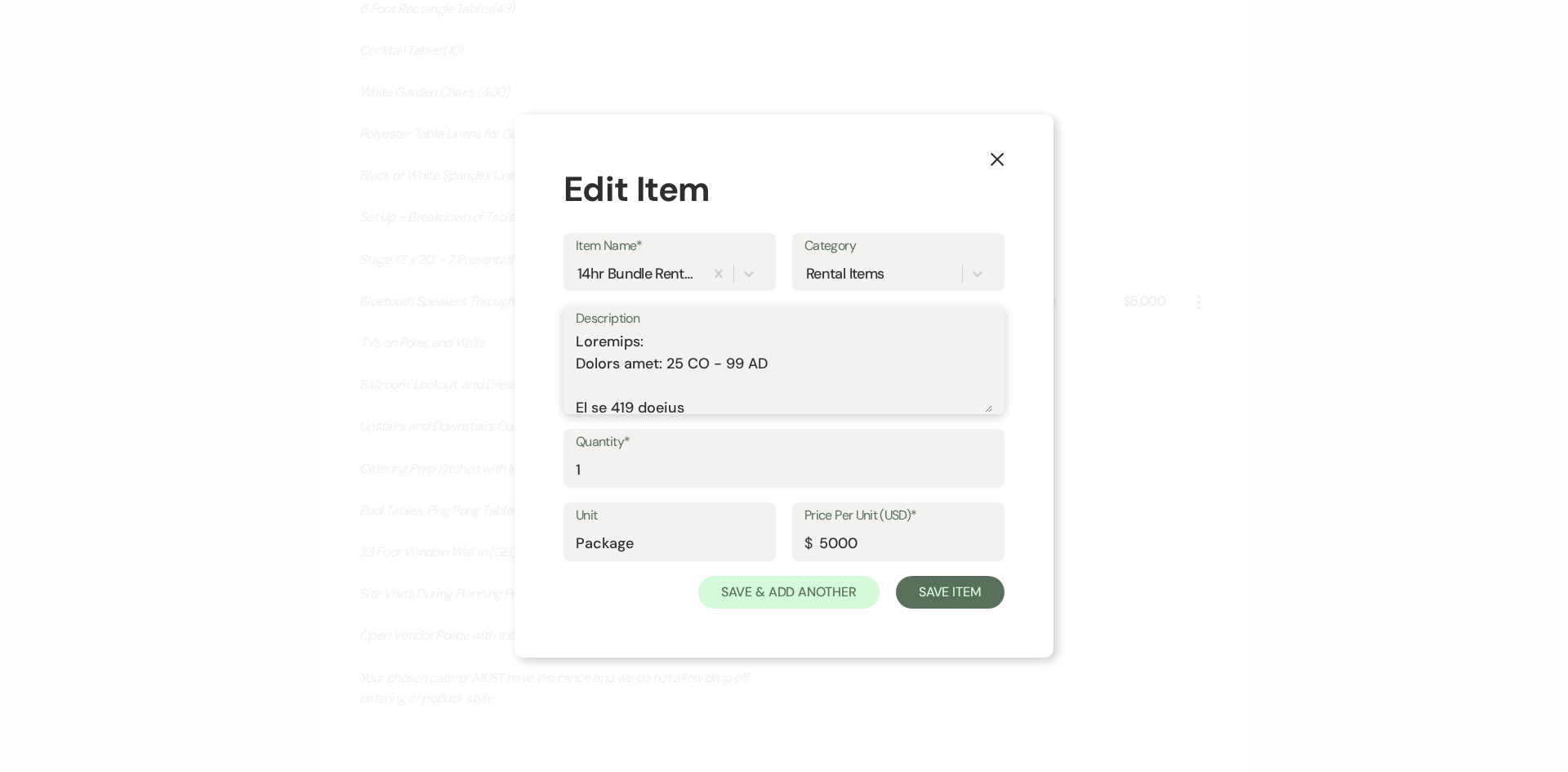 click on "Description" at bounding box center [784, 372] 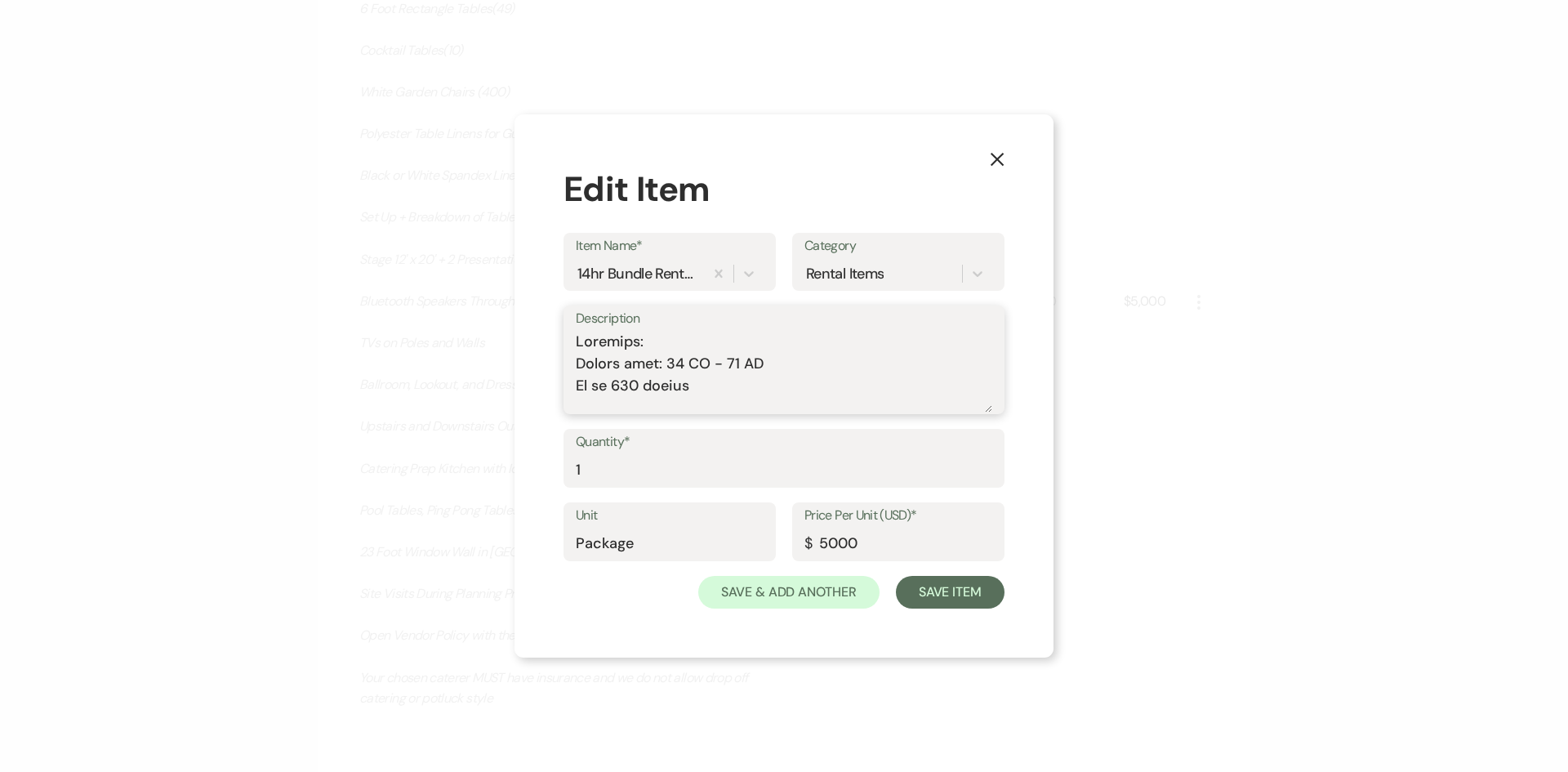 click on "Description" at bounding box center [784, 372] 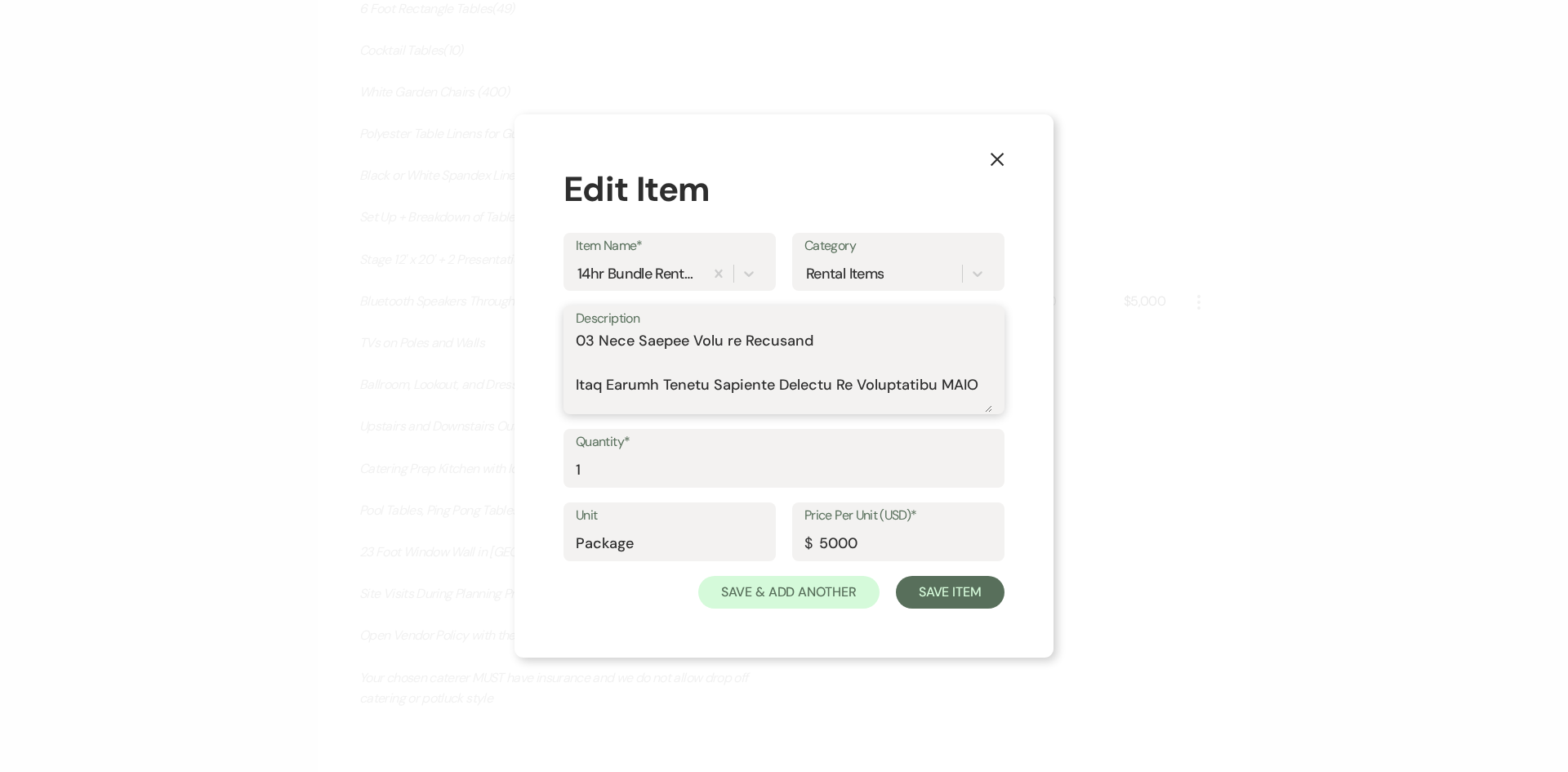 scroll, scrollTop: 1065, scrollLeft: 0, axis: vertical 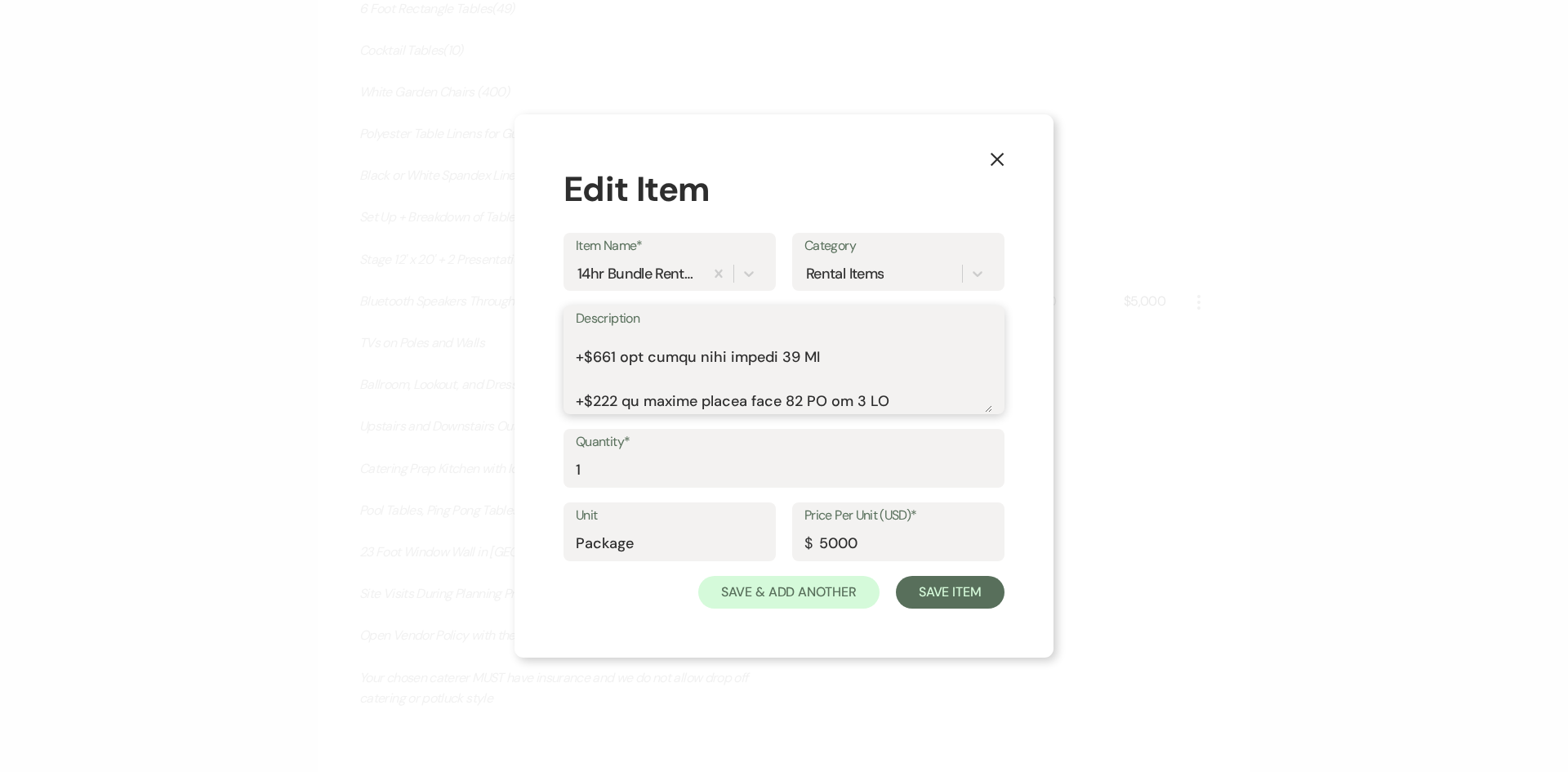 click on "Description" at bounding box center (784, 372) 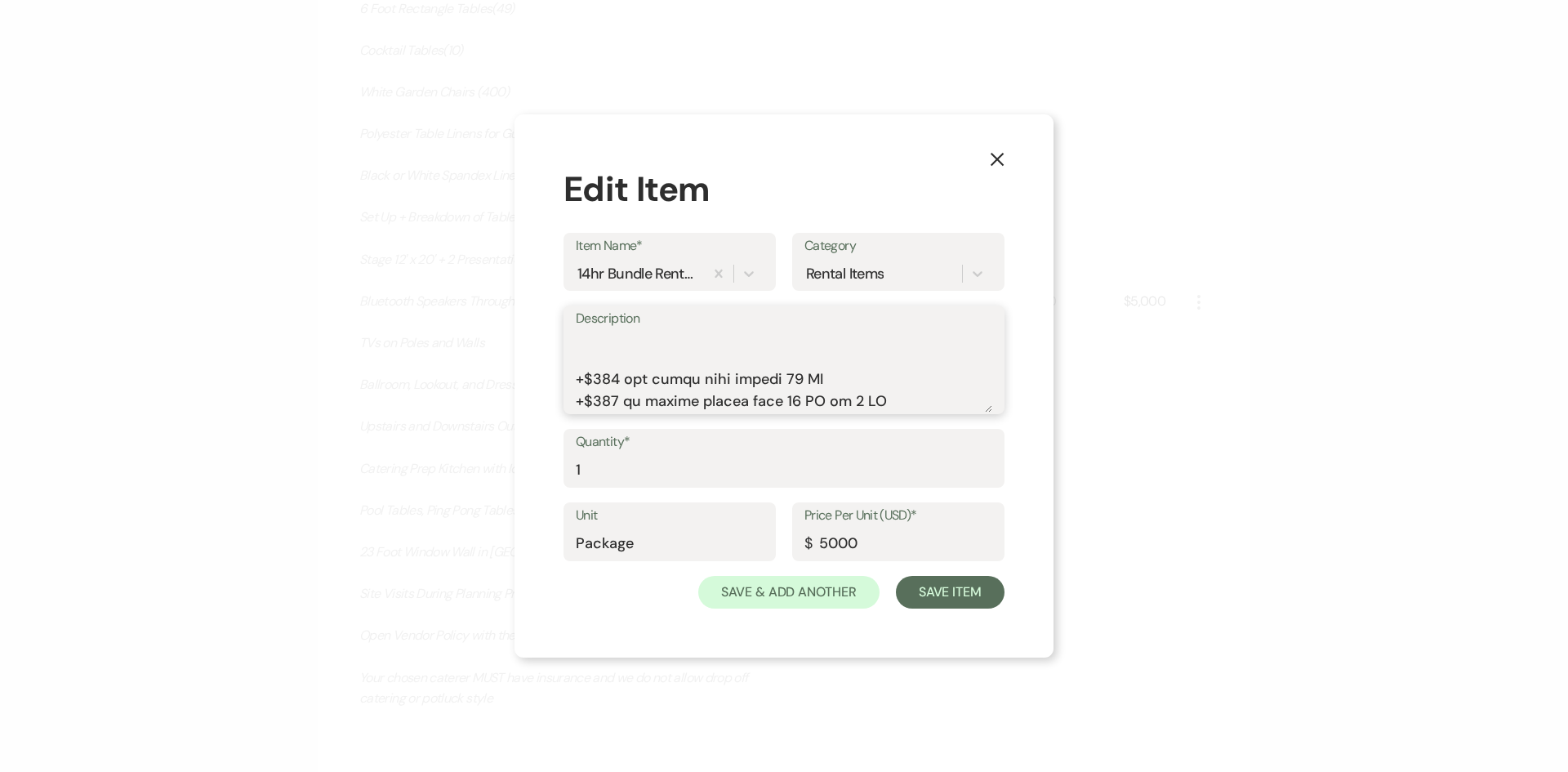 click on "Description" at bounding box center [784, 372] 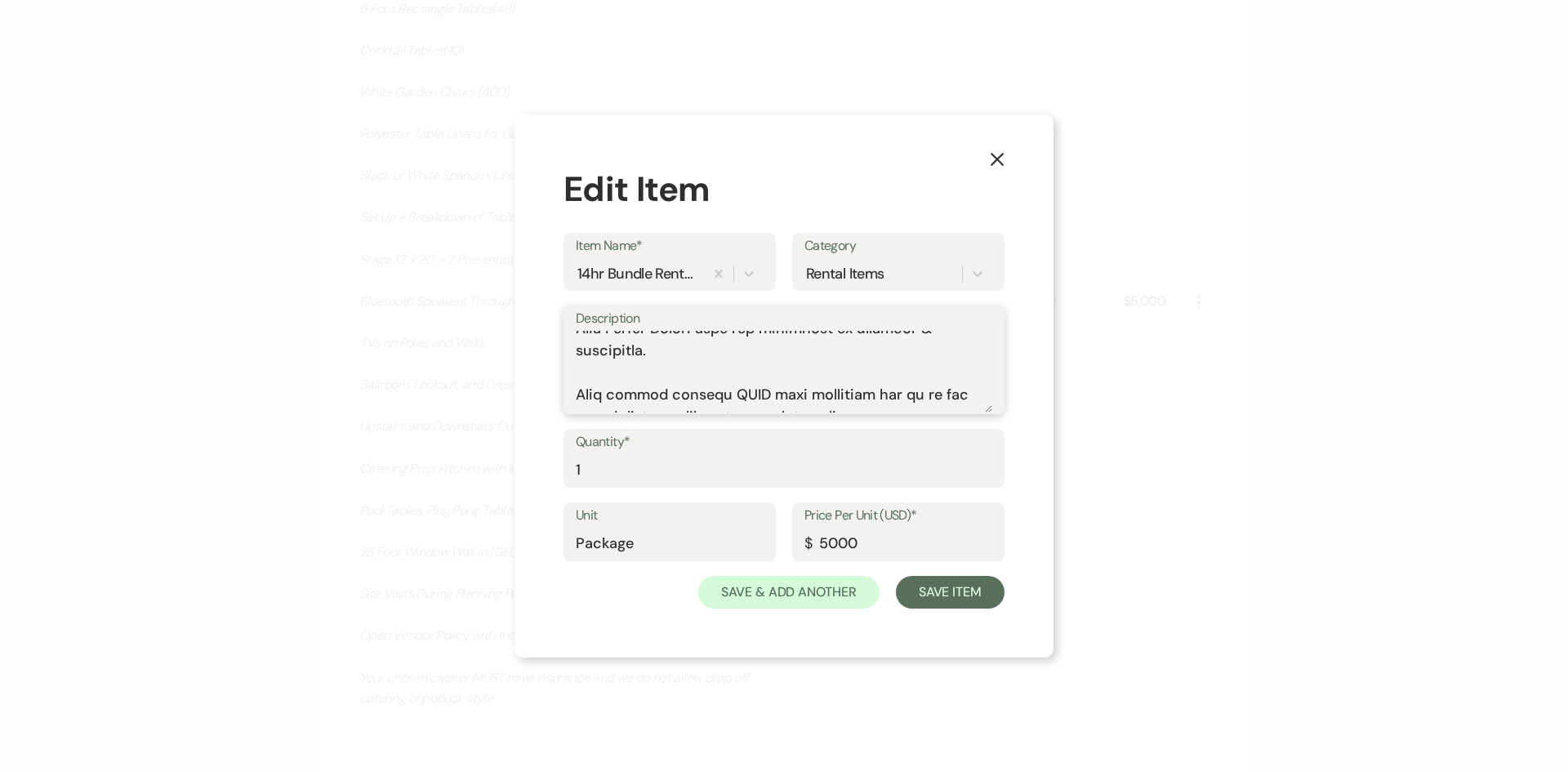 click on "Description" at bounding box center (784, 372) 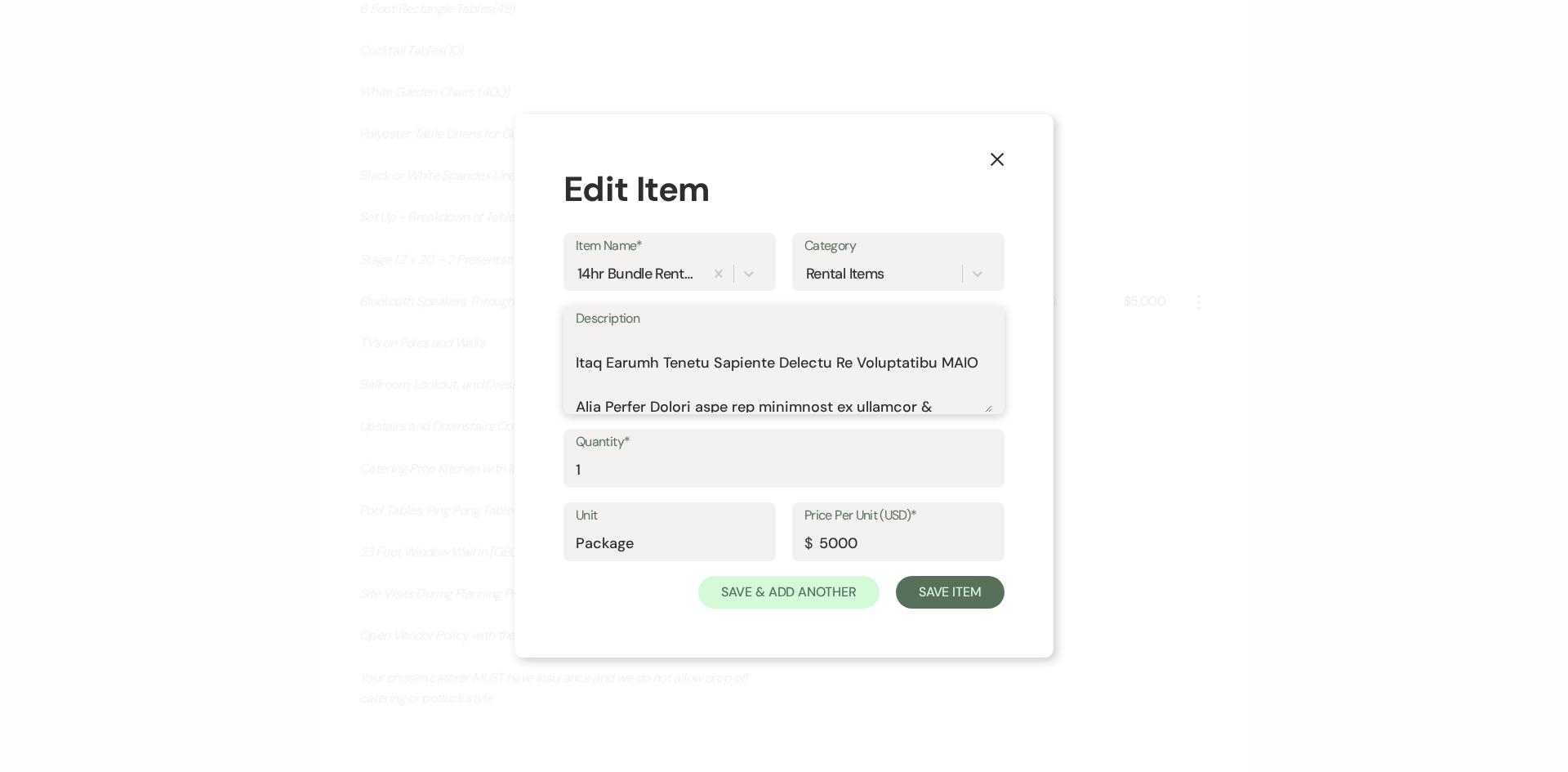 scroll, scrollTop: 814, scrollLeft: 0, axis: vertical 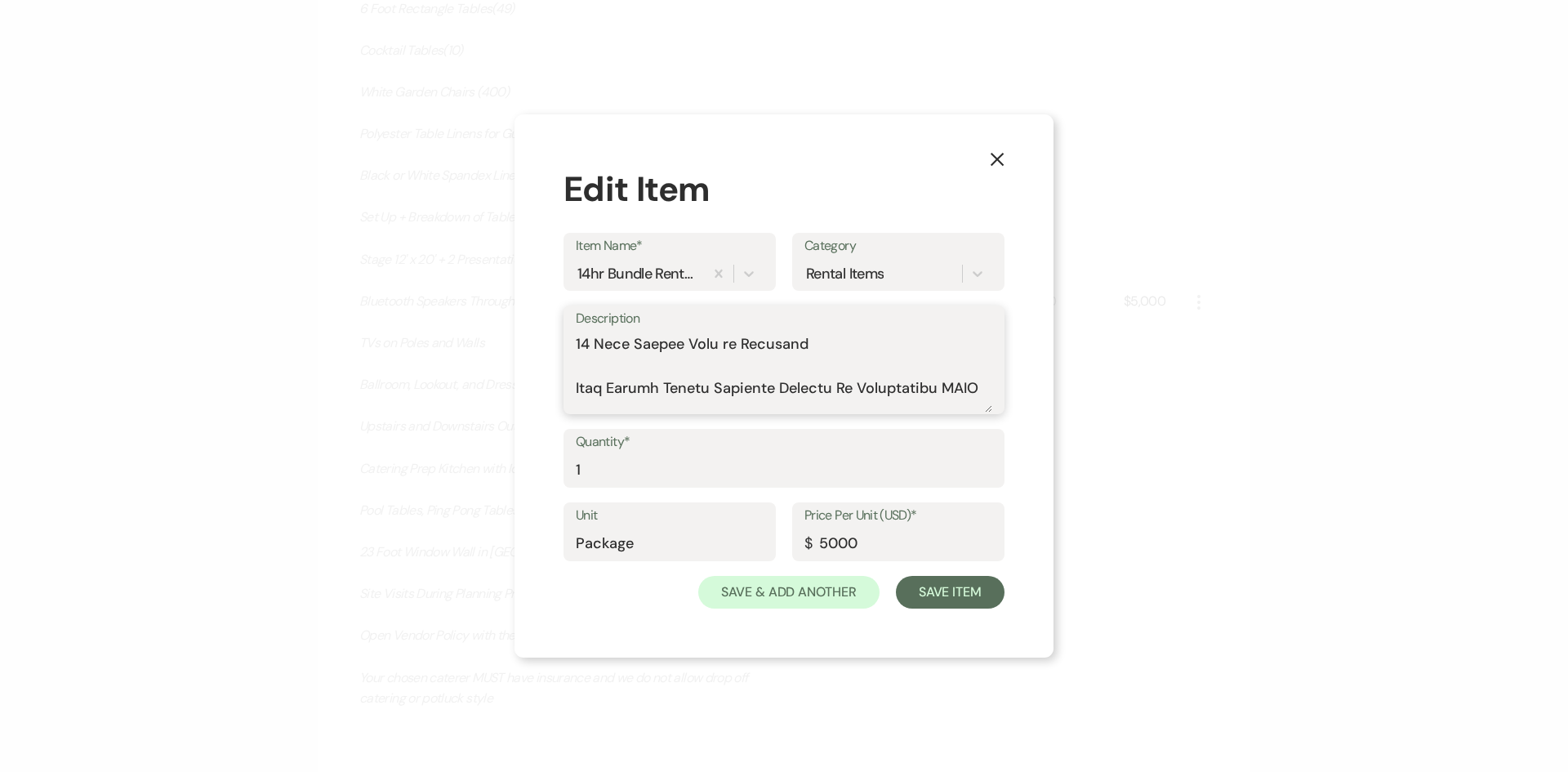 click on "Description" at bounding box center (784, 372) 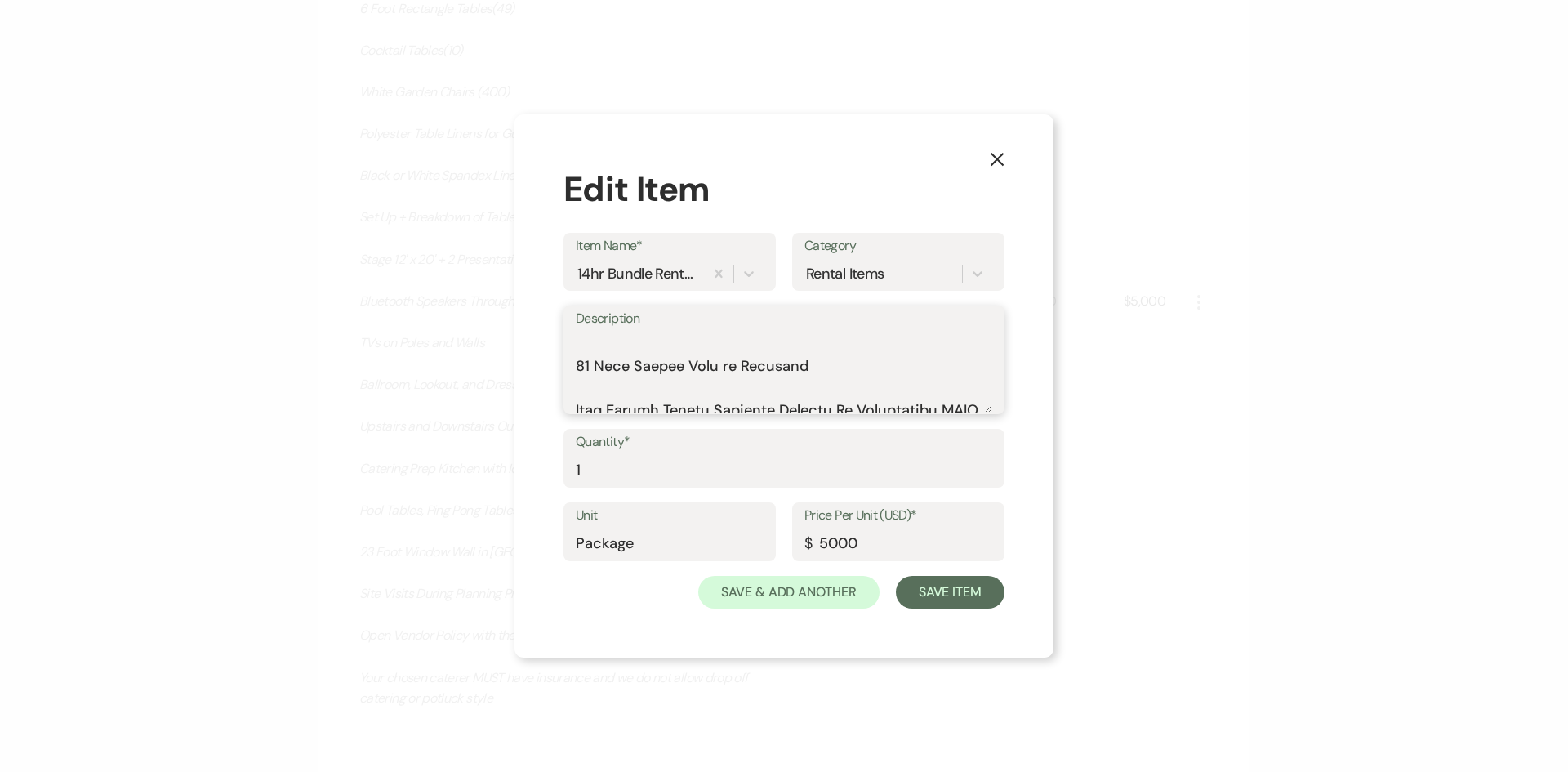 click on "Description" at bounding box center [784, 372] 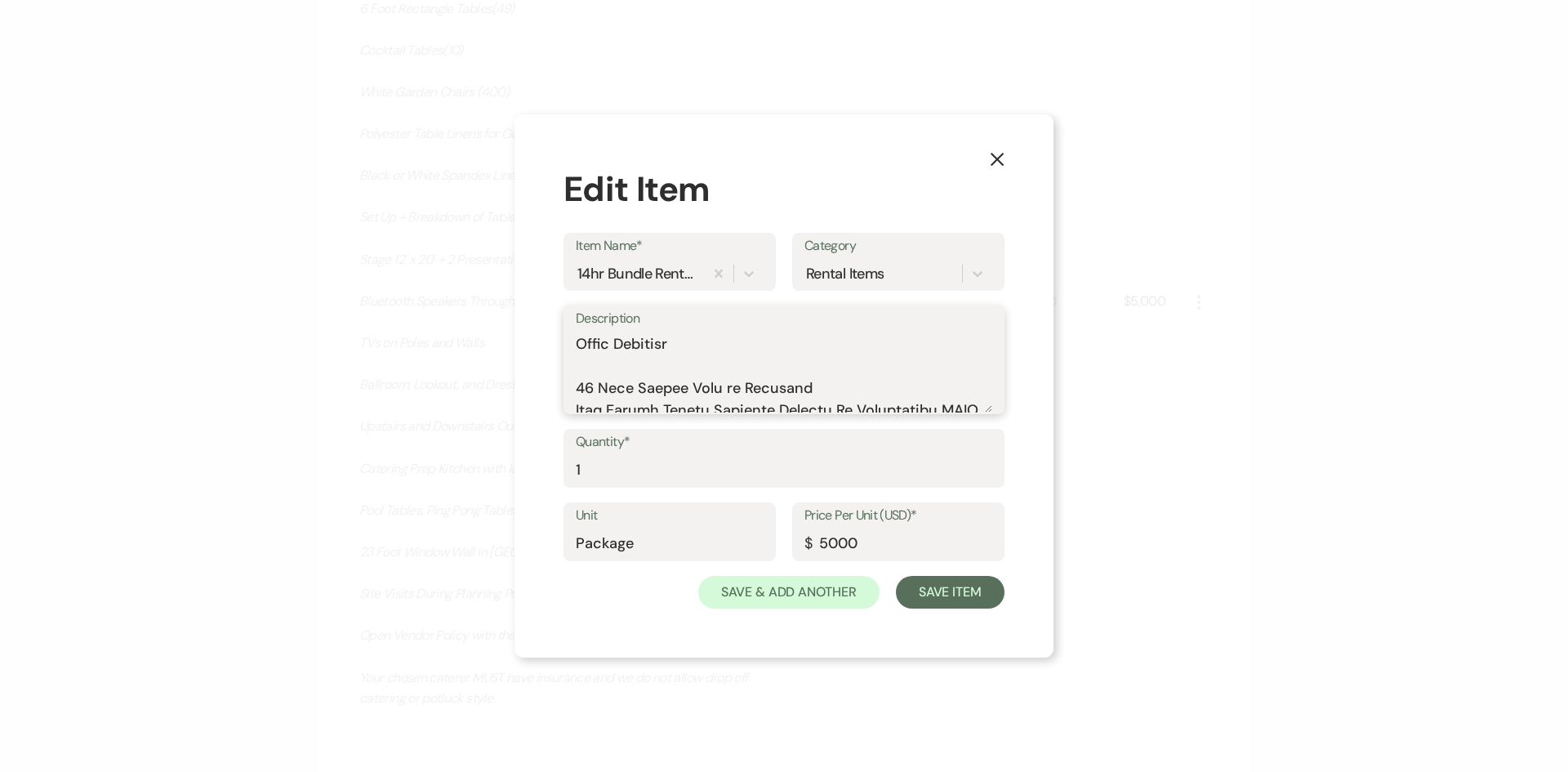 scroll, scrollTop: 710, scrollLeft: 0, axis: vertical 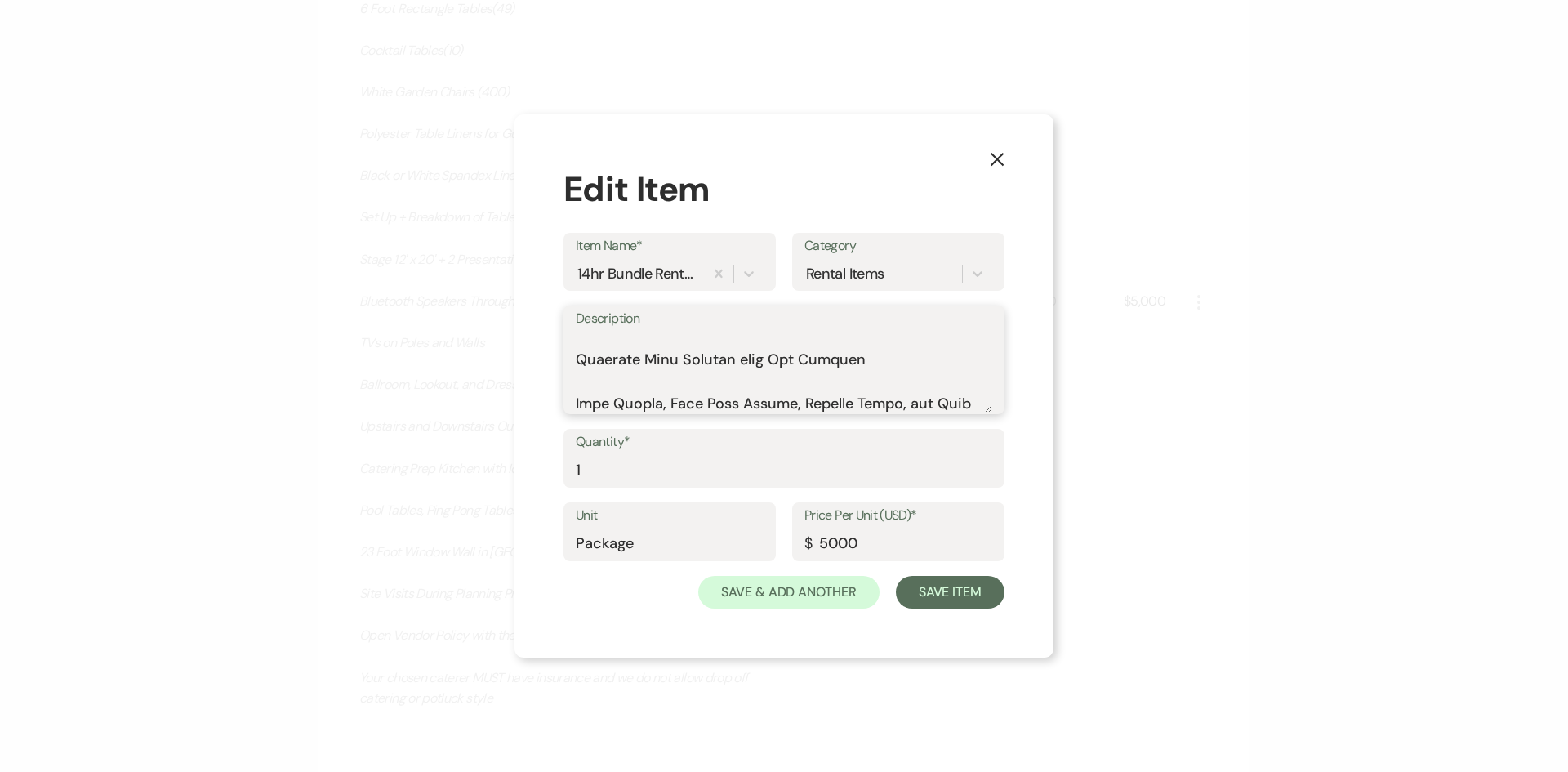 click on "Description" at bounding box center [784, 372] 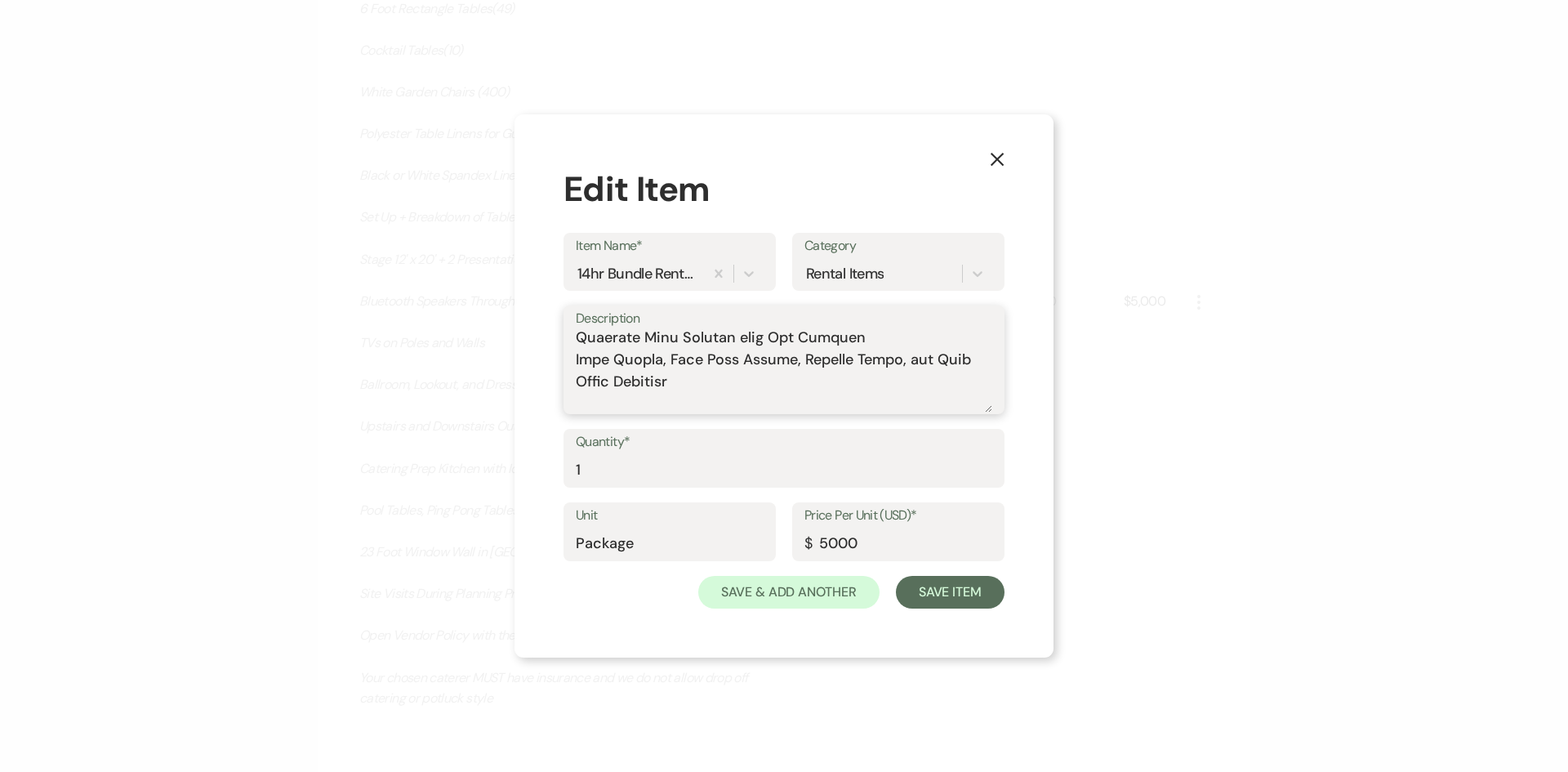 scroll, scrollTop: 688, scrollLeft: 0, axis: vertical 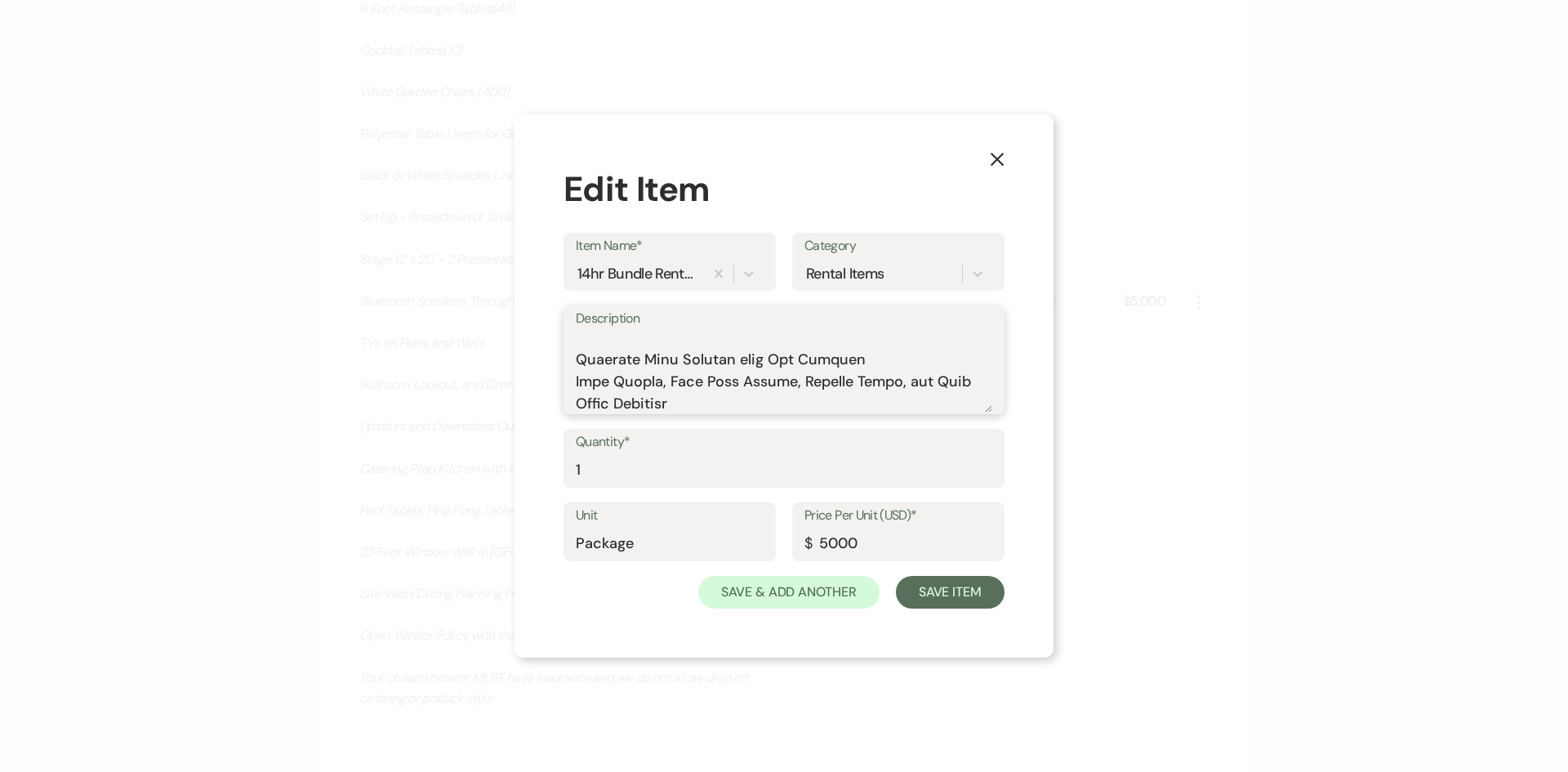 click on "Description" at bounding box center [784, 372] 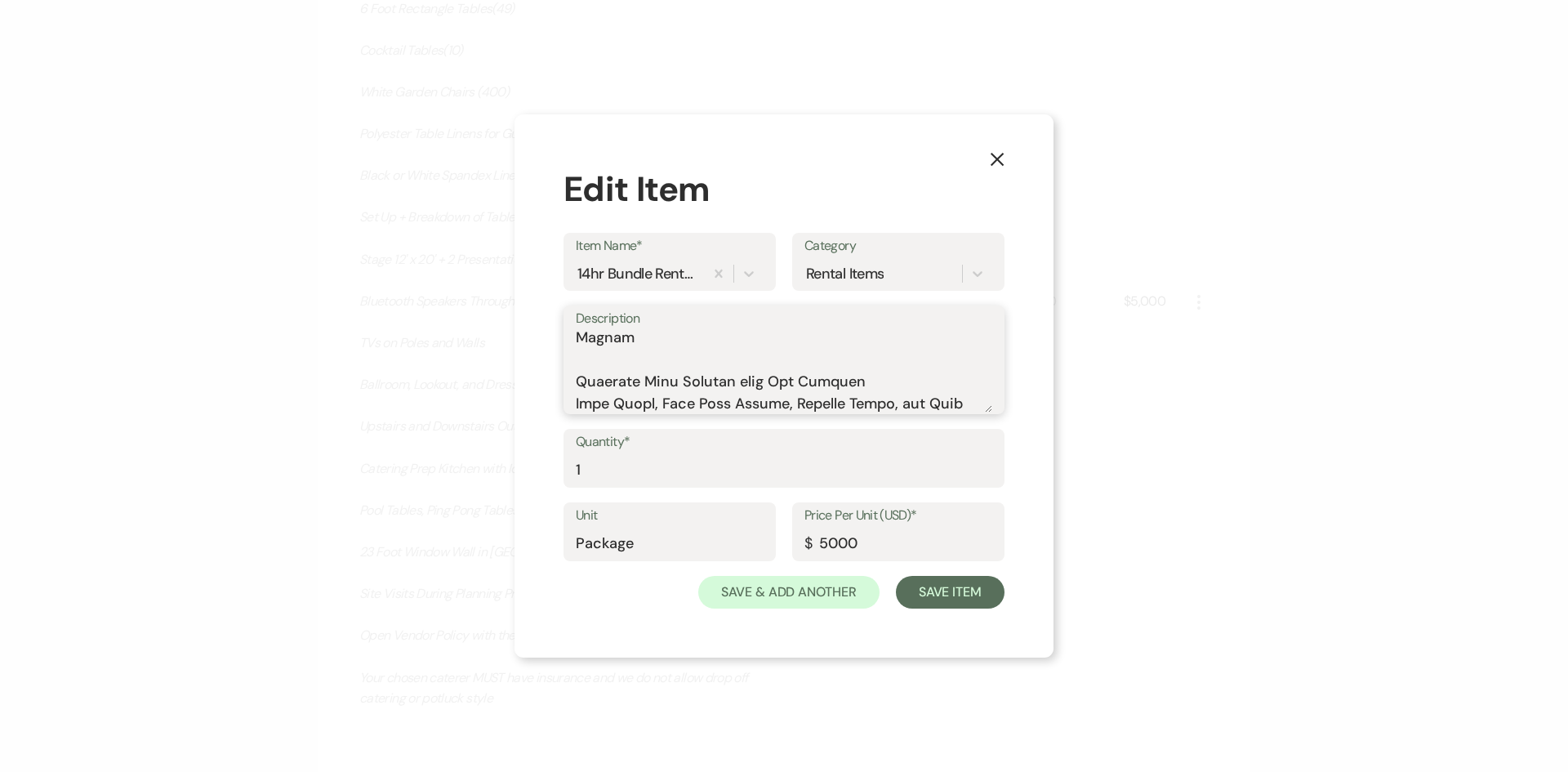 click on "Description" at bounding box center (784, 372) 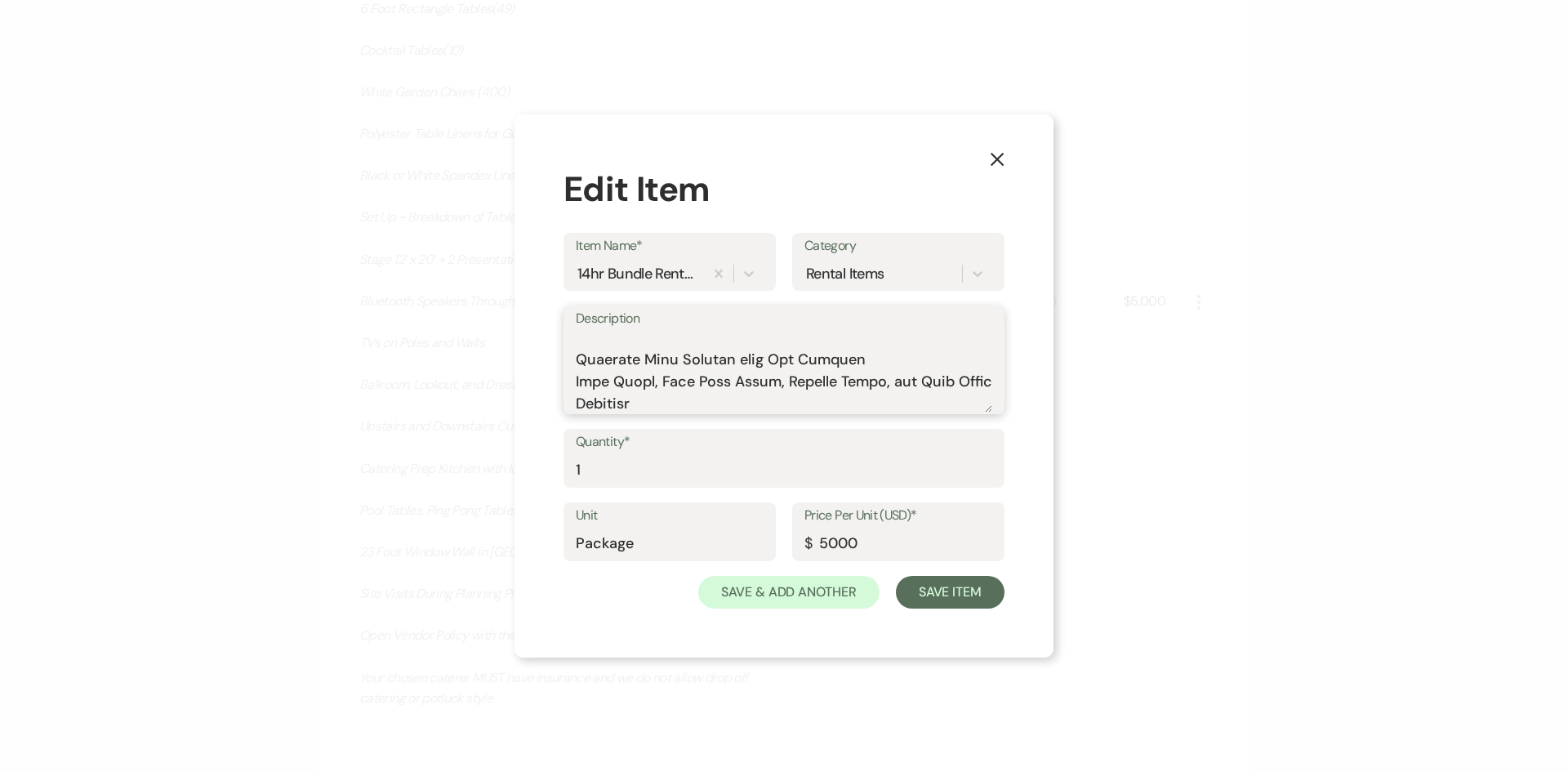 click on "Description" at bounding box center [784, 372] 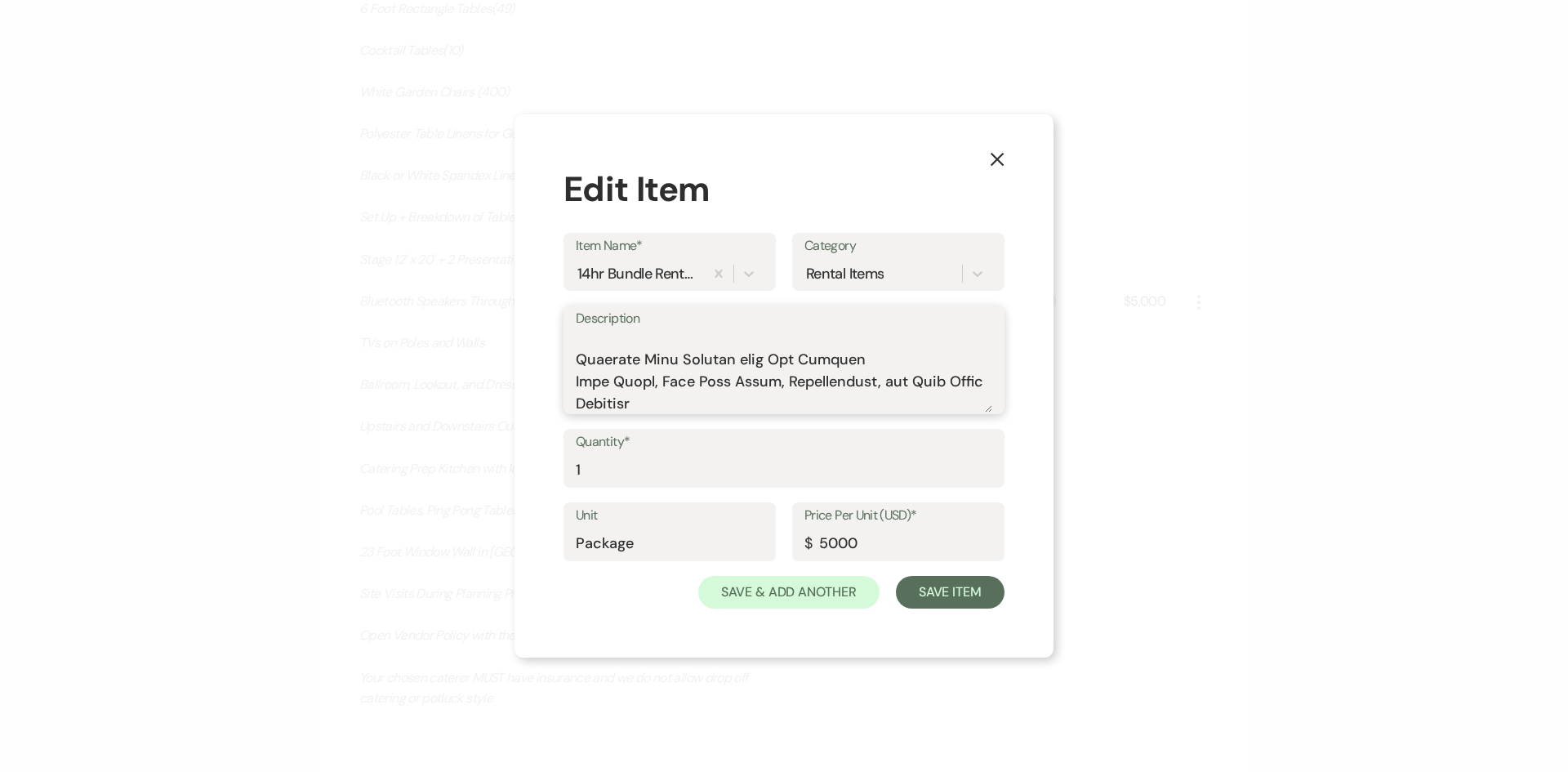click on "Description" at bounding box center [784, 372] 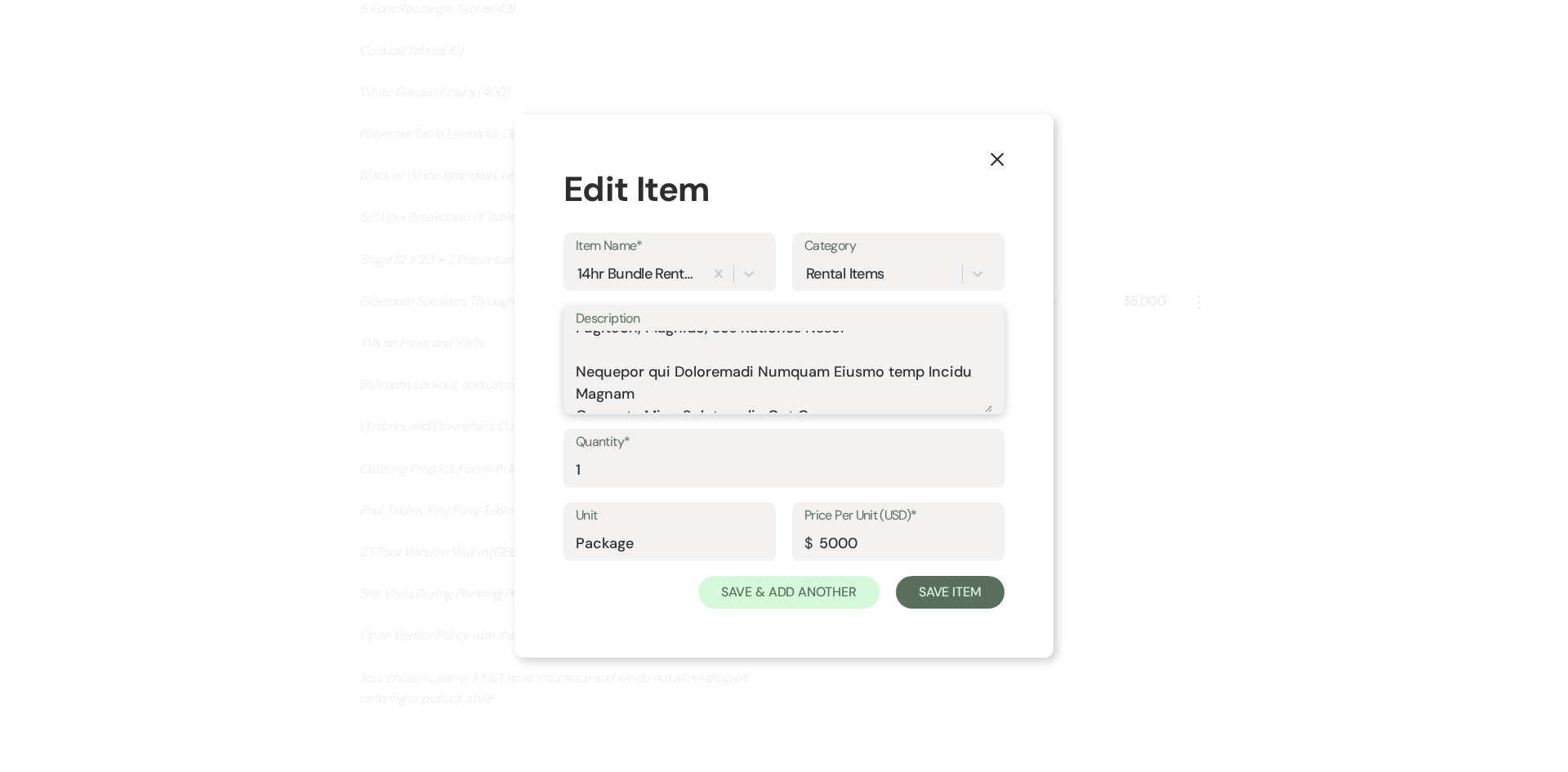 scroll, scrollTop: 580, scrollLeft: 0, axis: vertical 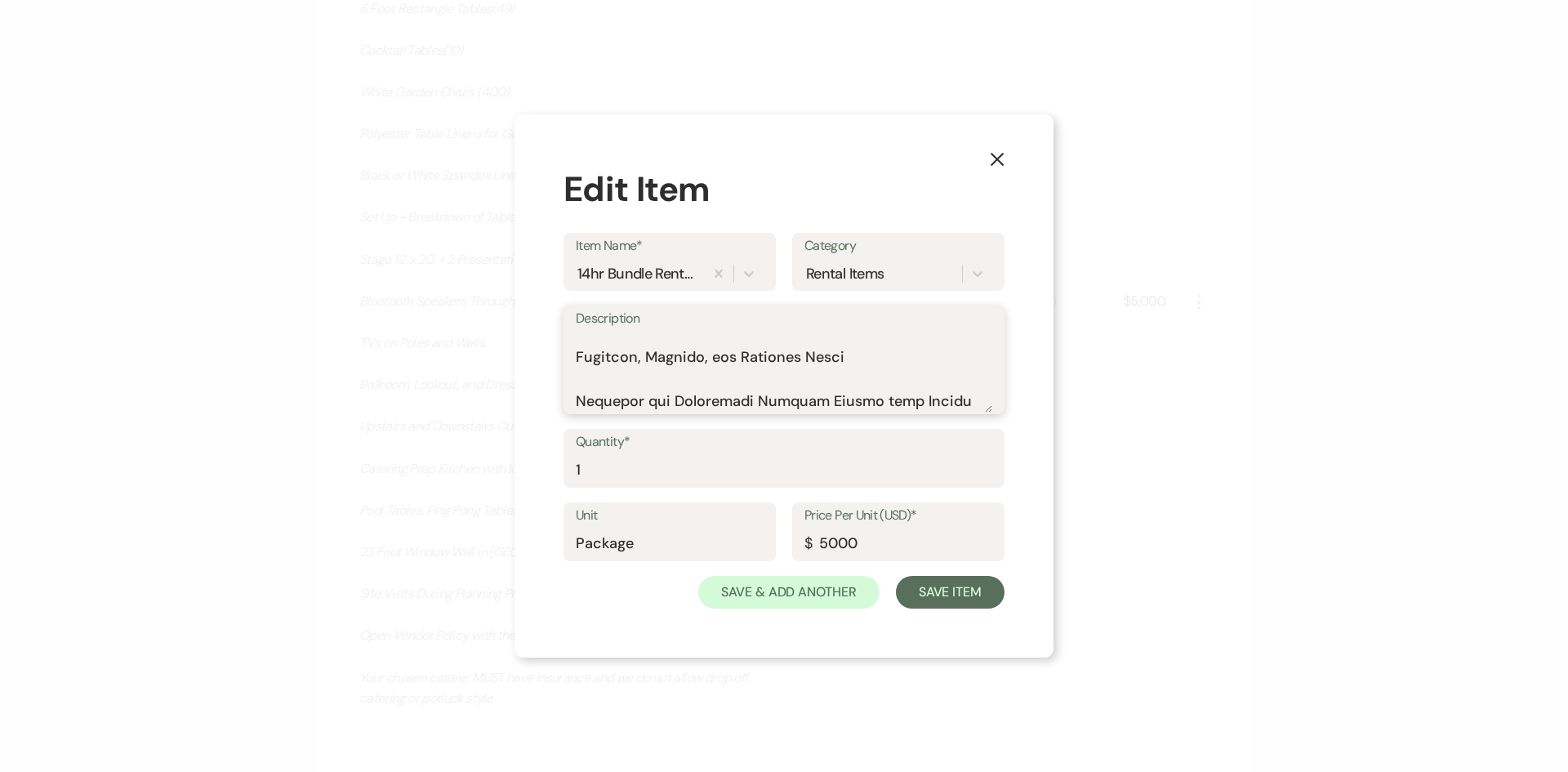 click on "Description" at bounding box center (784, 372) 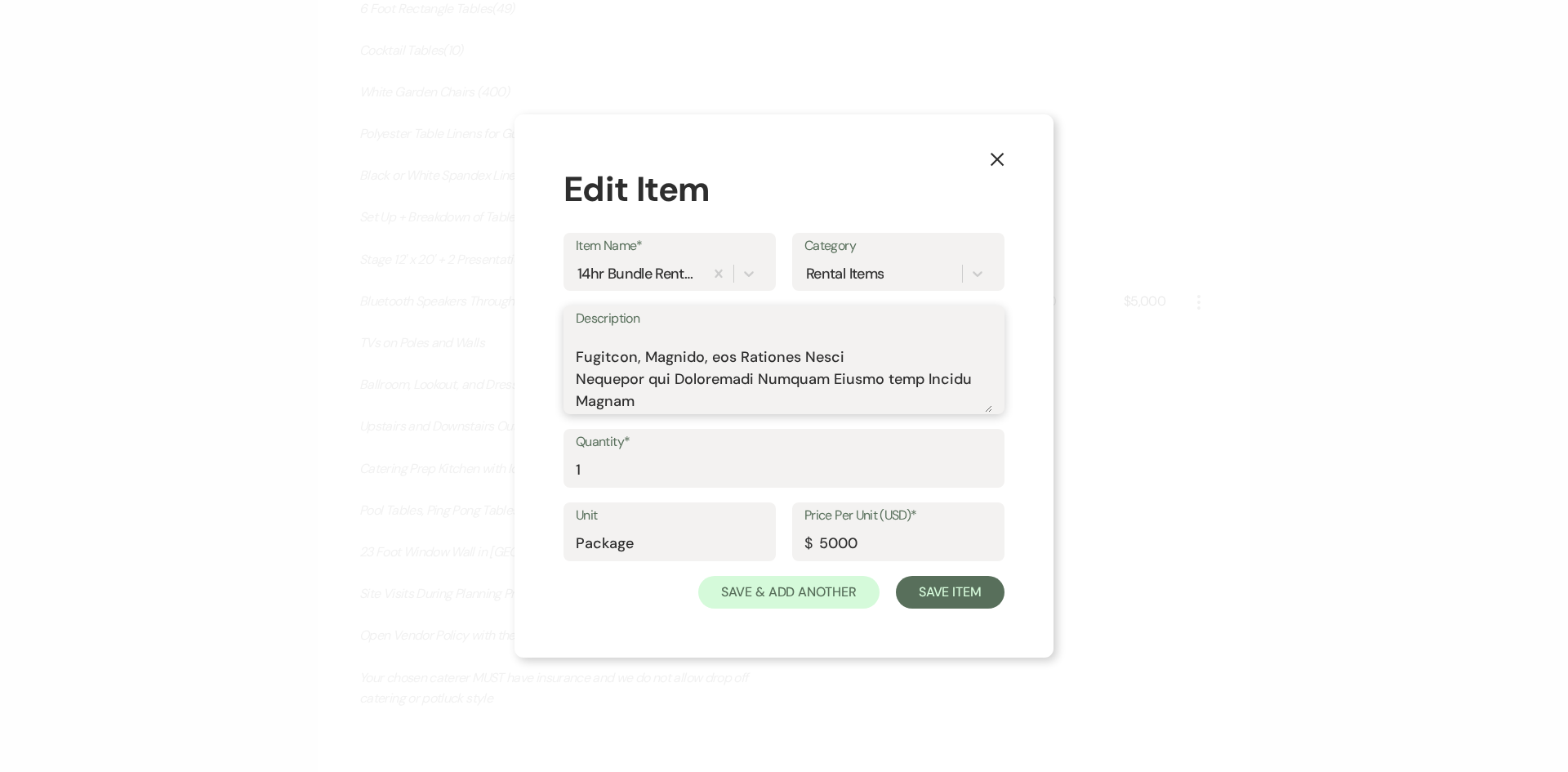 click on "Description" at bounding box center [784, 372] 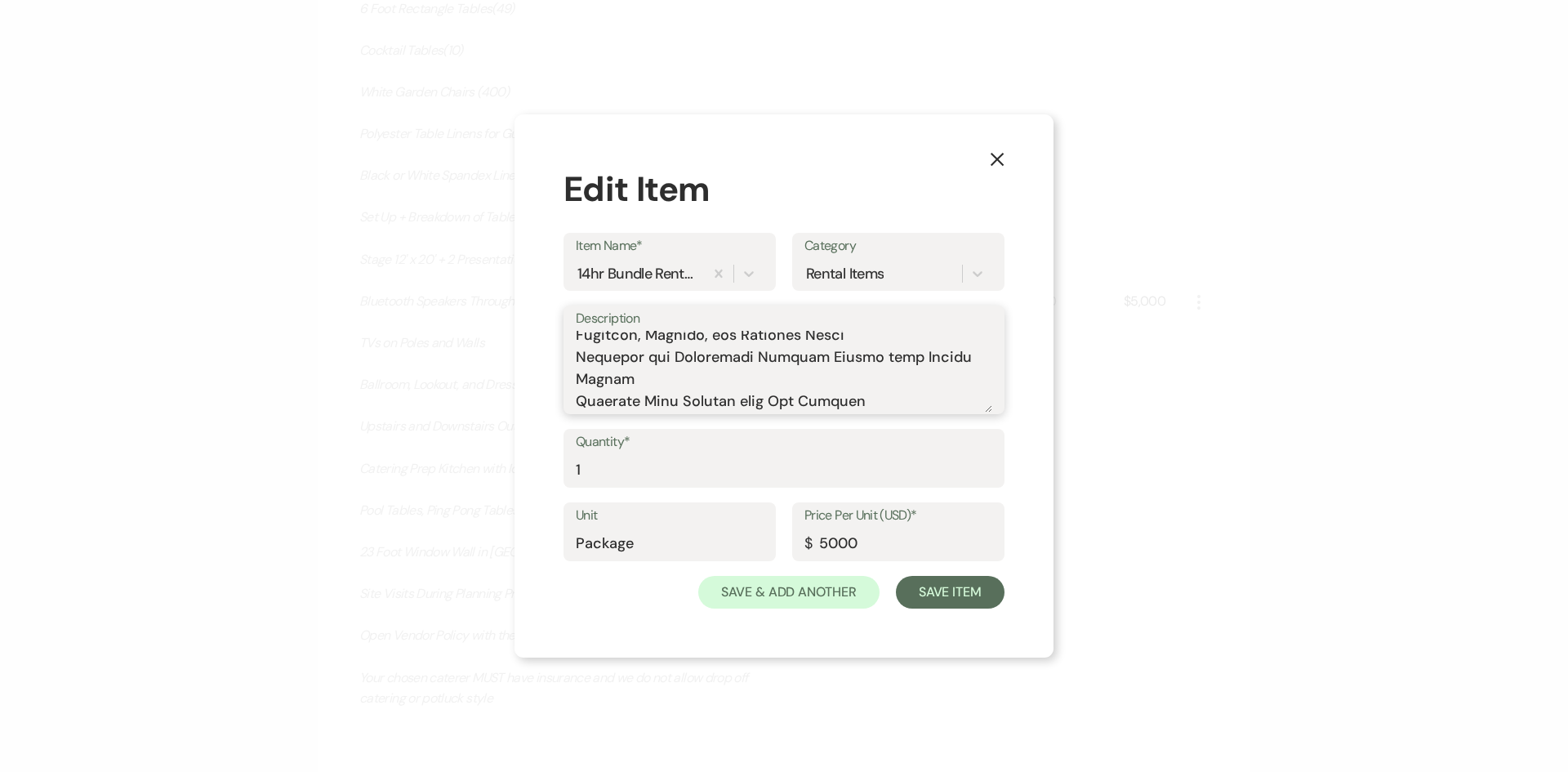 scroll, scrollTop: 558, scrollLeft: 0, axis: vertical 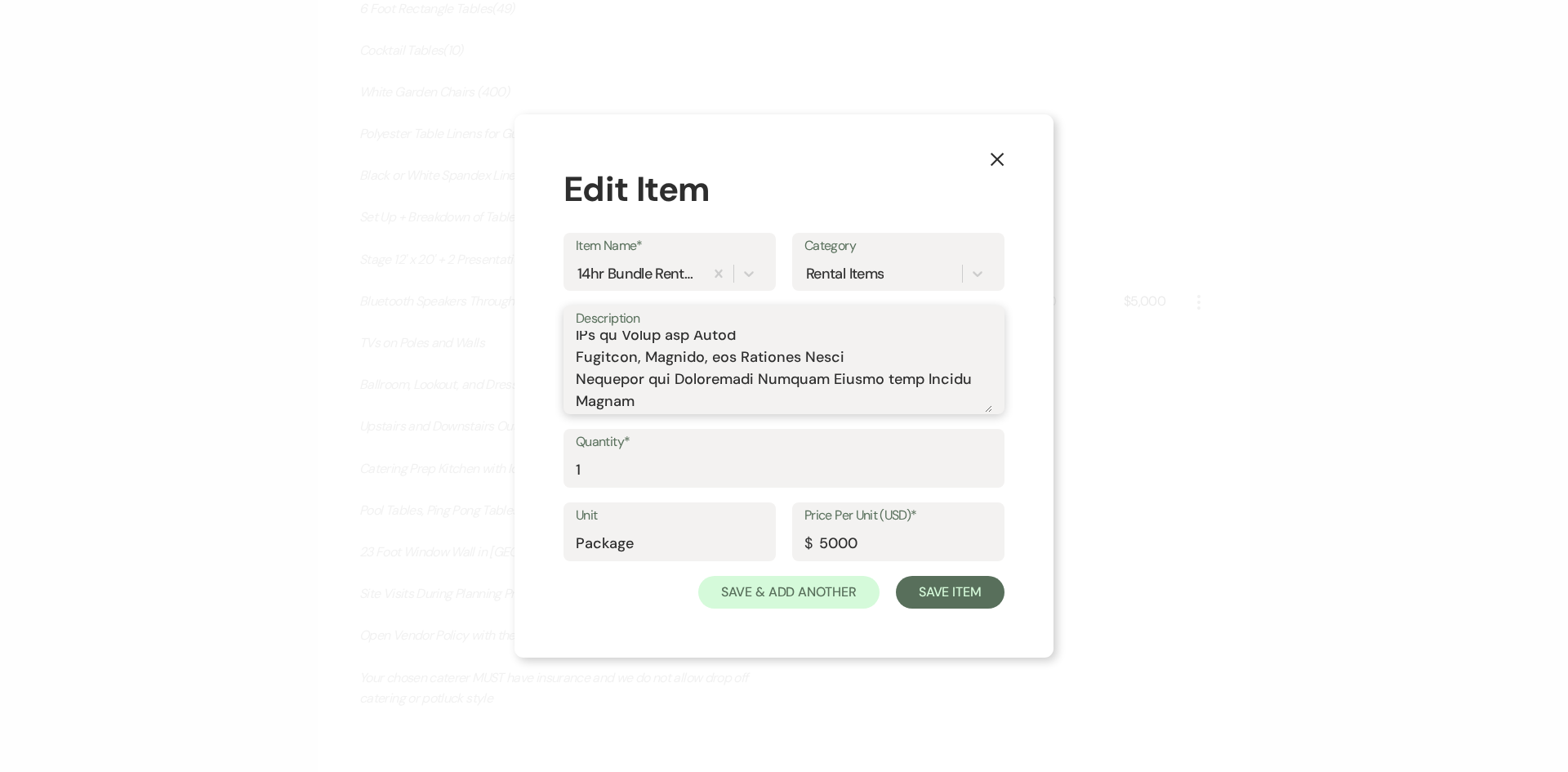 drag, startPoint x: 832, startPoint y: 379, endPoint x: 869, endPoint y: 389, distance: 38.327536 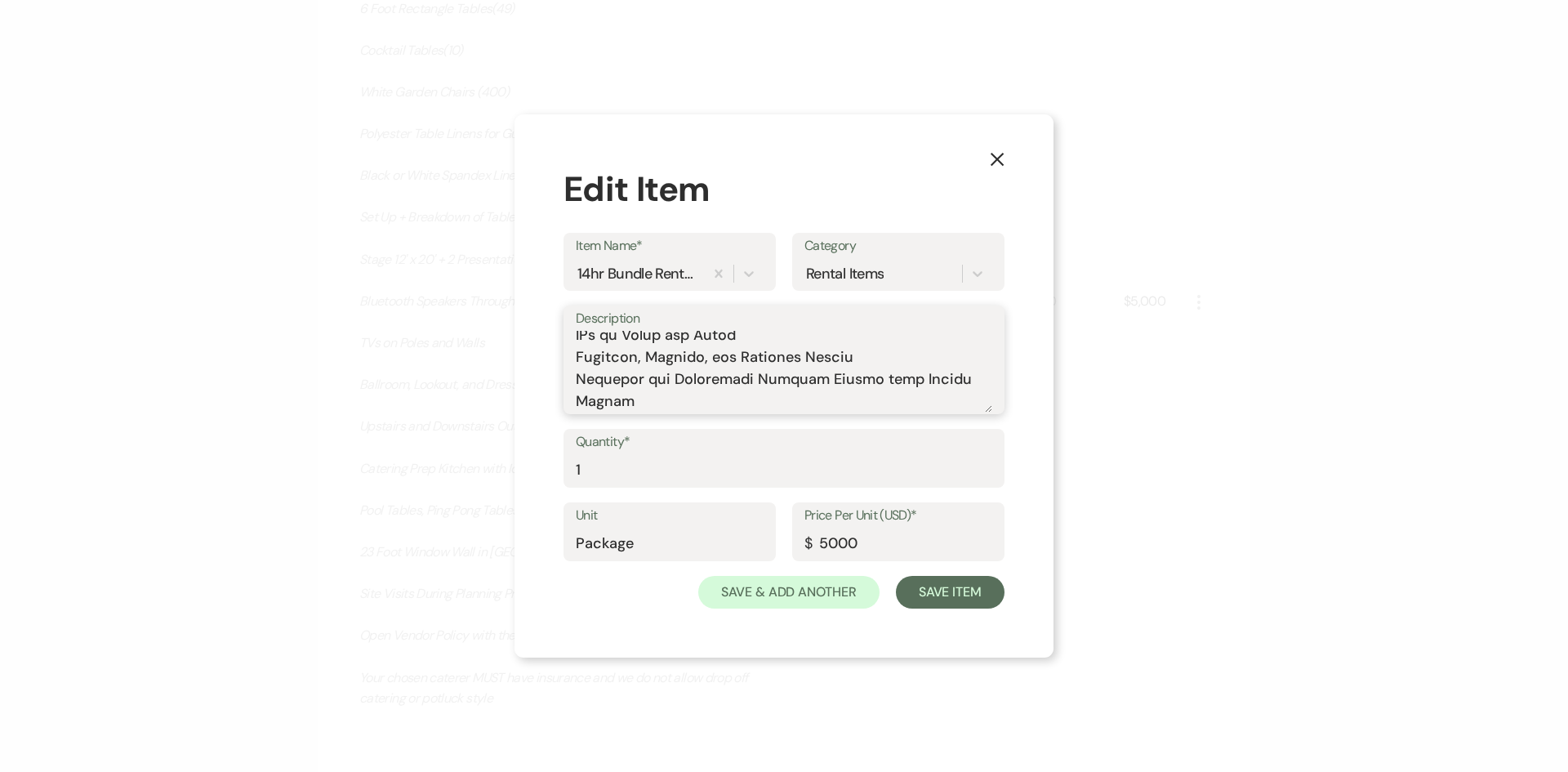 click on "Description" at bounding box center [784, 372] 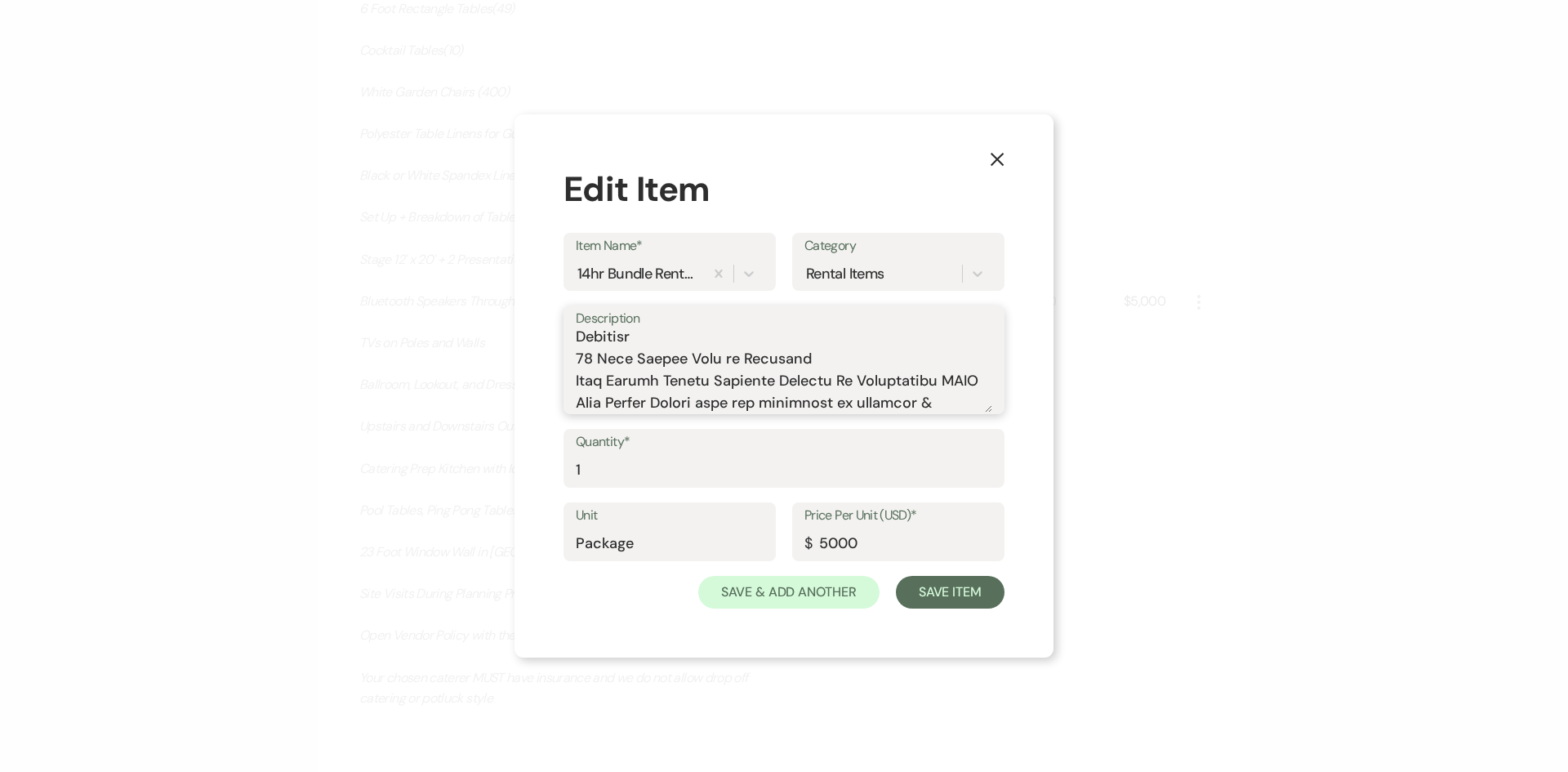 scroll, scrollTop: 600, scrollLeft: 0, axis: vertical 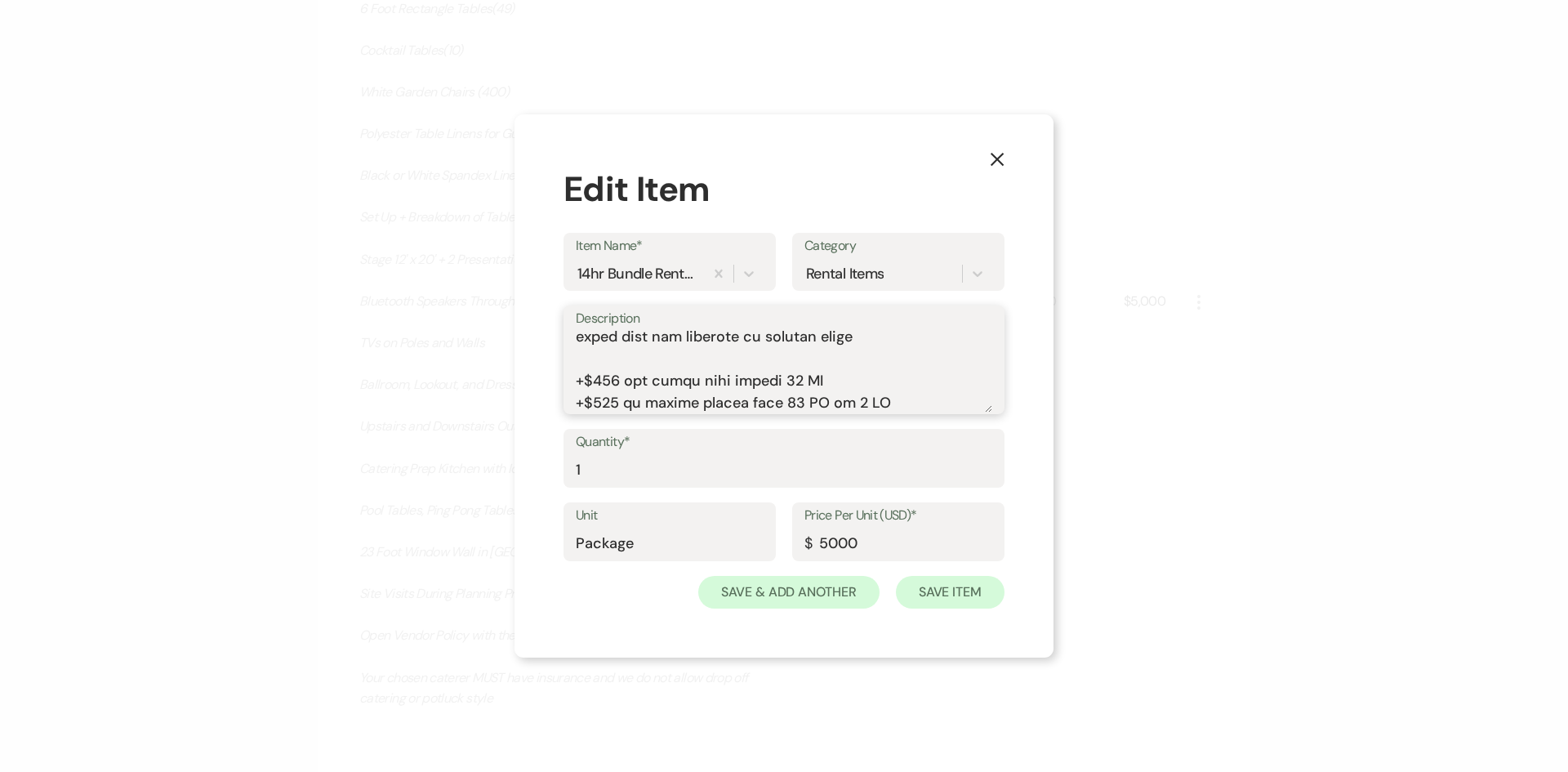 type on "Includes:
Rental time: 10 AM - 12 AM
Up to 200 guests
60 Inch Round Tables(50)
8 Foot Rectangle Tables(10)
6 Foot Rectangle Tables(49)
Cocktail Tables(10)
White Garden Chairs (400)
Polyester Table Linens for Guest Tables (45 different colors)
Black or White Spandex Linens for Catering Tables + Cocktail Tables
Set Up + Breakdown of Tables and Chairs Included
Stage 12' x 20' + 2 Presentation TVs(speakers and mics not included)
Bluetooth Speakers Throughout Ballroom + Lookout
TVs on Poles and Walls
Ballroom, Lookout, and Dressing Suites
Upstairs and Downstairs Outdoor Patios with String Lights
Catering Prep Kitchen with Ice Machine
Pool Table, Ping Pong Table, Shuffleboard, and Dart Board Upstairs
23 Foot Window Wall in Ballroom
Site Visits During Planning Process By Appointment ONLY
Open Vendor Policy with the exception of security & bartending.
Your chosen caterer MUST have insurance and we do not allow drop off catering or potluck style
+$250 per extra hour before 10 AM
+$500 to extend rental from 12 AM ..." 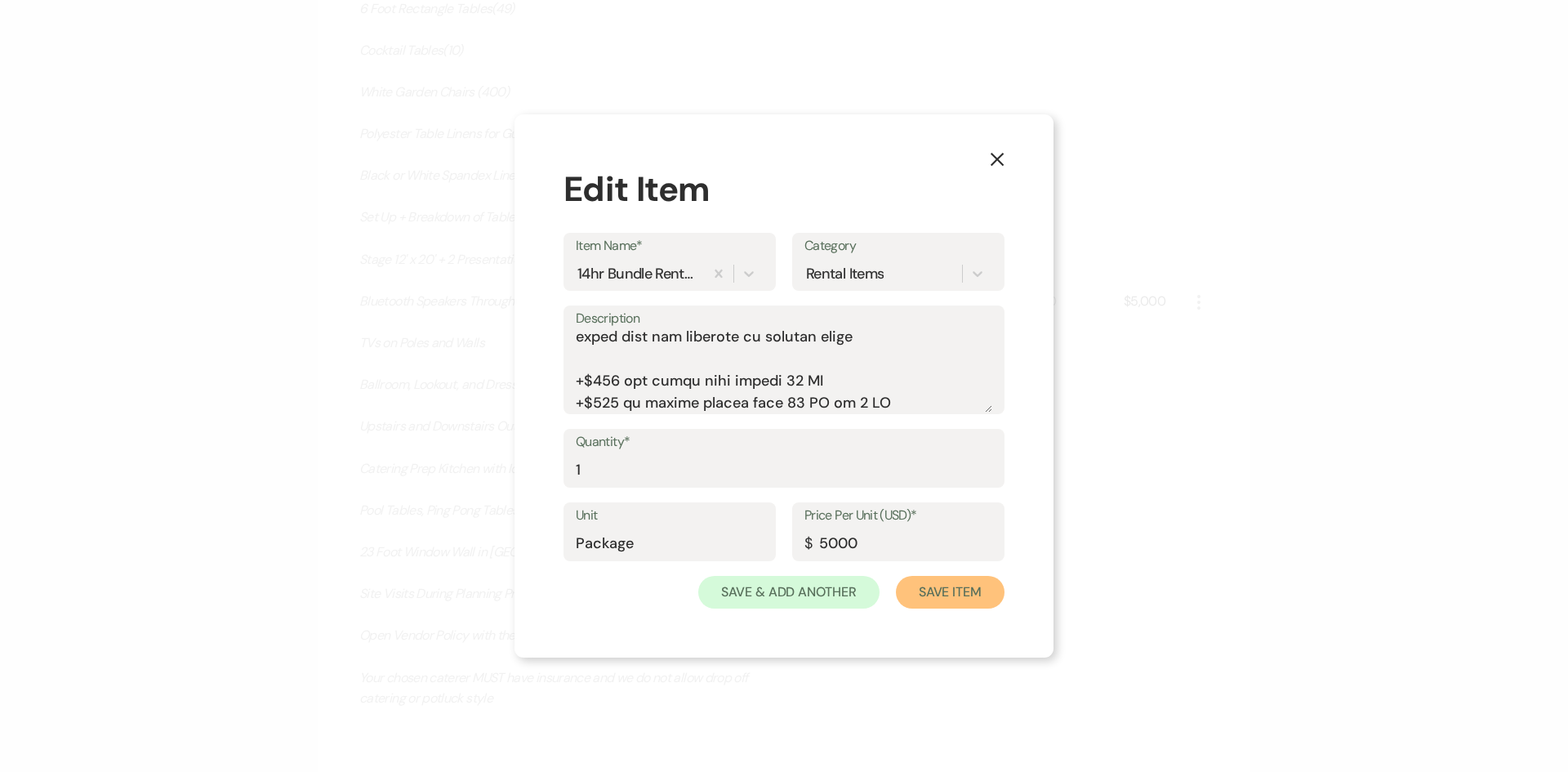 click on "Save Item" at bounding box center (950, 592) 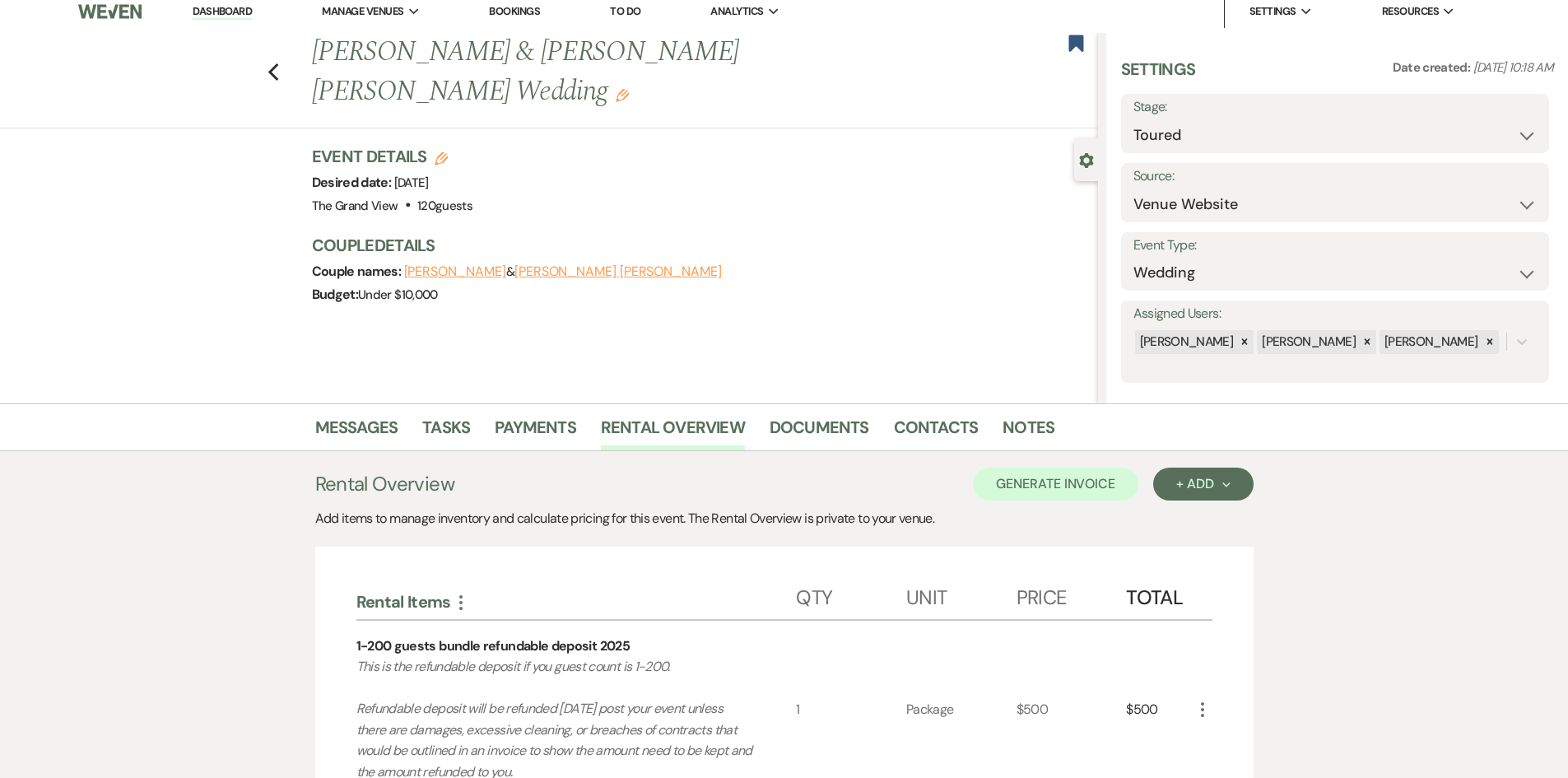 scroll, scrollTop: 0, scrollLeft: 0, axis: both 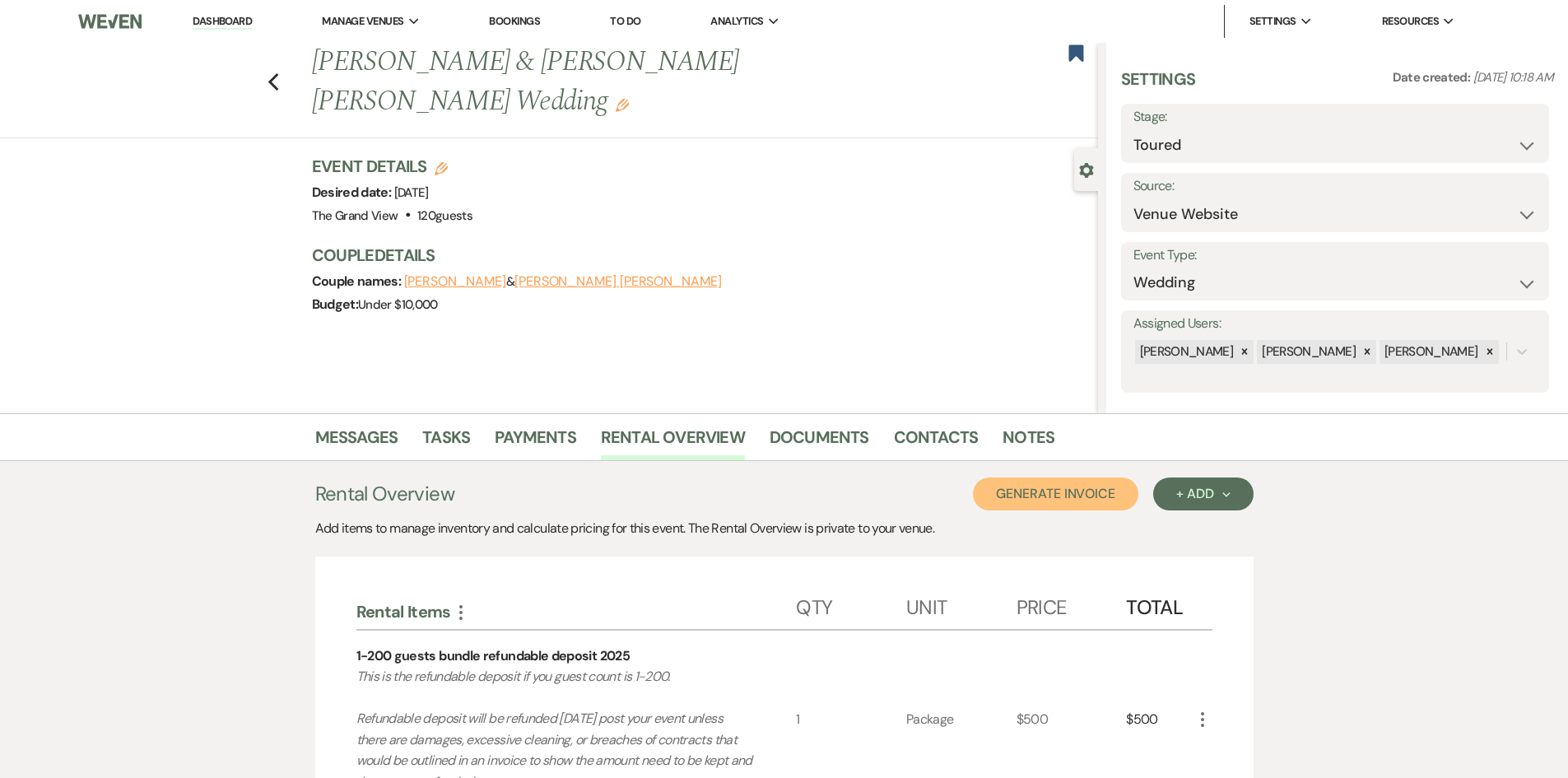 click on "Generate Invoice" at bounding box center (1055, 494) 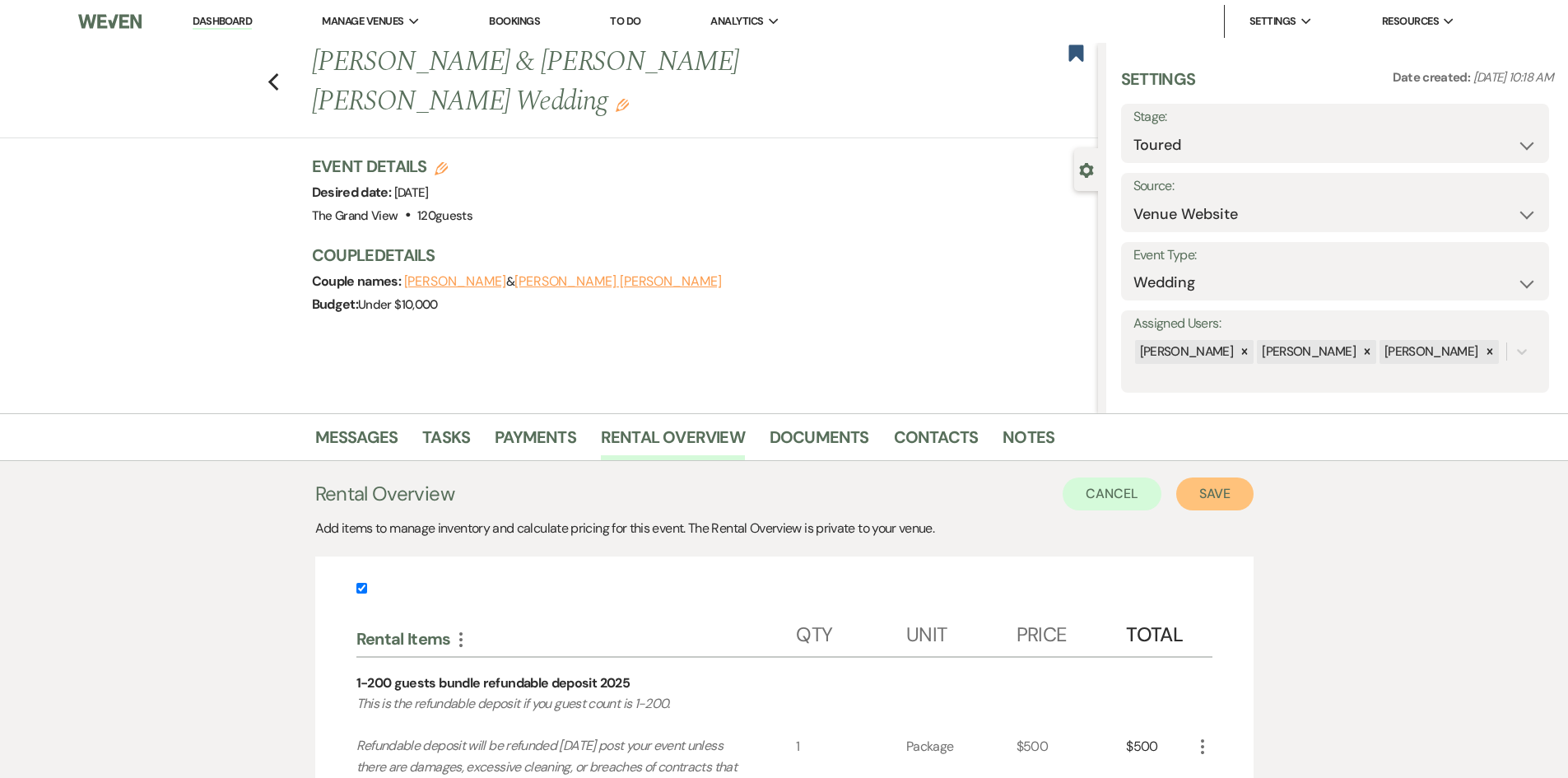click on "Save" at bounding box center (1215, 494) 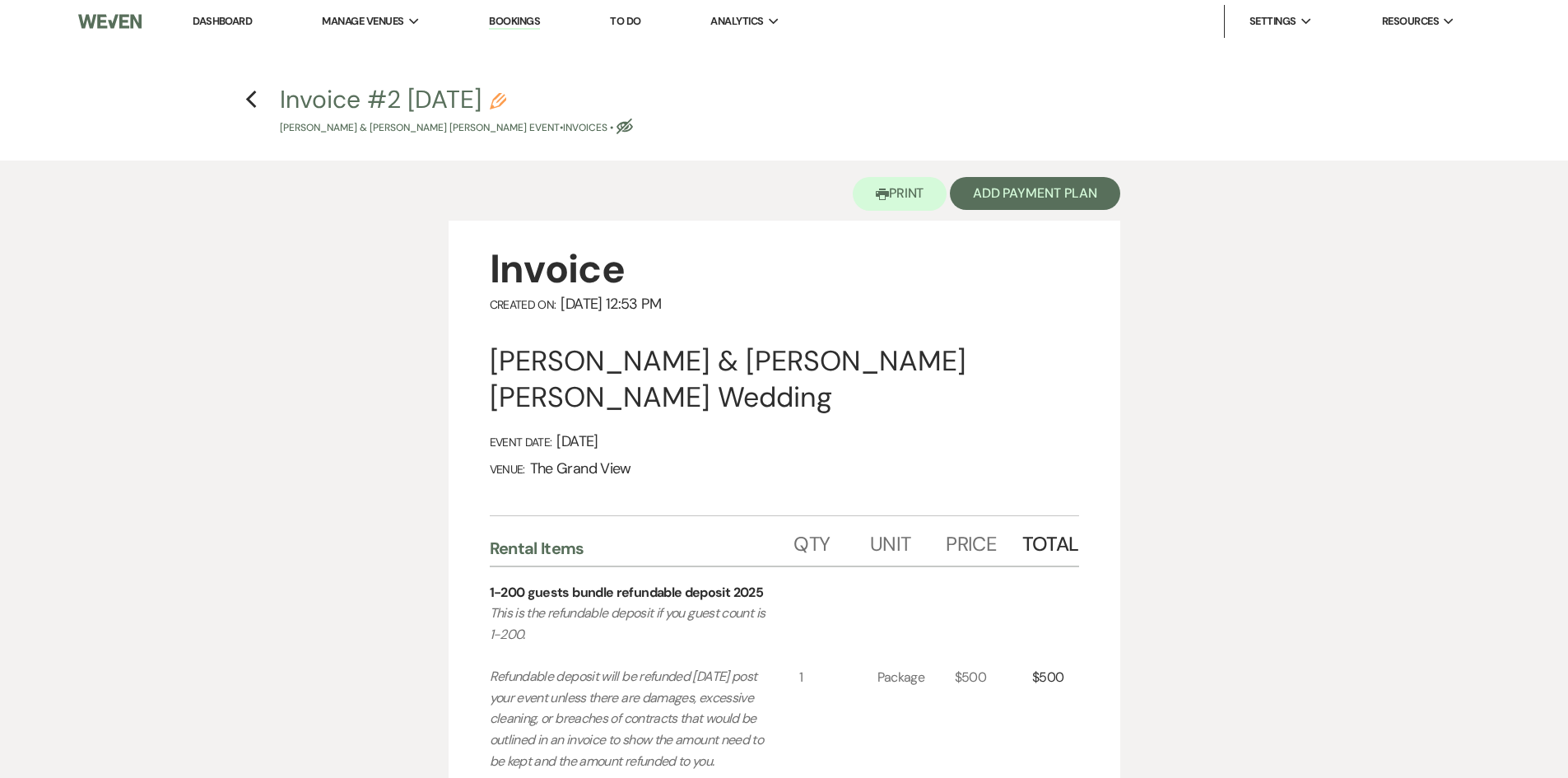 click on "Invoice #2 [DATE] Pencil [PERSON_NAME] & [PERSON_NAME] [PERSON_NAME] Event  •  Invoices   •  Eye Blocked" at bounding box center (456, 111) 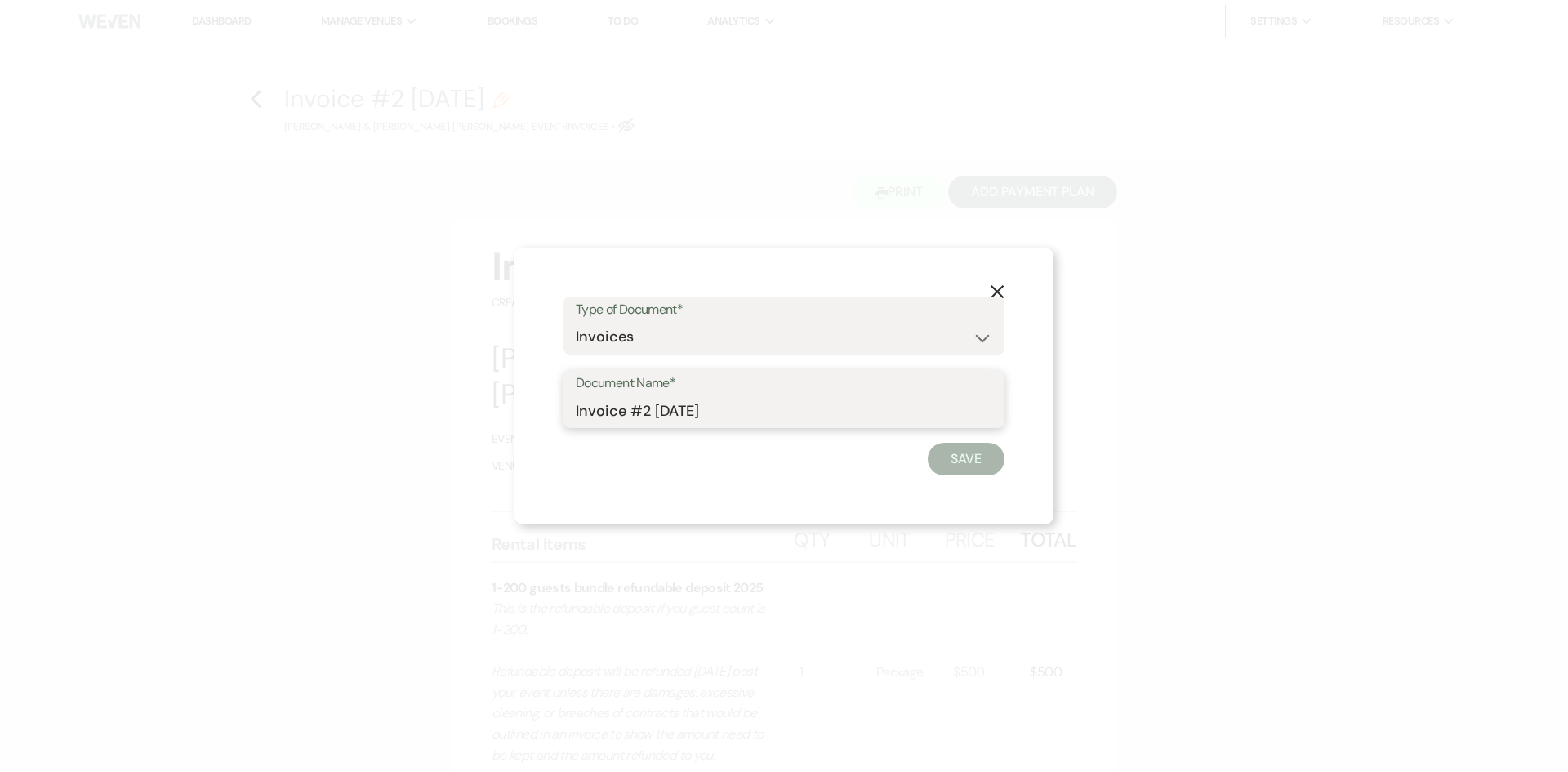 drag, startPoint x: 757, startPoint y: 406, endPoint x: 252, endPoint y: 396, distance: 505.099 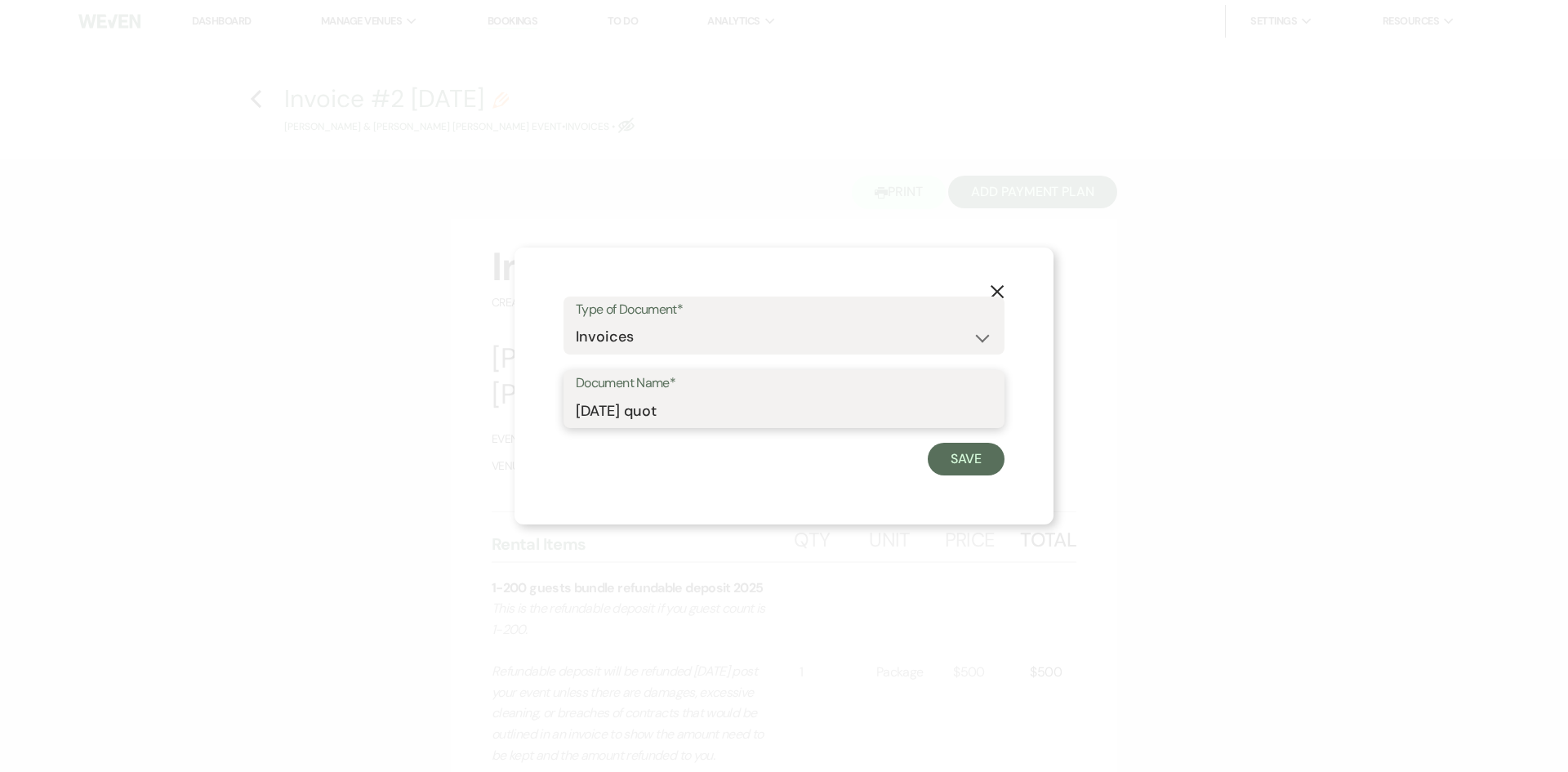 type on "[DATE] quote" 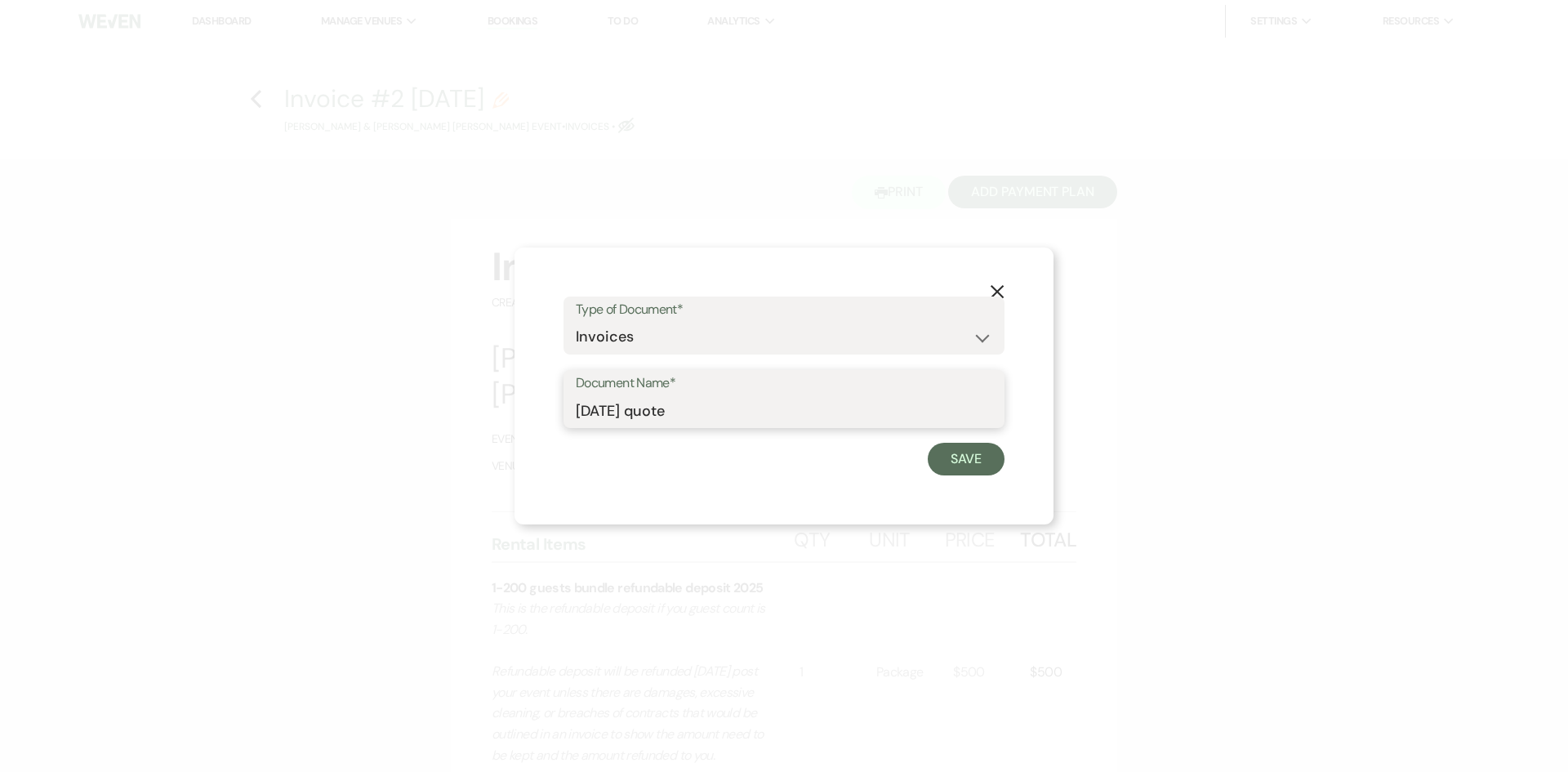 click on "Save" at bounding box center [966, 459] 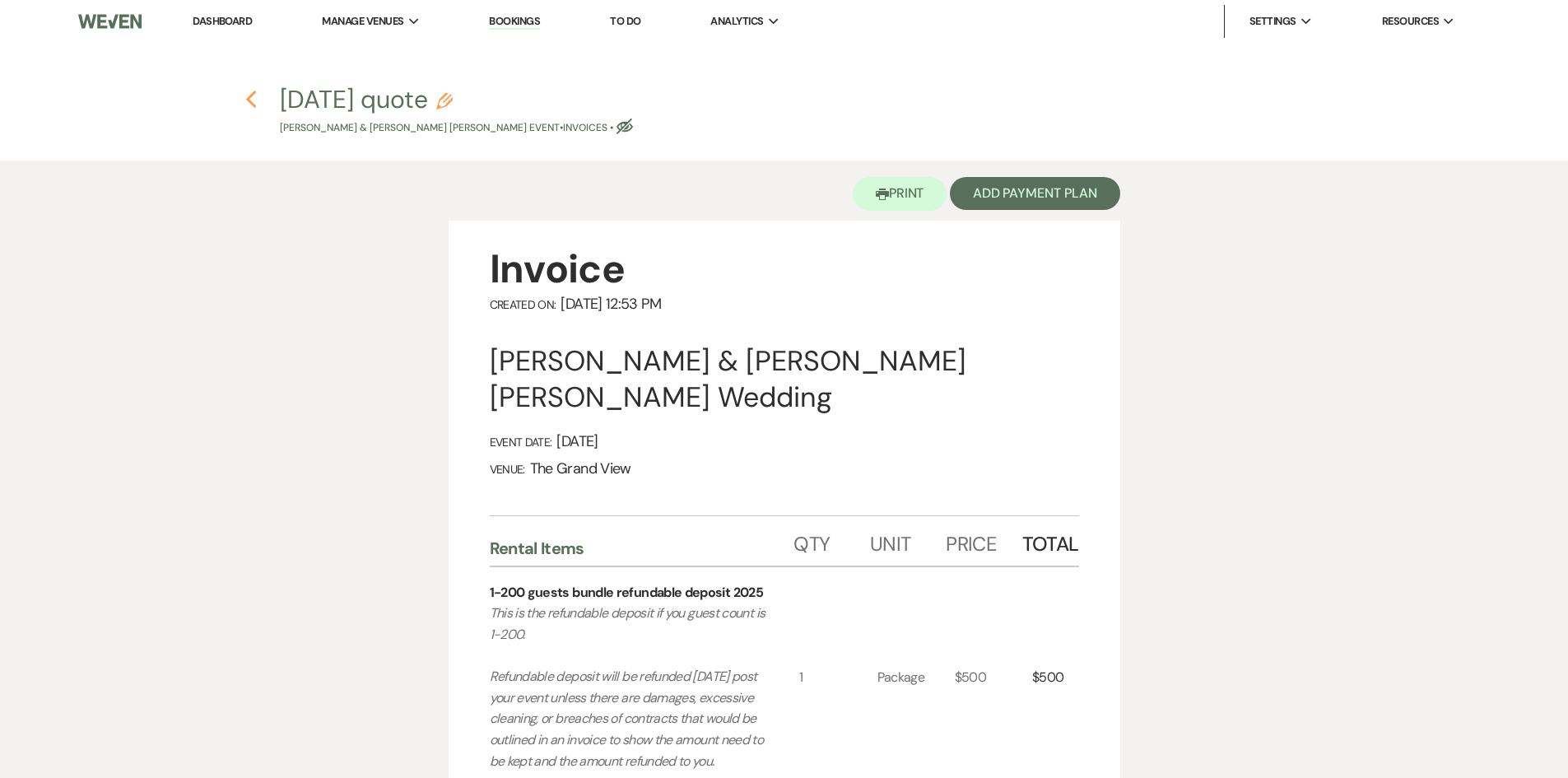 click on "Previous" 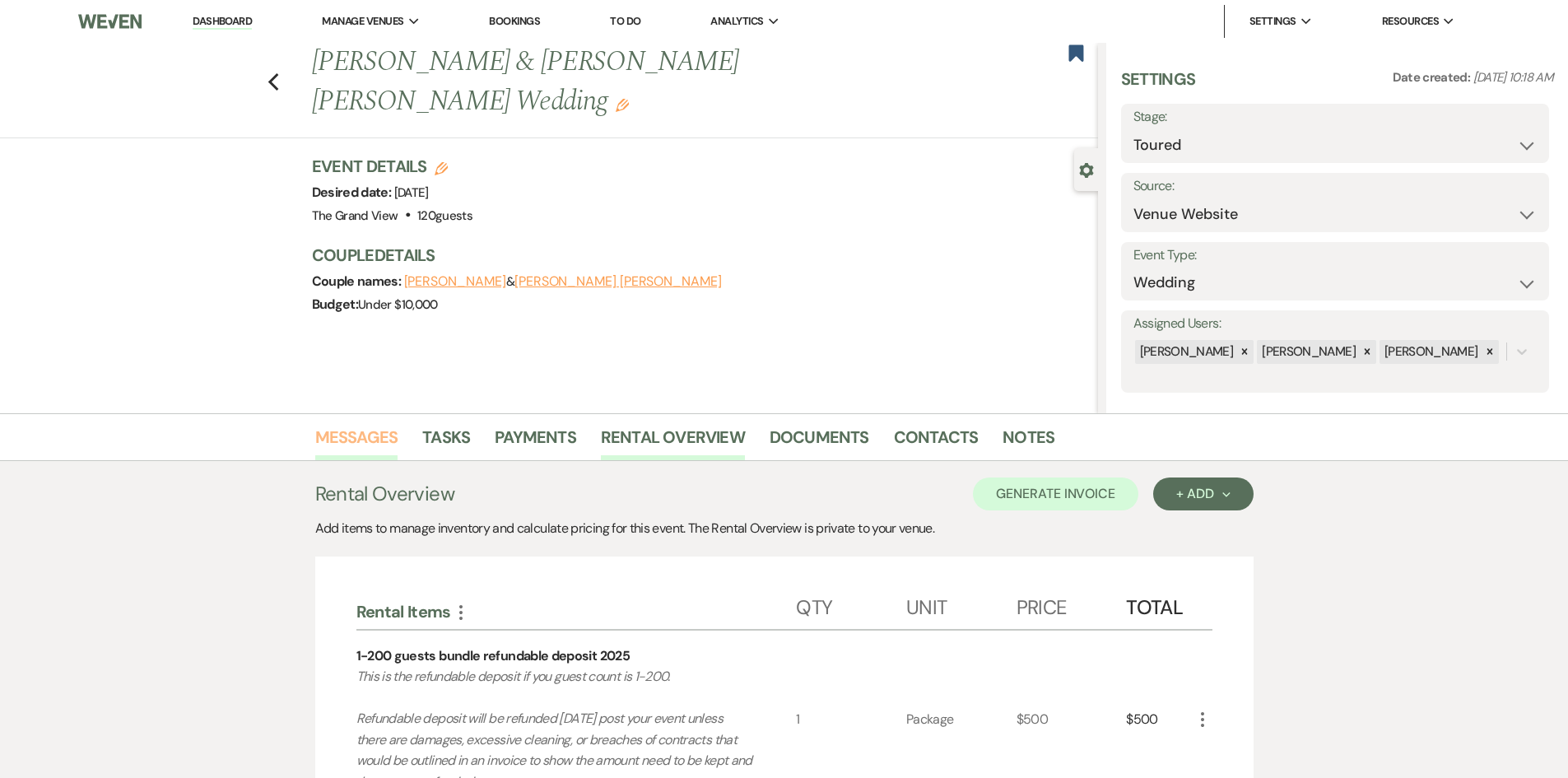 click on "Messages" at bounding box center (356, 442) 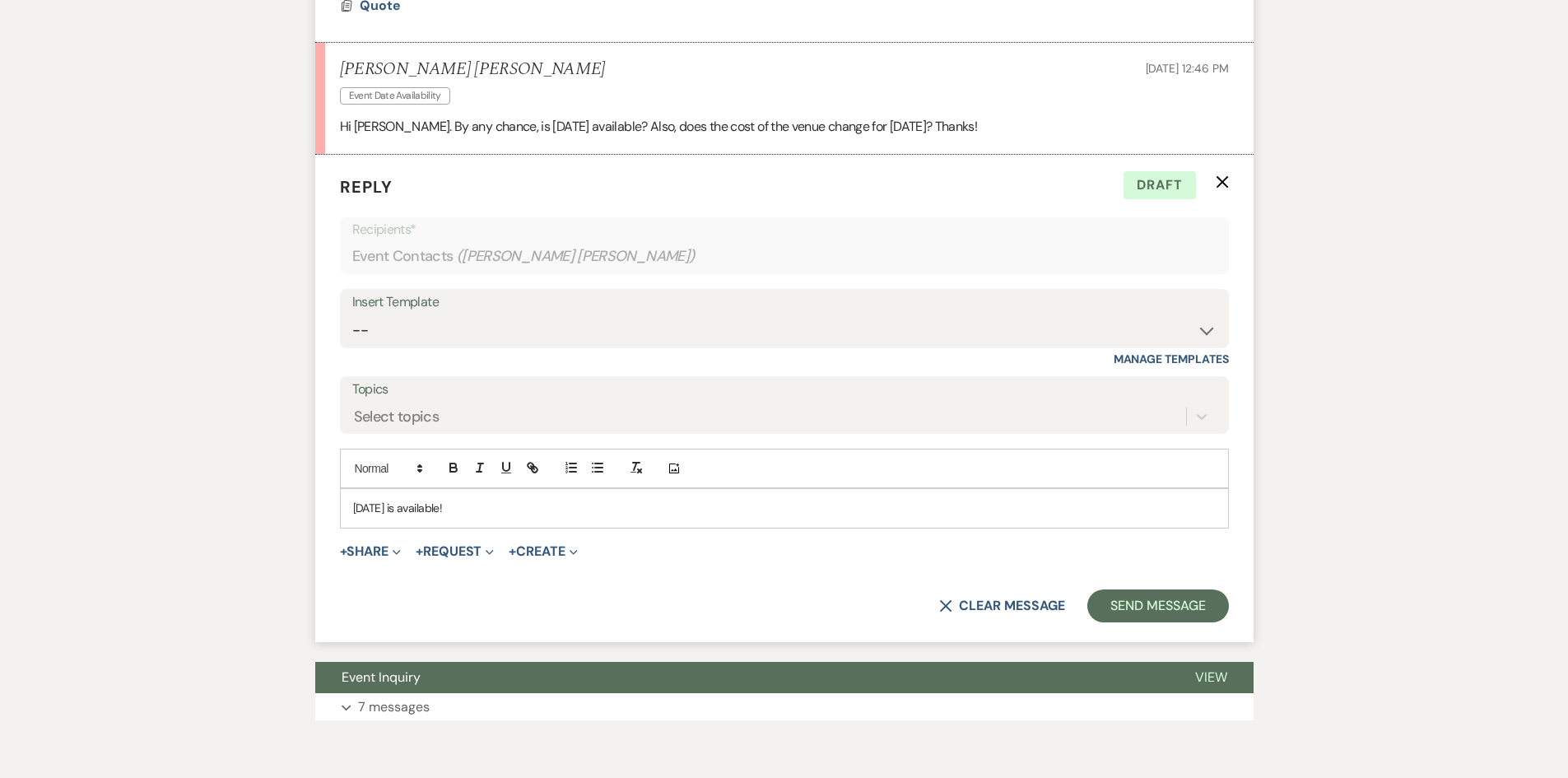 scroll, scrollTop: 1152, scrollLeft: 0, axis: vertical 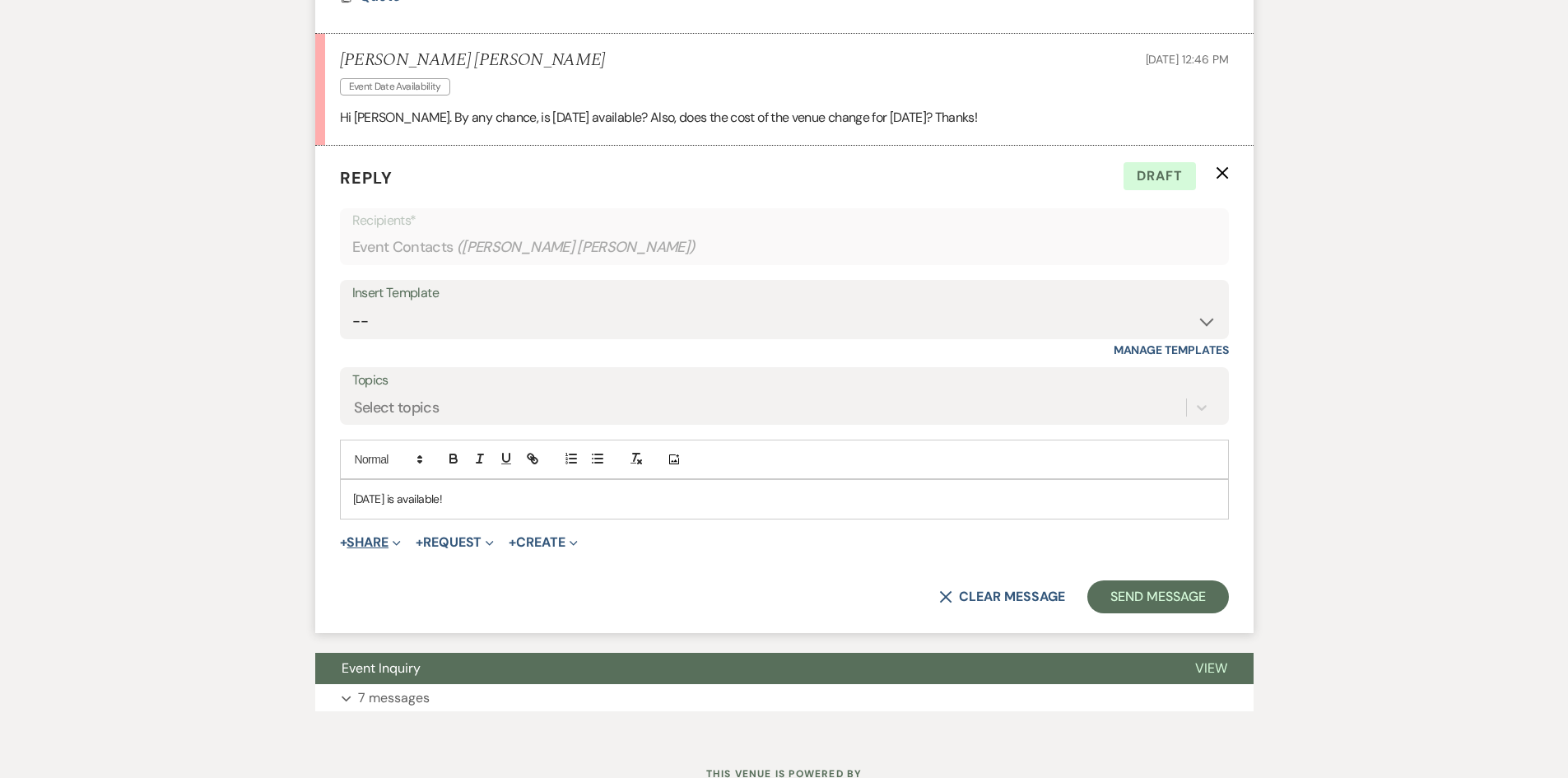 click on "+  Share Expand" at bounding box center [370, 543] 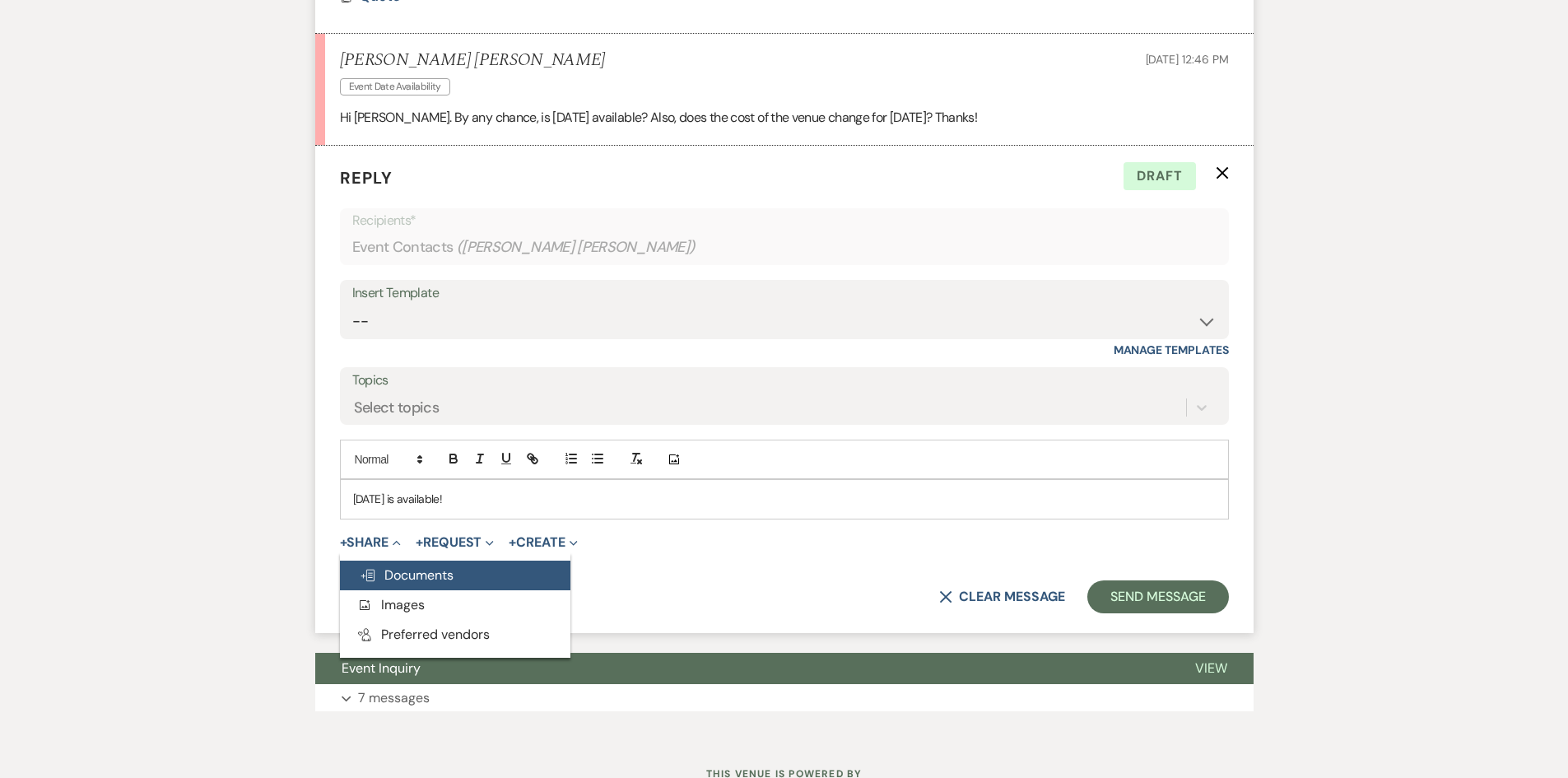 click on "Doc Upload Documents" at bounding box center (455, 575) 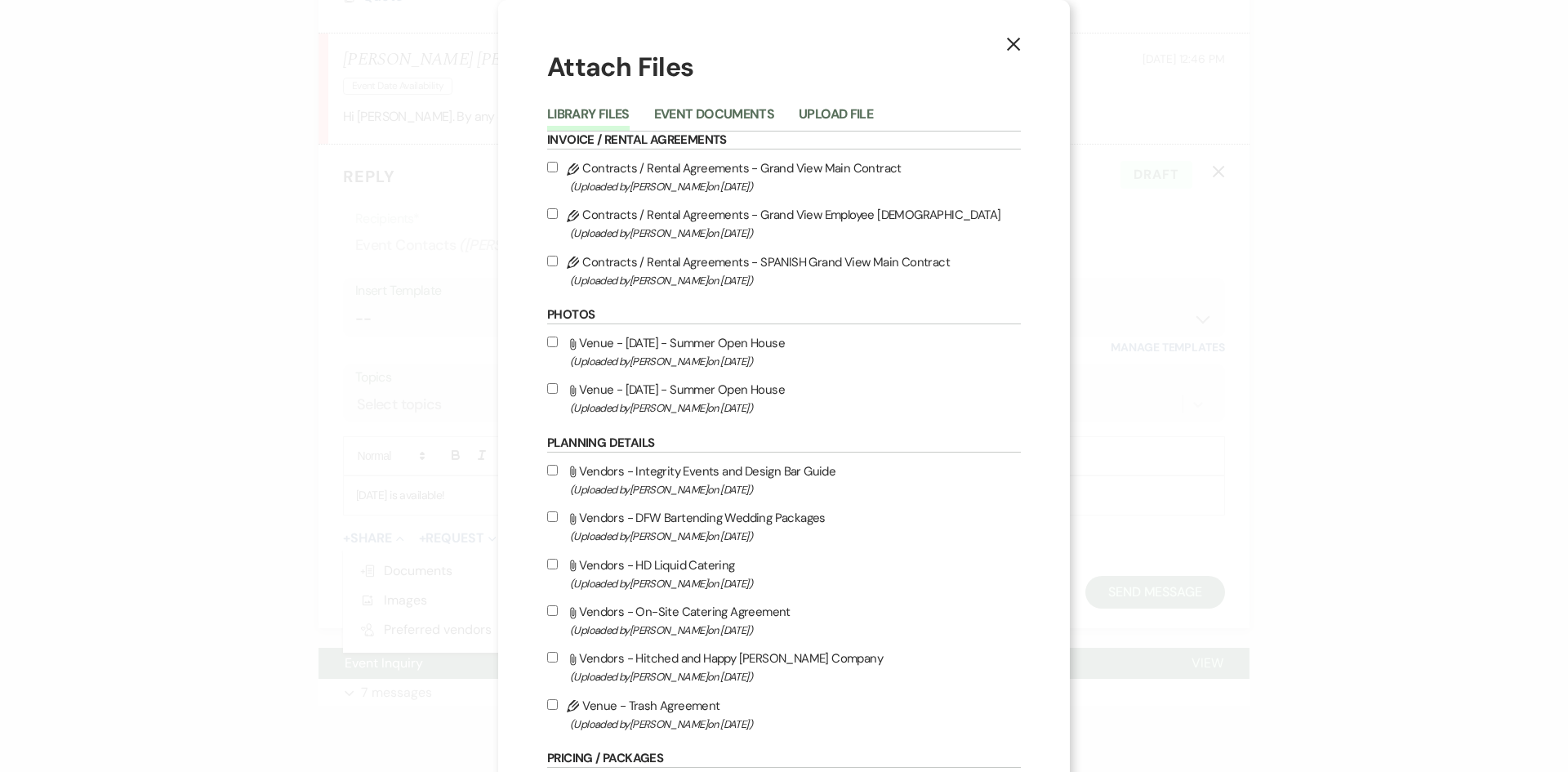 click on "Event Documents" at bounding box center (714, 119) 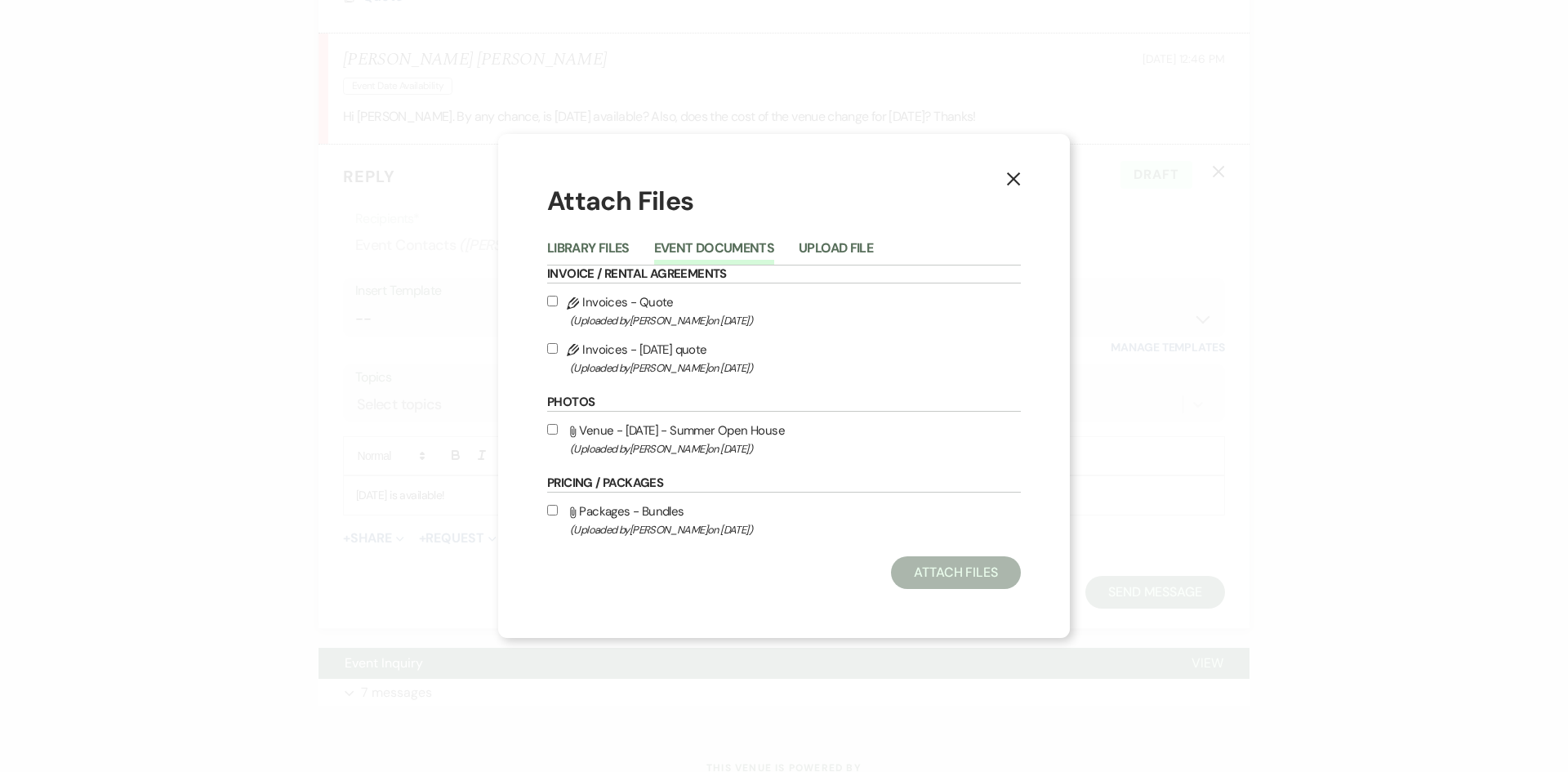 click on "(Uploaded by  [PERSON_NAME]  on   [DATE] )" at bounding box center [795, 368] 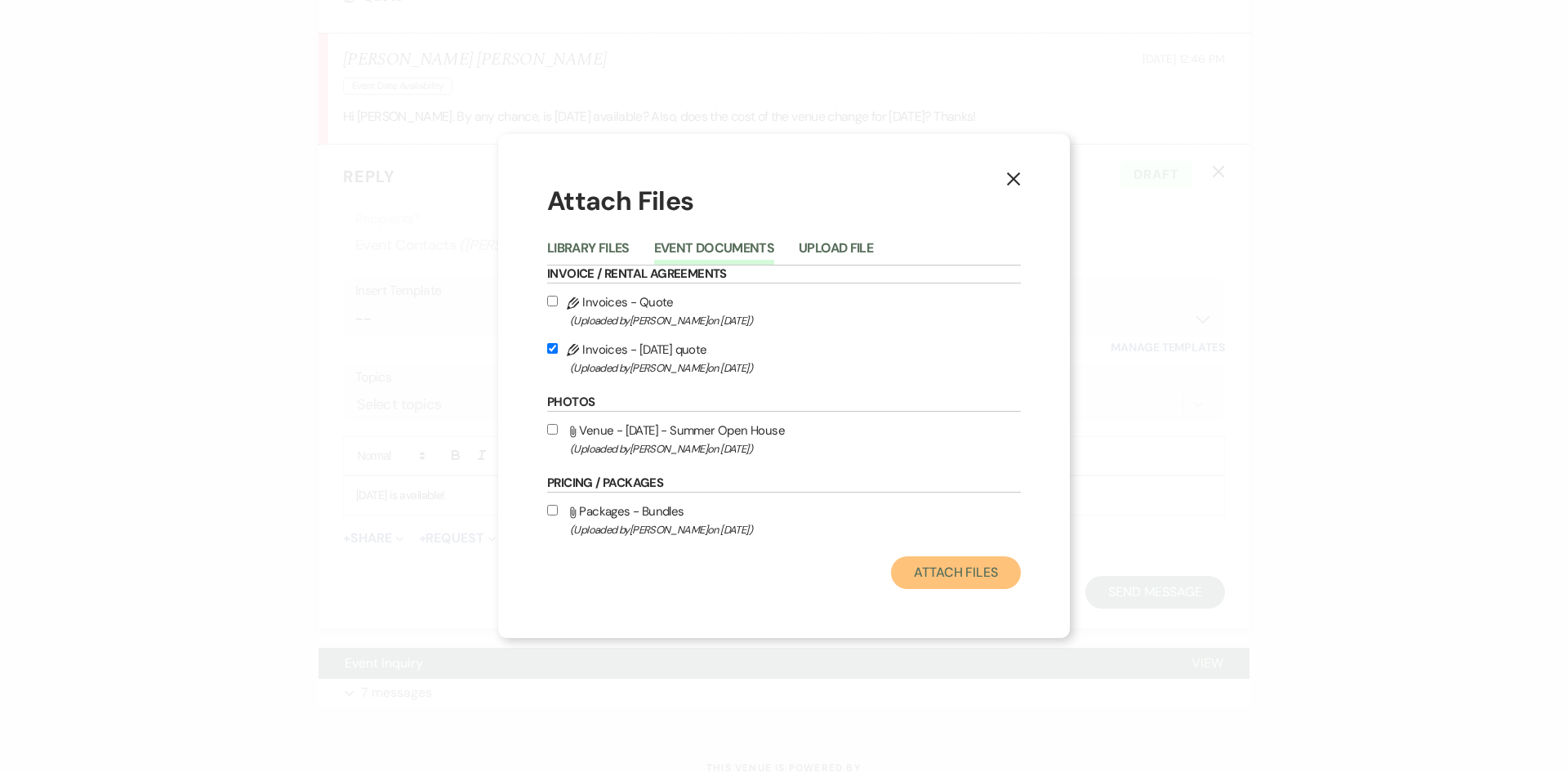 click on "Attach Files" at bounding box center [956, 573] 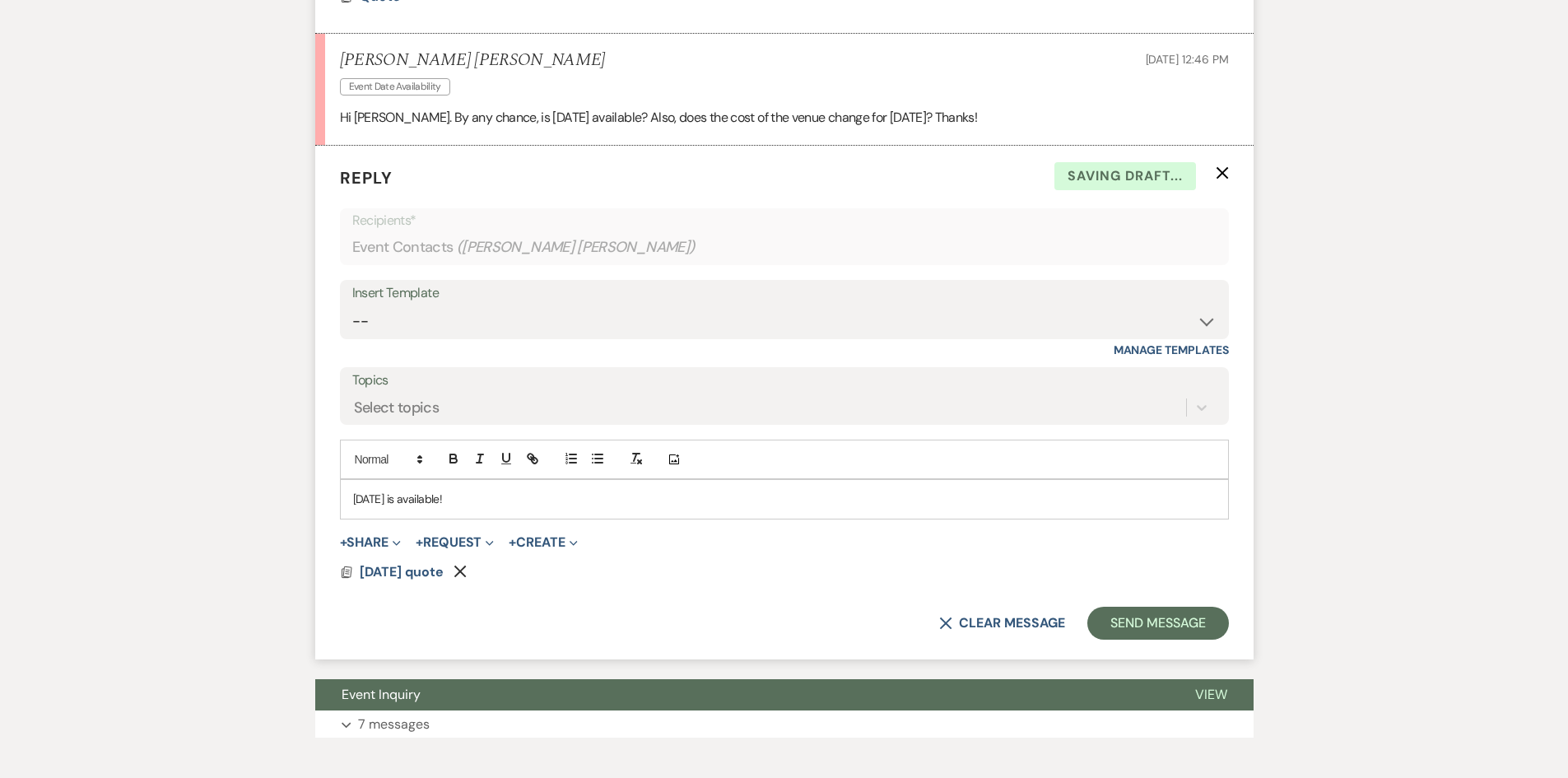 click on "[DATE] is available!" at bounding box center [784, 499] 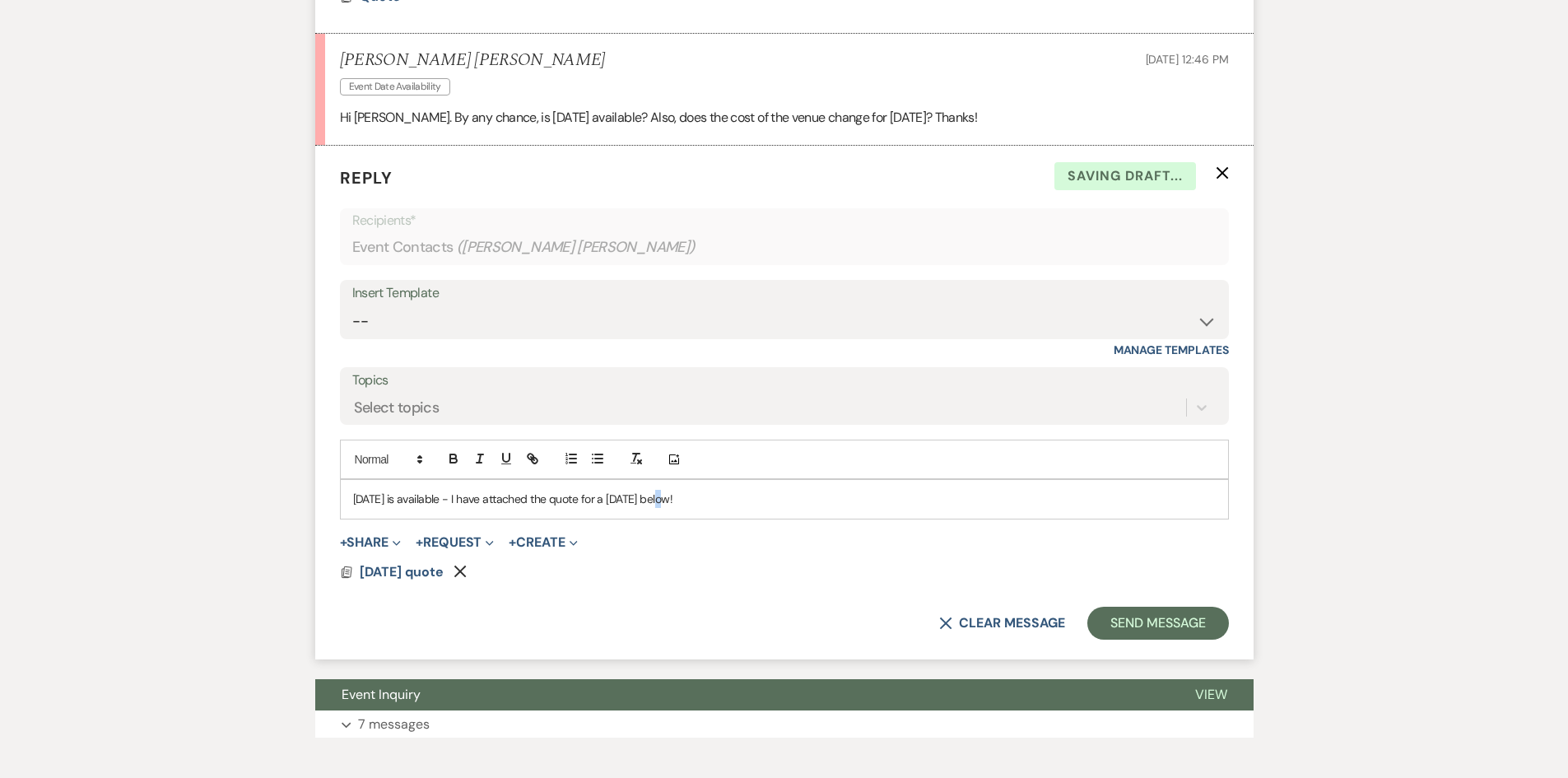 click on "[DATE] is available - I have attached the quote for a [DATE] below!" at bounding box center (784, 499) 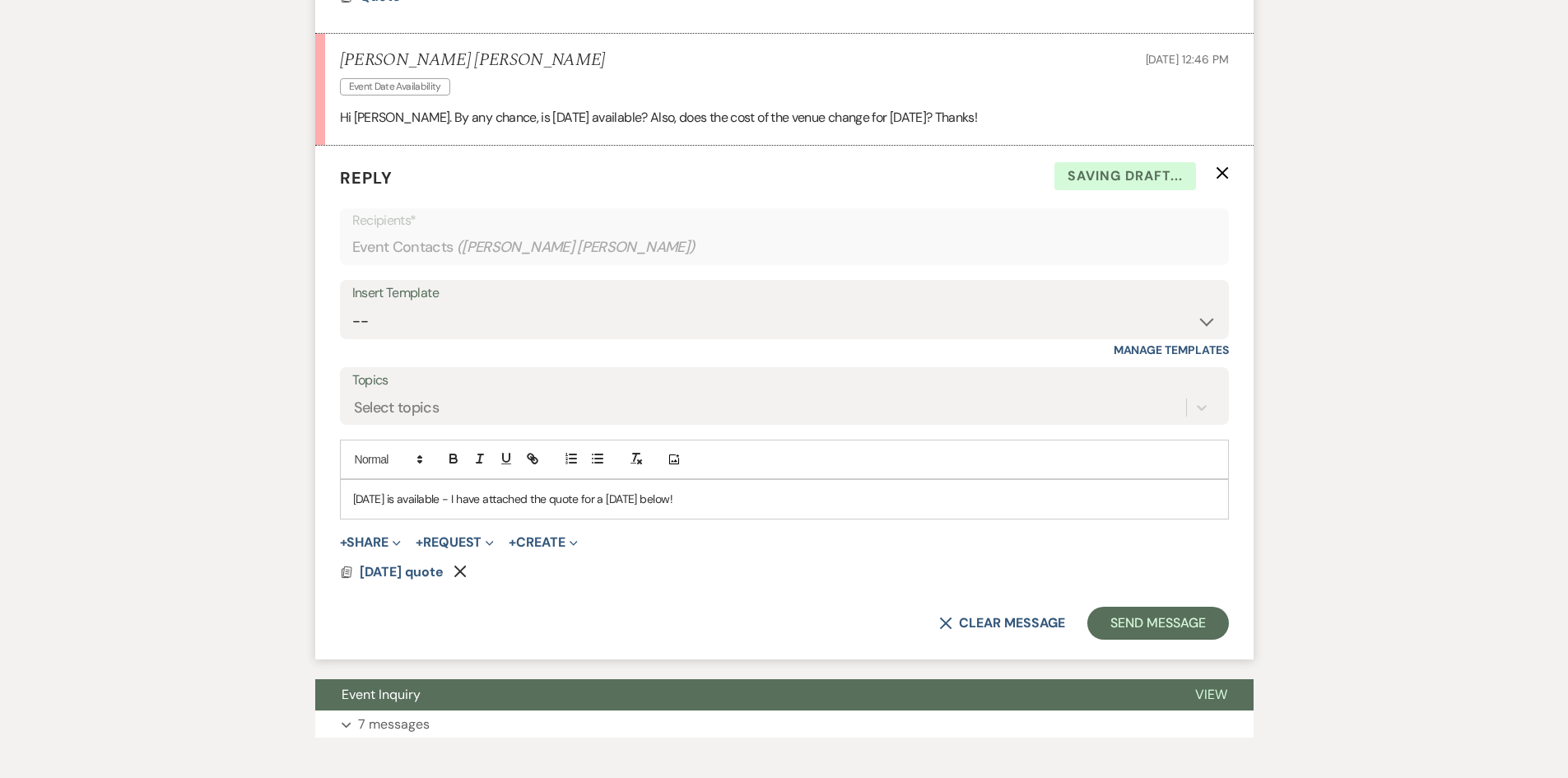drag, startPoint x: 658, startPoint y: 505, endPoint x: 575, endPoint y: 481, distance: 86.40023 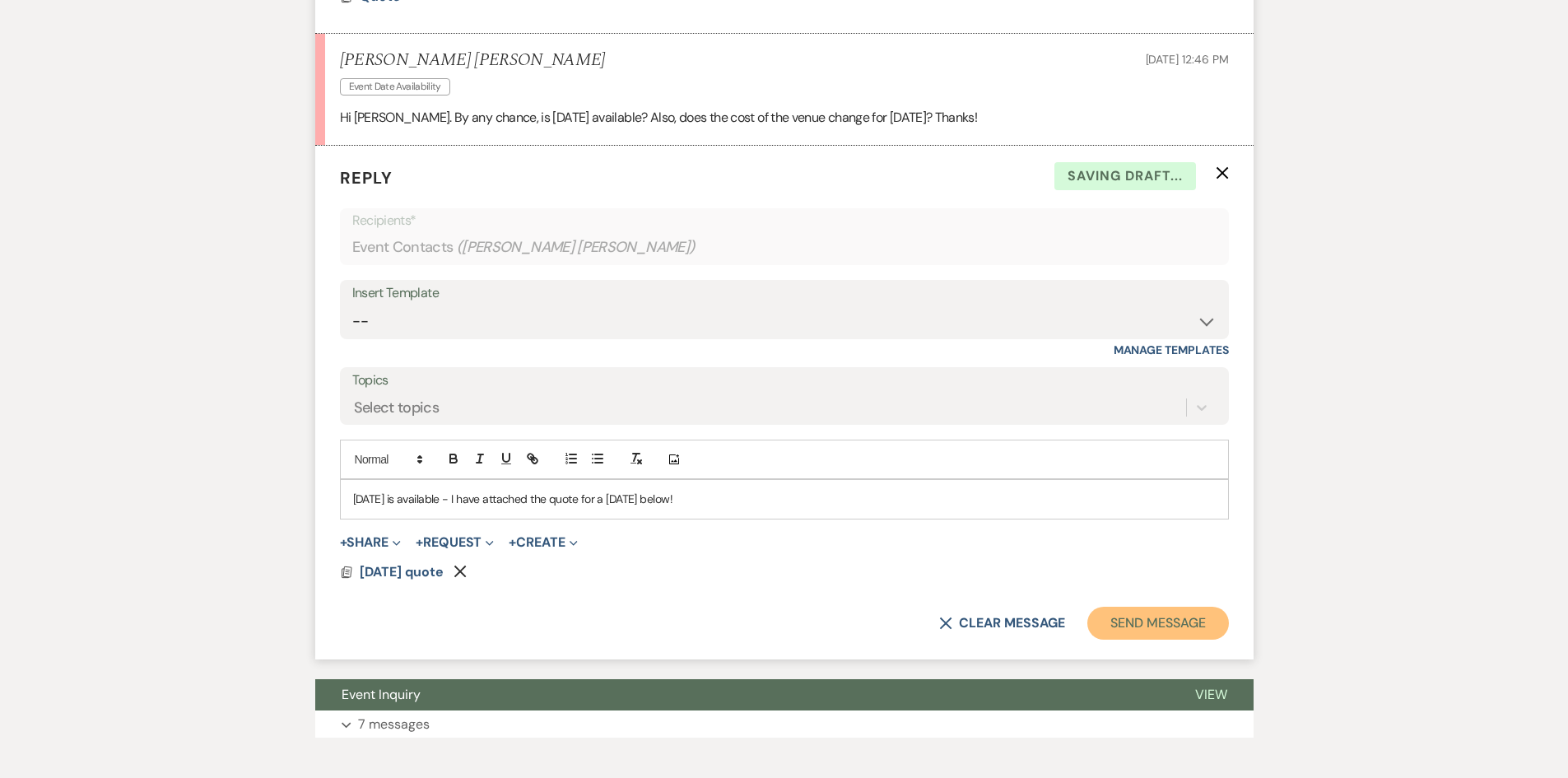 click on "Send Message" at bounding box center (1157, 623) 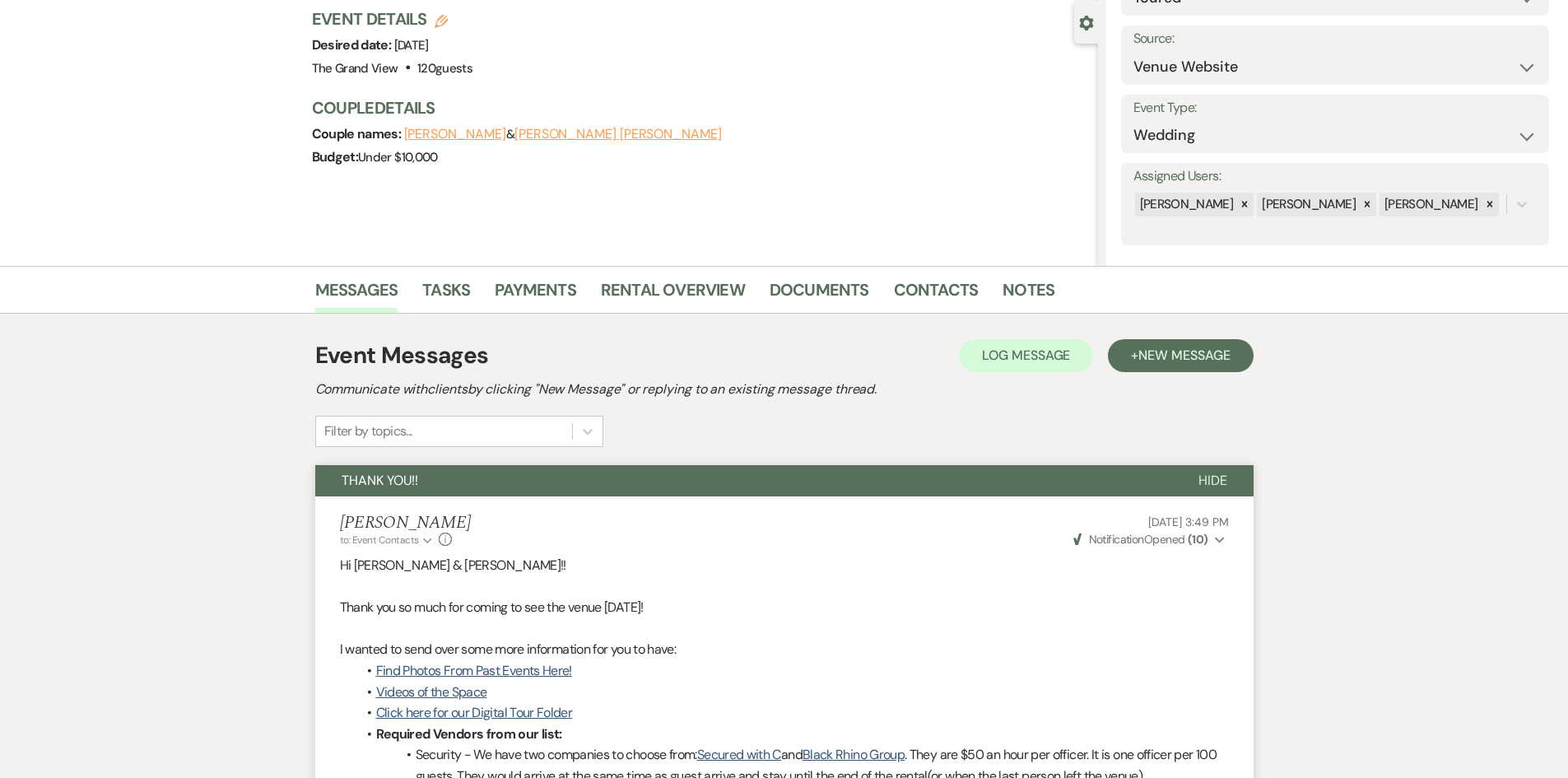 scroll, scrollTop: 0, scrollLeft: 0, axis: both 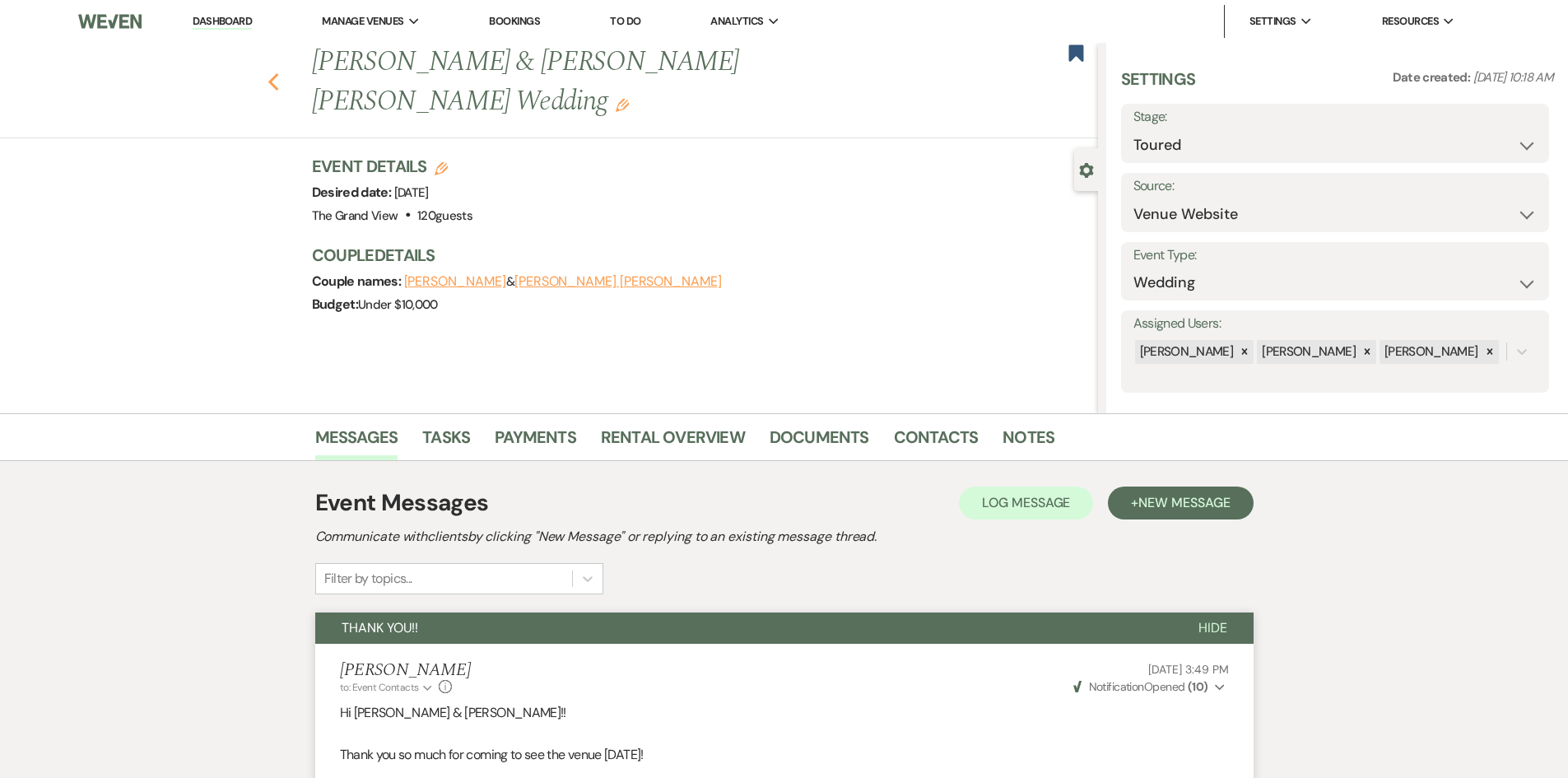 click on "Previous" 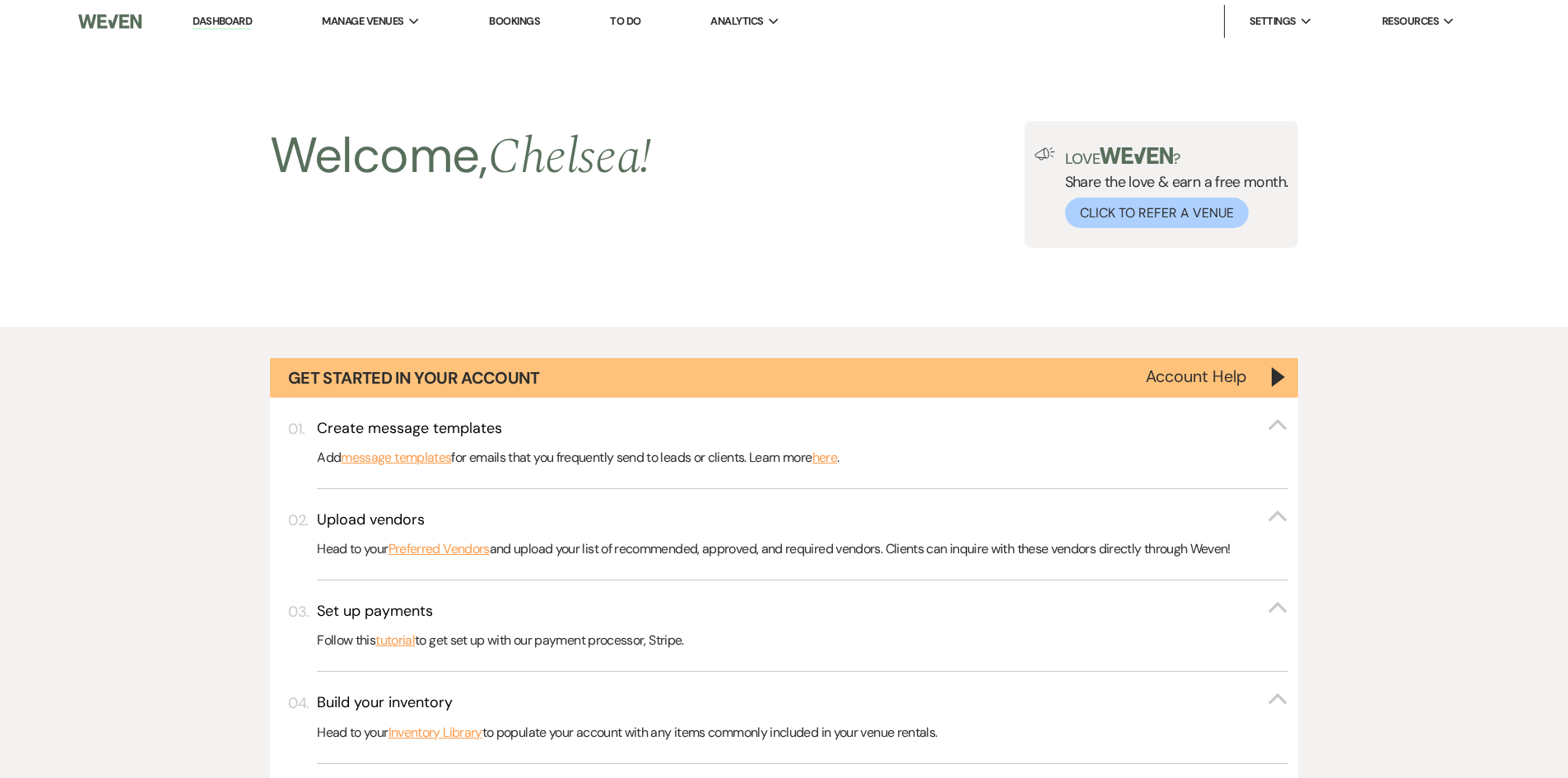 scroll, scrollTop: 1070, scrollLeft: 0, axis: vertical 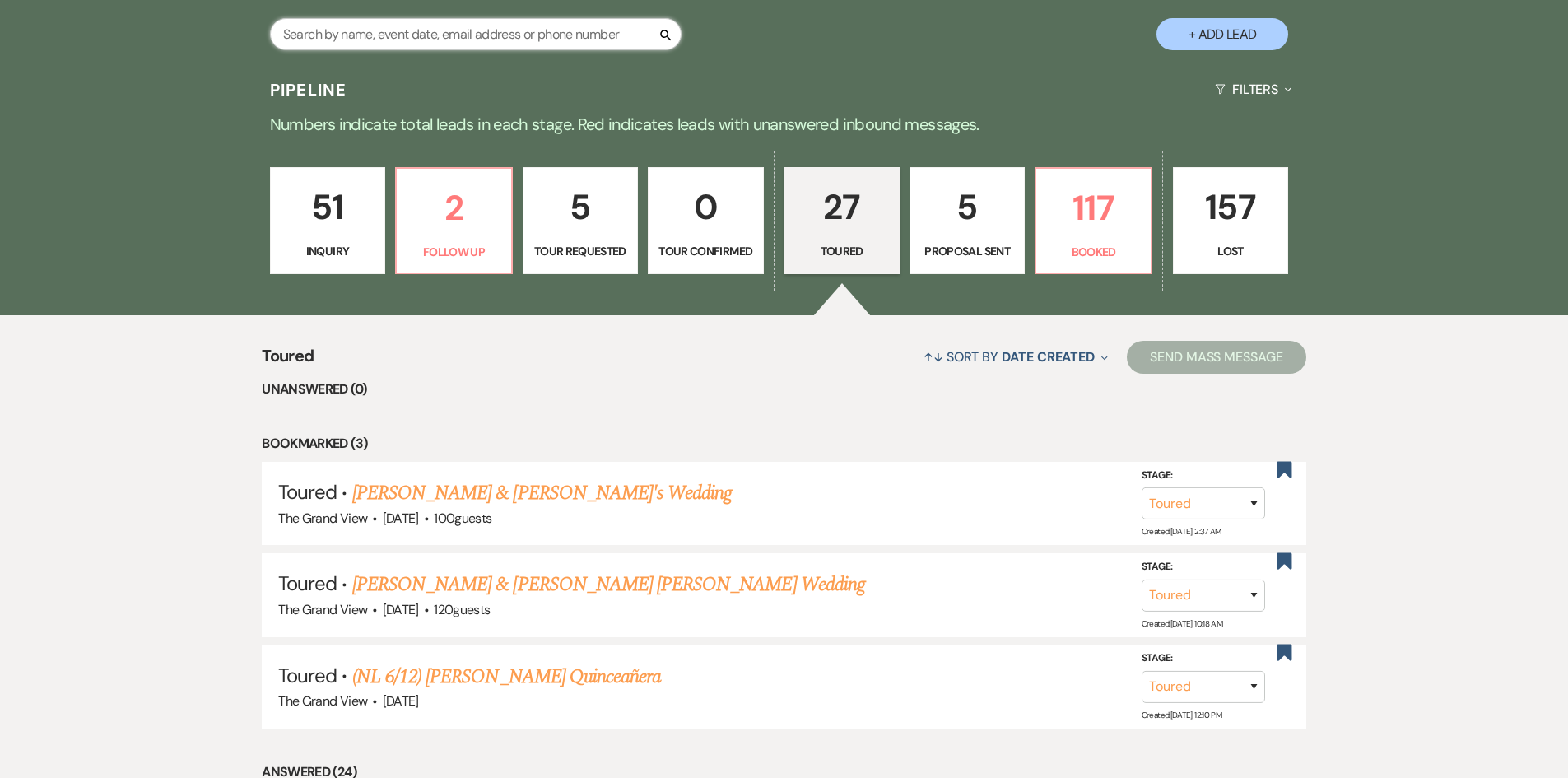 click at bounding box center [476, 34] 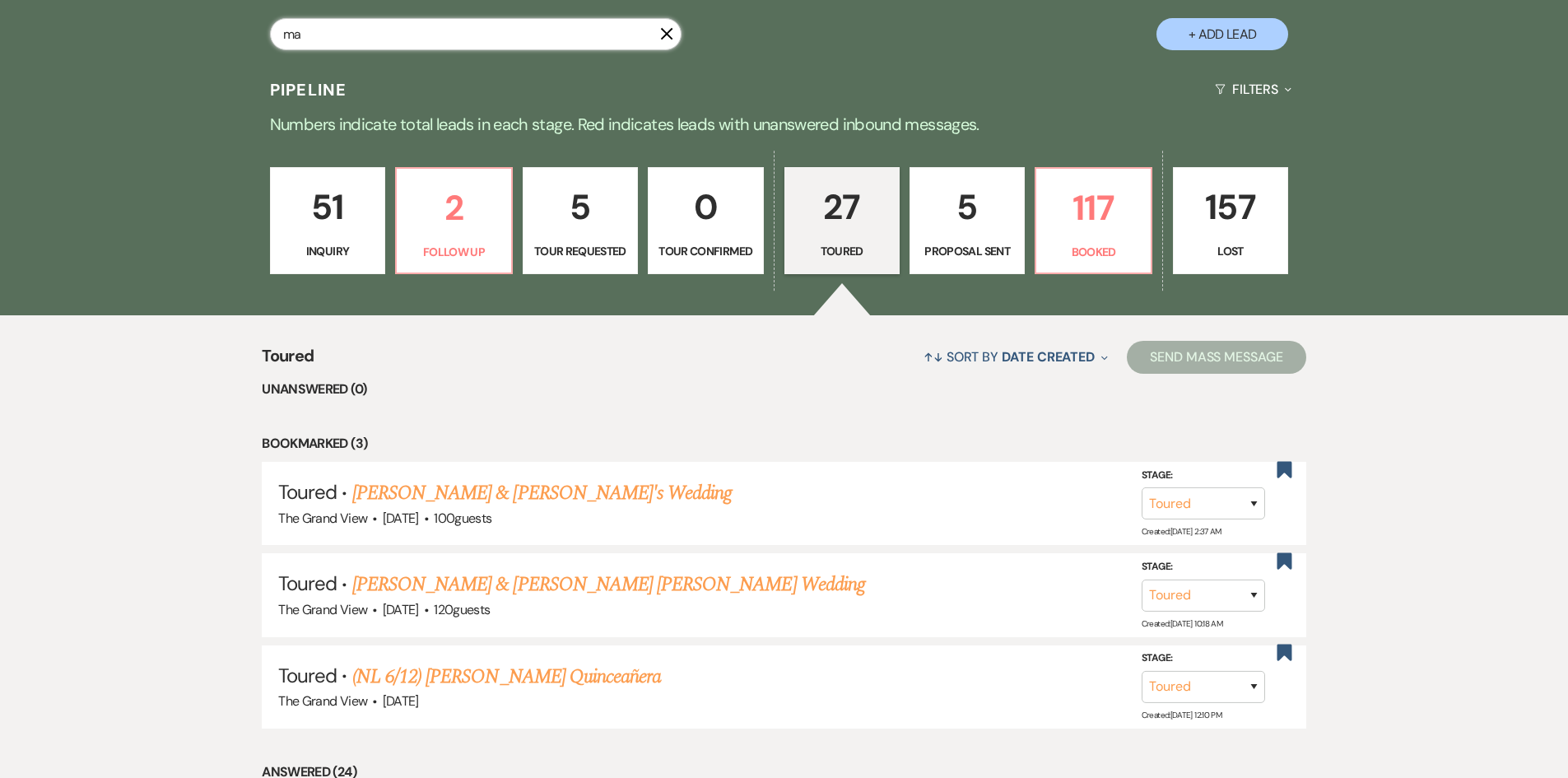 type on "mar" 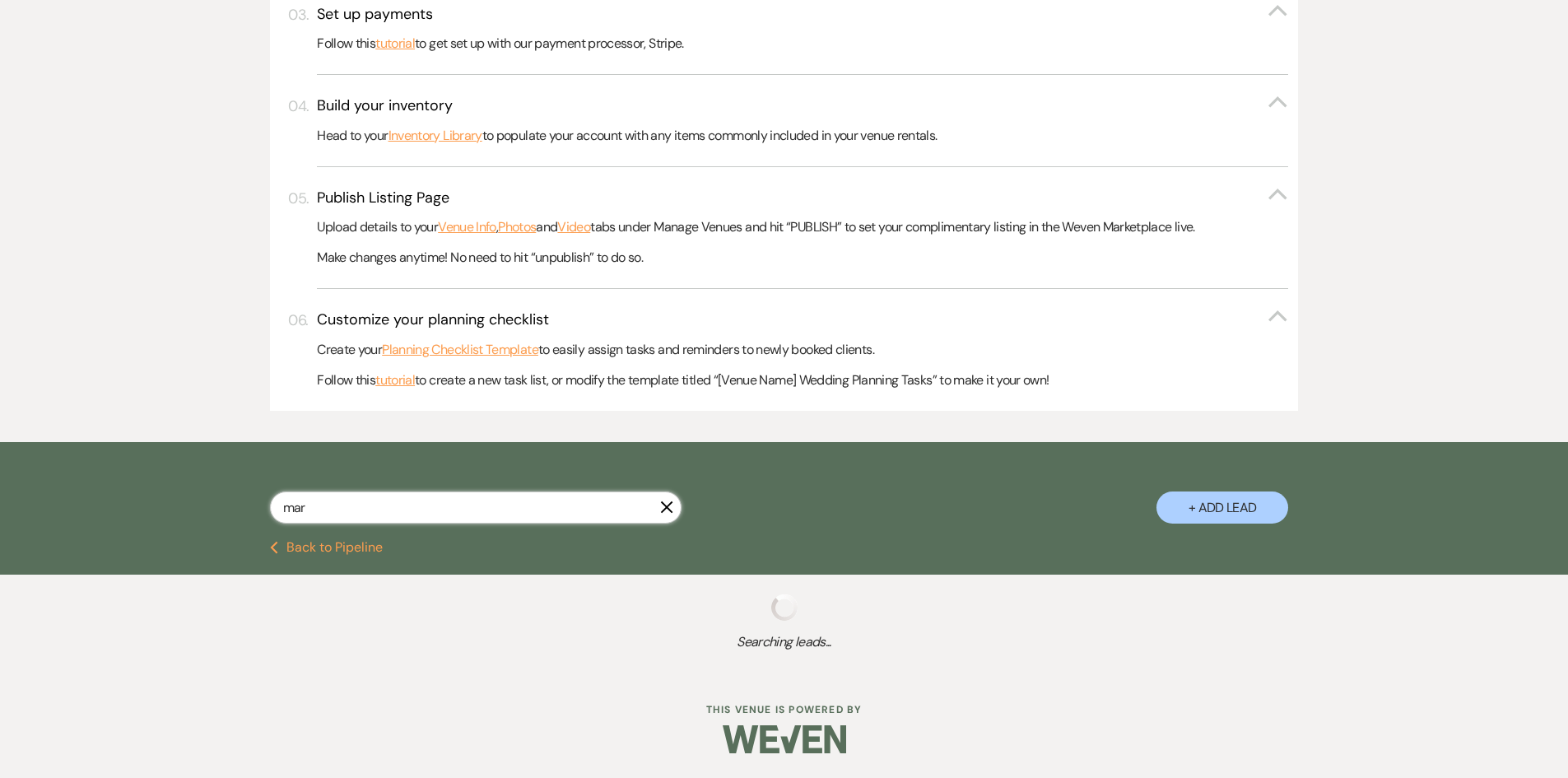 select on "6" 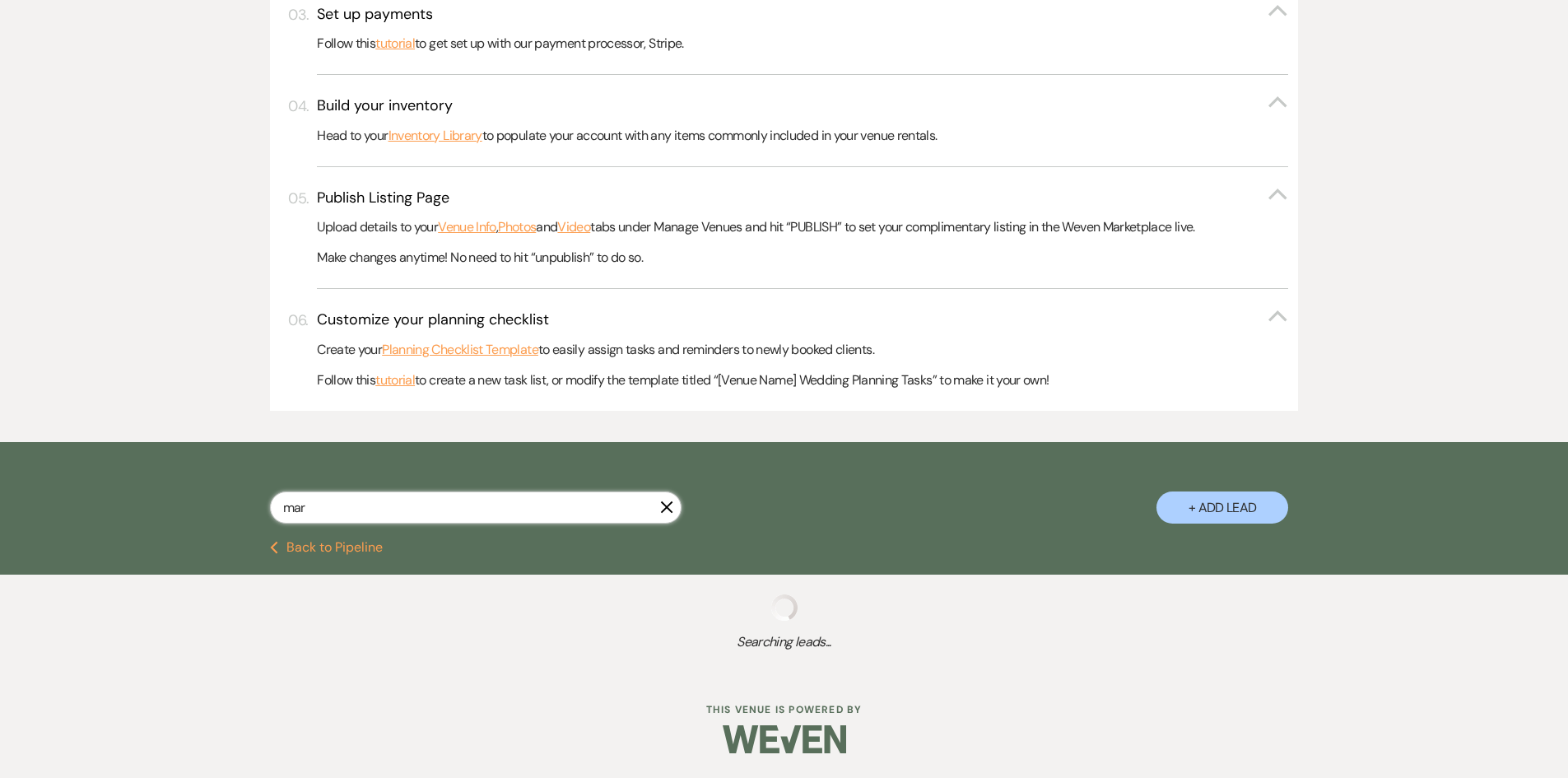 select on "5" 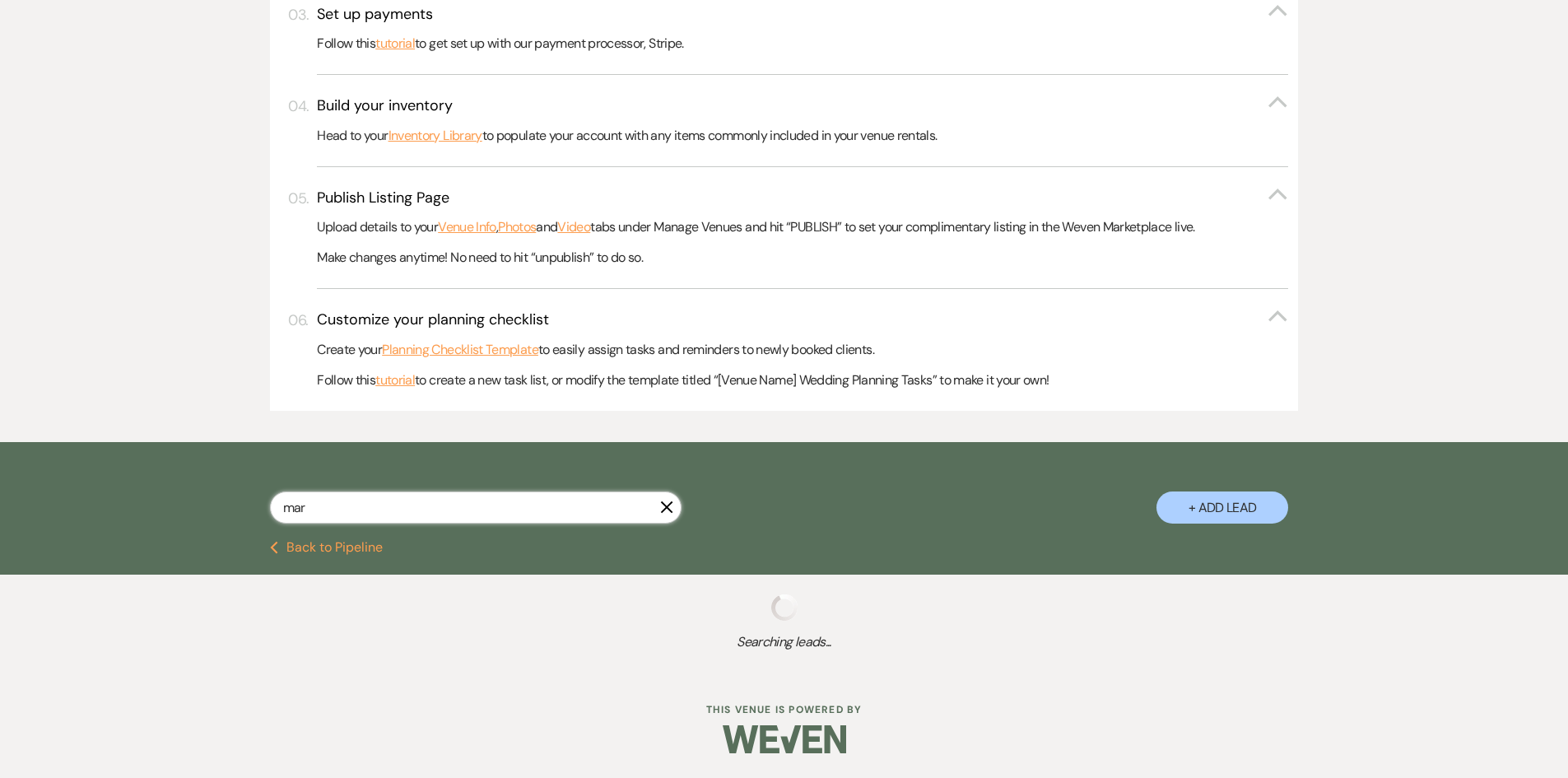 select on "2" 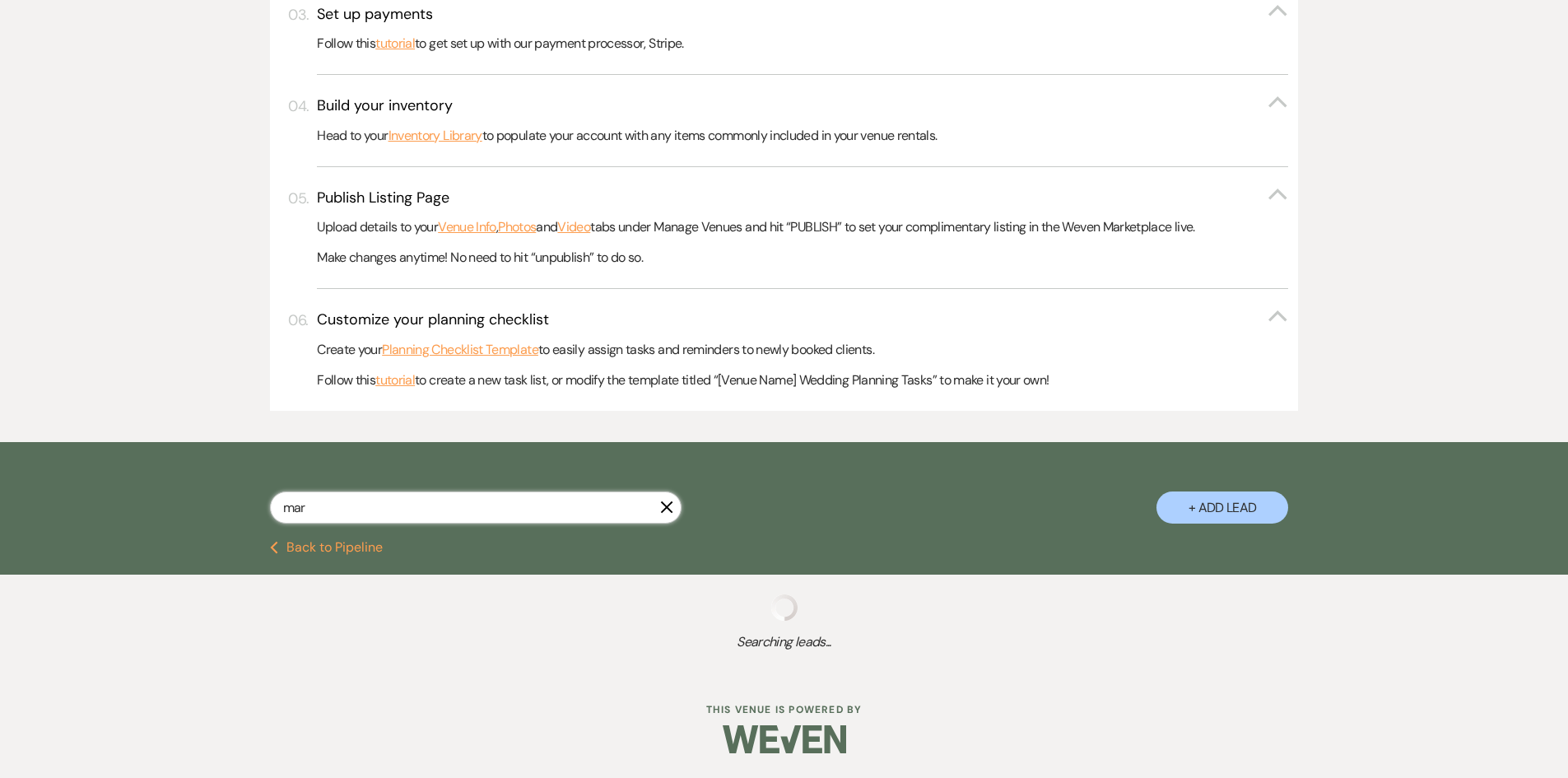 select on "9" 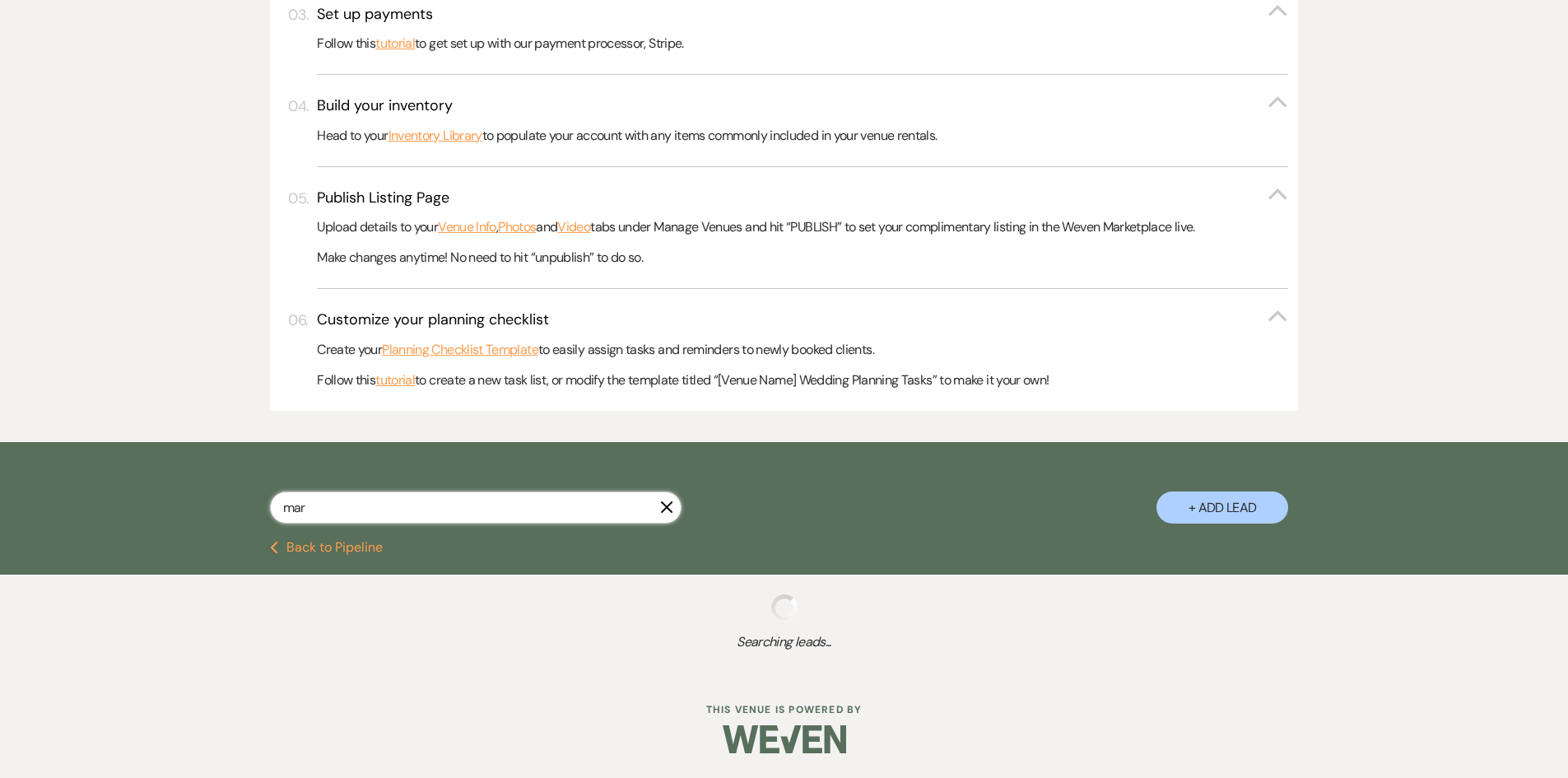 select on "5" 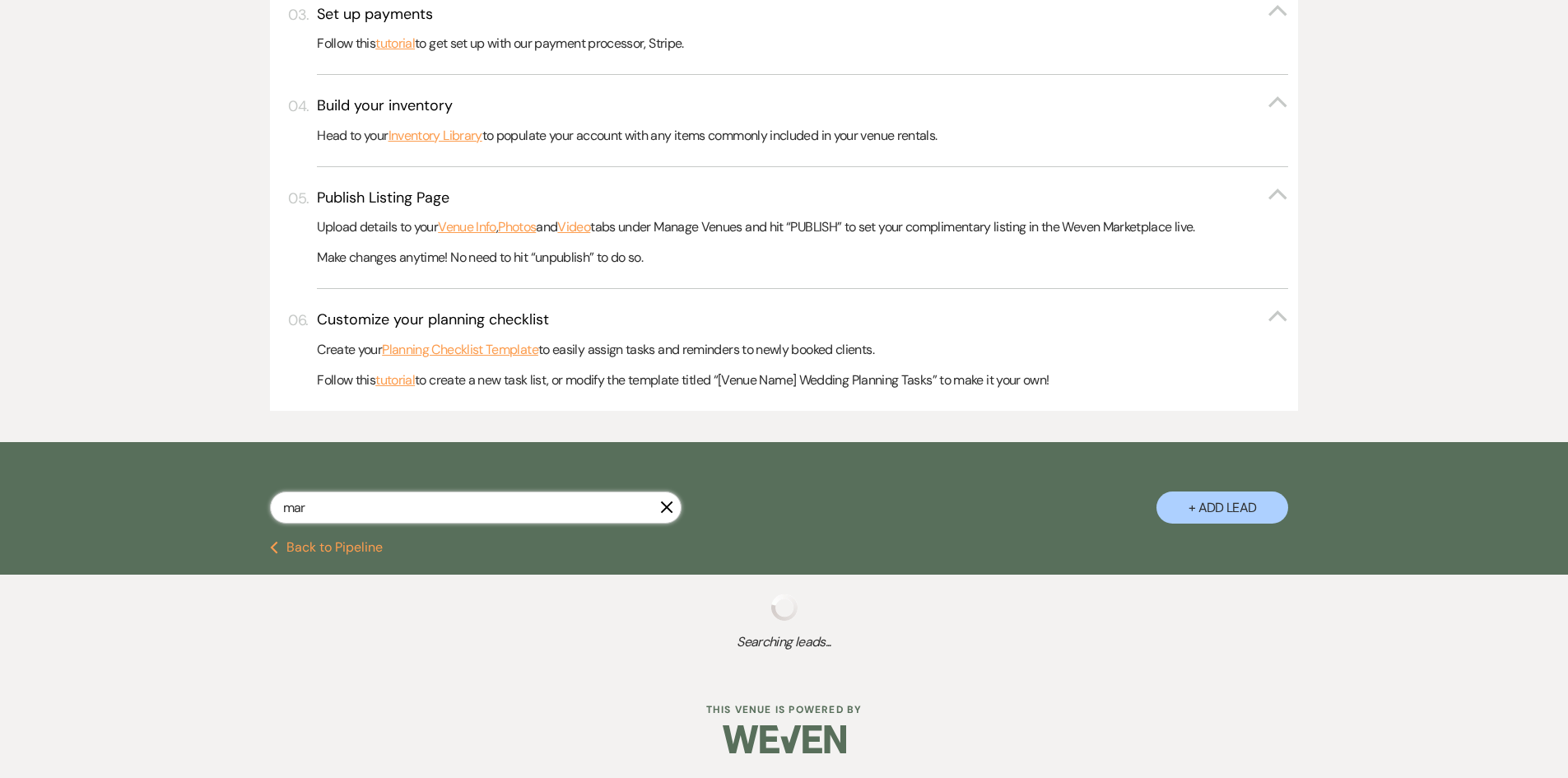 select on "8" 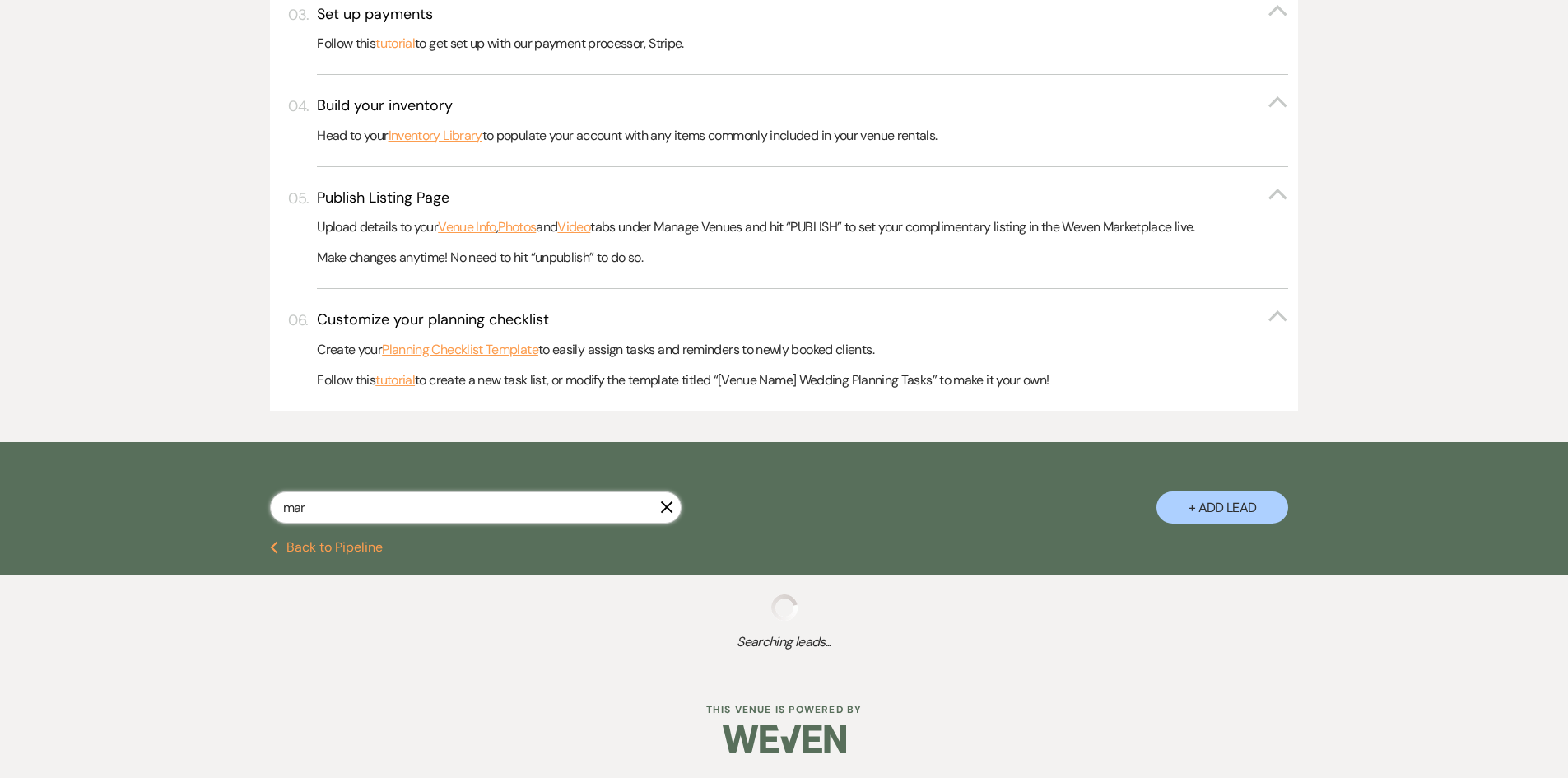 select on "5" 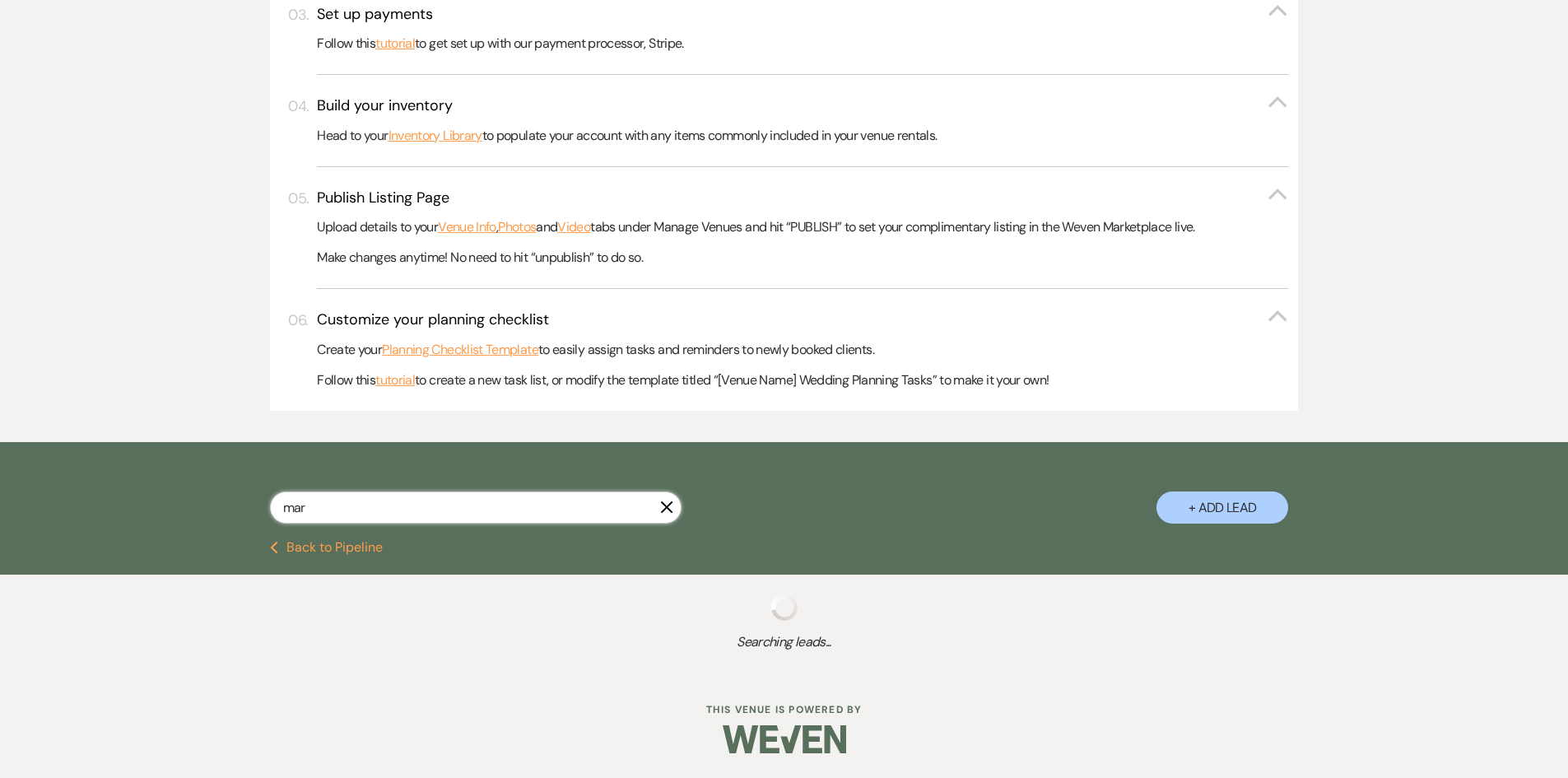 select on "8" 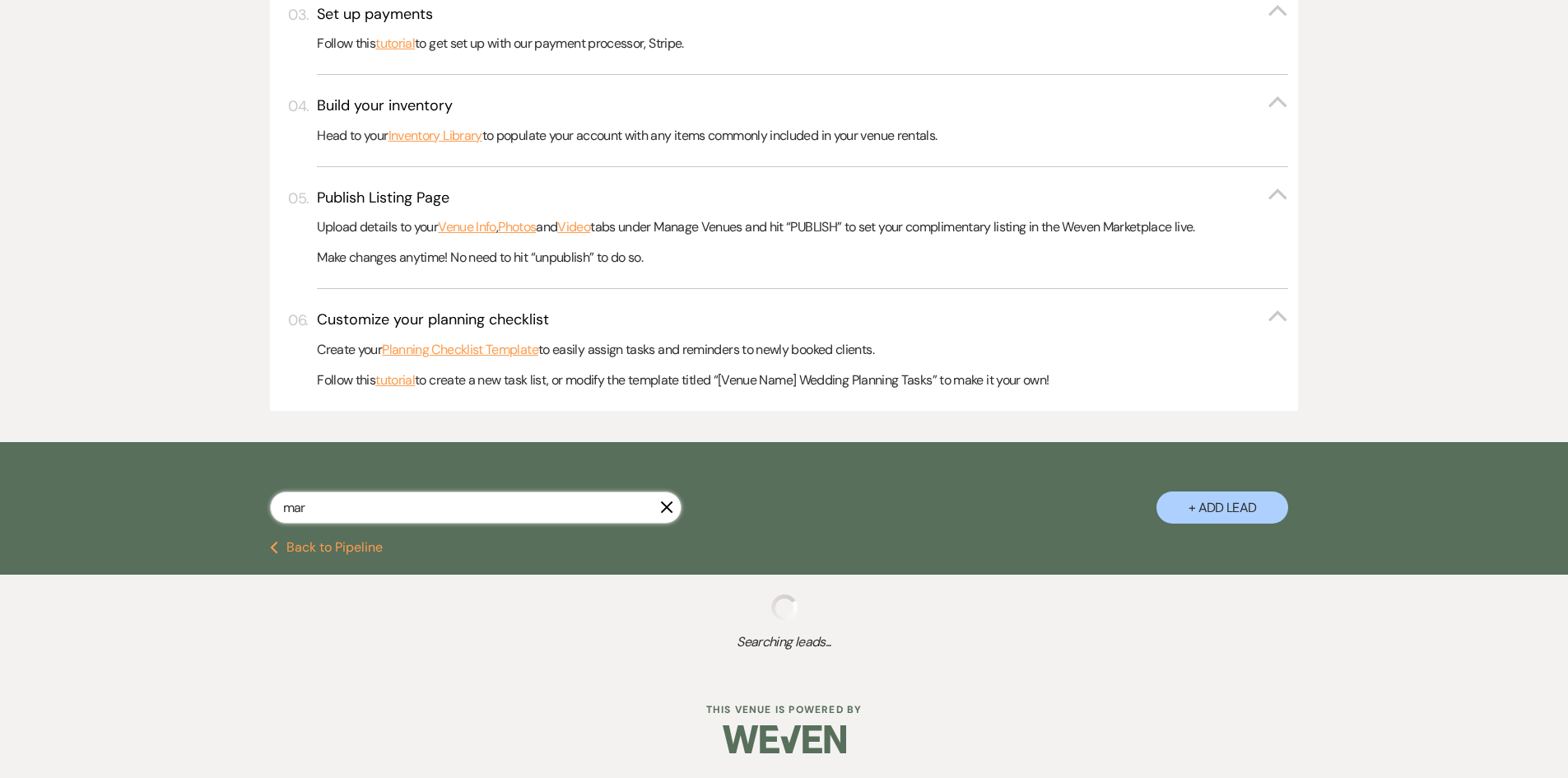 select on "5" 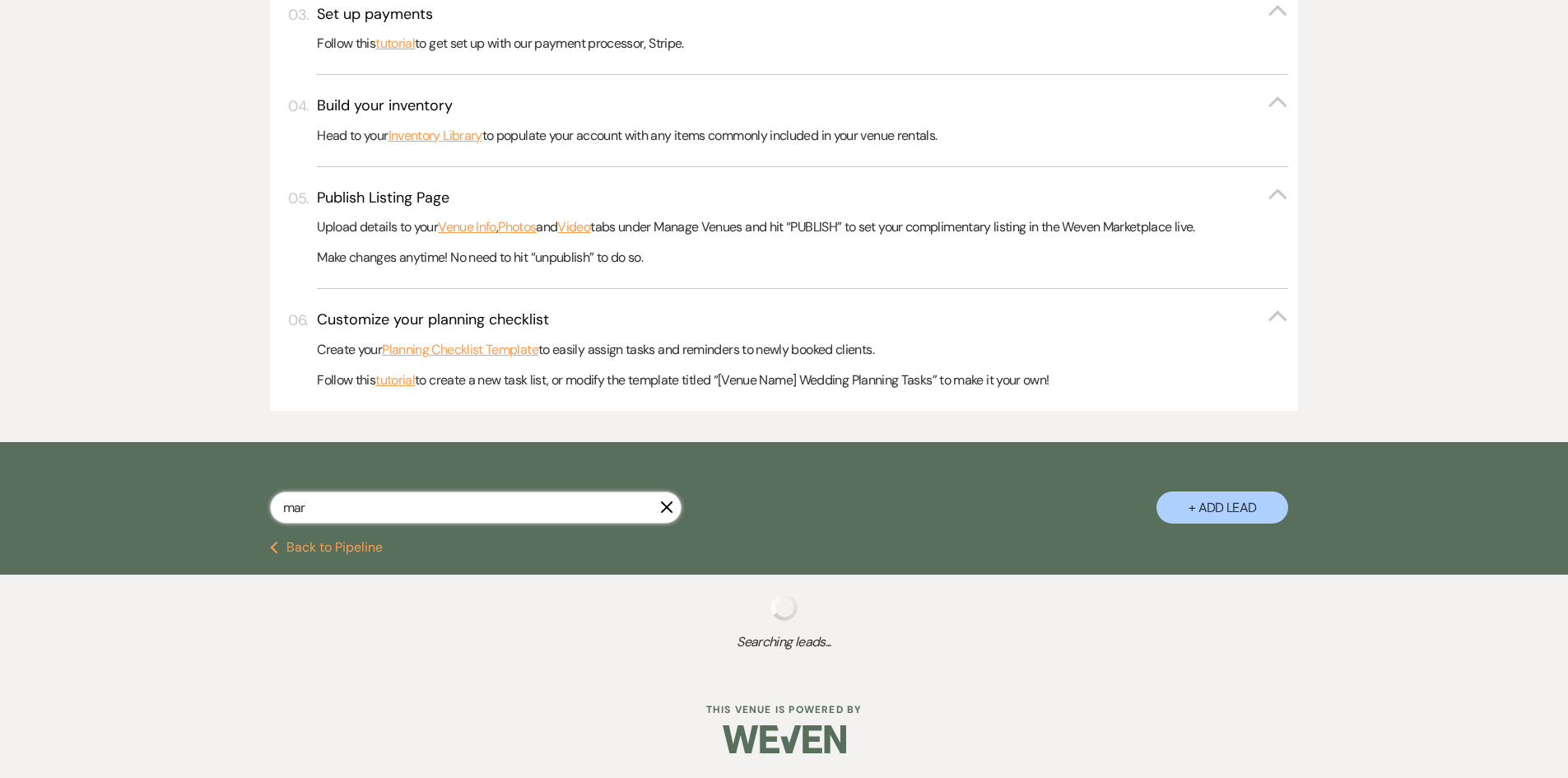 select on "5" 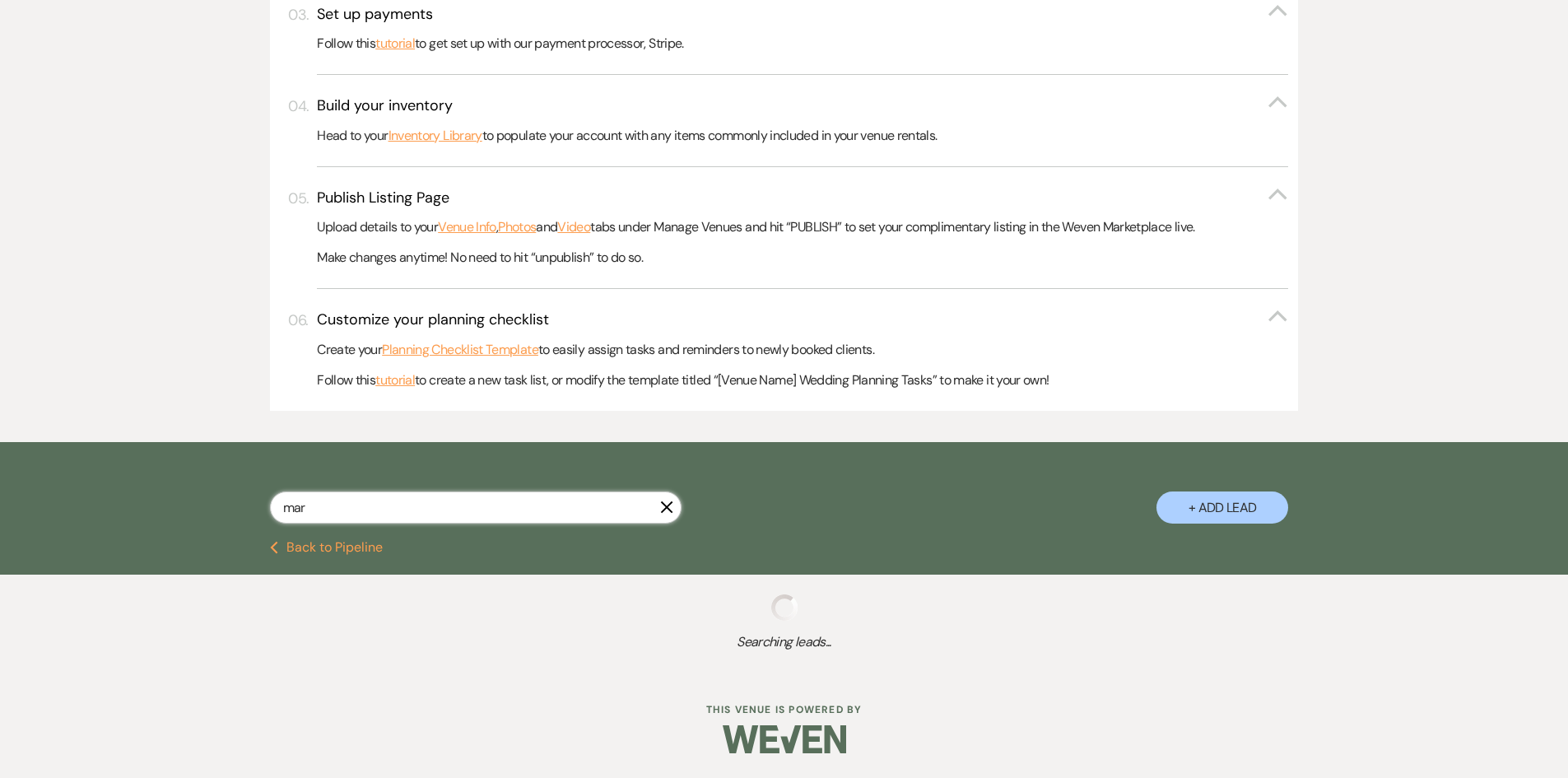 select on "8" 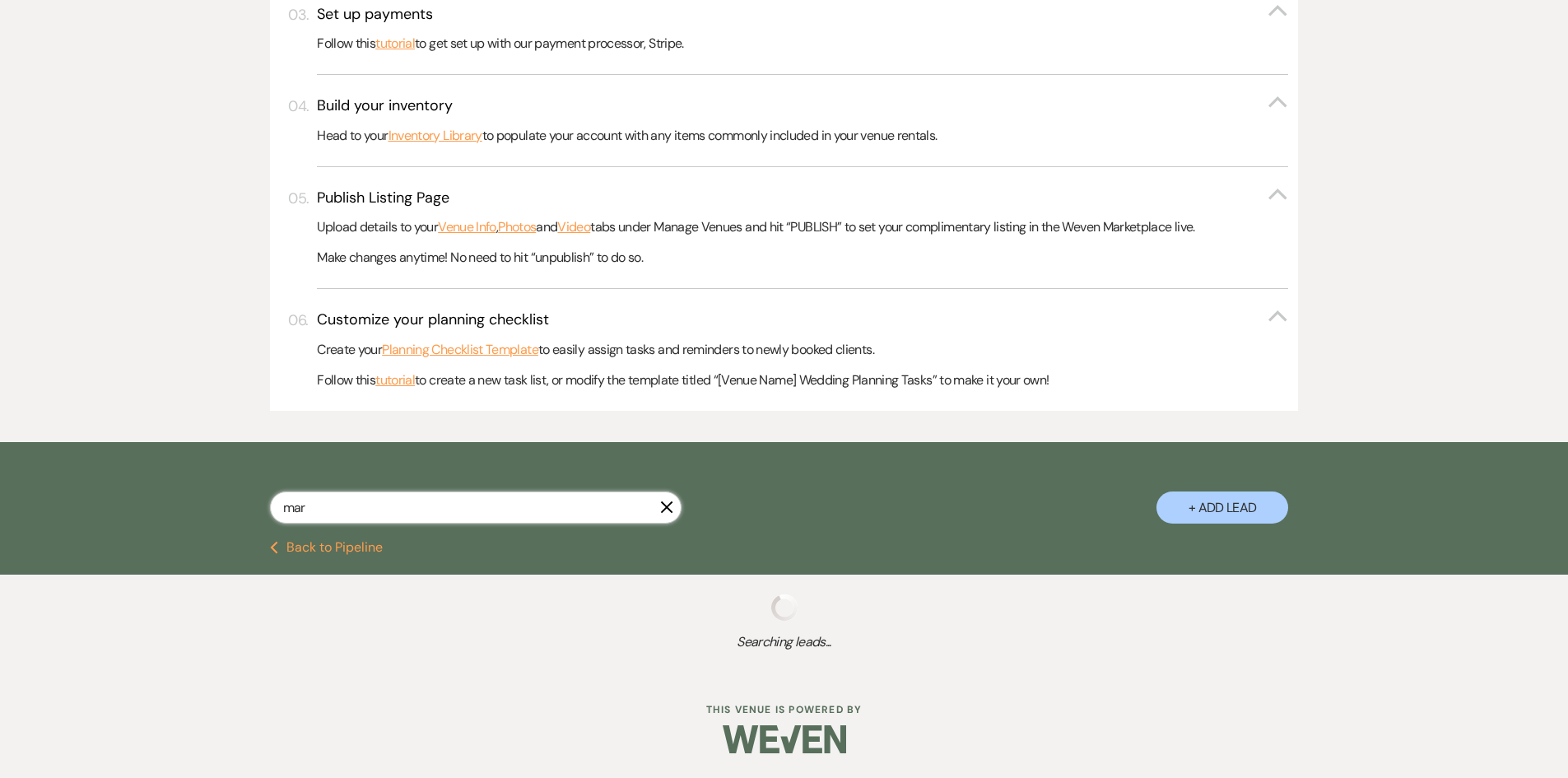 select on "5" 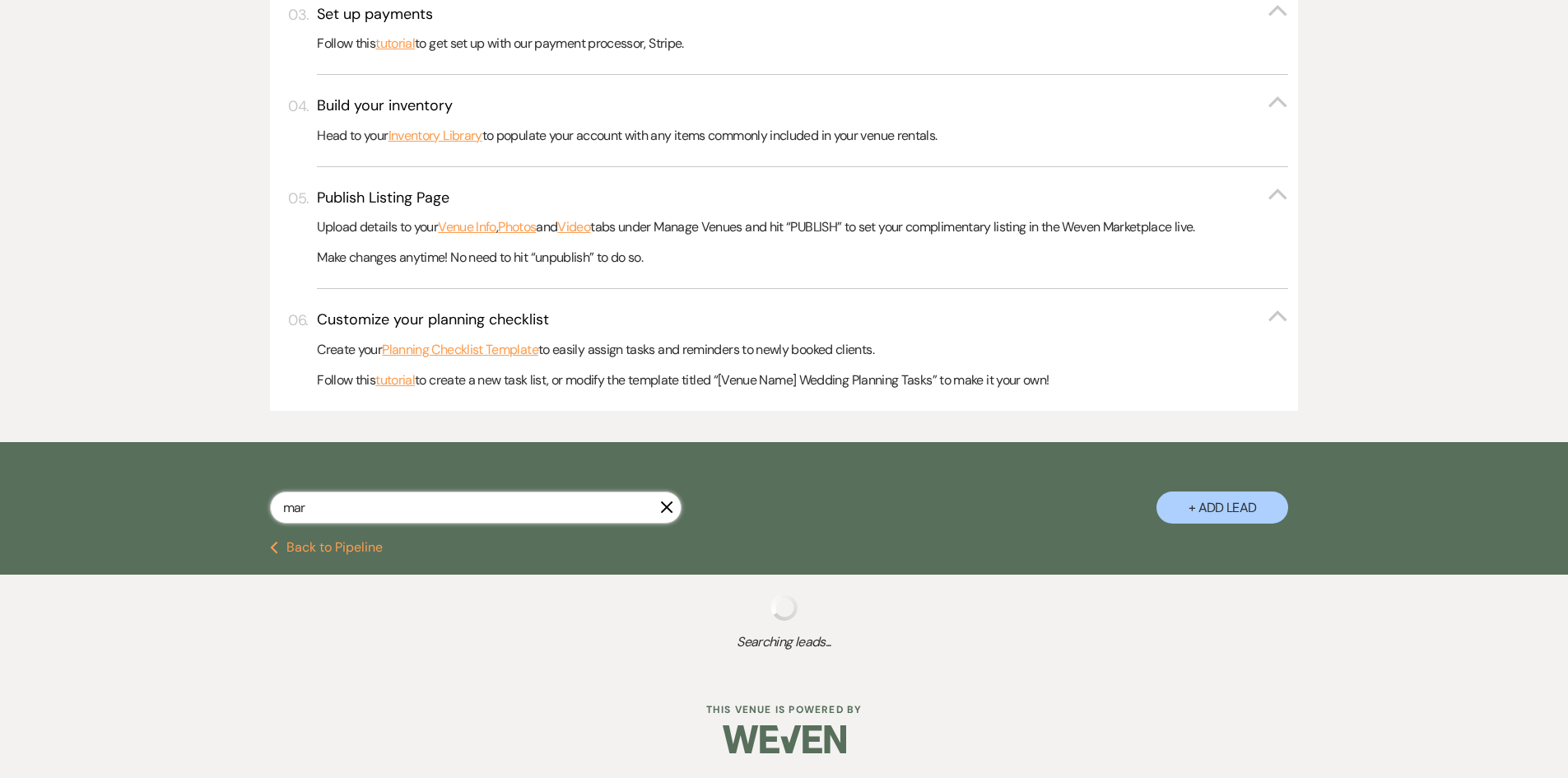 select on "8" 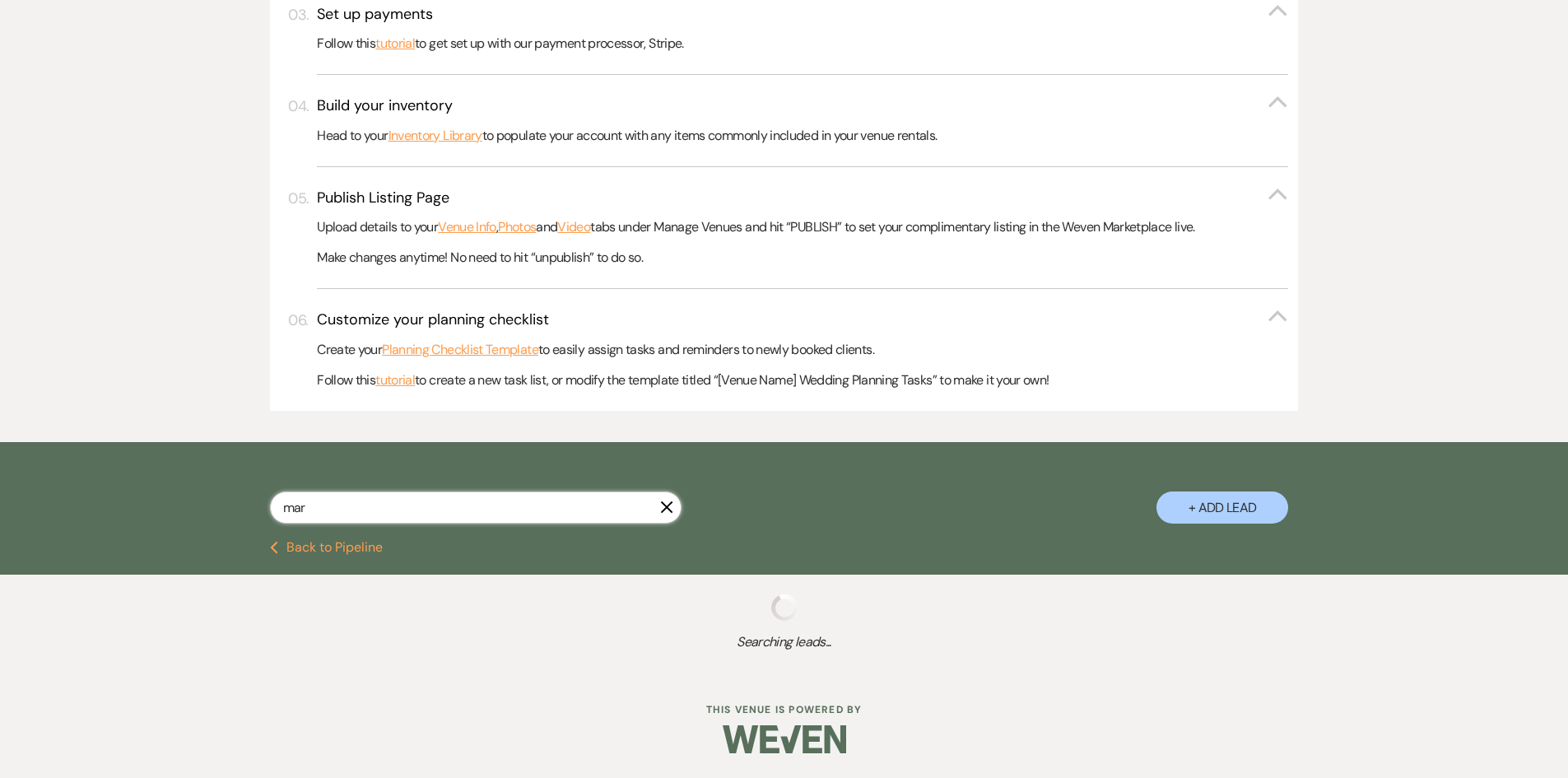 select on "5" 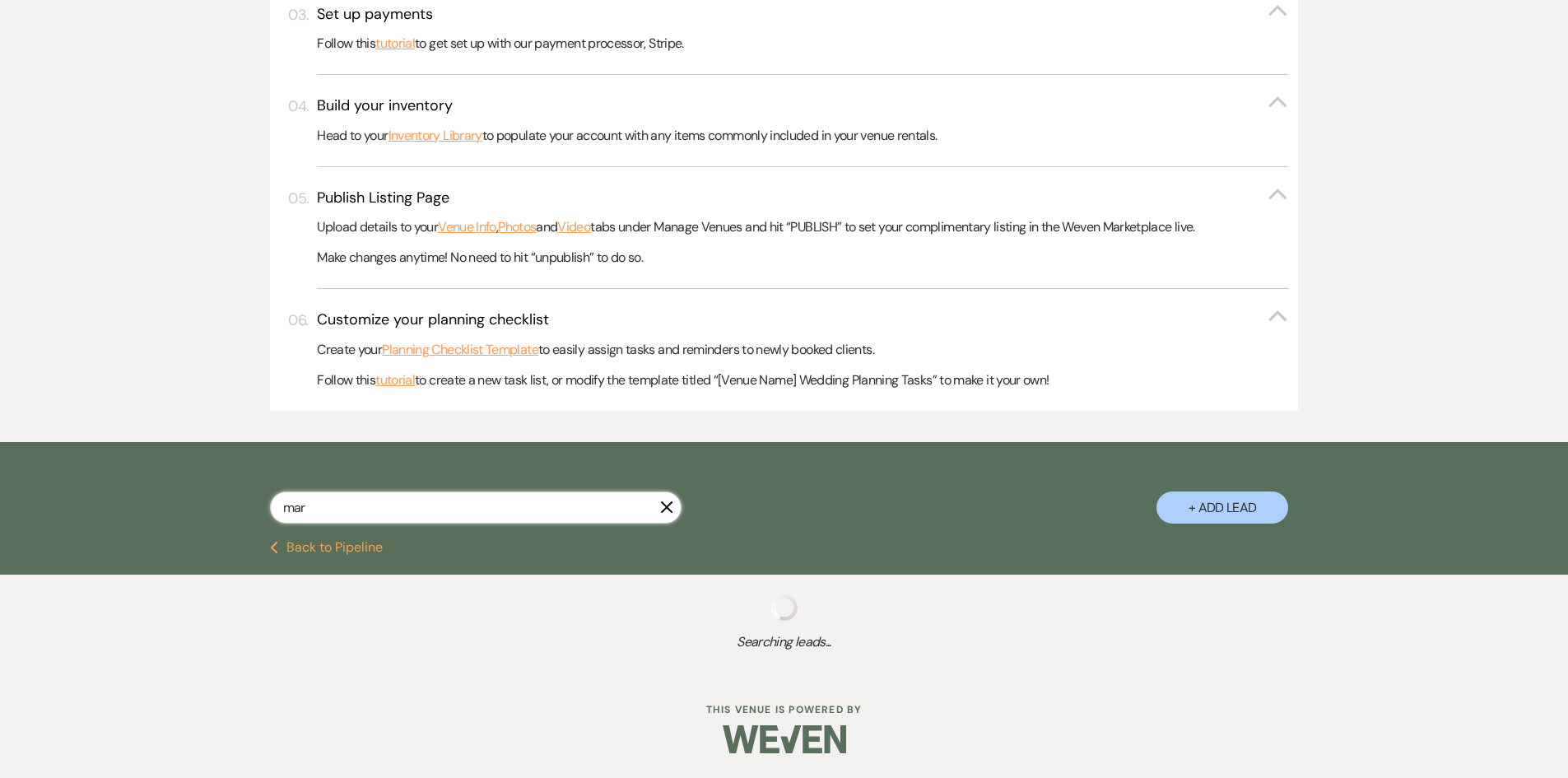 select on "8" 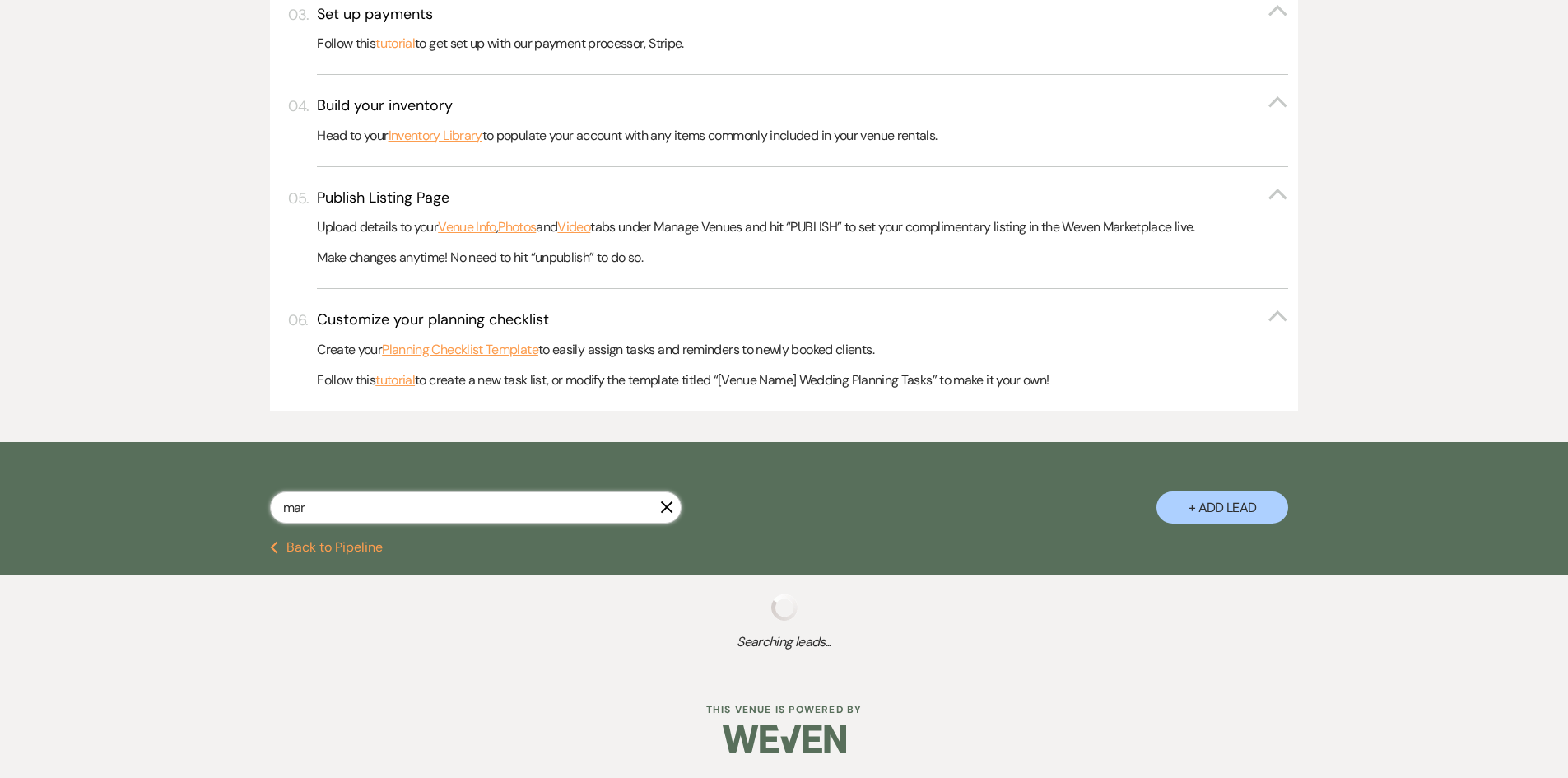 select on "6" 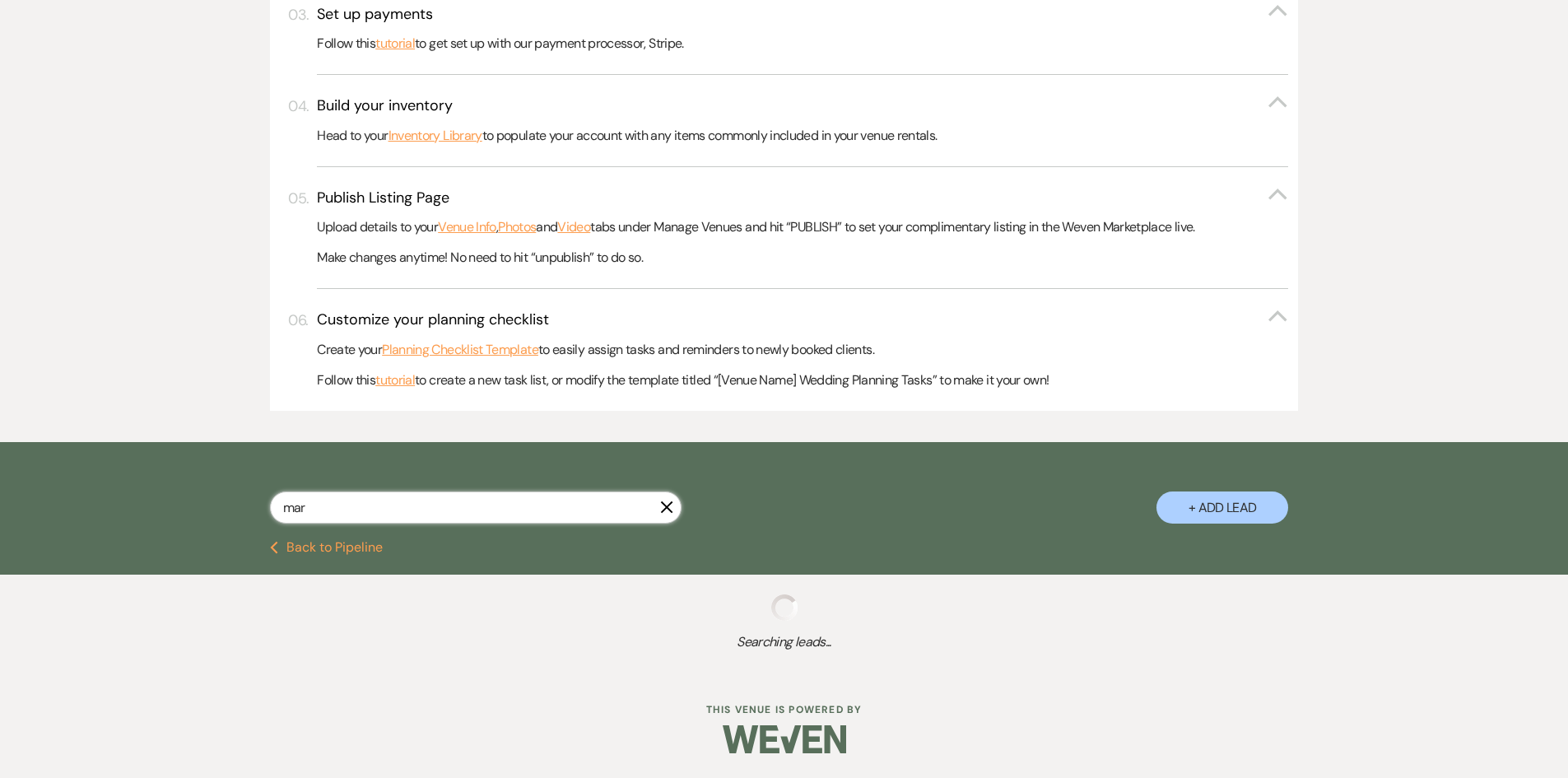 select on "8" 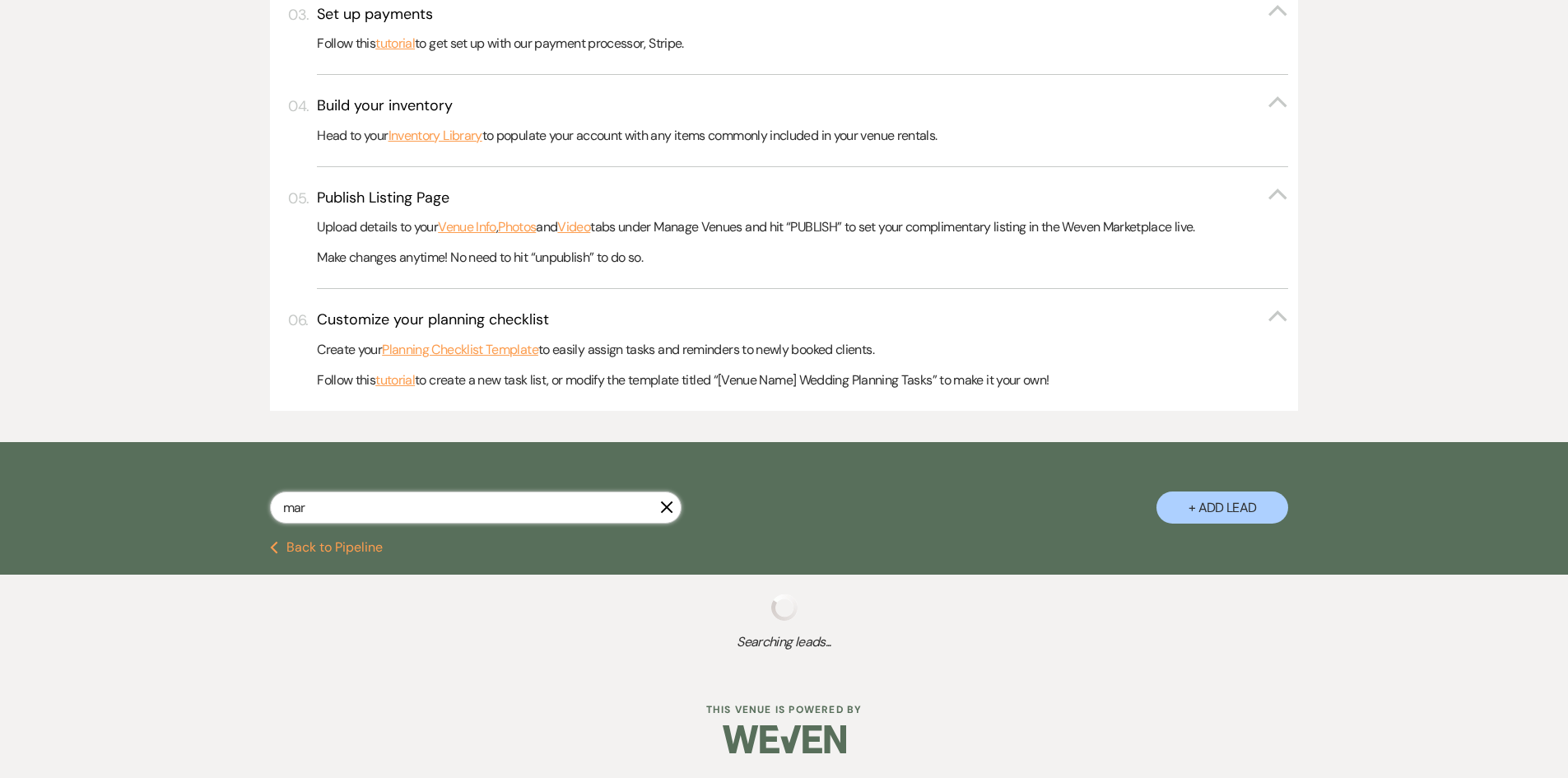 select on "5" 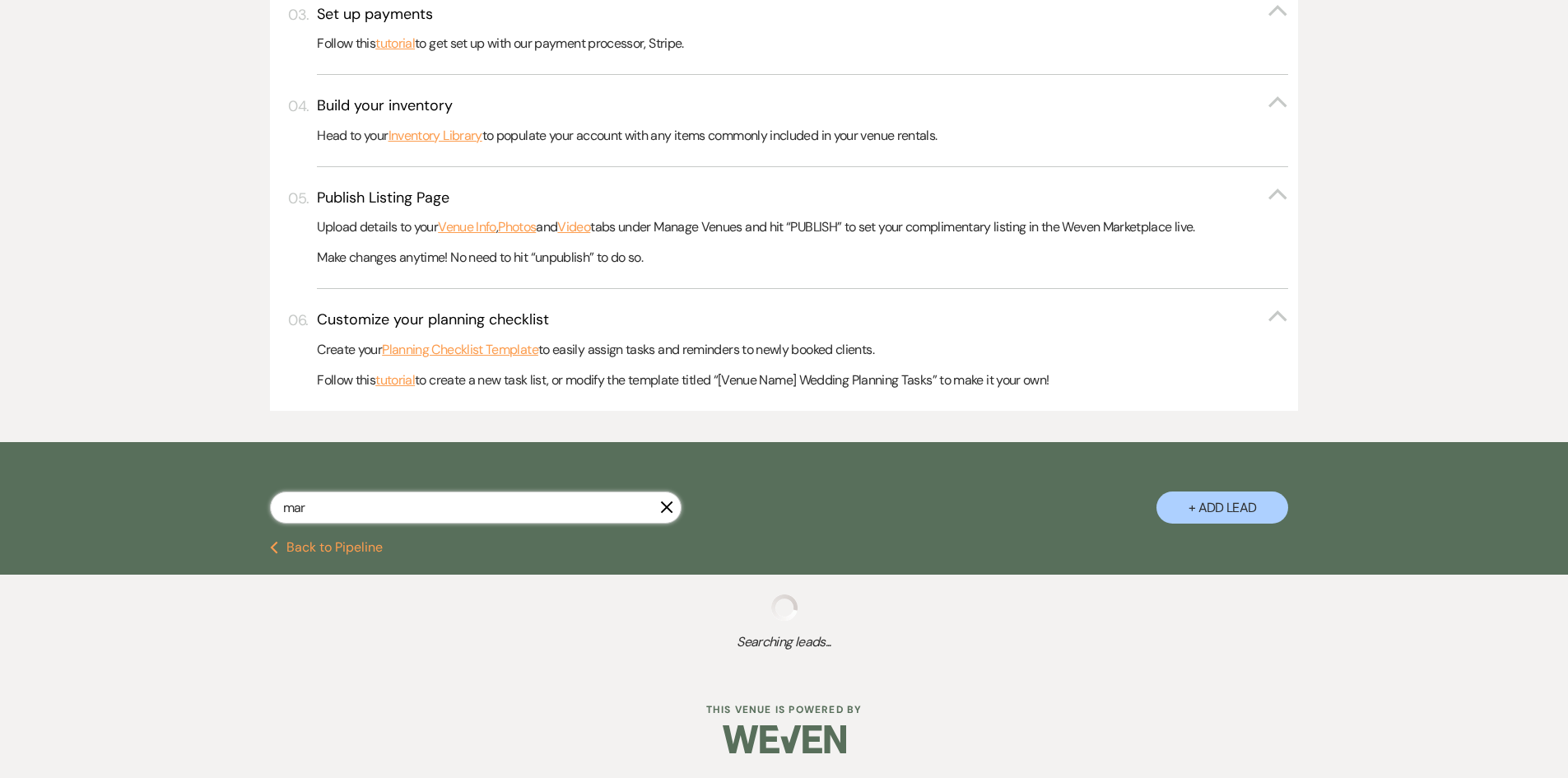 select on "8" 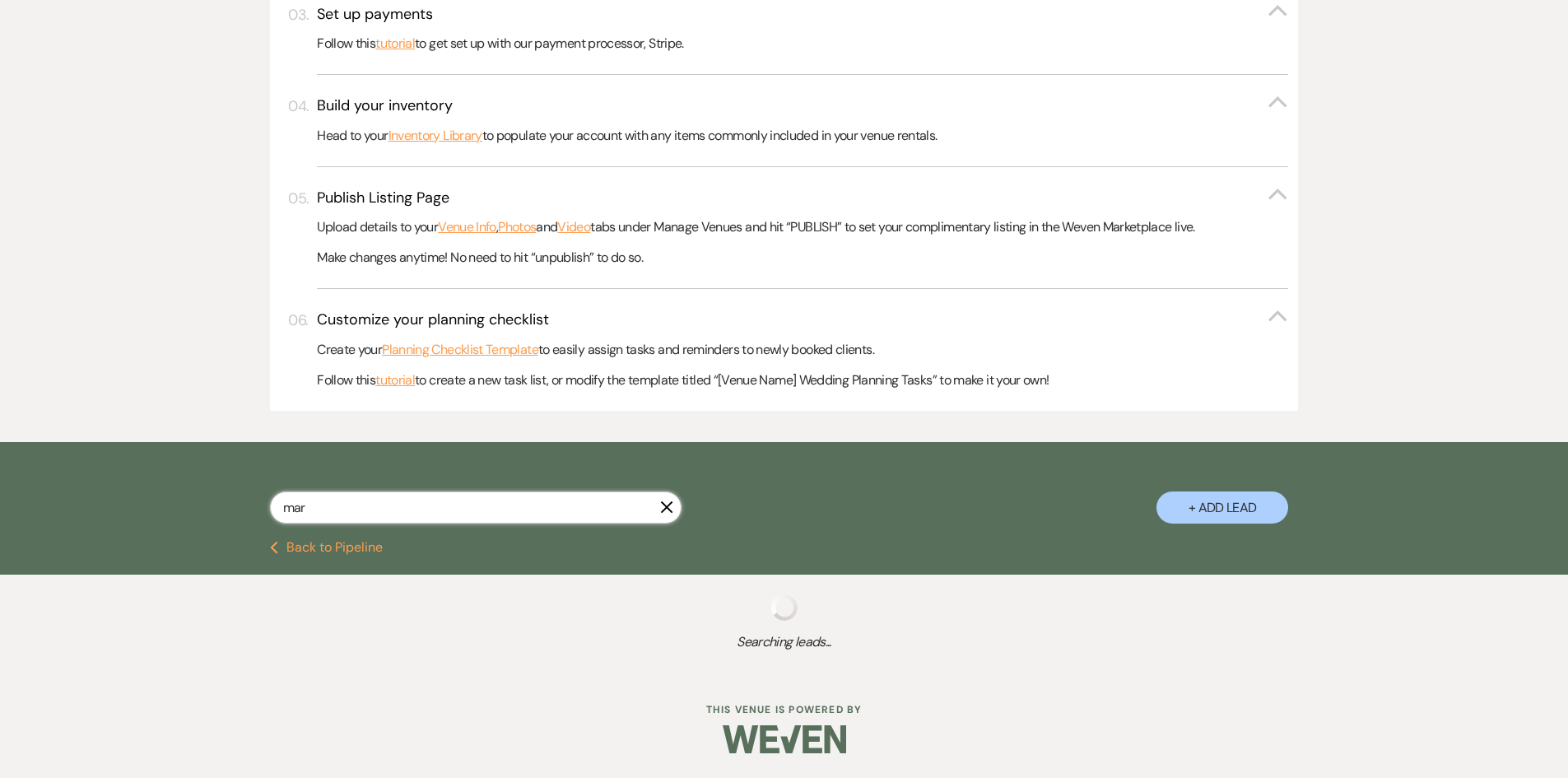 select on "5" 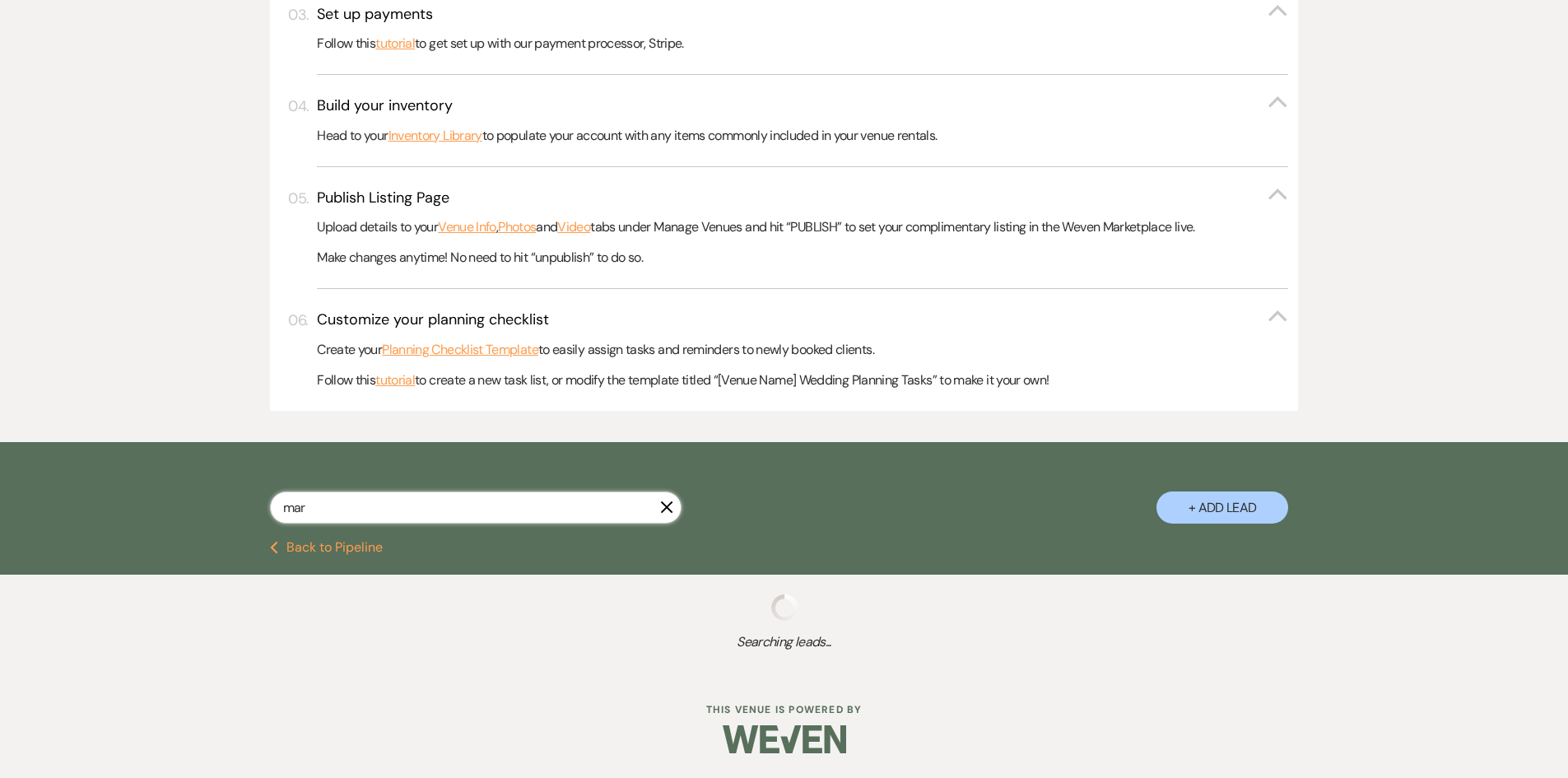 select on "8" 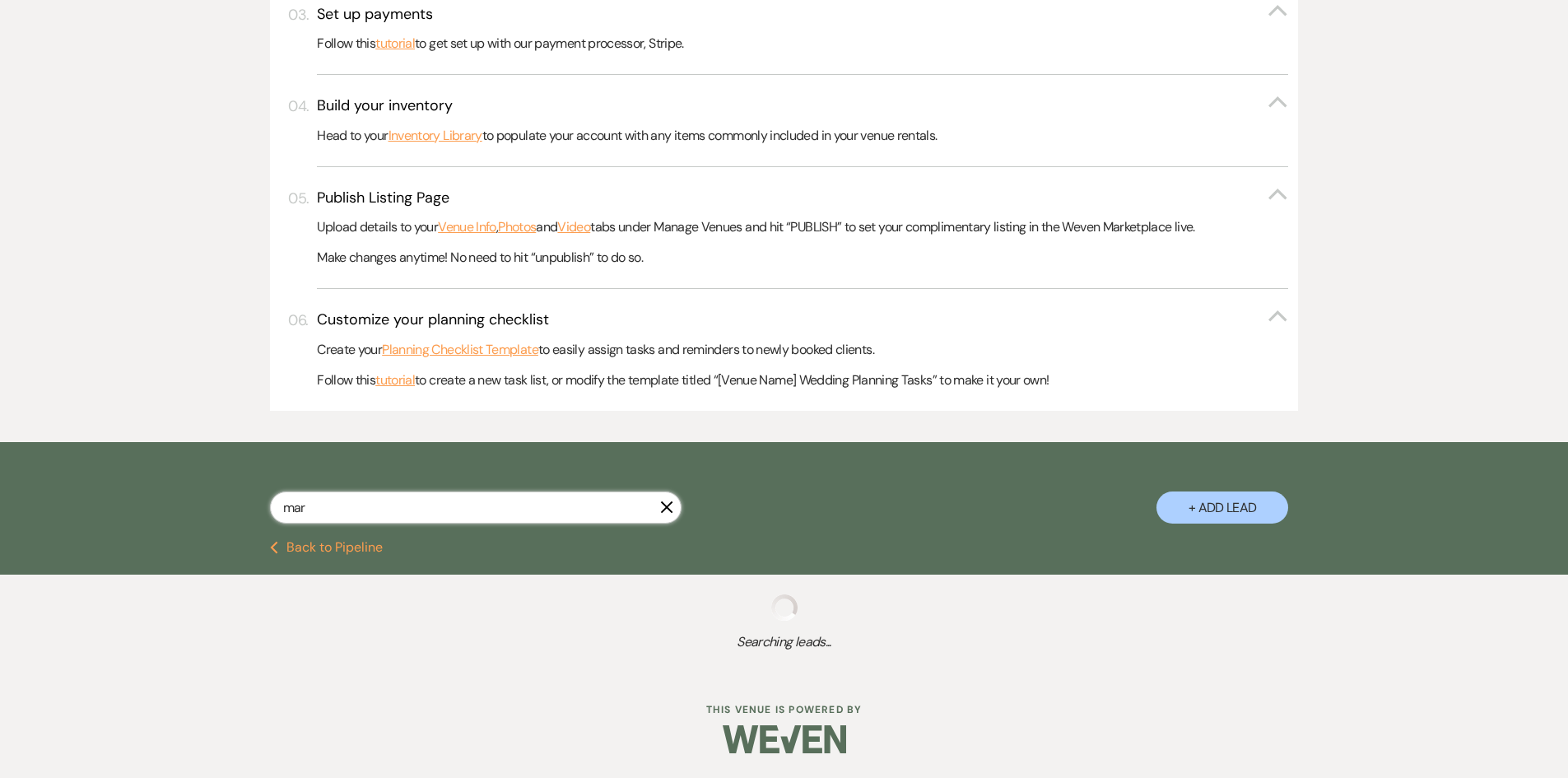 select on "5" 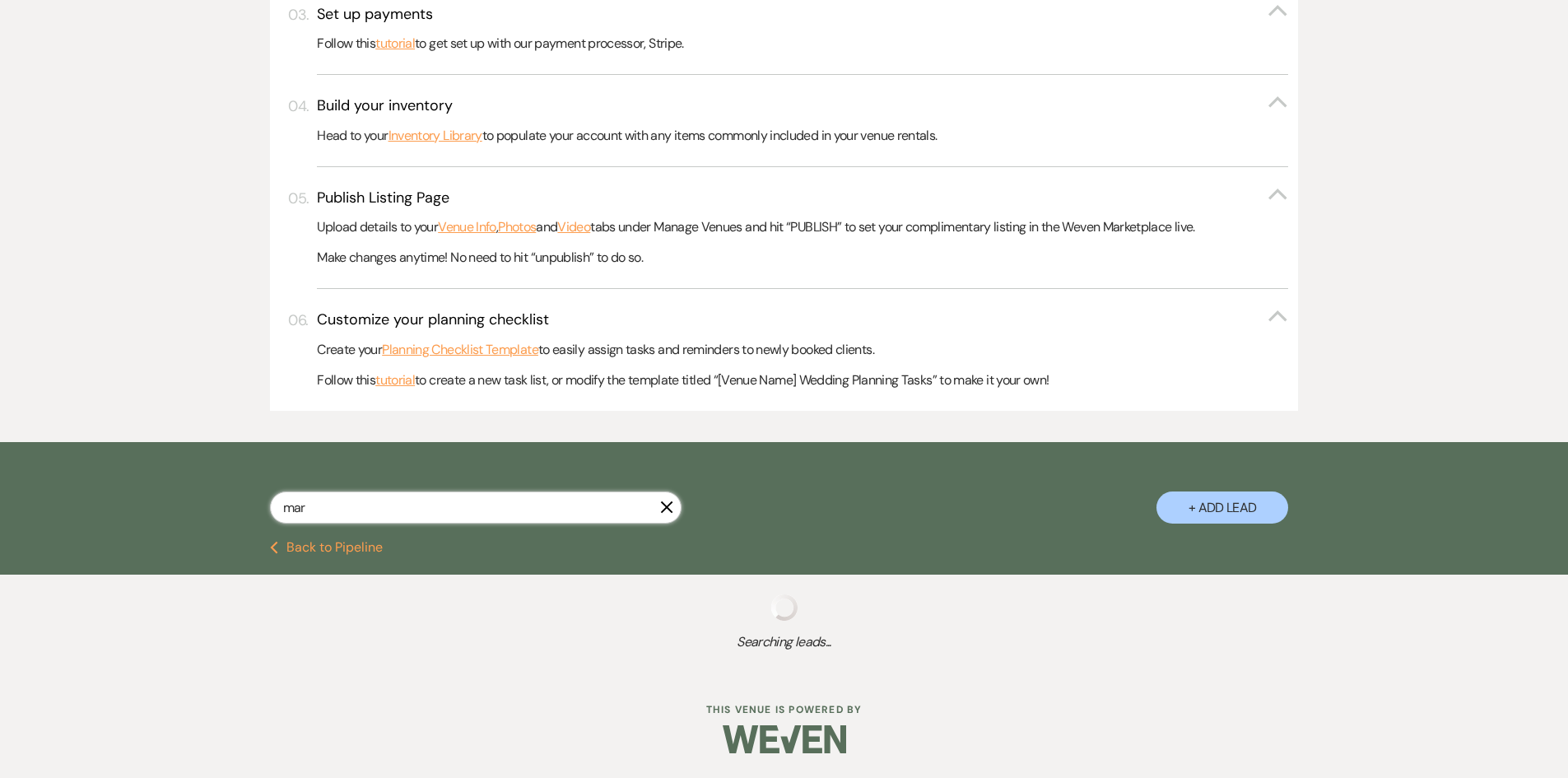 select on "8" 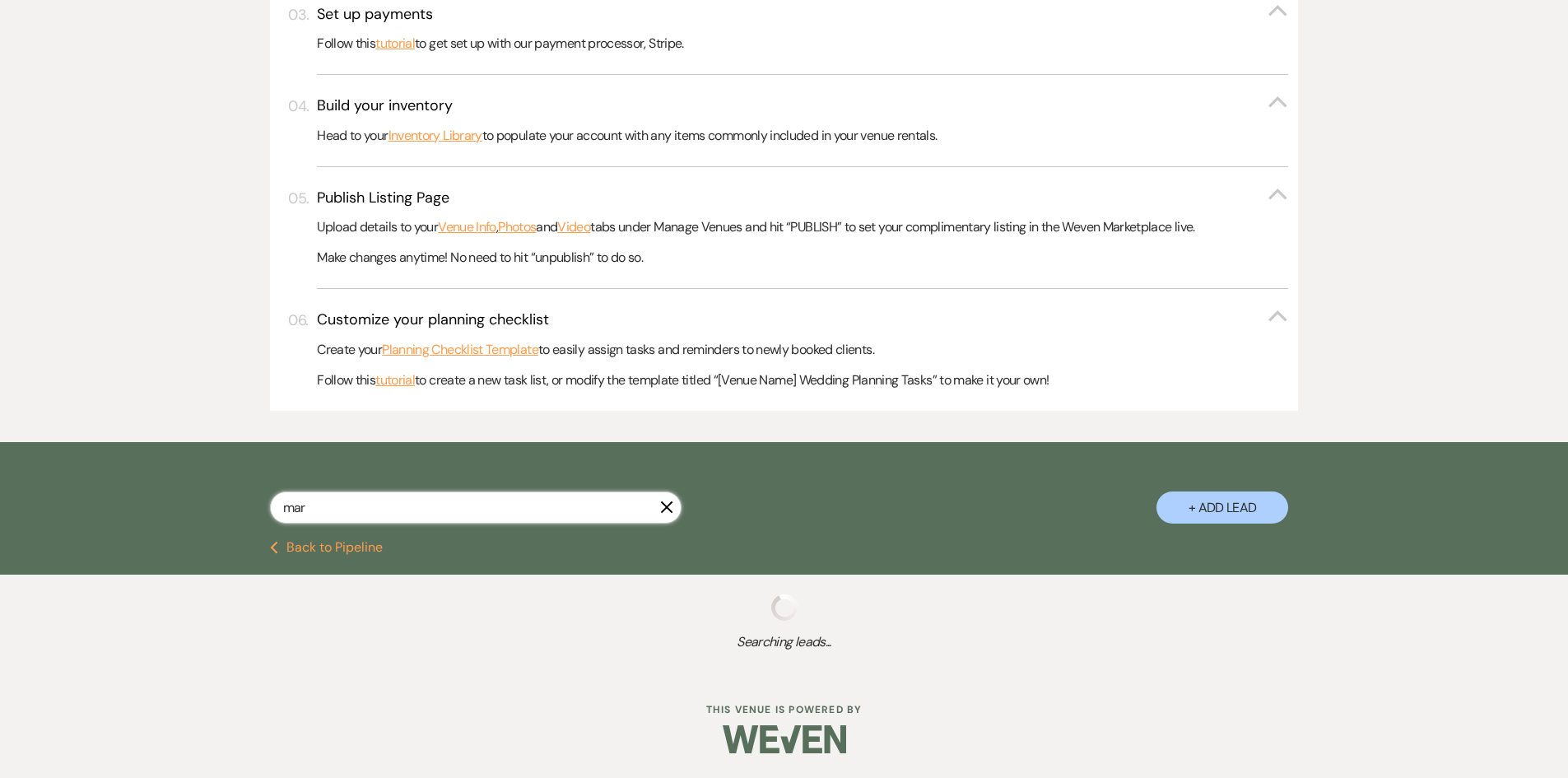 select on "5" 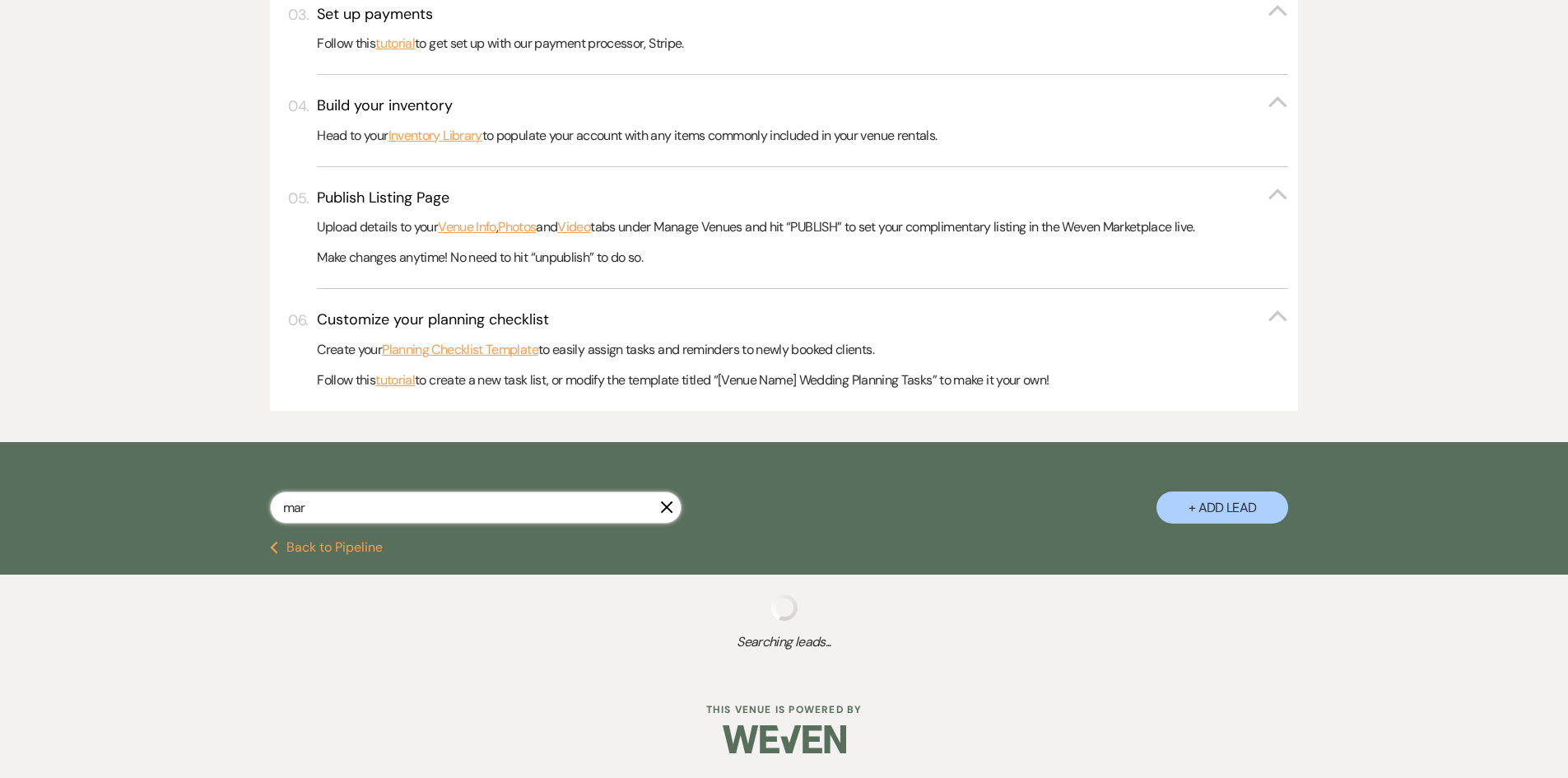 select on "8" 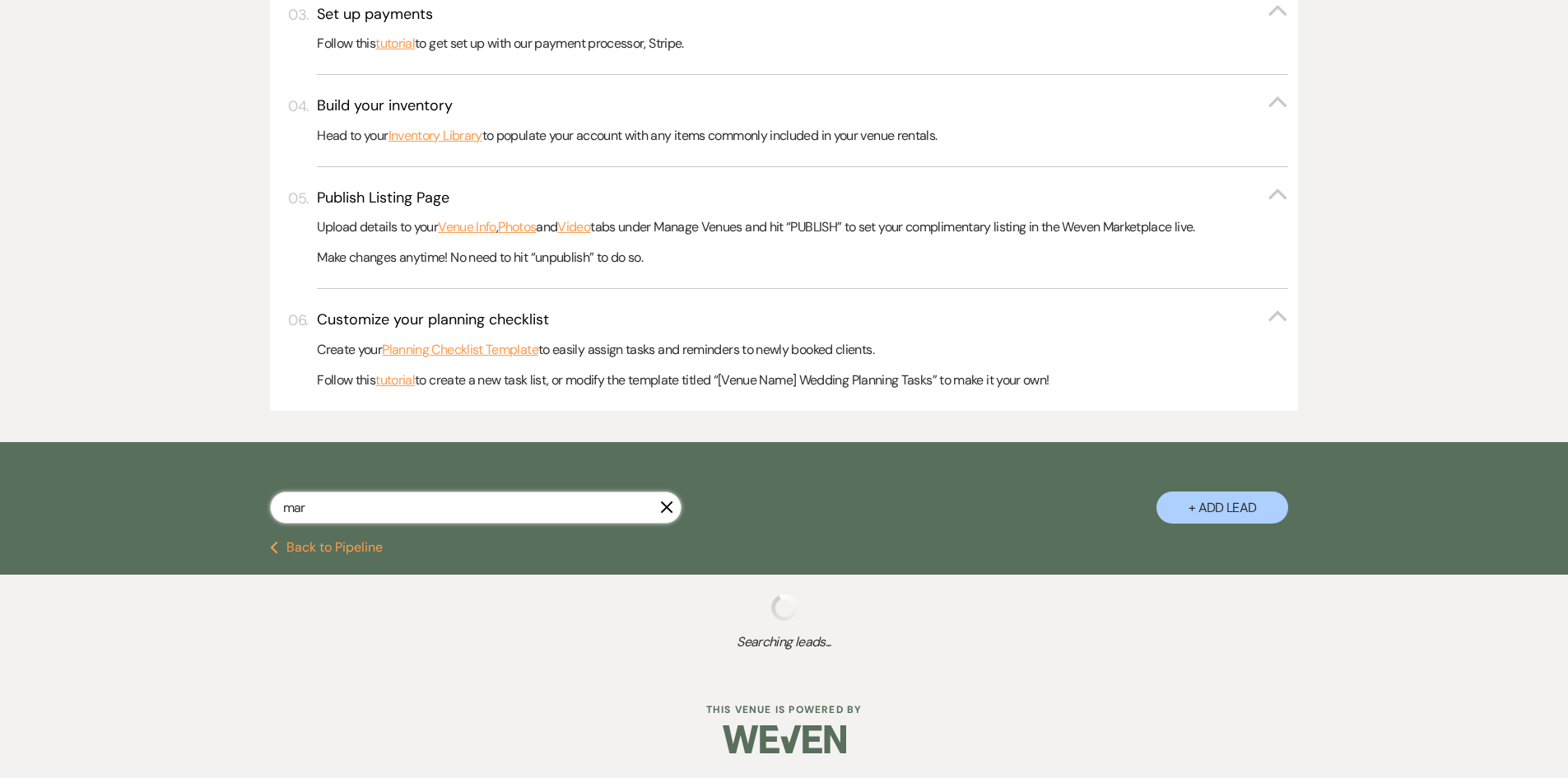 select on "5" 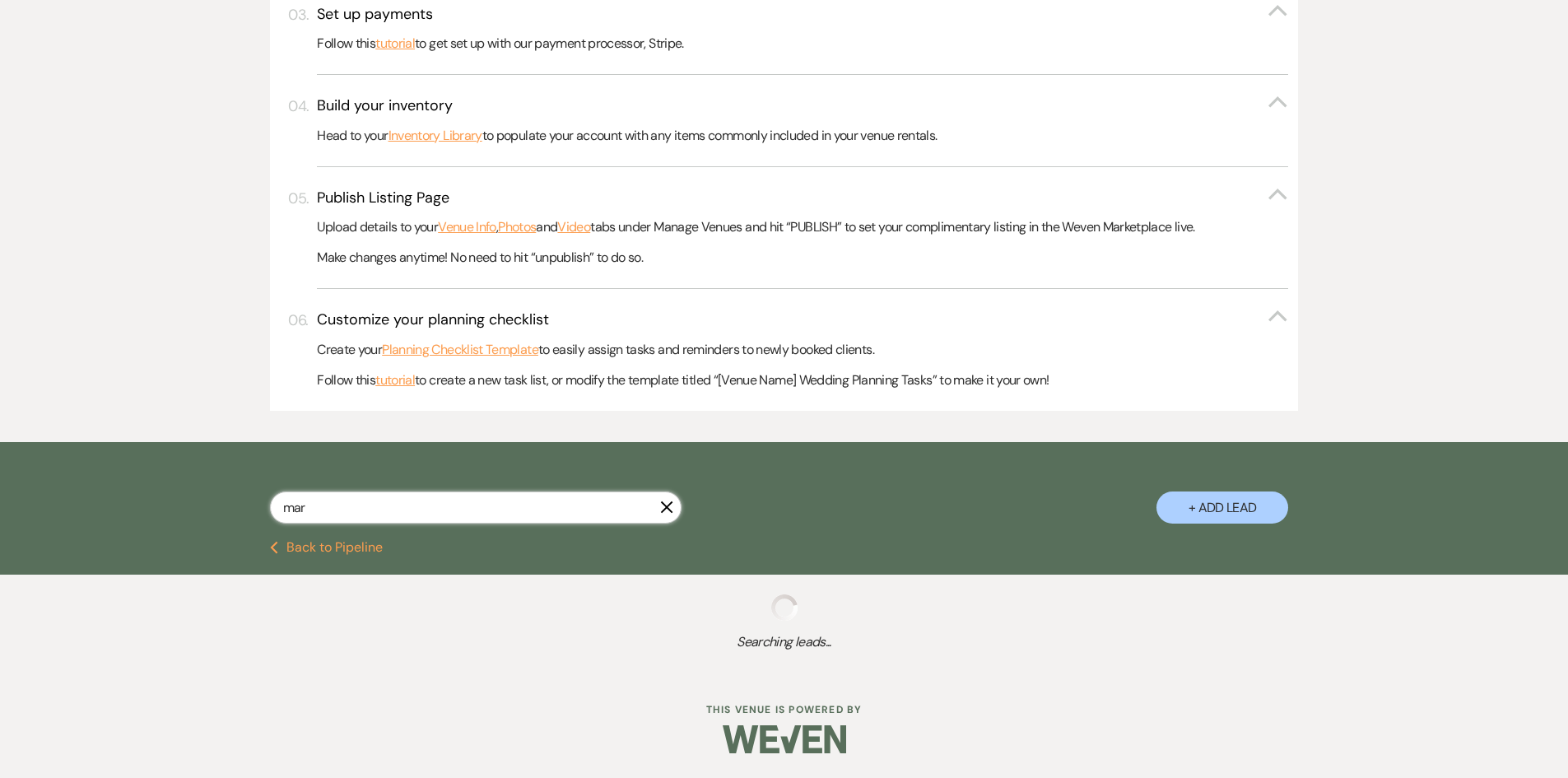 select on "8" 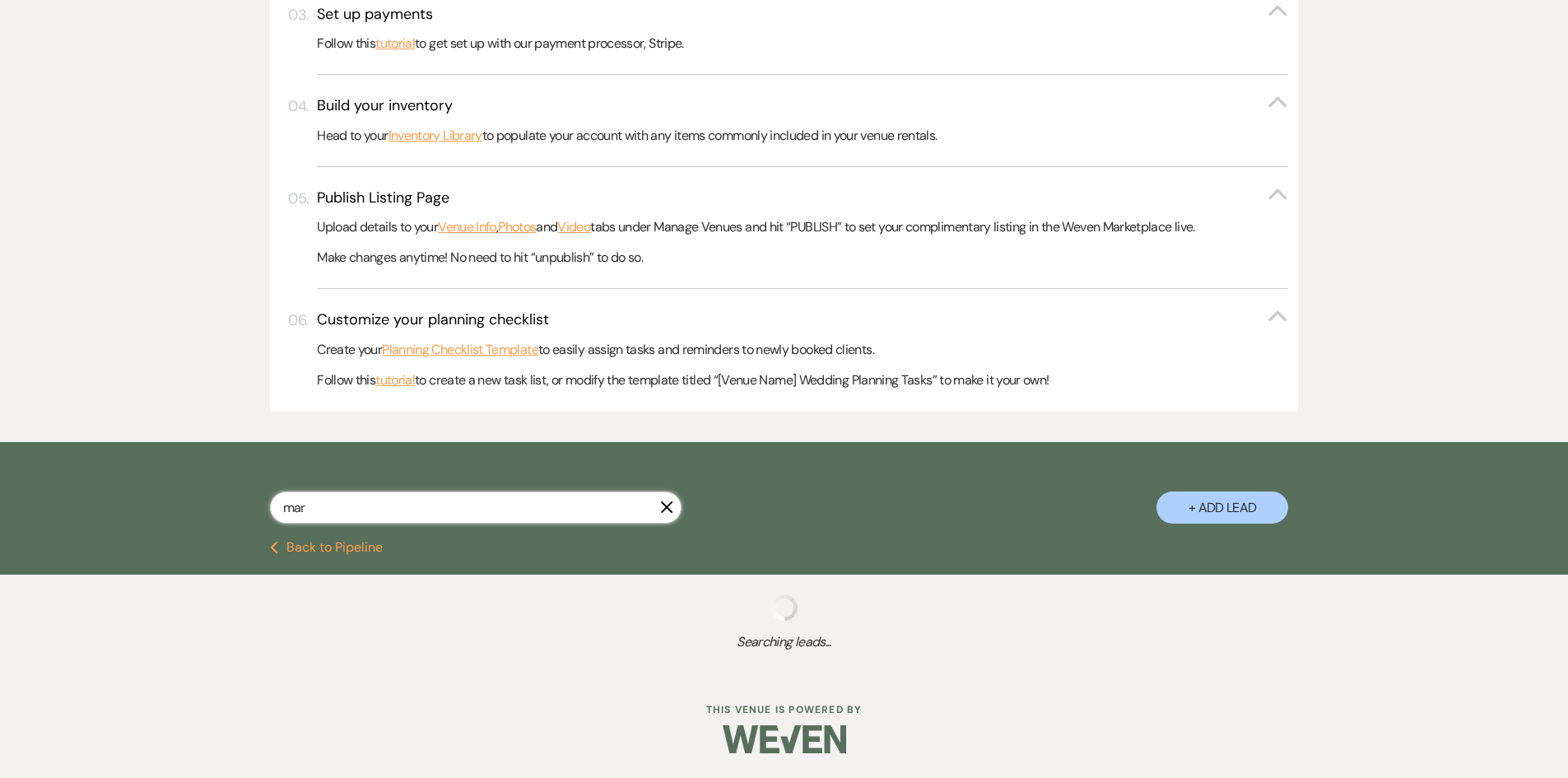 select on "1" 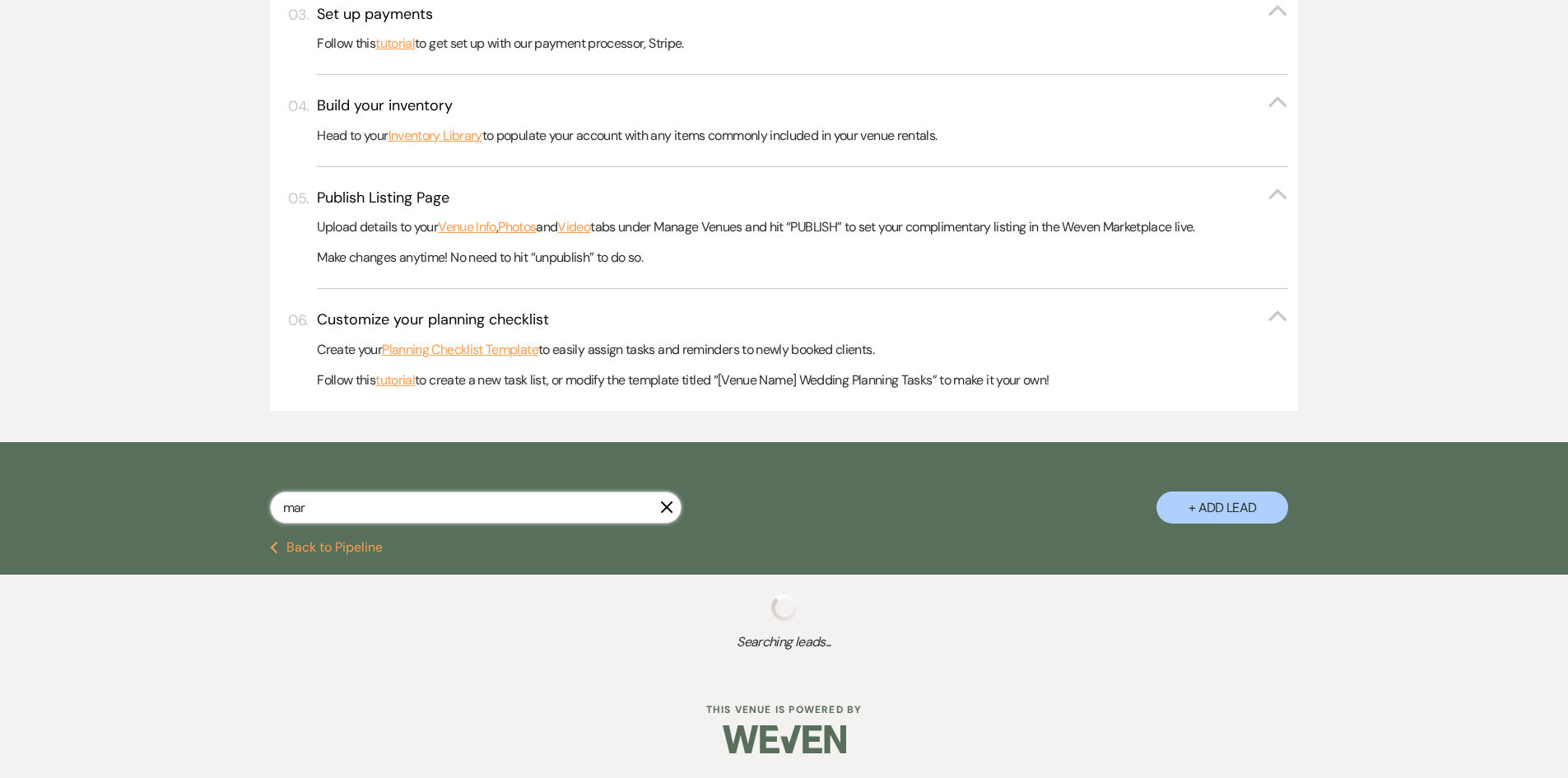 select on "8" 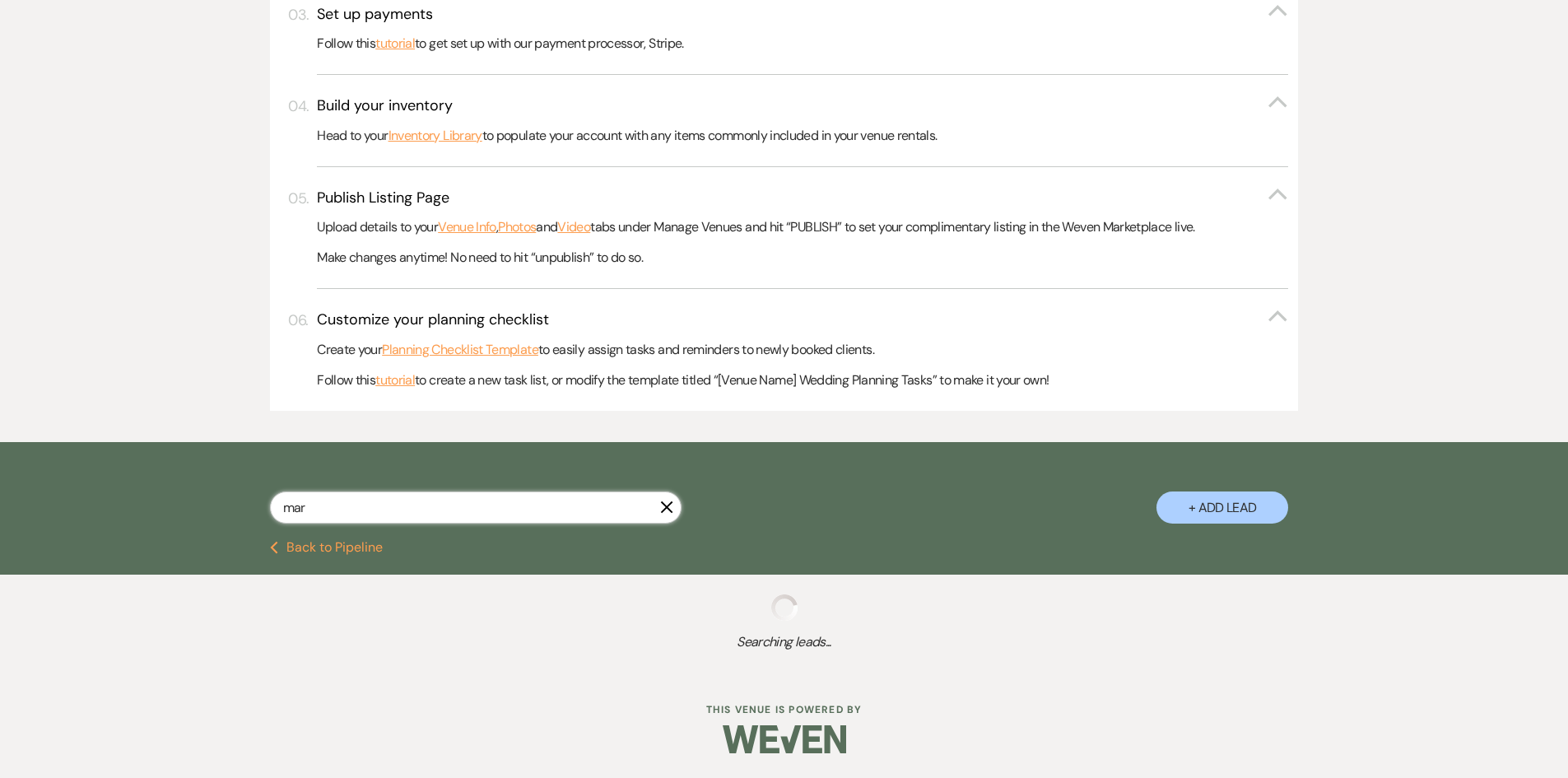 select on "11" 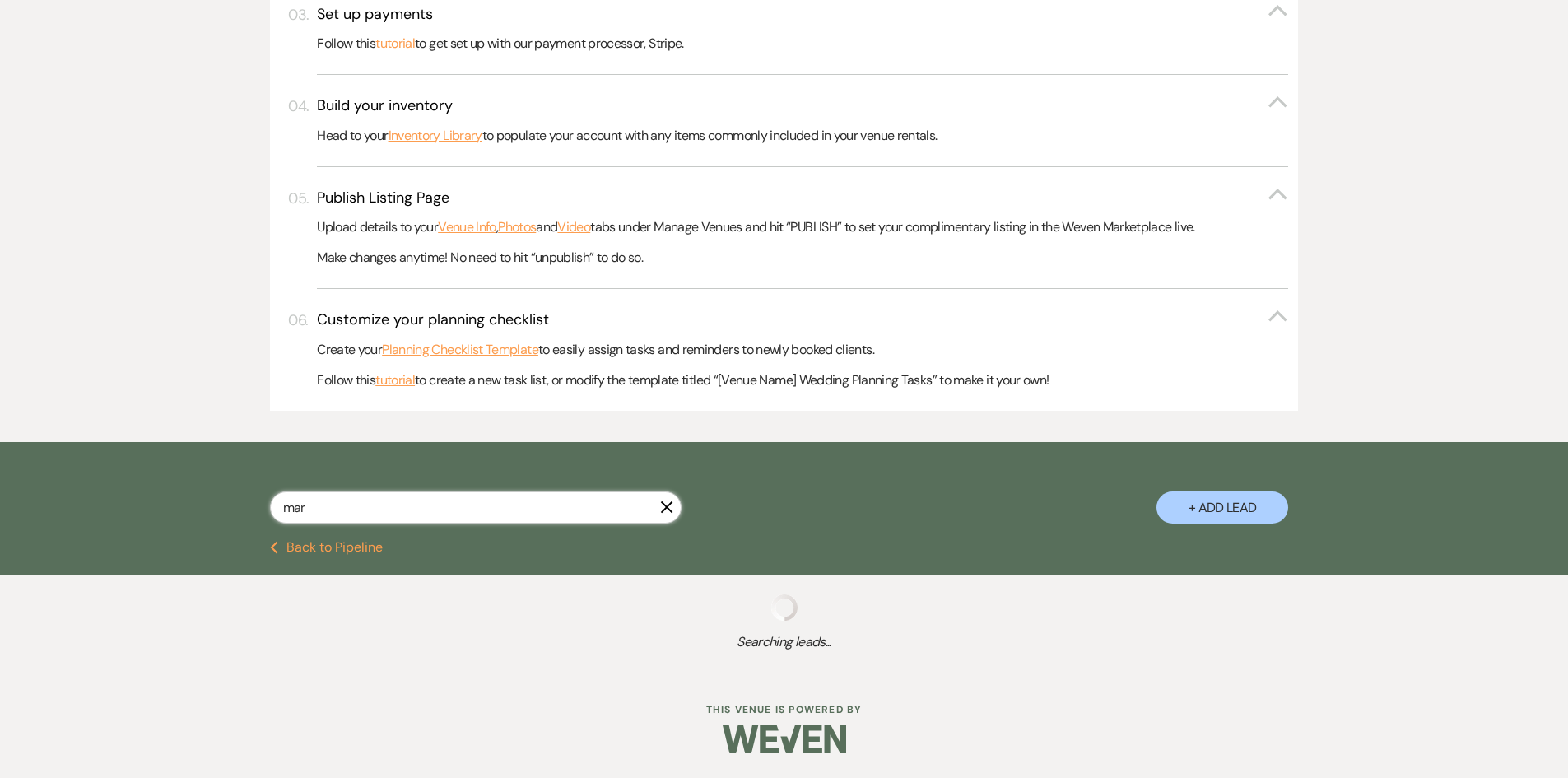 select on "8" 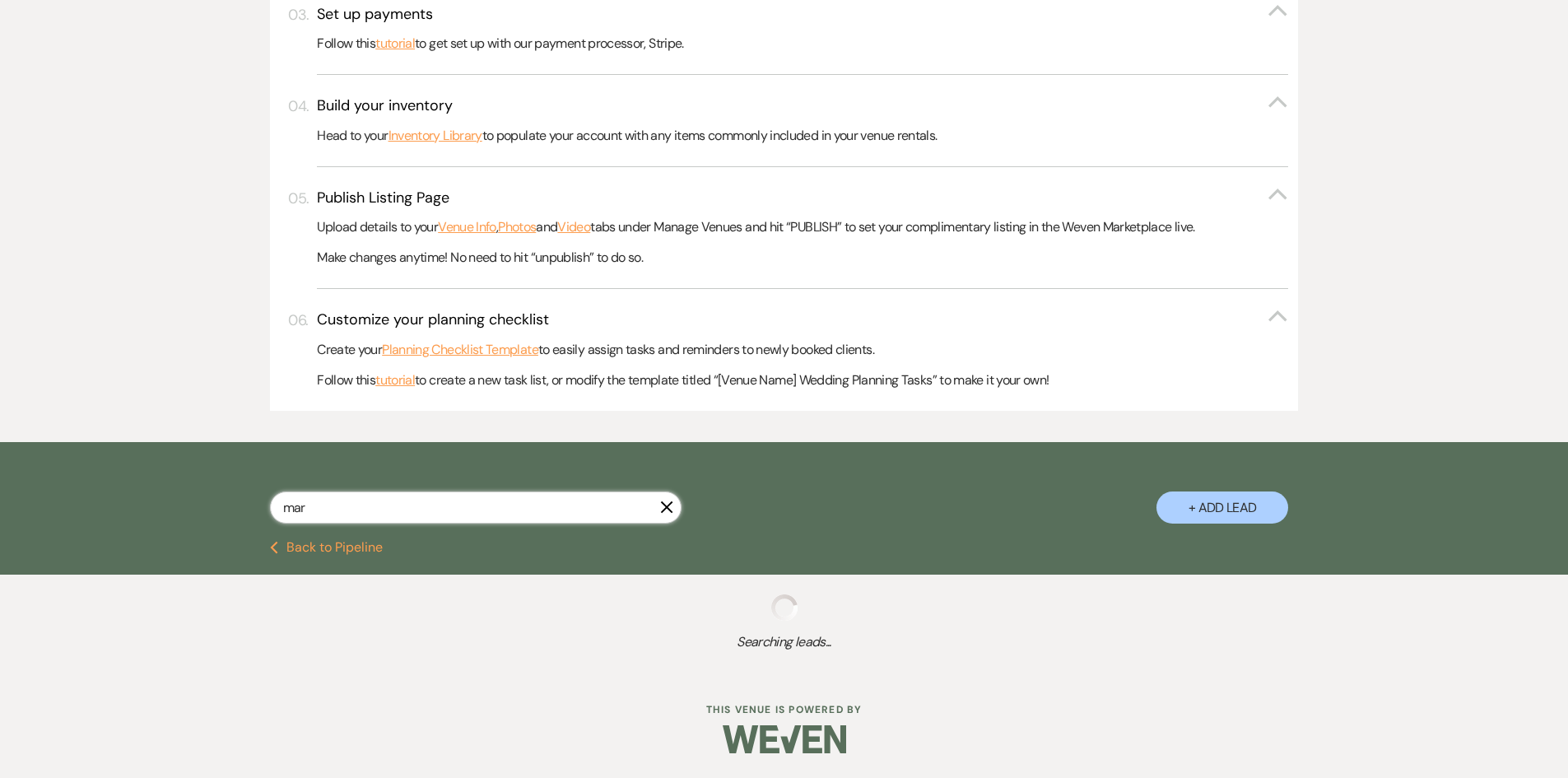 select on "6" 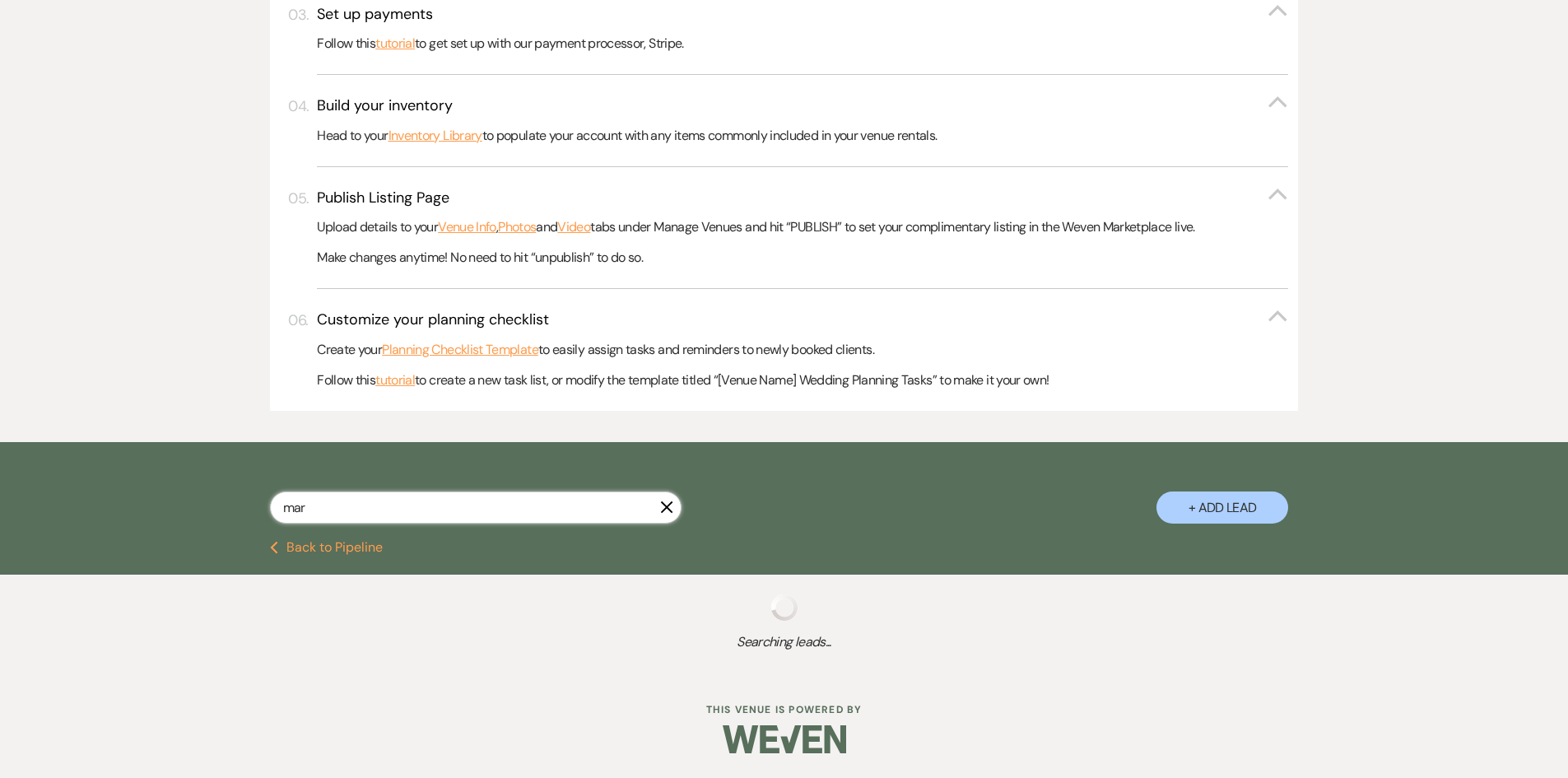 select on "8" 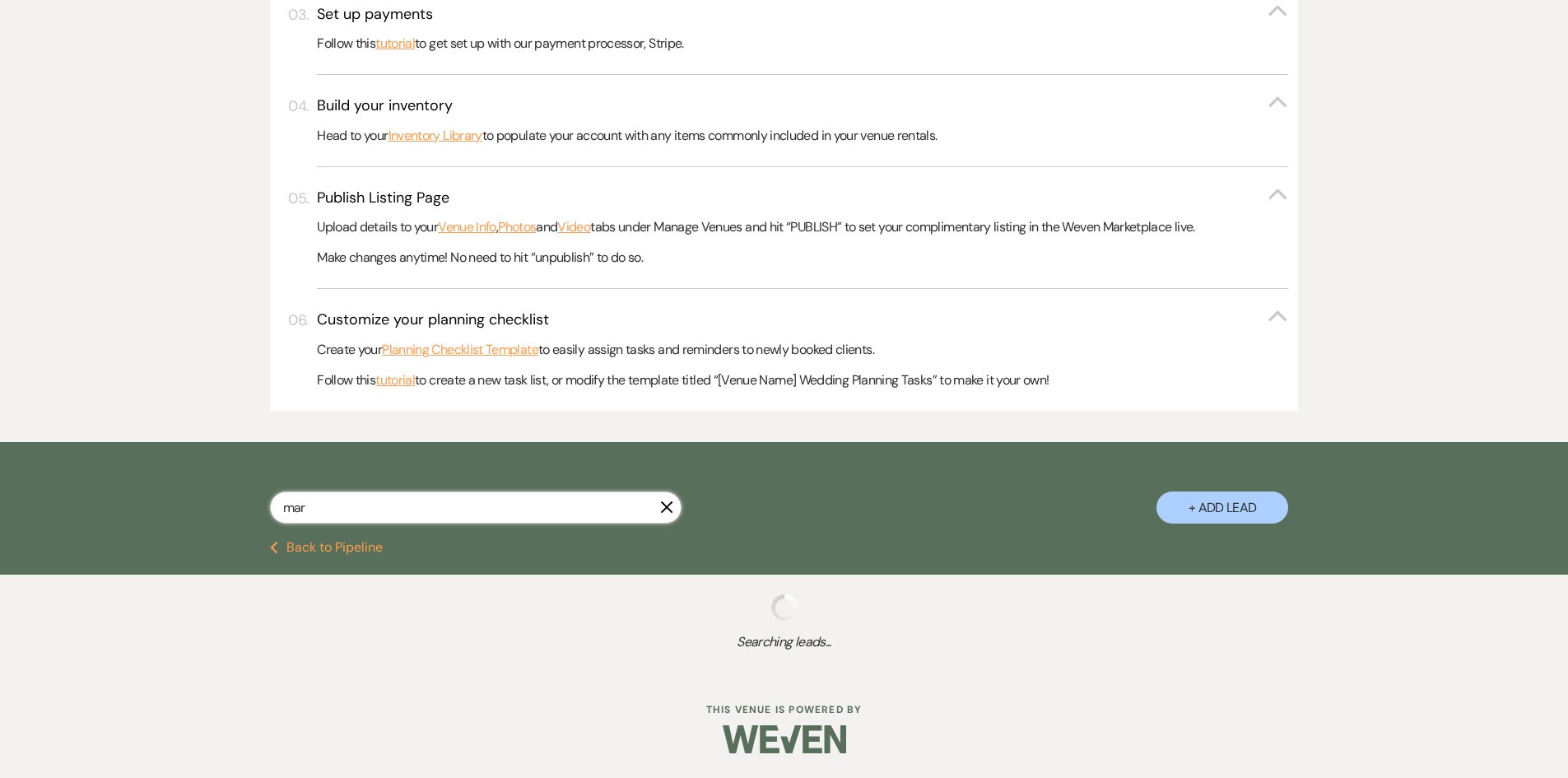 select on "2" 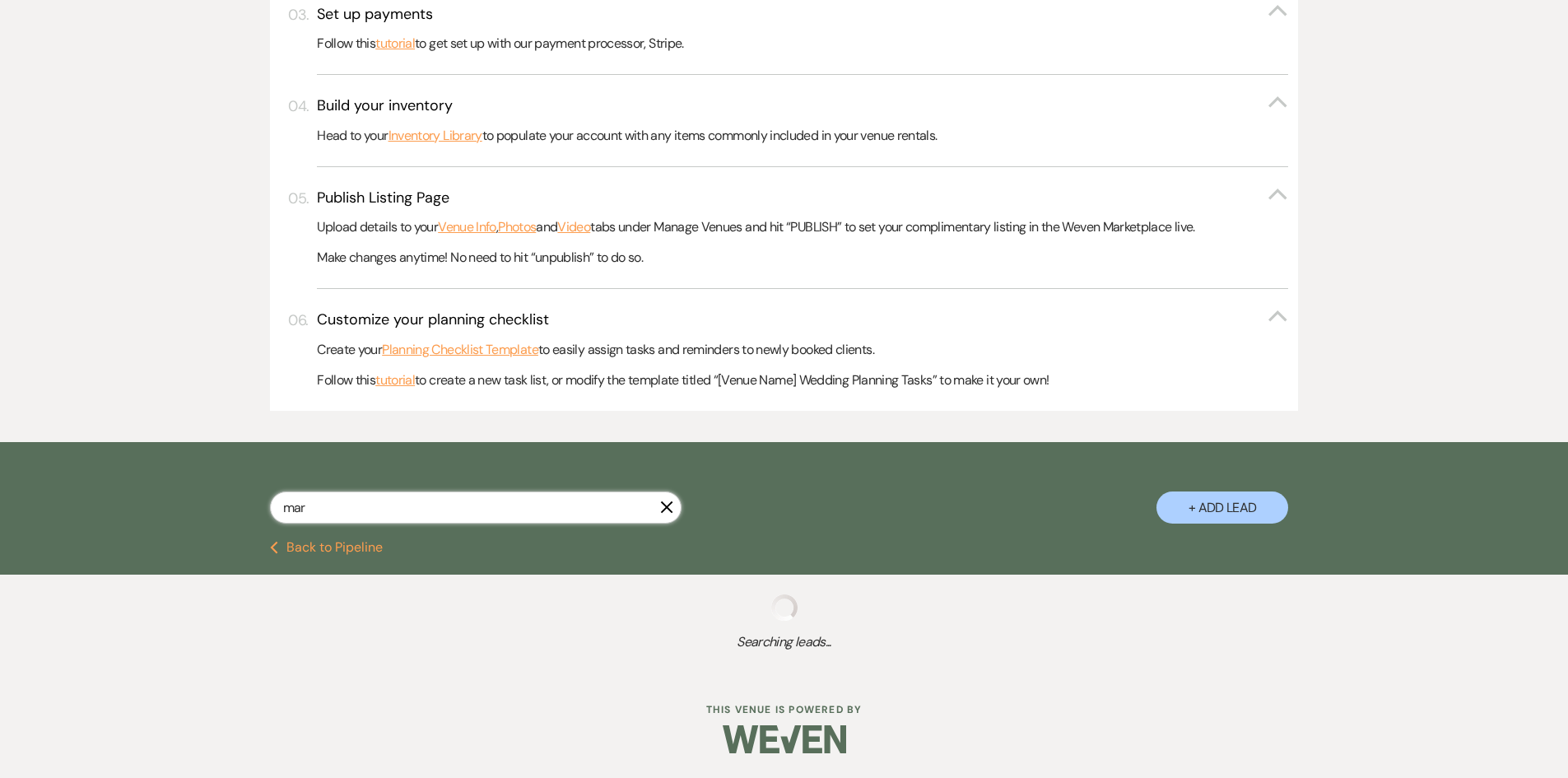 select on "8" 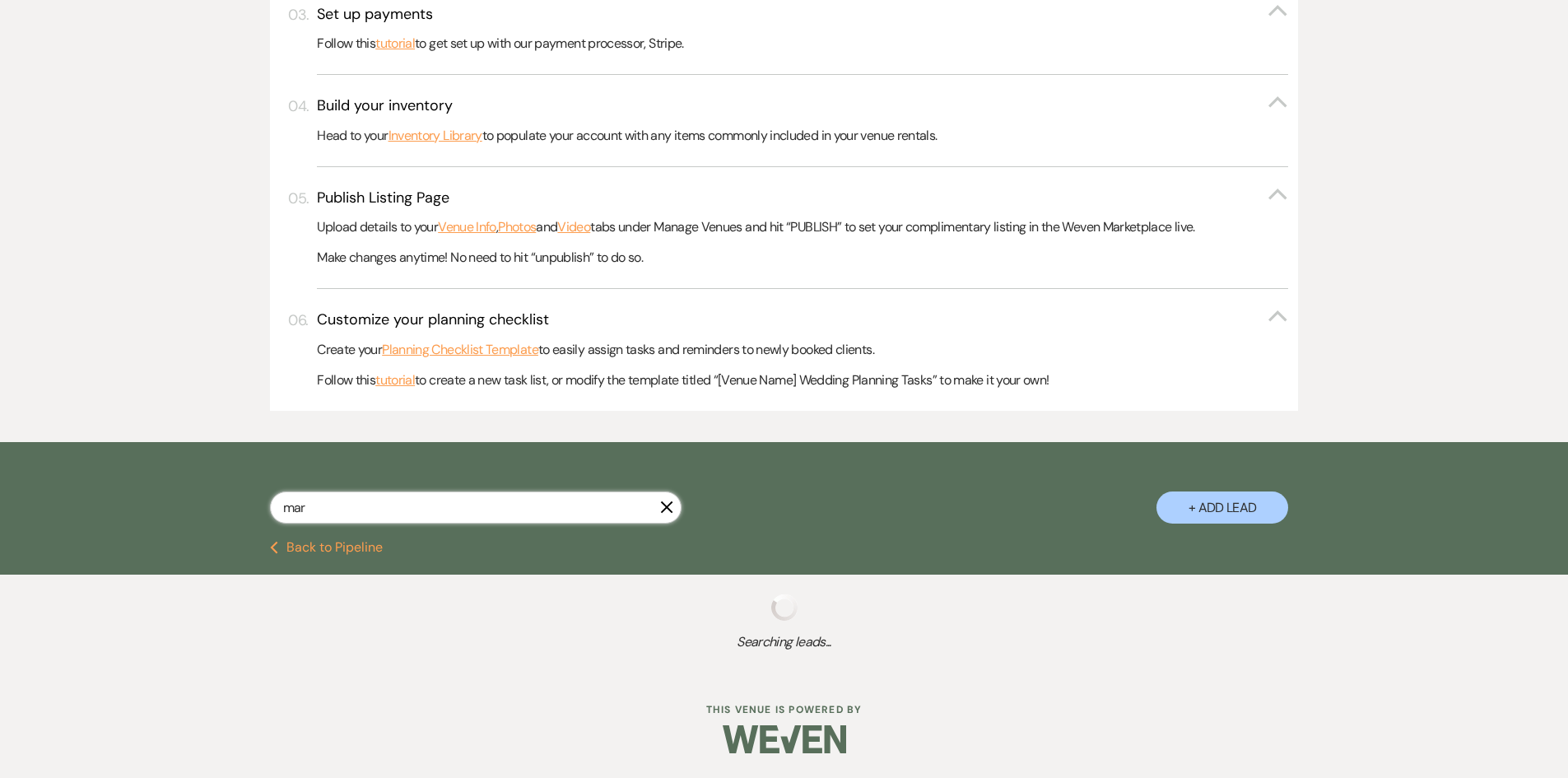 select on "5" 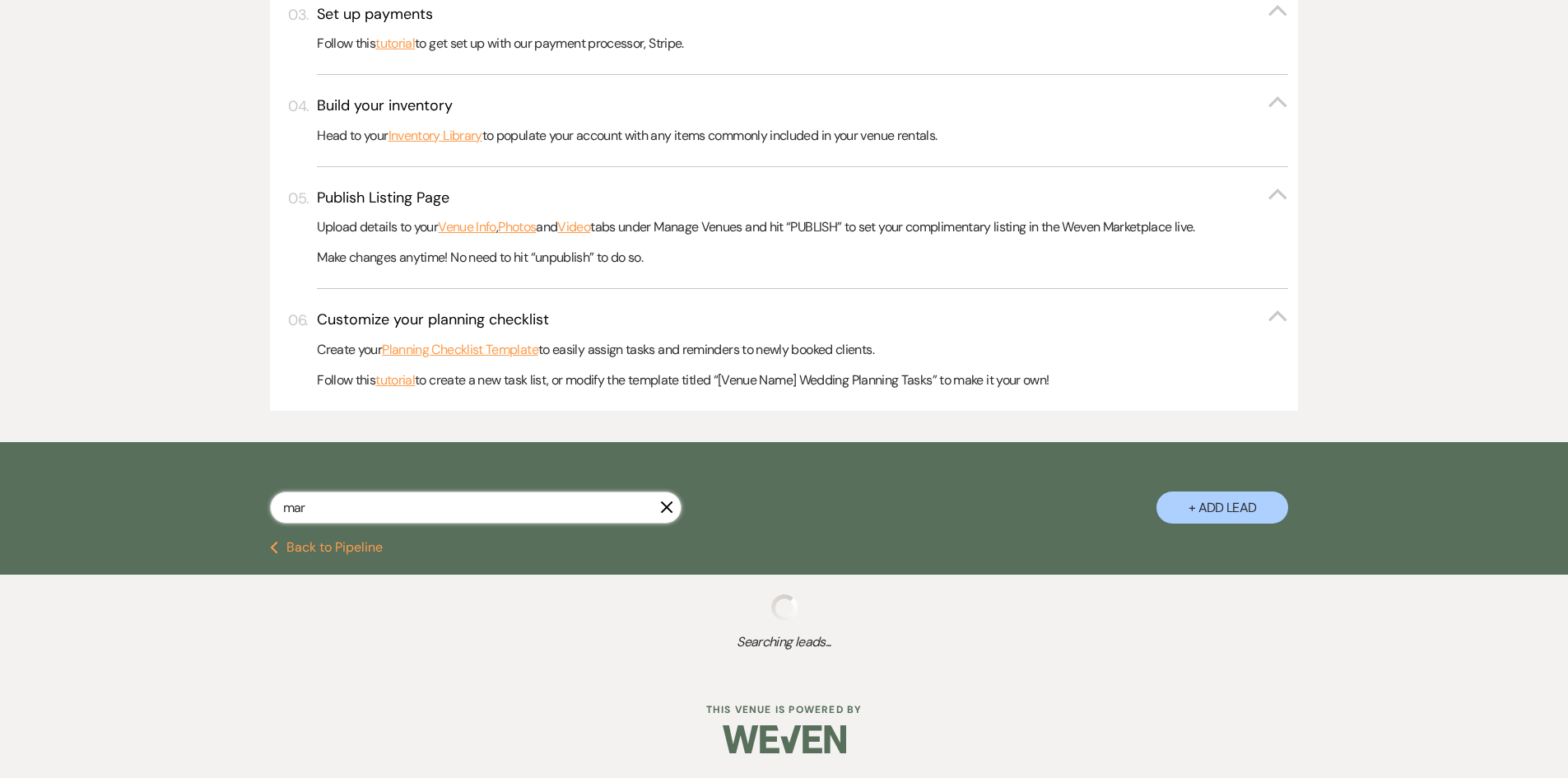 select on "8" 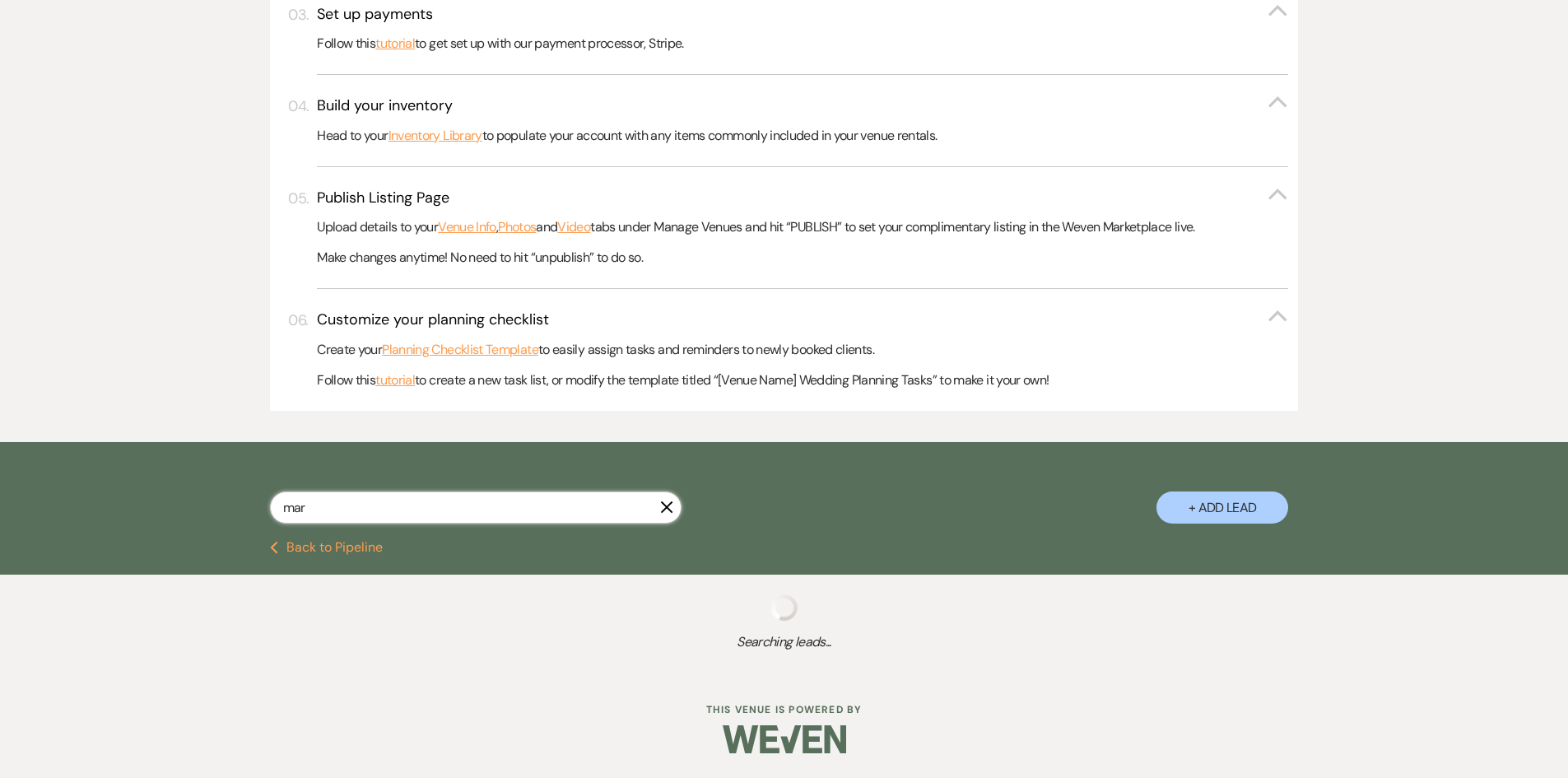 select on "5" 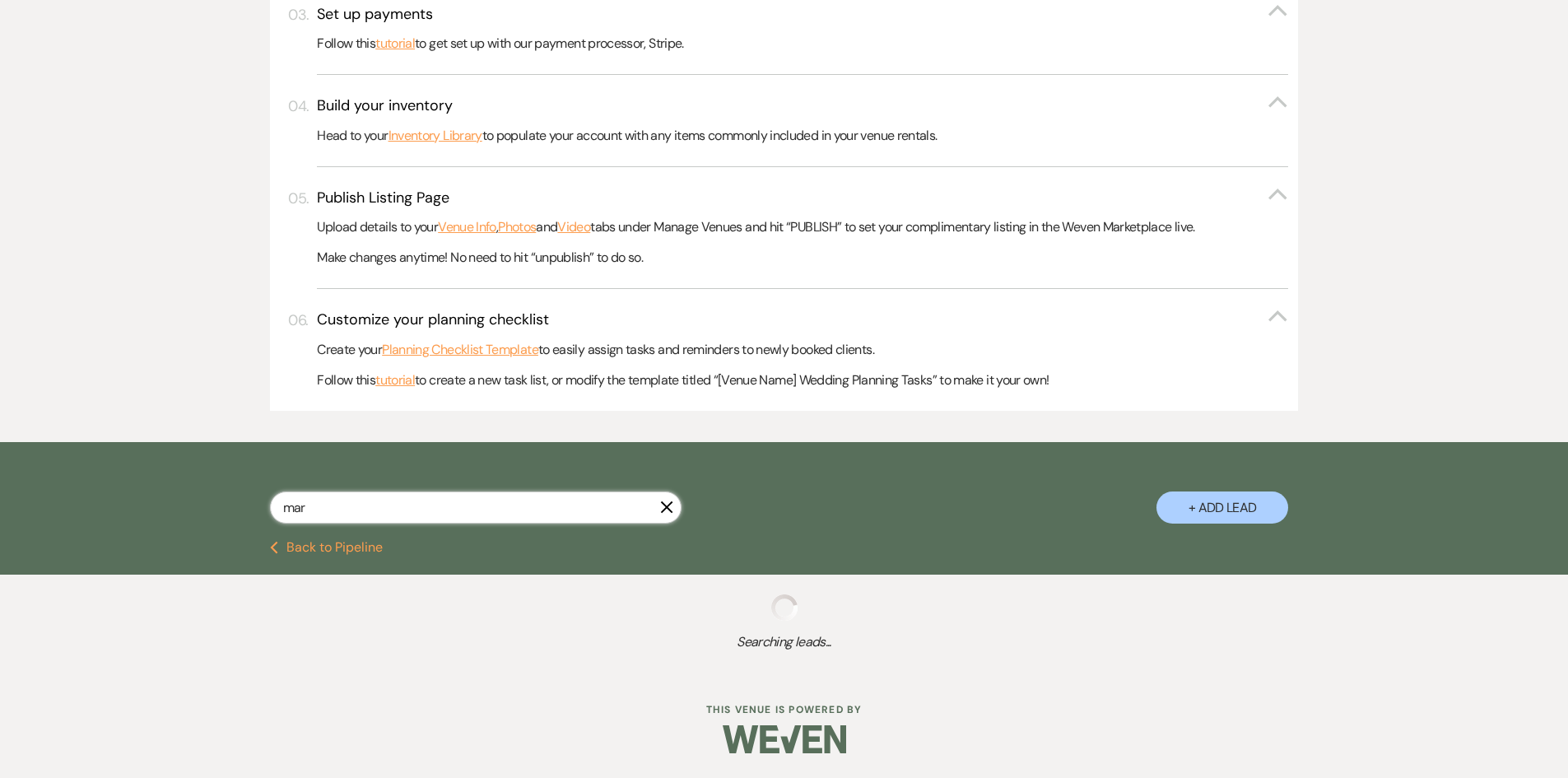 select on "8" 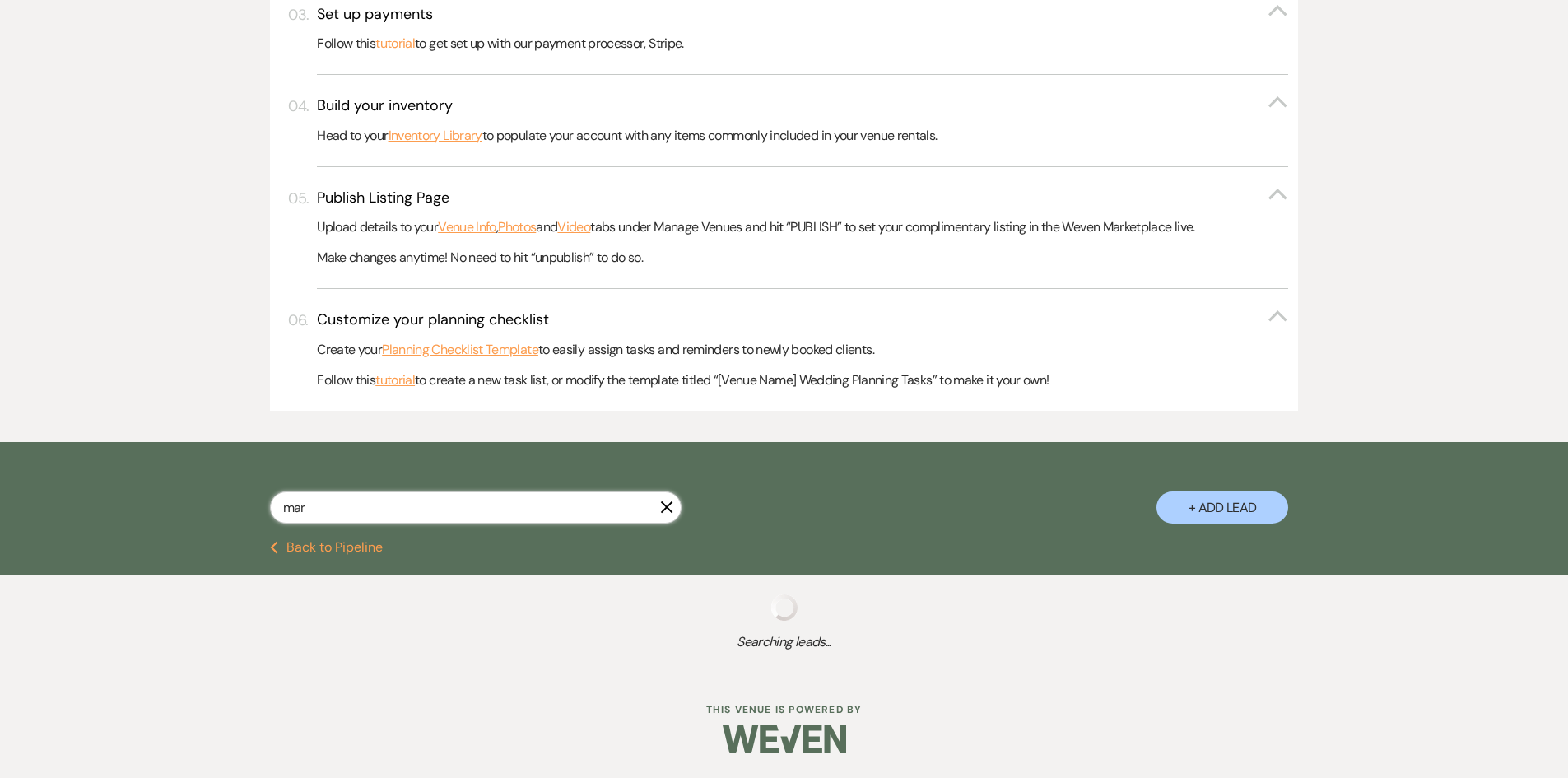 select on "4" 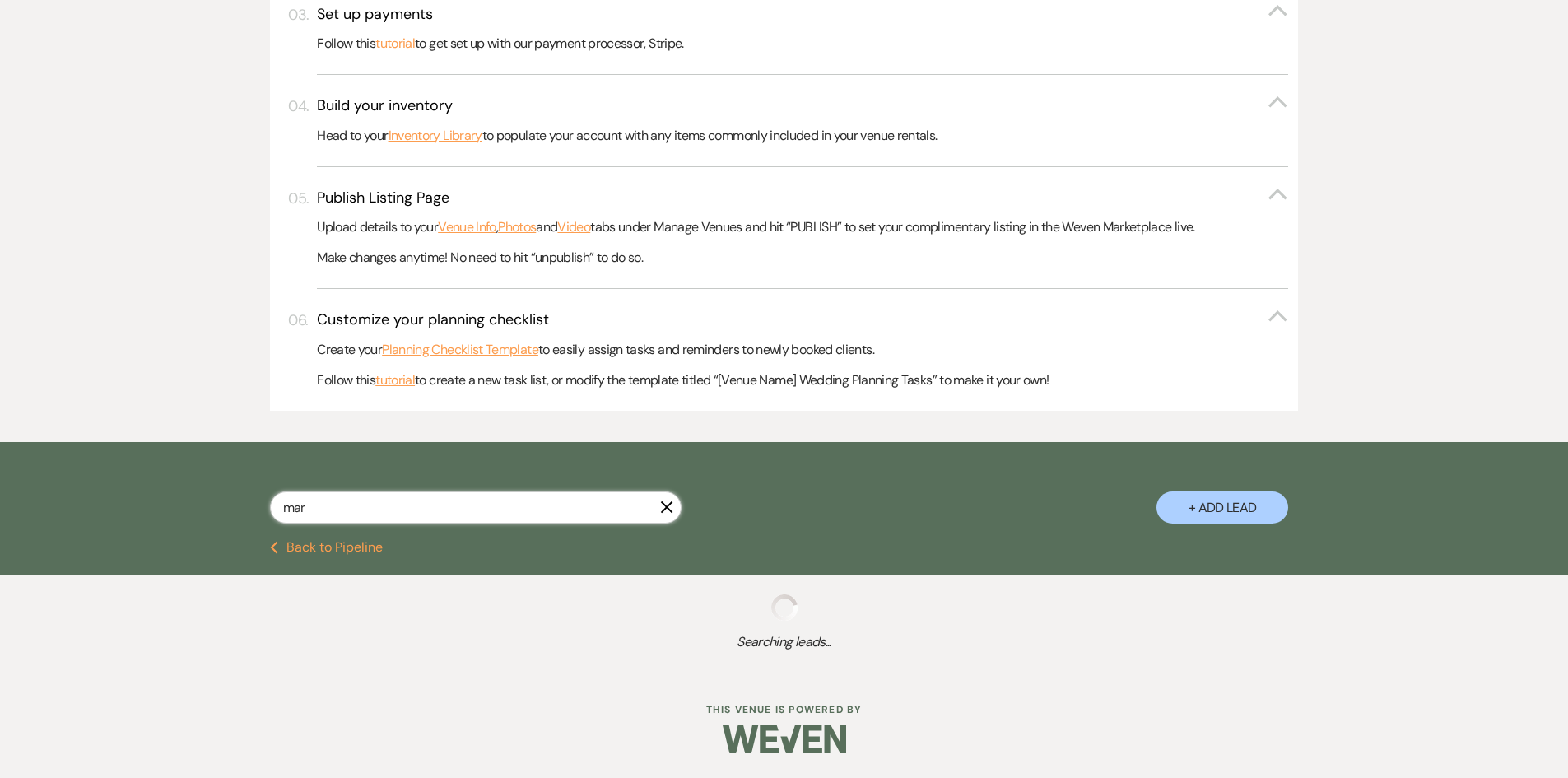 select on "8" 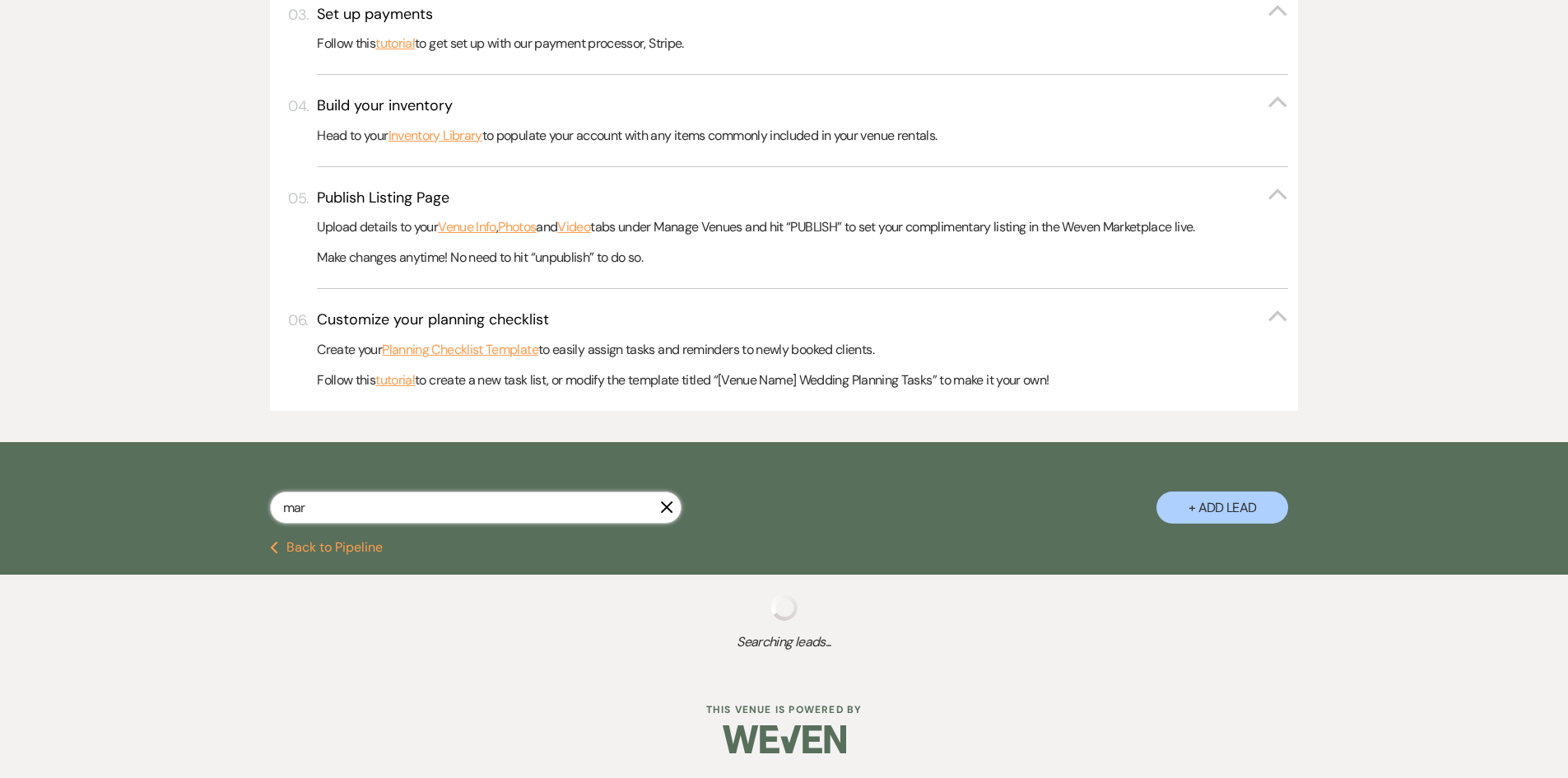 select on "11" 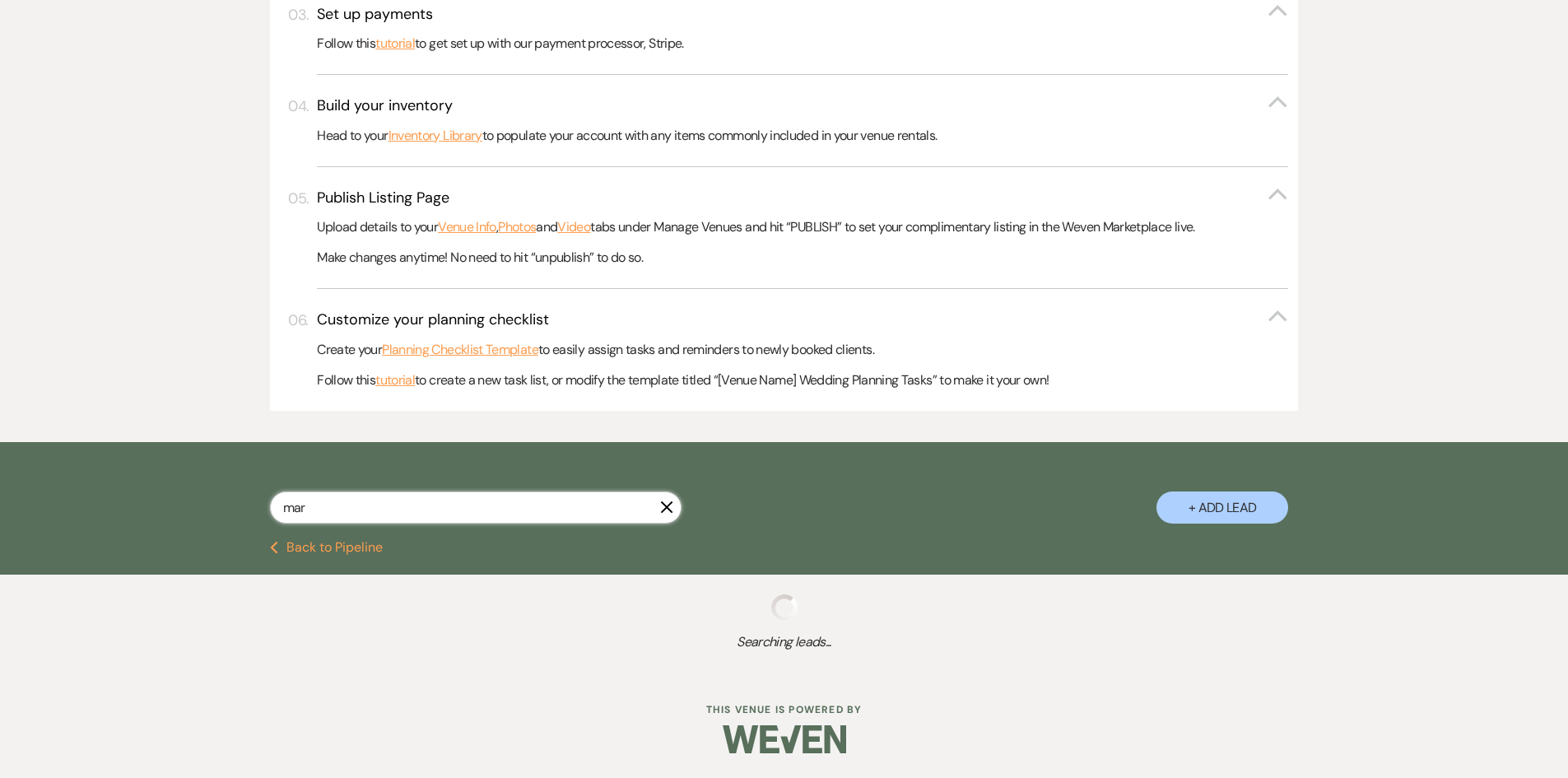 select on "8" 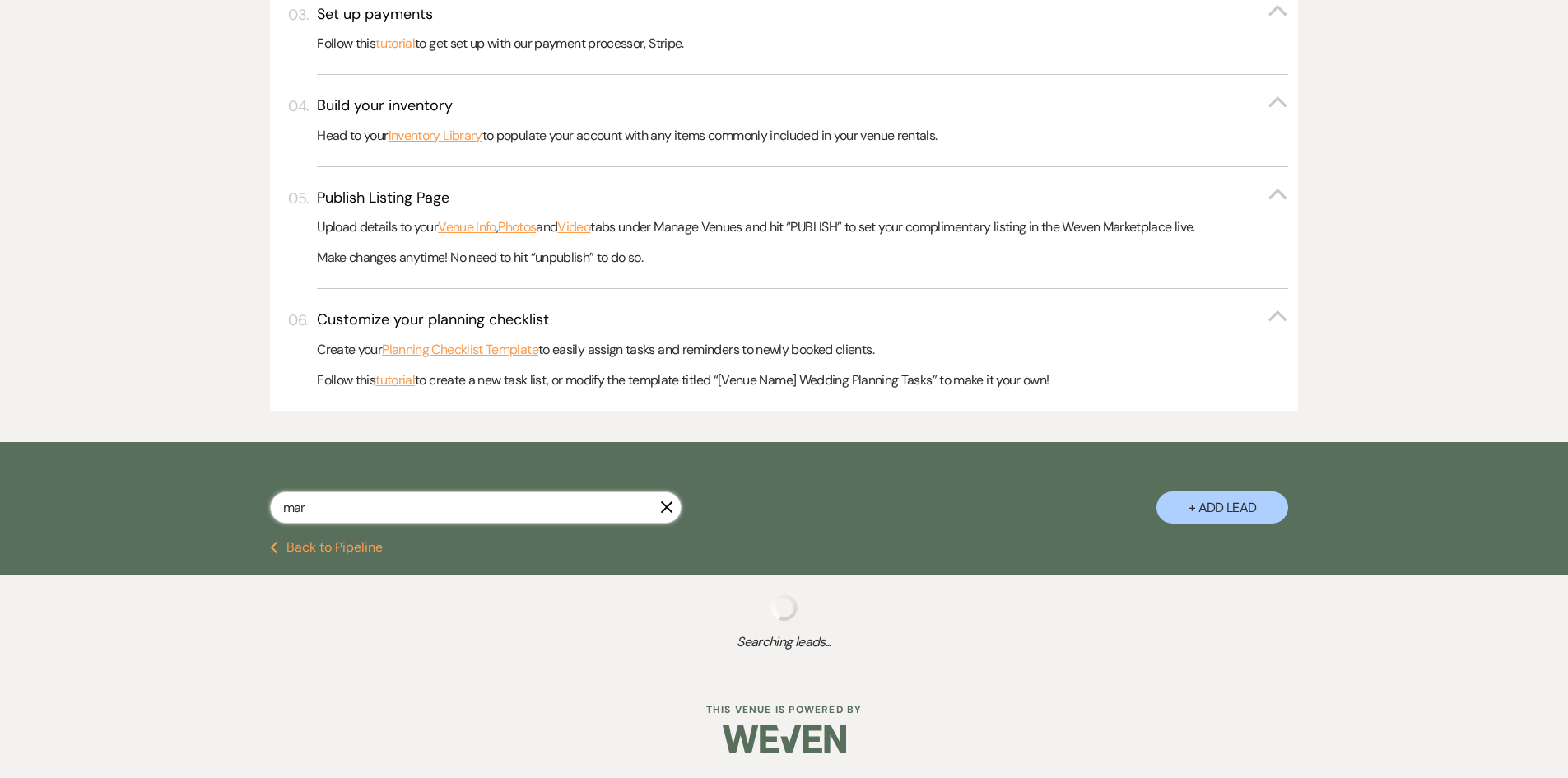 select on "2" 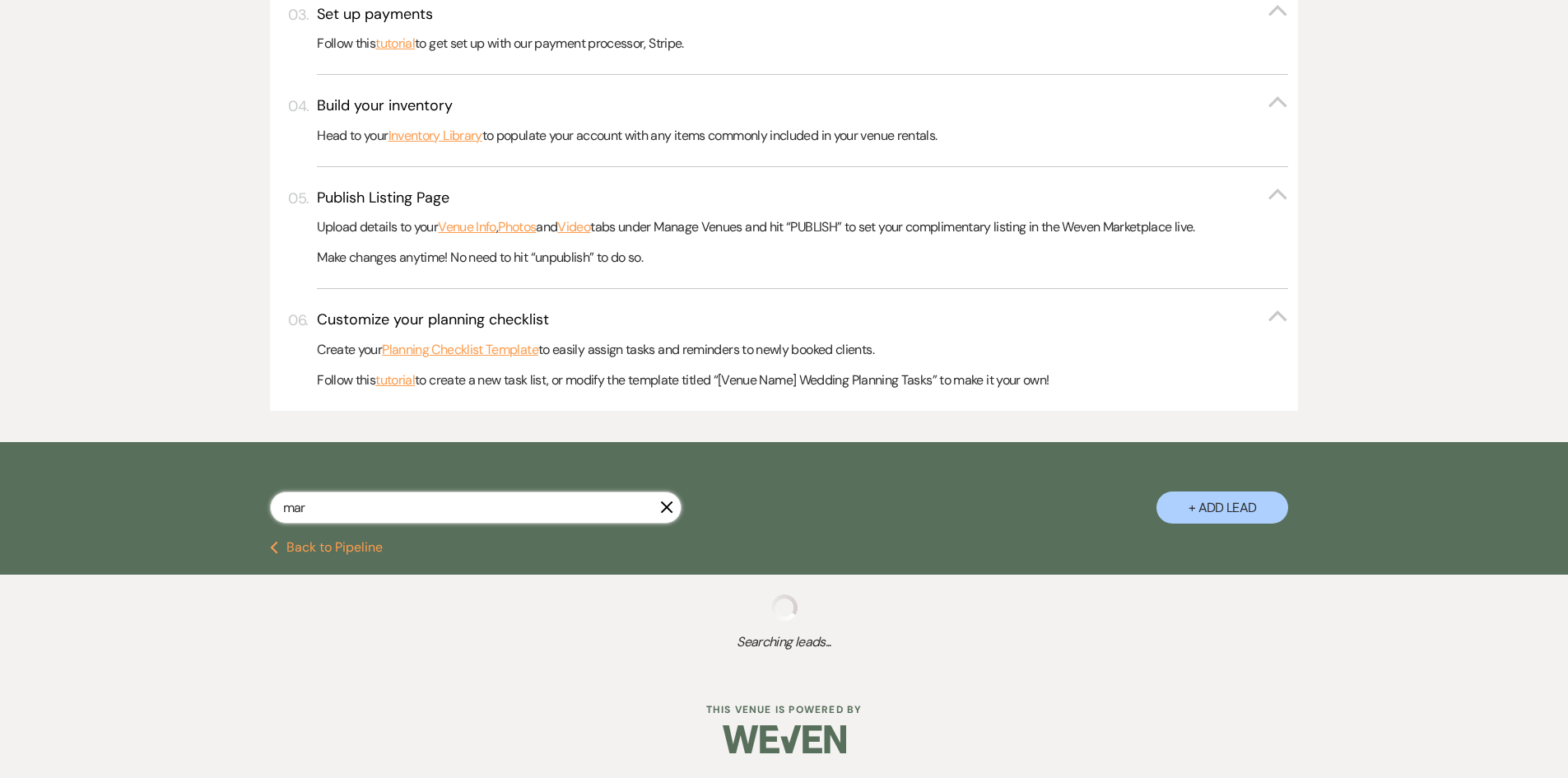 select on "8" 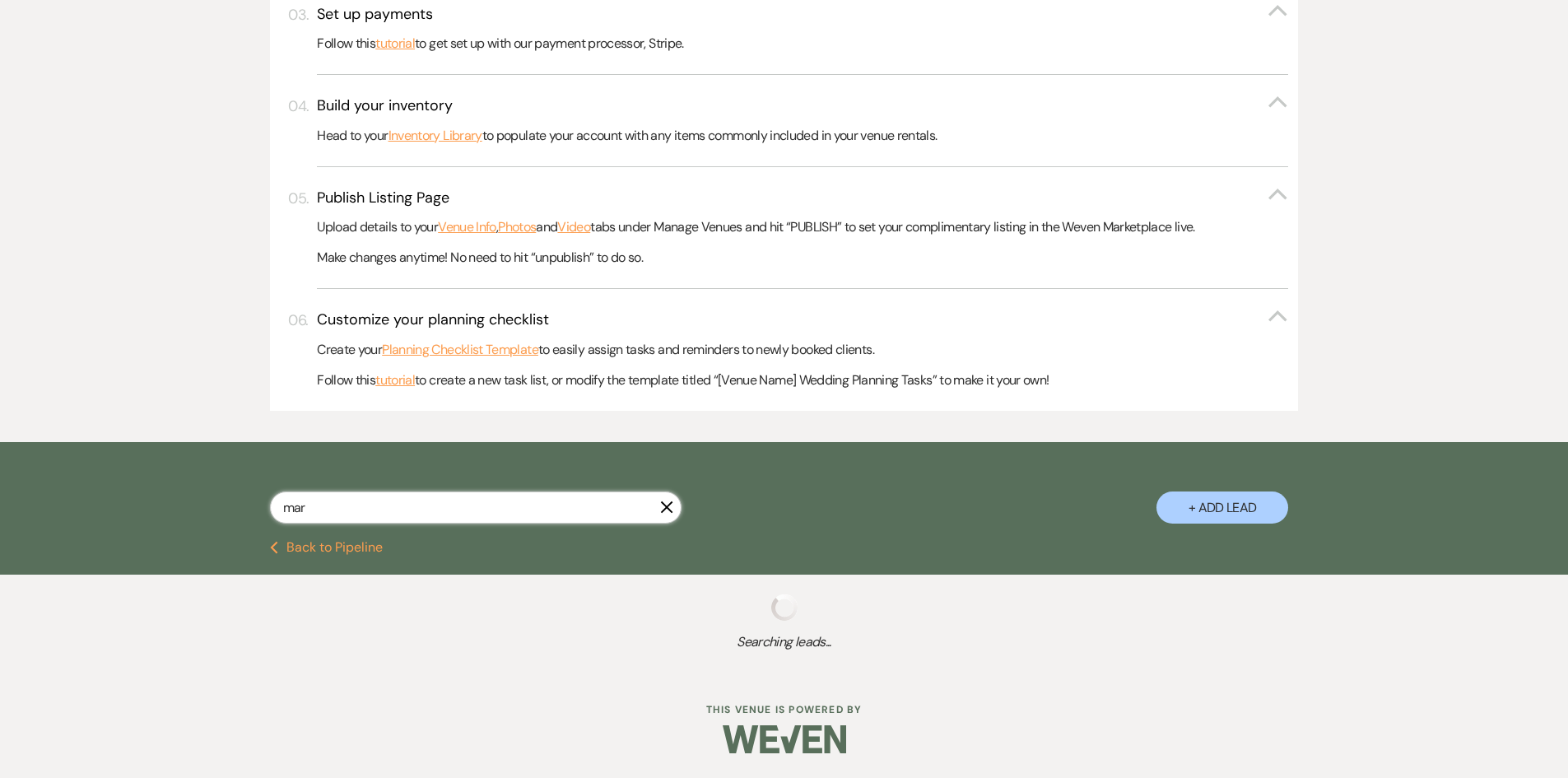select on "3" 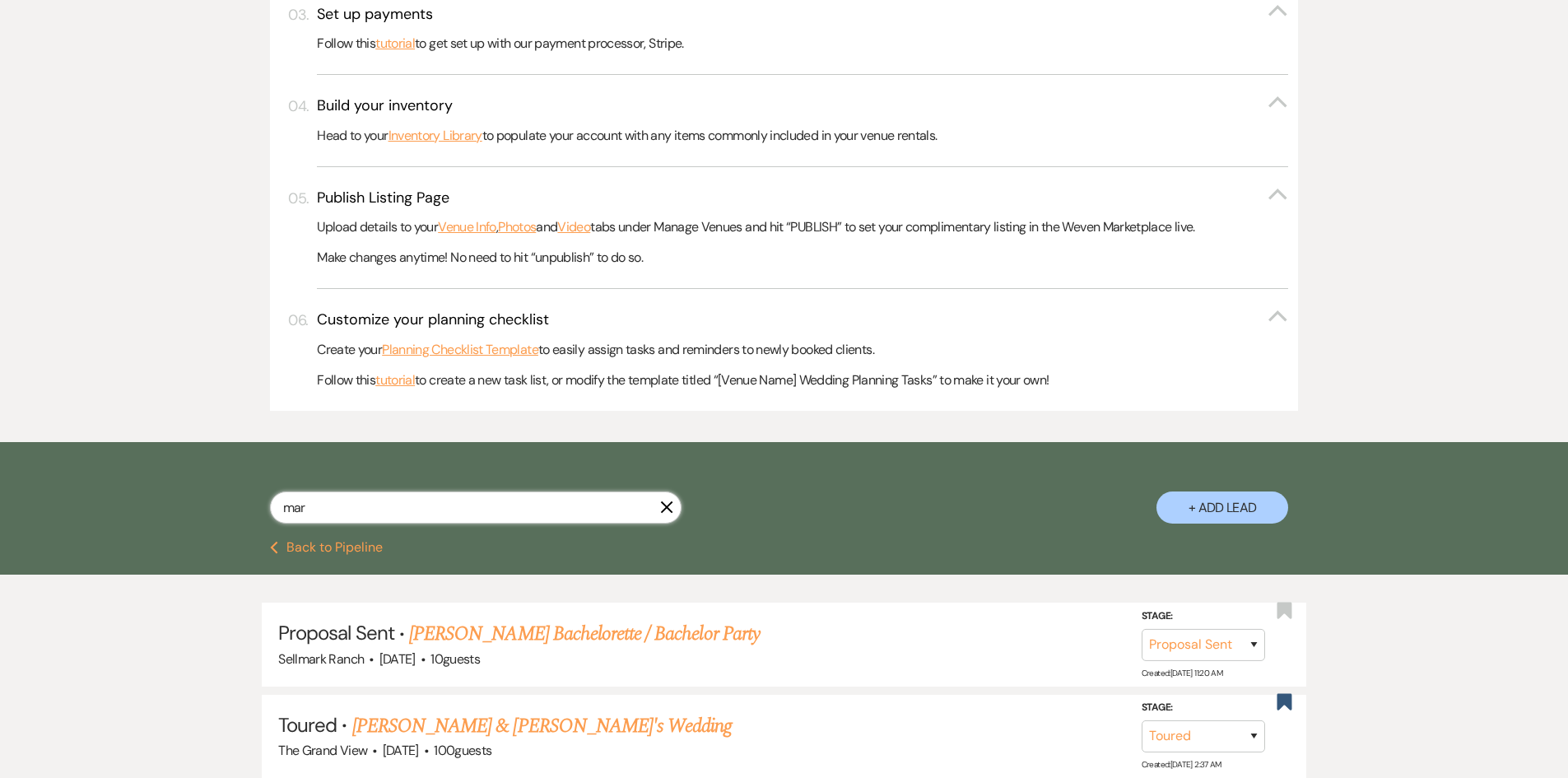 scroll, scrollTop: 1070, scrollLeft: 0, axis: vertical 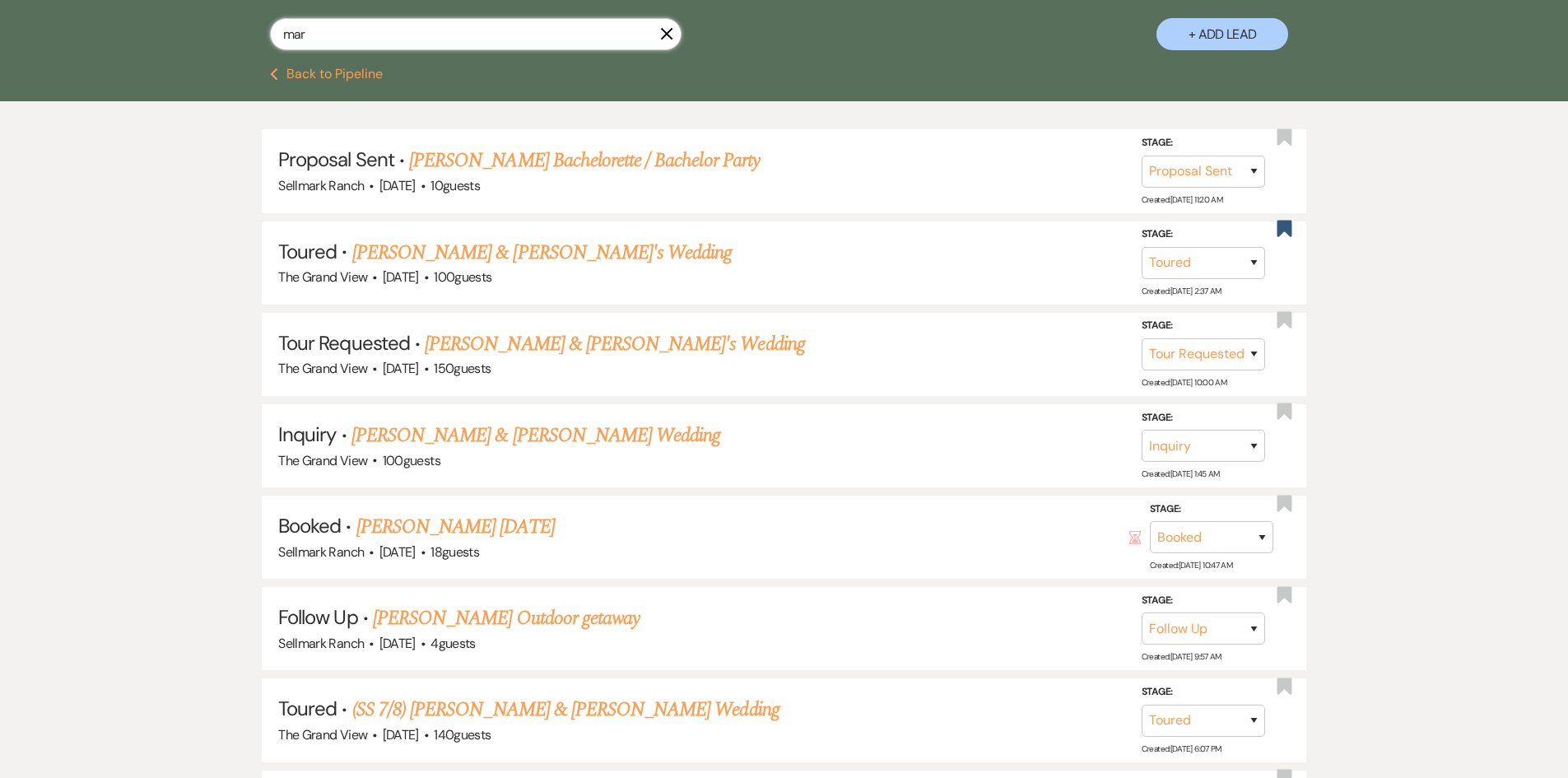 type on "mari" 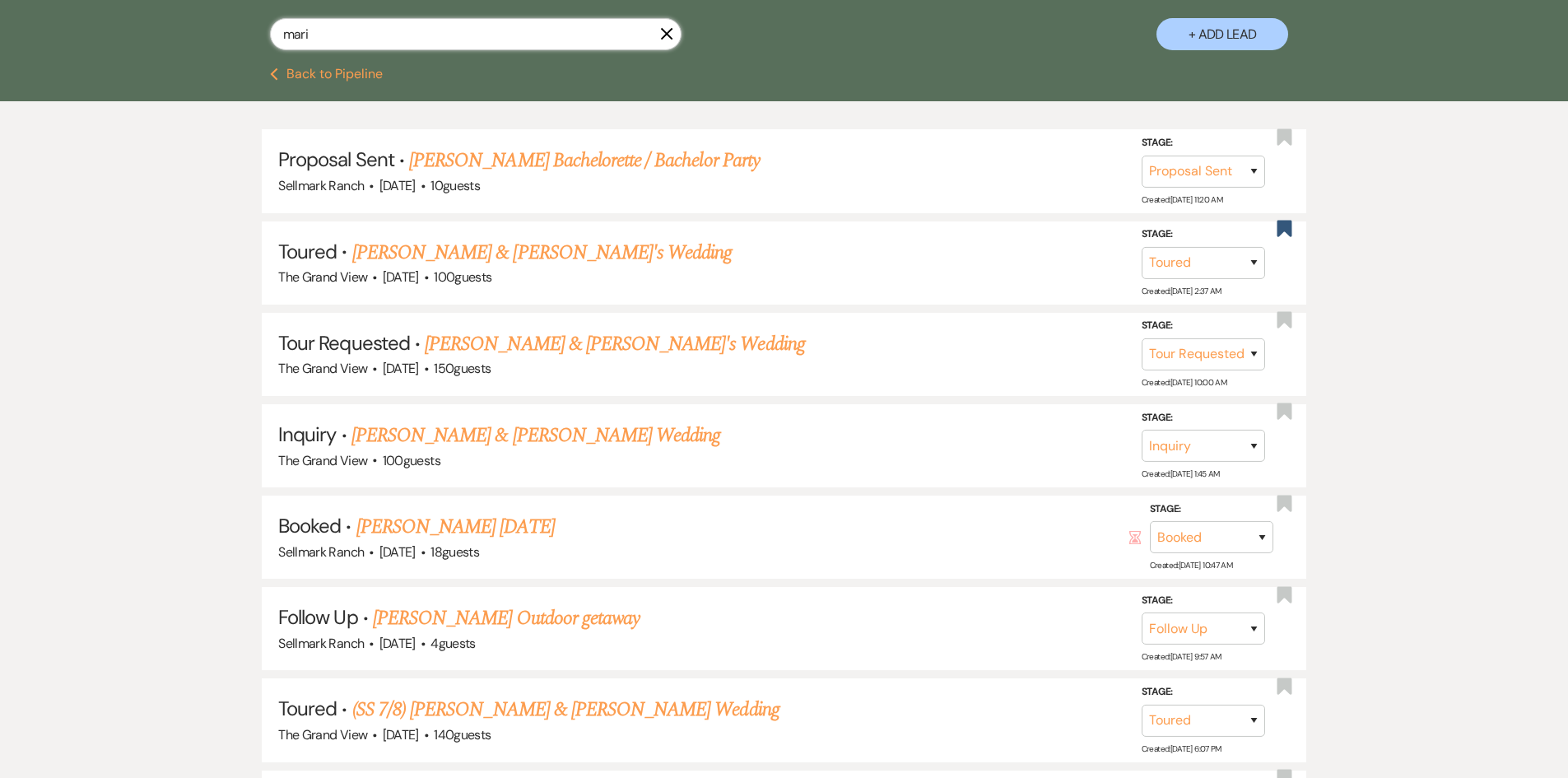 select on "2" 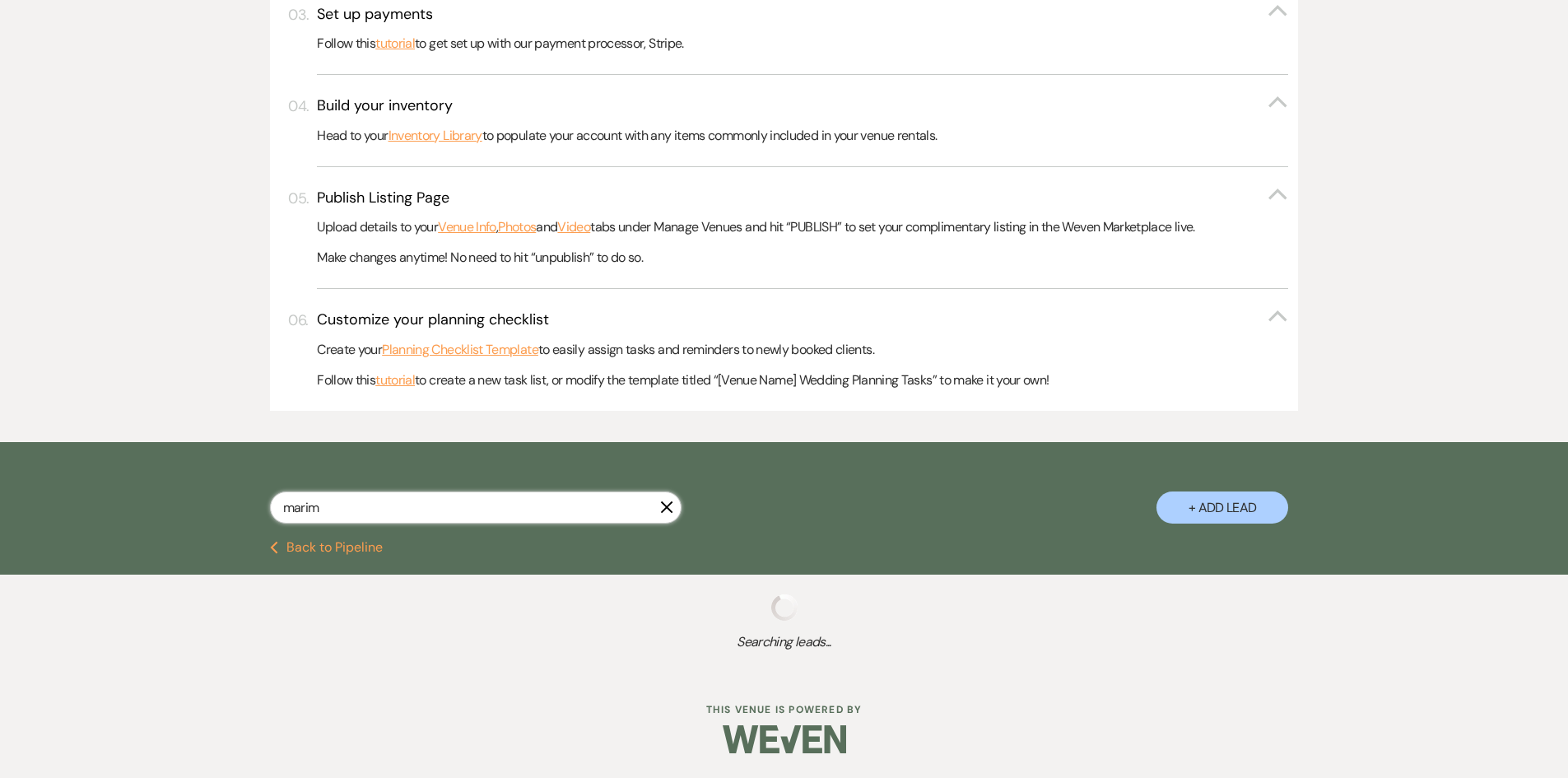 scroll, scrollTop: 594, scrollLeft: 0, axis: vertical 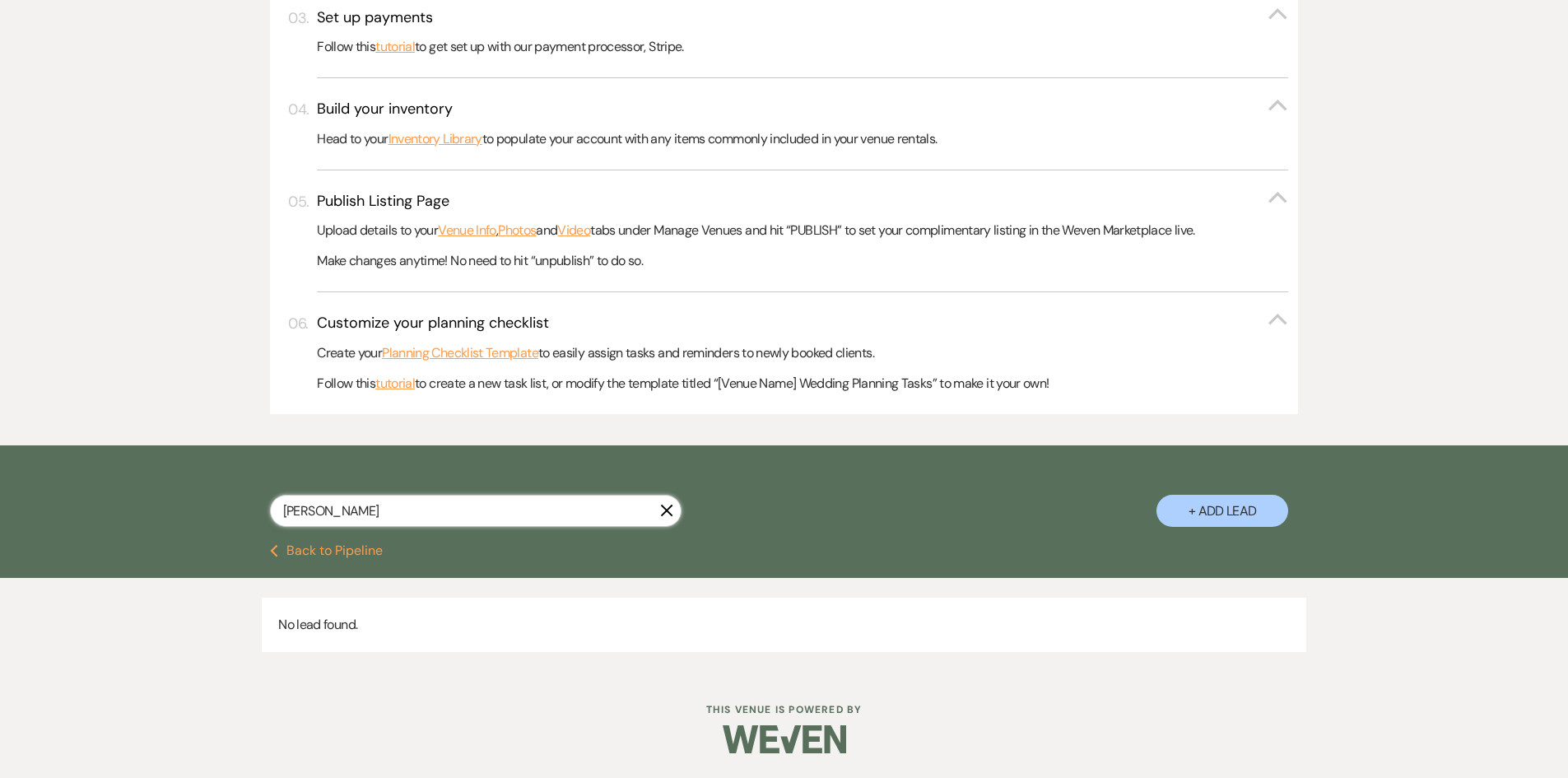type on "[PERSON_NAME]" 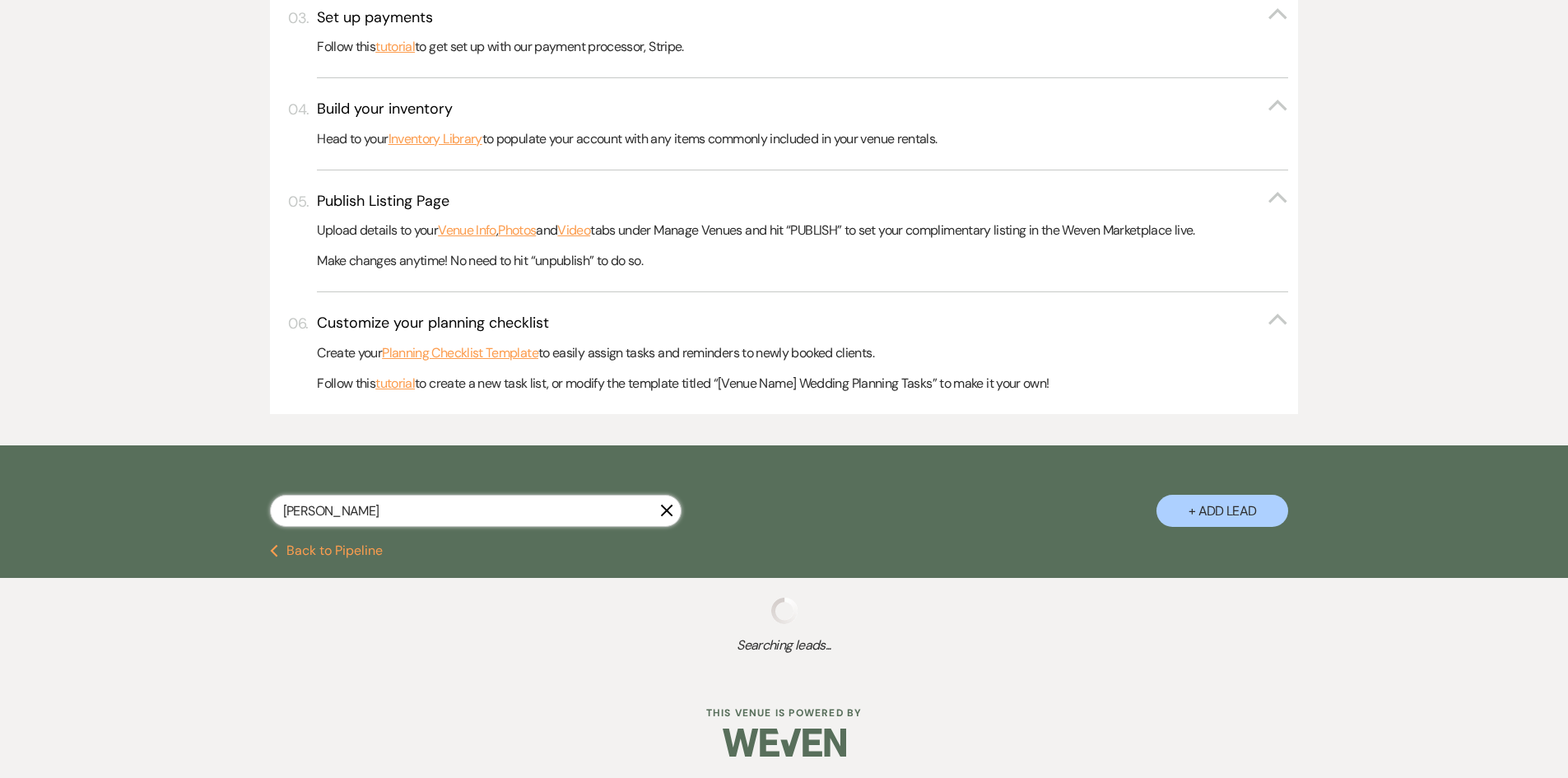 scroll, scrollTop: 731, scrollLeft: 0, axis: vertical 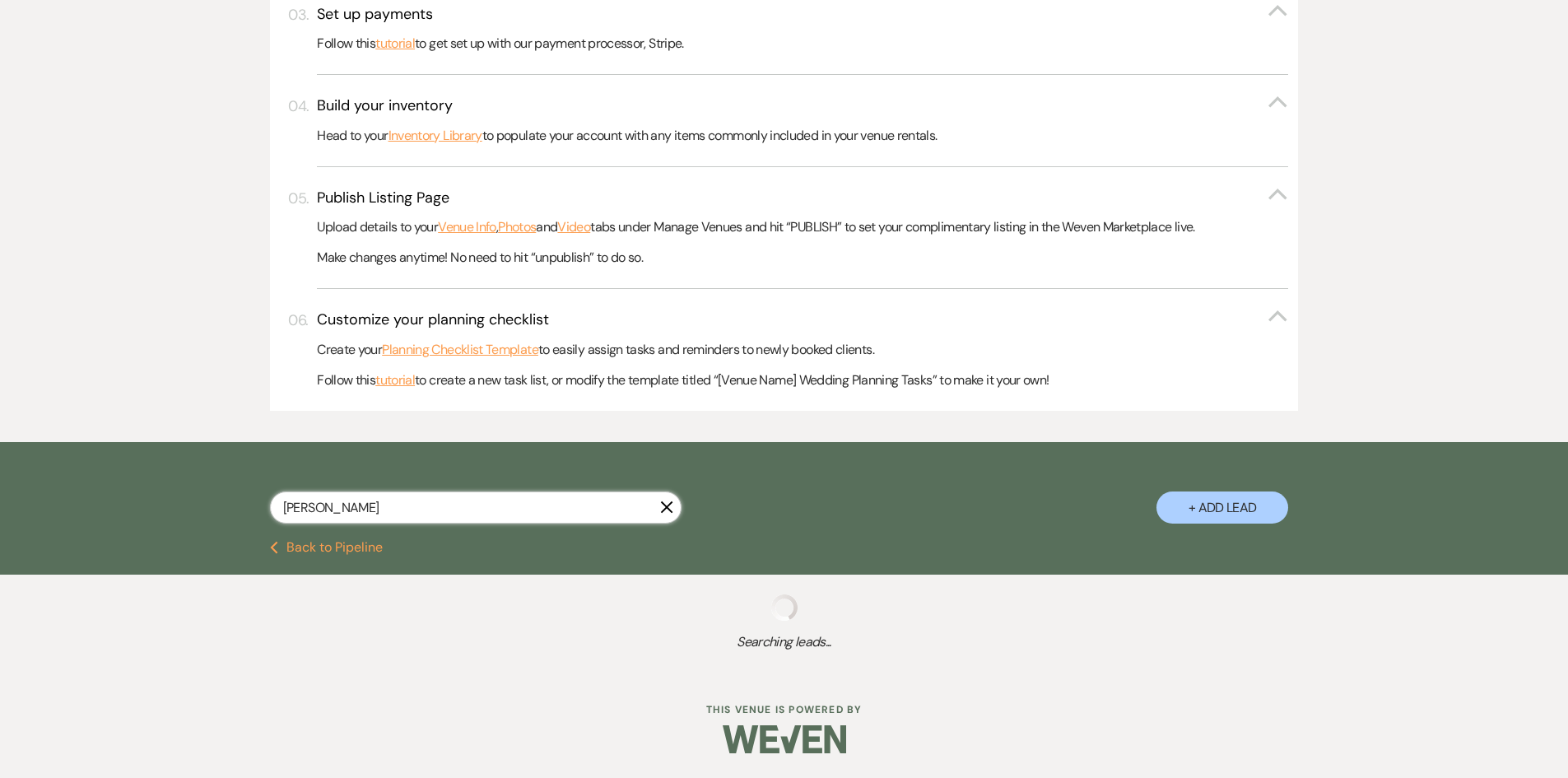 select on "8" 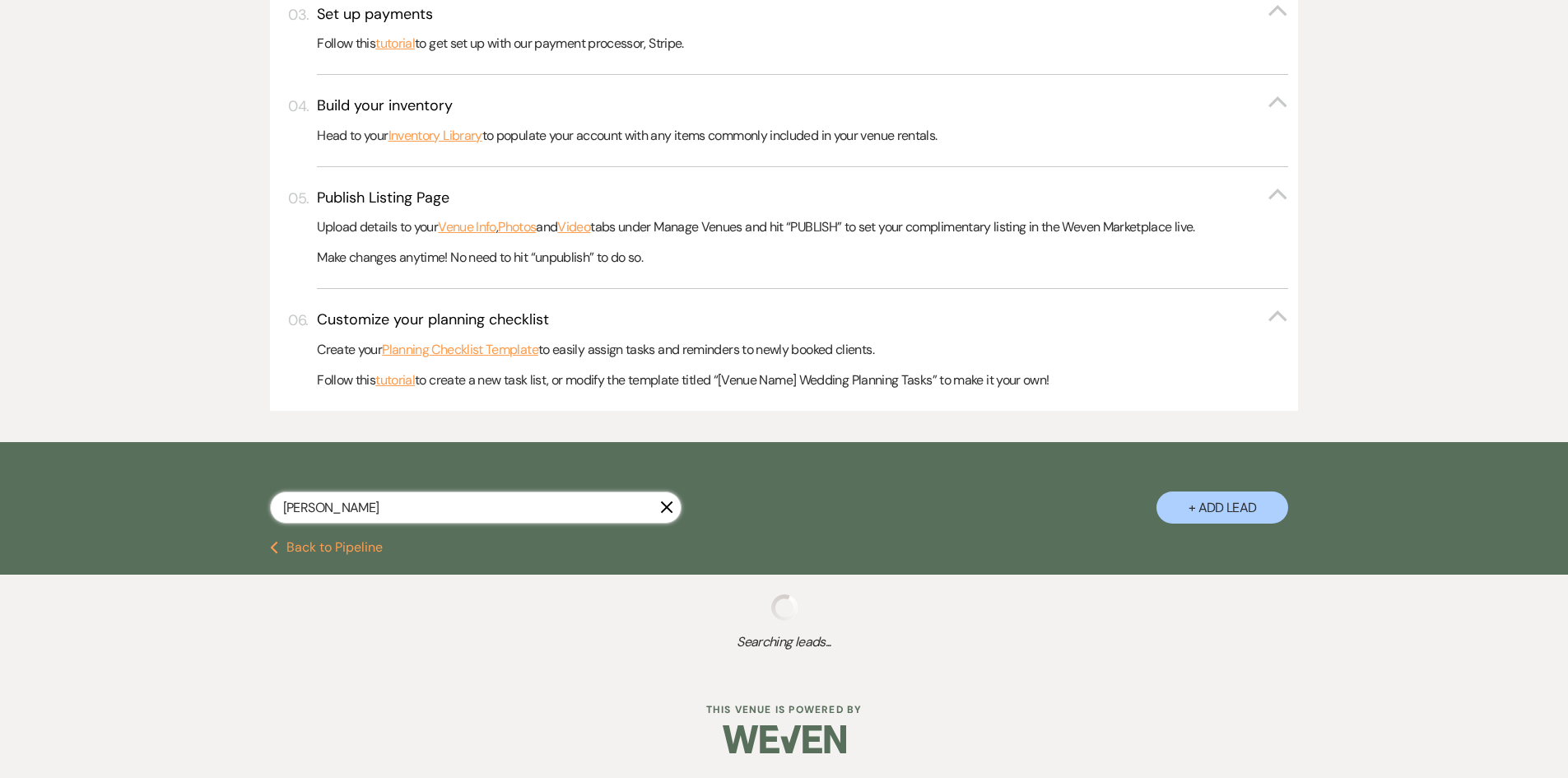 select on "4" 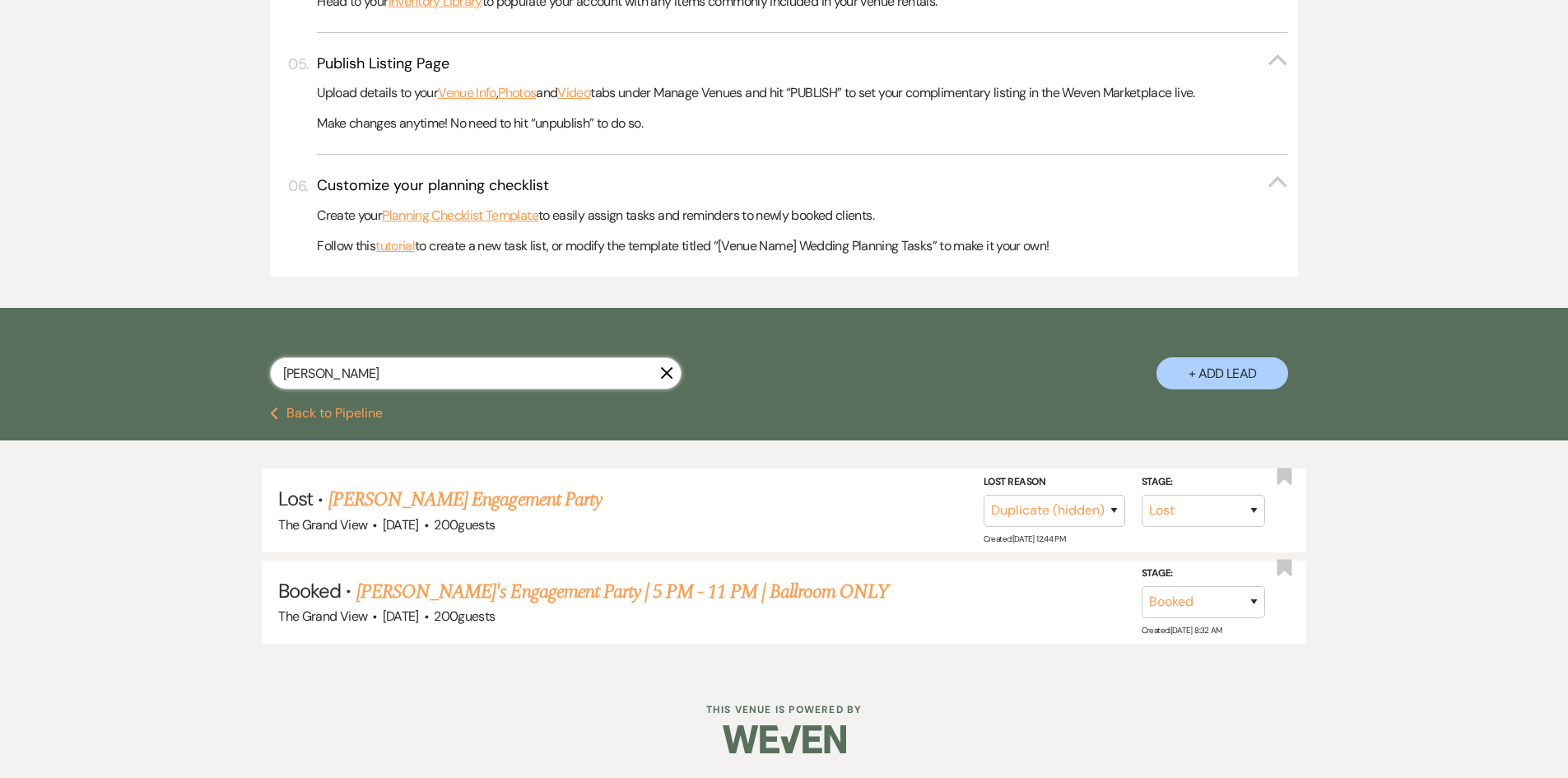type on "[PERSON_NAME]" 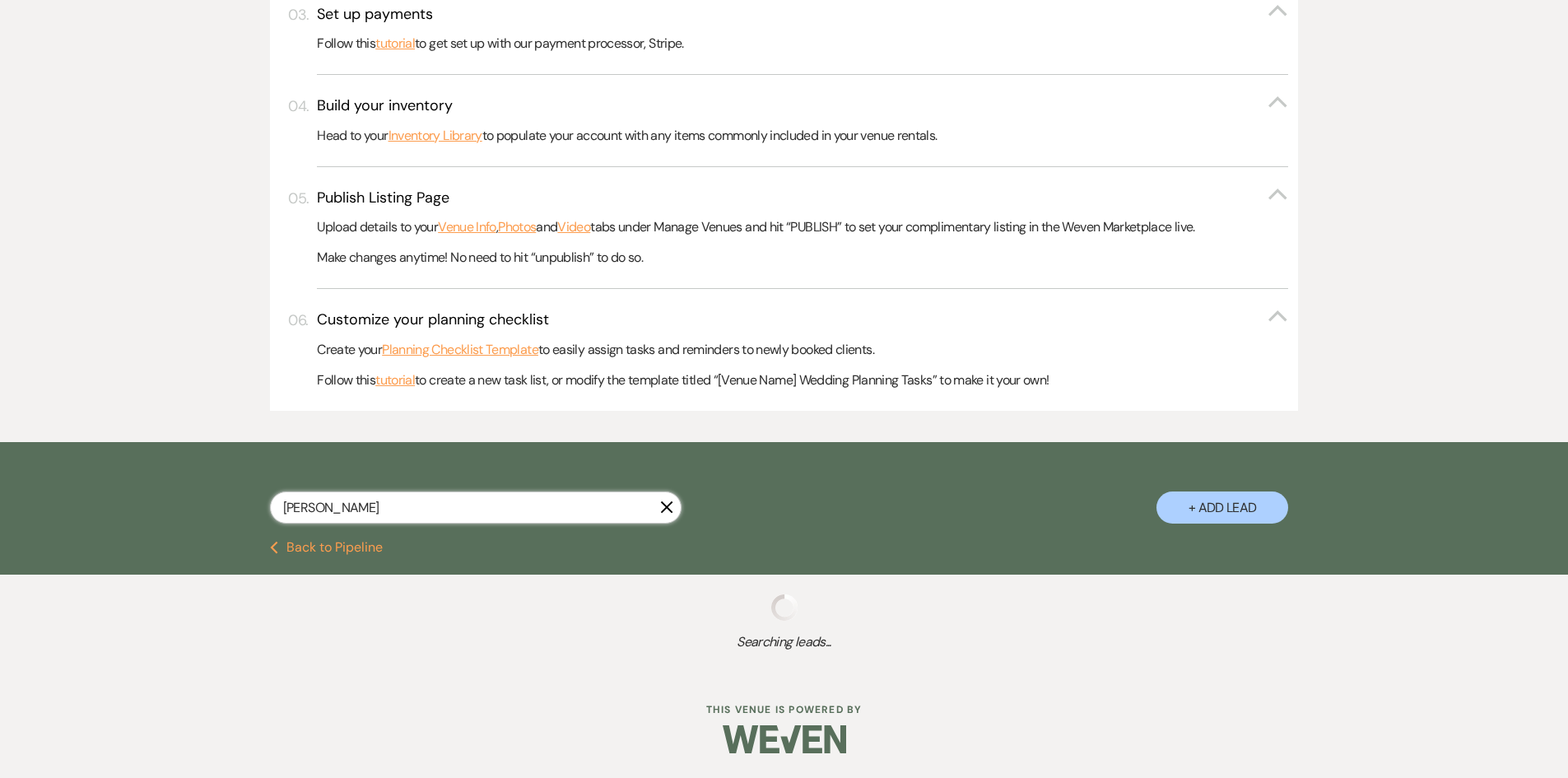 scroll, scrollTop: 1070, scrollLeft: 0, axis: vertical 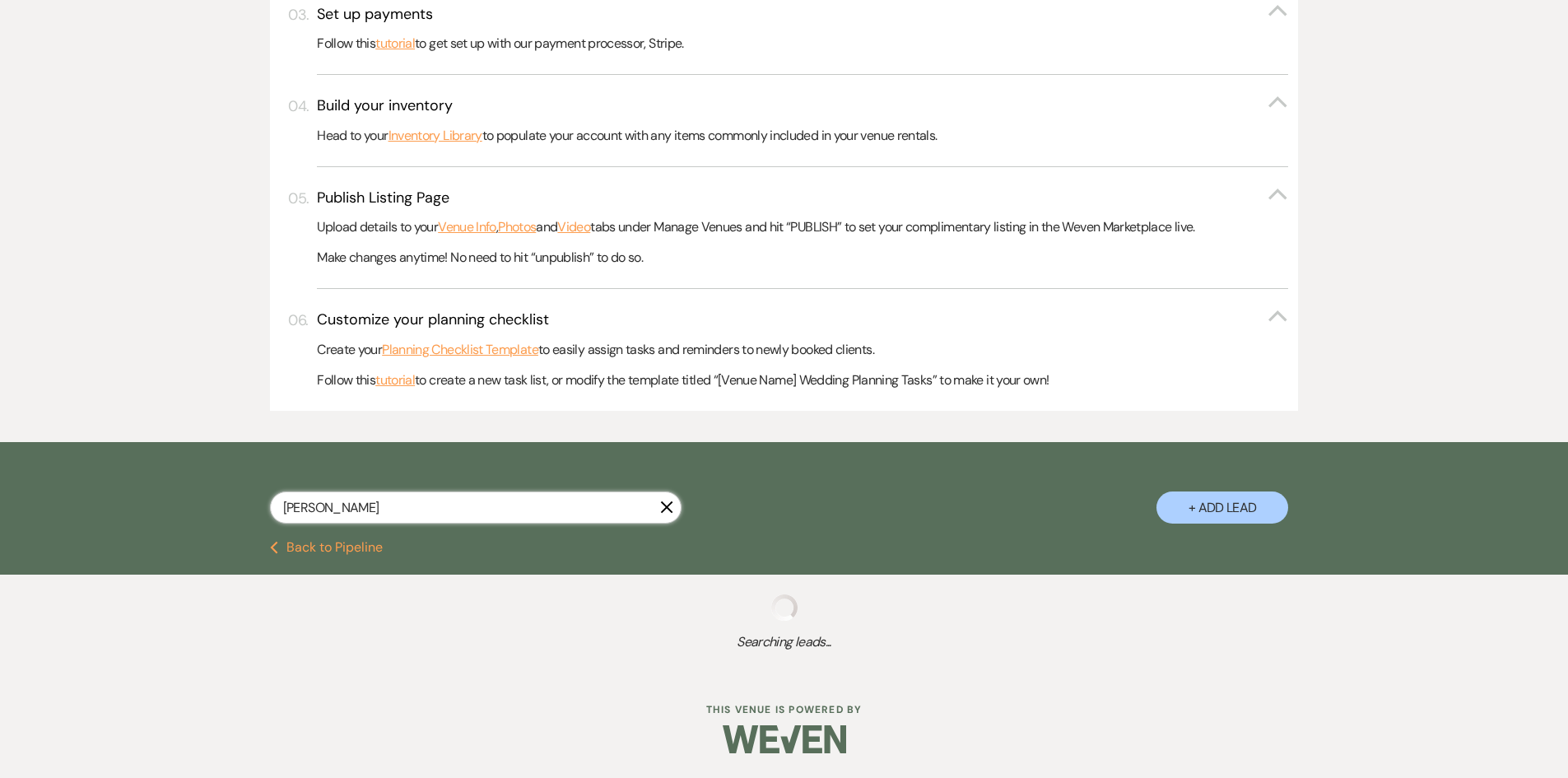 select on "5" 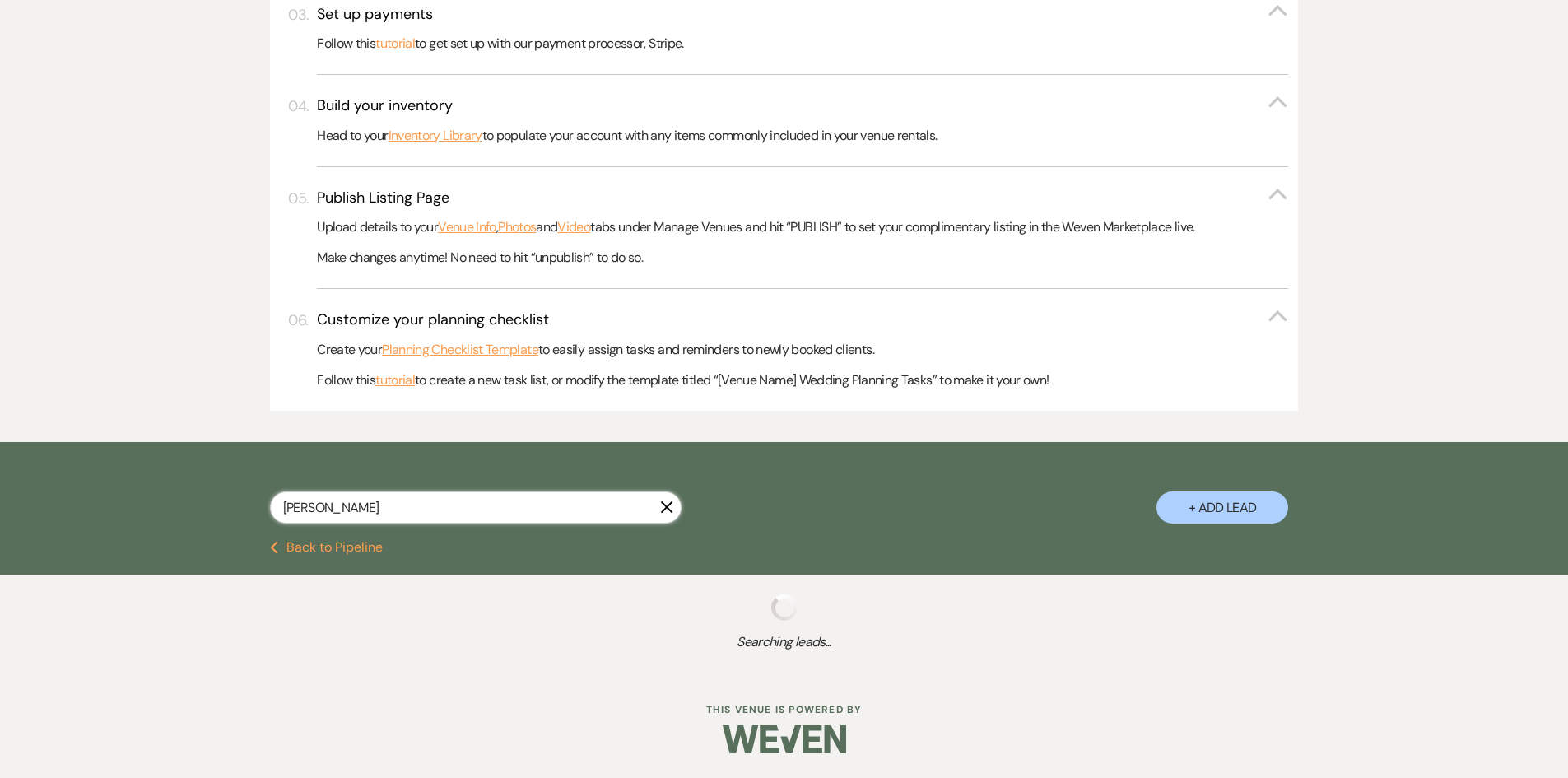 select on "5" 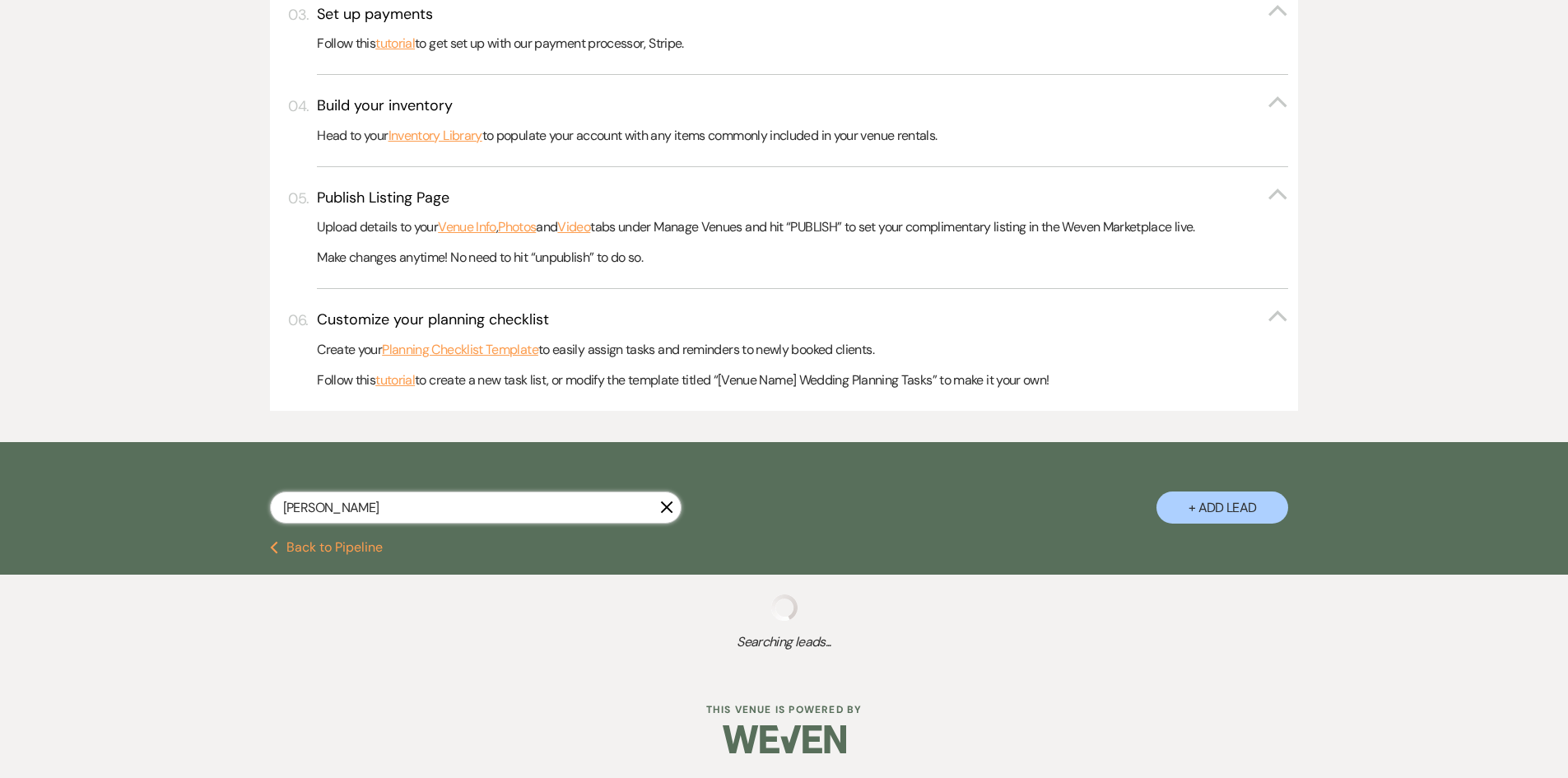 select on "8" 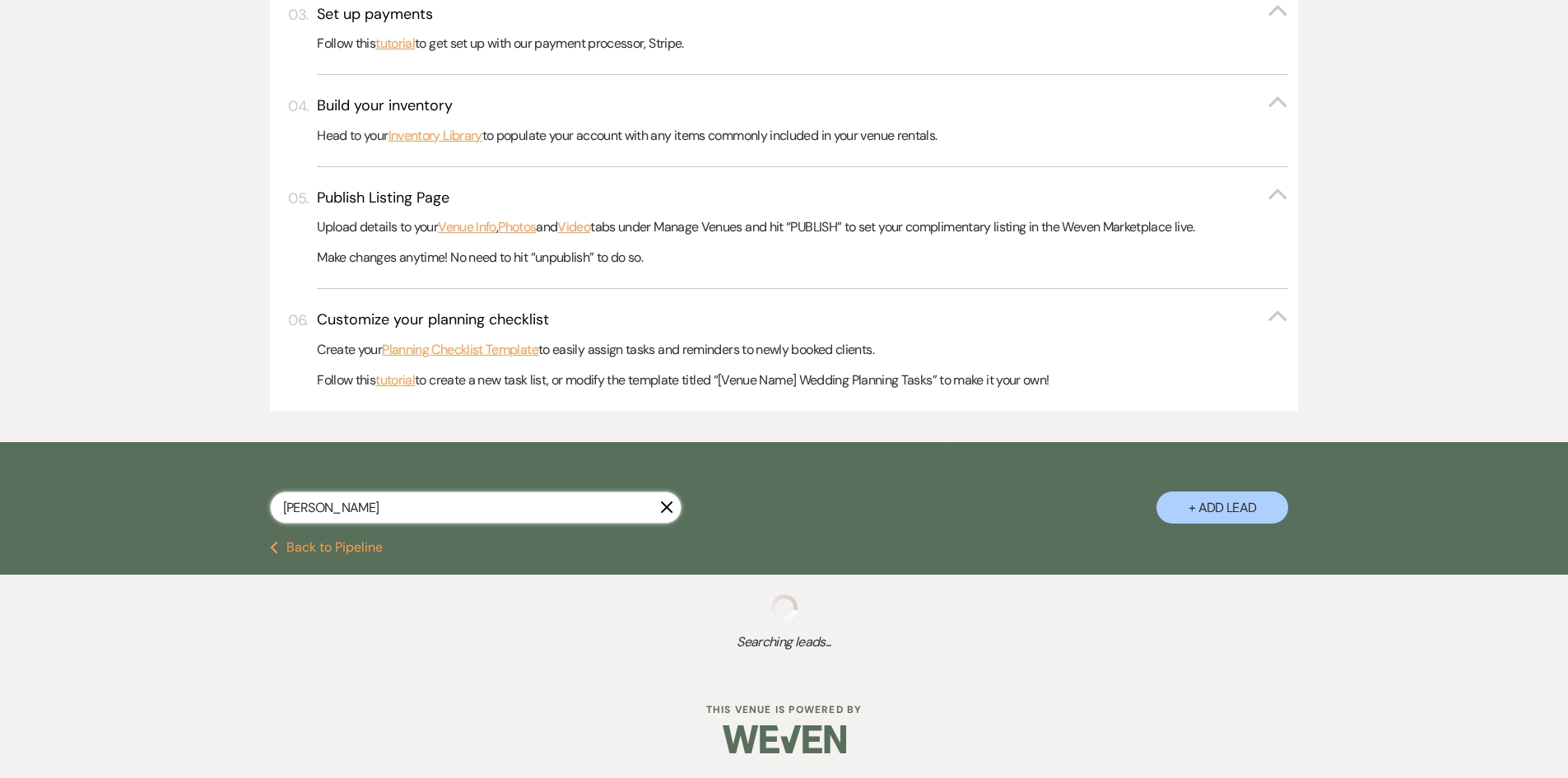 select on "5" 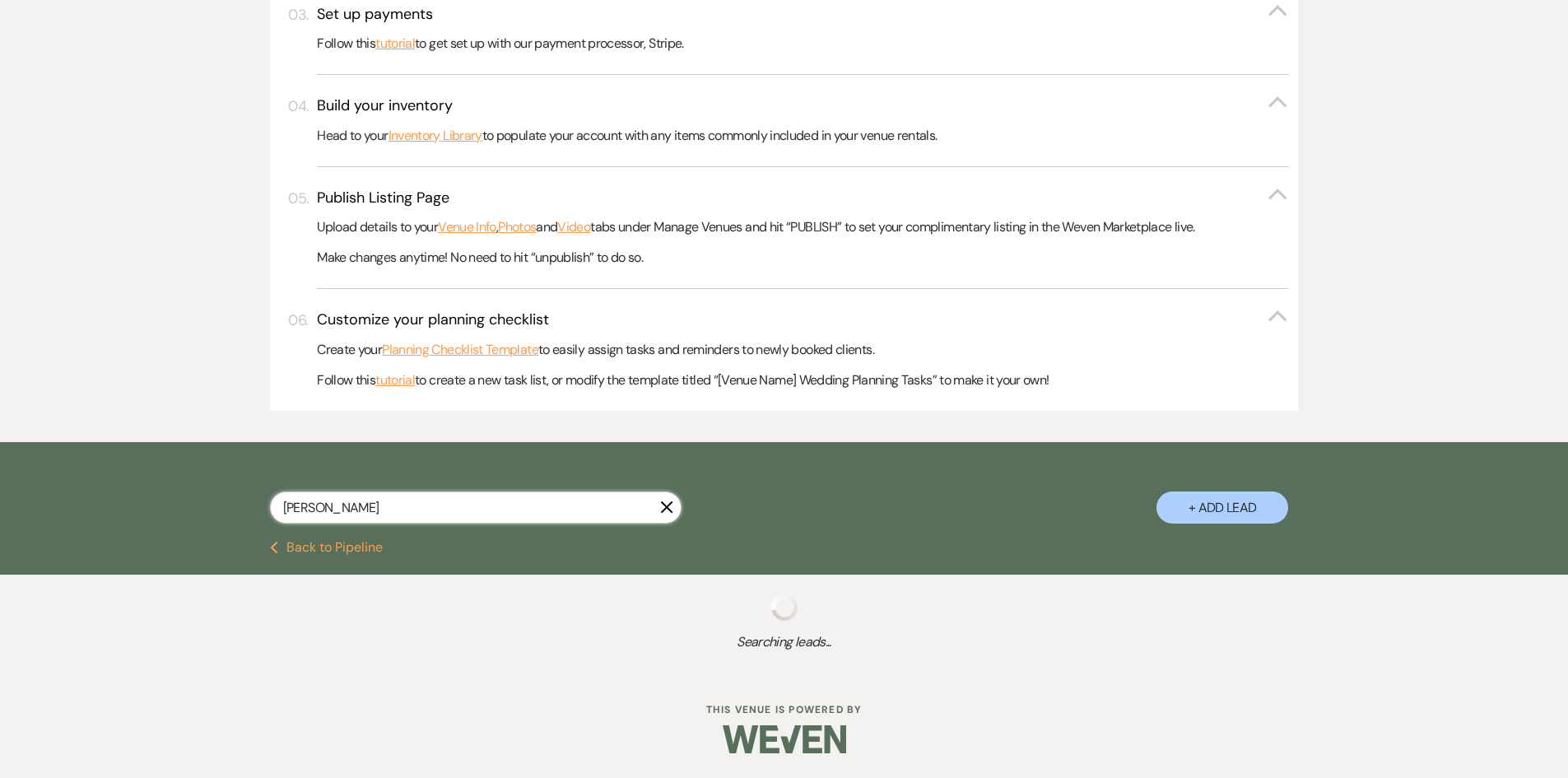 select on "8" 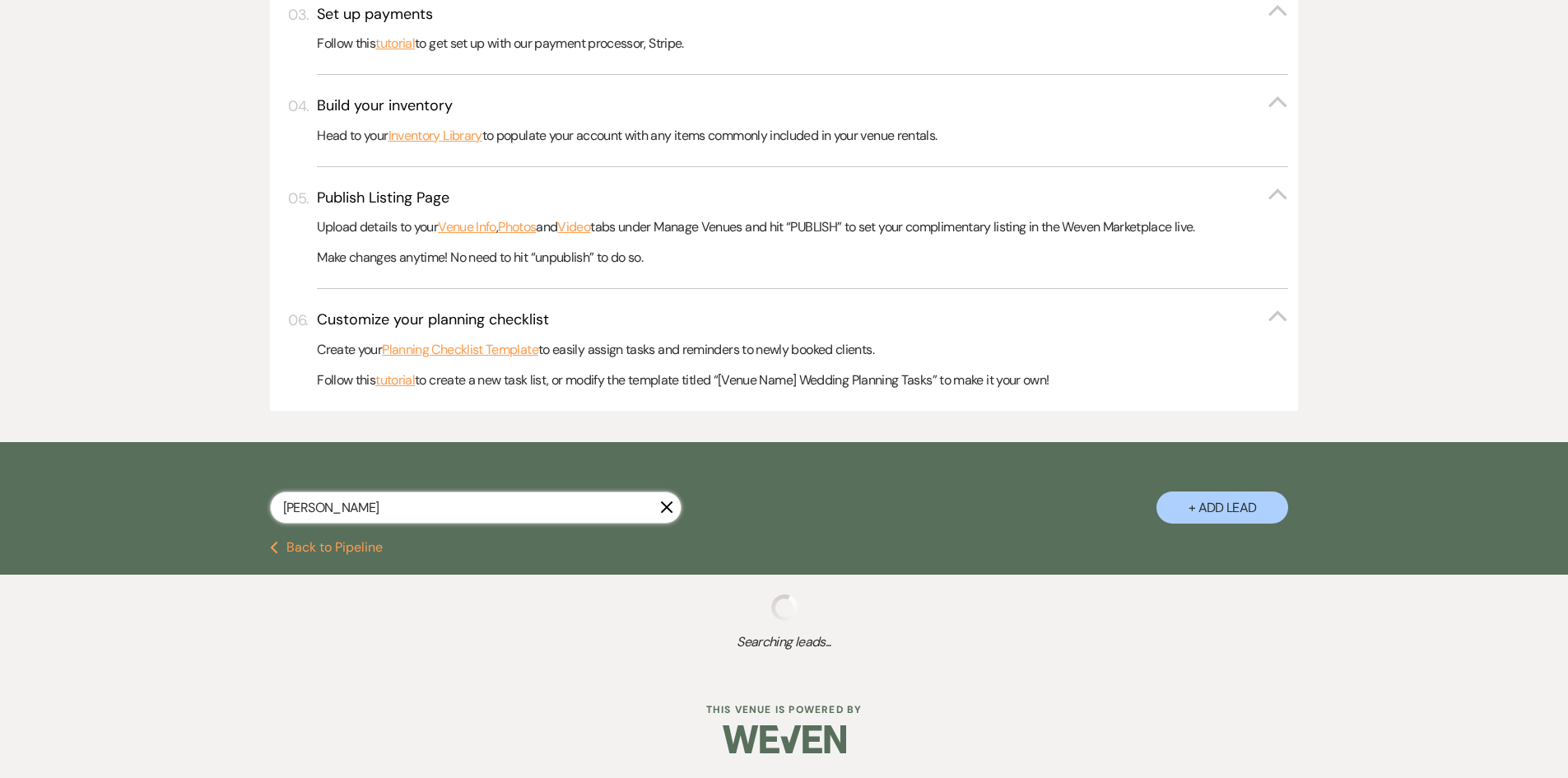 select on "5" 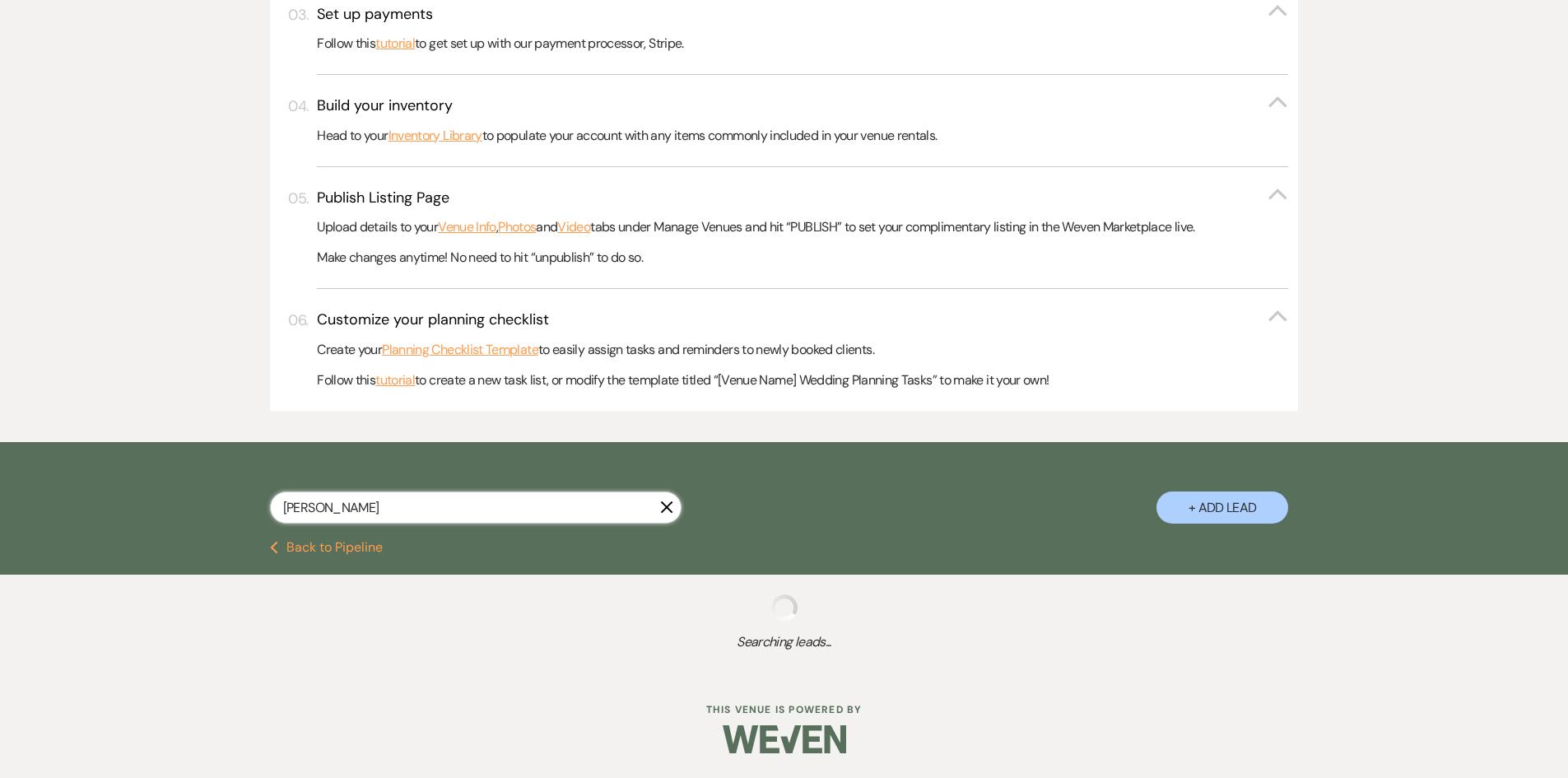 select on "8" 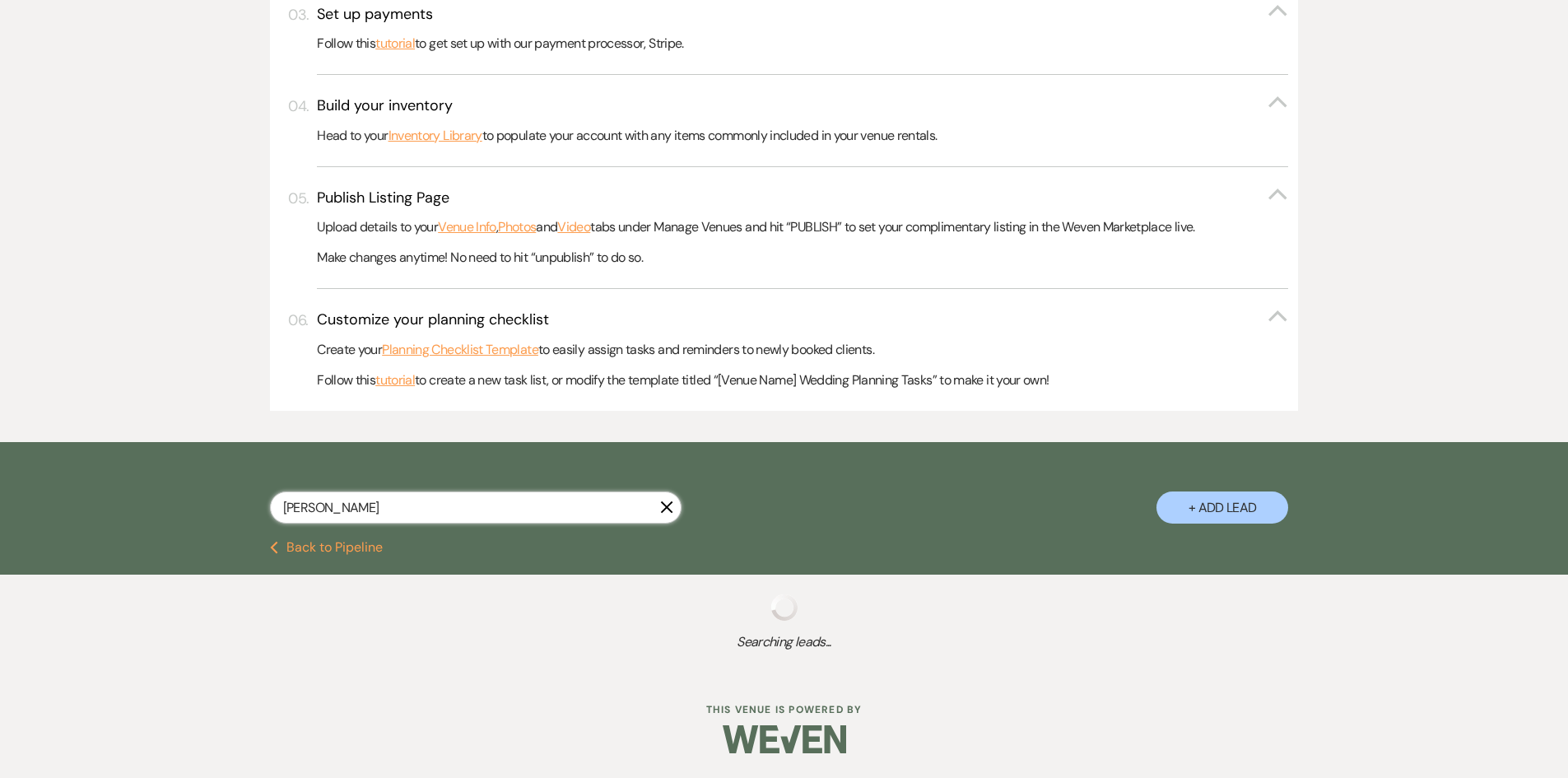 select on "4" 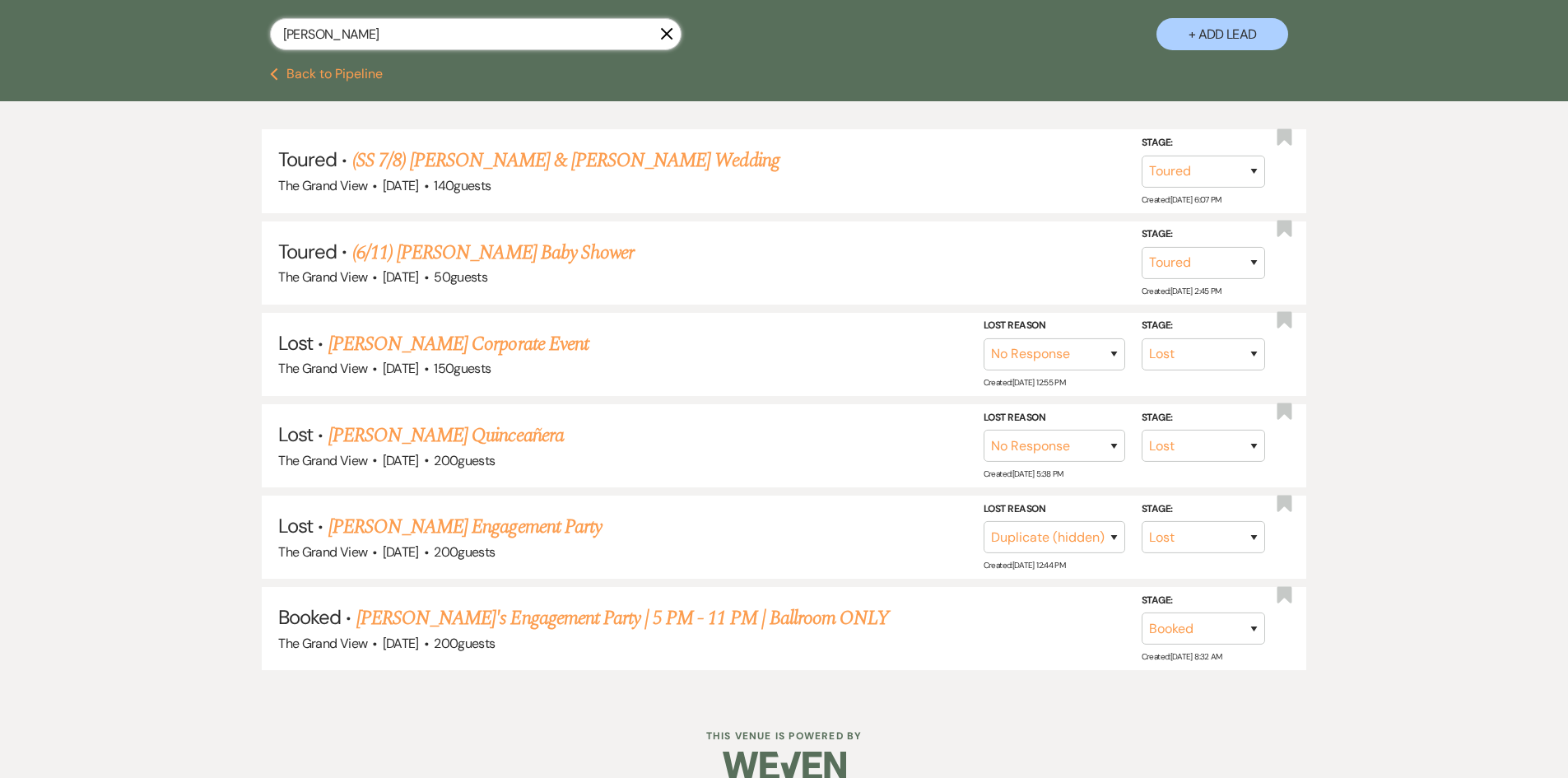 drag, startPoint x: 435, startPoint y: 40, endPoint x: 190, endPoint y: 40, distance: 245 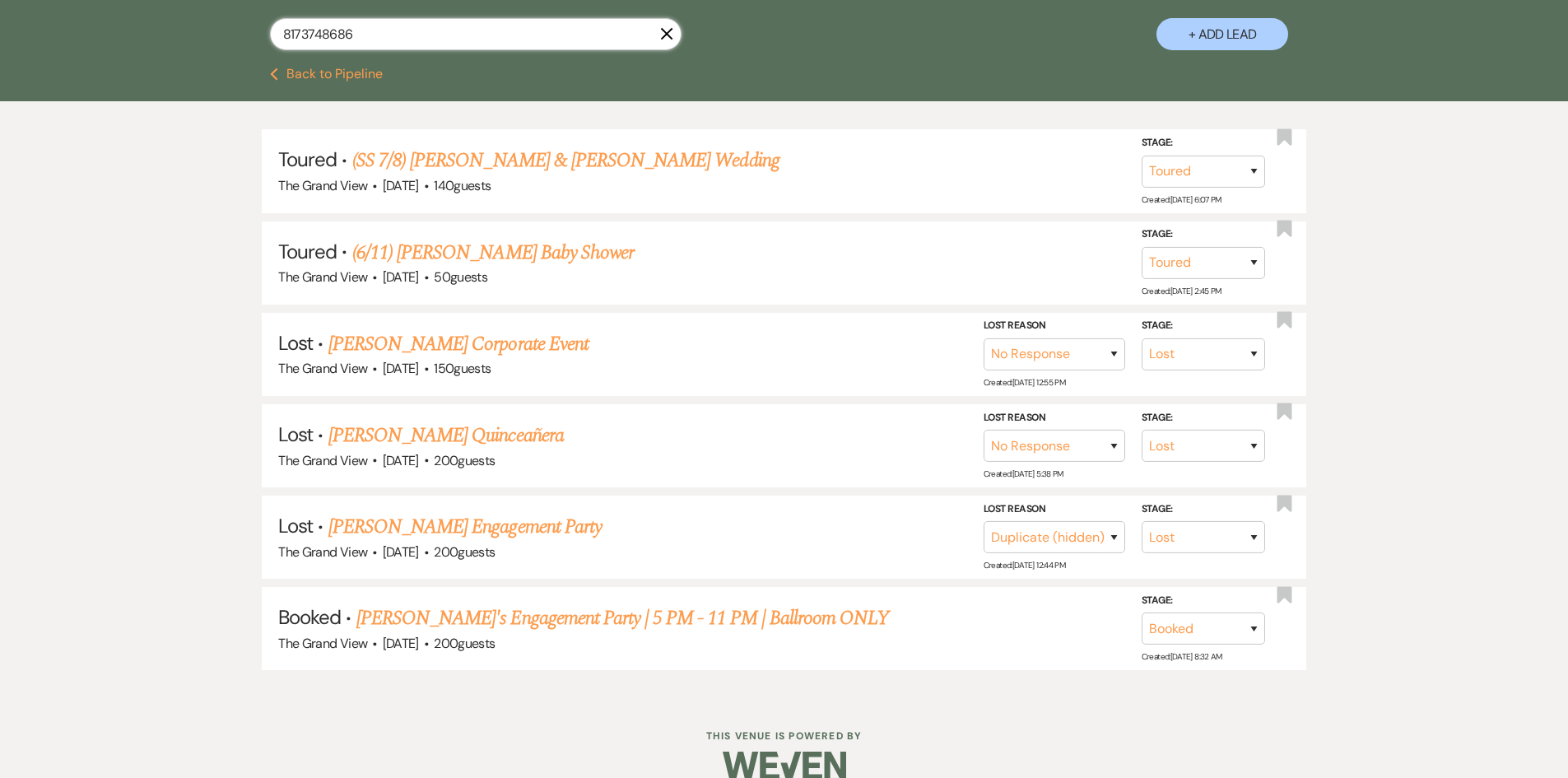 scroll, scrollTop: 594, scrollLeft: 0, axis: vertical 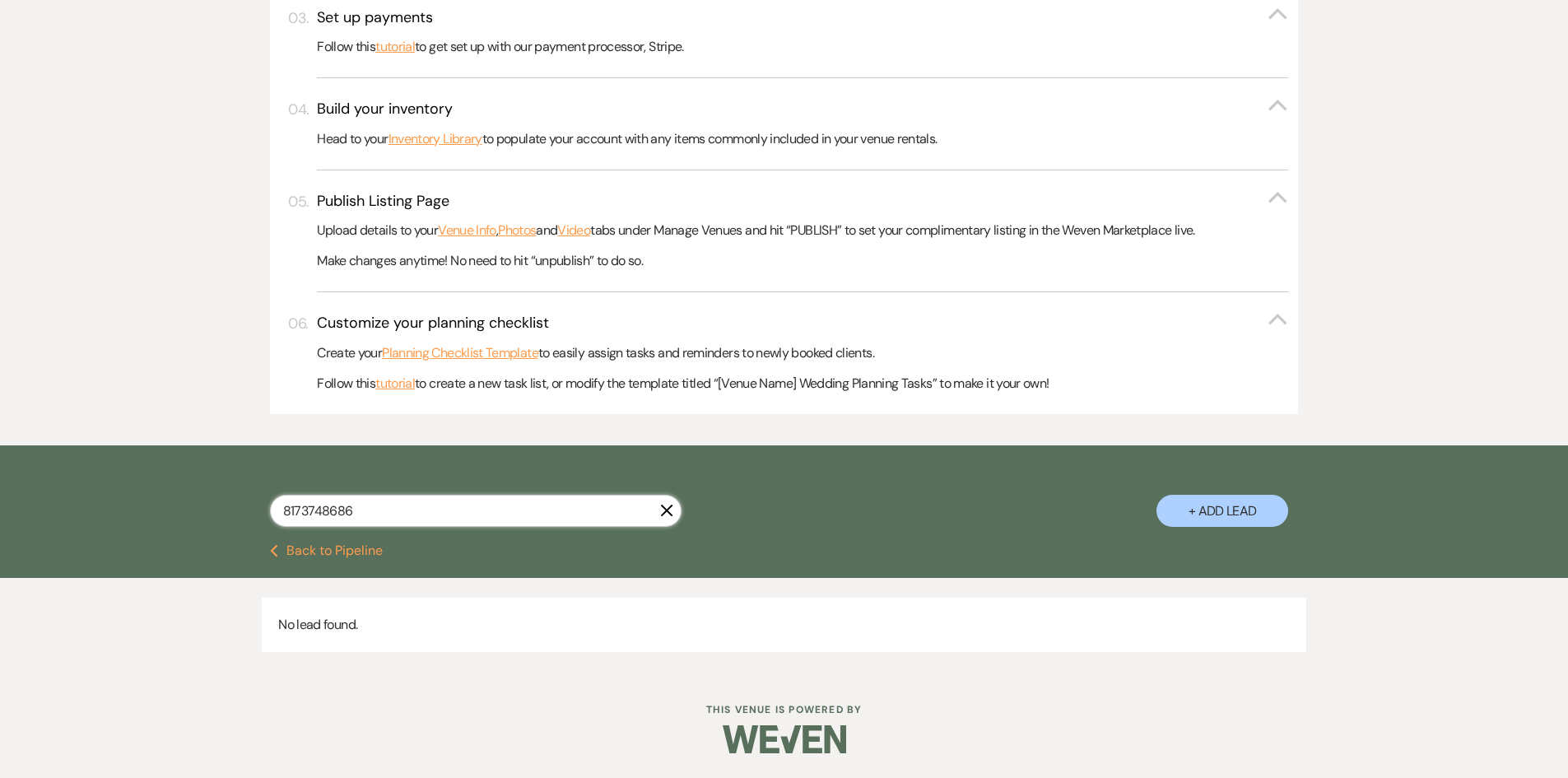 drag, startPoint x: 373, startPoint y: 496, endPoint x: 244, endPoint y: 513, distance: 130.11533 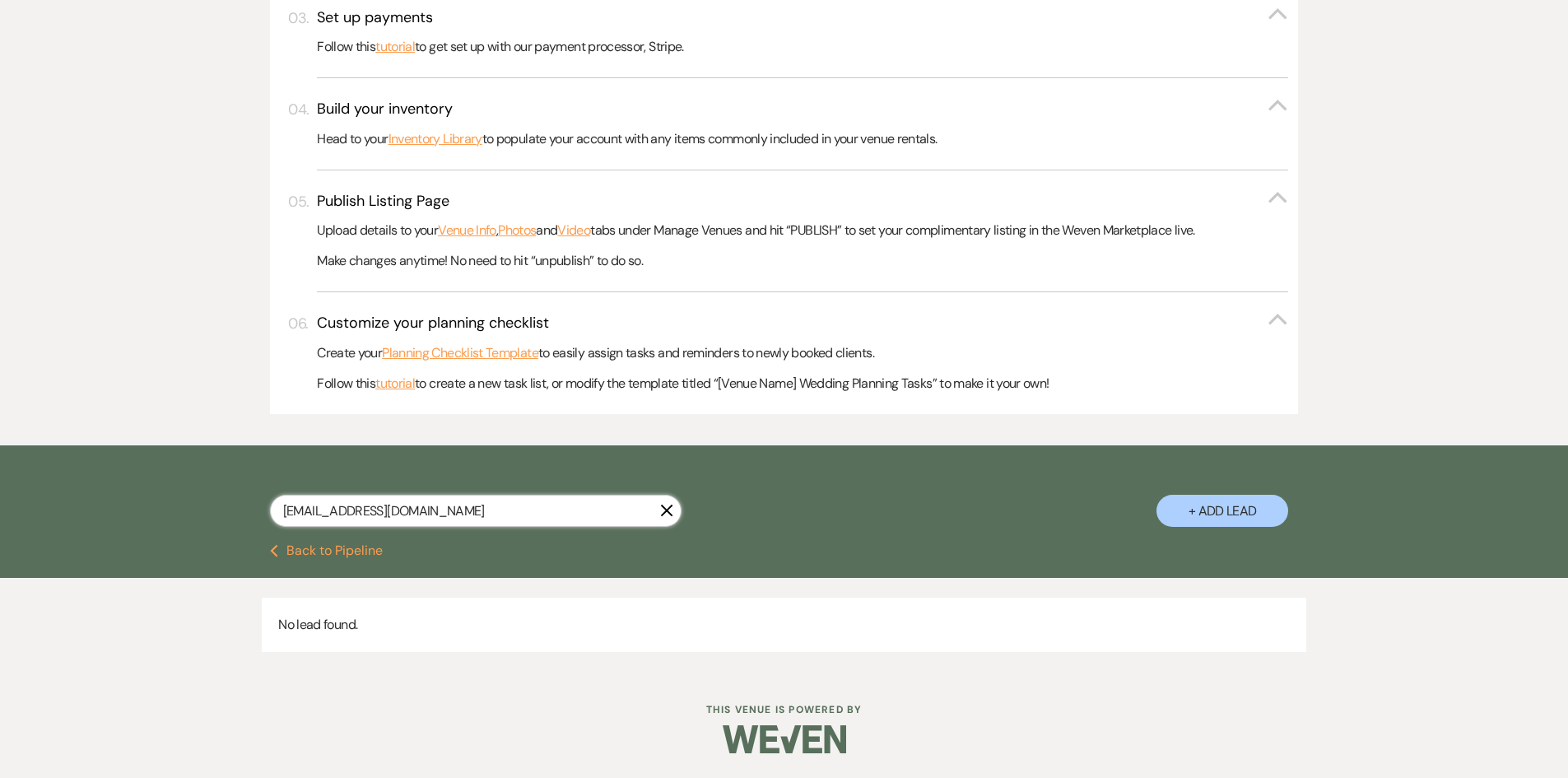 type on "[EMAIL_ADDRESS][DOMAIN_NAME]" 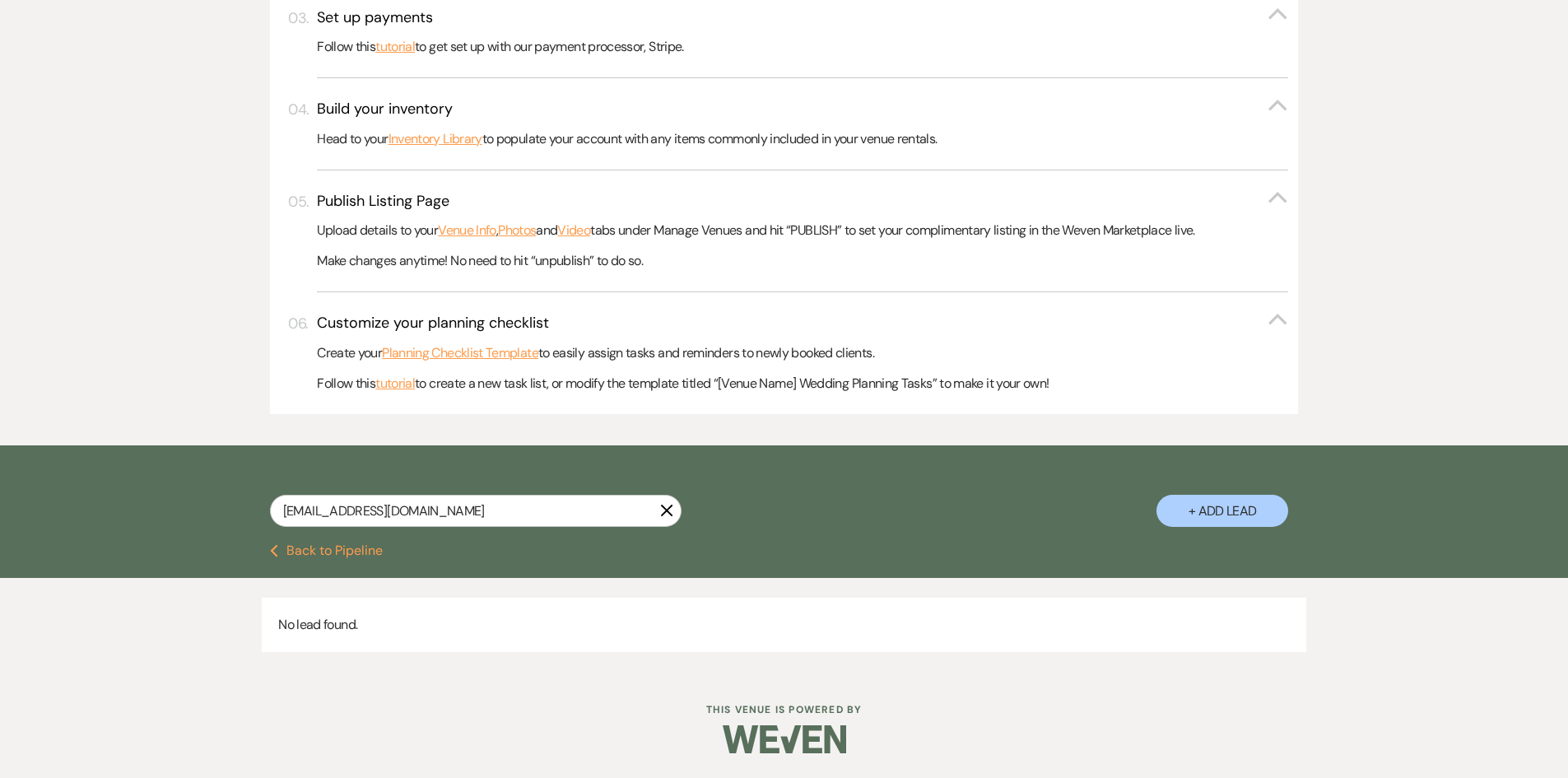 click on "X" 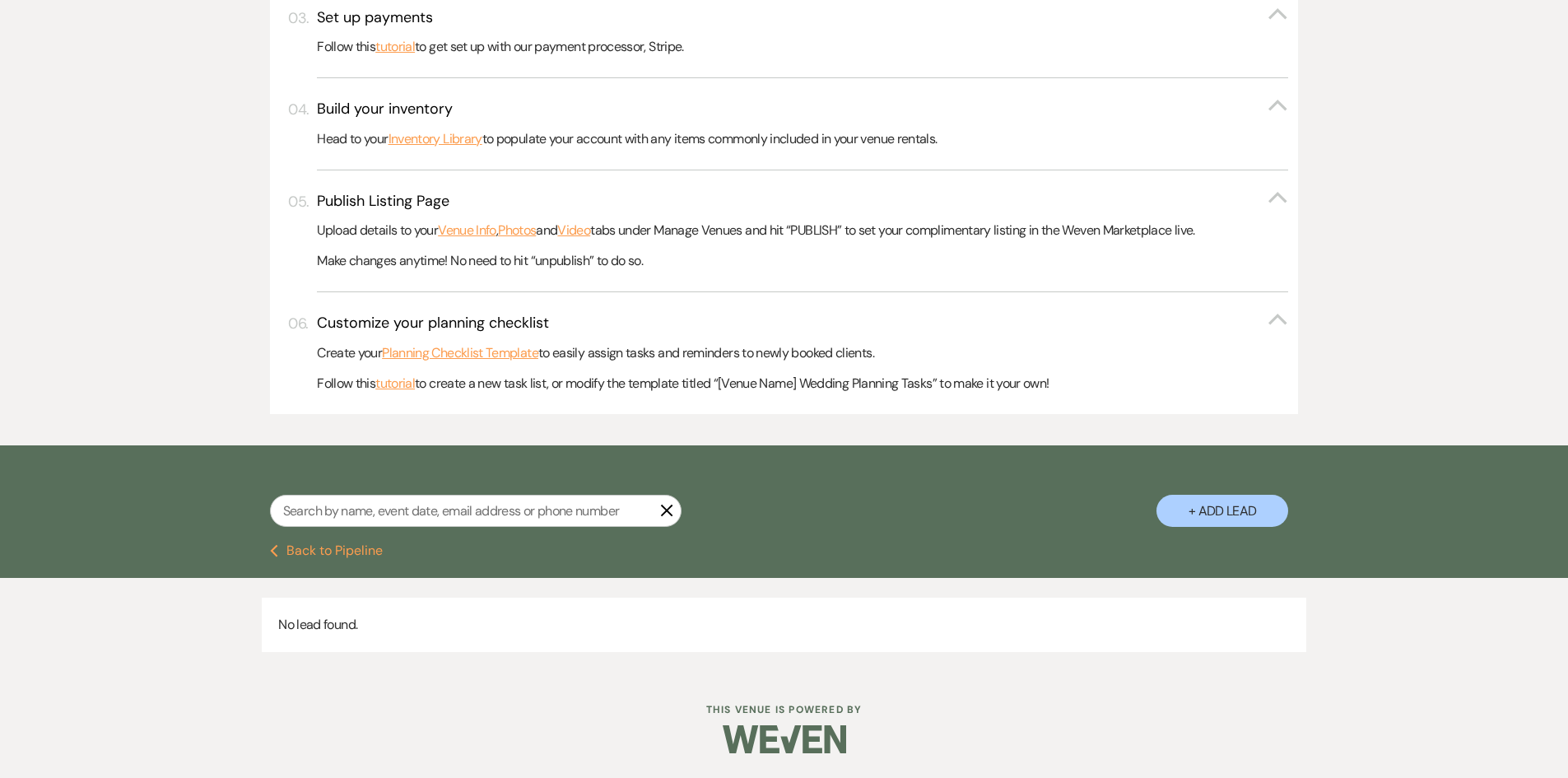 select on "5" 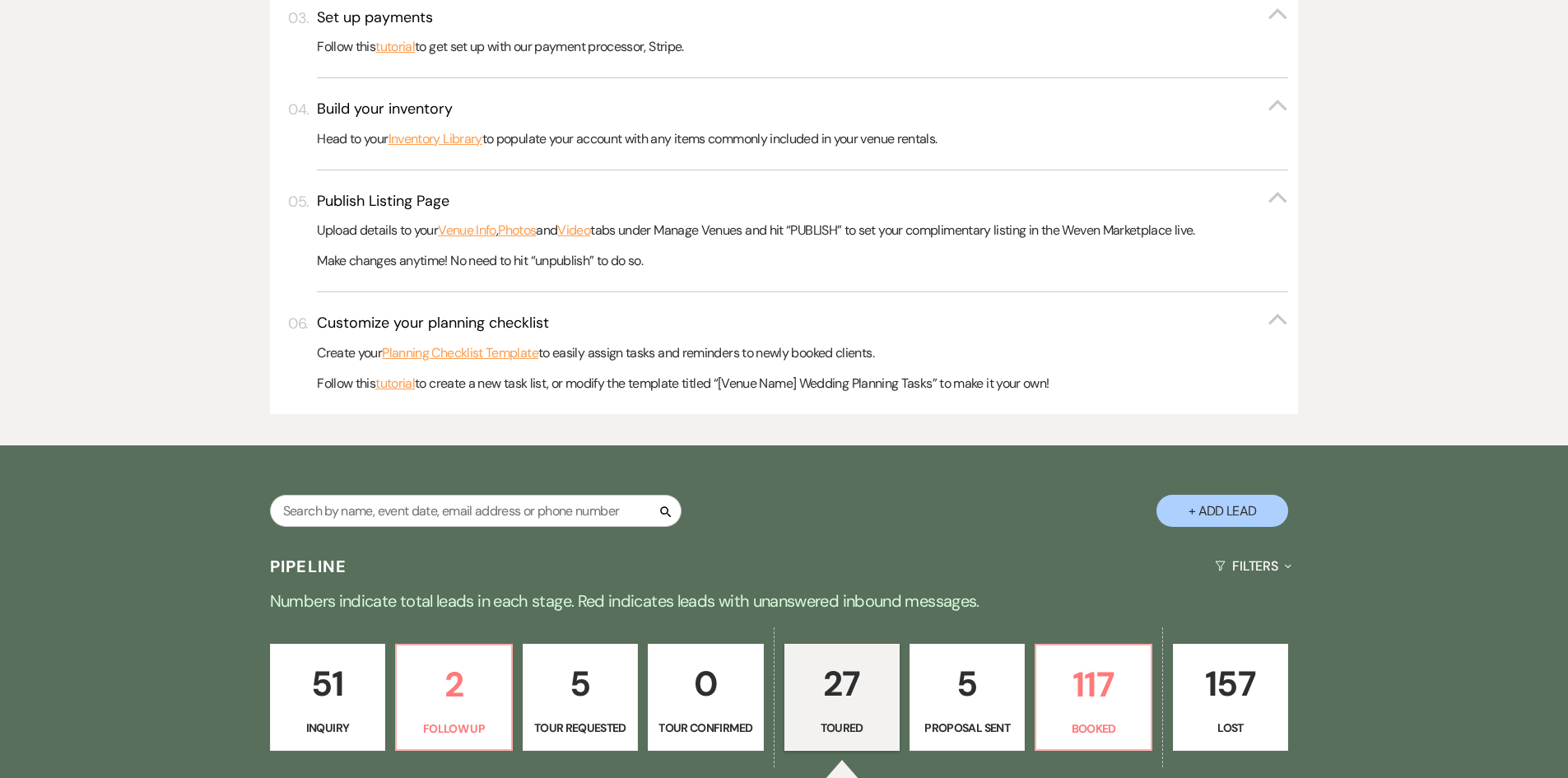 scroll, scrollTop: 1070, scrollLeft: 0, axis: vertical 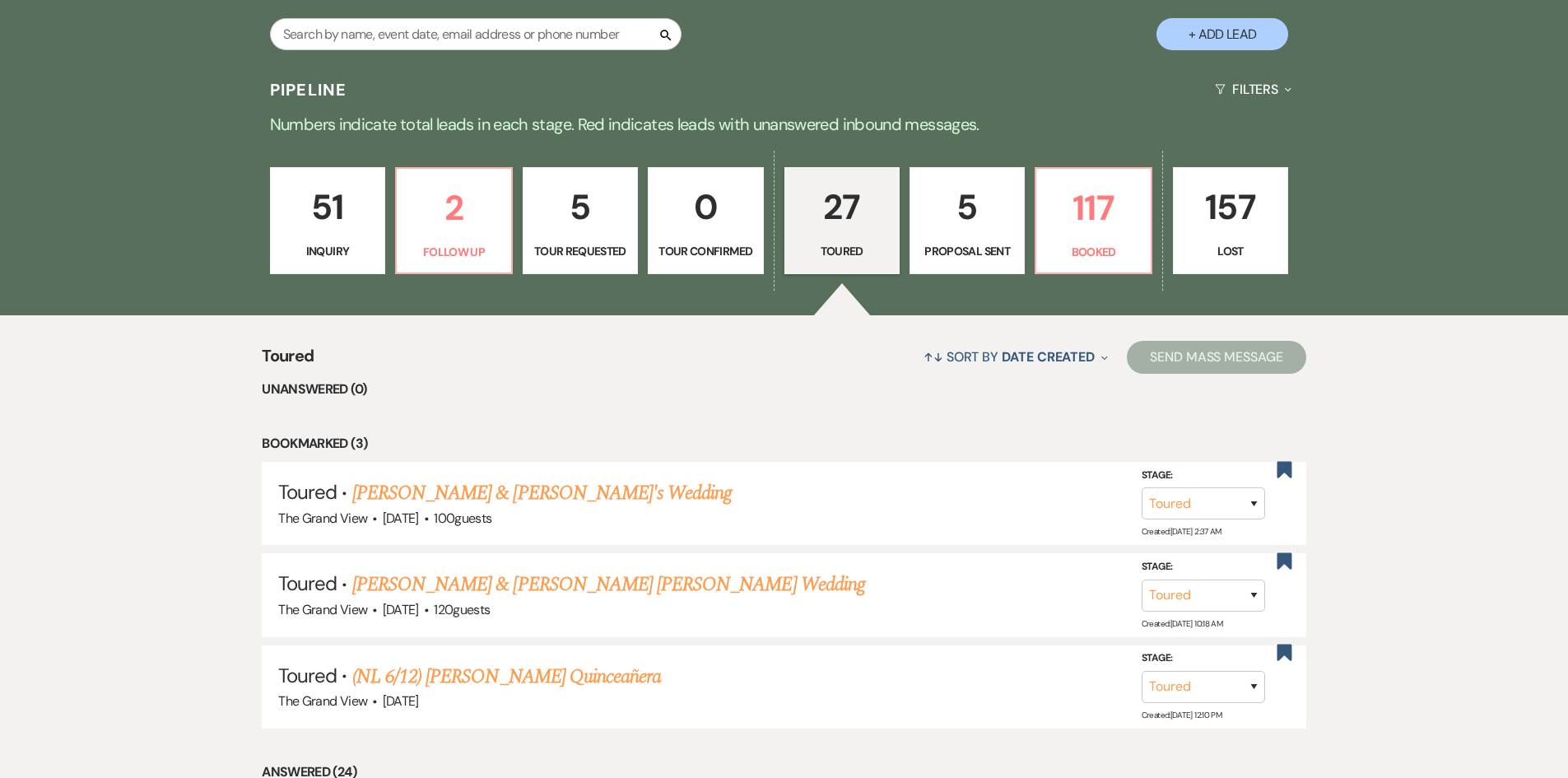 click on "5" at bounding box center [967, 207] 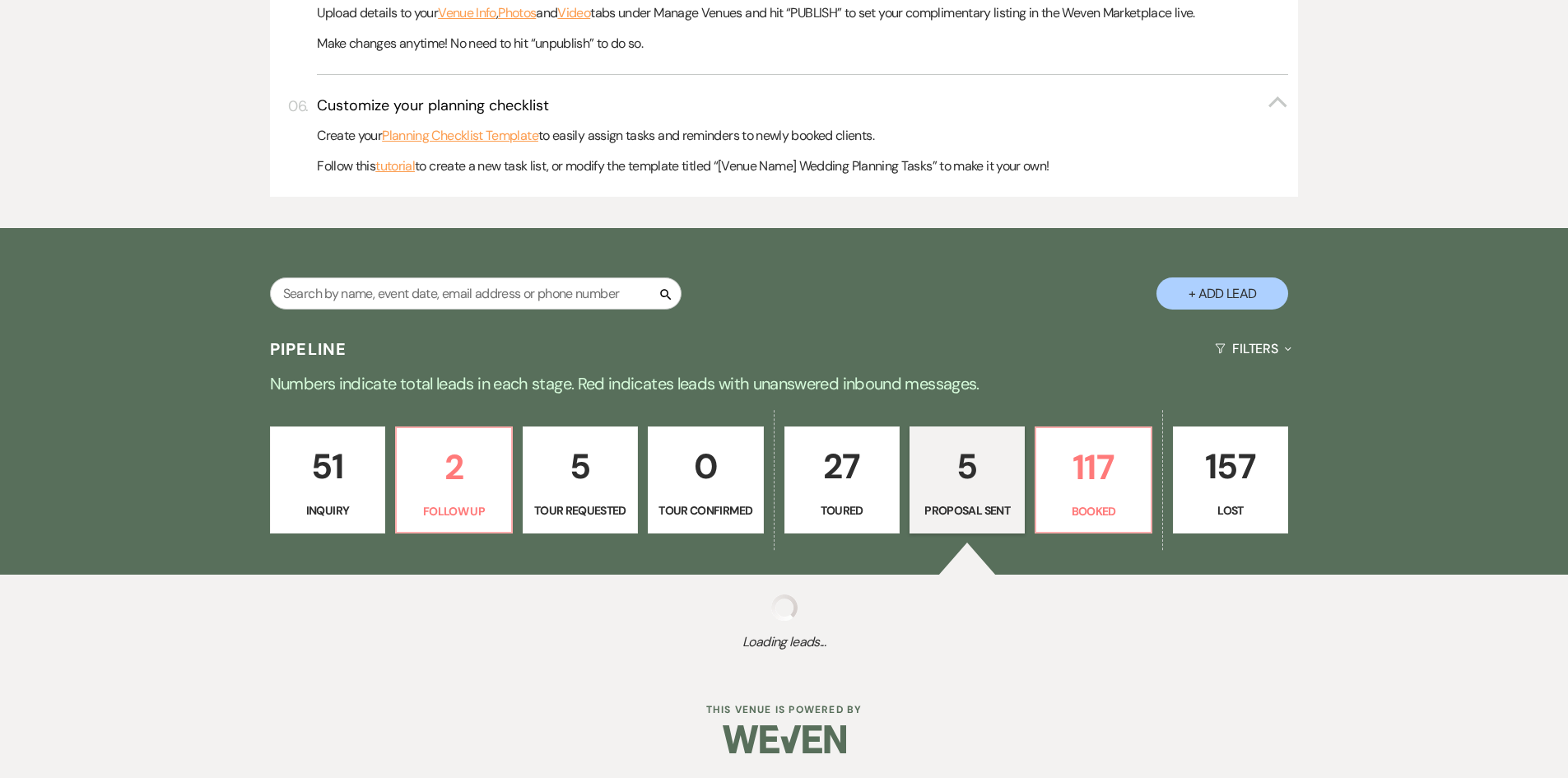 select on "6" 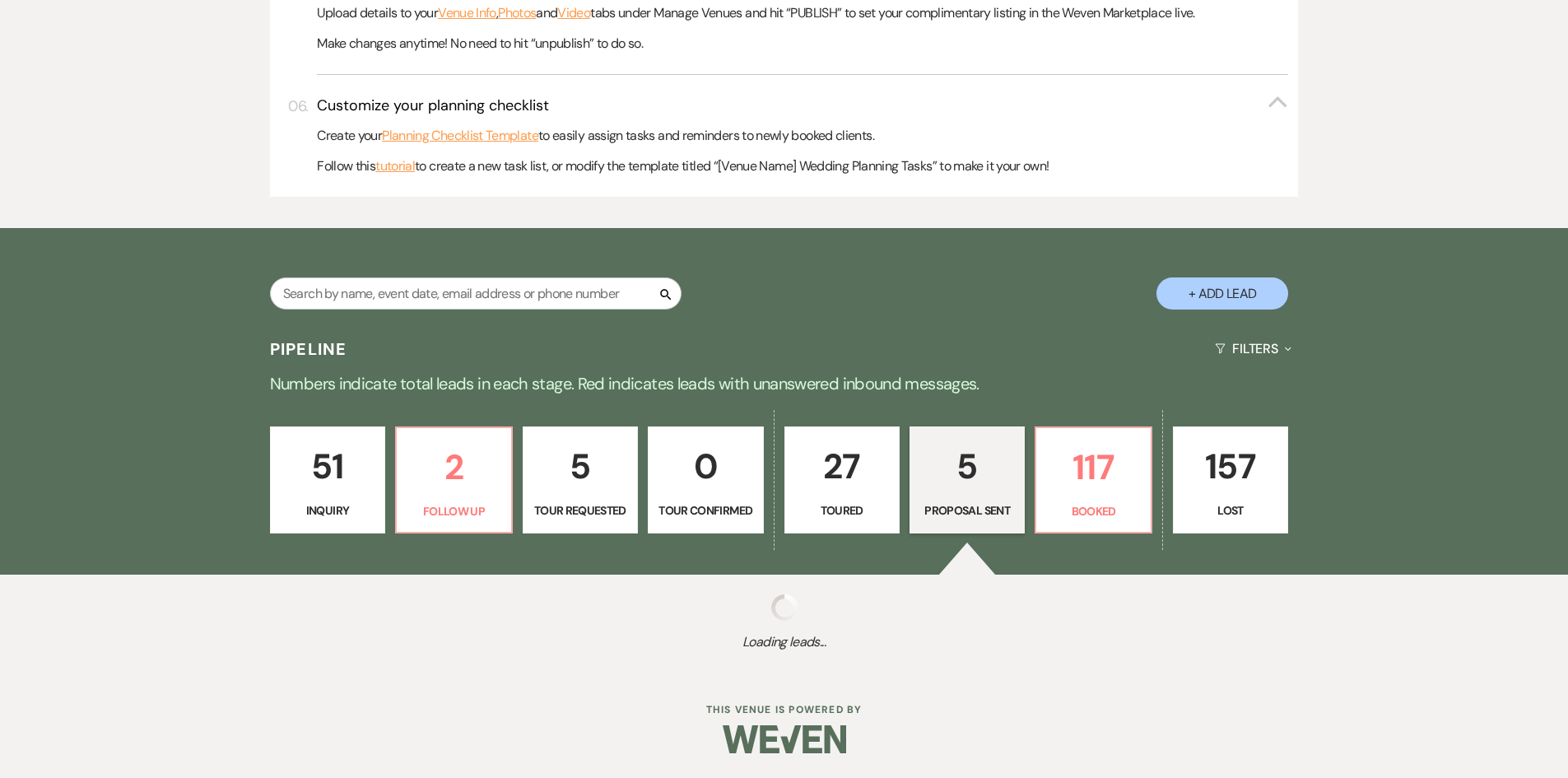 select on "6" 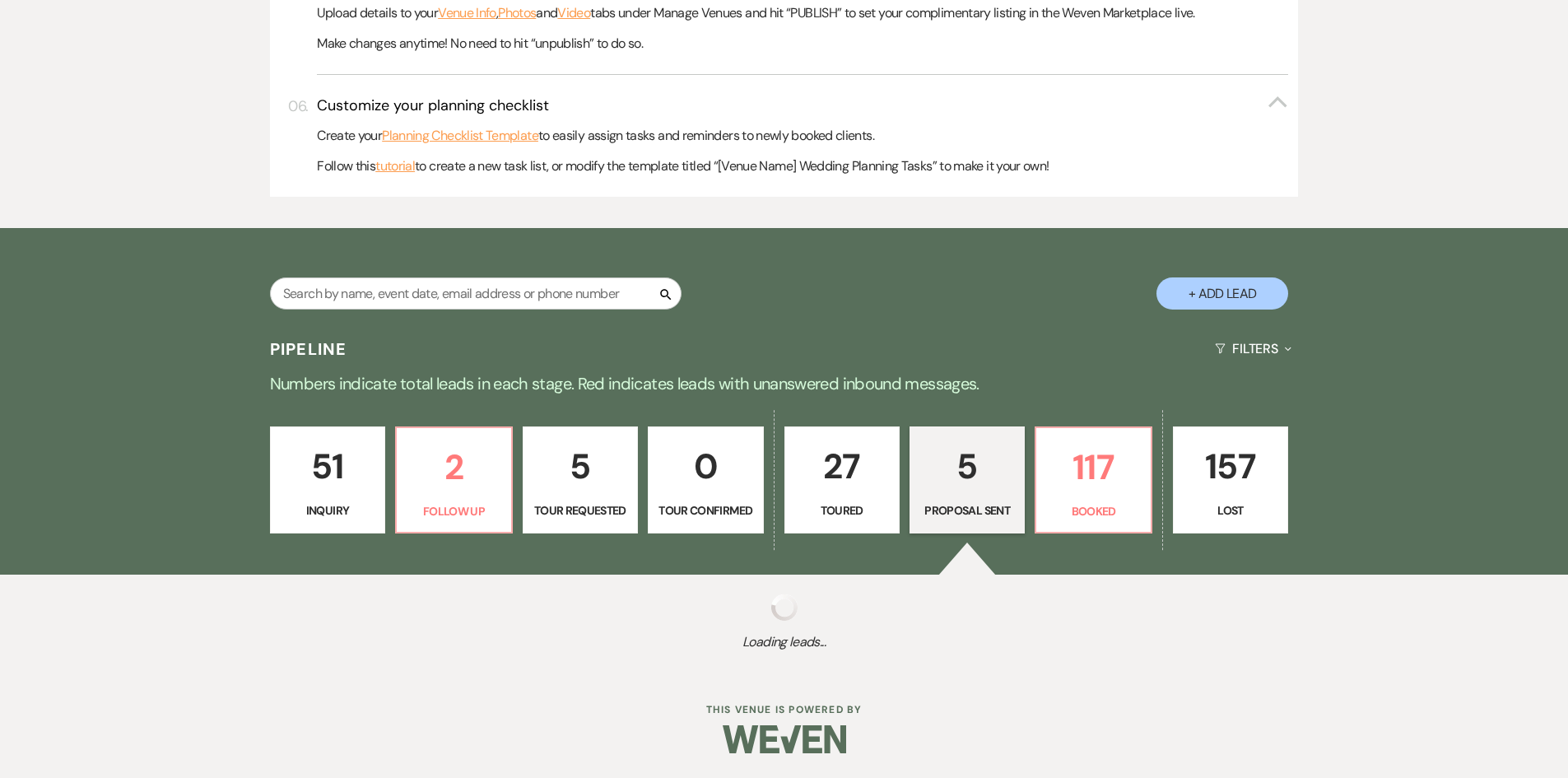 select on "6" 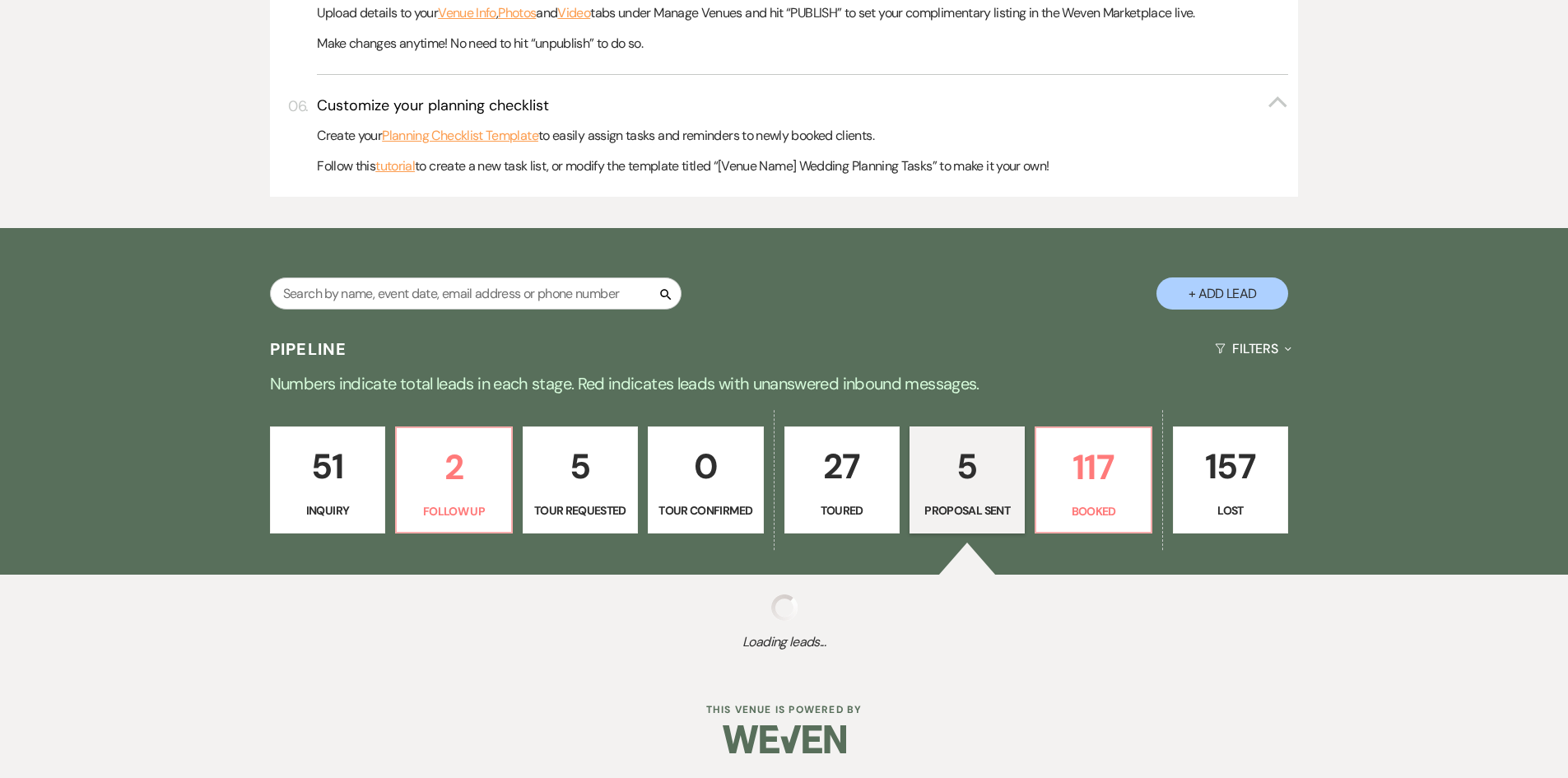 select on "6" 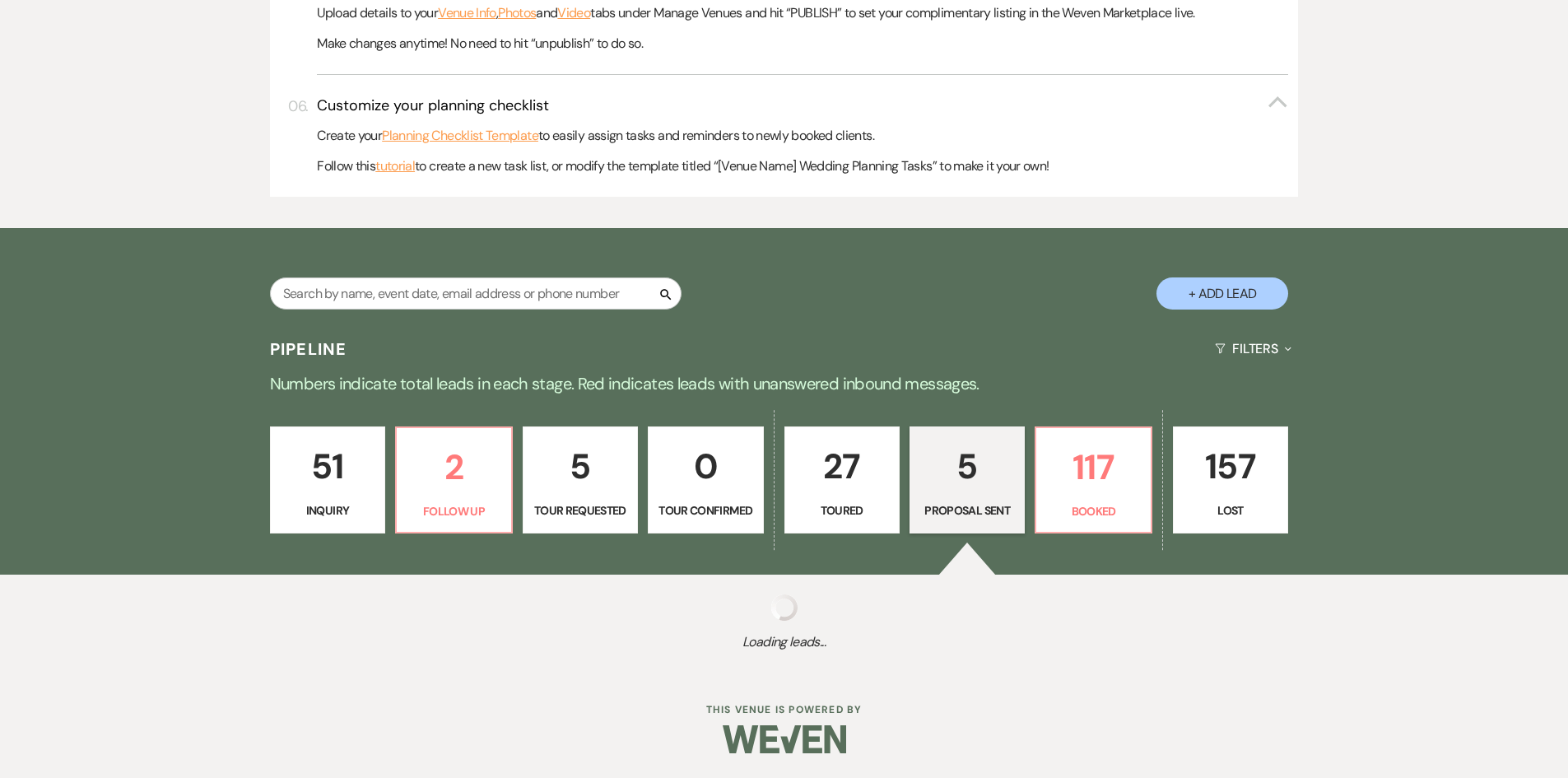 select on "6" 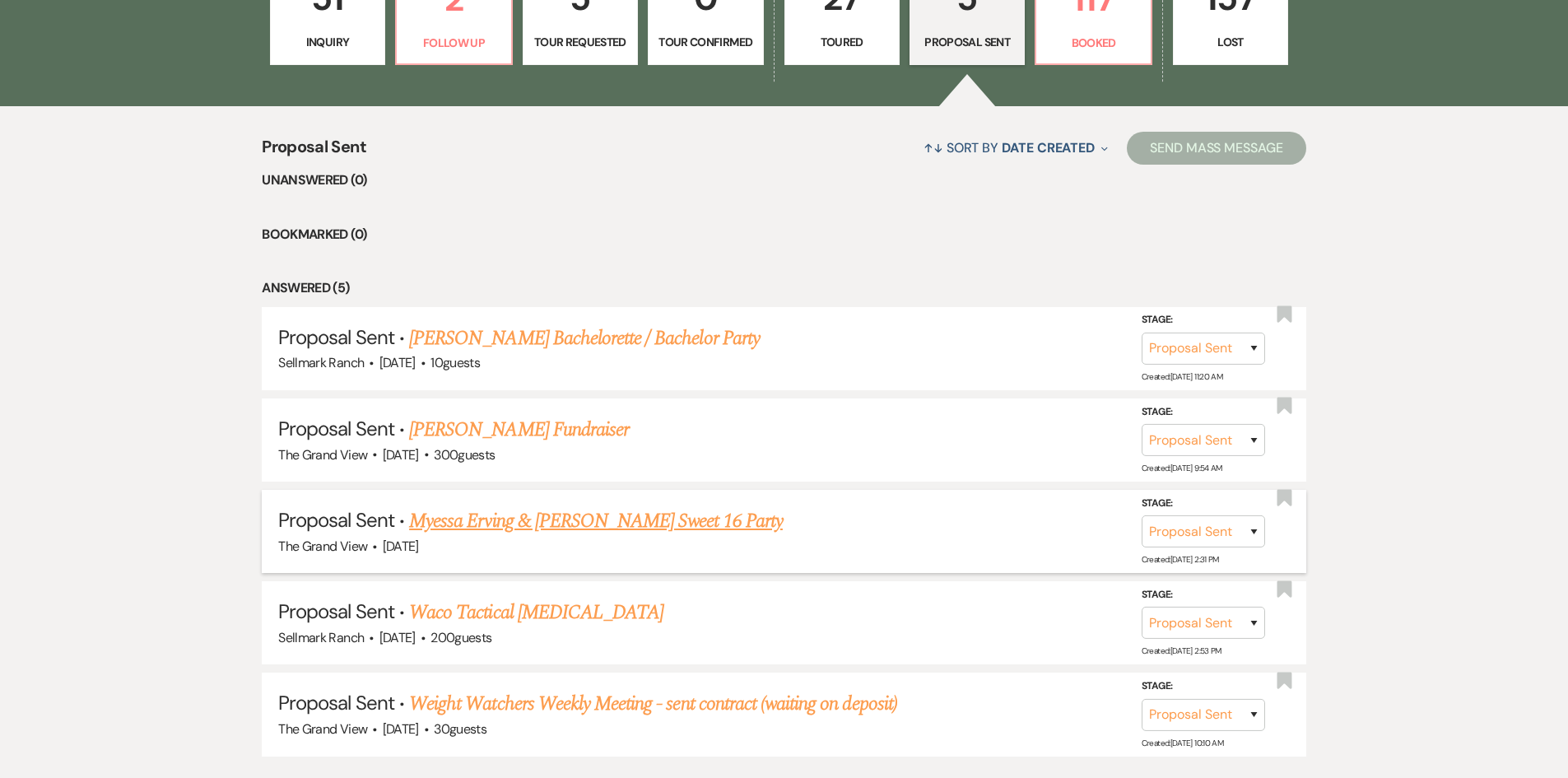 scroll, scrollTop: 1317, scrollLeft: 0, axis: vertical 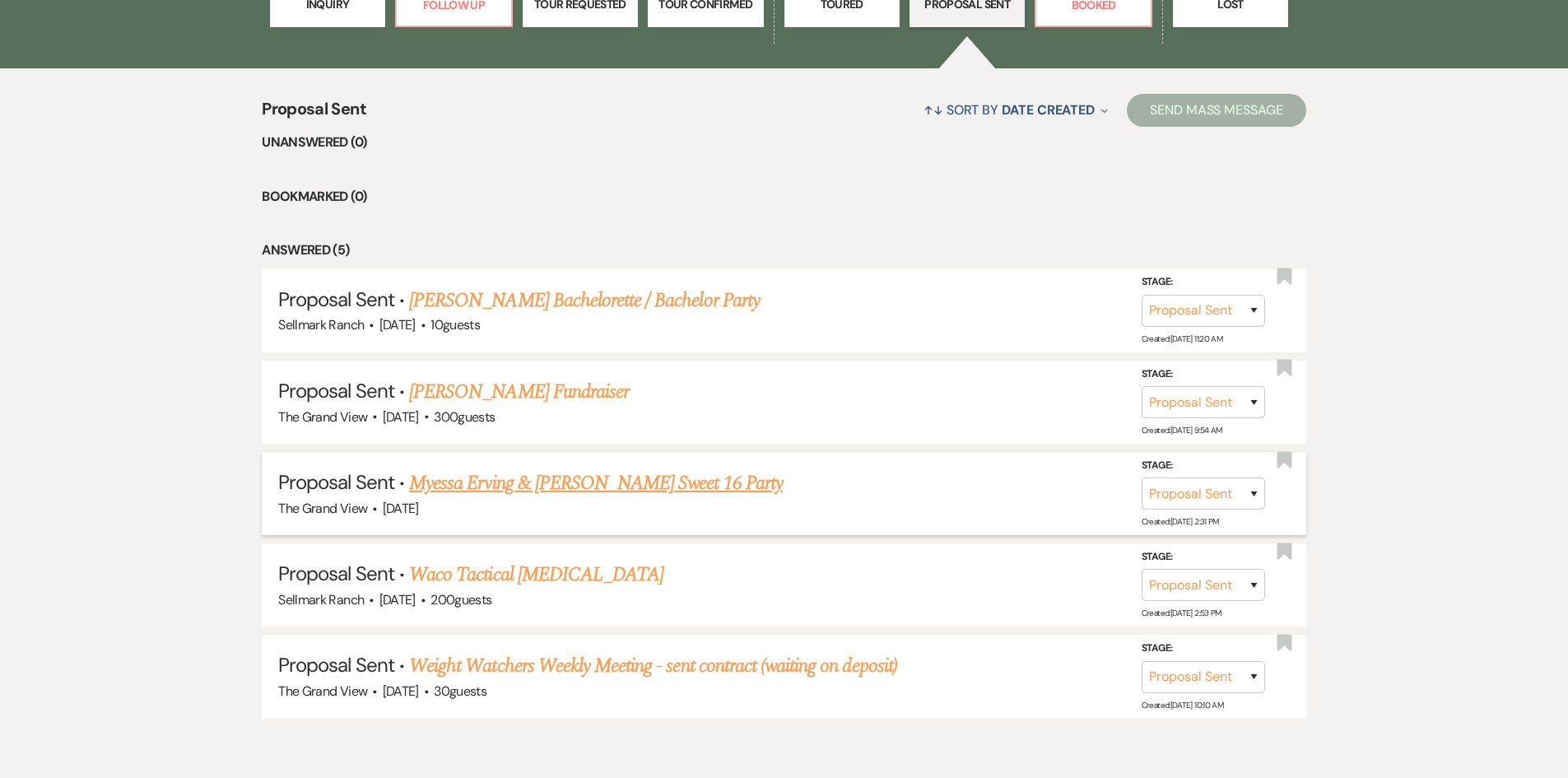 click on "Myessa Erving & [PERSON_NAME] Sweet 16 Party" at bounding box center (596, 483) 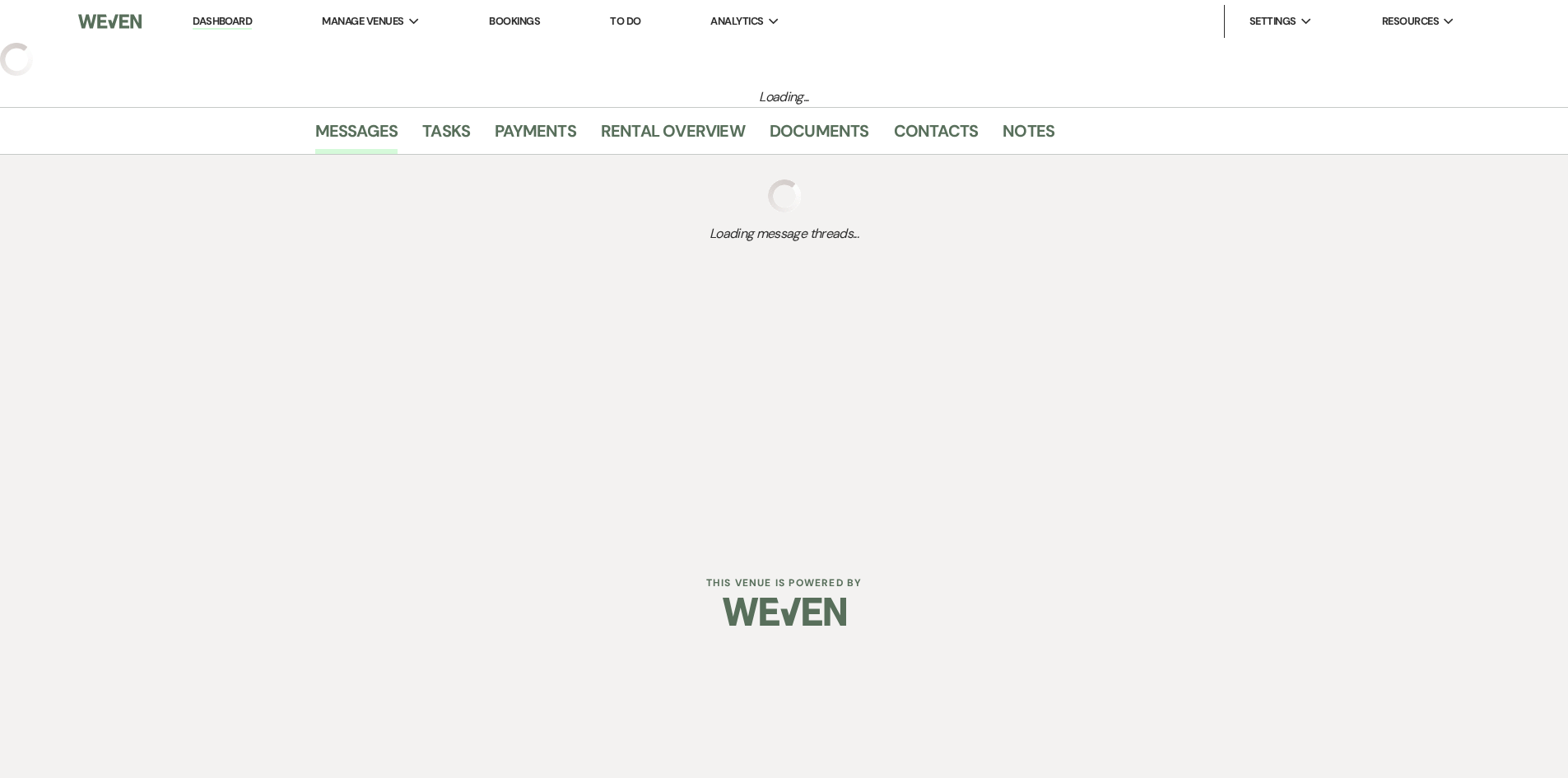 scroll, scrollTop: 0, scrollLeft: 0, axis: both 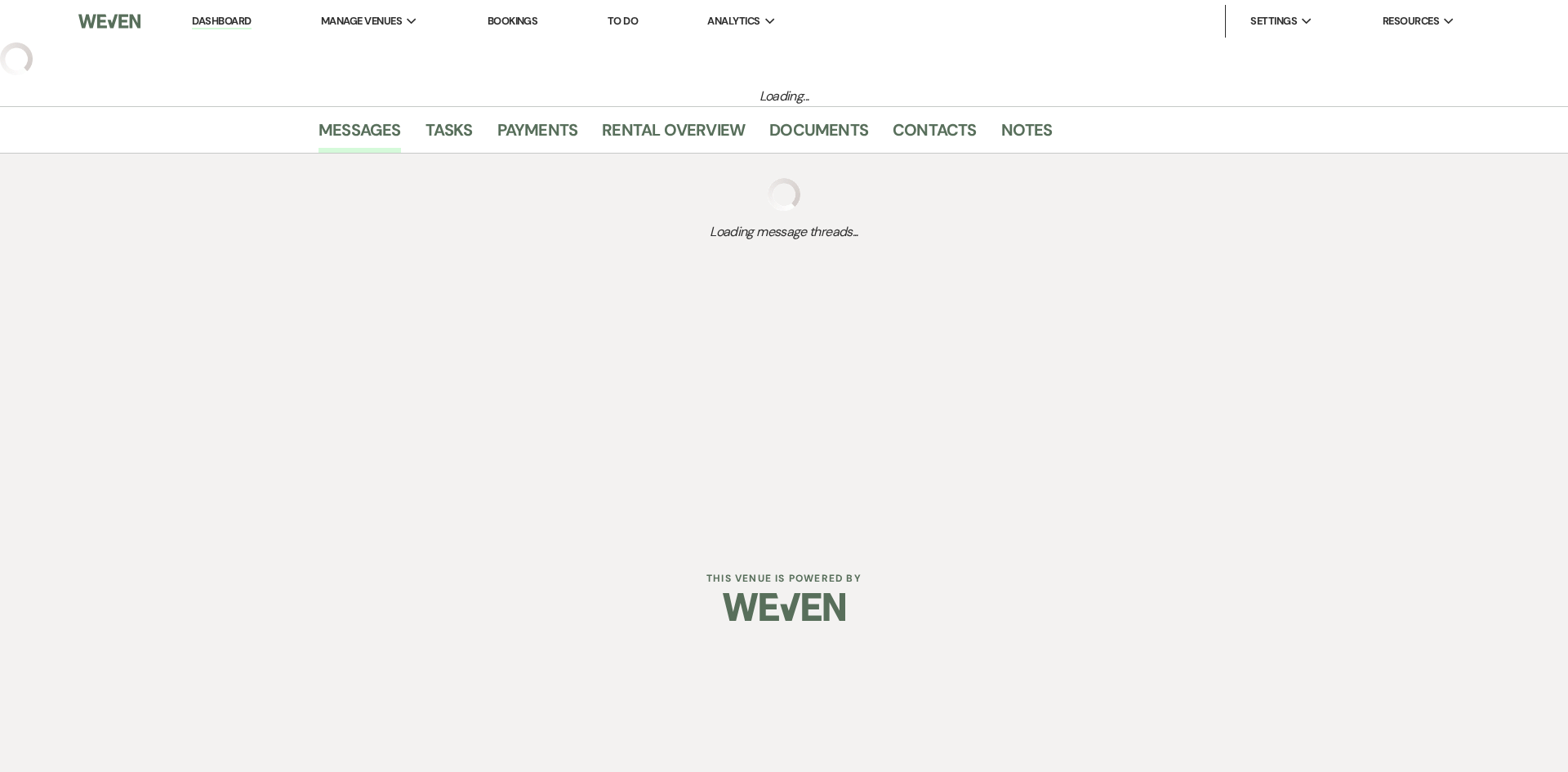 select on "6" 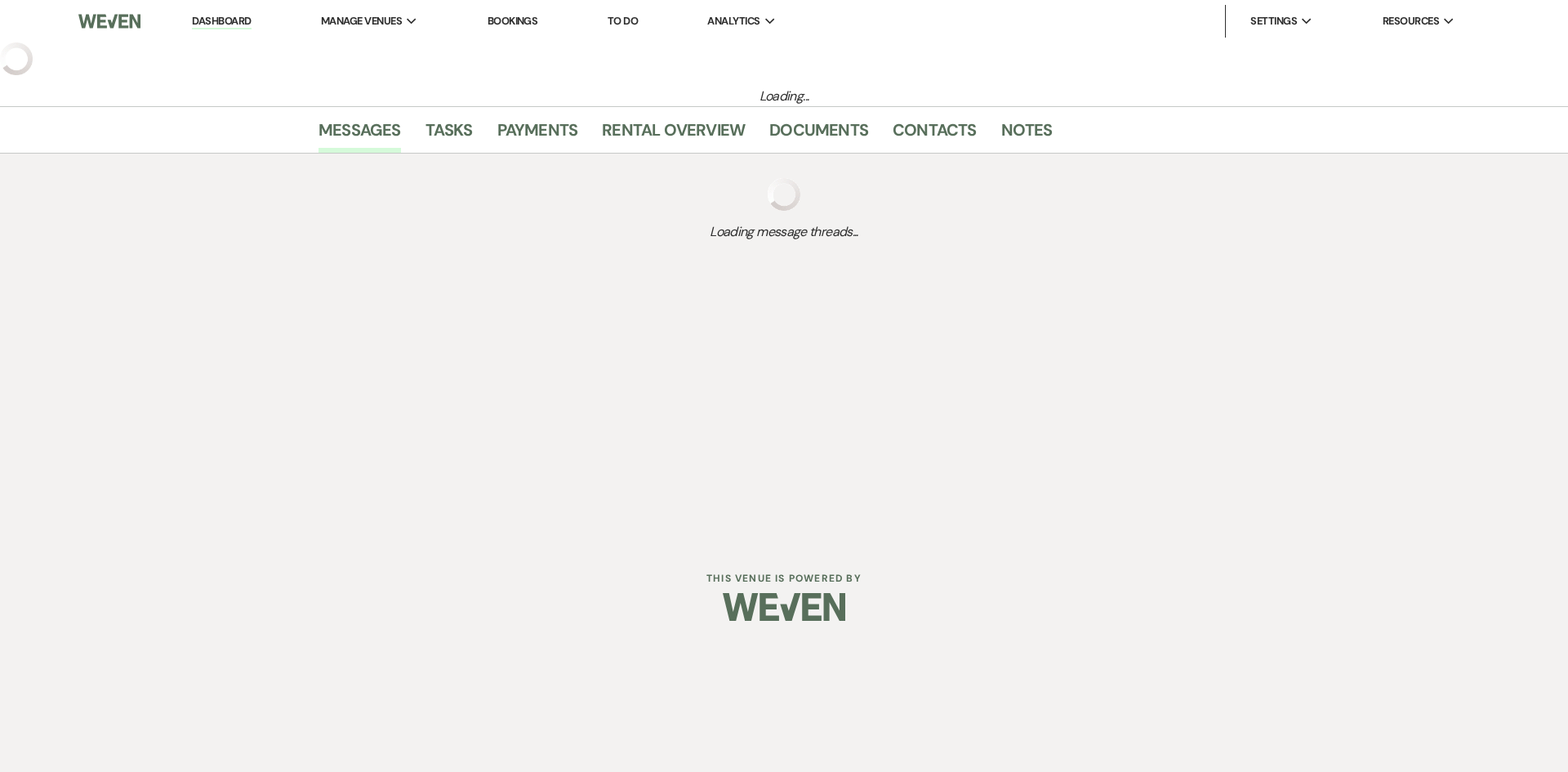 select on "5" 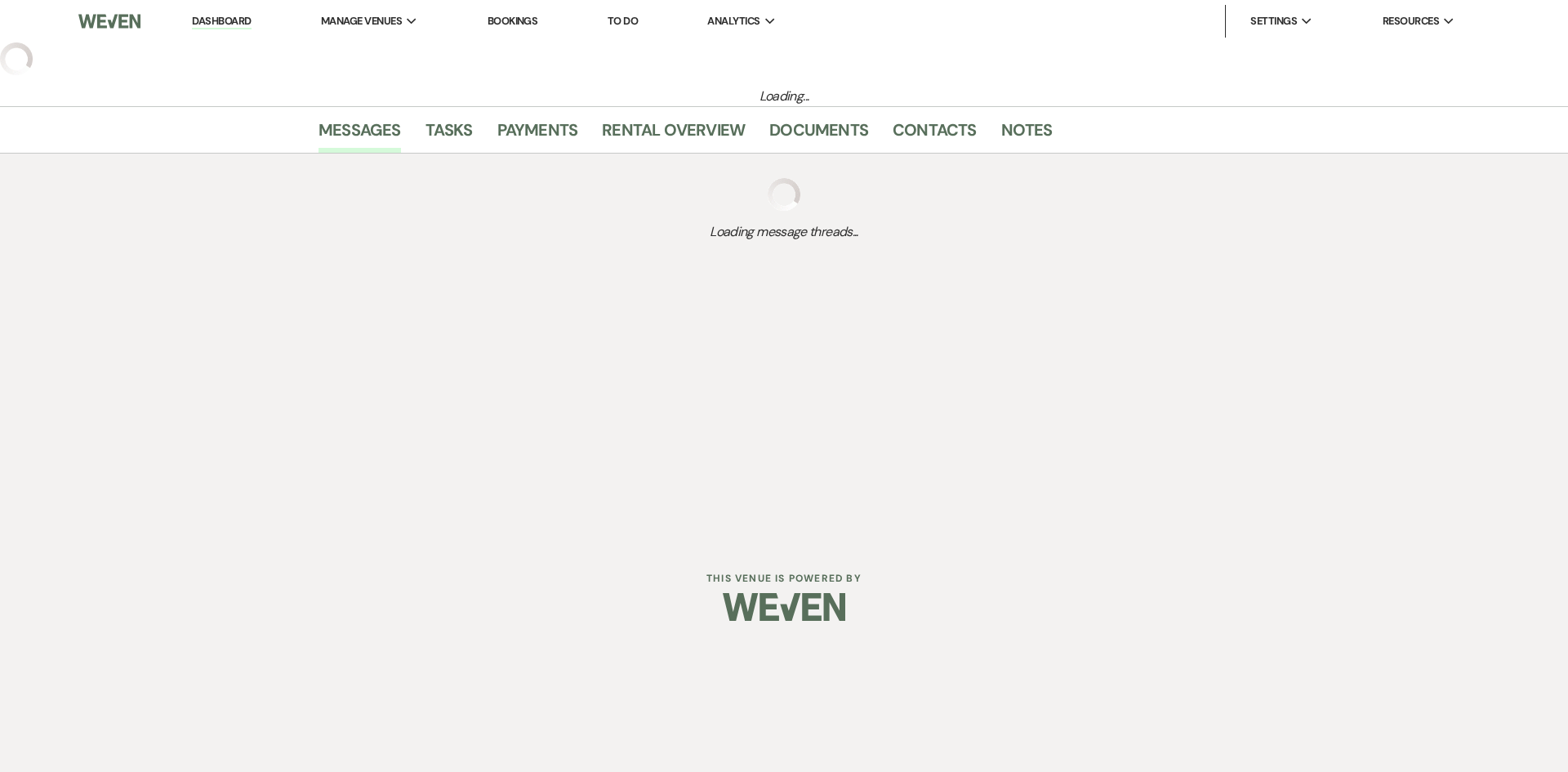 select on "4" 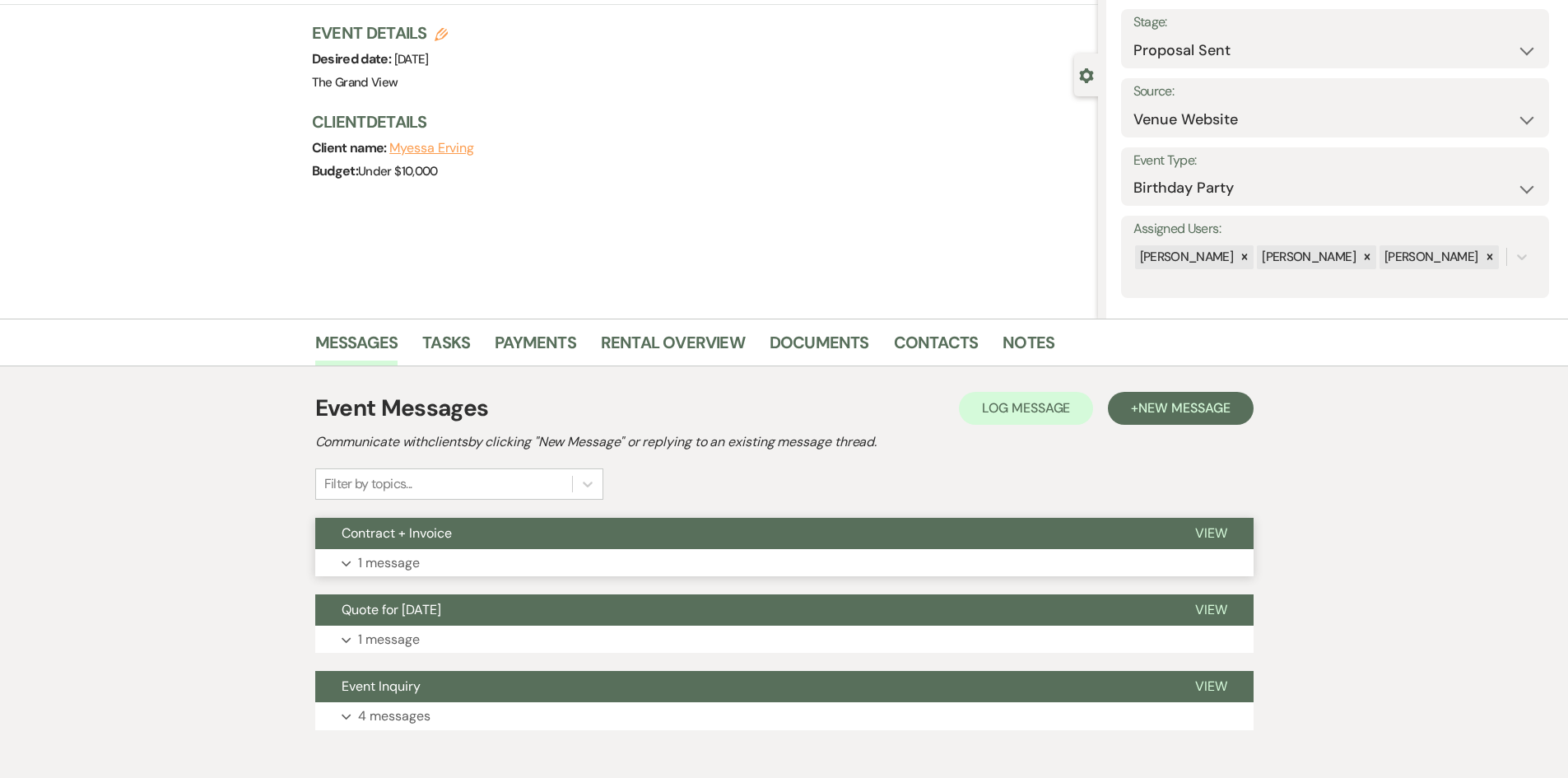 click on "Expand 1 message" at bounding box center [784, 563] 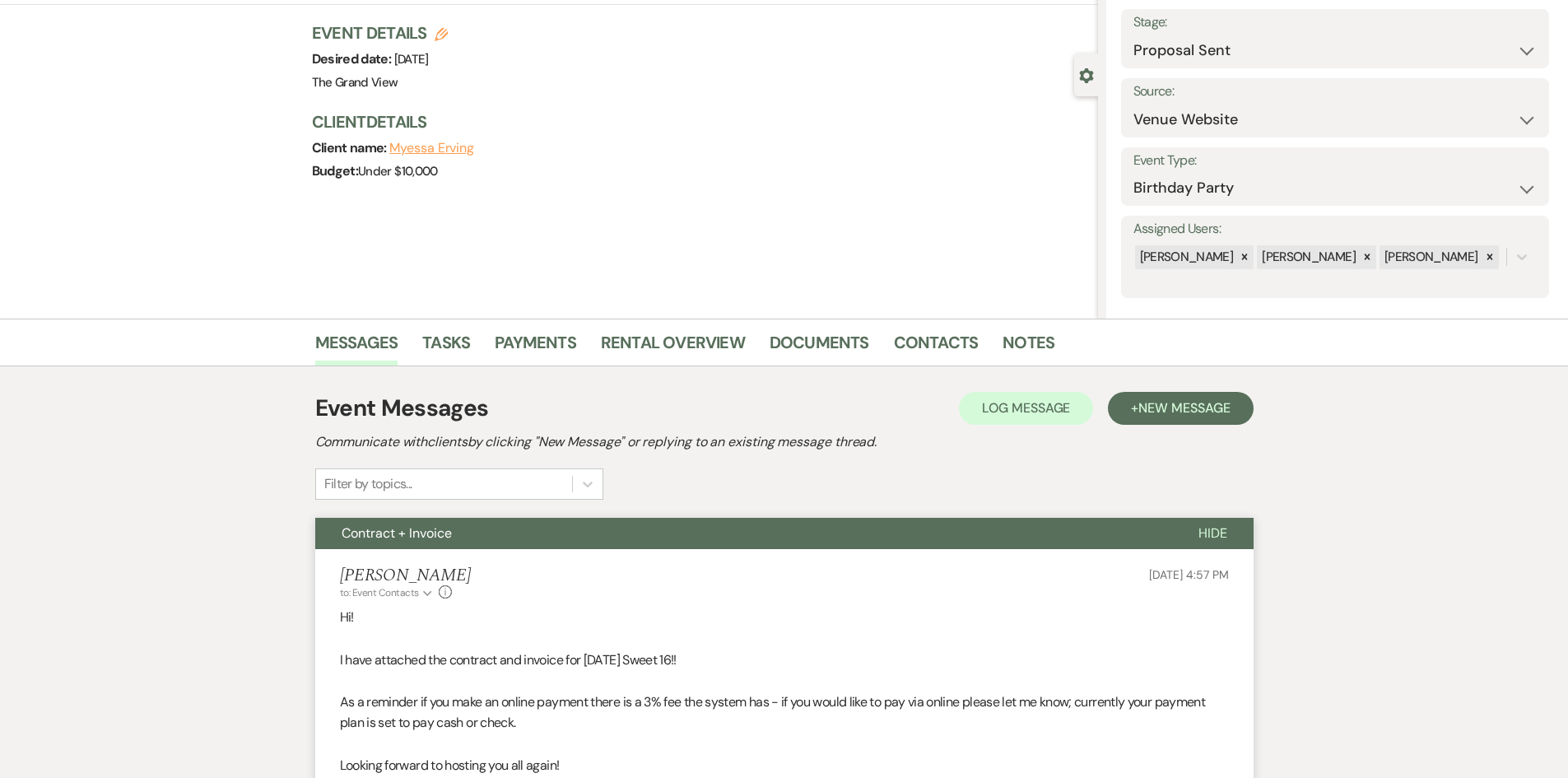 scroll, scrollTop: 553, scrollLeft: 0, axis: vertical 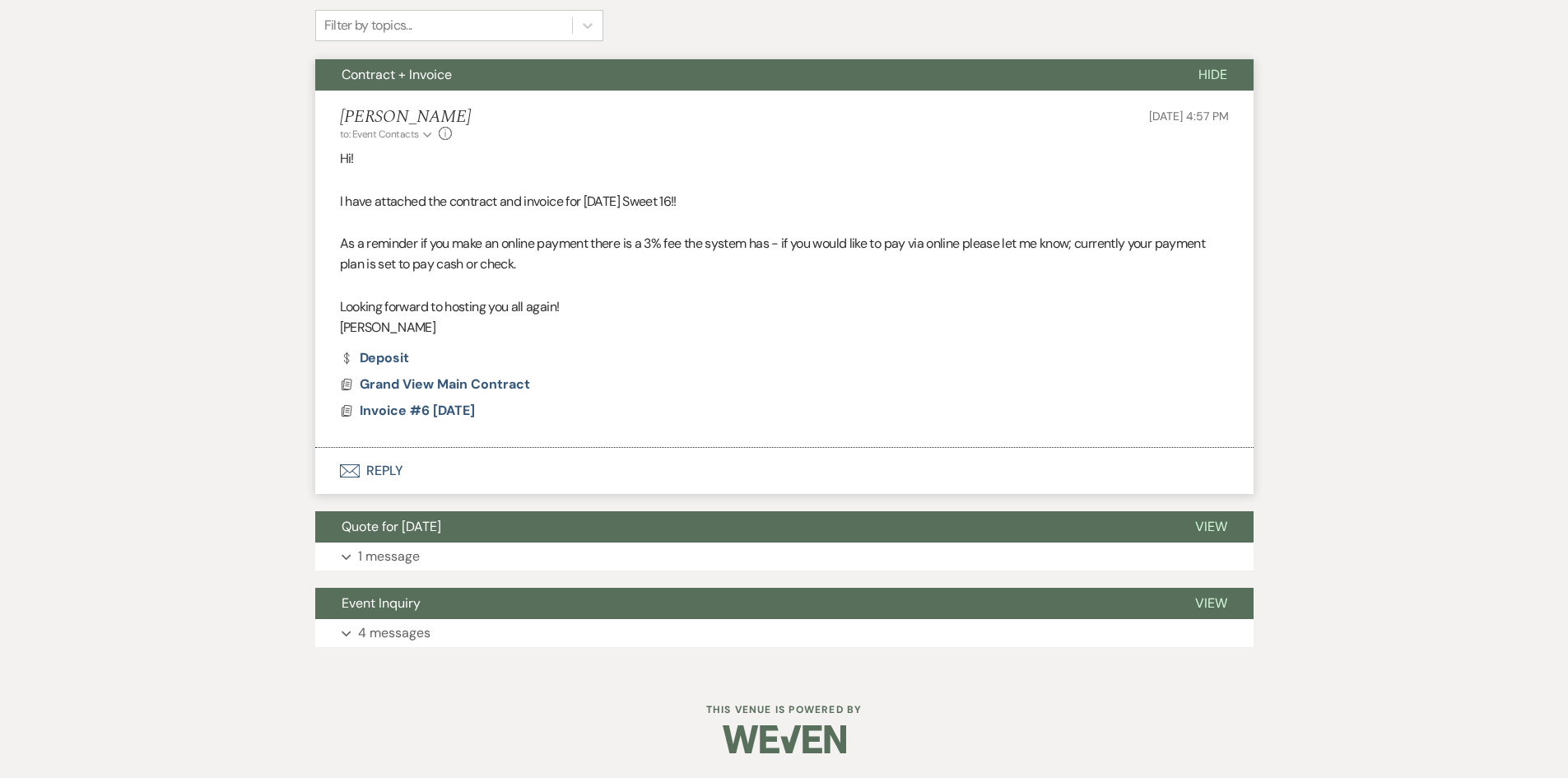 click on "Envelope Reply" at bounding box center [784, 471] 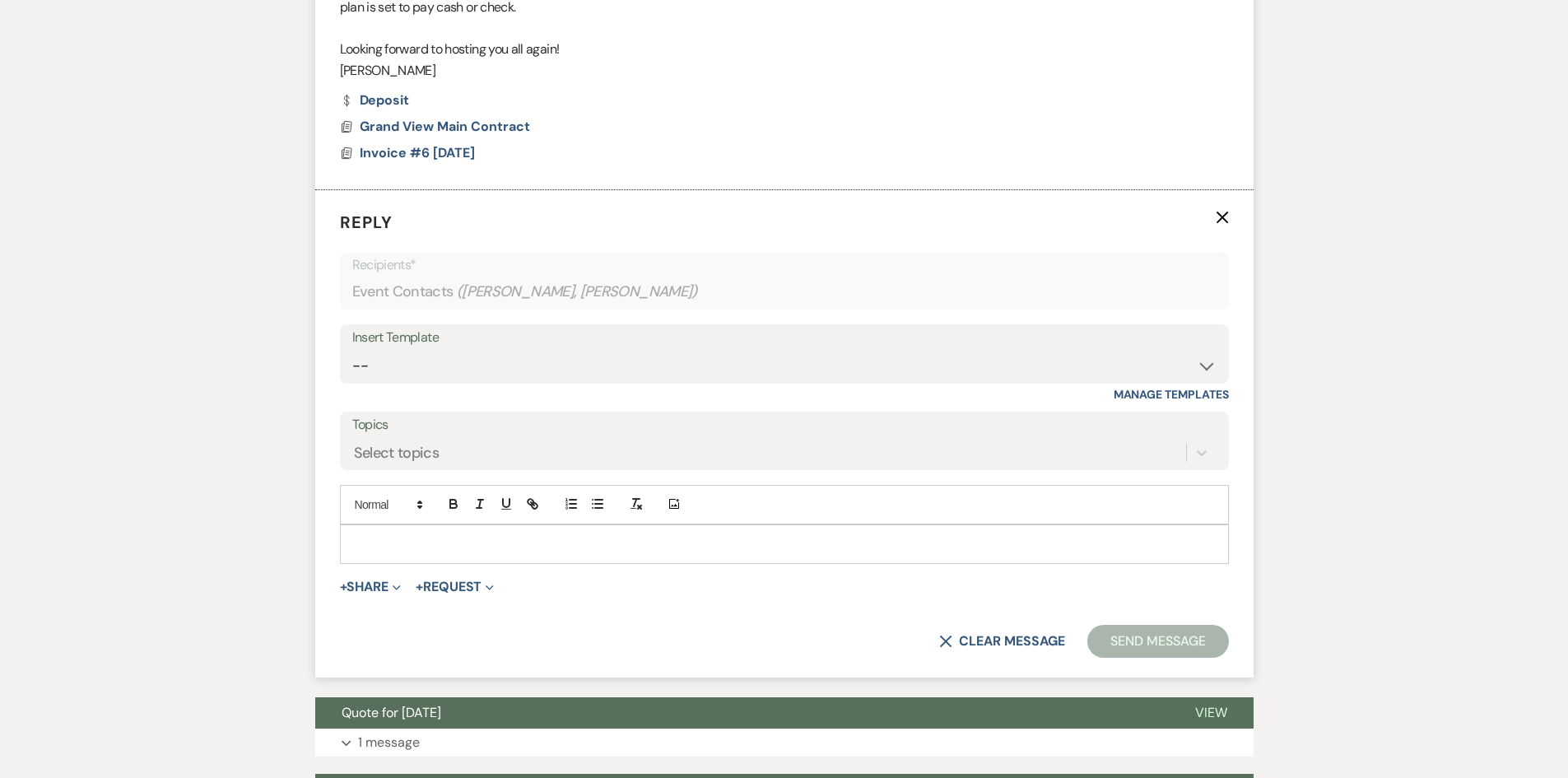 scroll, scrollTop: 856, scrollLeft: 0, axis: vertical 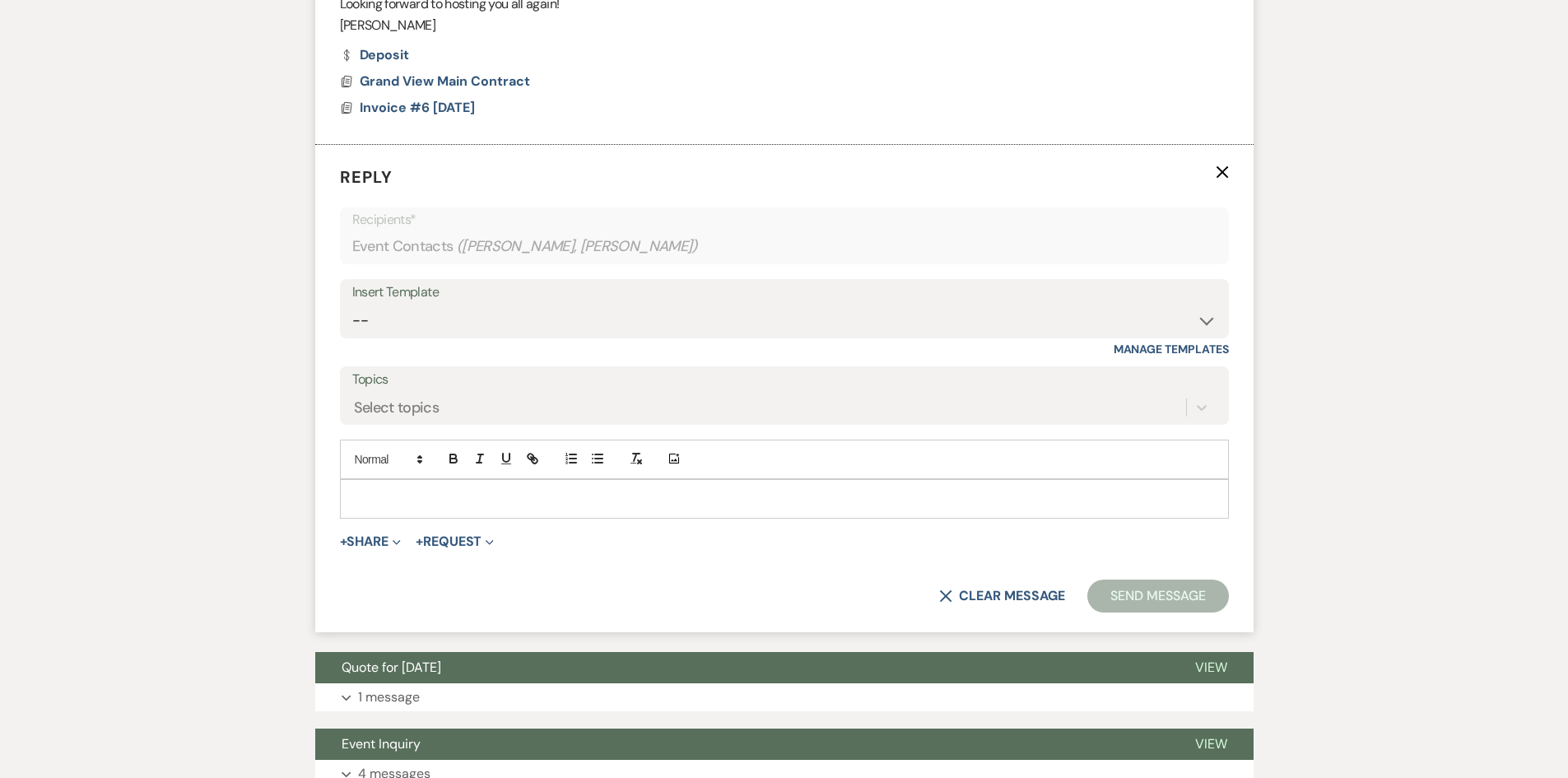 click at bounding box center (784, 499) 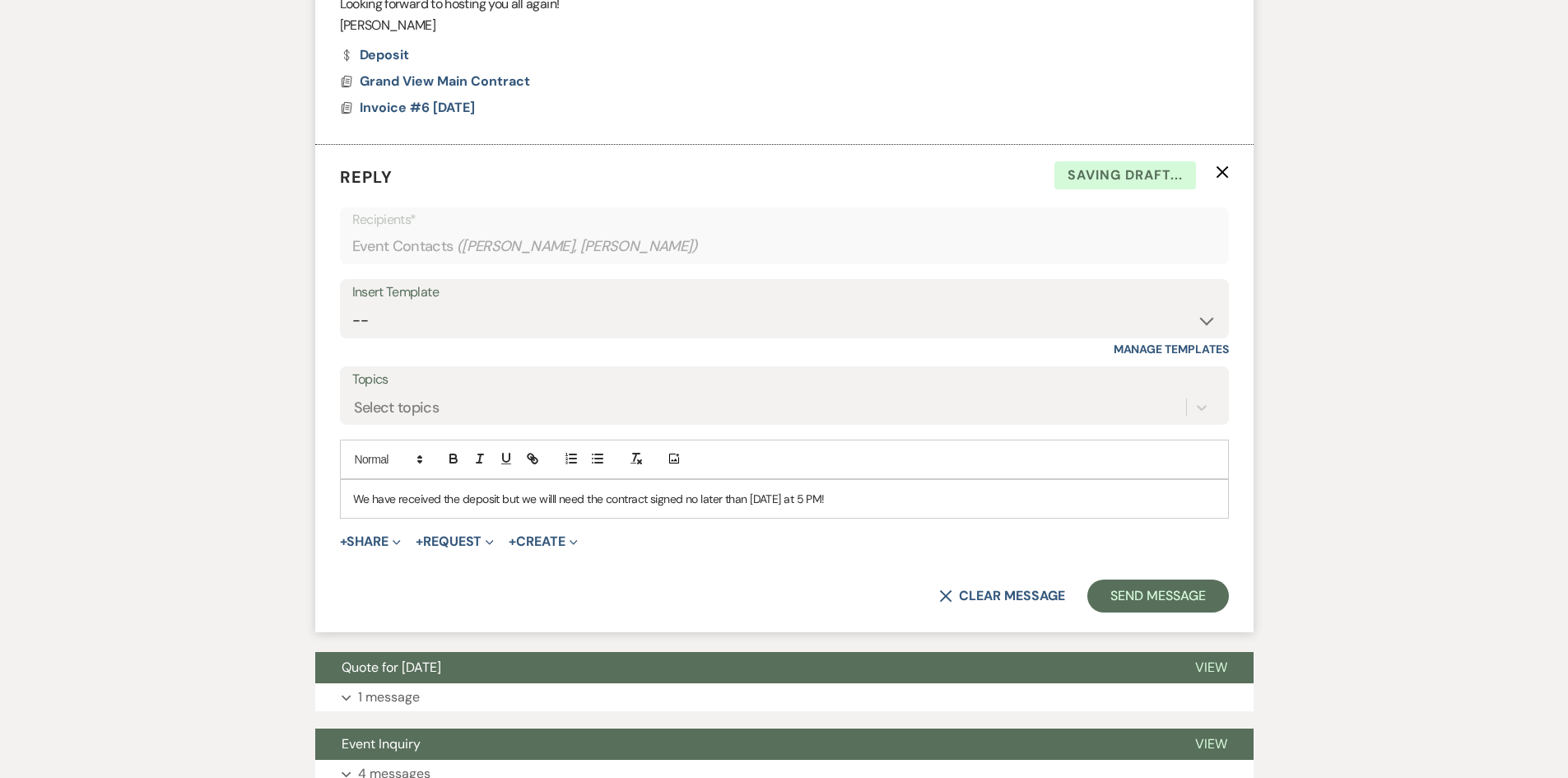 click on "We have received the deposit but we willl need the contract signed no later than [DATE] at 5 PM!" at bounding box center [784, 499] 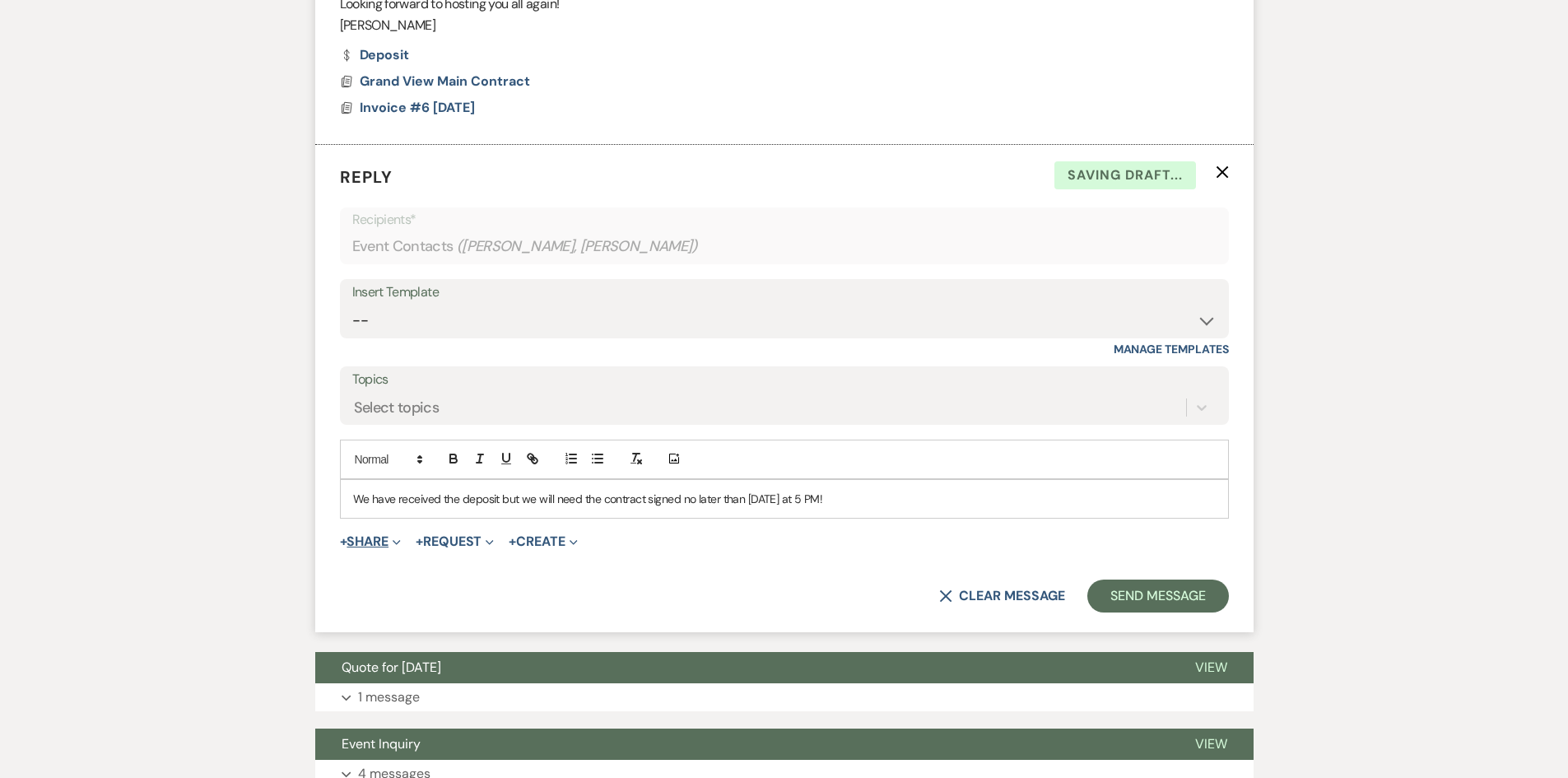 click on "+  Share Expand" at bounding box center (370, 542) 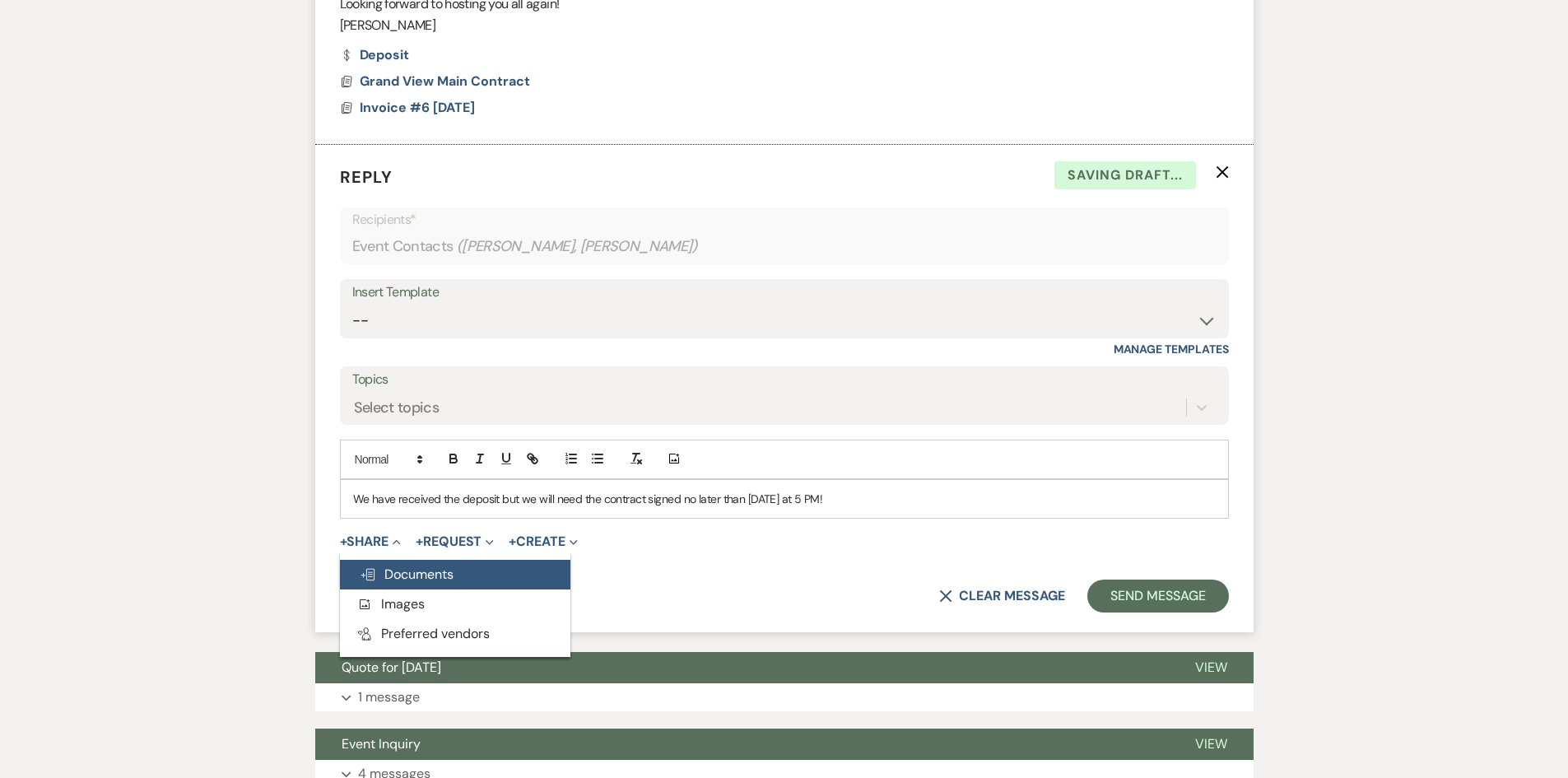 click on "Doc Upload Documents" at bounding box center (407, 574) 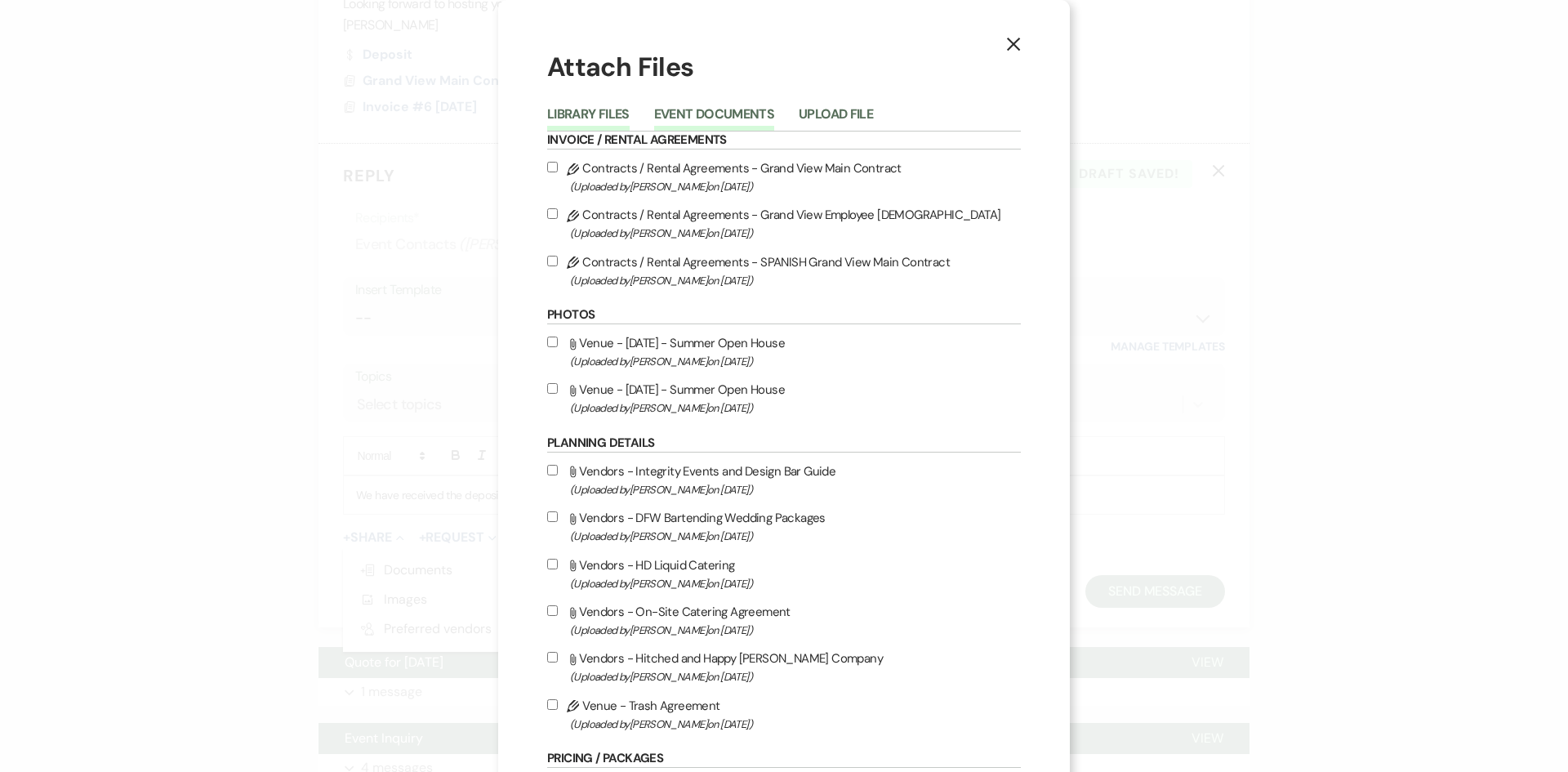 click on "Event Documents" at bounding box center [714, 119] 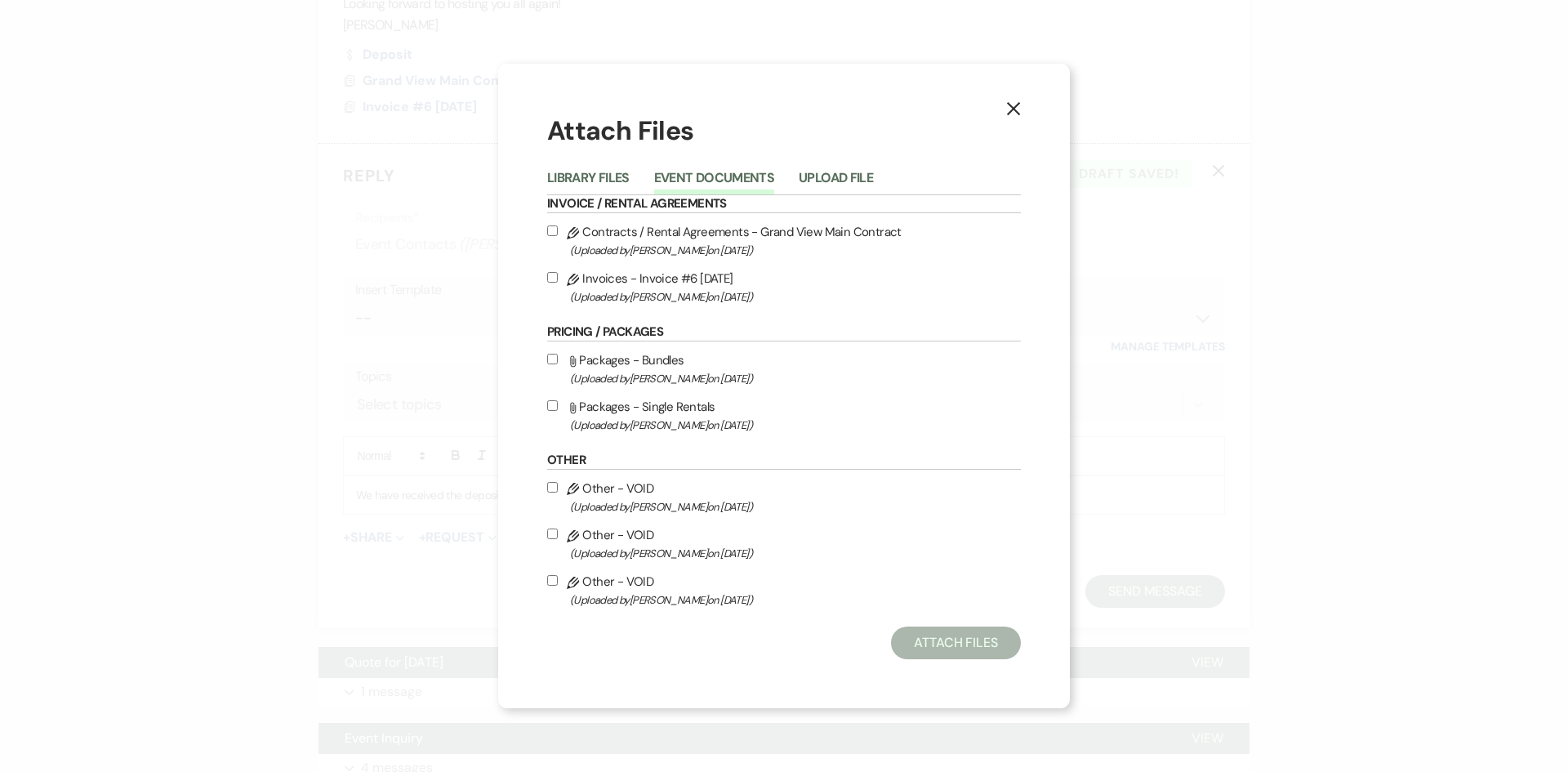 click on "Pencil Contracts / Rental Agreements - Grand View Main Contract (Uploaded by  [PERSON_NAME]  on   [DATE] )" at bounding box center (784, 240) 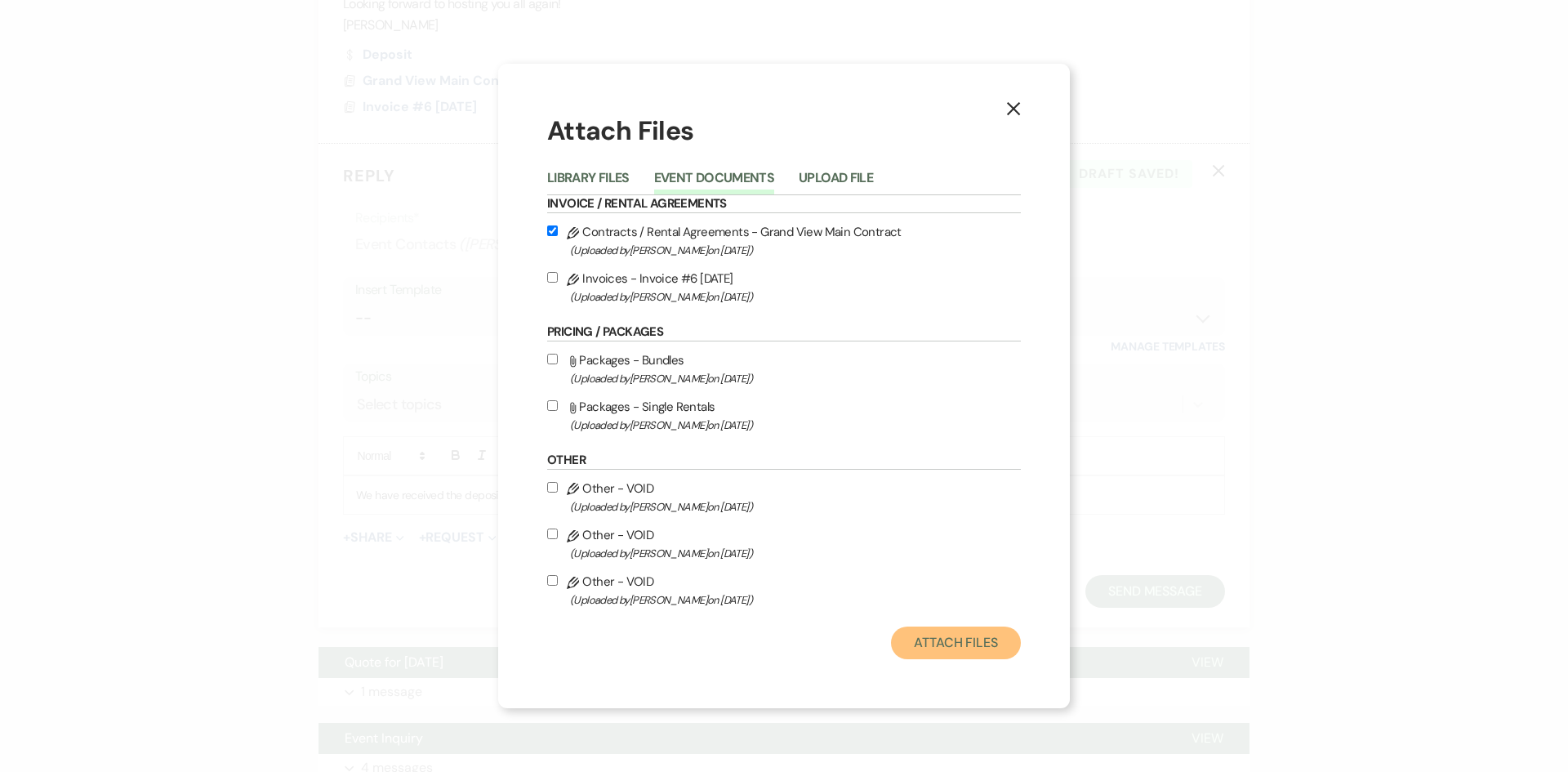 click on "Attach Files" at bounding box center (956, 643) 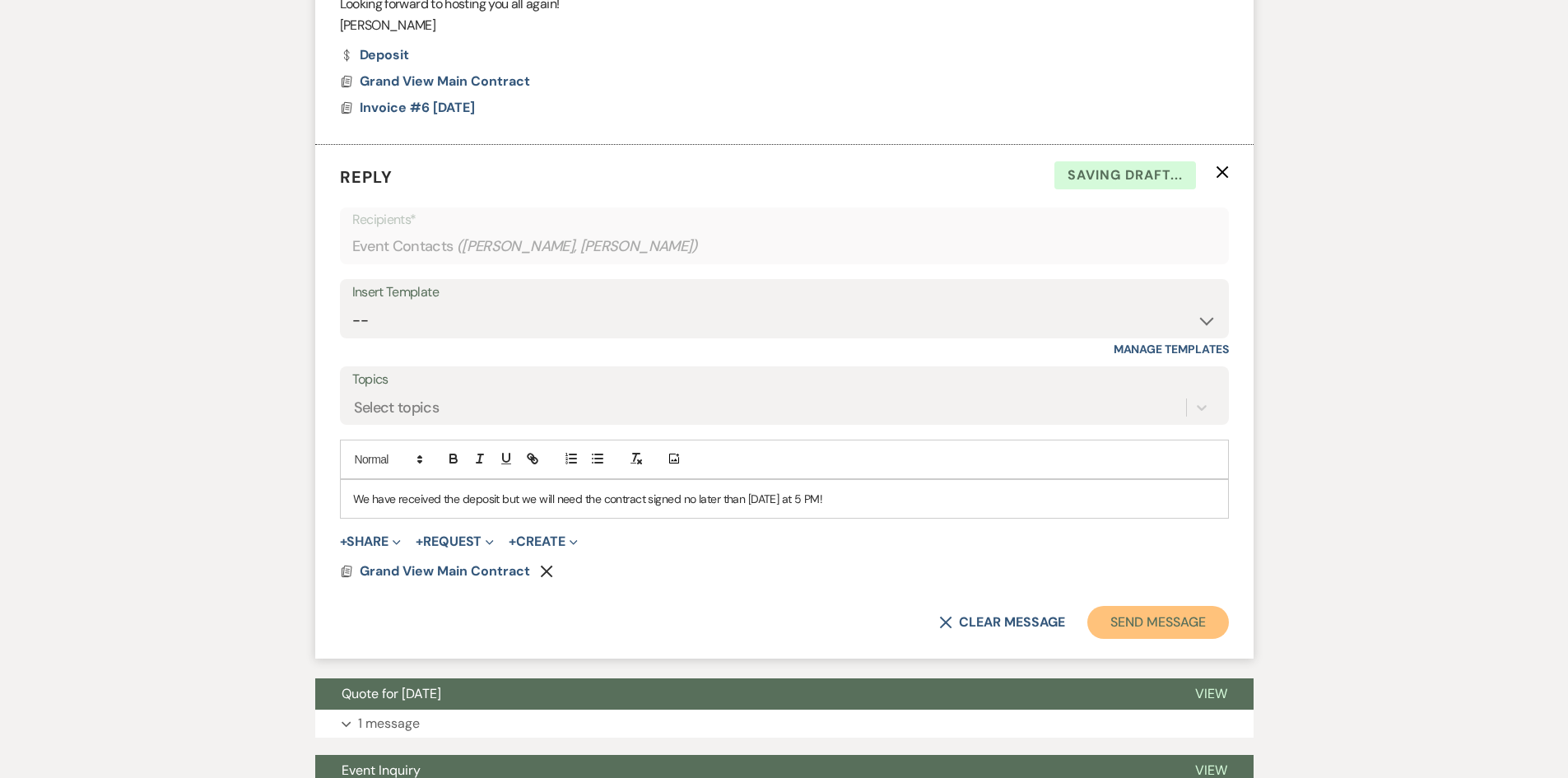 click on "Send Message" at bounding box center (1157, 622) 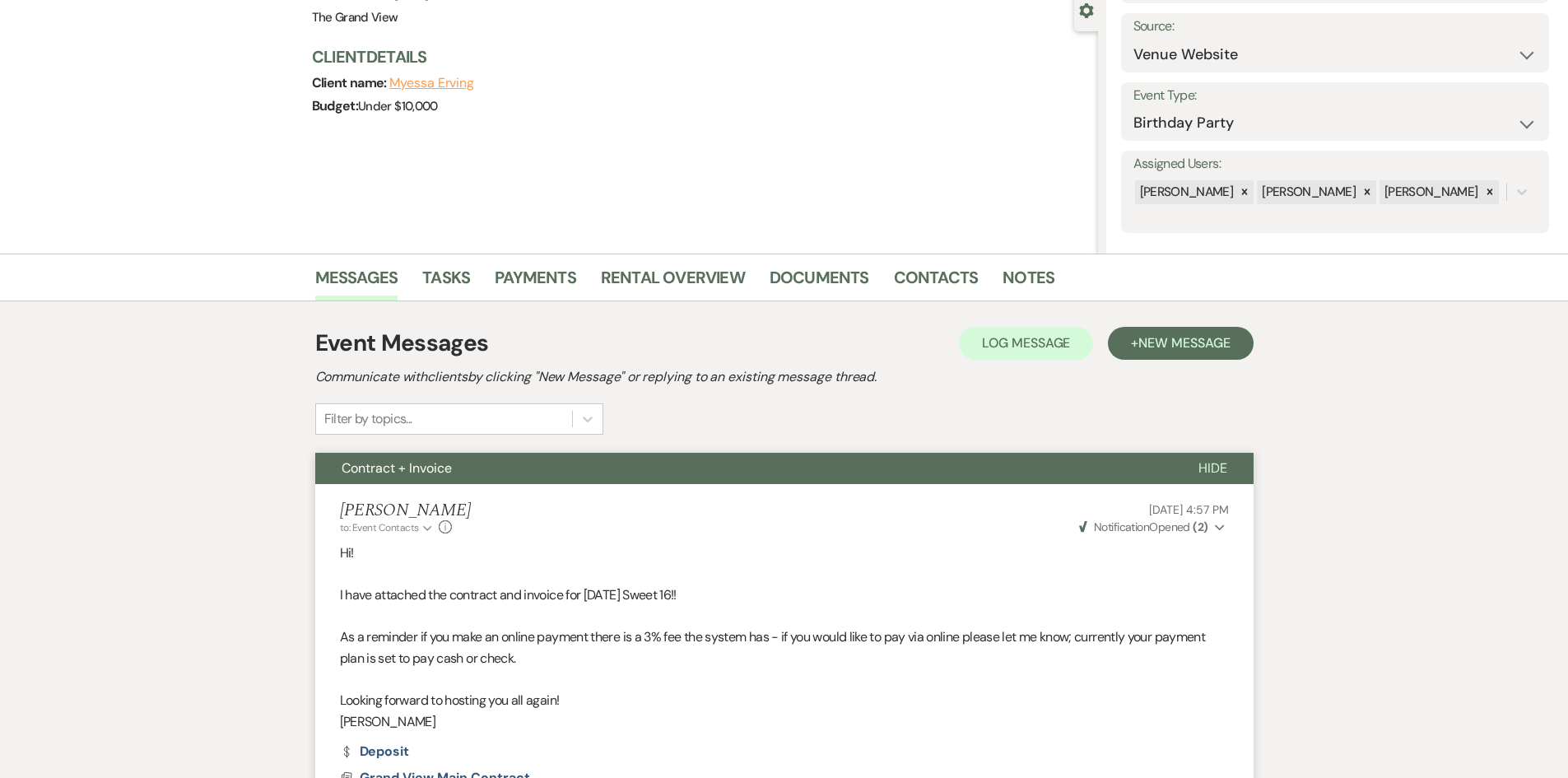scroll, scrollTop: 0, scrollLeft: 0, axis: both 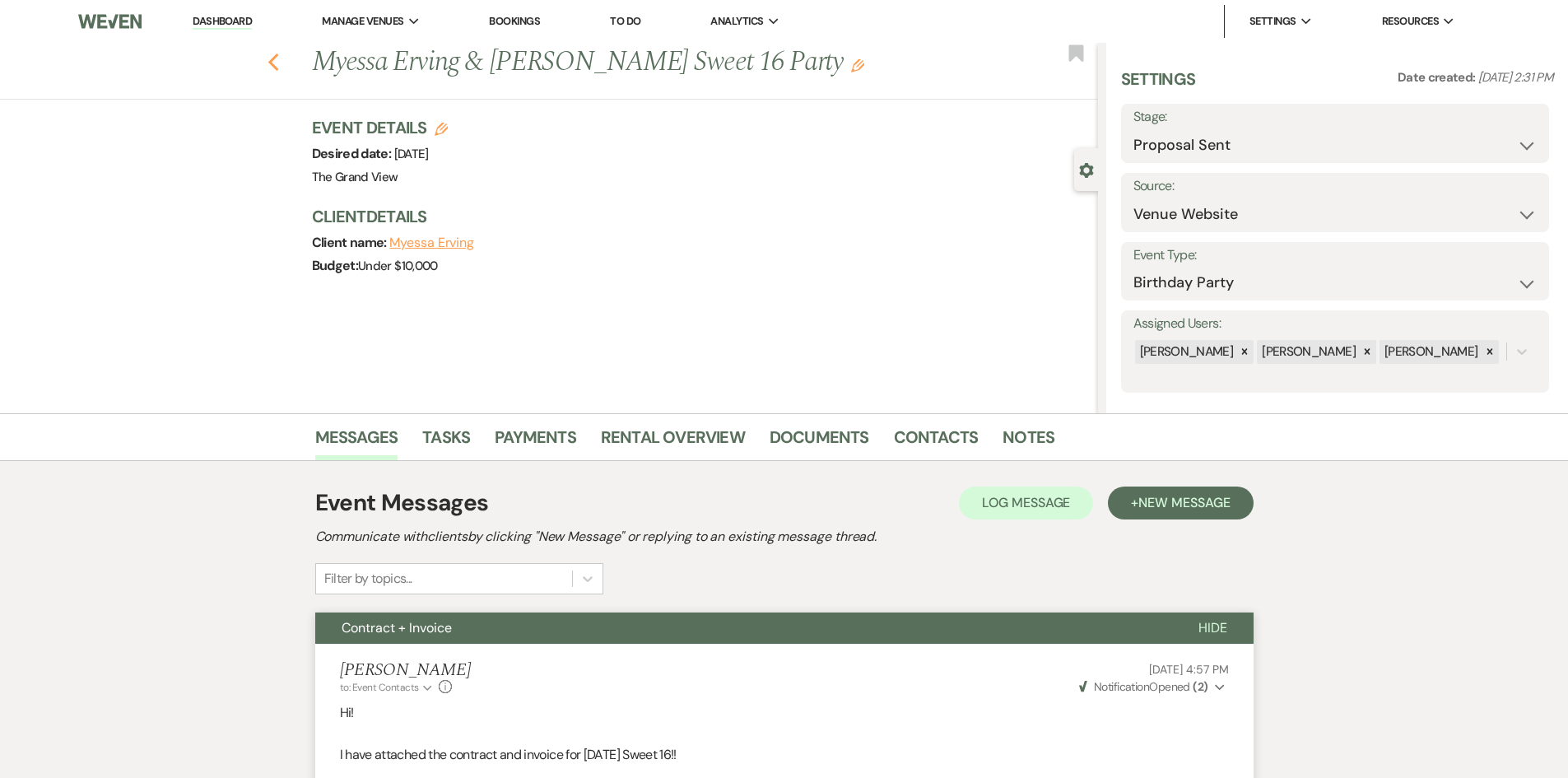 click 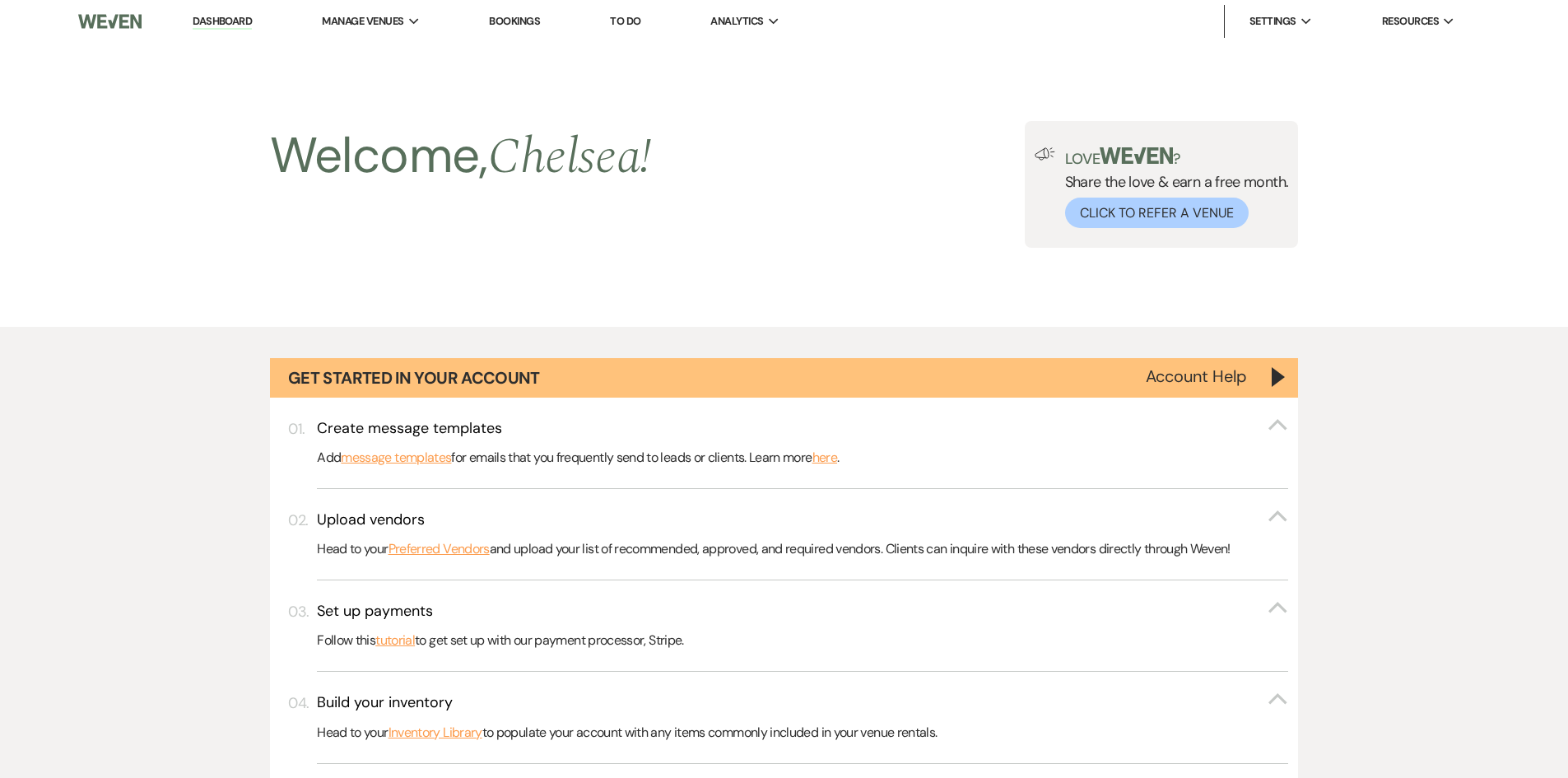 scroll, scrollTop: 1317, scrollLeft: 0, axis: vertical 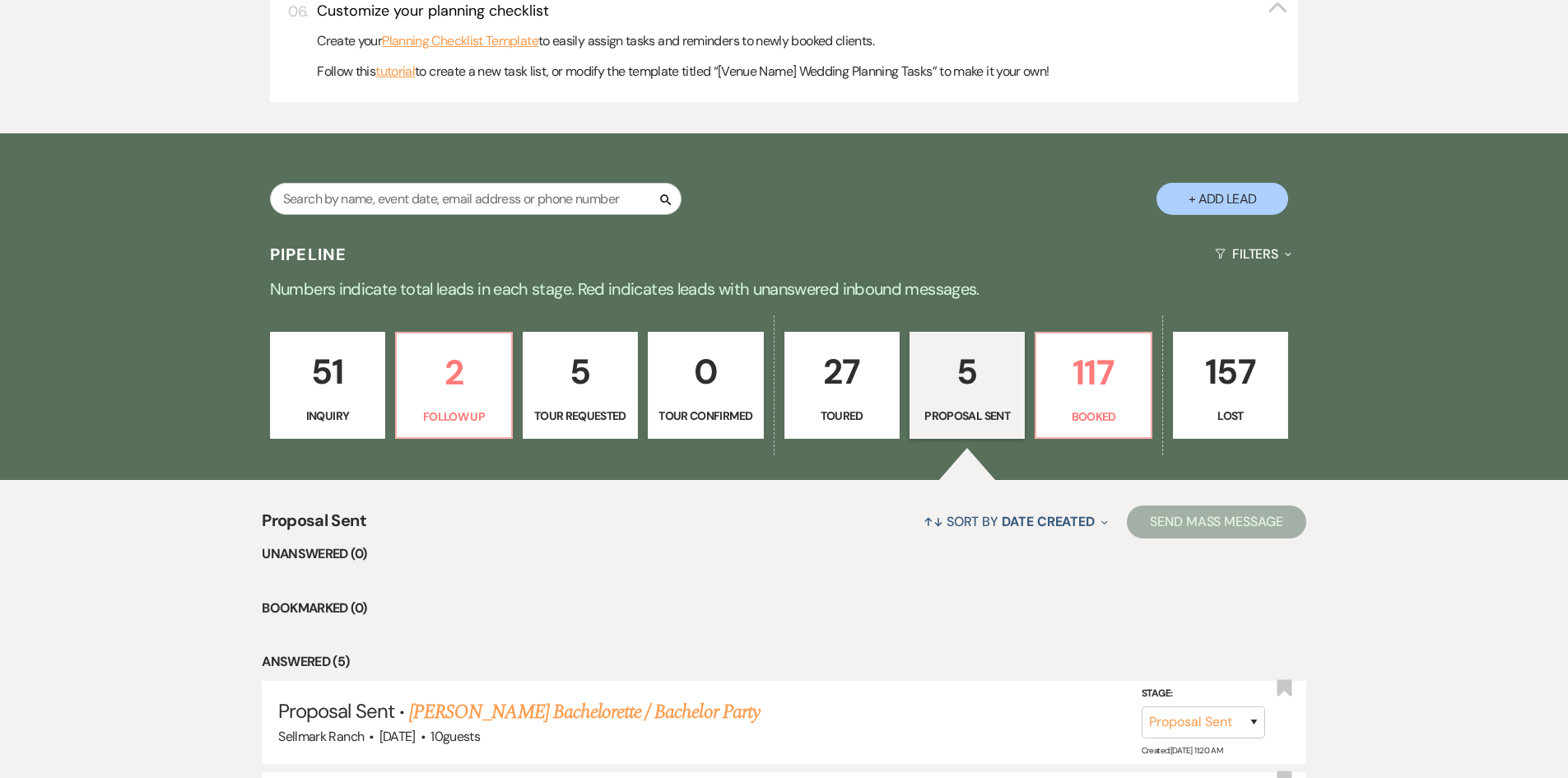 click on "+ Add Lead" at bounding box center [1222, 198] 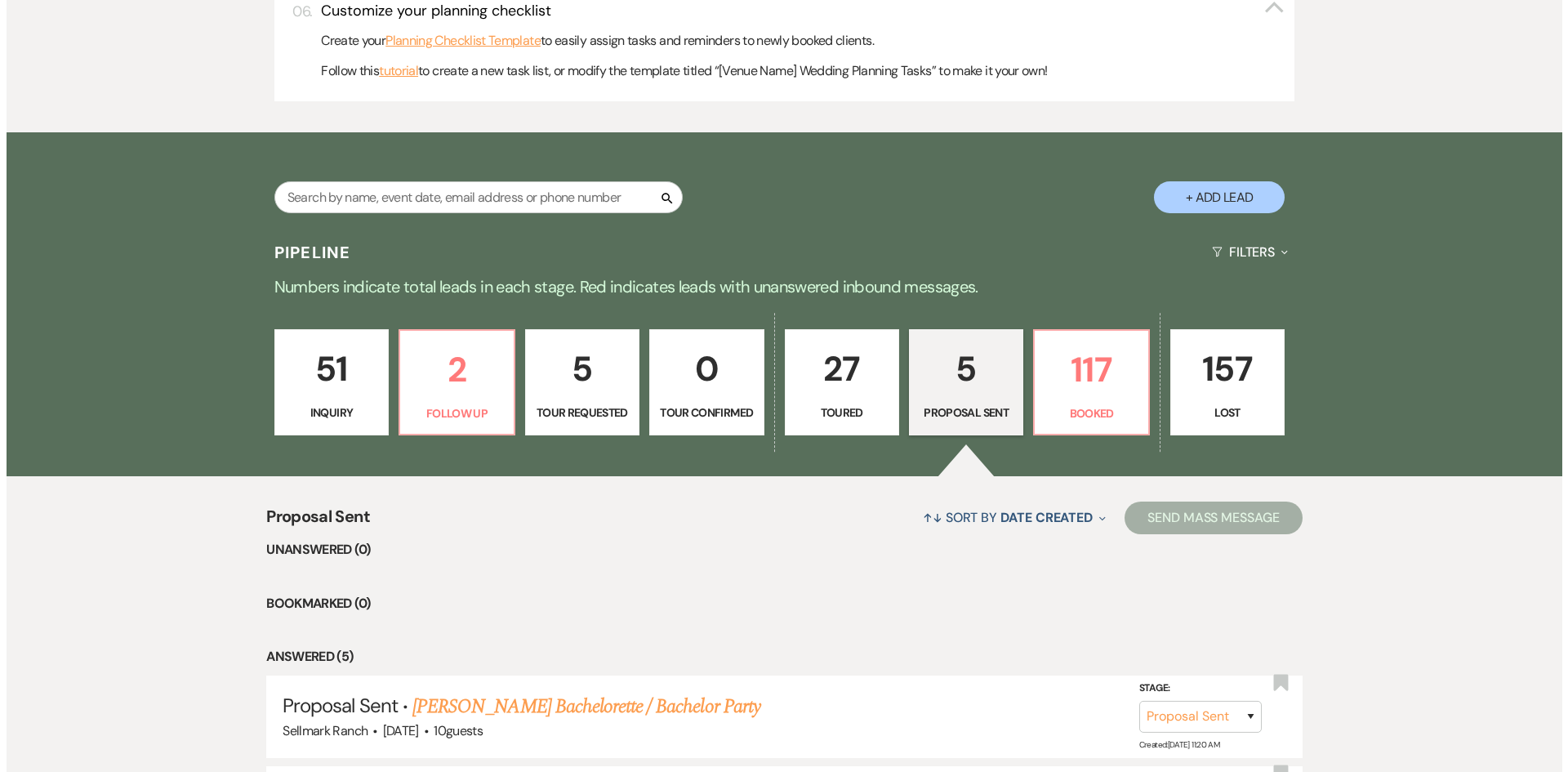 scroll, scrollTop: 900, scrollLeft: 0, axis: vertical 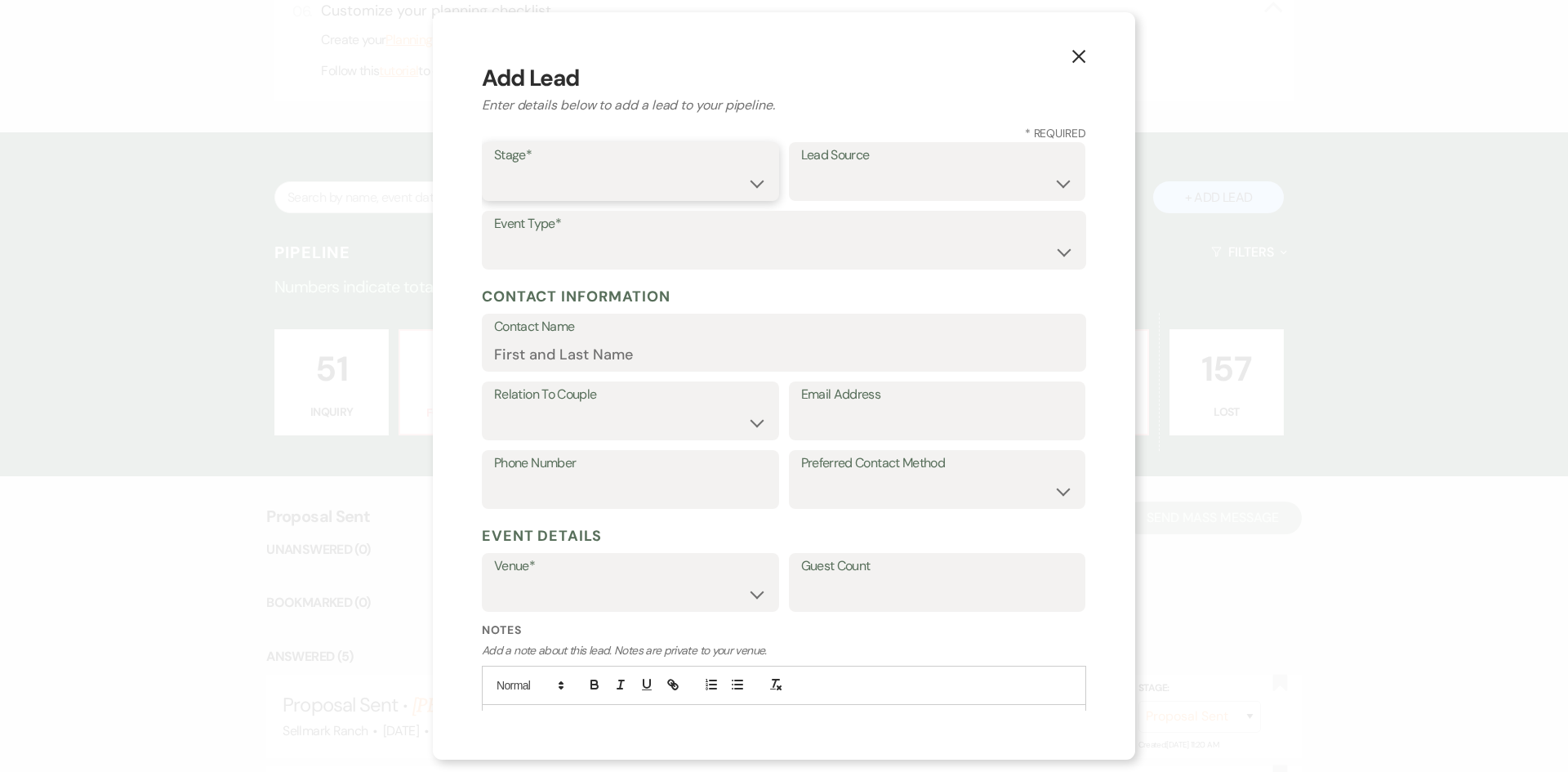 click on "Inquiry Follow Up Tour Requested Tour Confirmed Toured Proposal Sent Booked Lost" at bounding box center [630, 183] 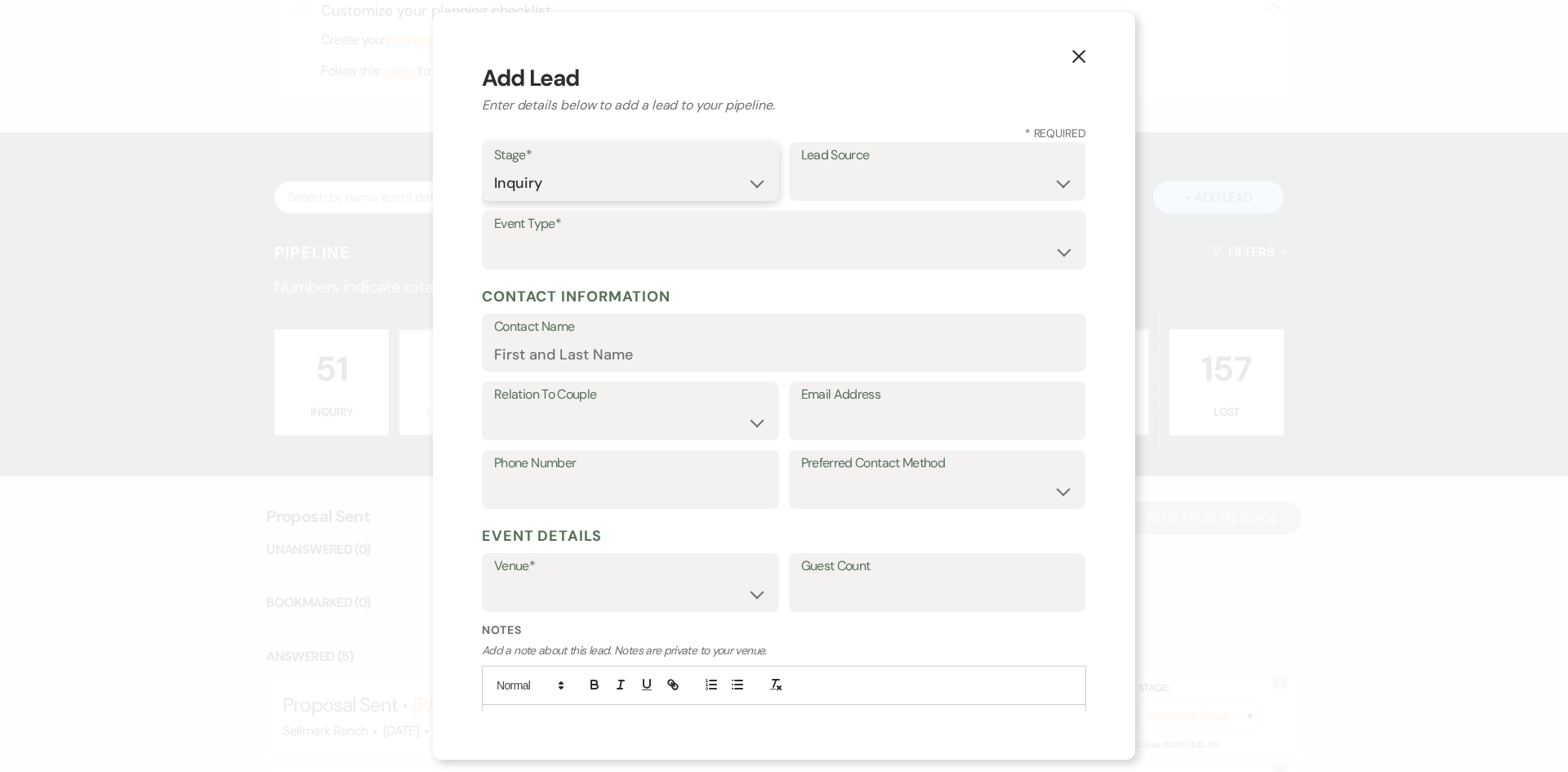 click on "Inquiry Follow Up Tour Requested Tour Confirmed Toured Proposal Sent Booked Lost" at bounding box center [630, 183] 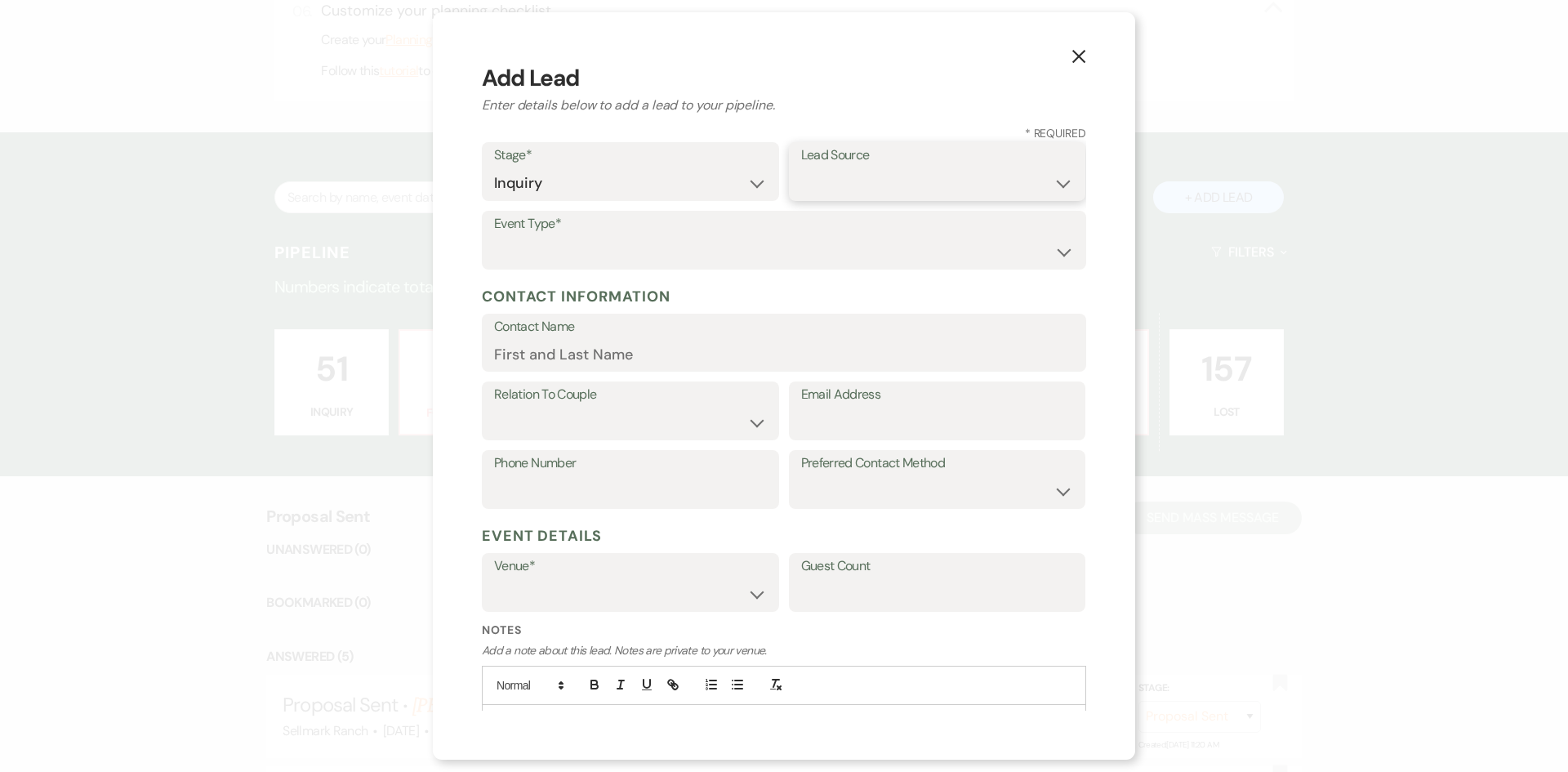 click on "Weven Venue Website Instagram Facebook Pinterest Google The Knot Wedding Wire Here Comes the Guide Wedding Spot Eventective [PERSON_NAME] The Venue Report PartySlate VRBO / Homeaway Airbnb Wedding Show TikTok X / Twitter Phone Call Walk-in Vendor Referral Advertising Personal Referral Local Referral Other" at bounding box center [938, 183] 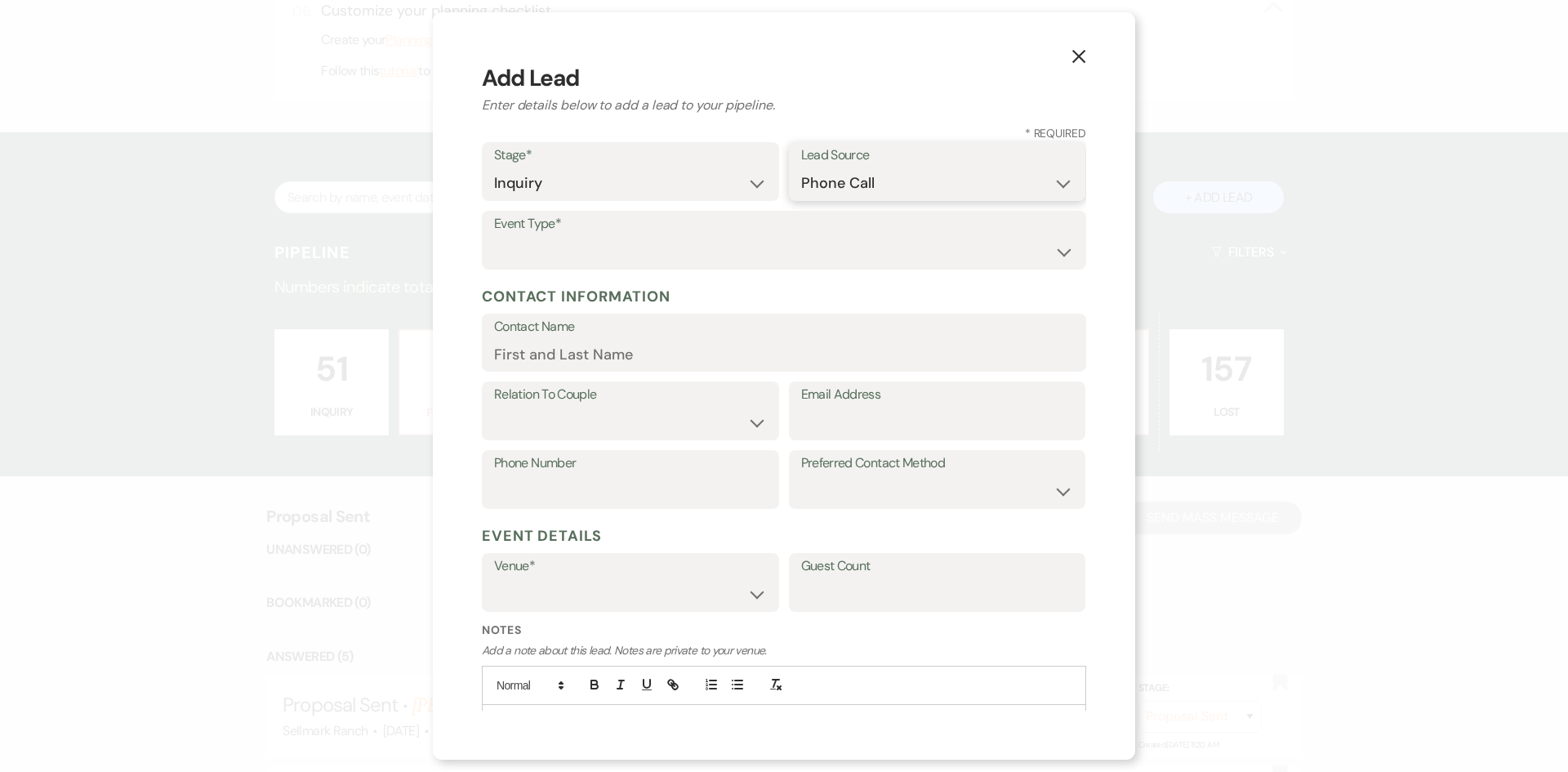 click on "Weven Venue Website Instagram Facebook Pinterest Google The Knot Wedding Wire Here Comes the Guide Wedding Spot Eventective [PERSON_NAME] The Venue Report PartySlate VRBO / Homeaway Airbnb Wedding Show TikTok X / Twitter Phone Call Walk-in Vendor Referral Advertising Personal Referral Local Referral Other" at bounding box center (938, 183) 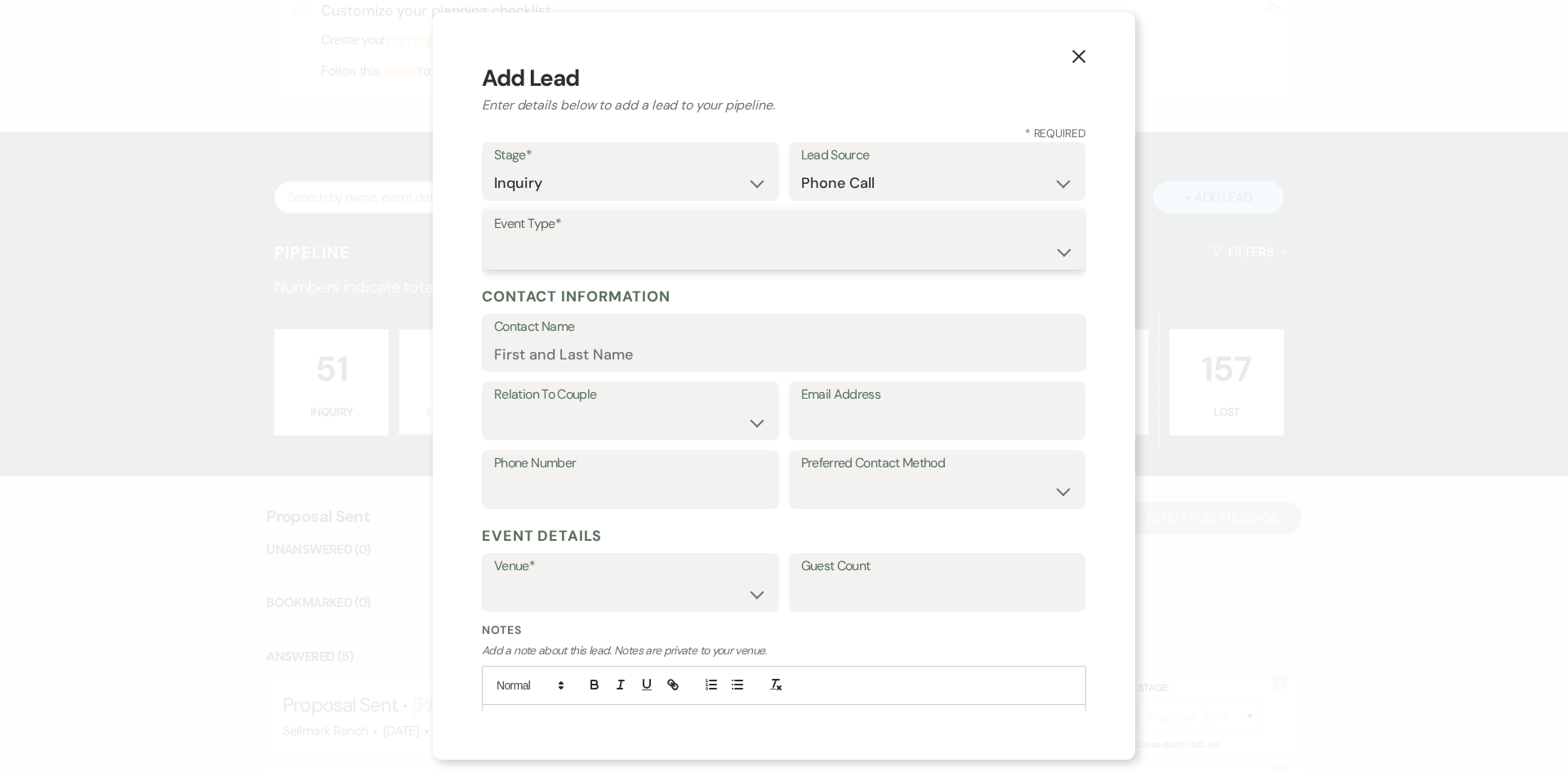 click on "Wedding Anniversary Party Baby Shower Bachelorette / Bachelor Party Birthday Party Bridal Shower Brunch Community Event Concert Corporate Event Elopement End of Life Celebration Engagement Party Fundraiser Graduation Party Micro Wedding Prom Quinceañera Rehearsal Dinner Religious Event Retreat Other" at bounding box center [784, 252] 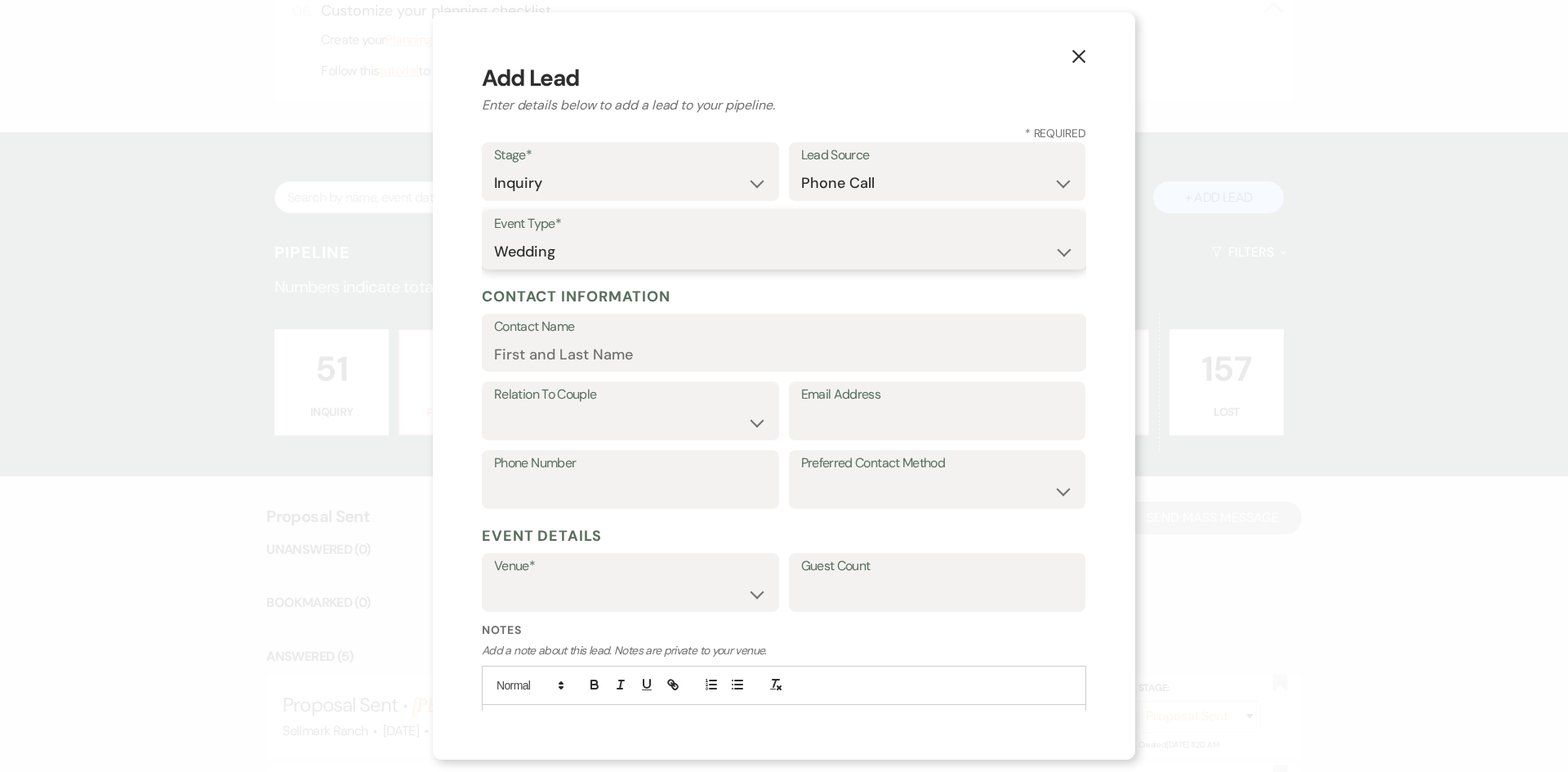 click on "Wedding Anniversary Party Baby Shower Bachelorette / Bachelor Party Birthday Party Bridal Shower Brunch Community Event Concert Corporate Event Elopement End of Life Celebration Engagement Party Fundraiser Graduation Party Micro Wedding Prom Quinceañera Rehearsal Dinner Religious Event Retreat Other" at bounding box center (784, 252) 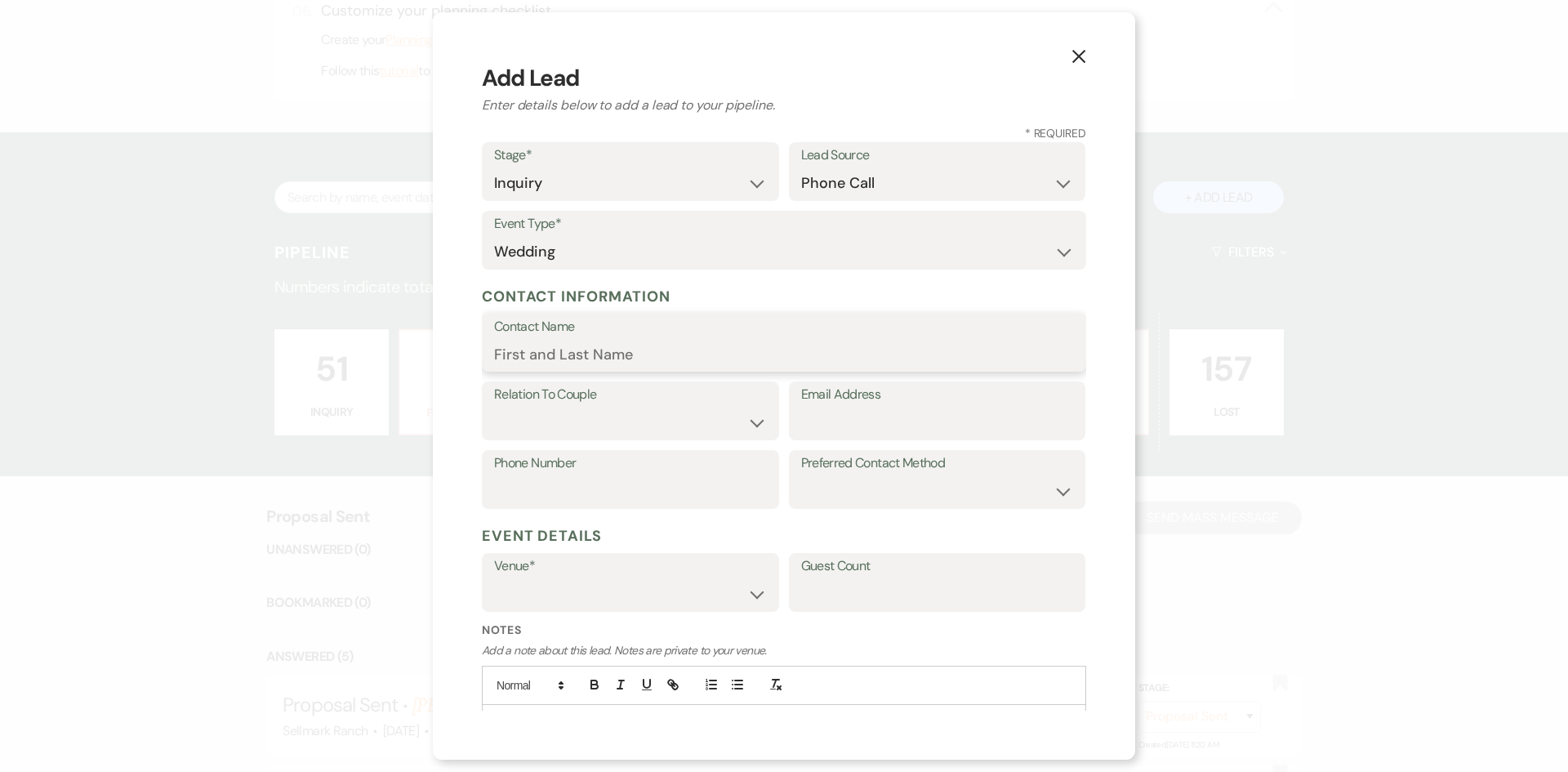 click on "Contact Name" at bounding box center (784, 354) 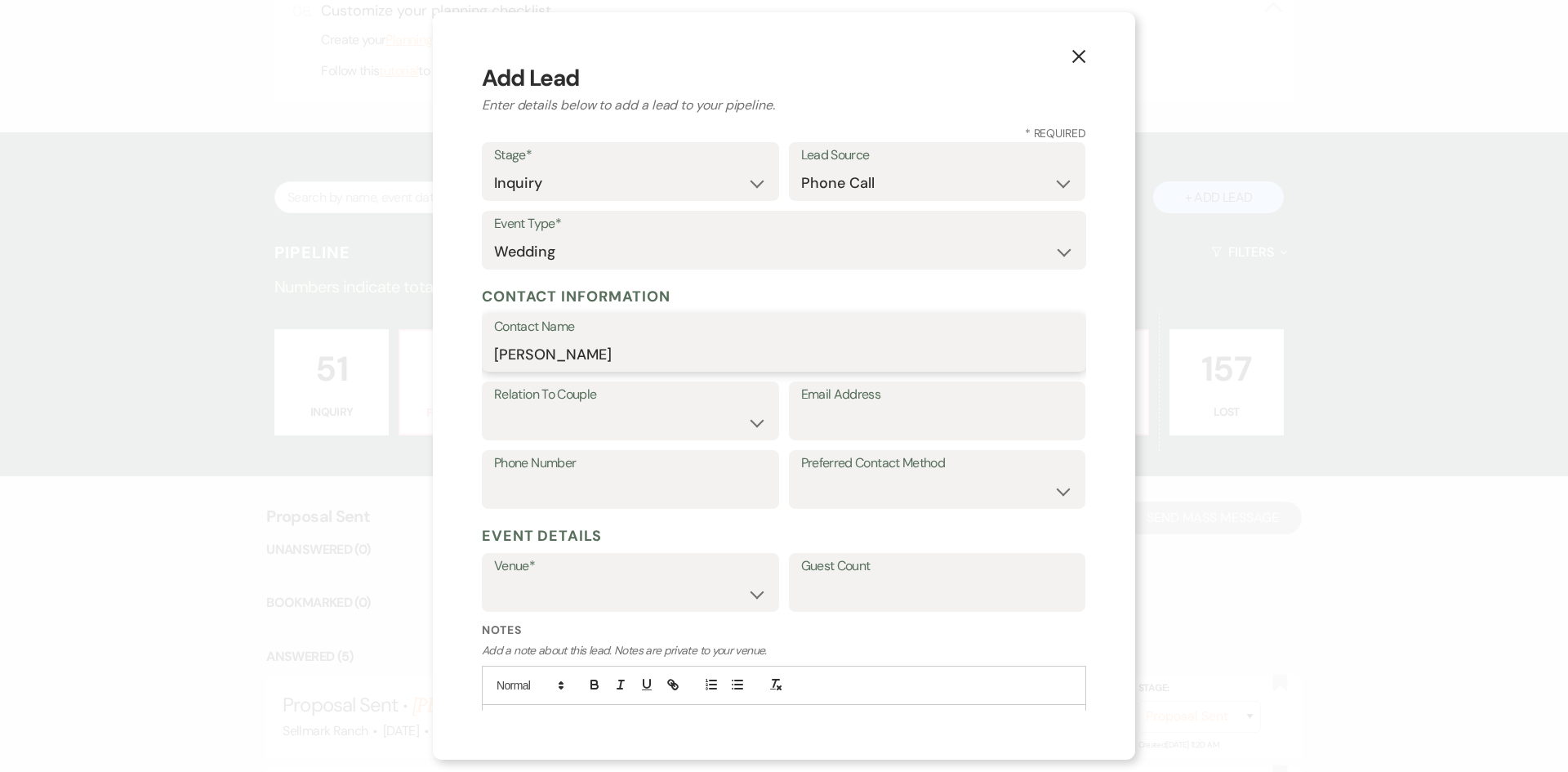 type on "[PERSON_NAME]" 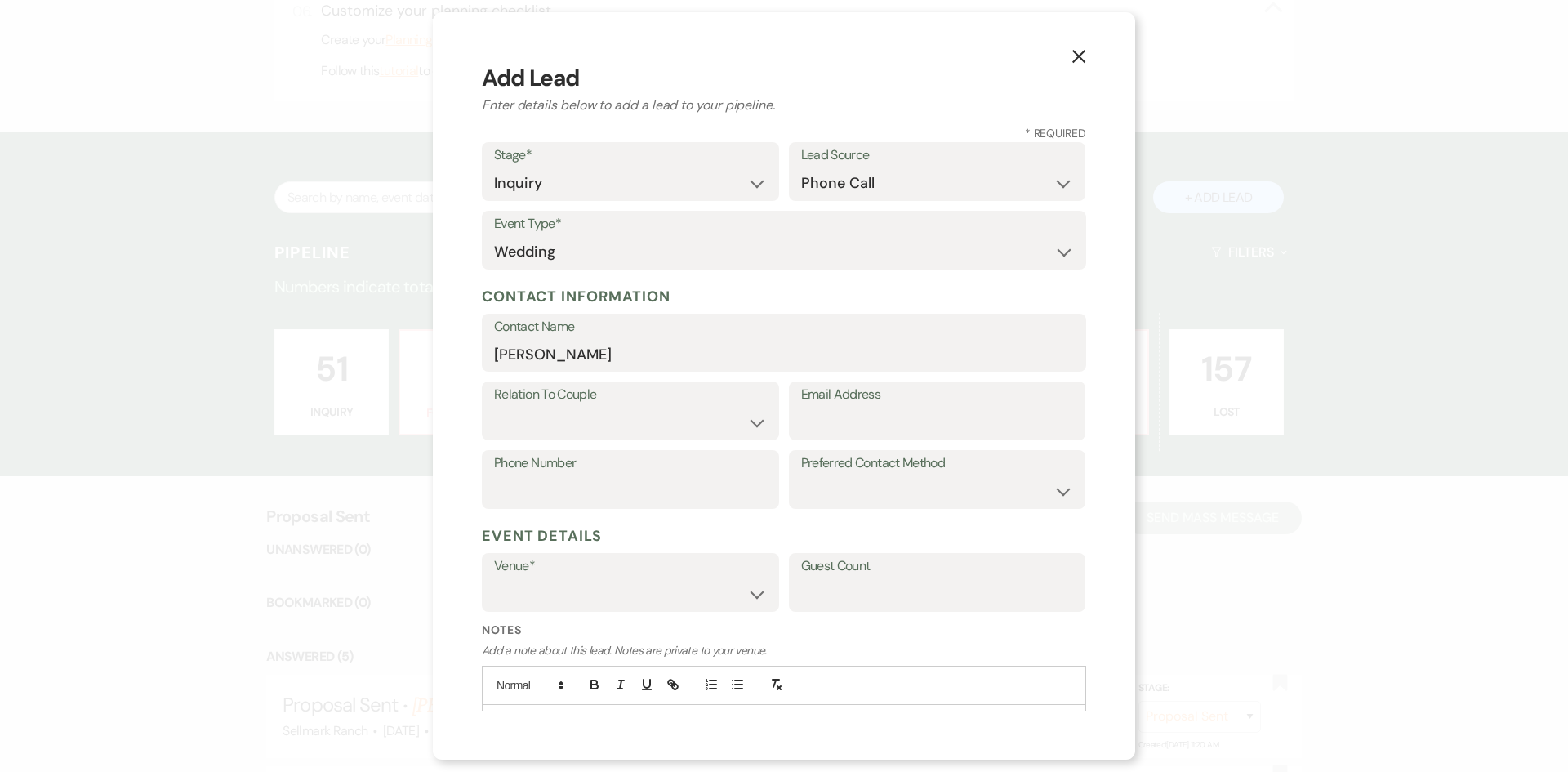 drag, startPoint x: 864, startPoint y: 440, endPoint x: 861, endPoint y: 417, distance: 23.194827 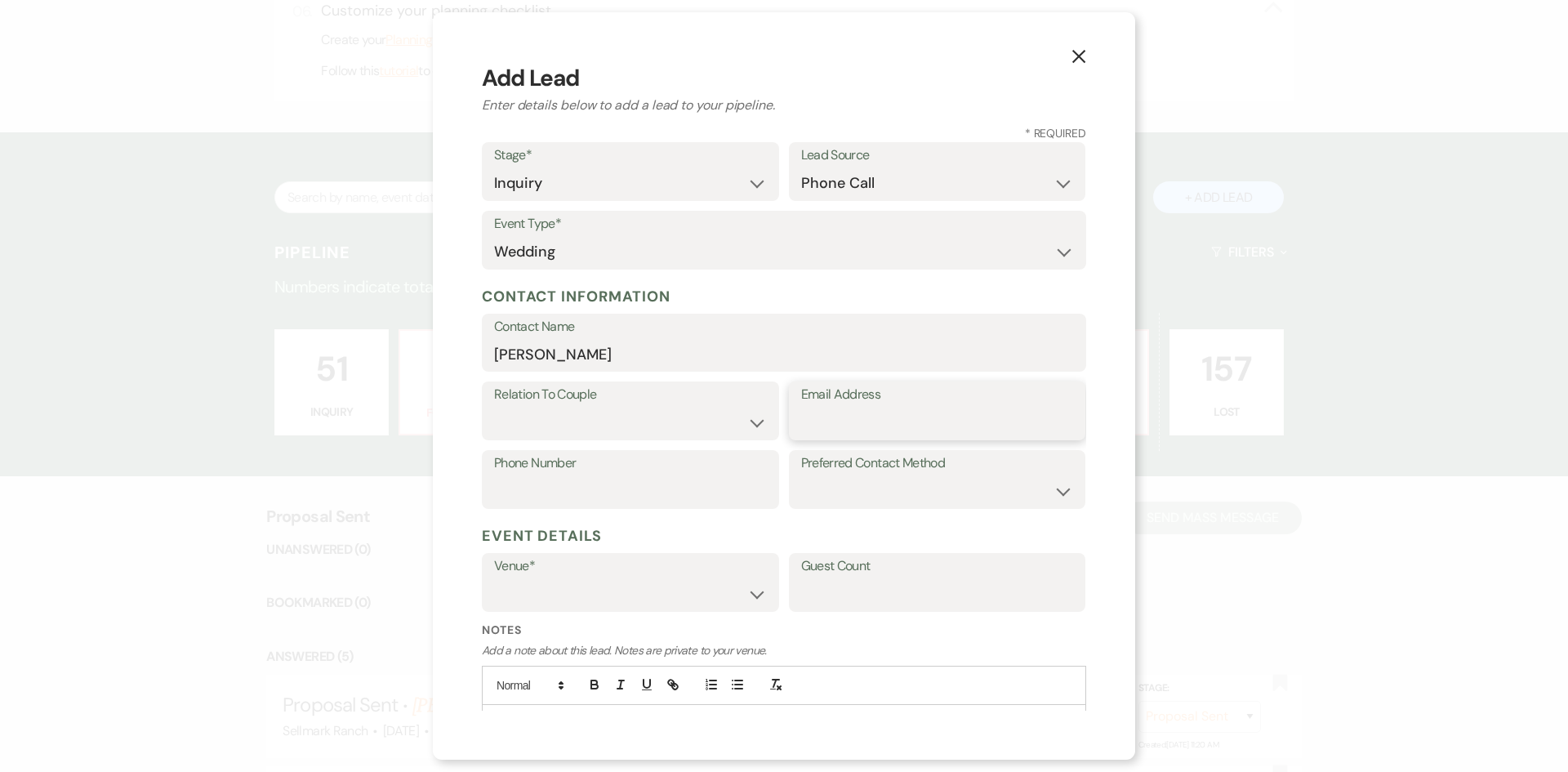 click on "Email Address" at bounding box center (938, 422) 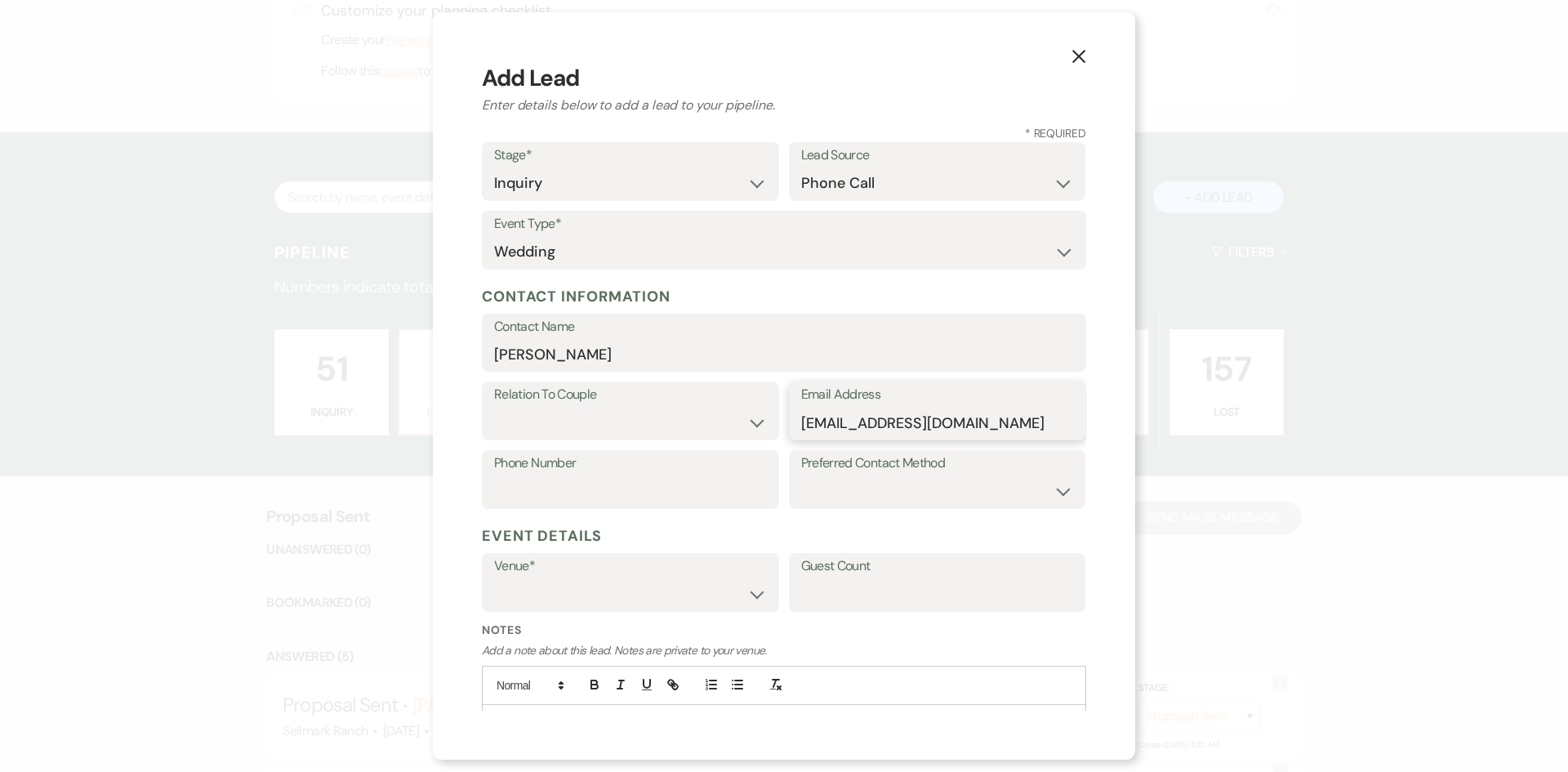 type on "[EMAIL_ADDRESS][DOMAIN_NAME]" 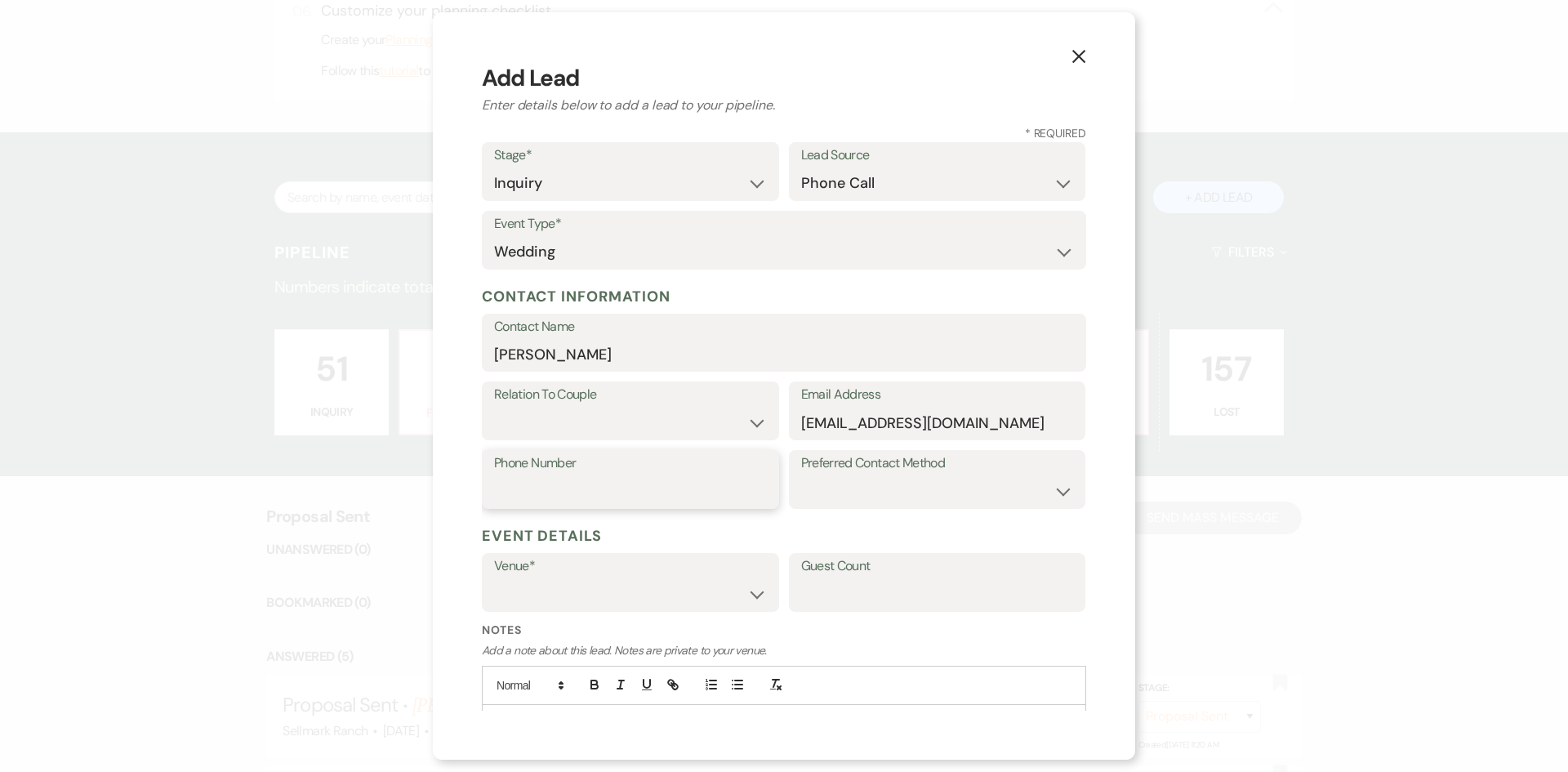 click on "Phone Number" at bounding box center [630, 491] 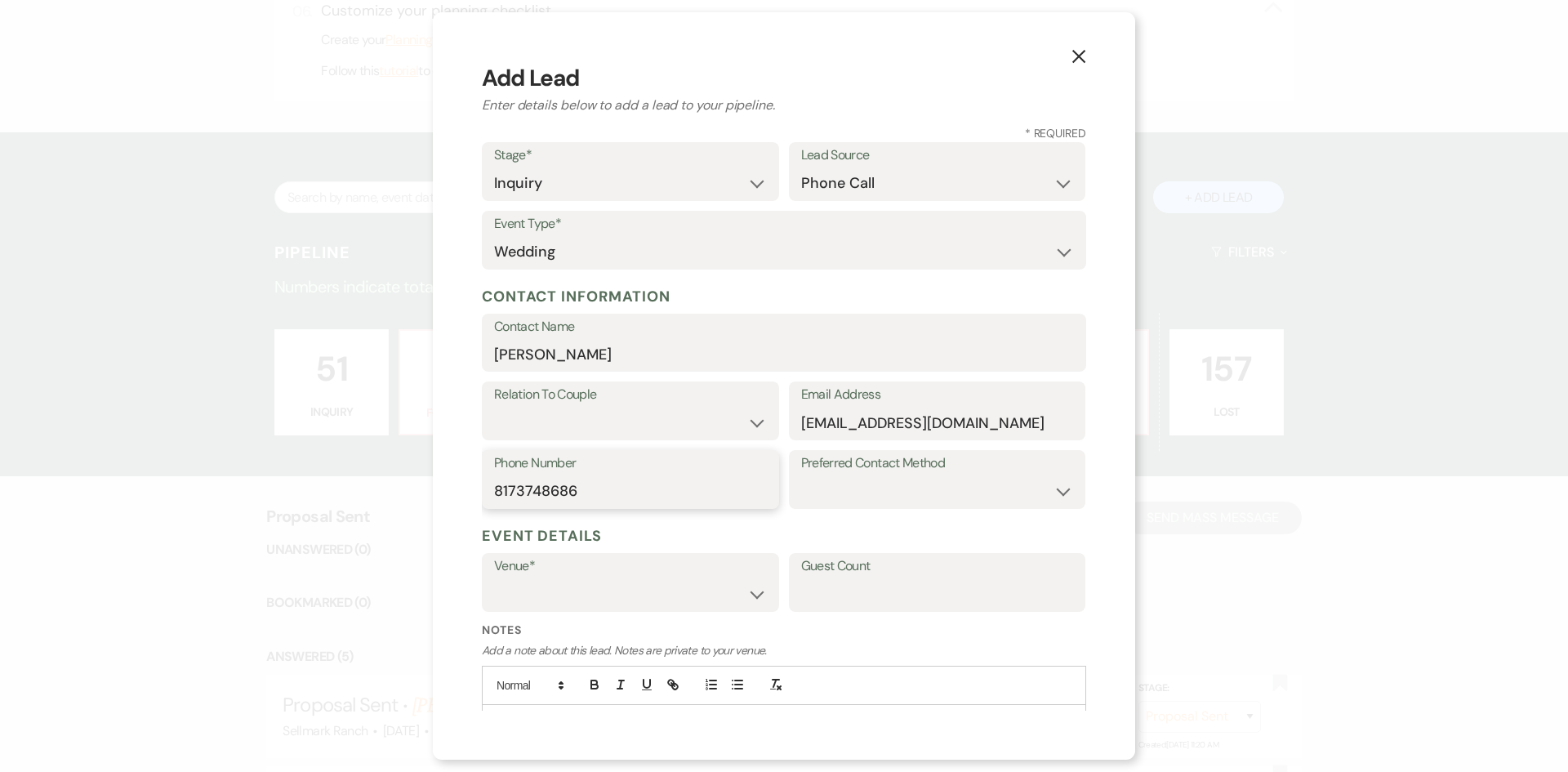 type on "8173748686" 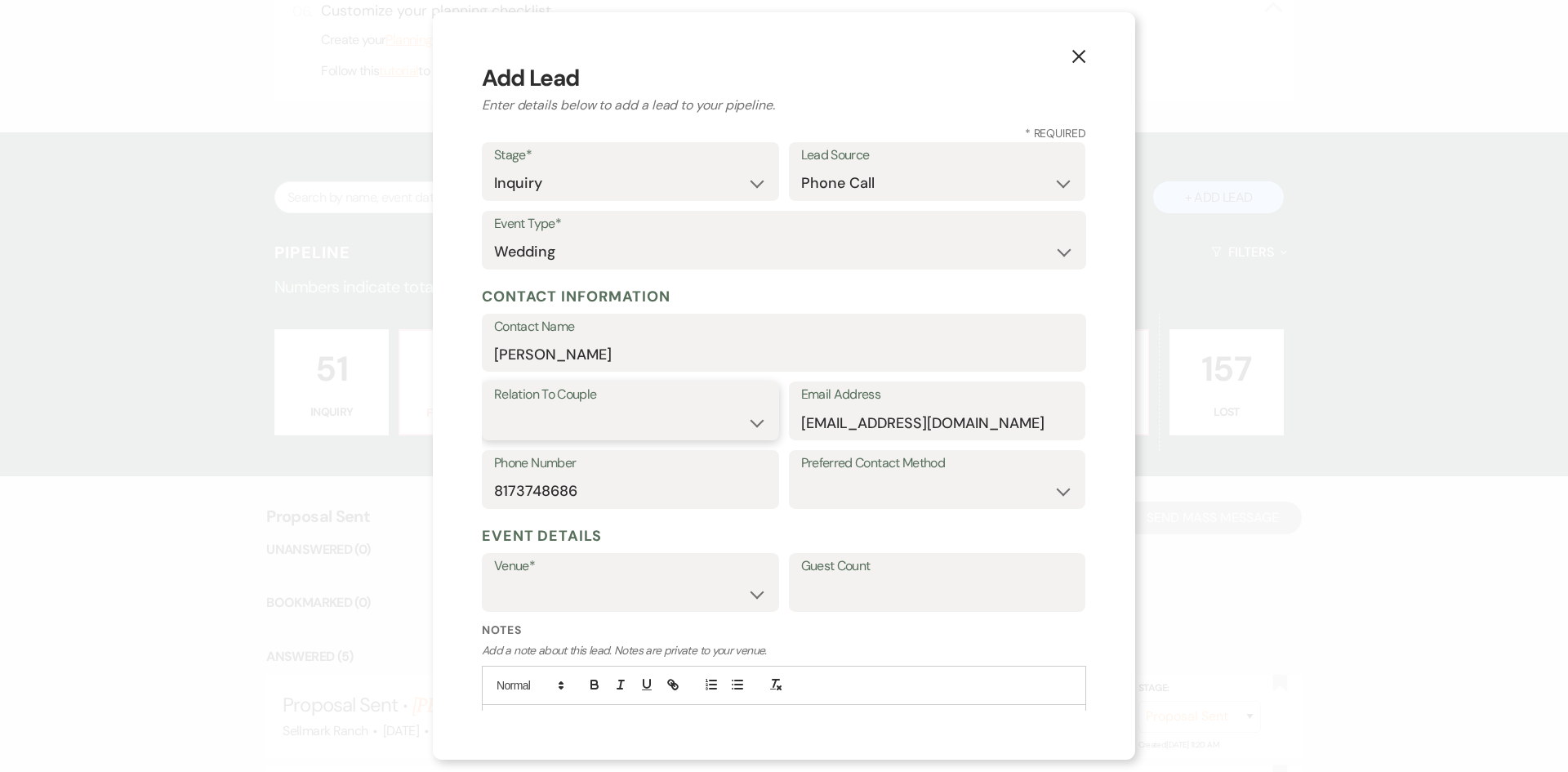 click on "Couple Planner Parent of Couple Family Member Friend Other" at bounding box center [630, 422] 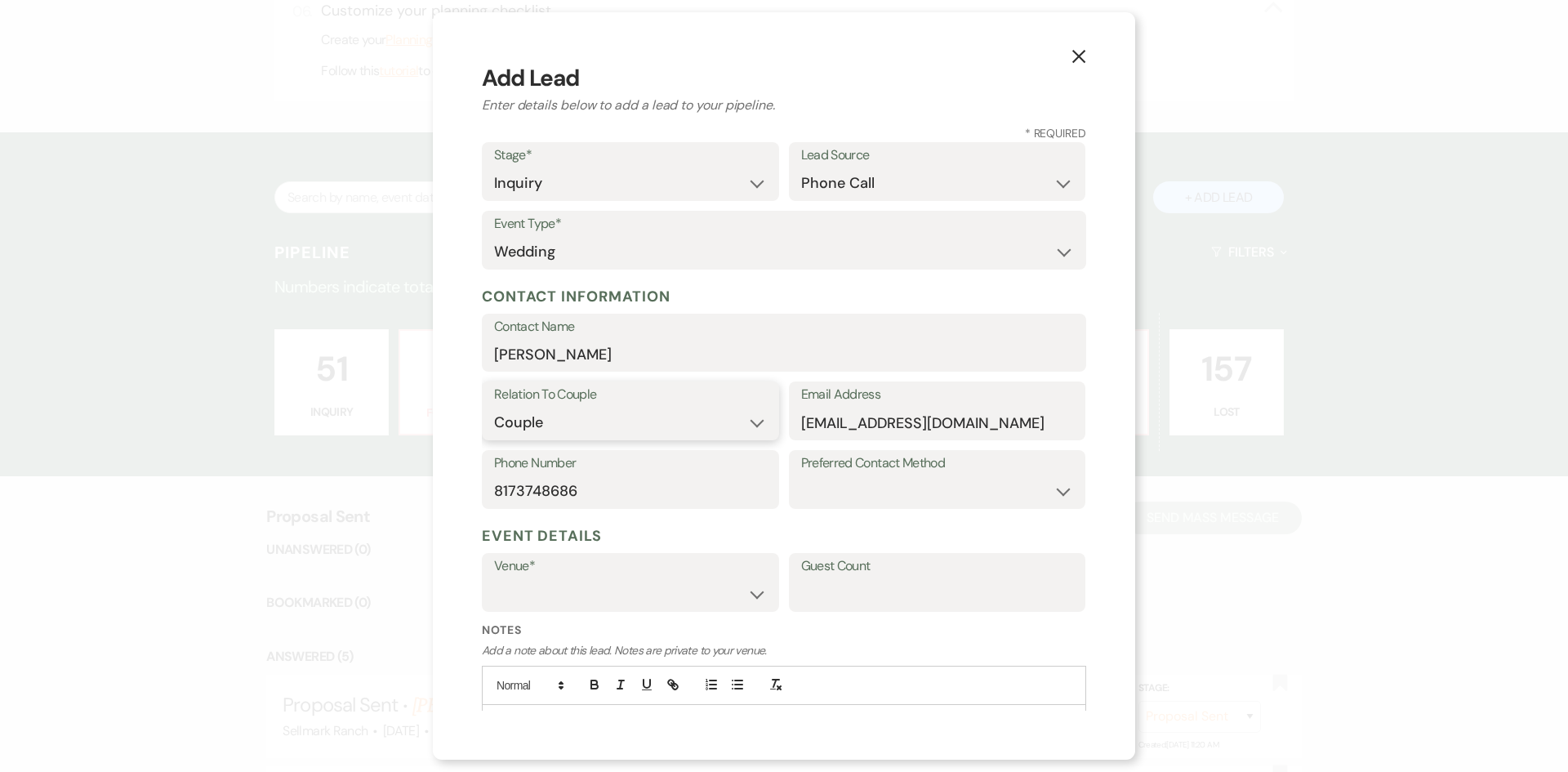 click on "Couple Planner Parent of Couple Family Member Friend Other" at bounding box center [630, 422] 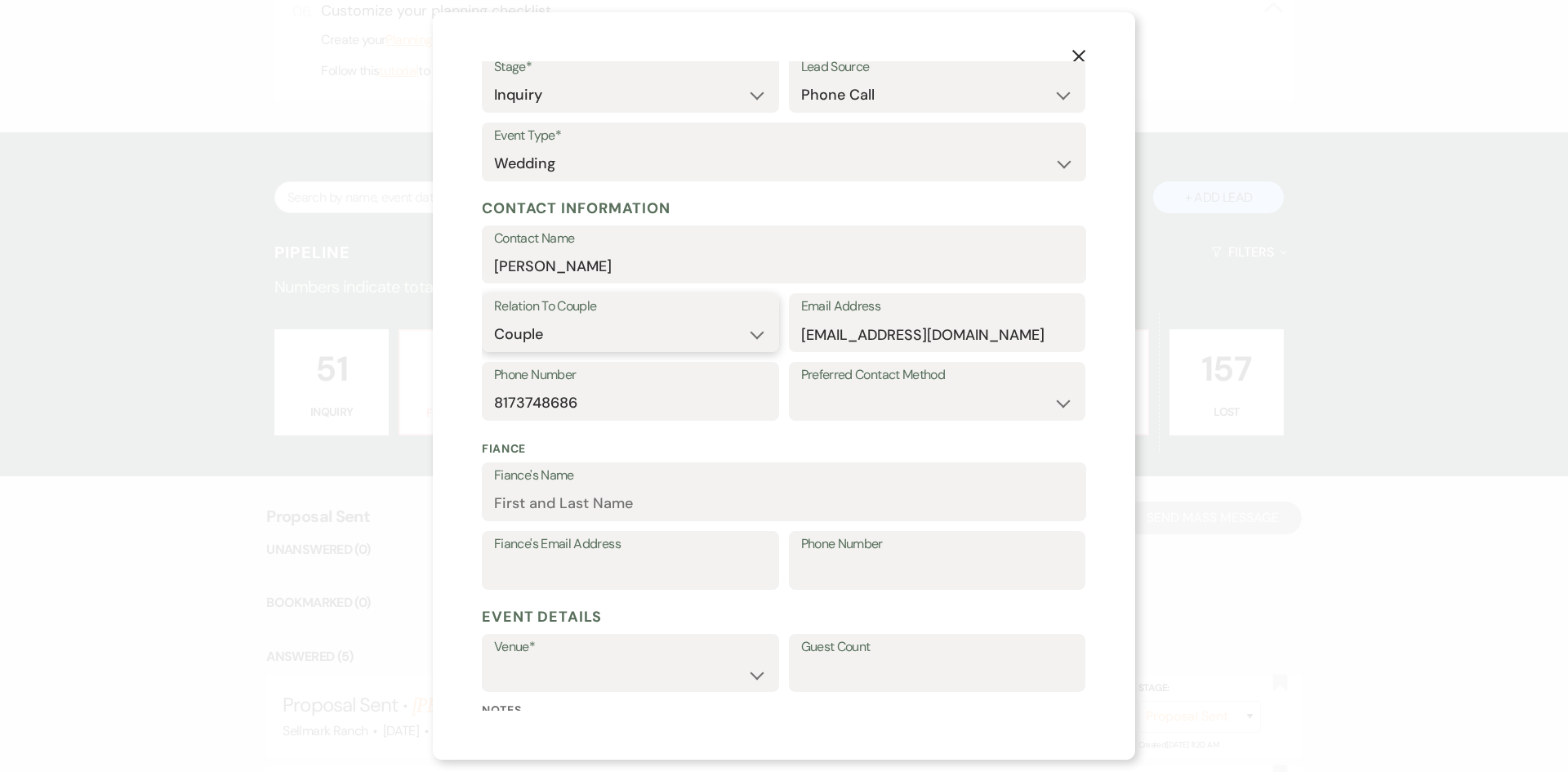 scroll, scrollTop: 252, scrollLeft: 0, axis: vertical 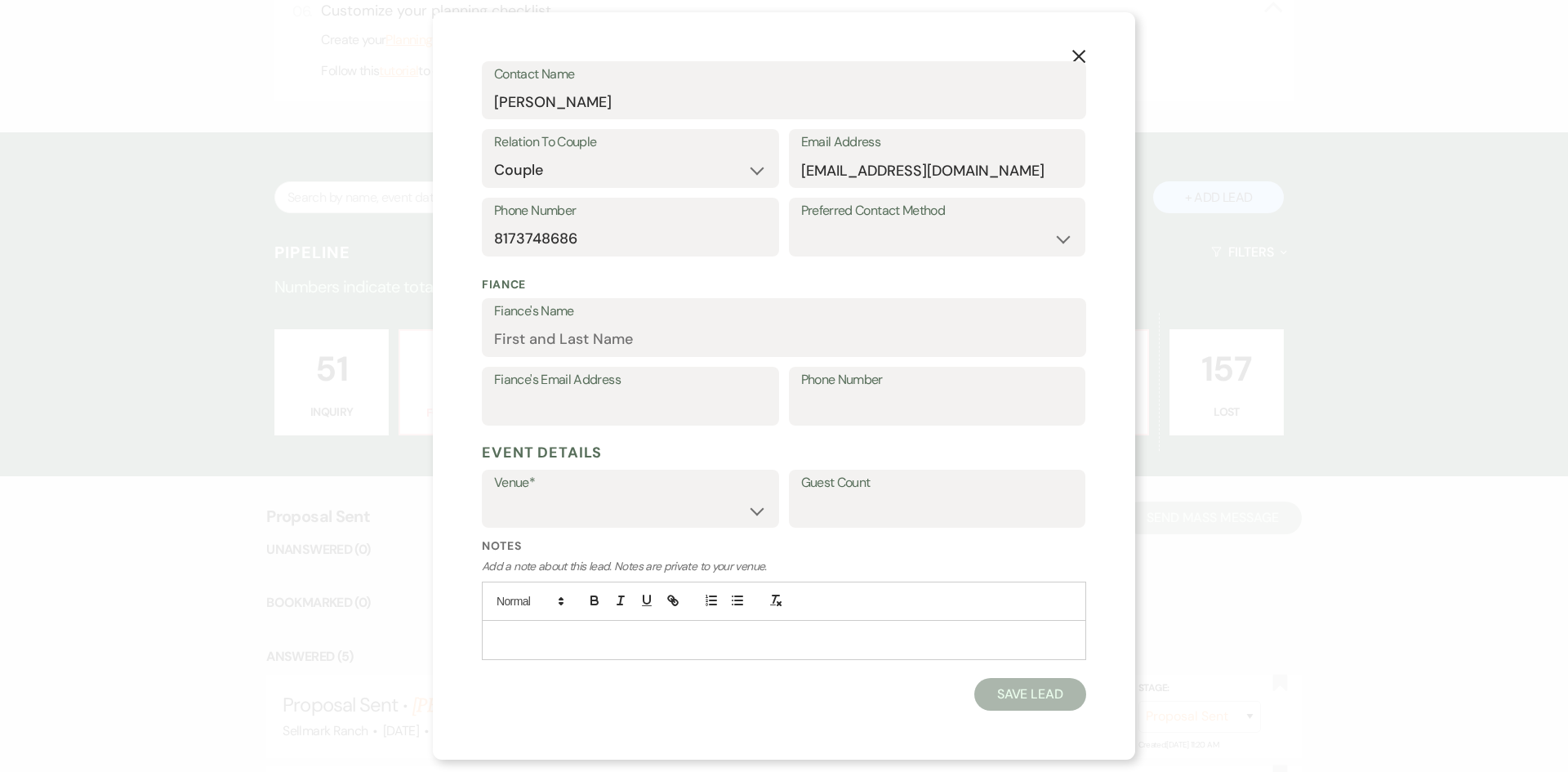 click on "Venue*" at bounding box center [630, 483] 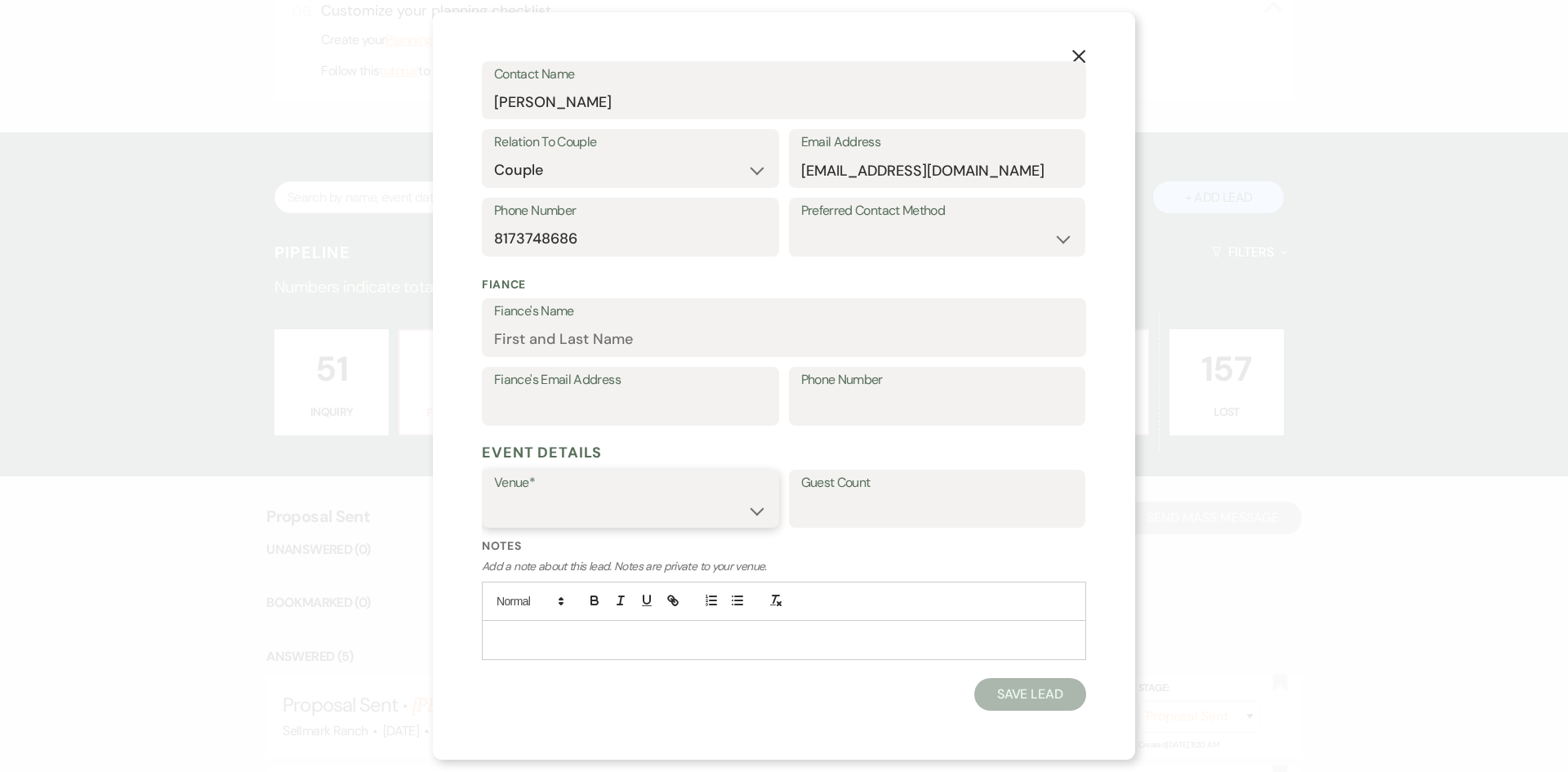 click on "The Grand View [GEOGRAPHIC_DATA]" at bounding box center (630, 510) 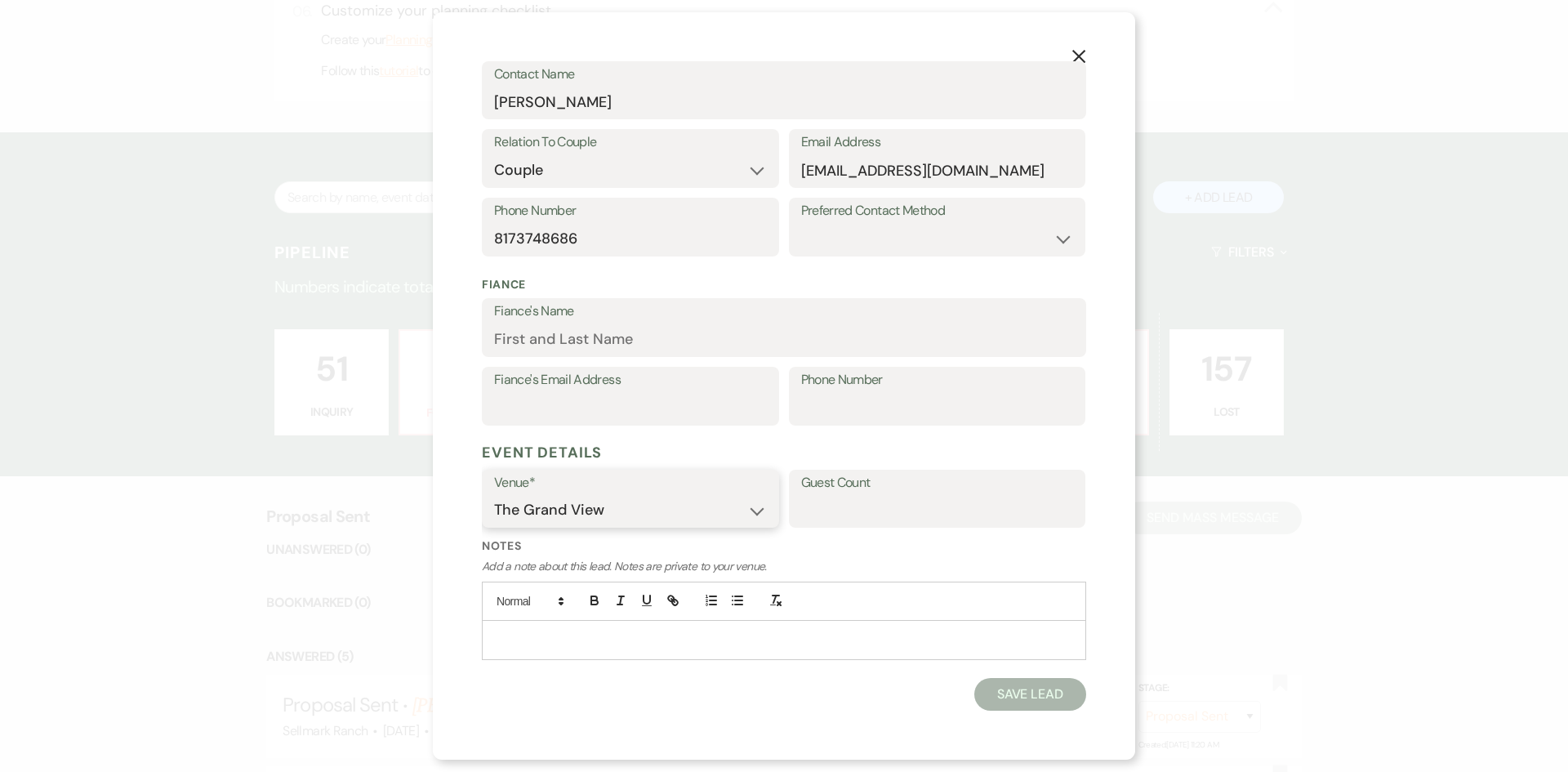 click on "The Grand View [GEOGRAPHIC_DATA]" at bounding box center (630, 510) 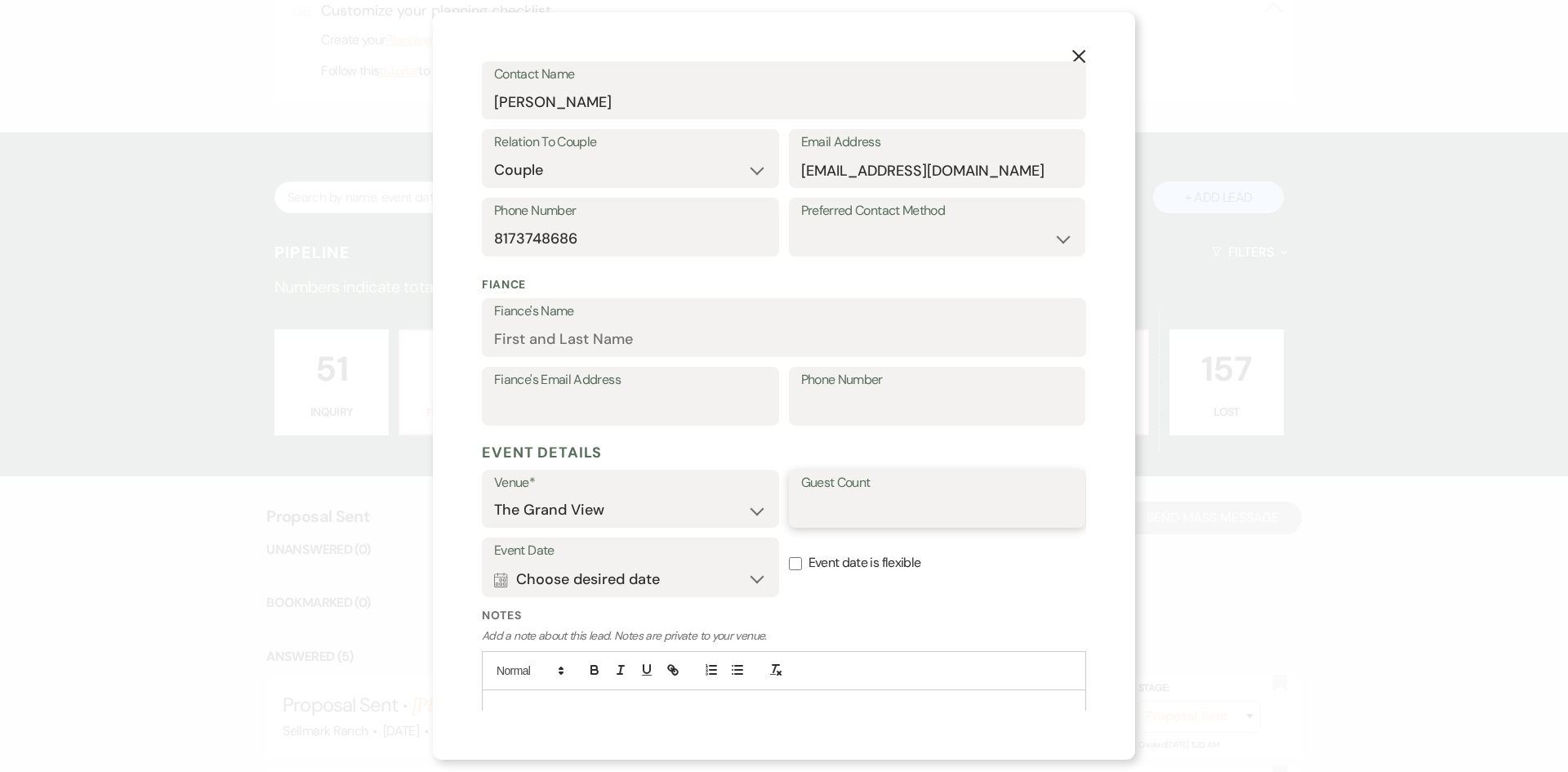click on "Guest Count" at bounding box center (938, 510) 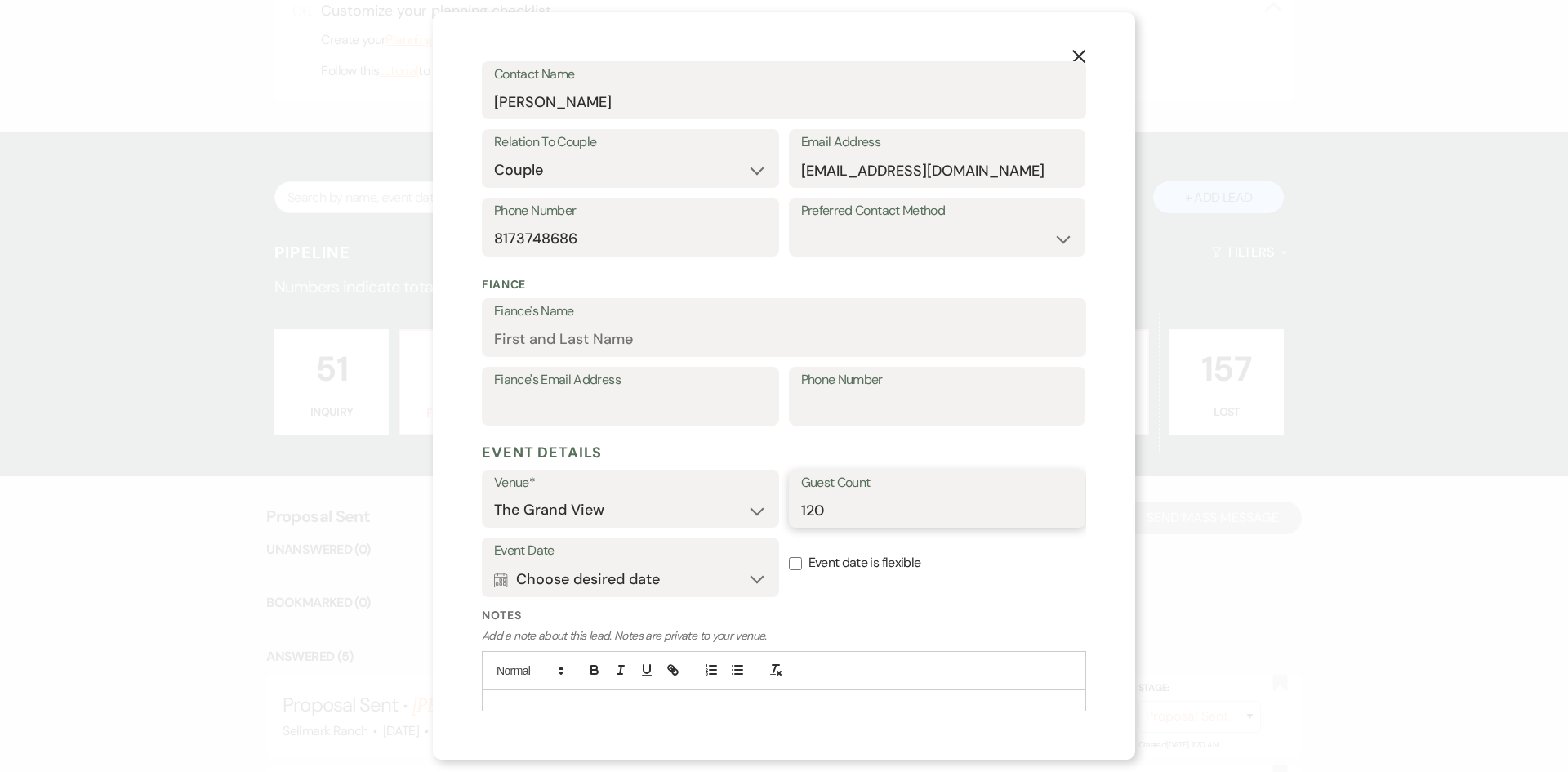 type on "120" 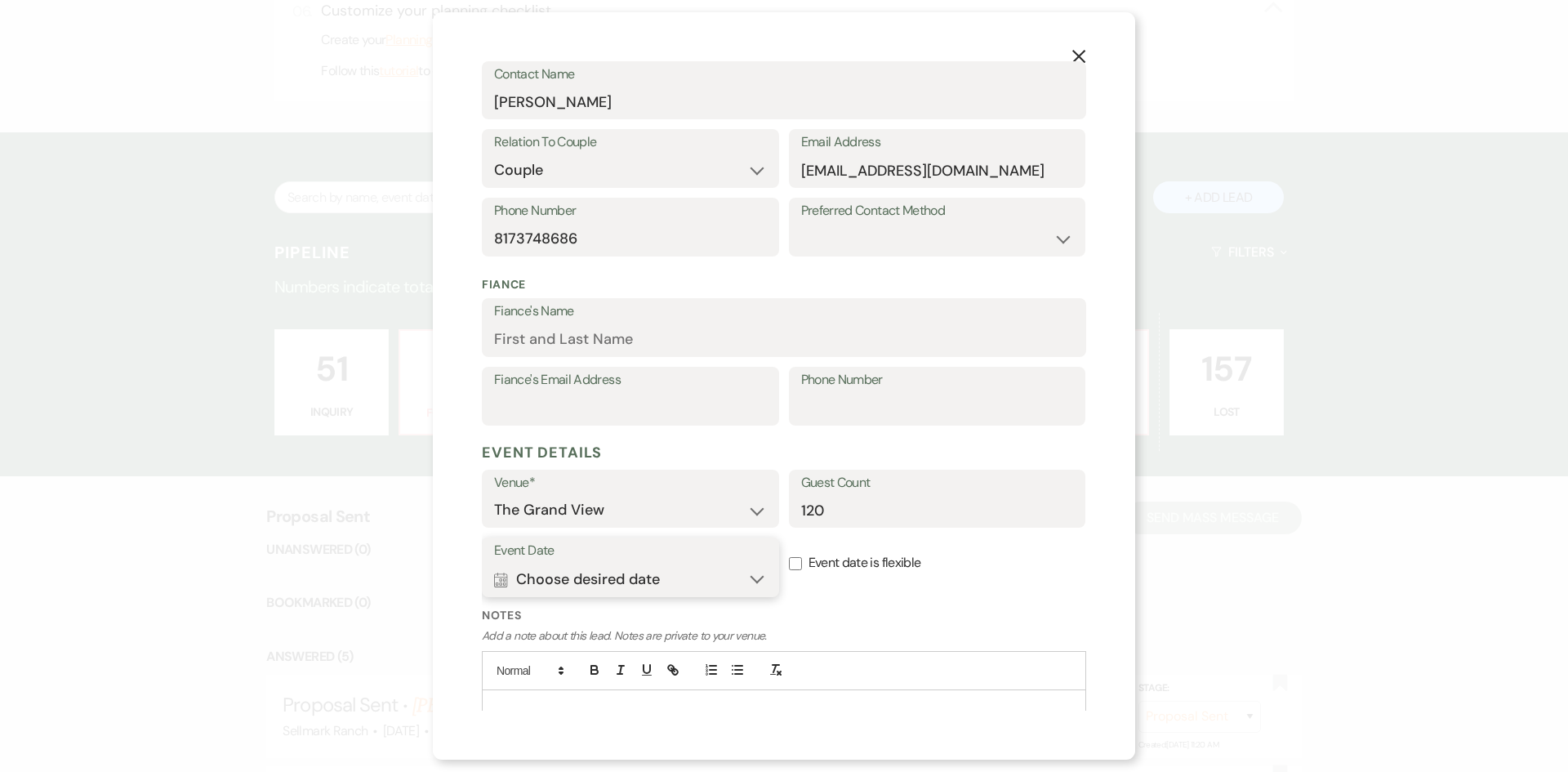 click on "Calendar Choose desired date Expand" at bounding box center (630, 579) 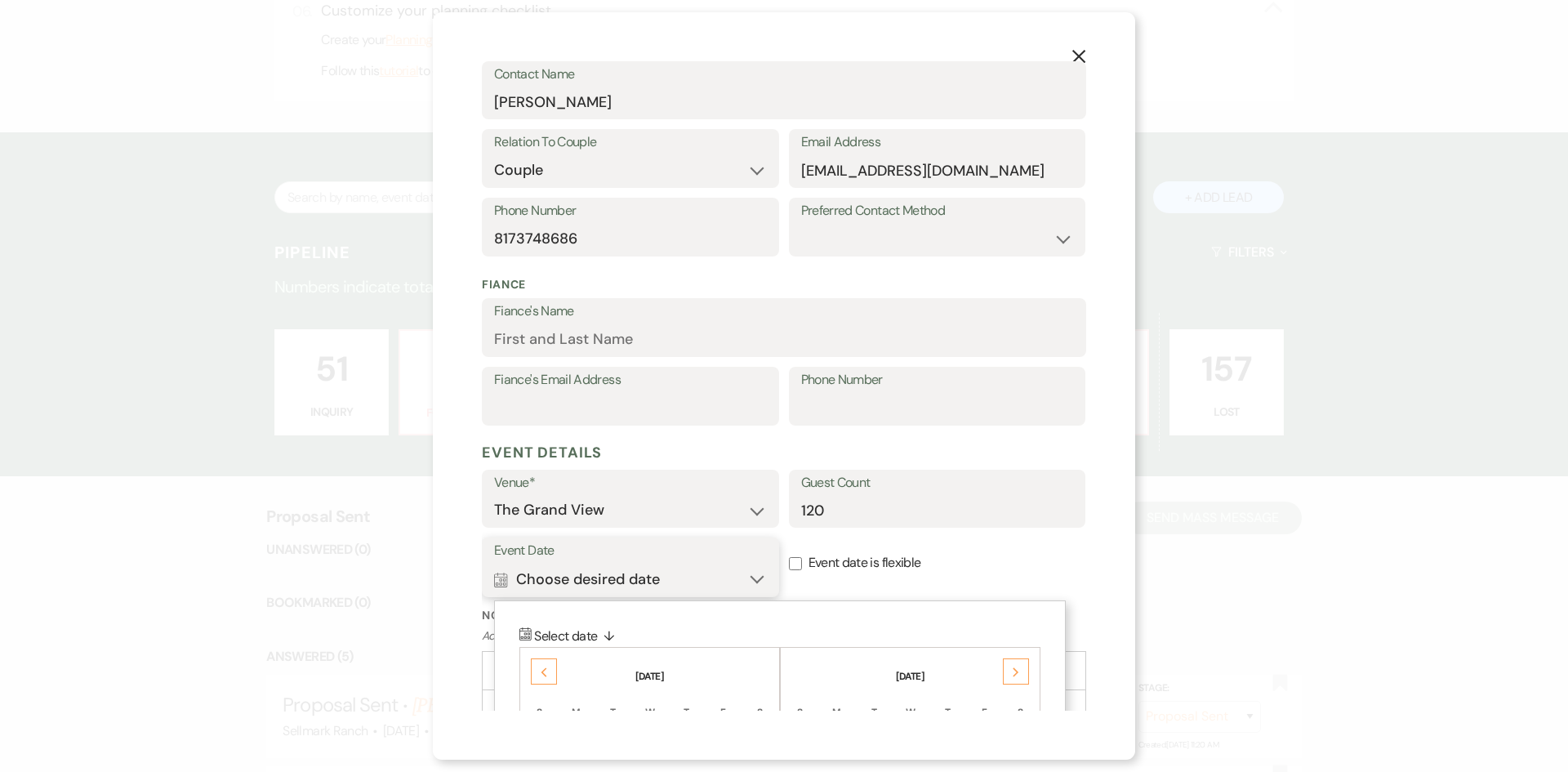 scroll, scrollTop: 322, scrollLeft: 0, axis: vertical 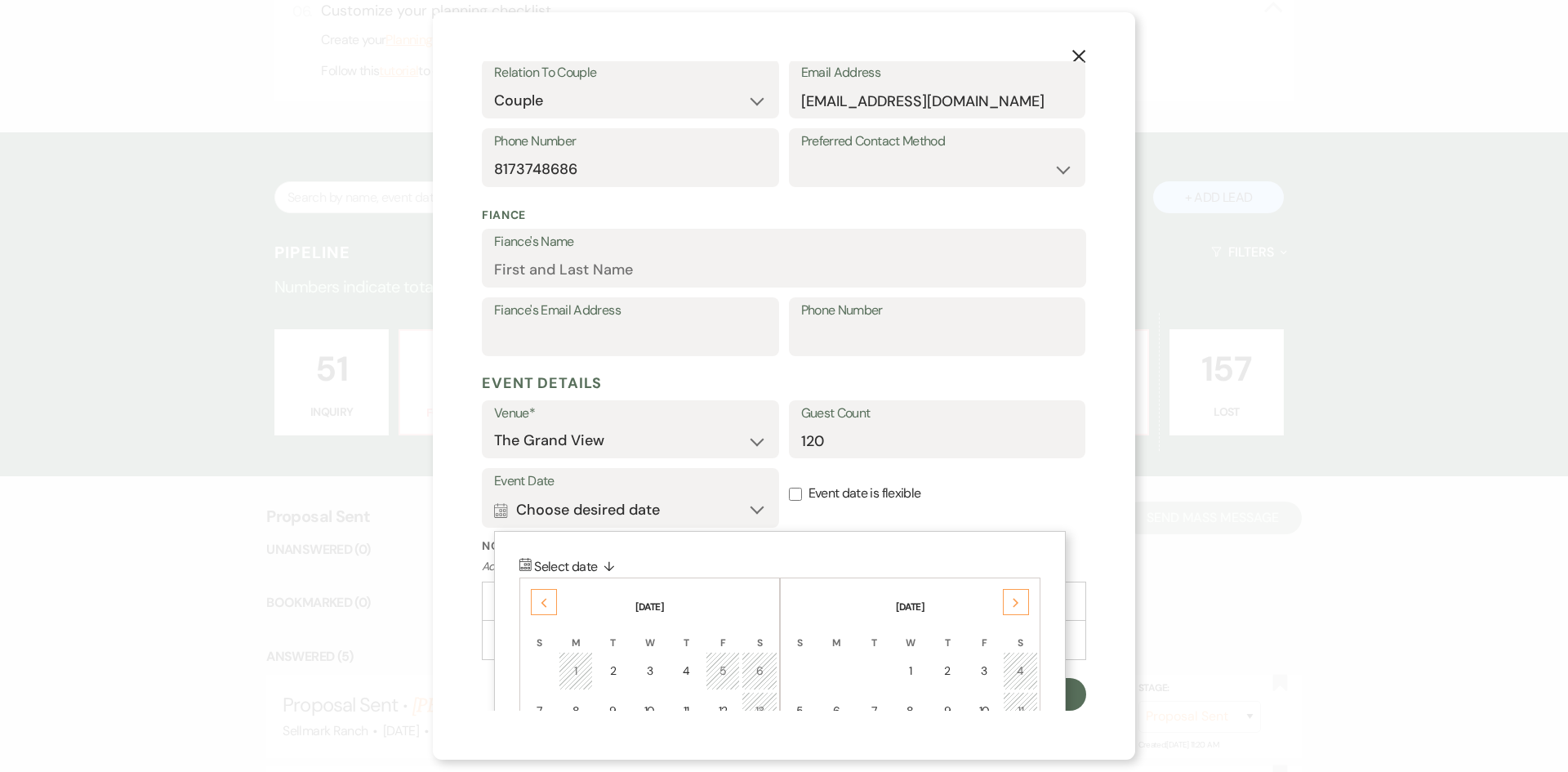 click on "Next" 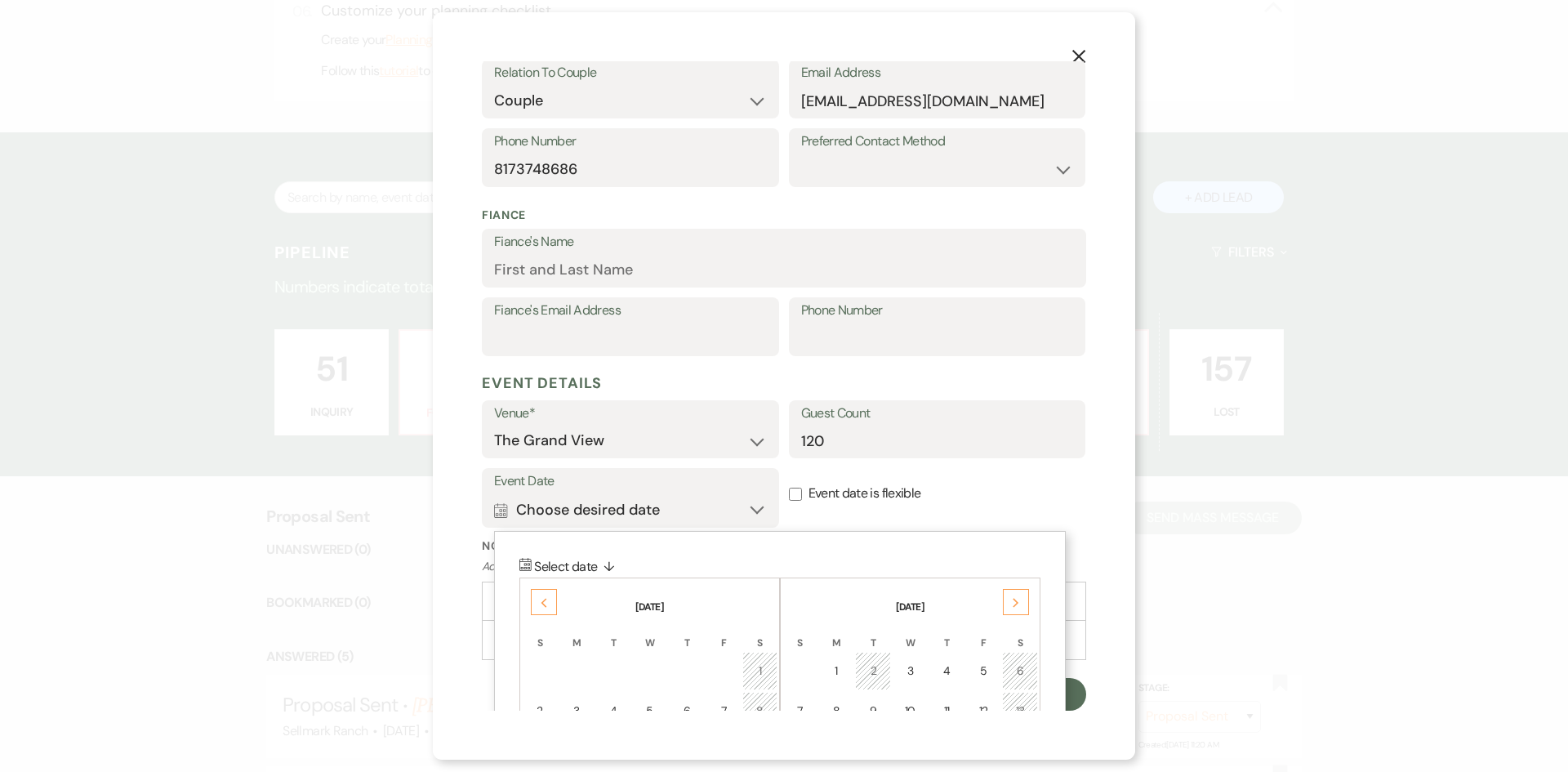 click on "Next" 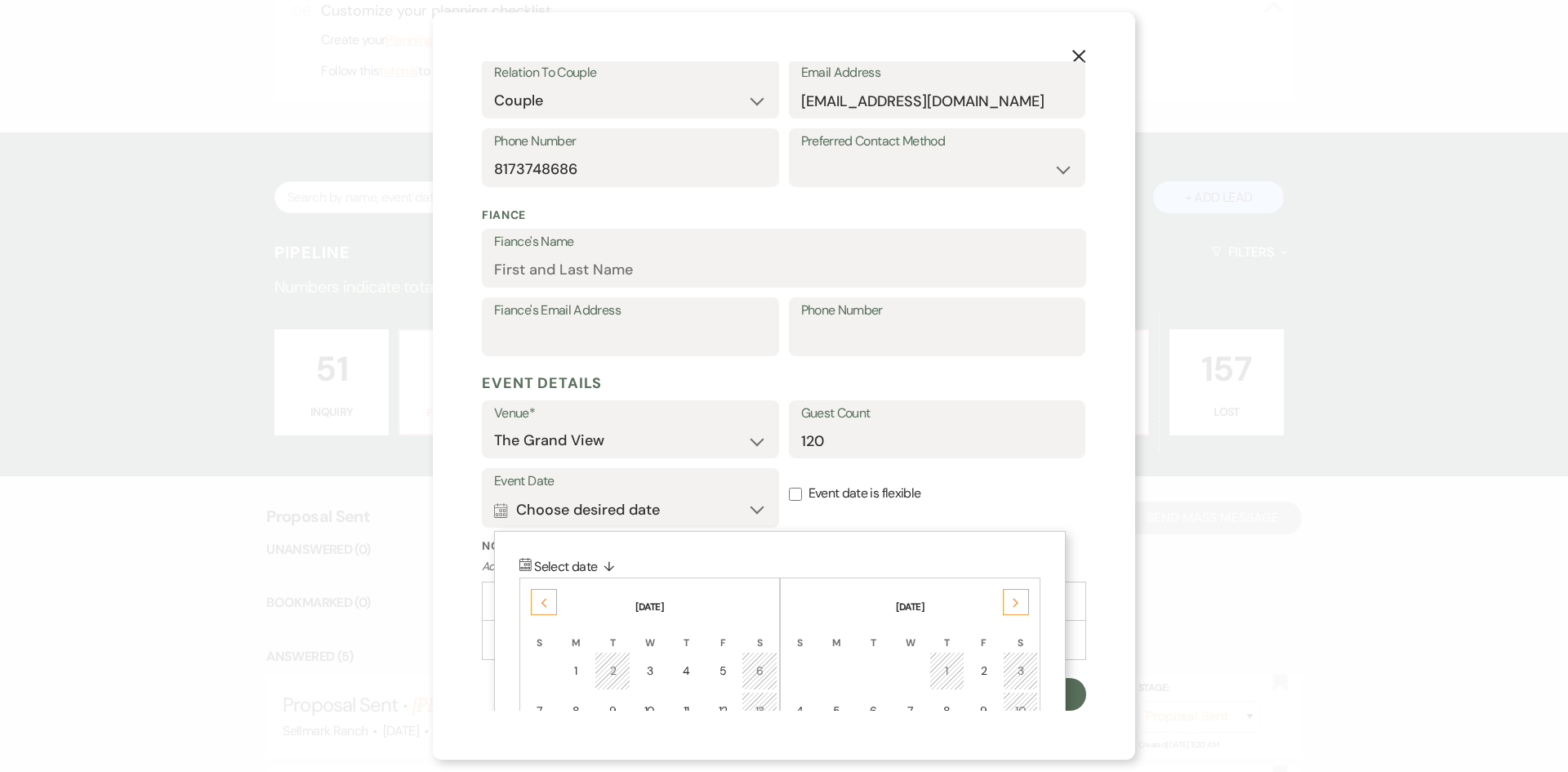click on "Next" 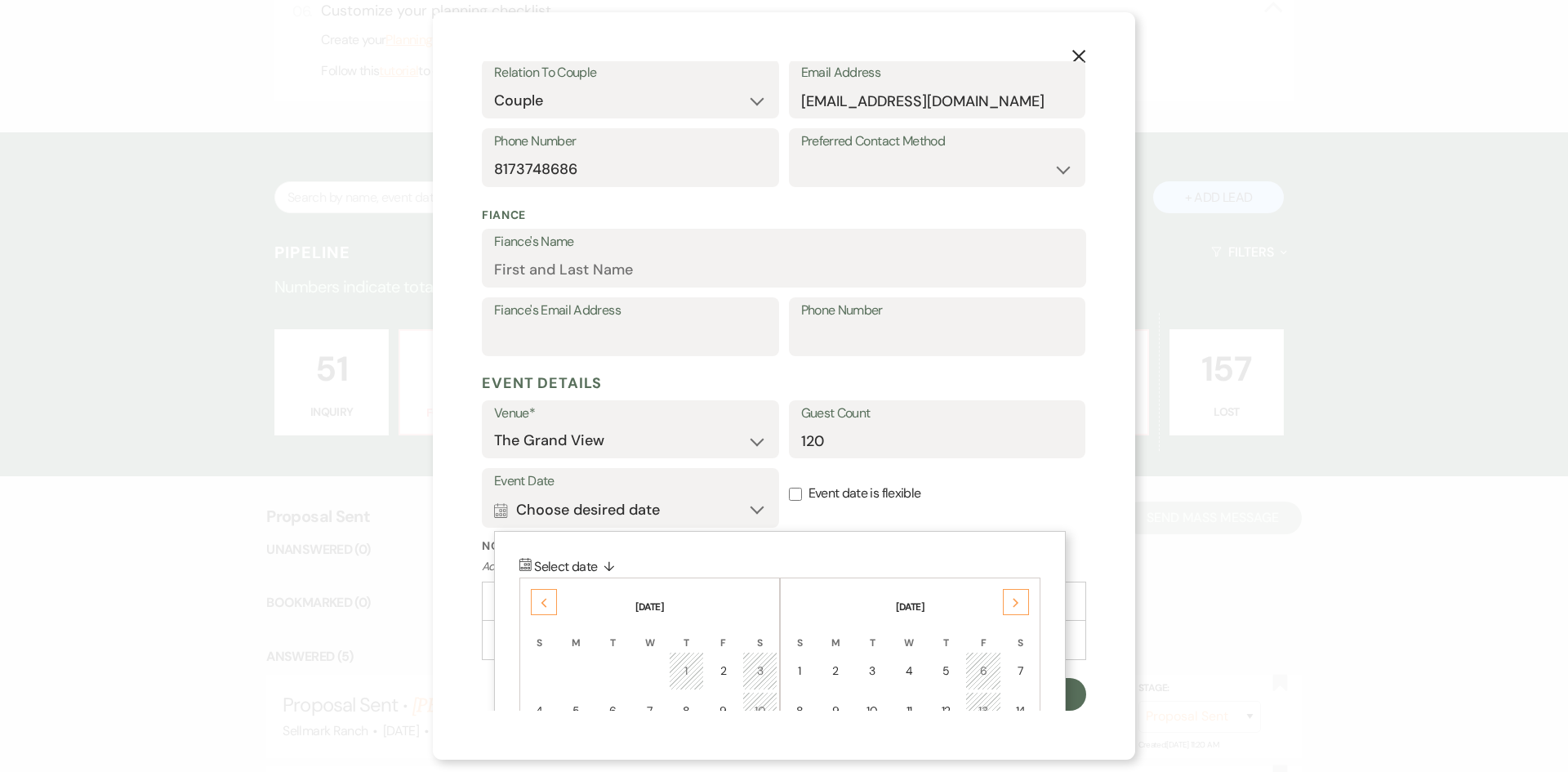 click on "Next" 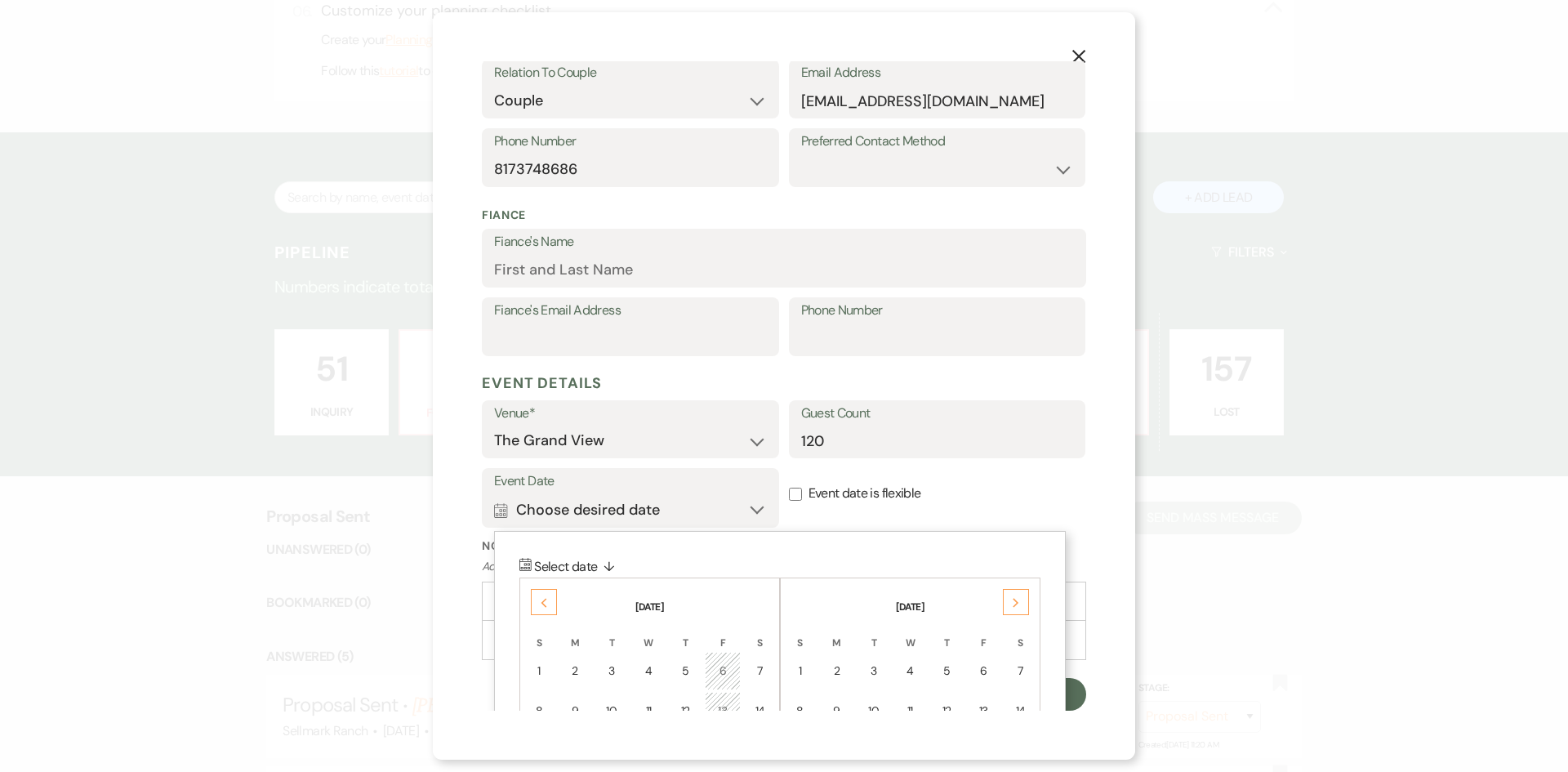 click on "Next" 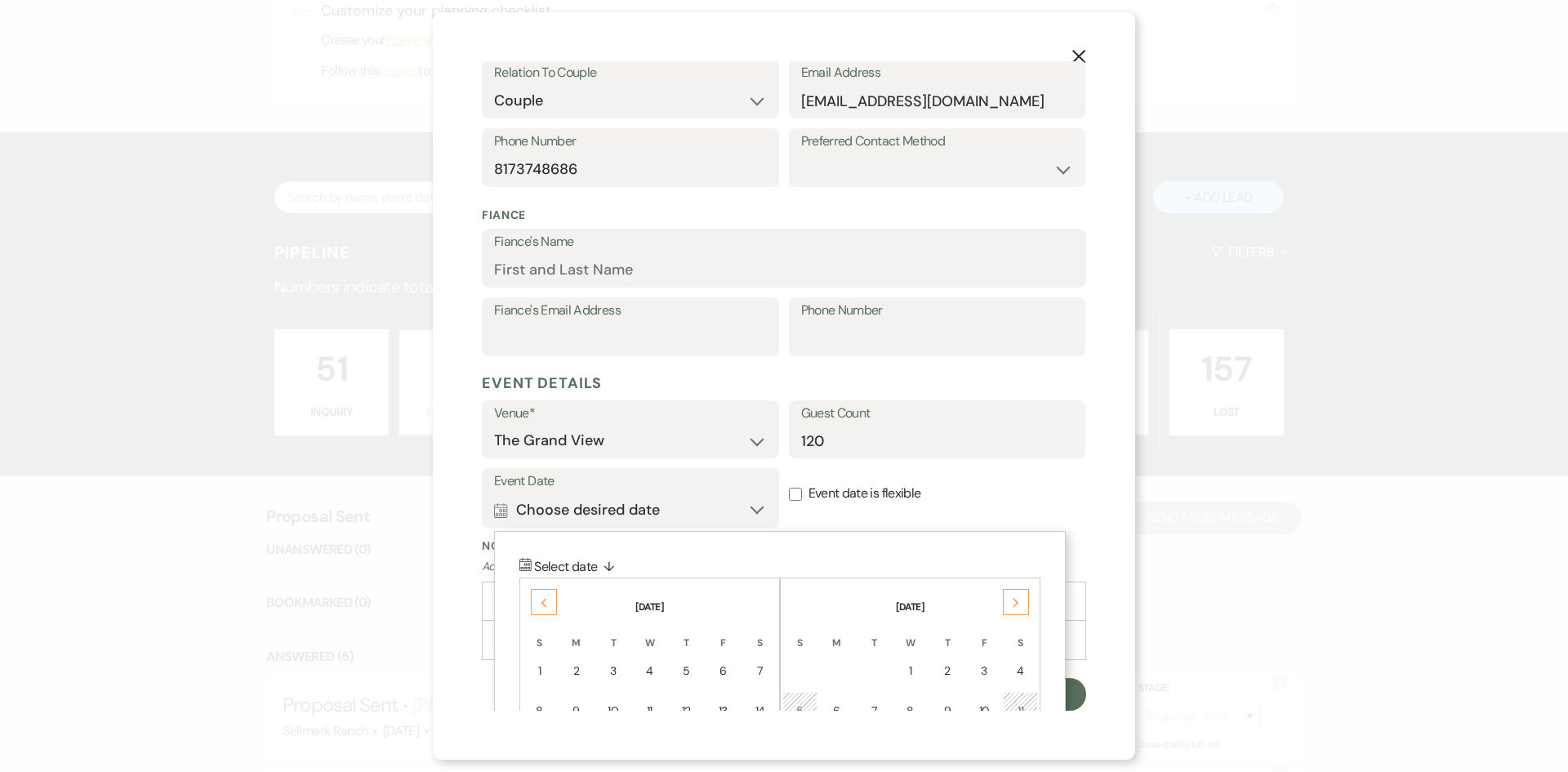 click on "Next" 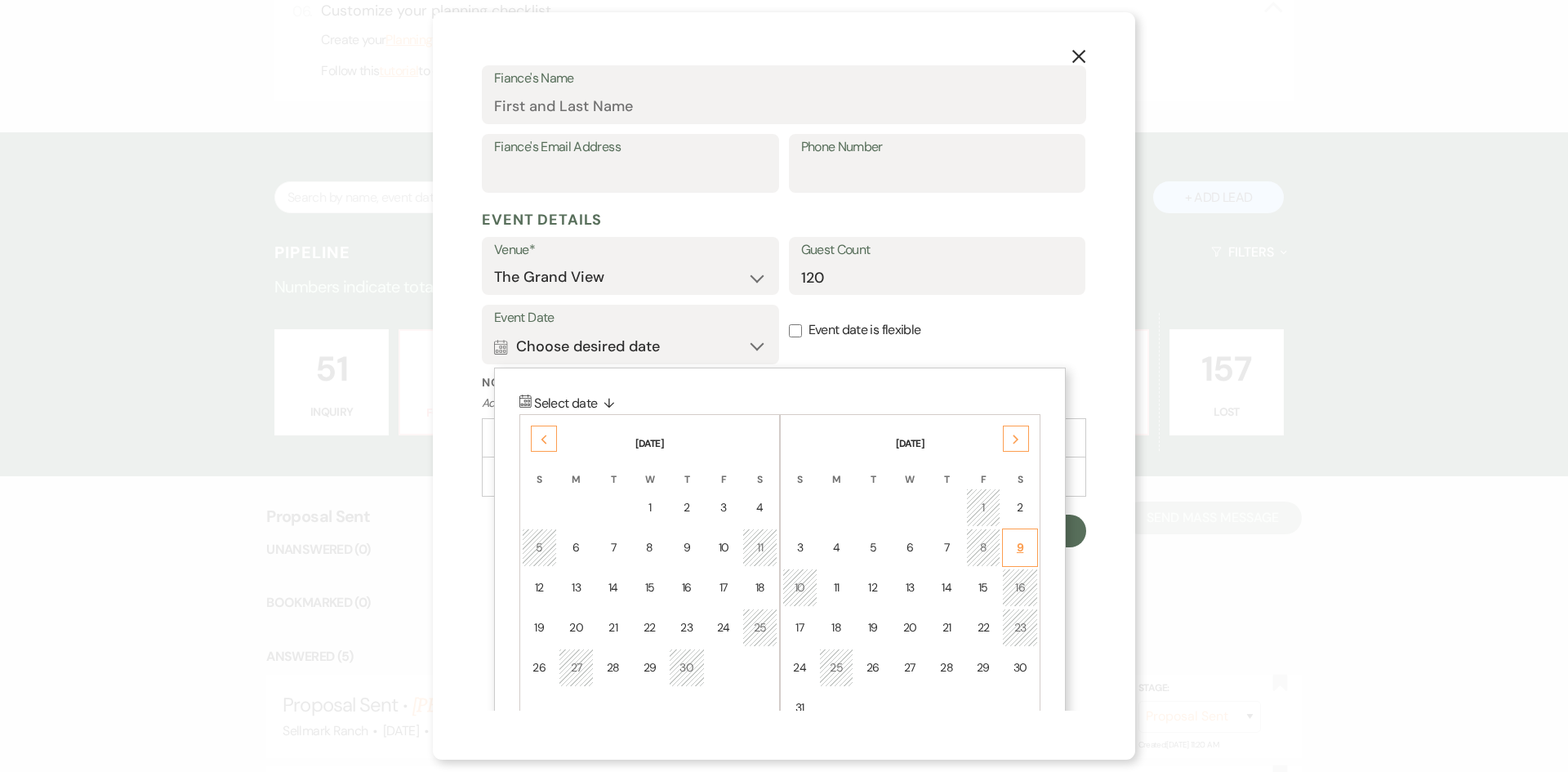 click on "9" at bounding box center (1020, 547) 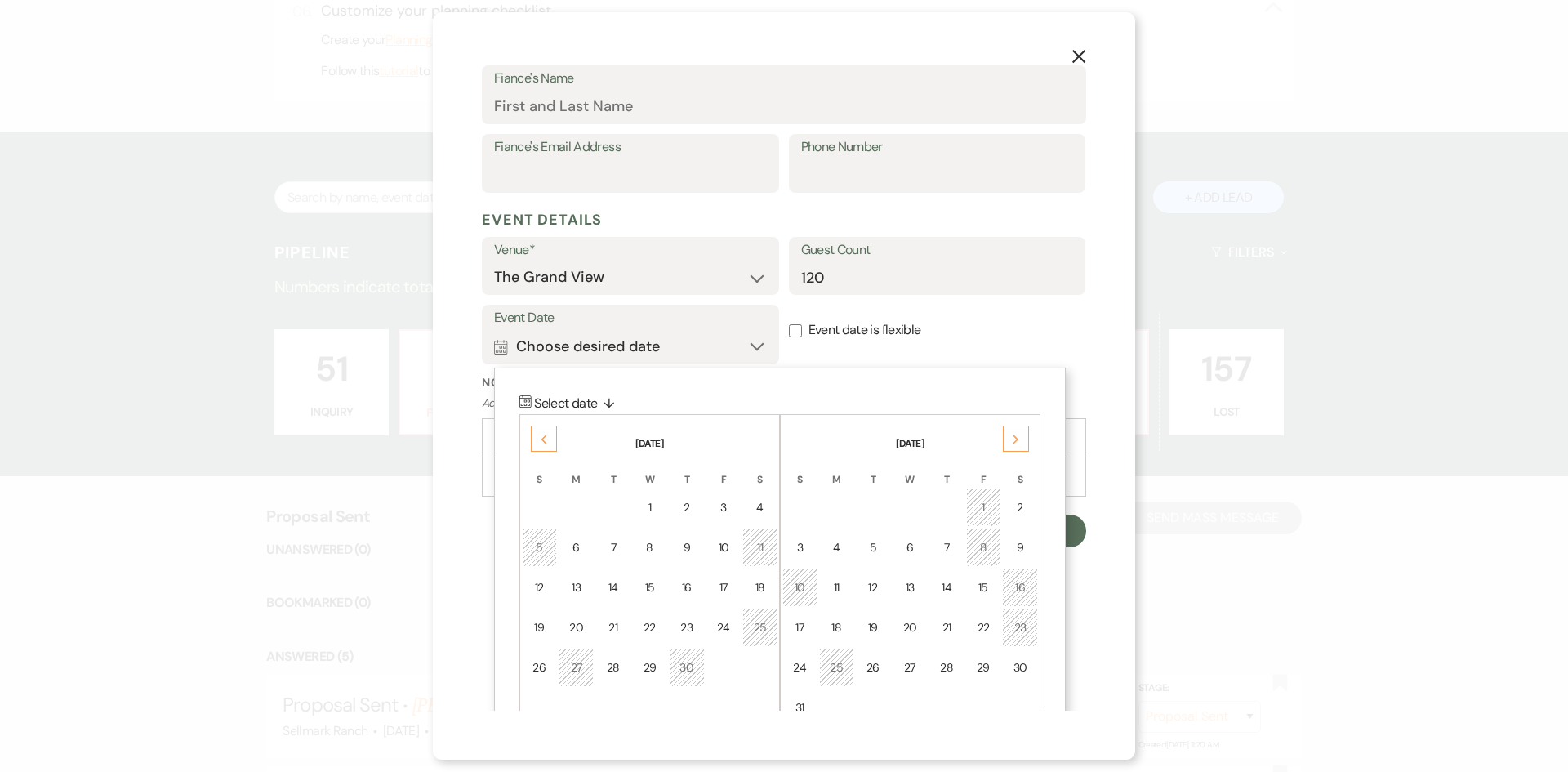 scroll, scrollTop: 322, scrollLeft: 0, axis: vertical 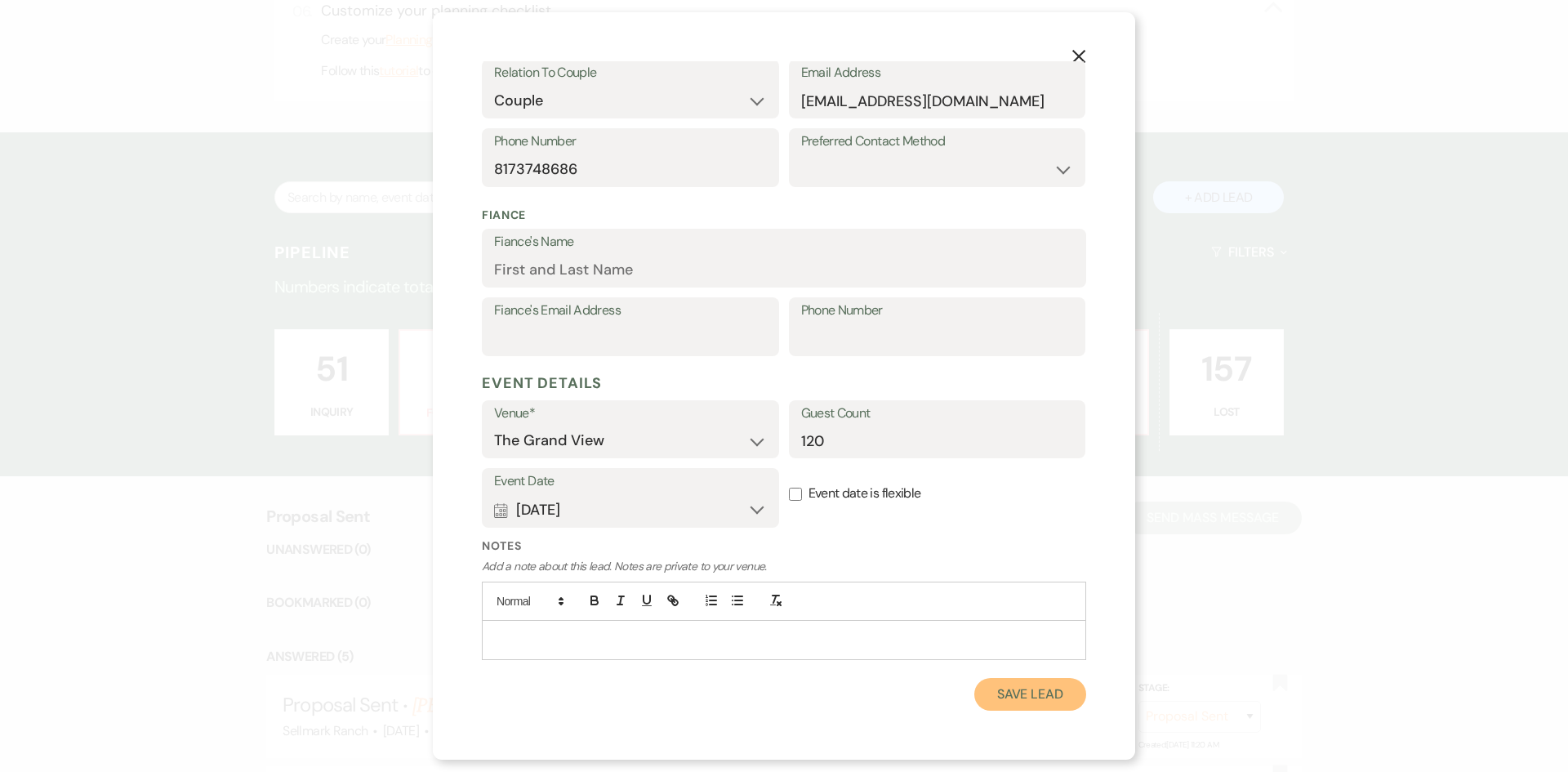click on "Save Lead" at bounding box center (1030, 694) 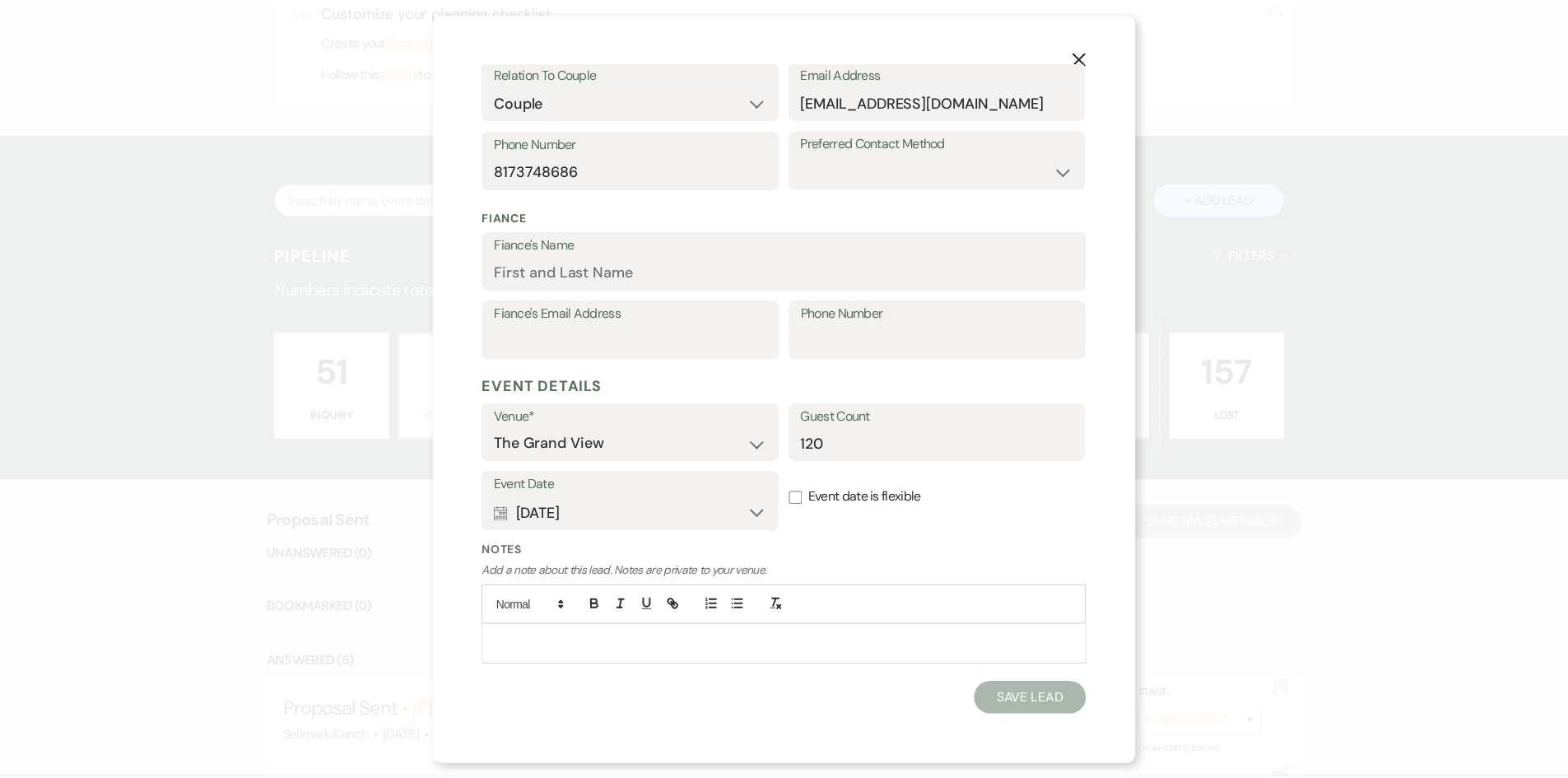 scroll, scrollTop: 906, scrollLeft: 0, axis: vertical 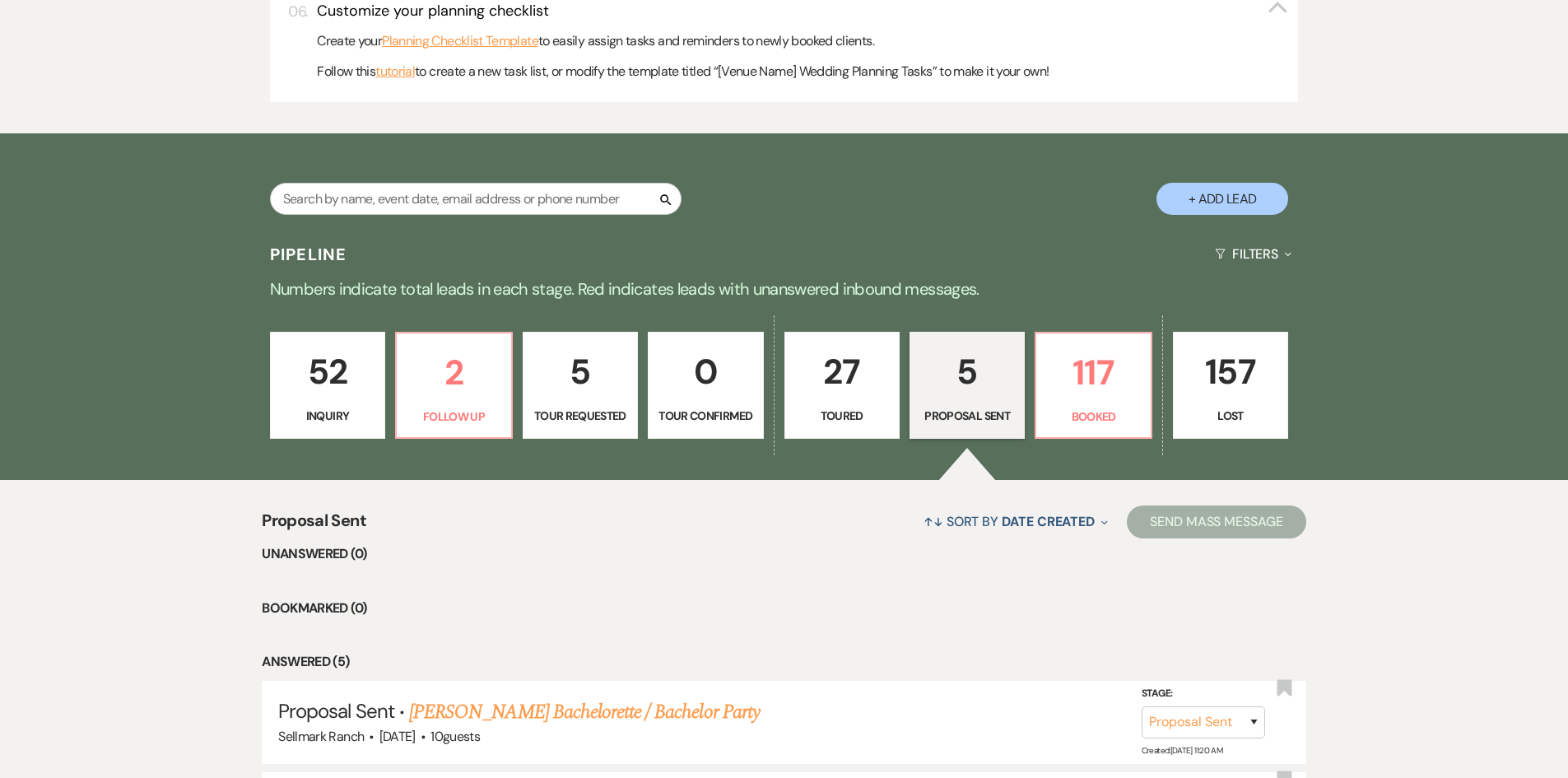 click on "Inquiry" at bounding box center [328, 416] 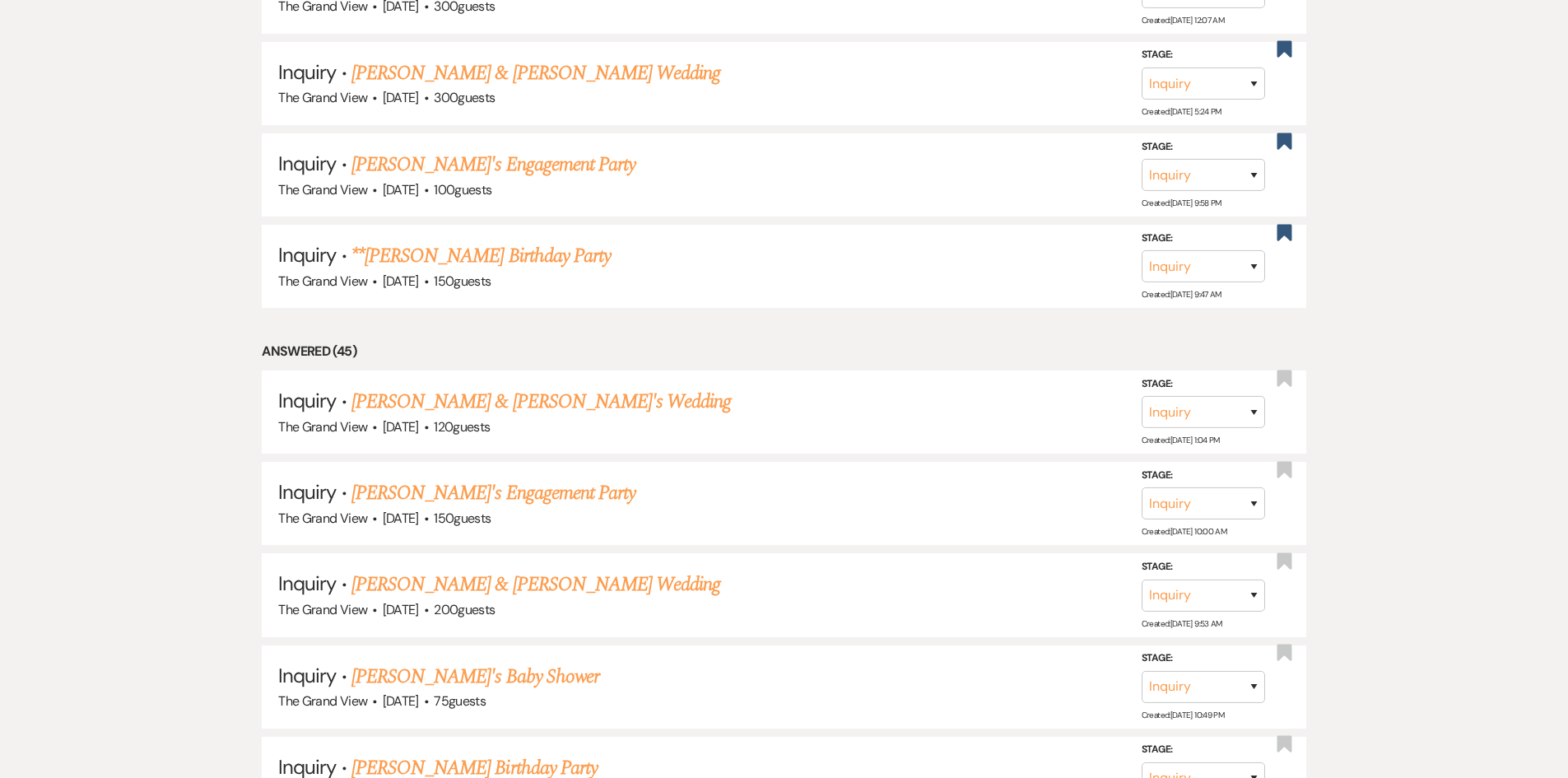 scroll, scrollTop: 1894, scrollLeft: 0, axis: vertical 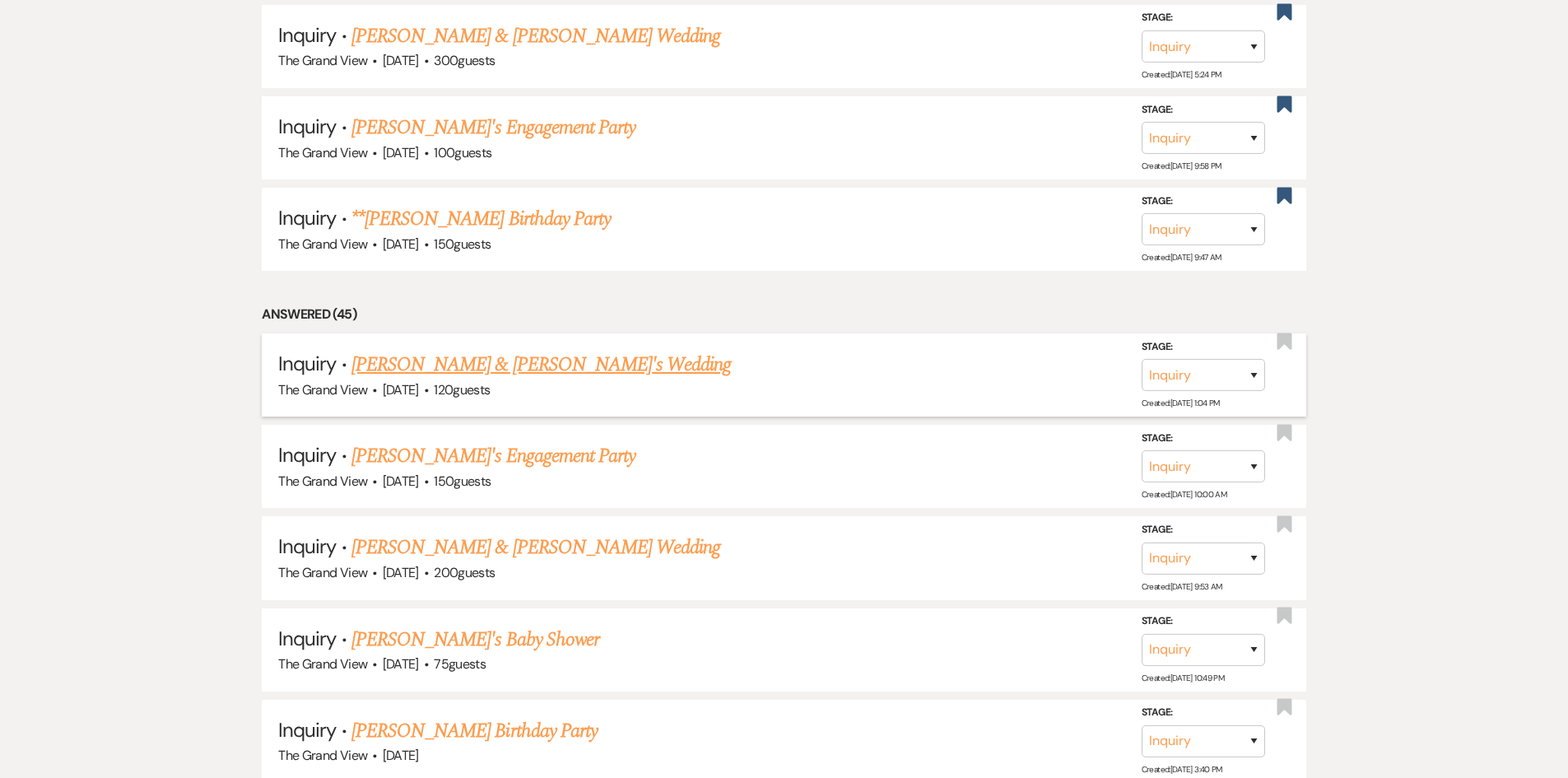 click on "[PERSON_NAME] & [PERSON_NAME]'s Wedding" at bounding box center (542, 365) 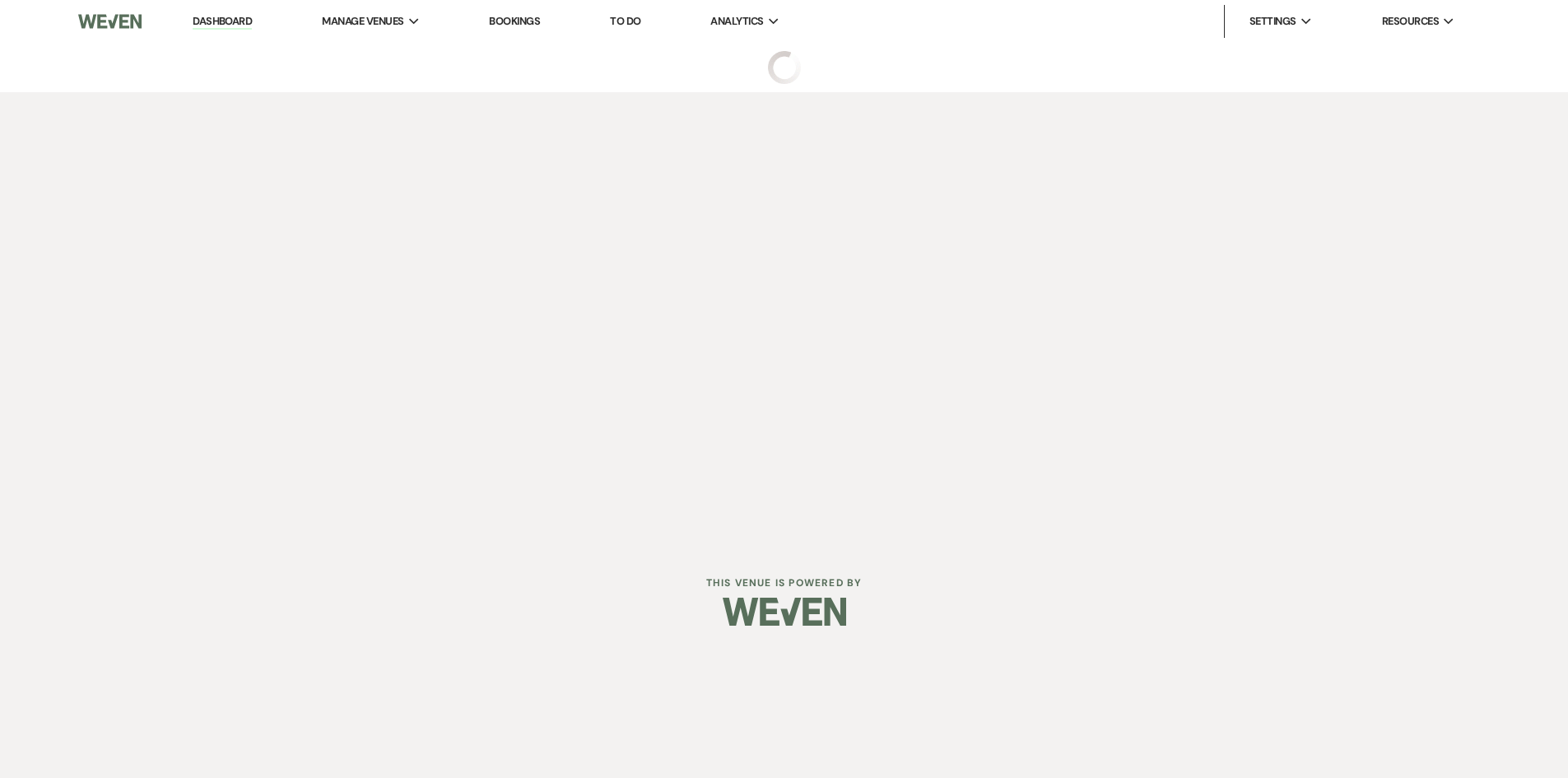 scroll, scrollTop: 0, scrollLeft: 0, axis: both 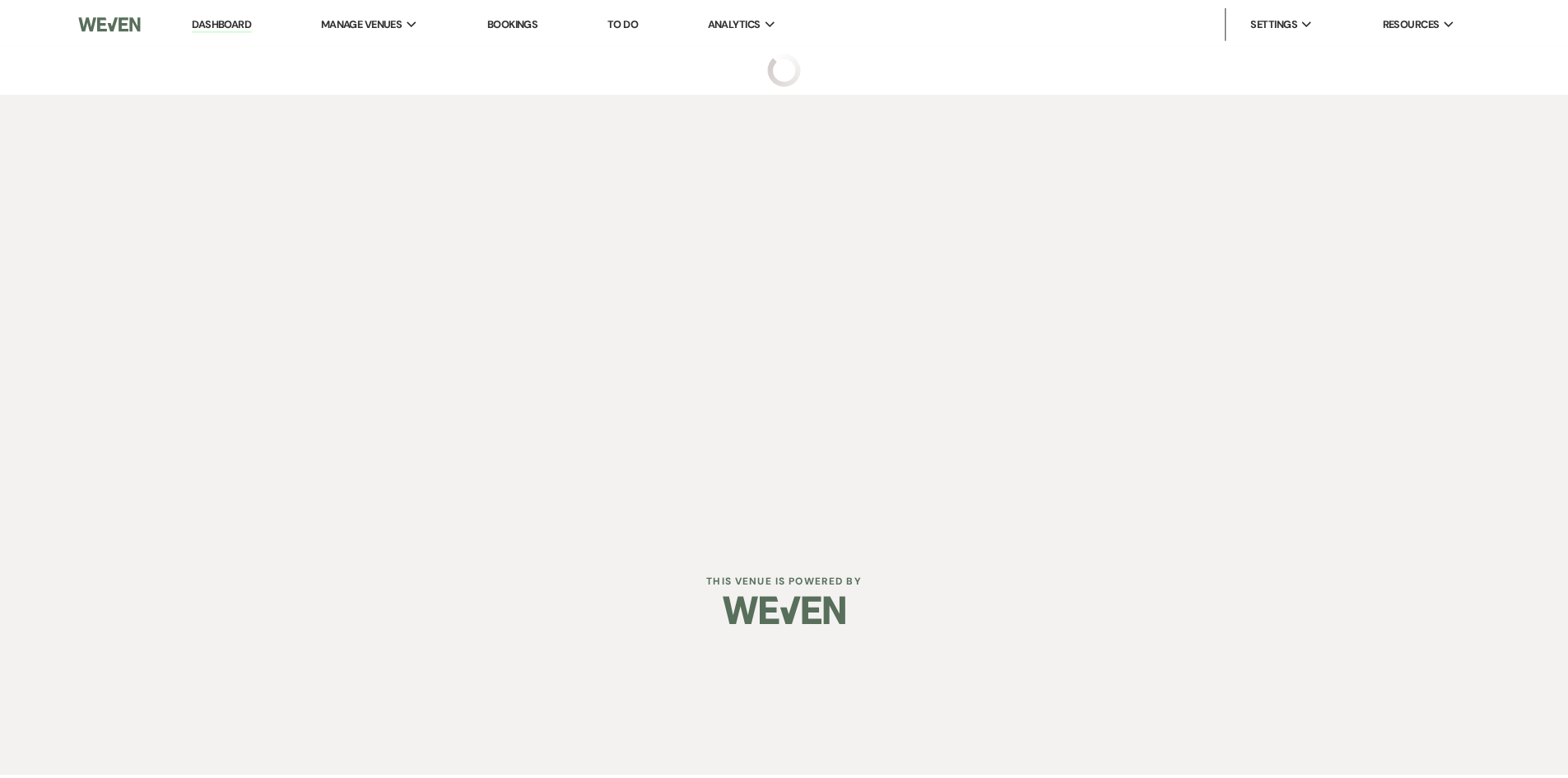 type 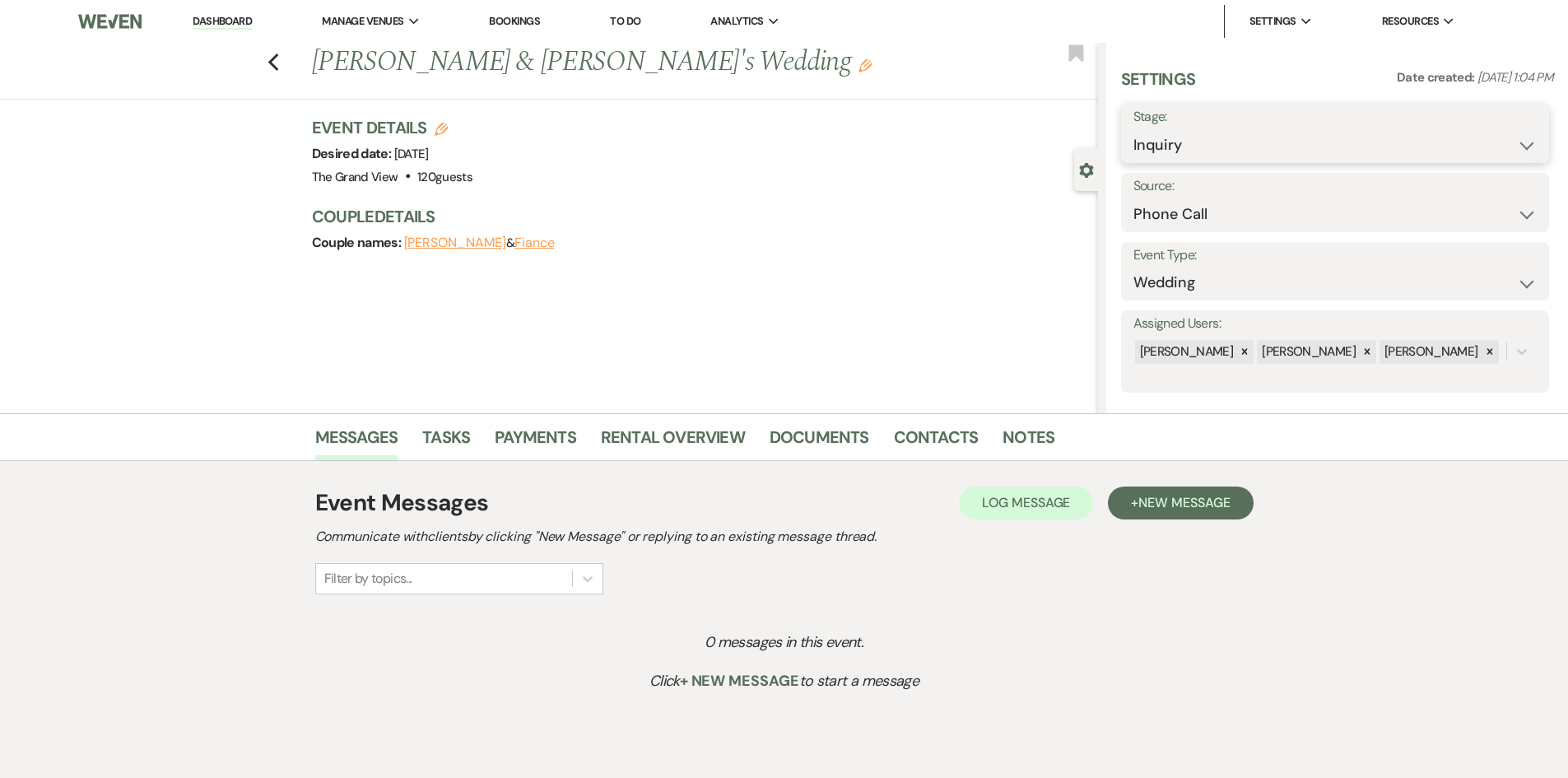 click on "Inquiry Follow Up Tour Requested Tour Confirmed Toured Proposal Sent Booked Lost" at bounding box center [1335, 145] 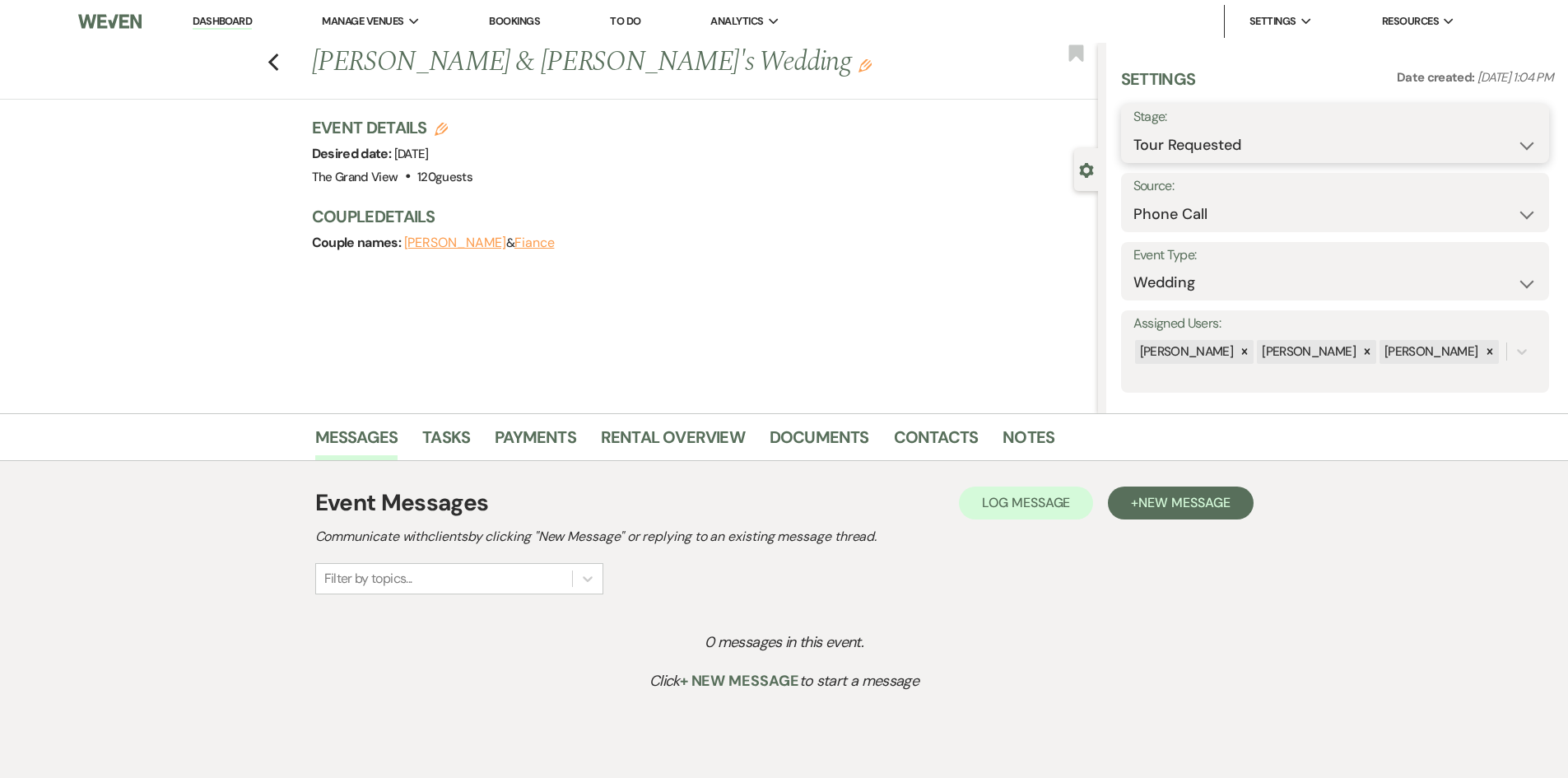 click on "Inquiry Follow Up Tour Requested Tour Confirmed Toured Proposal Sent Booked Lost" at bounding box center (1335, 145) 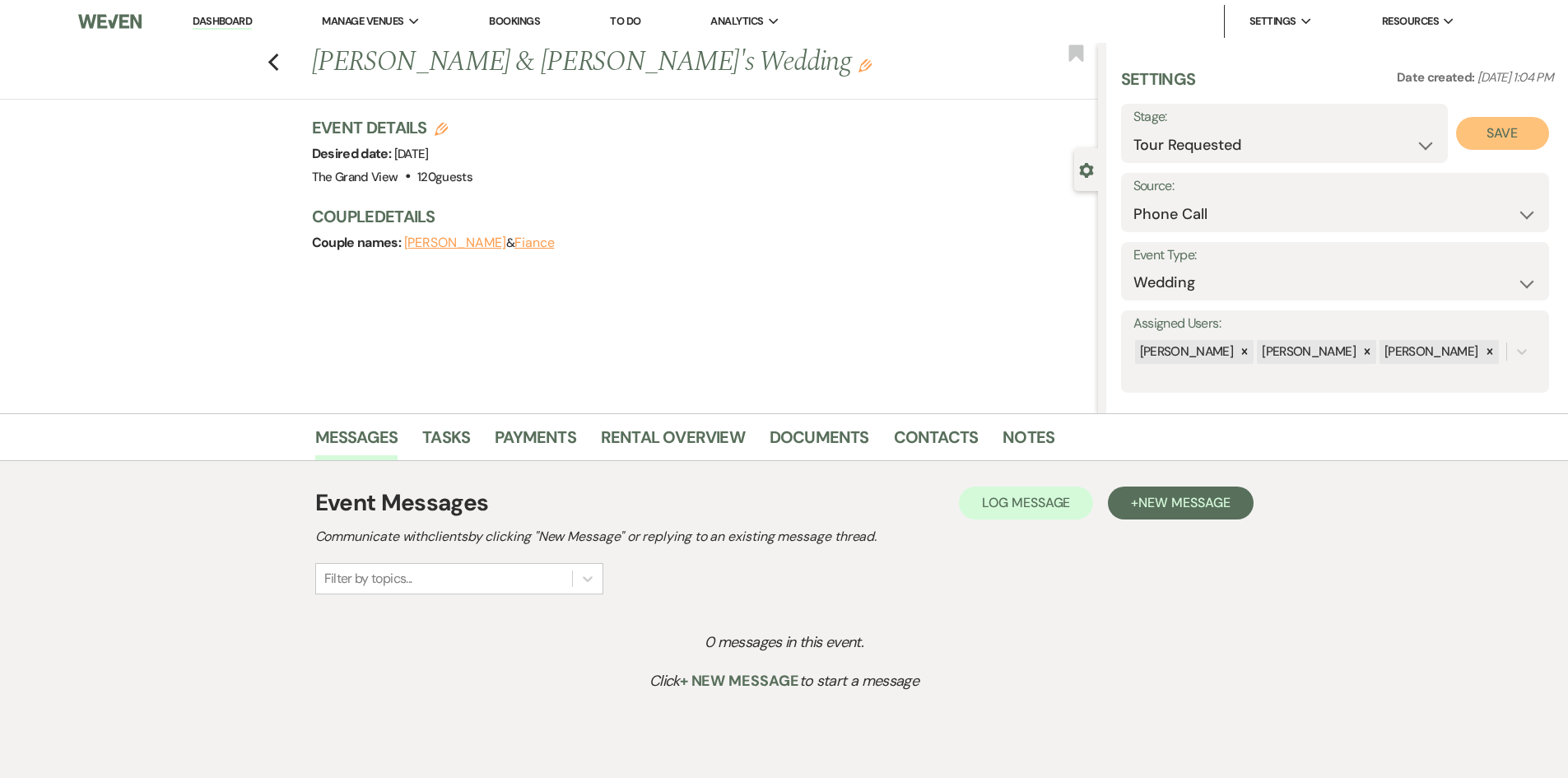 click on "Save" at bounding box center [1502, 133] 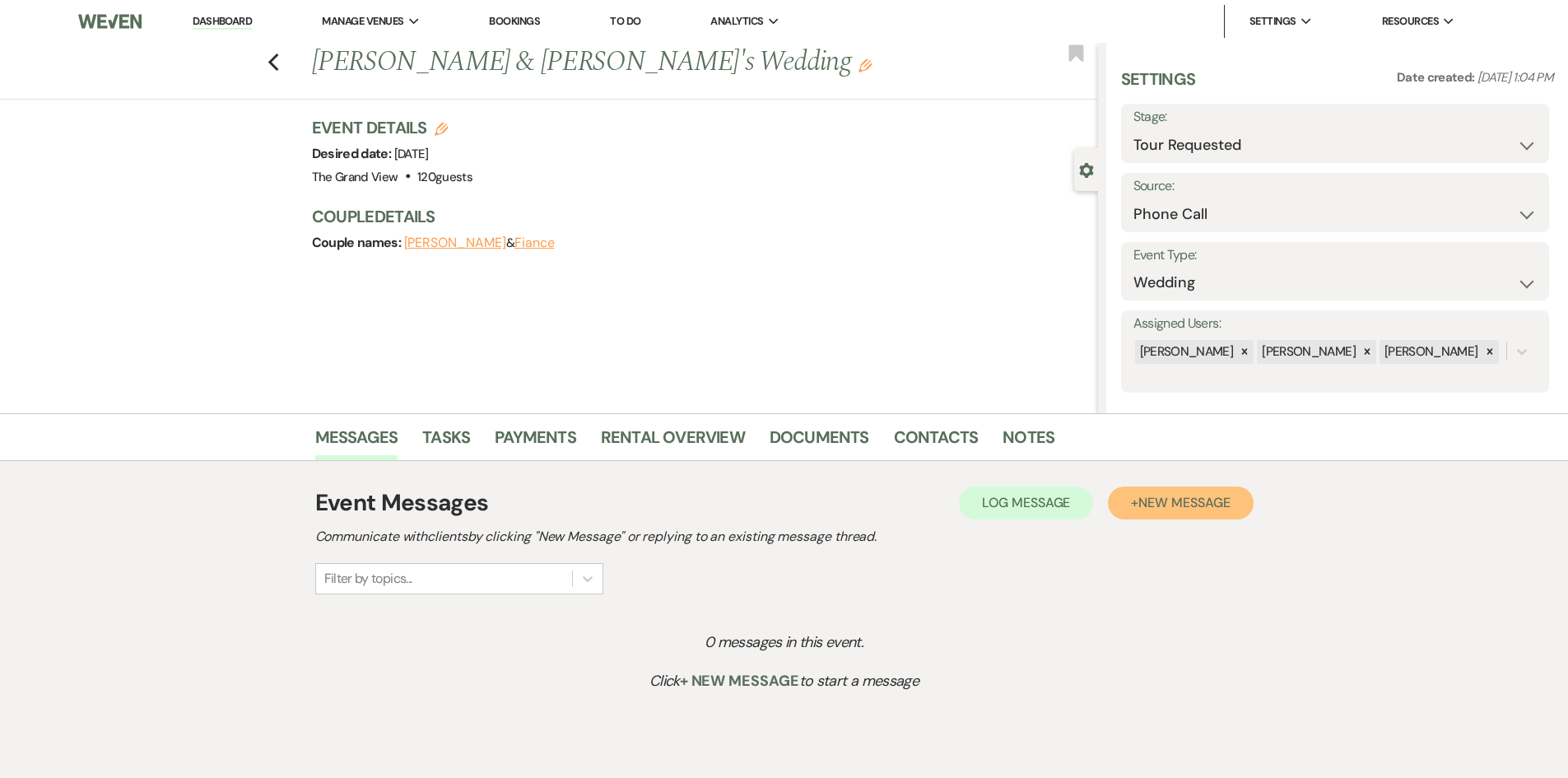 click on "+  New Message" at bounding box center (1180, 503) 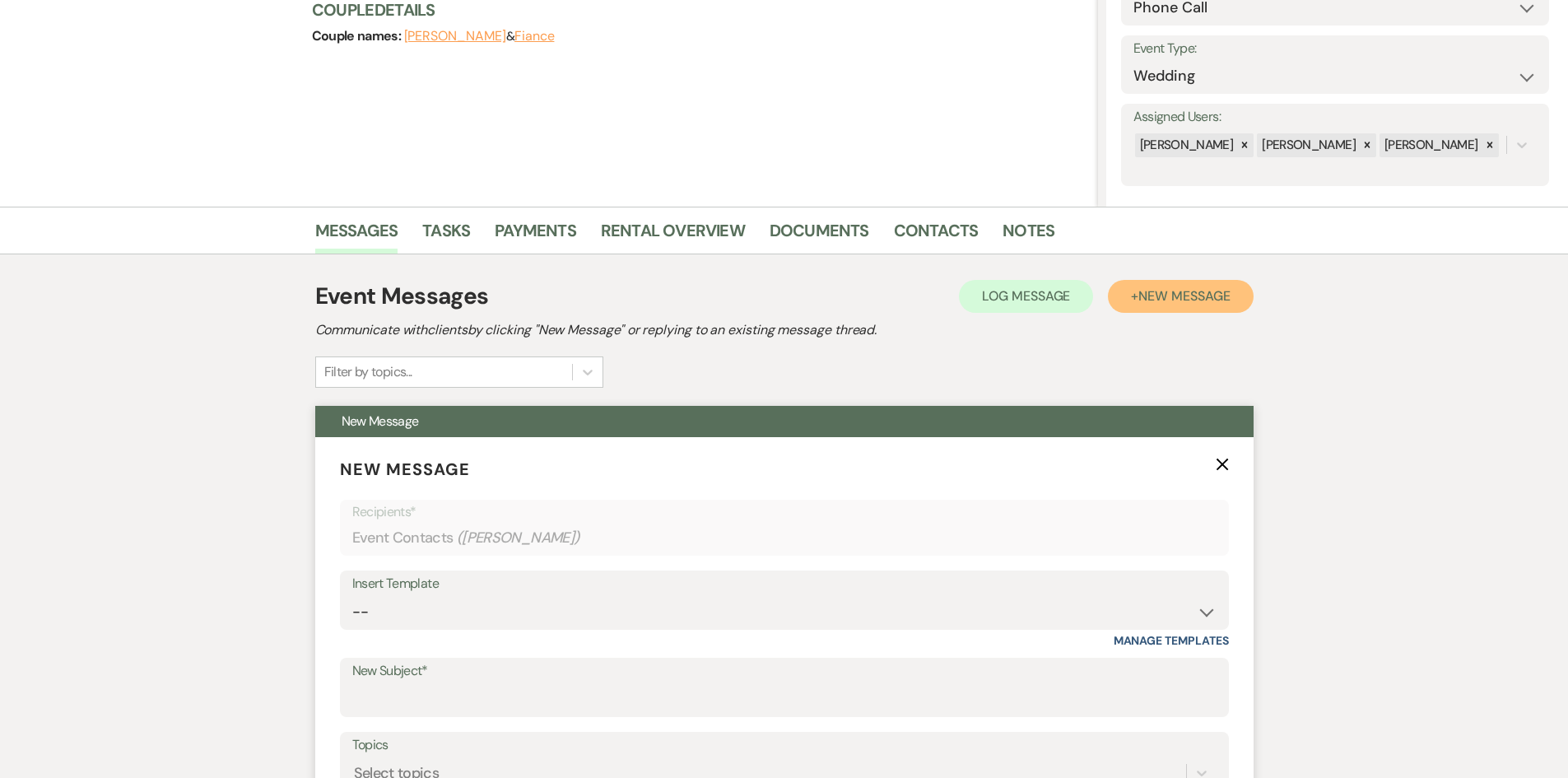 scroll, scrollTop: 412, scrollLeft: 0, axis: vertical 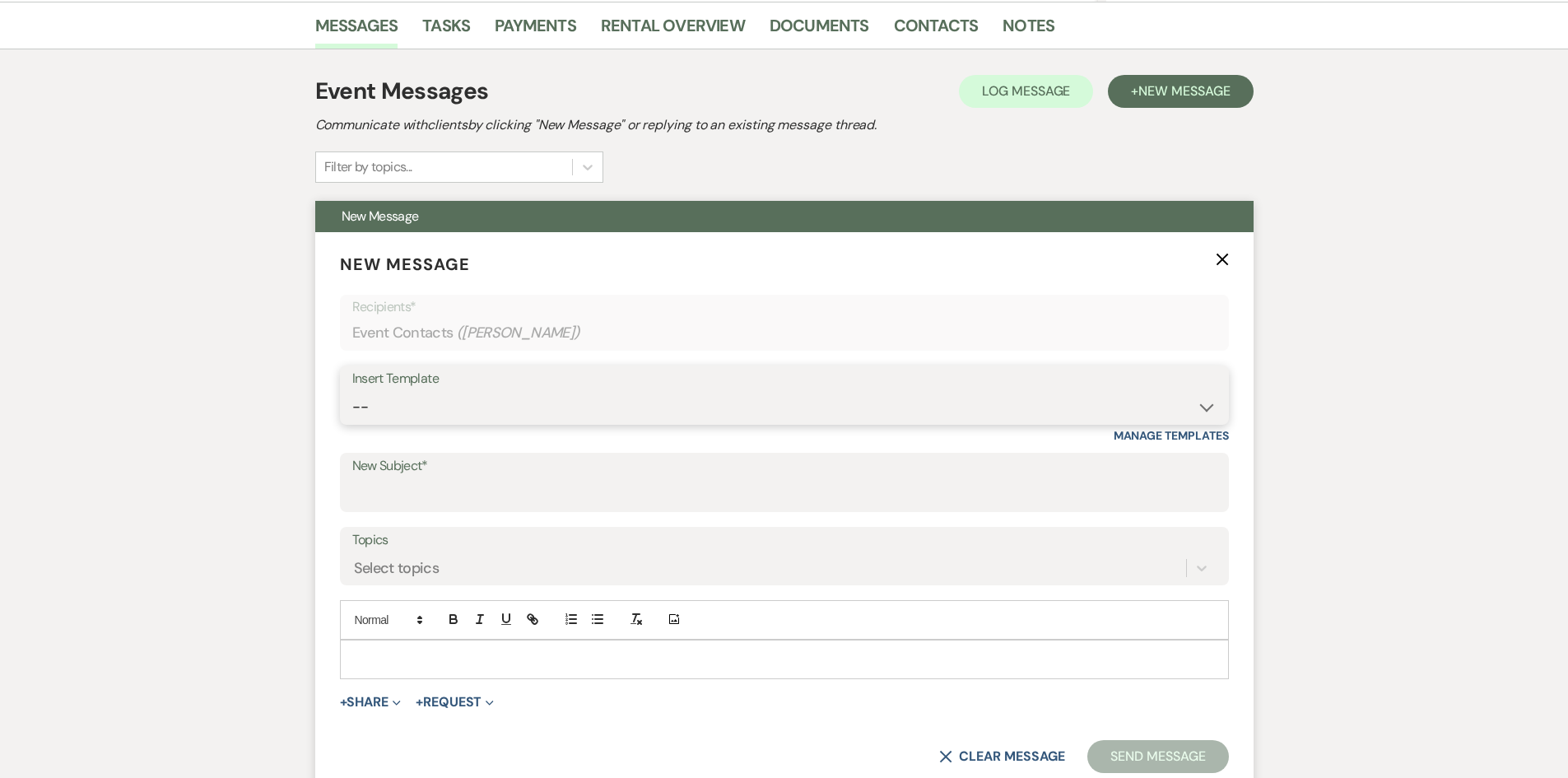 click on "-- Weven Planning Portal Introduction (Booked Events) Initial Inquiry Response Tour Request Response Follow Up Contract (Pre-Booked Leads) GV NEW LEAD Wedding Inquiry Response GV NEW LEAD Social Inquiry Response GV NEW LEAD Corporate Inquiry Response GV - FIRST CONTACT GV - 1st Follow Up GV- 2nd Follow Up GV- 3rd Follow Up(WEDDING) GV- 3rd Follow Up(NON-WEDDING) GV- 4th Follow Up GV- 5th Follow Up GV- 6th Follow Up WELCOME TO WEVEN (WEDDING - Booked Events) GV - Post Booking Email Copy of WELCOME TO WEVEN (NON WEDDING- Booked Events) GV - Post Tour Email GV - Tour Follow up 1 GV - Tour Follow up 2 GV - Tour Follow up 3 GV - Tour Follow up 4 One Month Out Details Email! Post Booking Contact 1 - GV 30 Days before! - GV 30 Days Post Booking Contact - has portal access - GV 60 Days Before Event- GV GV- FINAL FOLLOW UP 60 Days Post Booking Contact - GV 1/2 YEAR AWAY - GV 30 Days Post Booking Contact - no portal access - GV 90 days post booking contact - GV GV - Post Evening Tours Email" at bounding box center (784, 407) 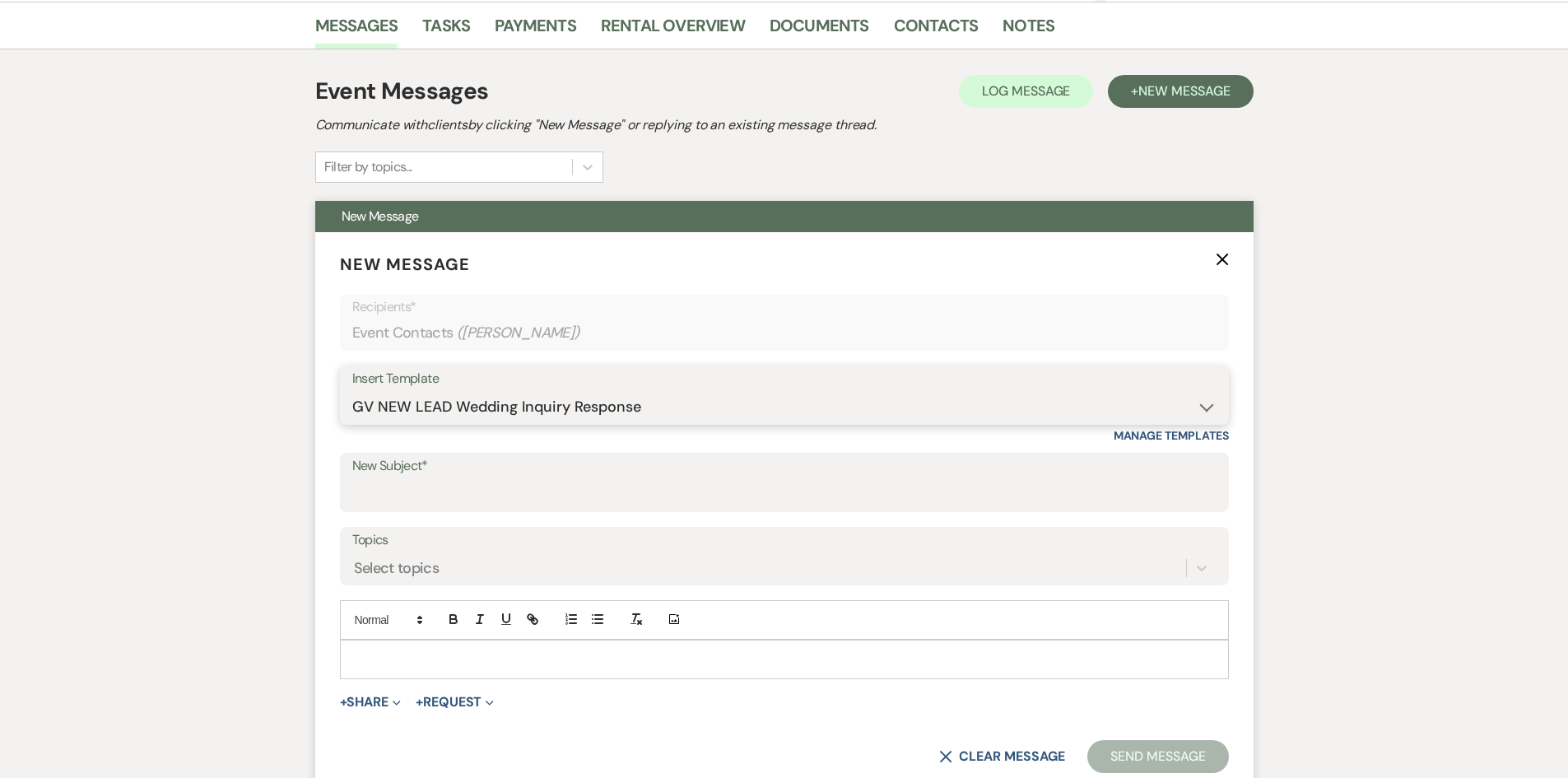click on "-- Weven Planning Portal Introduction (Booked Events) Initial Inquiry Response Tour Request Response Follow Up Contract (Pre-Booked Leads) GV NEW LEAD Wedding Inquiry Response GV NEW LEAD Social Inquiry Response GV NEW LEAD Corporate Inquiry Response GV - FIRST CONTACT GV - 1st Follow Up GV- 2nd Follow Up GV- 3rd Follow Up(WEDDING) GV- 3rd Follow Up(NON-WEDDING) GV- 4th Follow Up GV- 5th Follow Up GV- 6th Follow Up WELCOME TO WEVEN (WEDDING - Booked Events) GV - Post Booking Email Copy of WELCOME TO WEVEN (NON WEDDING- Booked Events) GV - Post Tour Email GV - Tour Follow up 1 GV - Tour Follow up 2 GV - Tour Follow up 3 GV - Tour Follow up 4 One Month Out Details Email! Post Booking Contact 1 - GV 30 Days before! - GV 30 Days Post Booking Contact - has portal access - GV 60 Days Before Event- GV GV- FINAL FOLLOW UP 60 Days Post Booking Contact - GV 1/2 YEAR AWAY - GV 30 Days Post Booking Contact - no portal access - GV 90 days post booking contact - GV GV - Post Evening Tours Email" at bounding box center [784, 407] 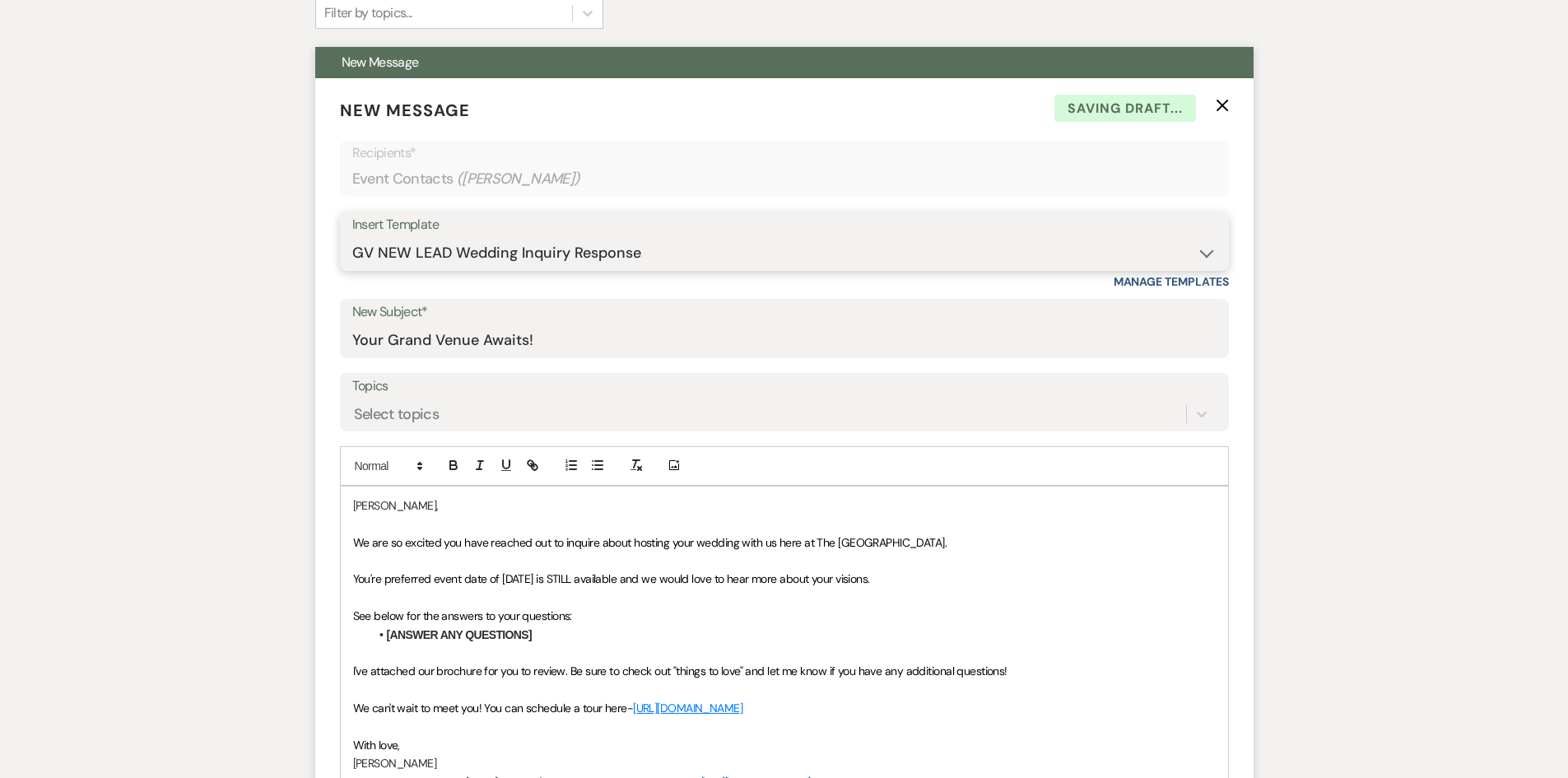 scroll, scrollTop: 576, scrollLeft: 0, axis: vertical 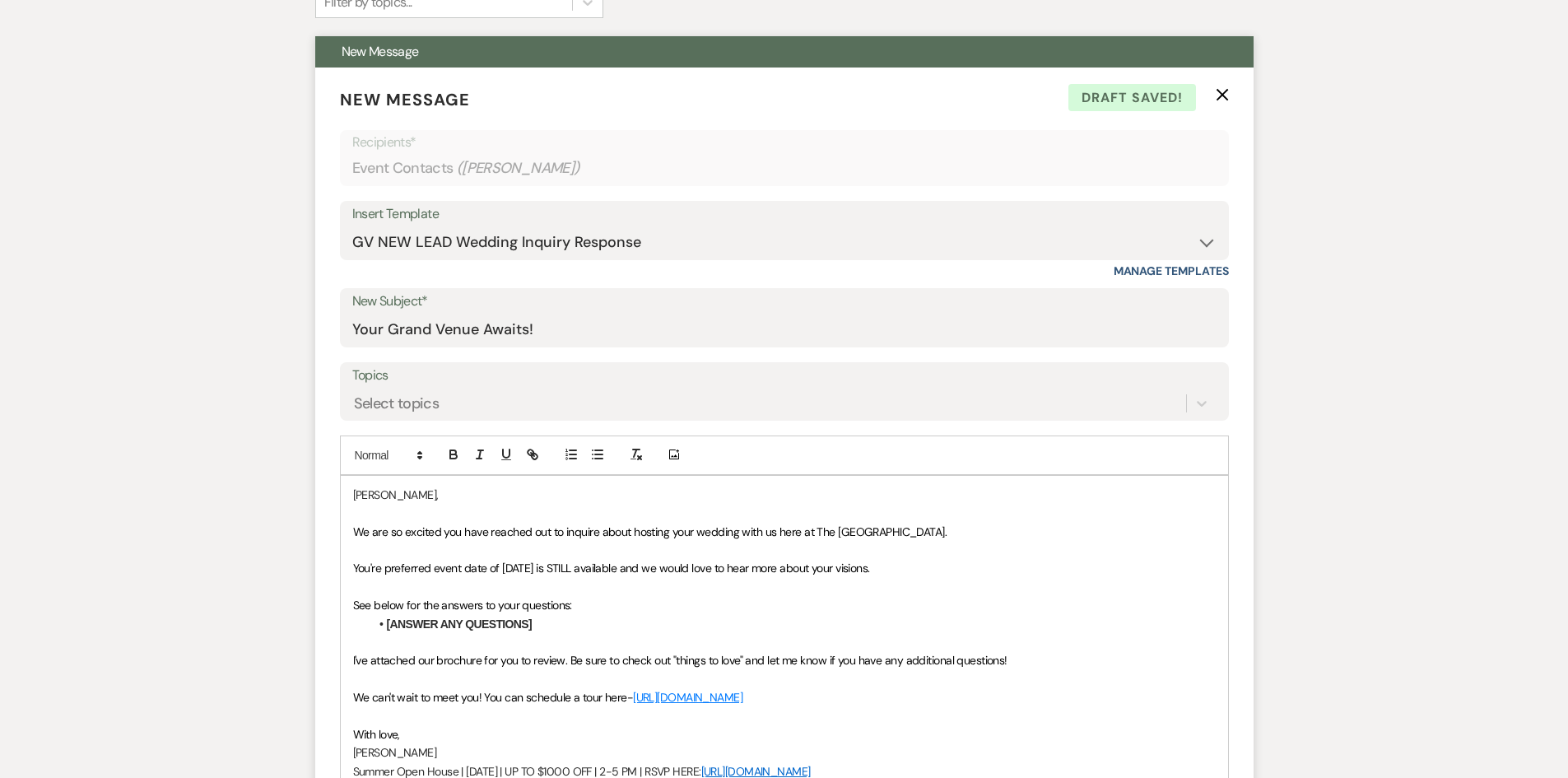 drag, startPoint x: 915, startPoint y: 571, endPoint x: 318, endPoint y: 575, distance: 597.0134 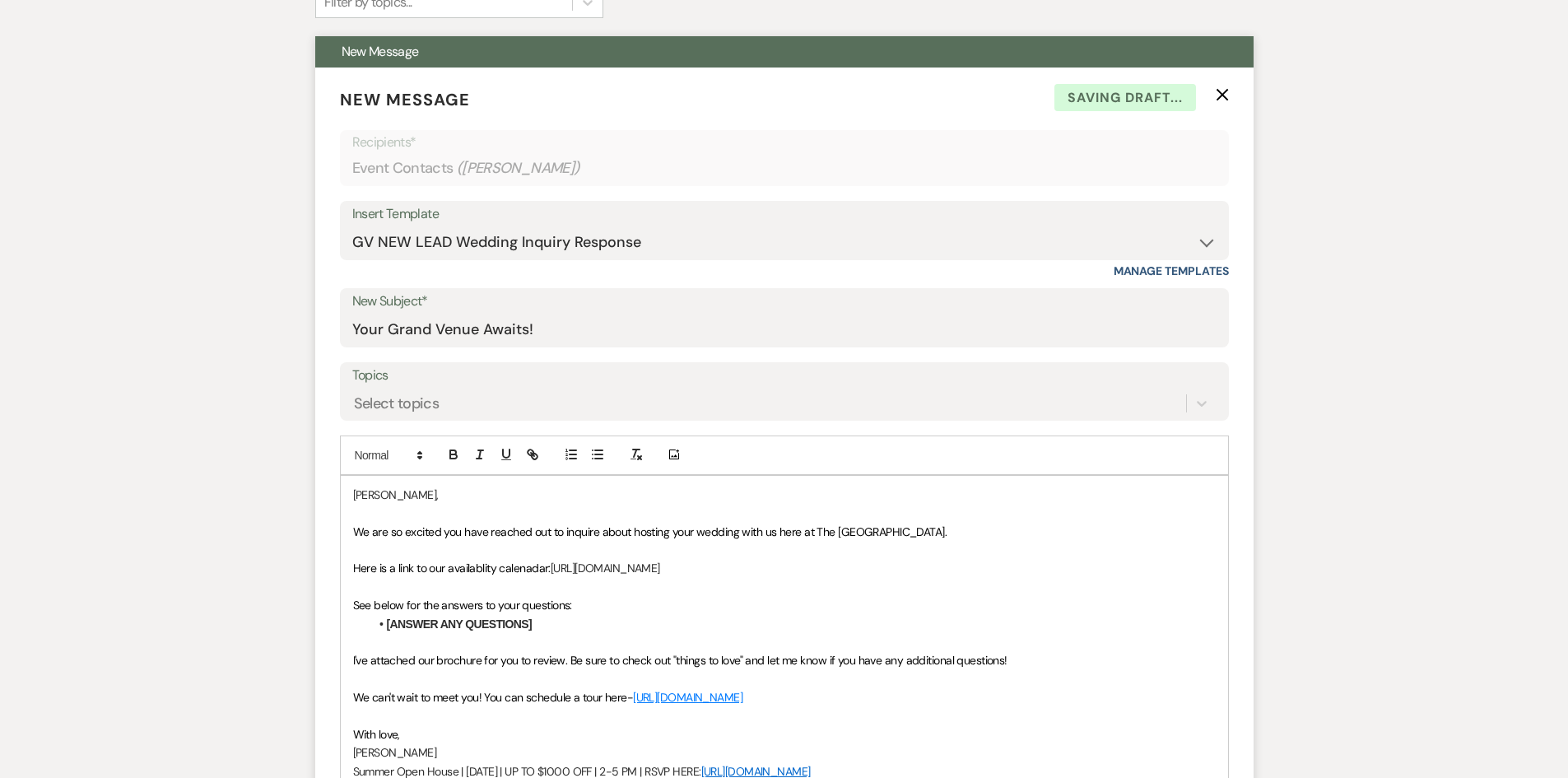 drag, startPoint x: 1021, startPoint y: 586, endPoint x: 528, endPoint y: 572, distance: 493.1987 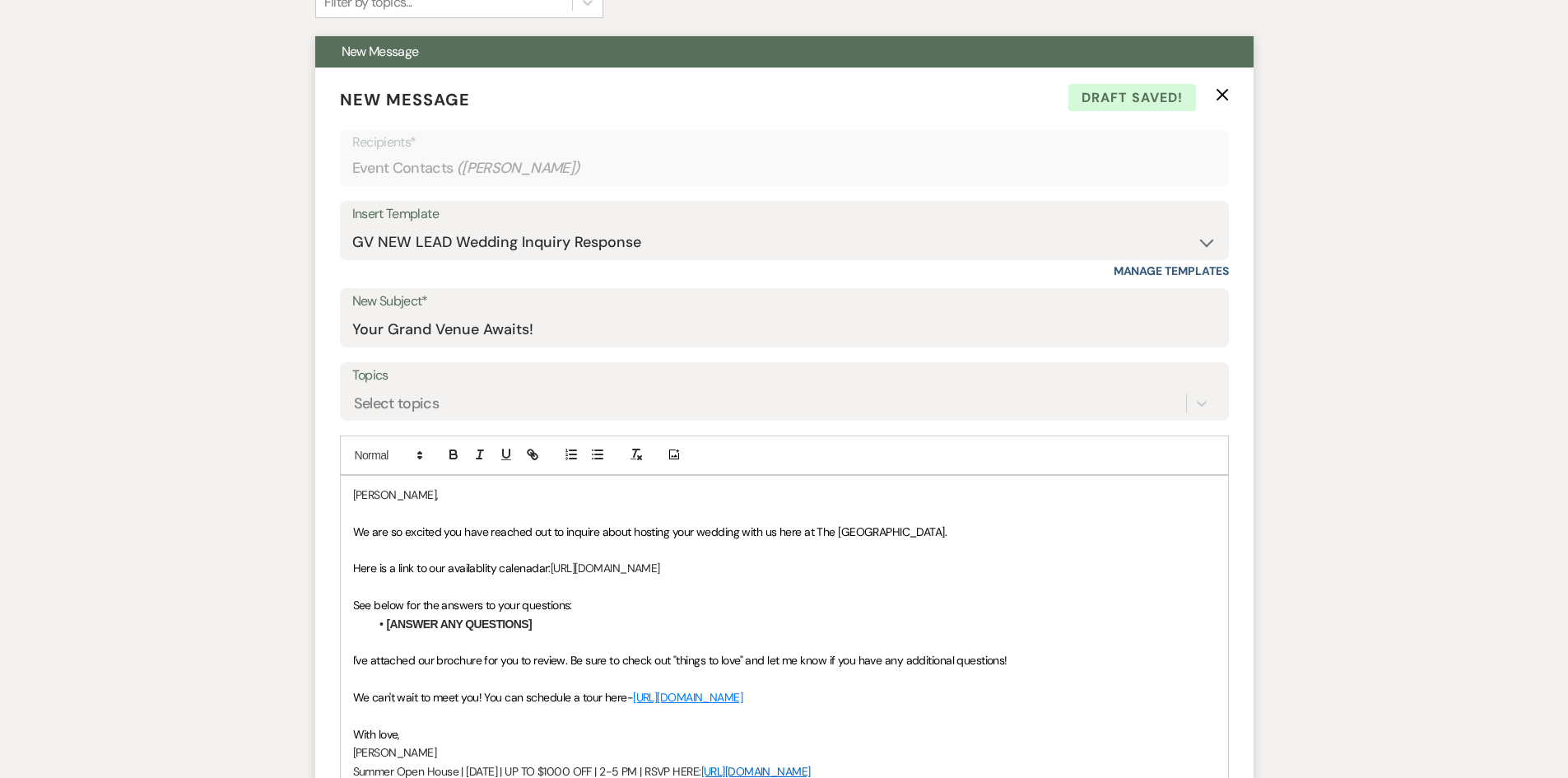 click on "Here is a link to our availablity calenadar:" at bounding box center (452, 568) 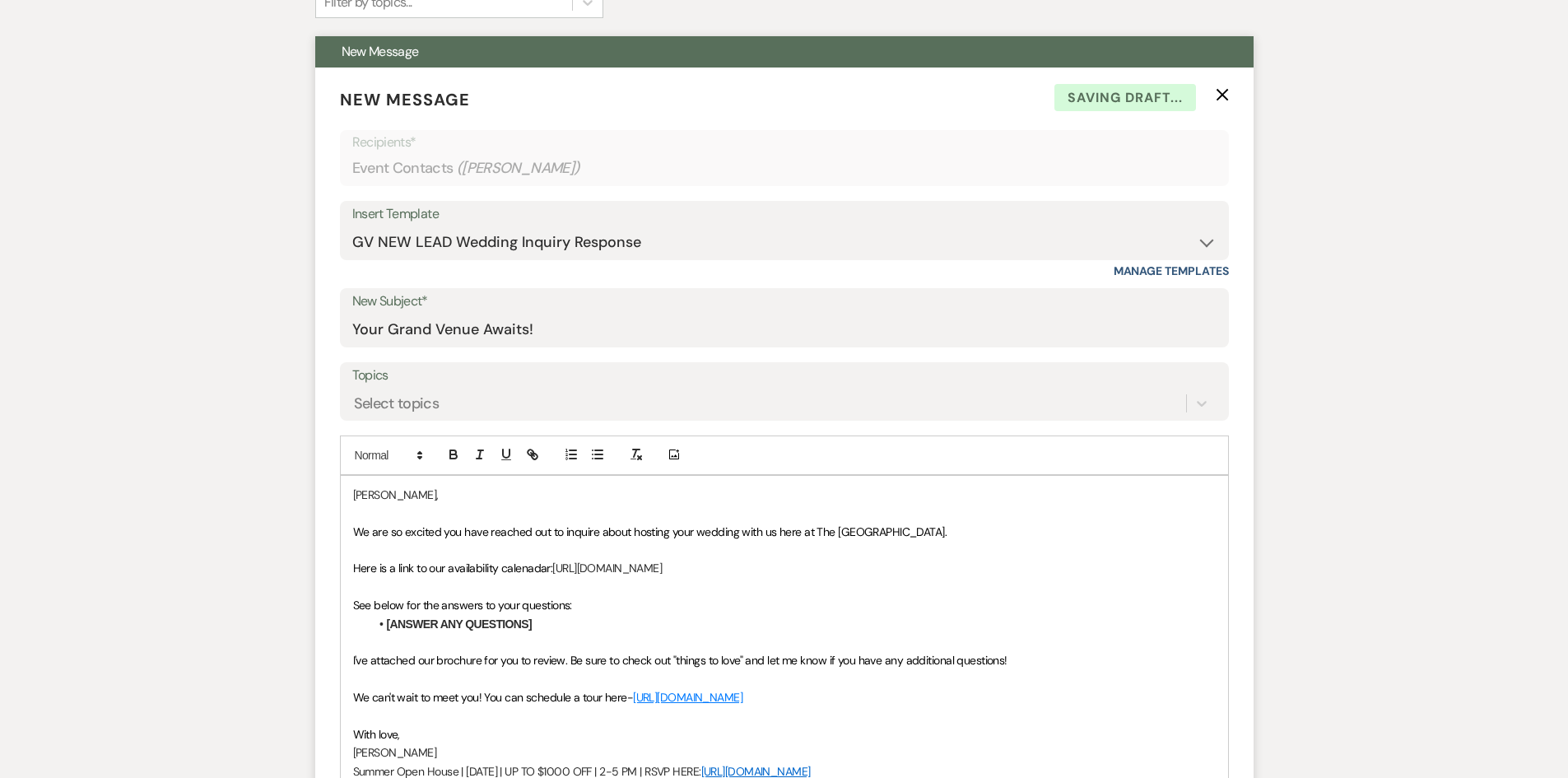 click on "Here is a link to our availability calenadar:" at bounding box center (453, 568) 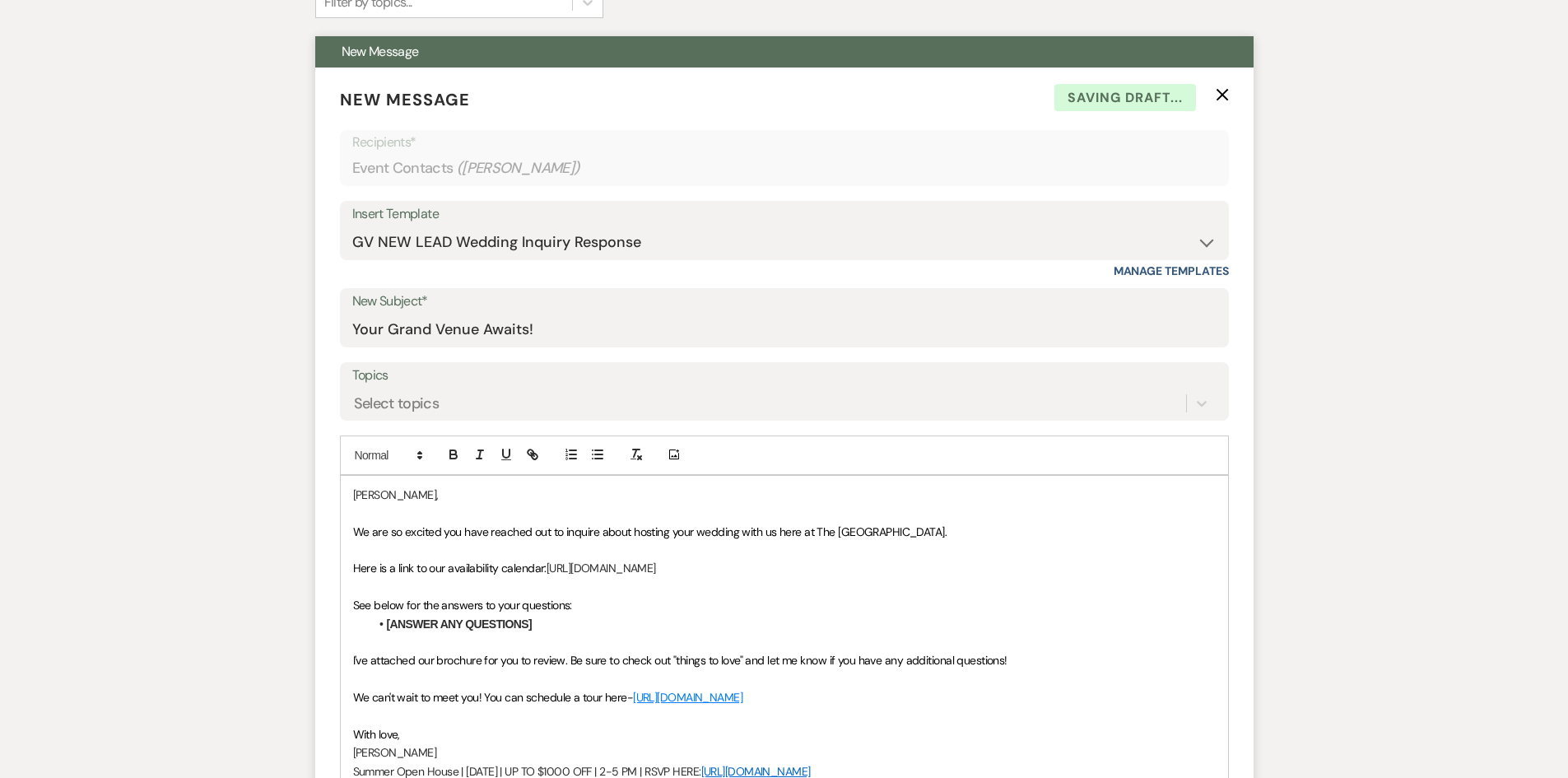 click on "Here is a link to our availability calendar:" at bounding box center [449, 568] 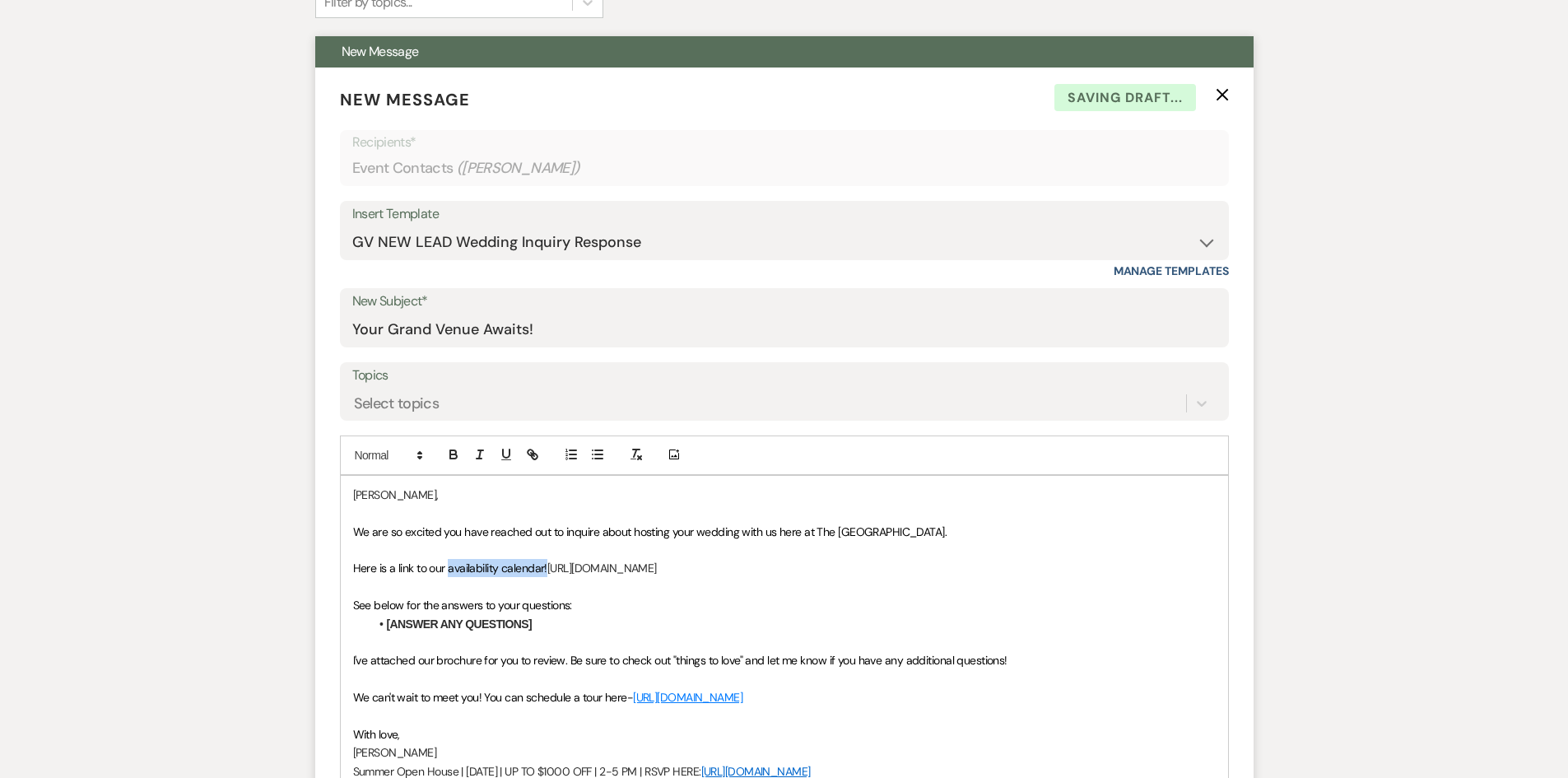 drag, startPoint x: 546, startPoint y: 570, endPoint x: 449, endPoint y: 568, distance: 97.020616 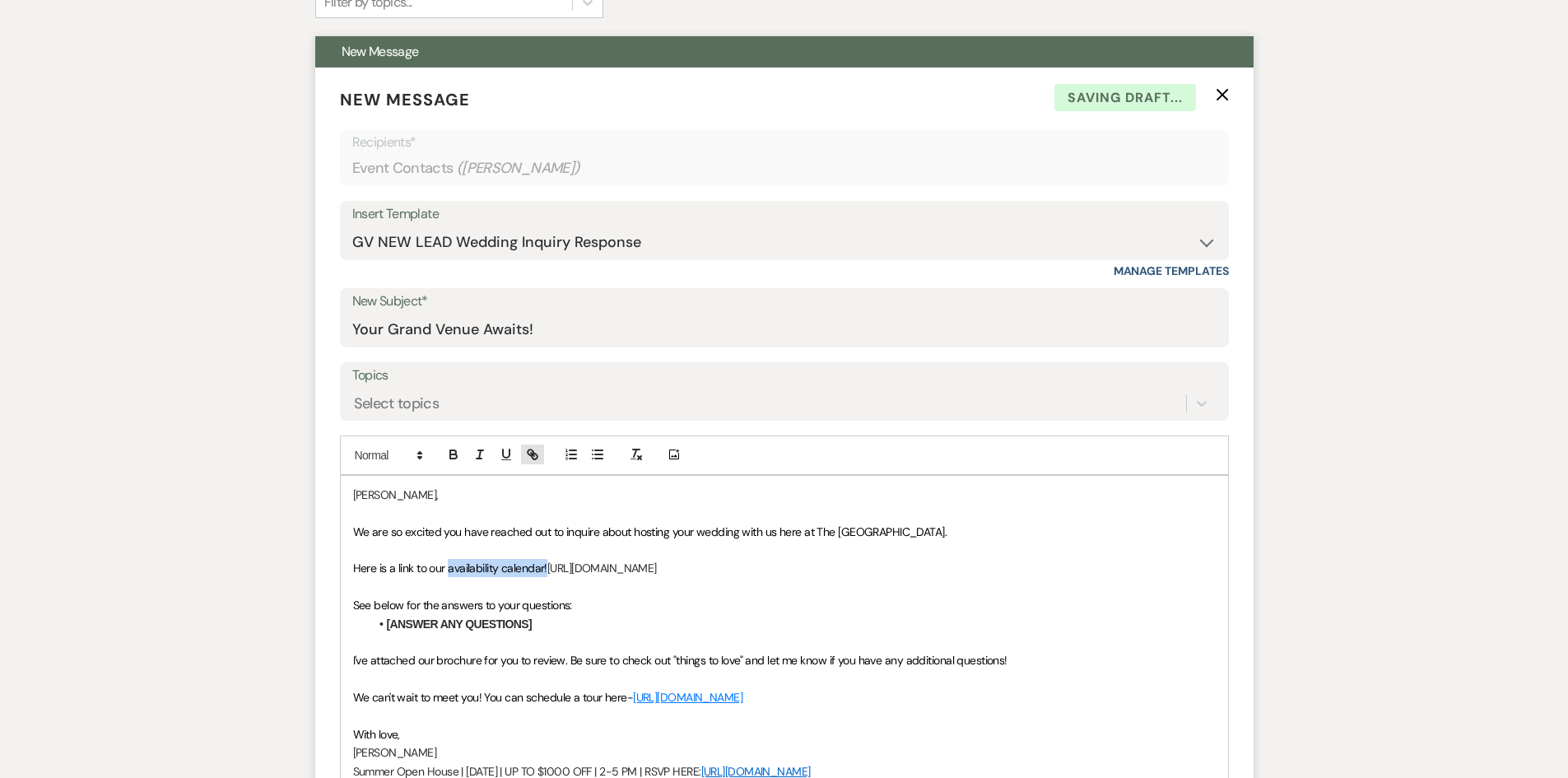 click 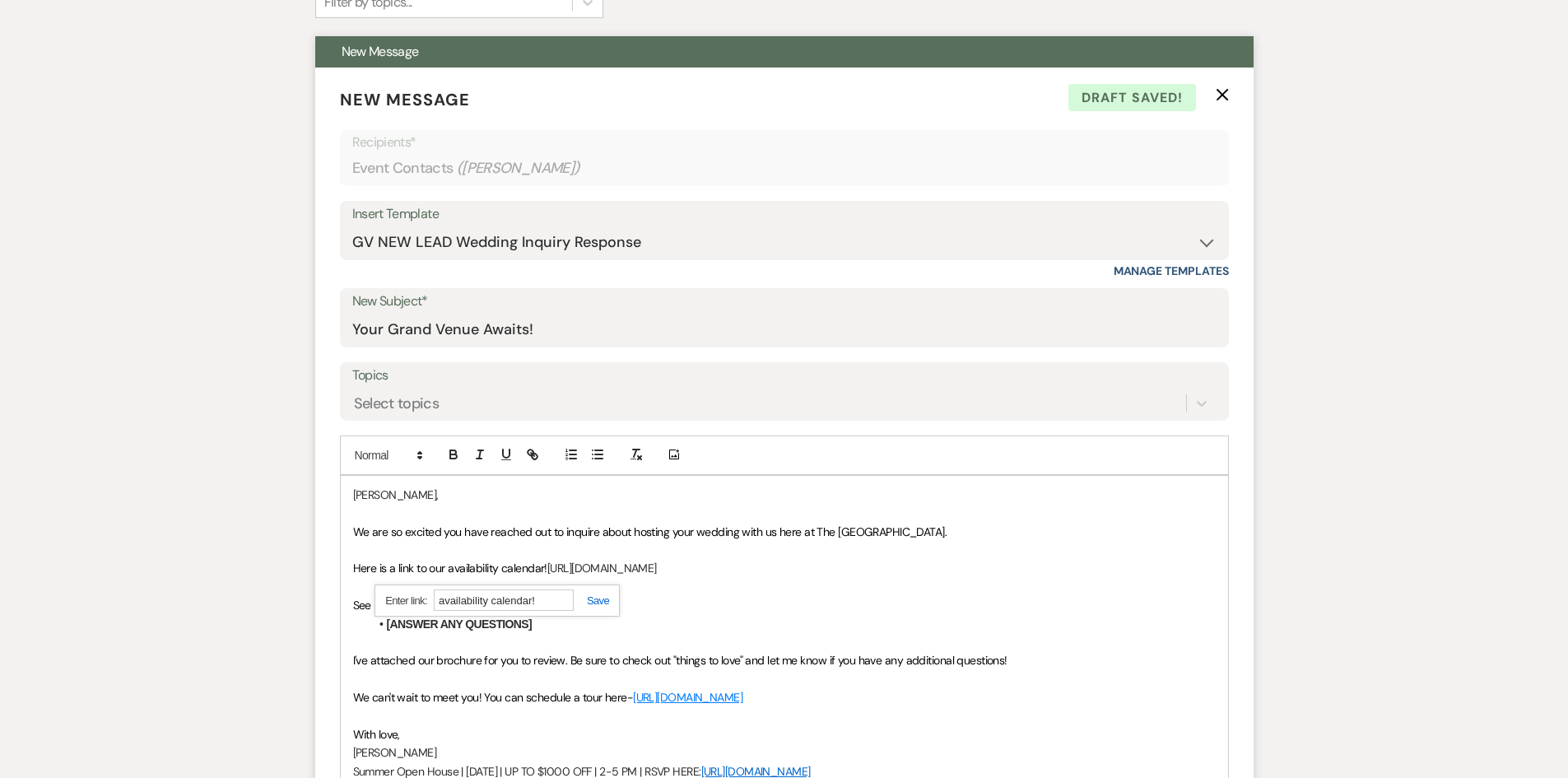 paste on "[URL][DOMAIN_NAME]" 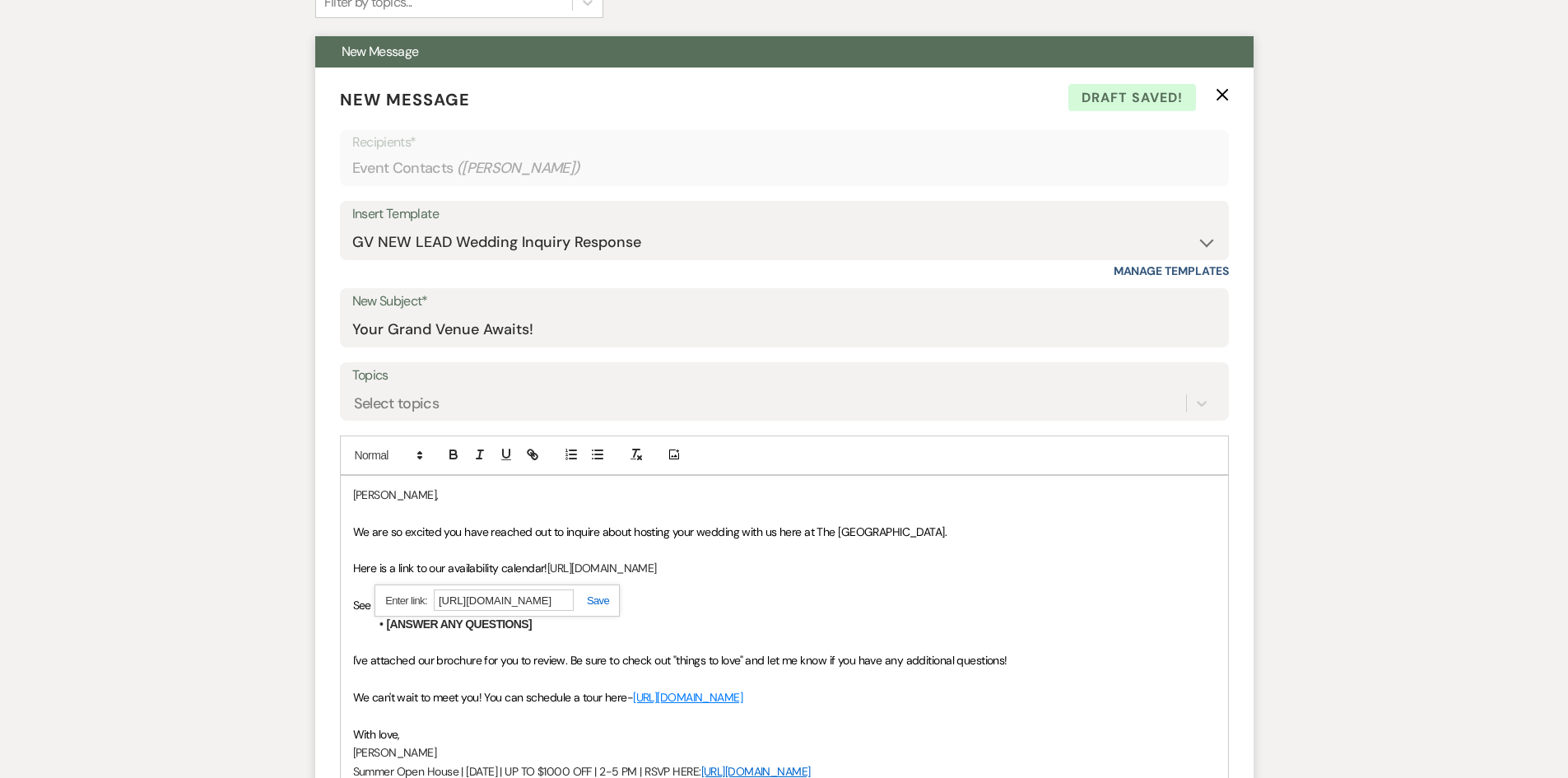 scroll, scrollTop: 0, scrollLeft: 863, axis: horizontal 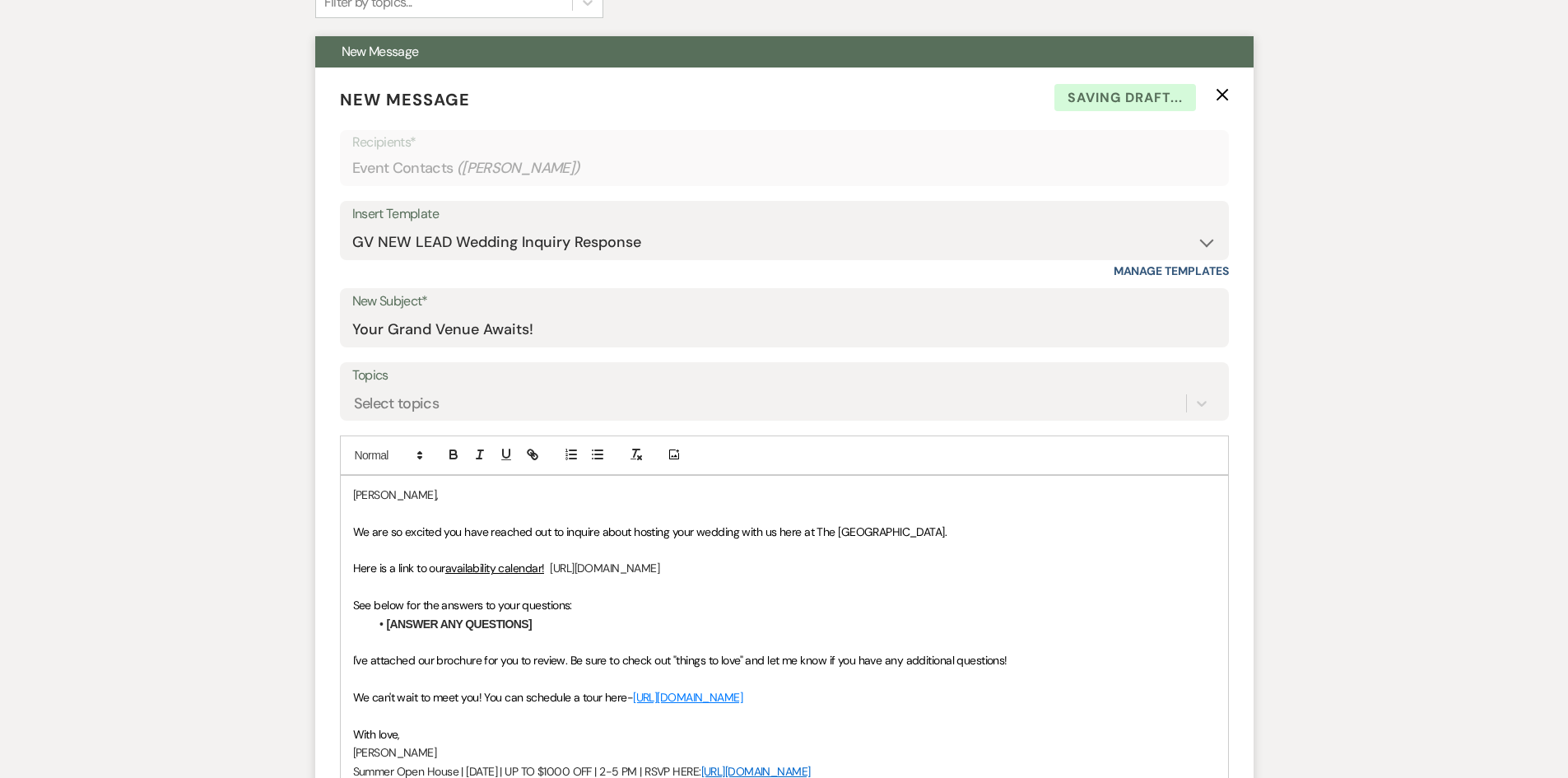 drag, startPoint x: 1006, startPoint y: 585, endPoint x: 549, endPoint y: 567, distance: 457.35435 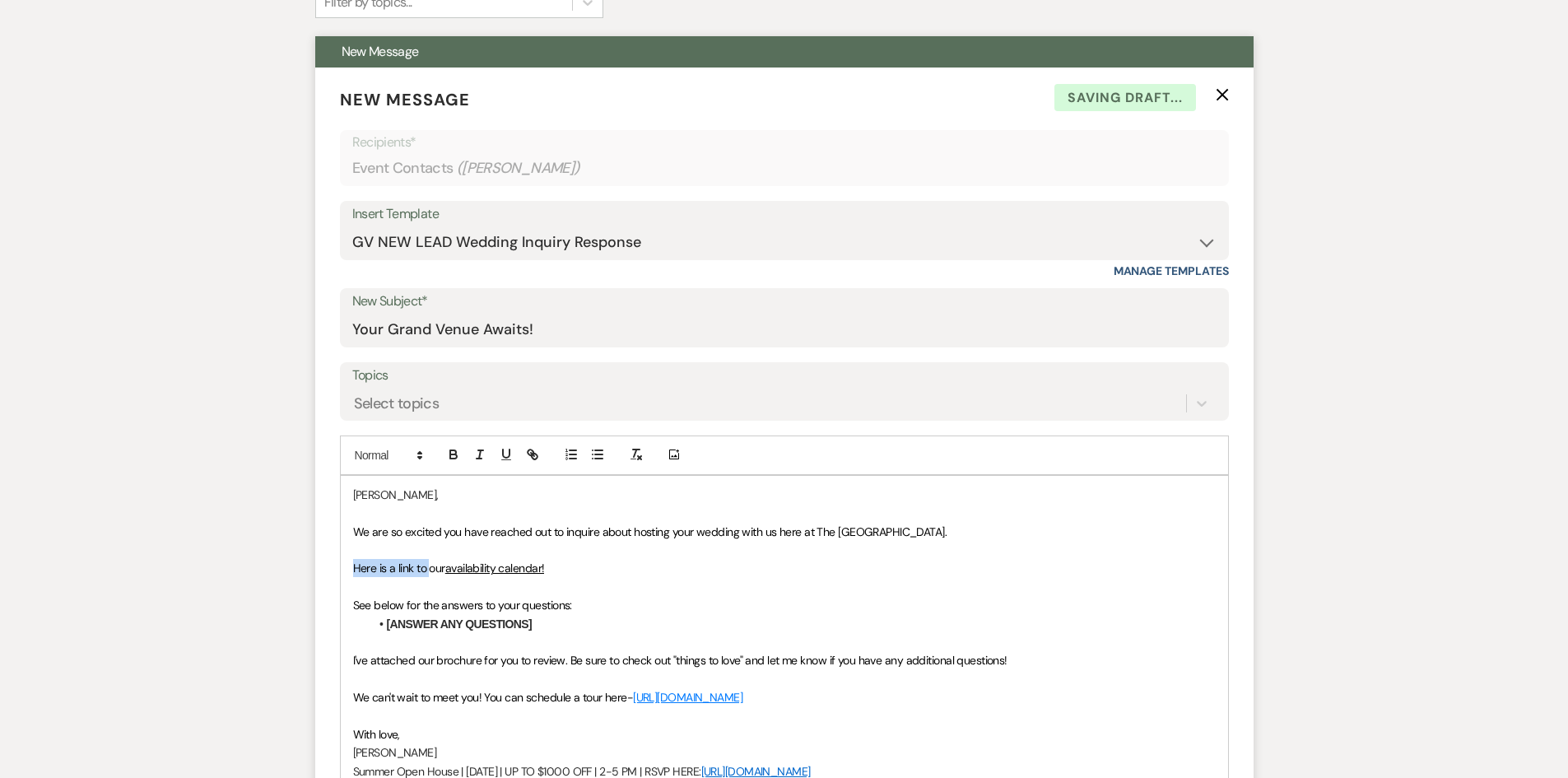 drag, startPoint x: 428, startPoint y: 569, endPoint x: 330, endPoint y: 569, distance: 98 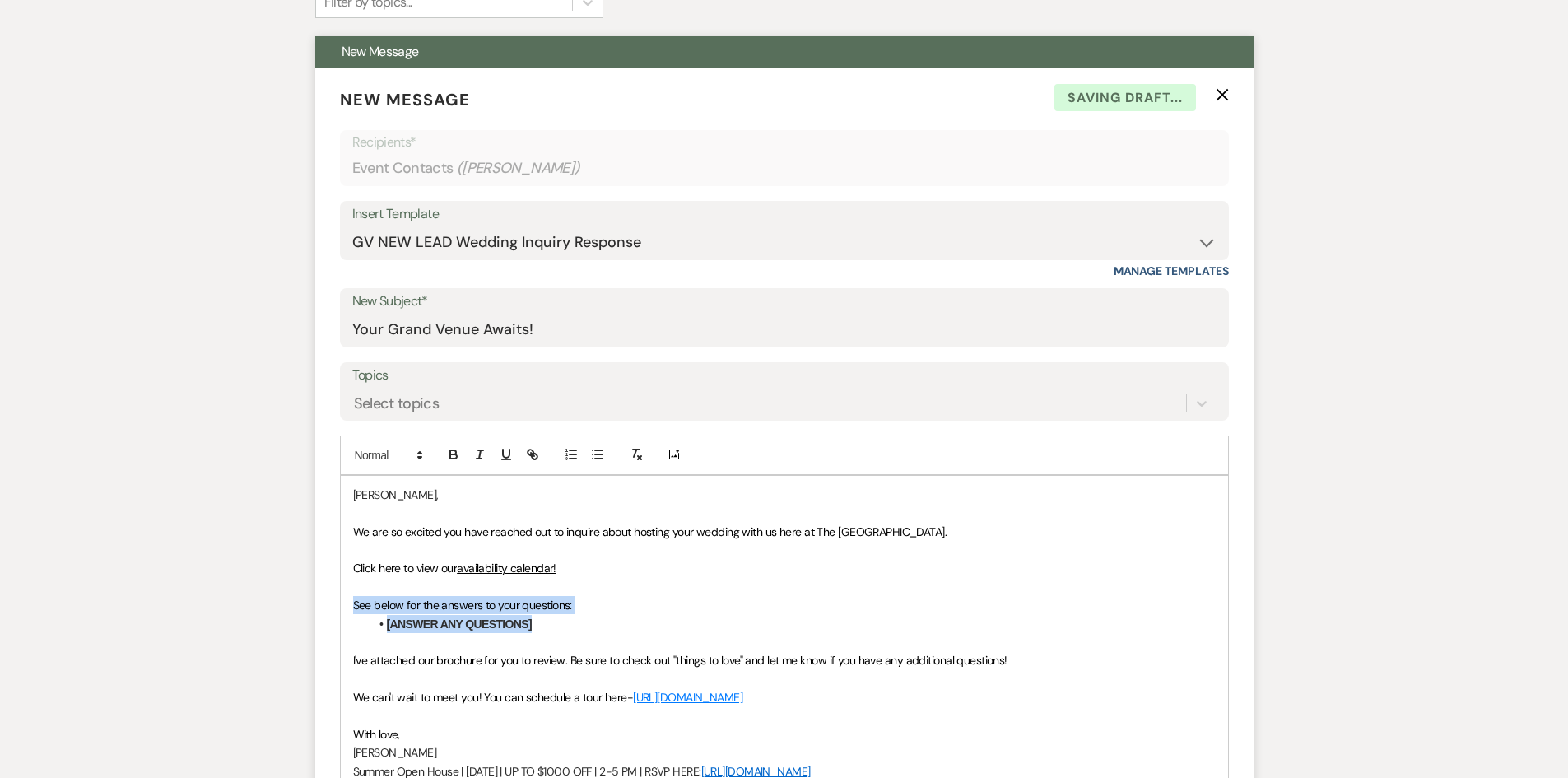 drag, startPoint x: 538, startPoint y: 621, endPoint x: 332, endPoint y: 599, distance: 207.17143 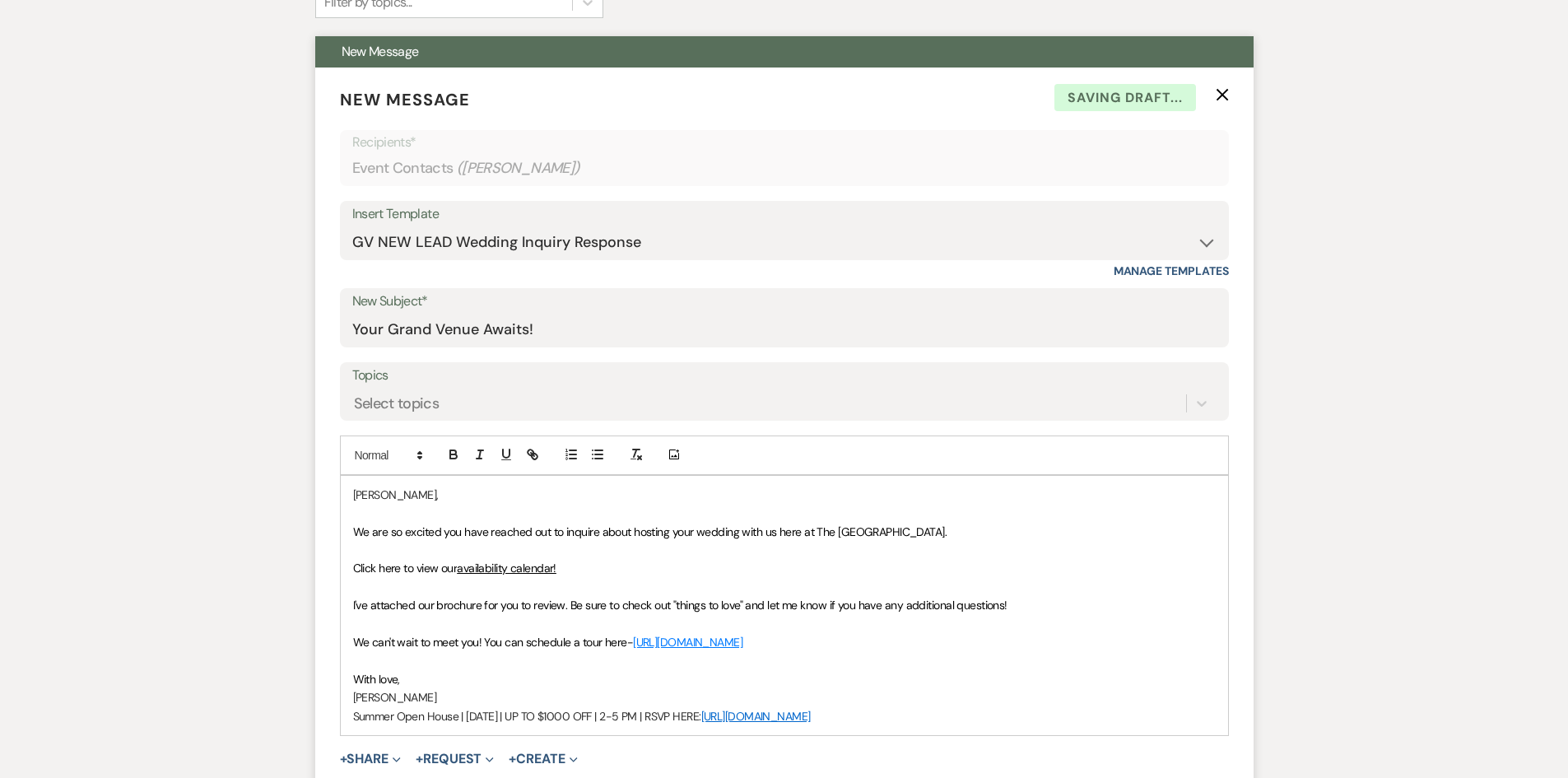 drag, startPoint x: 926, startPoint y: 642, endPoint x: 479, endPoint y: 645, distance: 447.0101 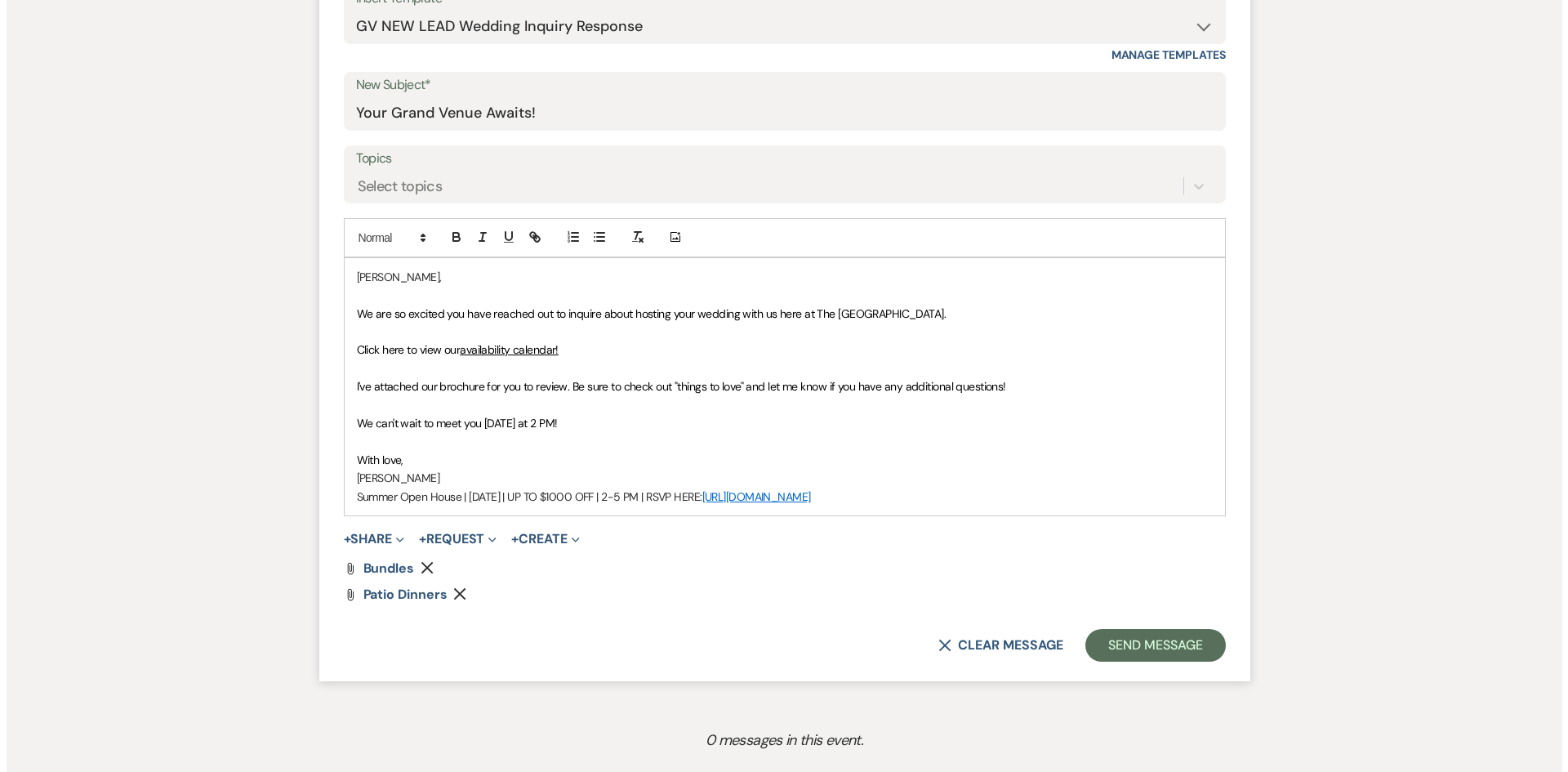 scroll, scrollTop: 817, scrollLeft: 0, axis: vertical 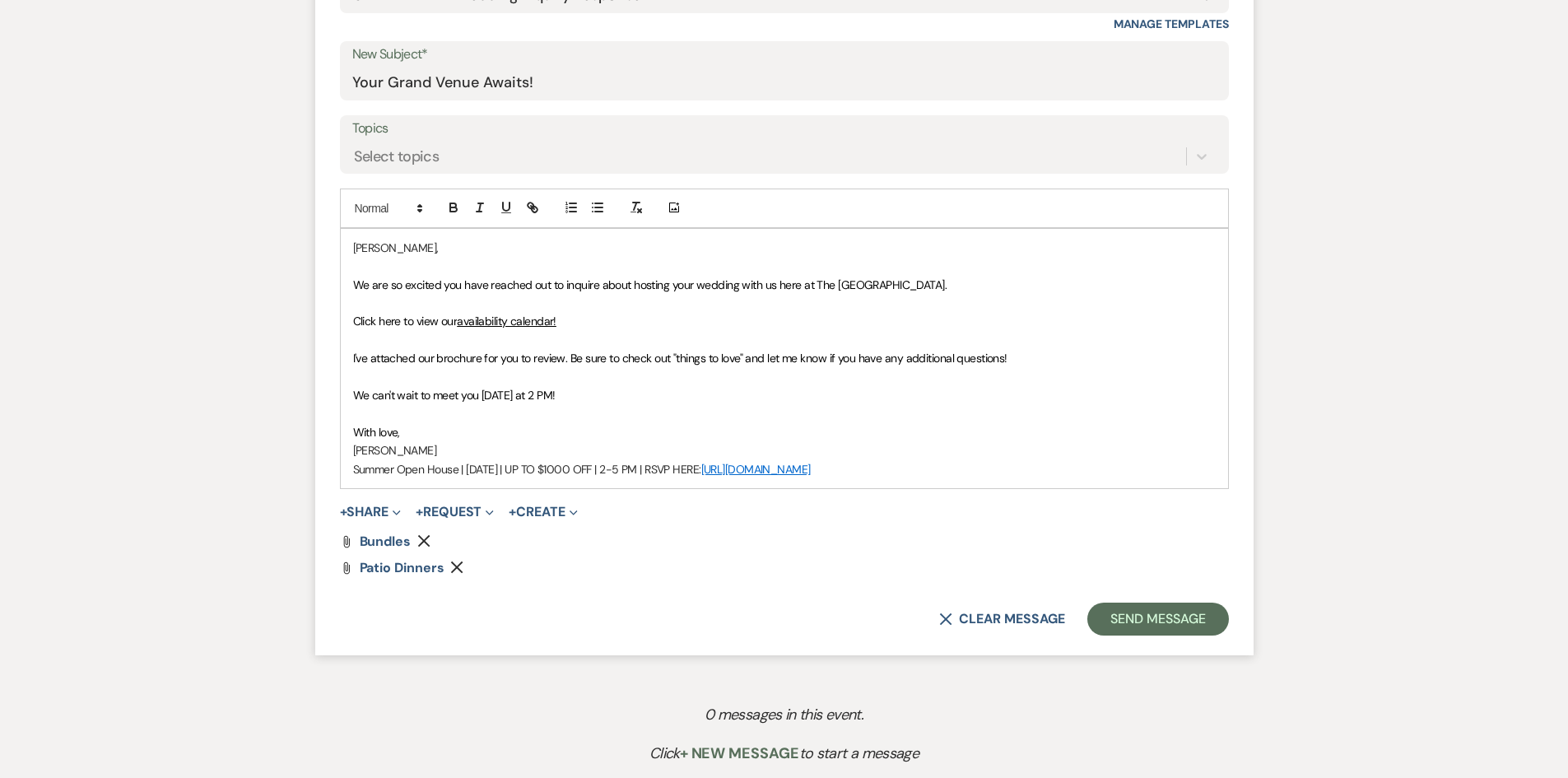 click on "Remove" 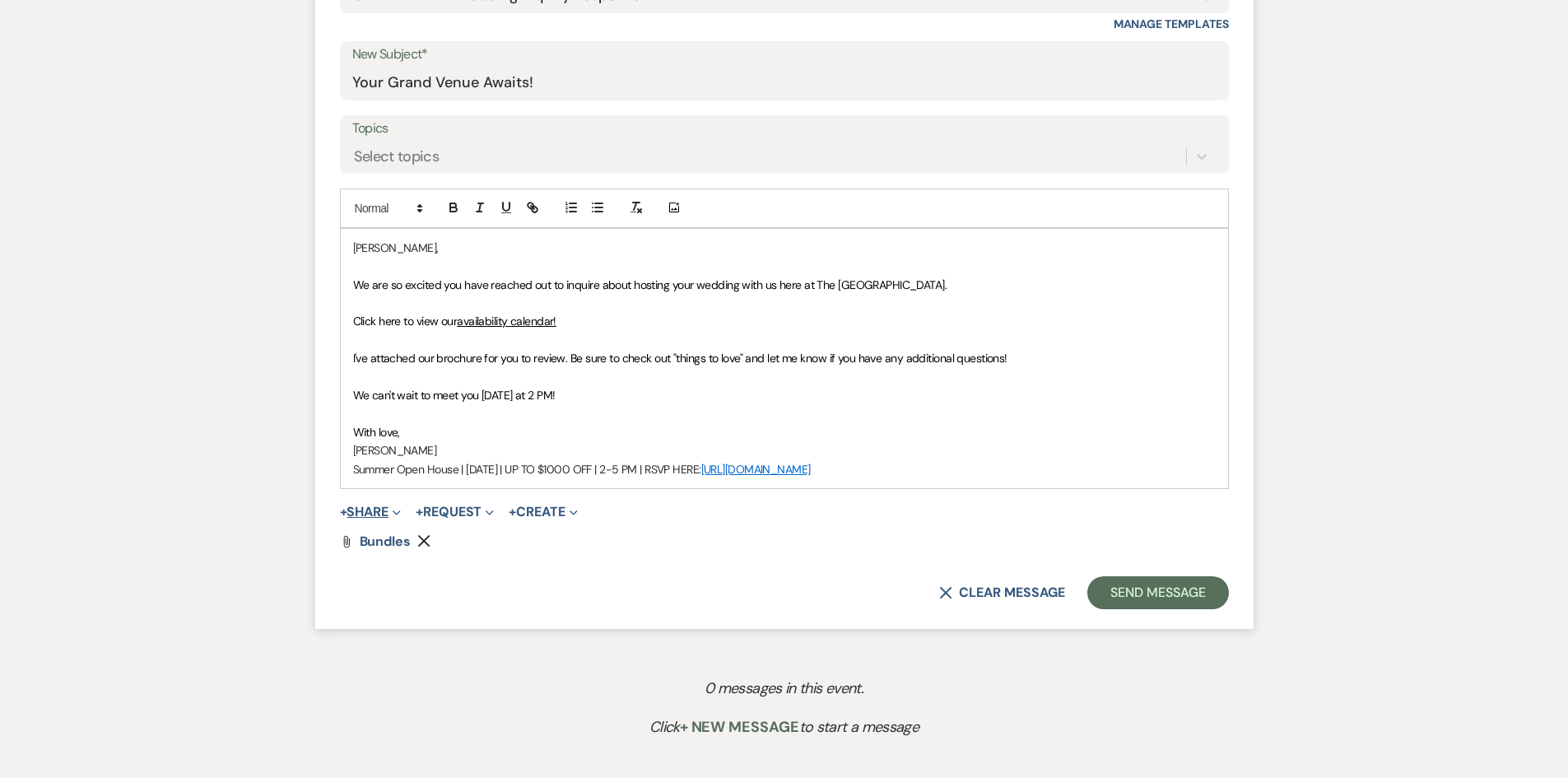 click on "+  Share Expand" at bounding box center [370, 512] 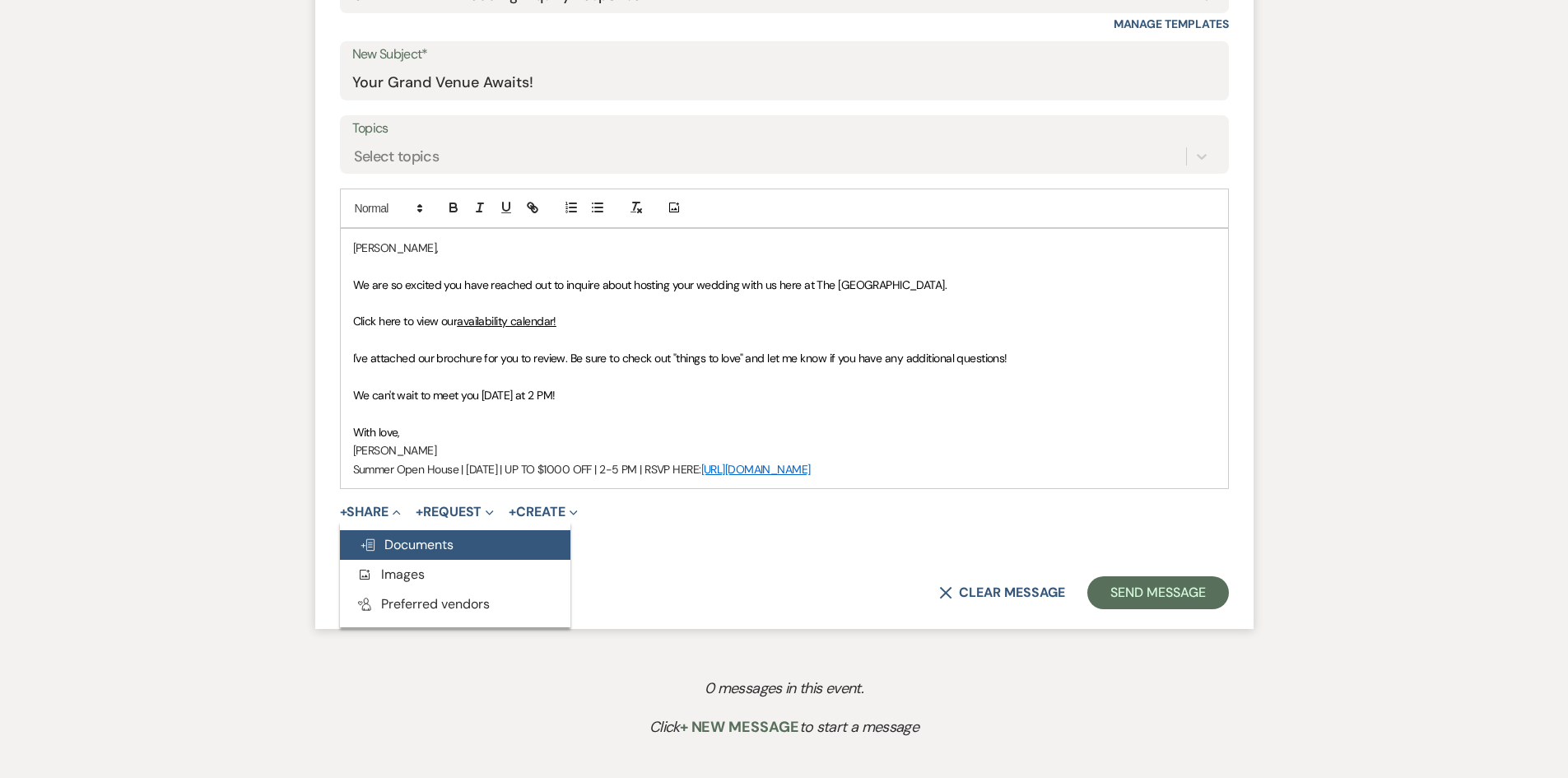 click on "Doc Upload Documents" at bounding box center (407, 544) 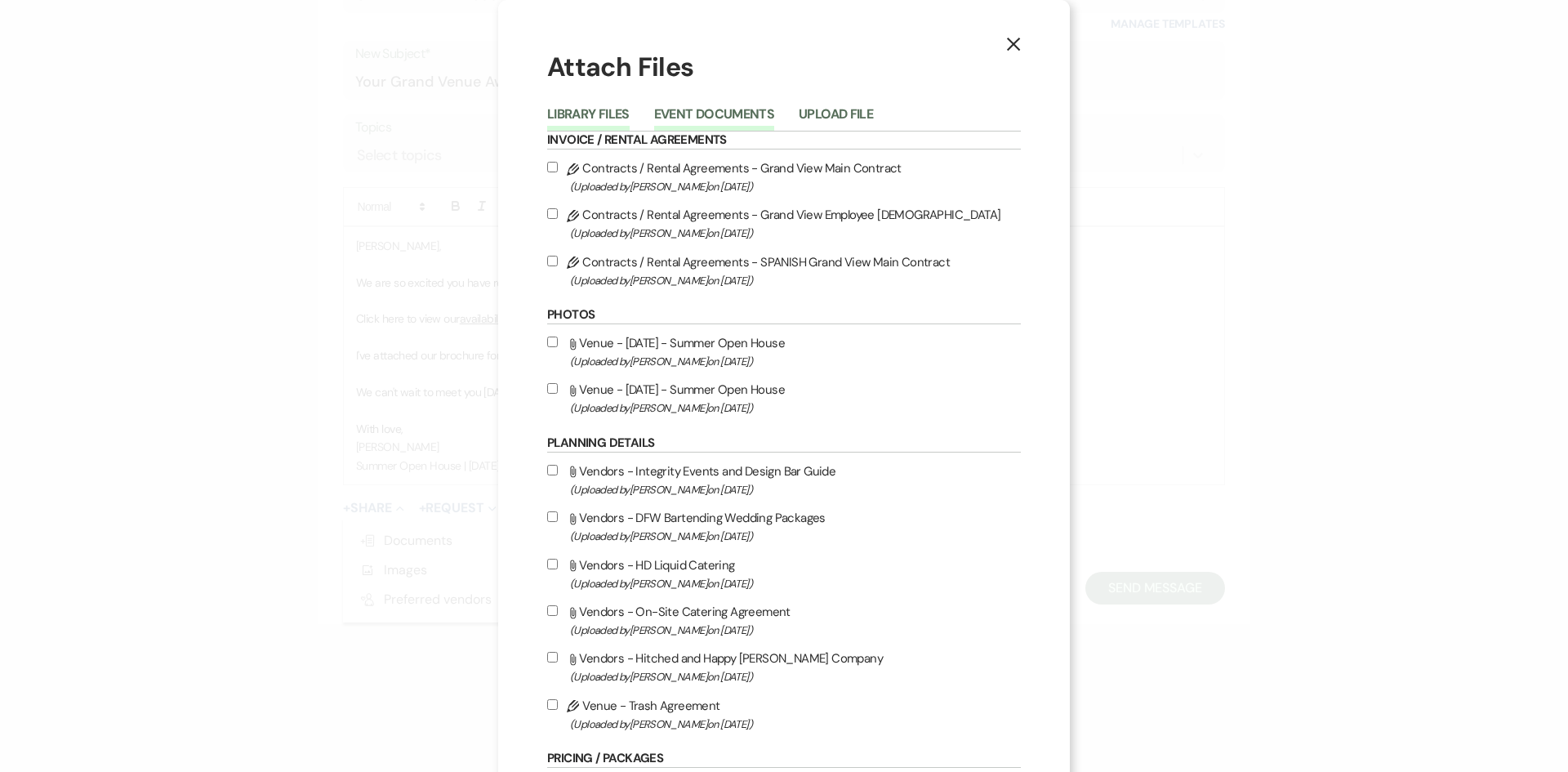 click on "Event Documents" at bounding box center [714, 119] 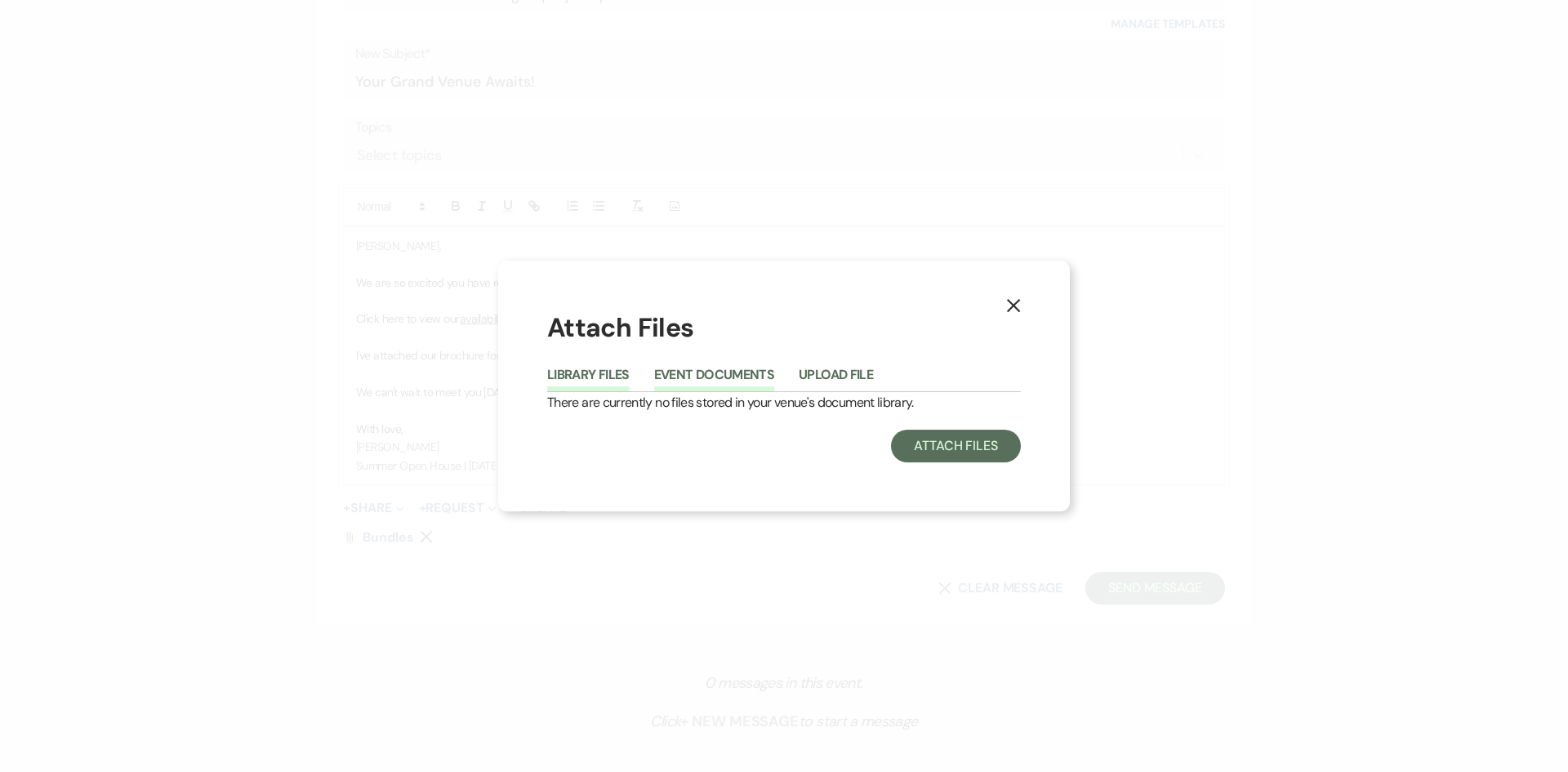 click on "Library Files" at bounding box center [588, 380] 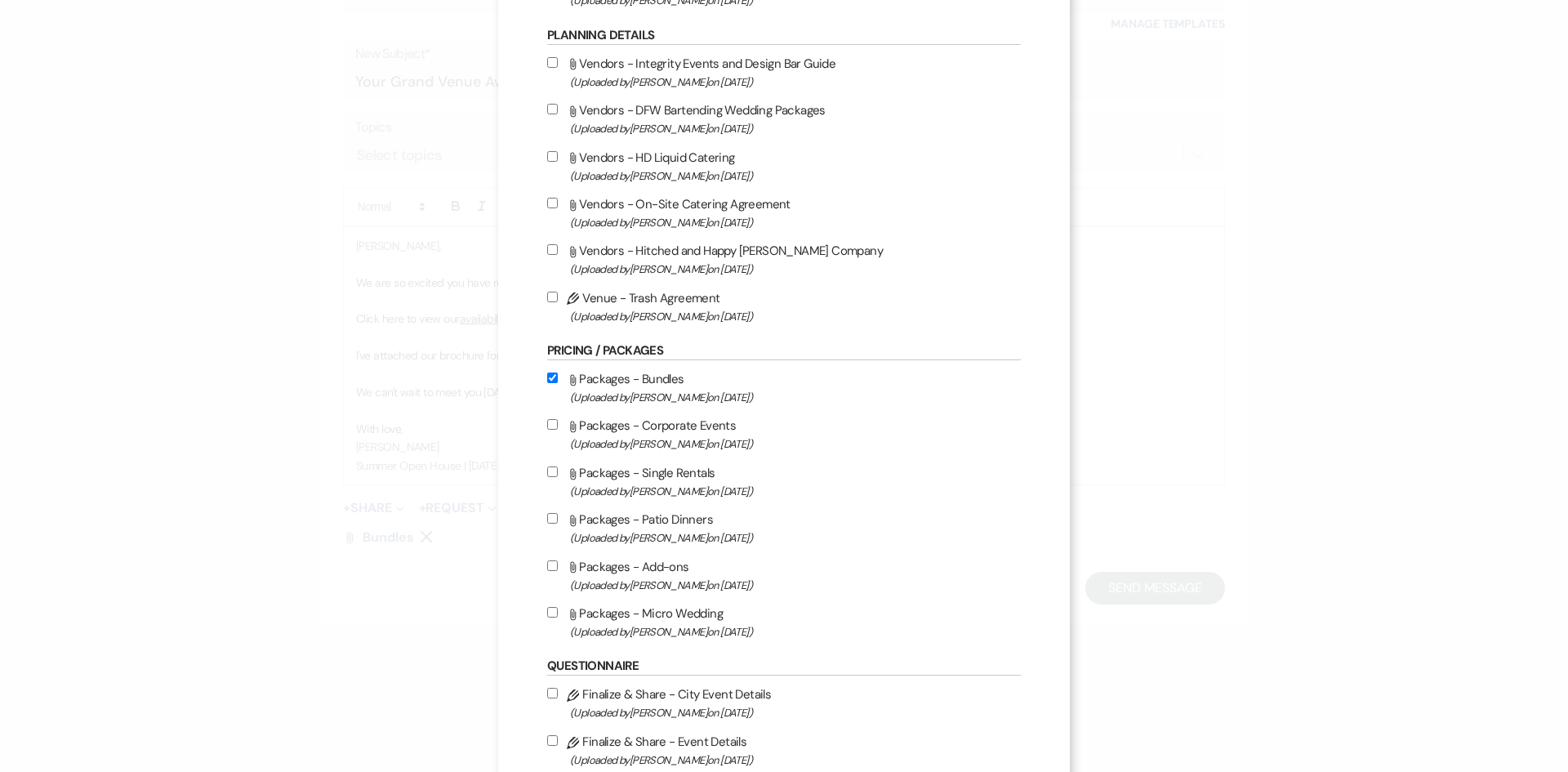 scroll, scrollTop: 408, scrollLeft: 0, axis: vertical 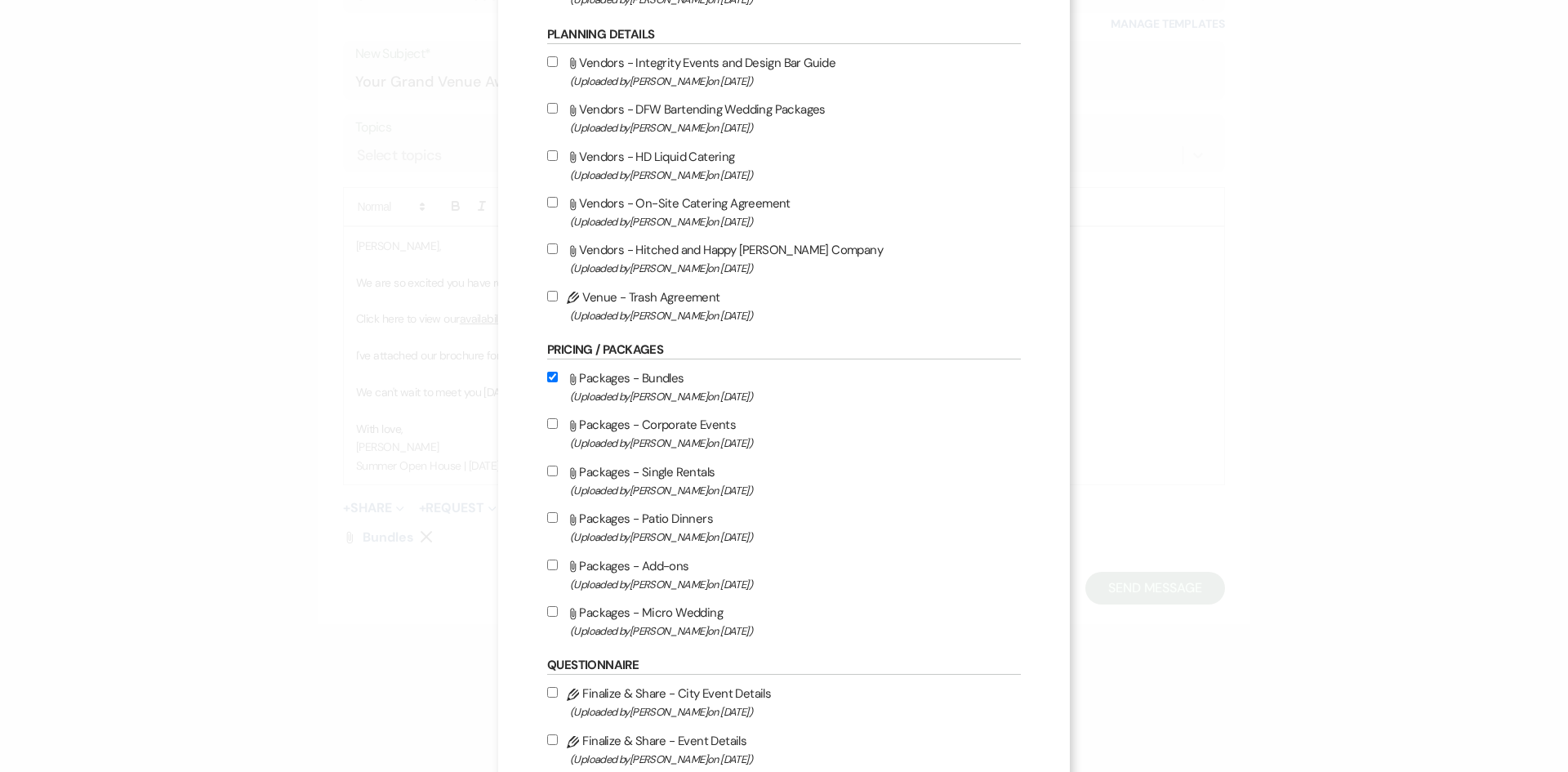 click on "(Uploaded by  [PERSON_NAME]  on   [DATE] )" at bounding box center [795, 490] 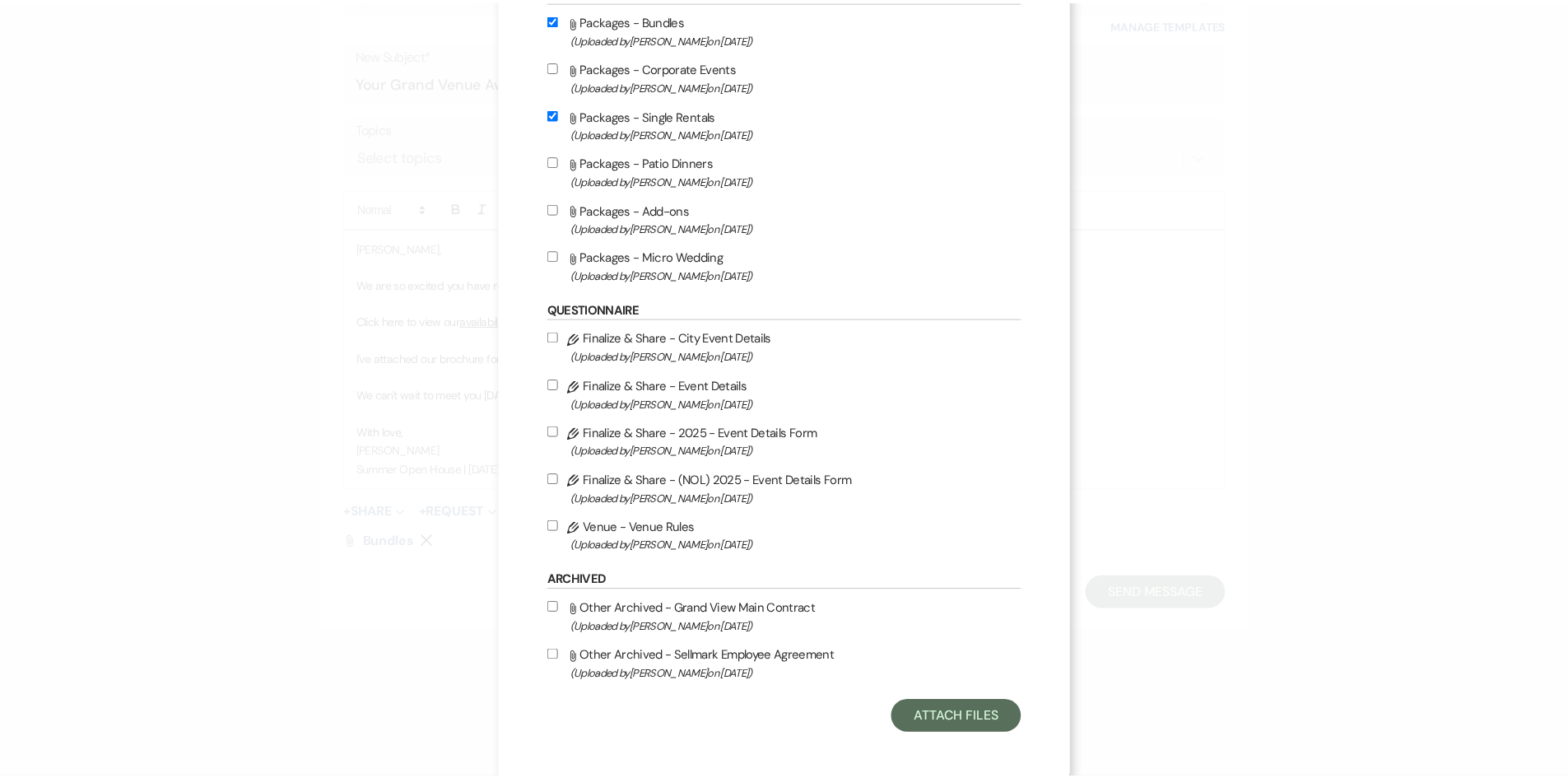 scroll, scrollTop: 778, scrollLeft: 0, axis: vertical 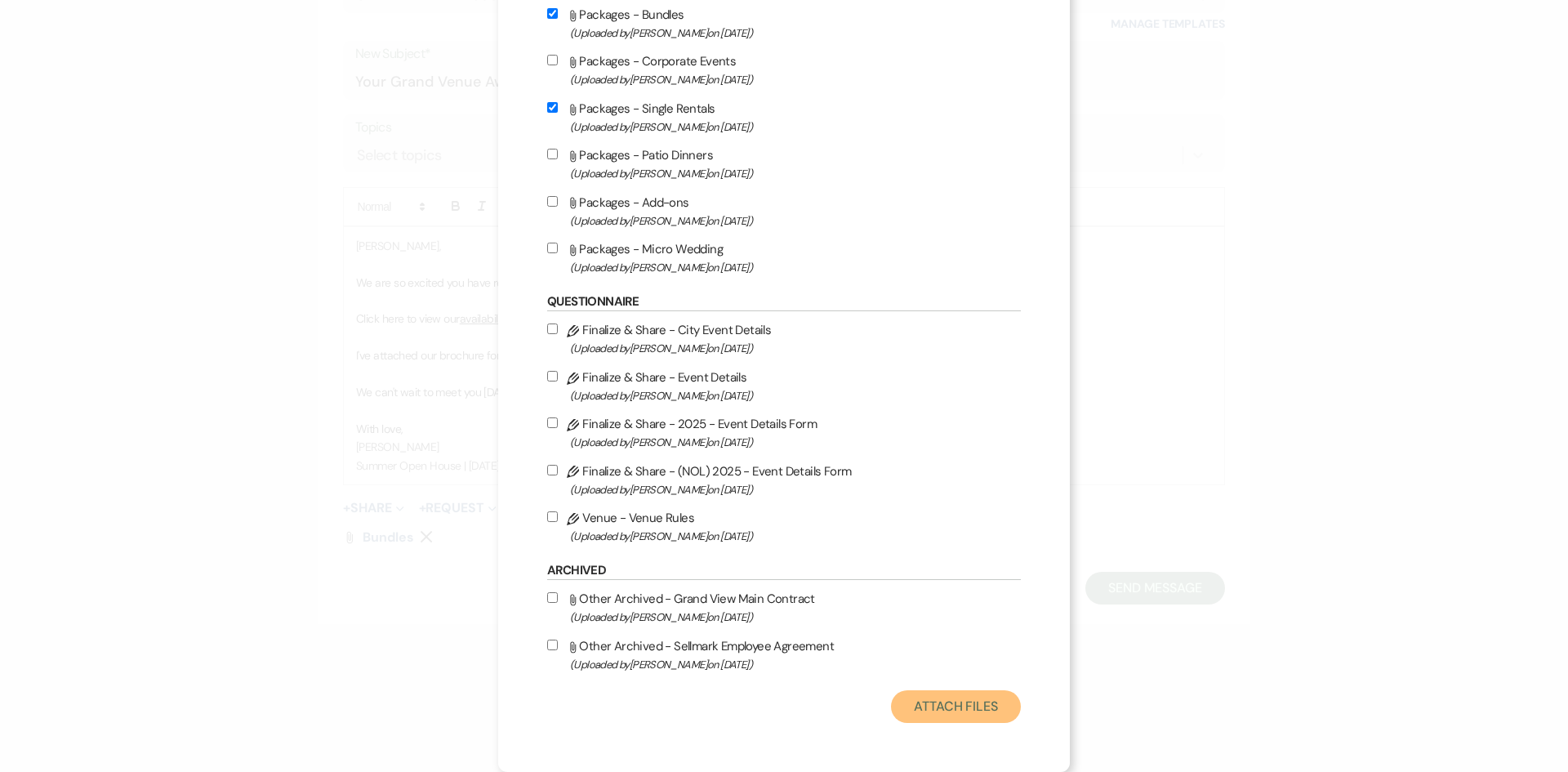 click on "Attach Files" at bounding box center [956, 707] 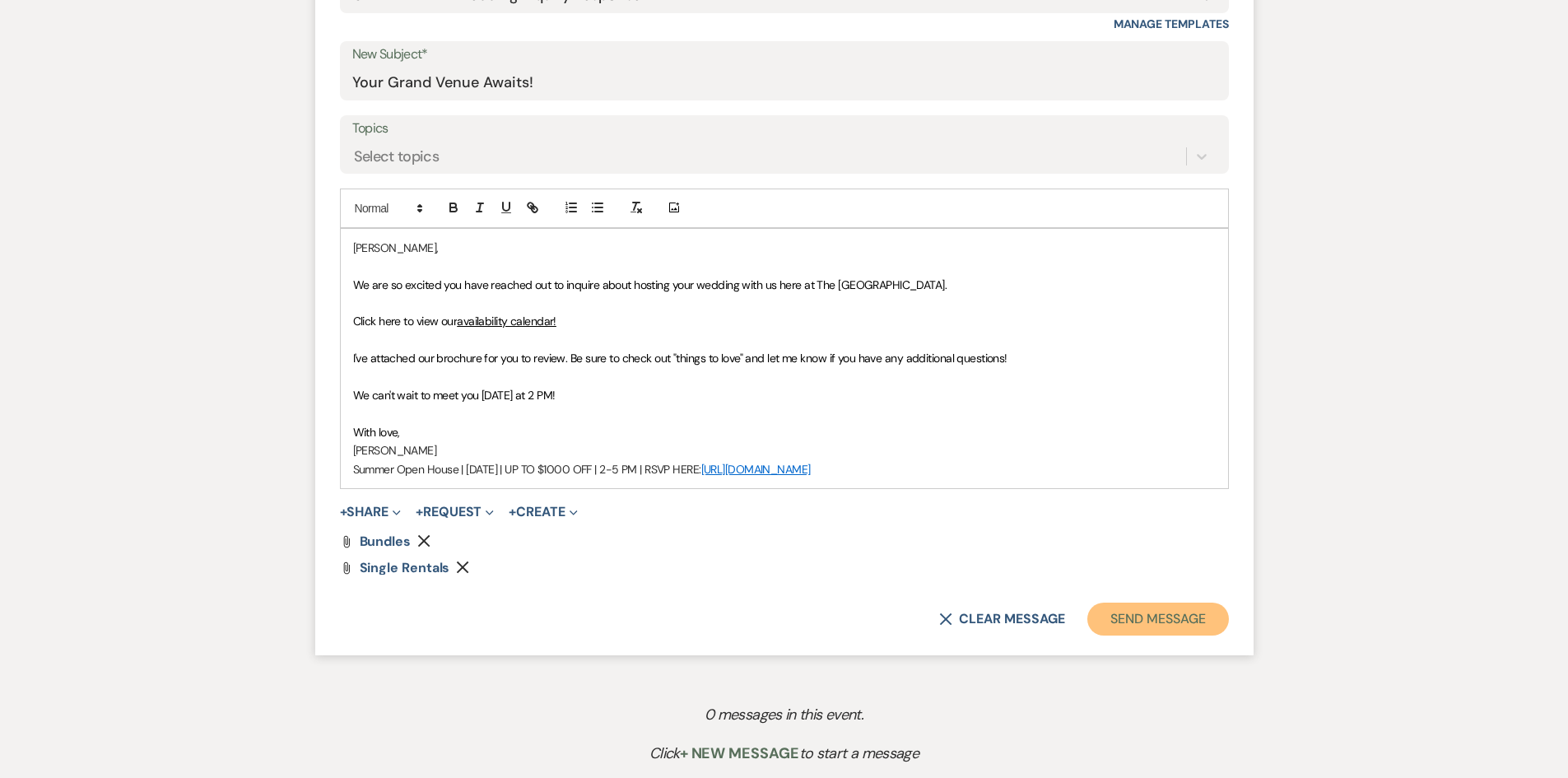 click on "Send Message" at bounding box center [1157, 619] 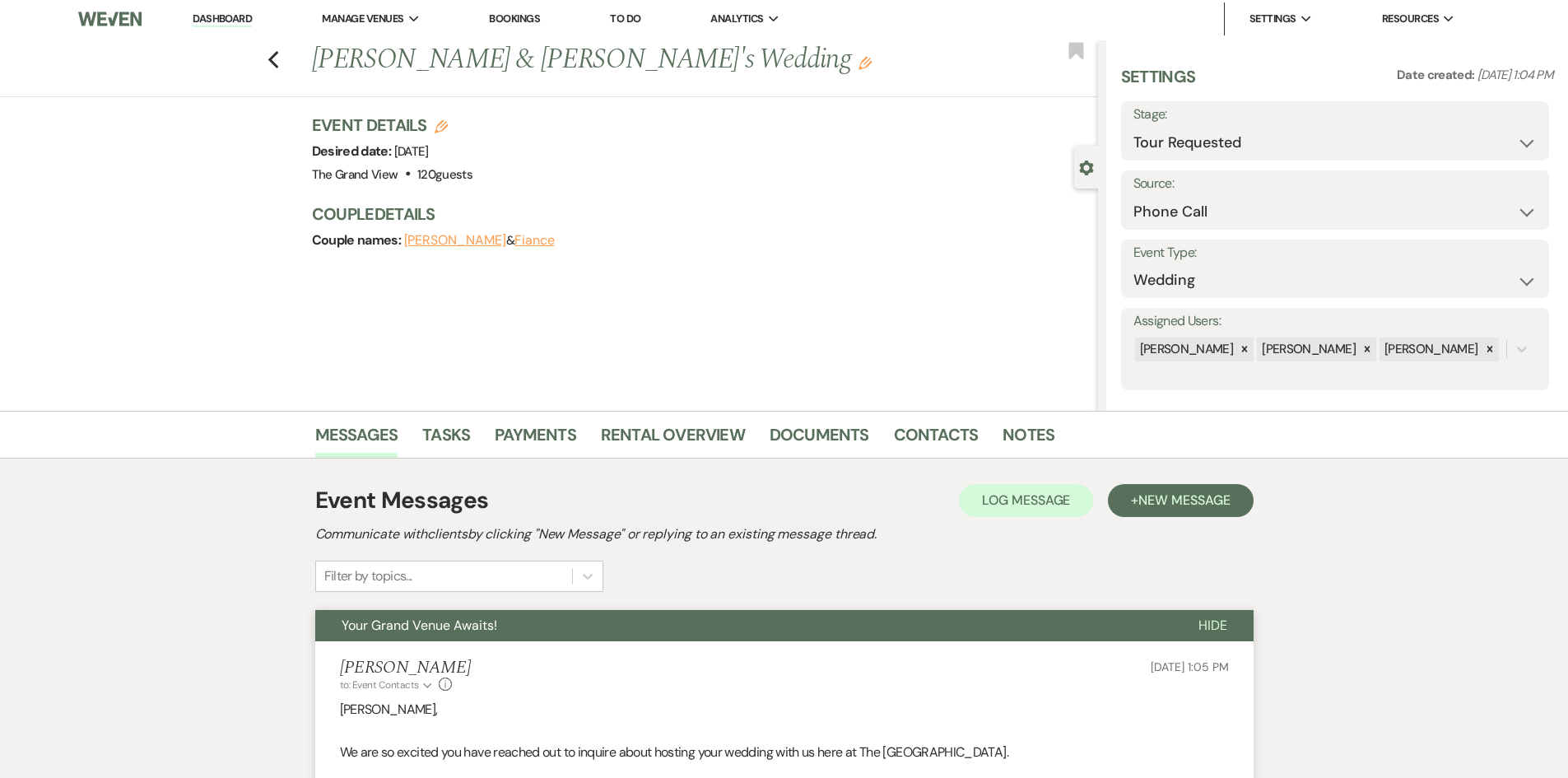scroll, scrollTop: 0, scrollLeft: 0, axis: both 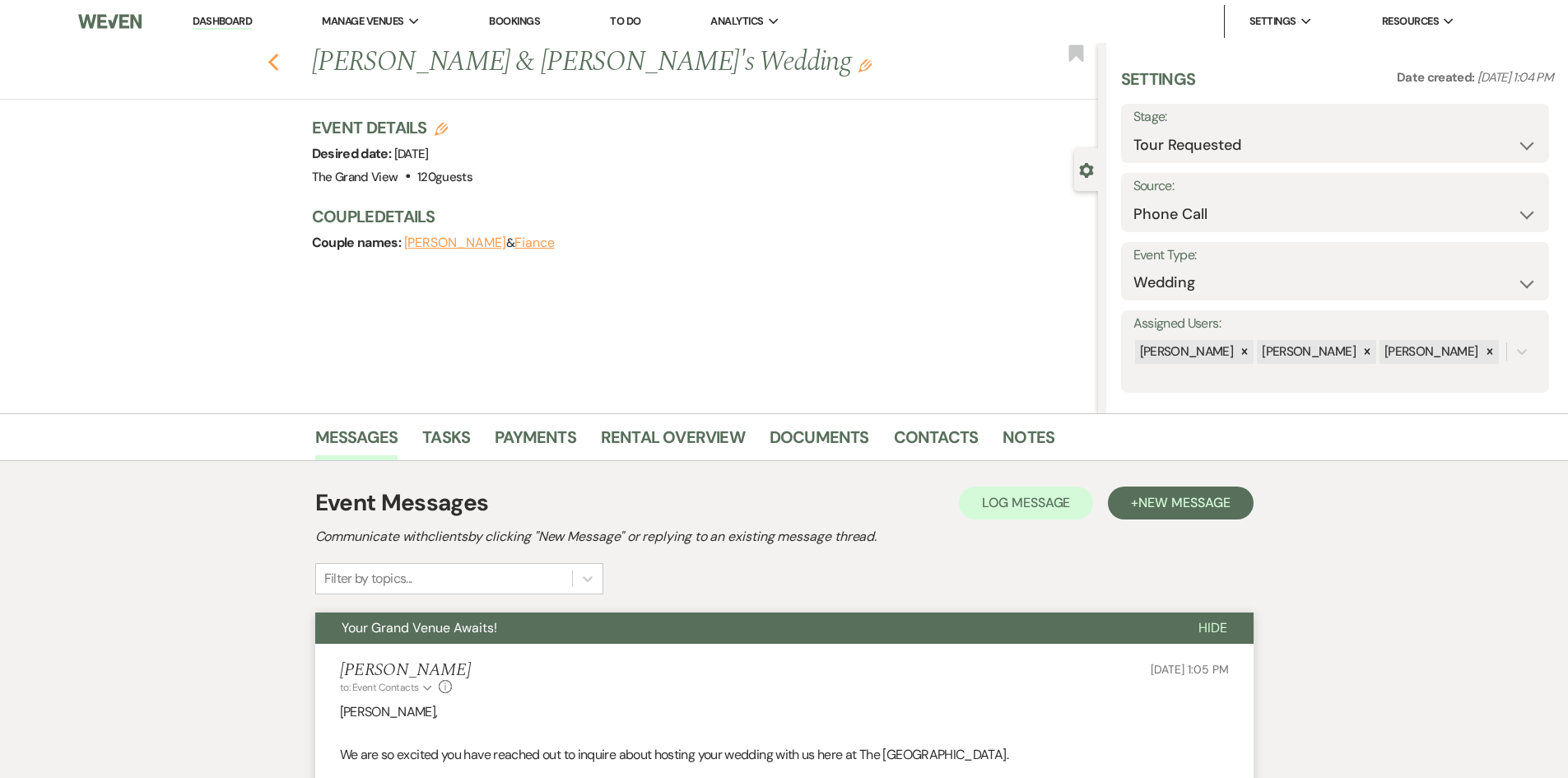click 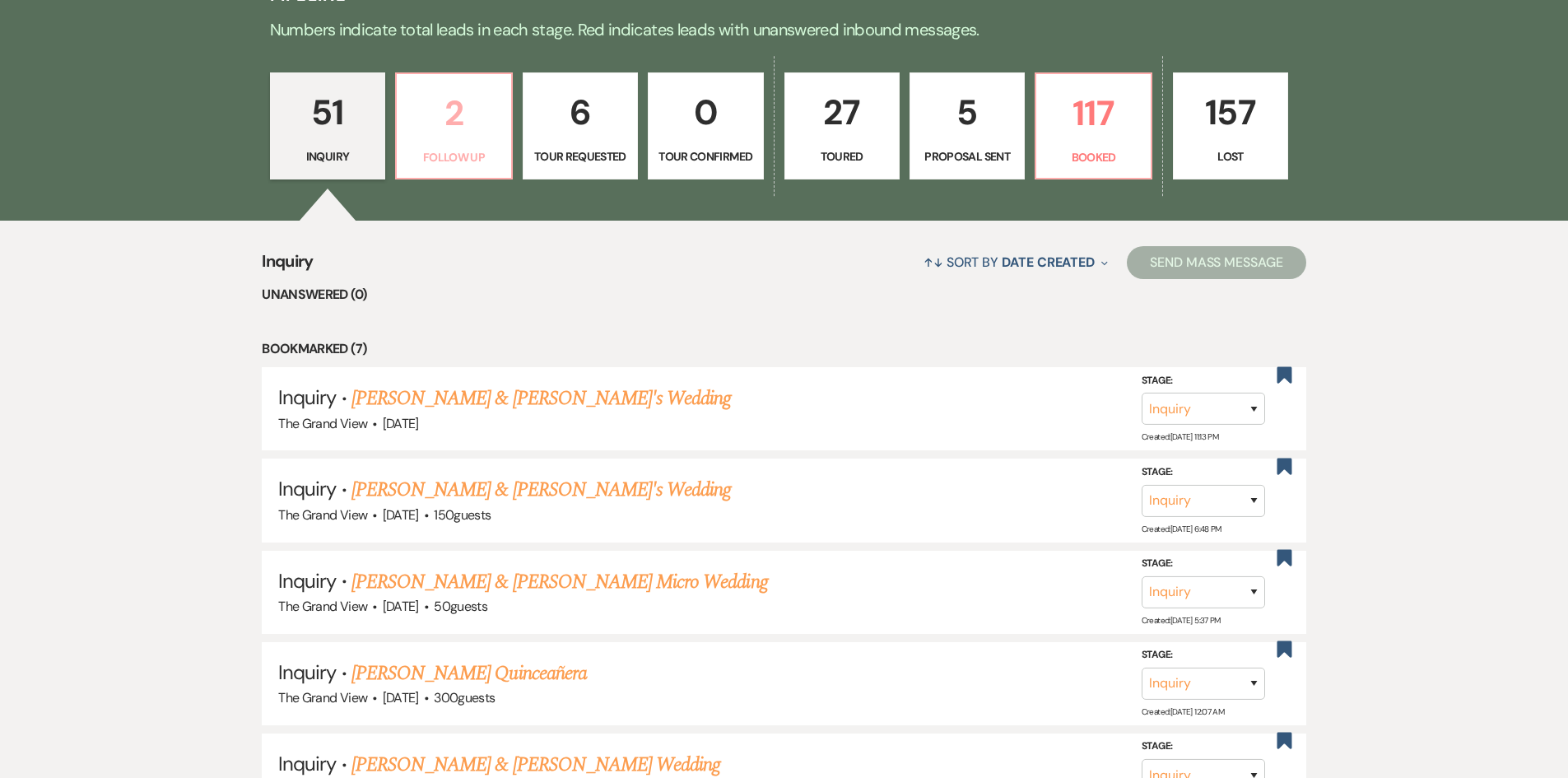 scroll, scrollTop: 988, scrollLeft: 0, axis: vertical 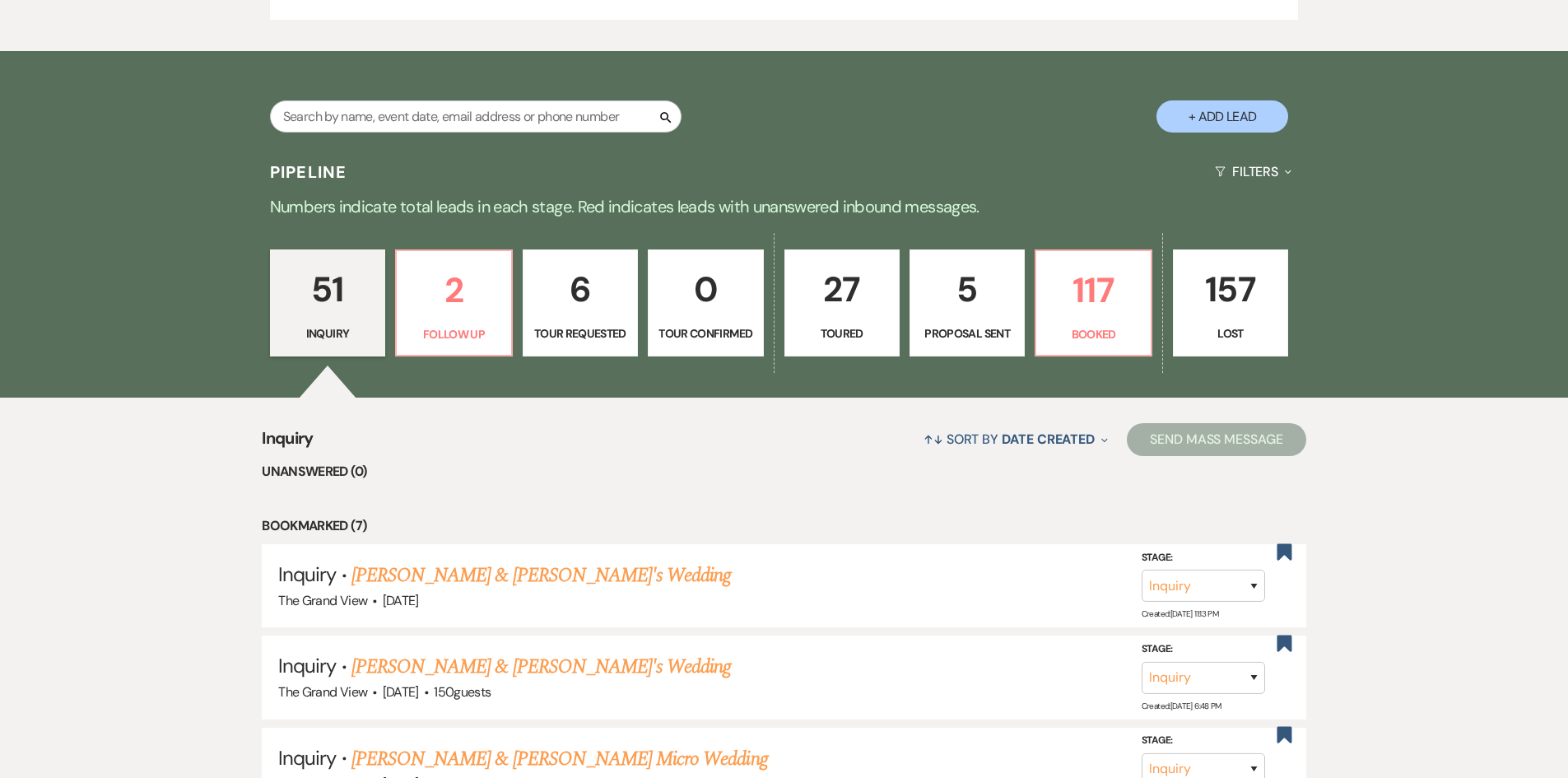click on "6" at bounding box center [580, 289] 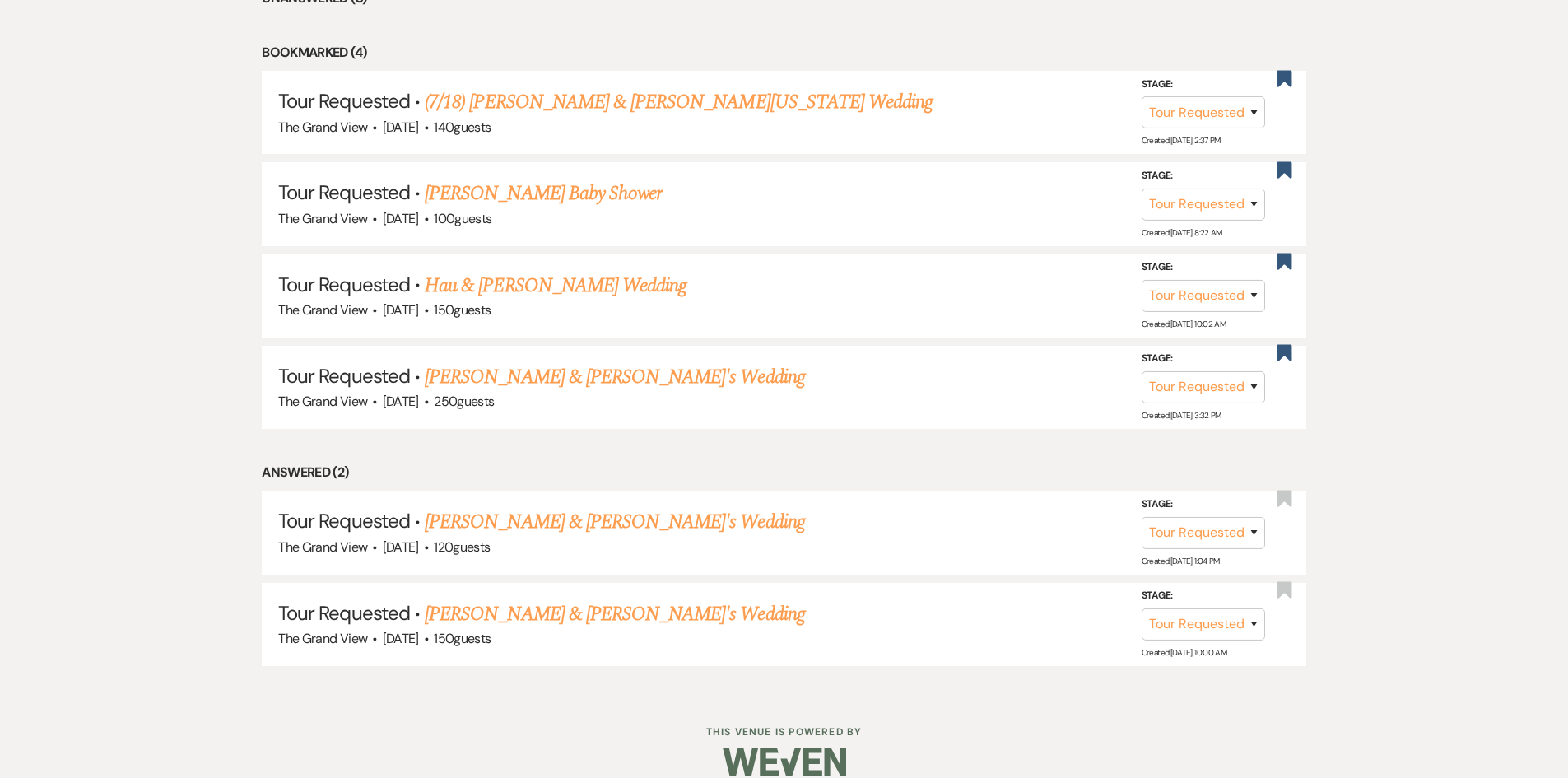 scroll, scrollTop: 1484, scrollLeft: 0, axis: vertical 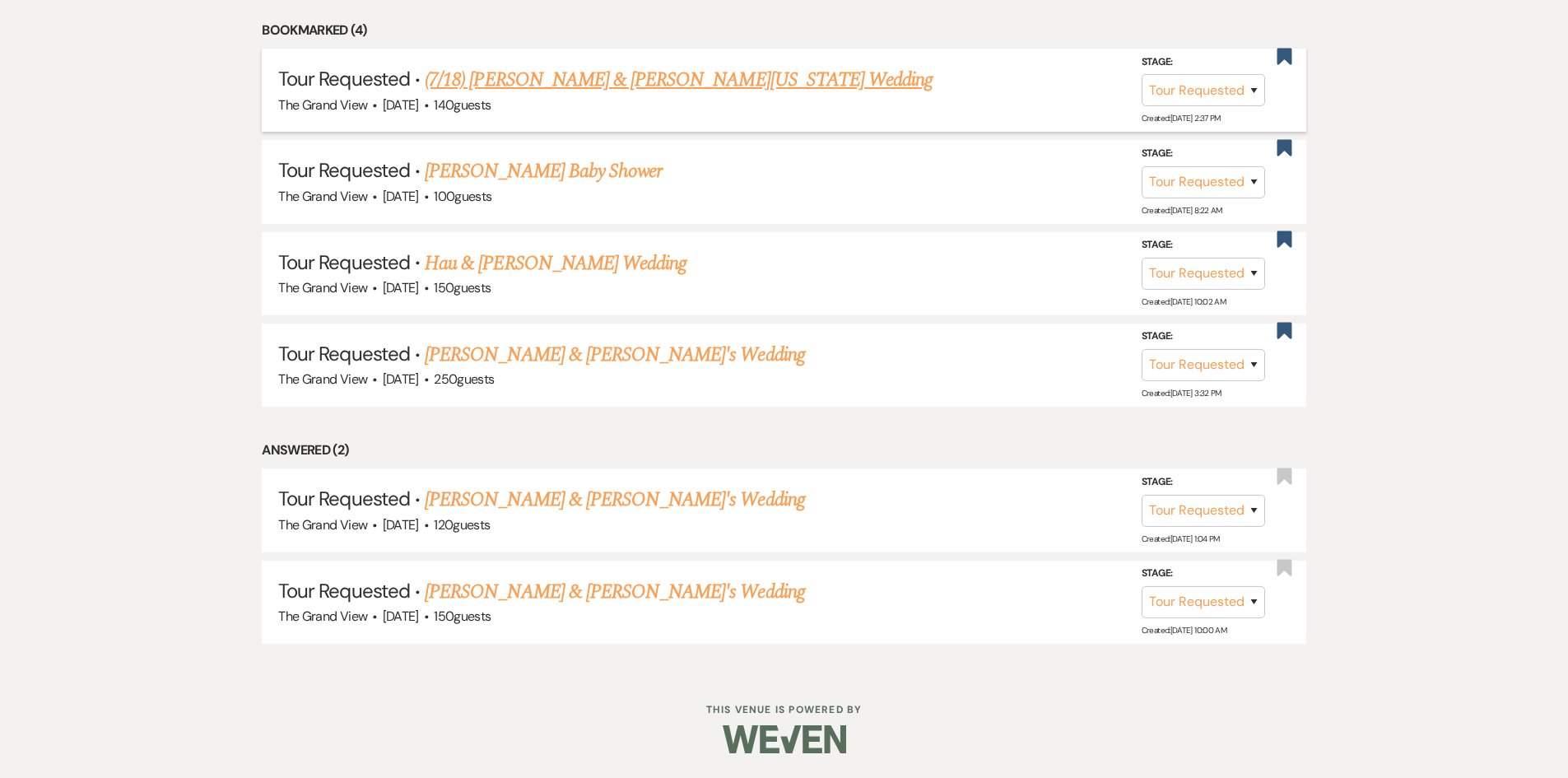 click on "(7/18) [PERSON_NAME] & [PERSON_NAME][US_STATE] Wedding" at bounding box center [678, 80] 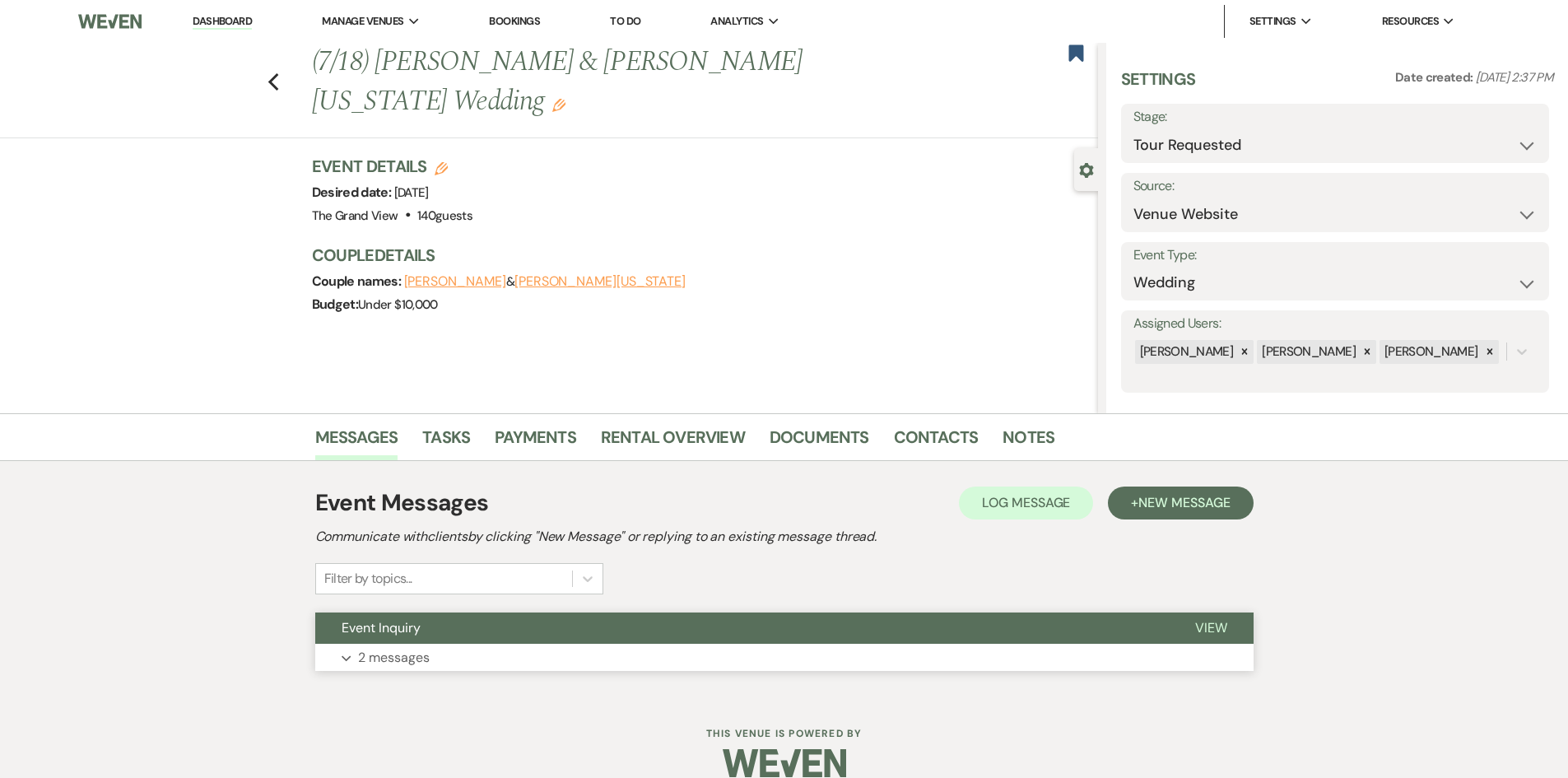 click on "Expand 2 messages" at bounding box center [784, 658] 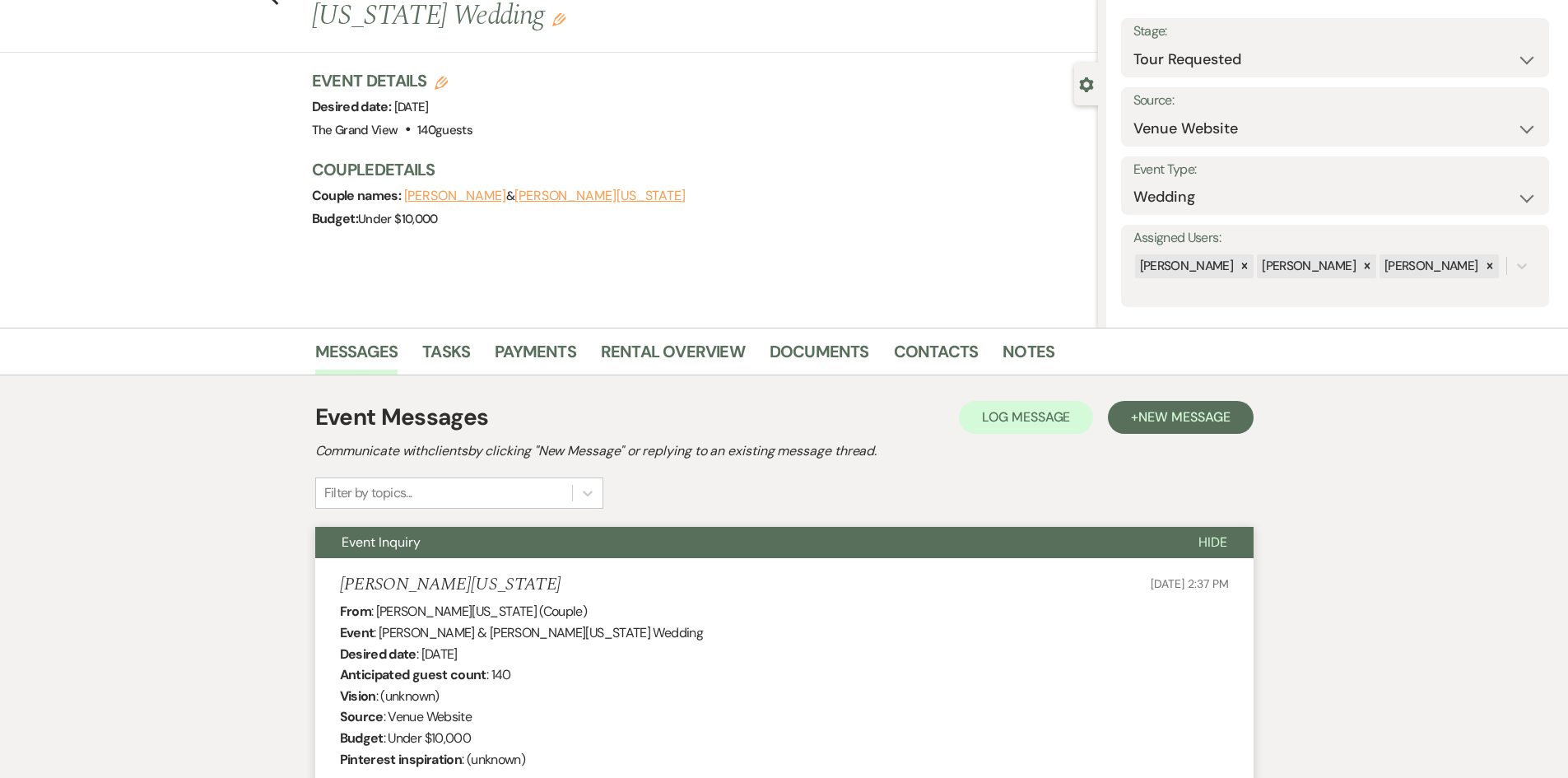scroll, scrollTop: 0, scrollLeft: 0, axis: both 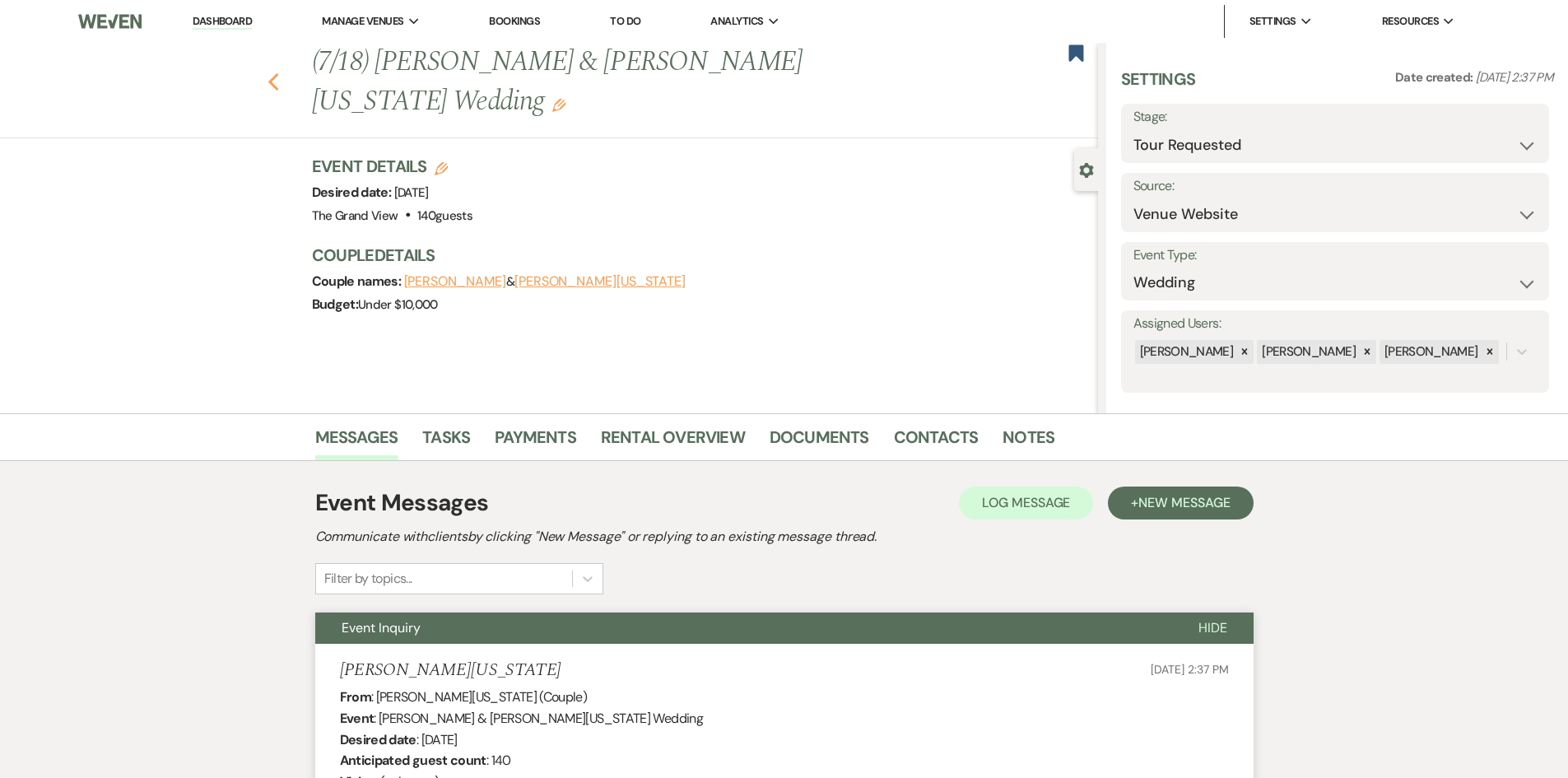 click on "Previous" 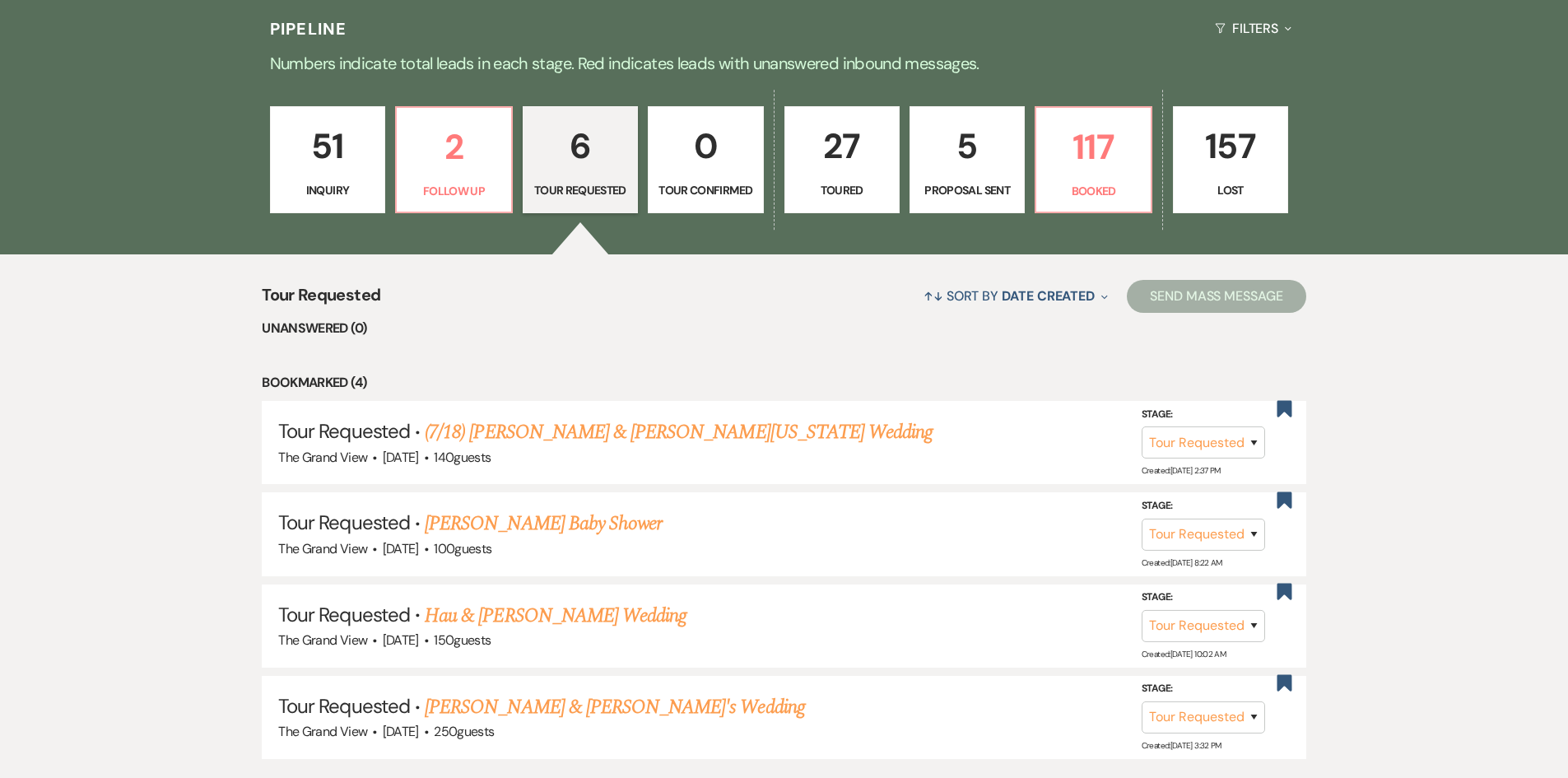 scroll, scrollTop: 1072, scrollLeft: 0, axis: vertical 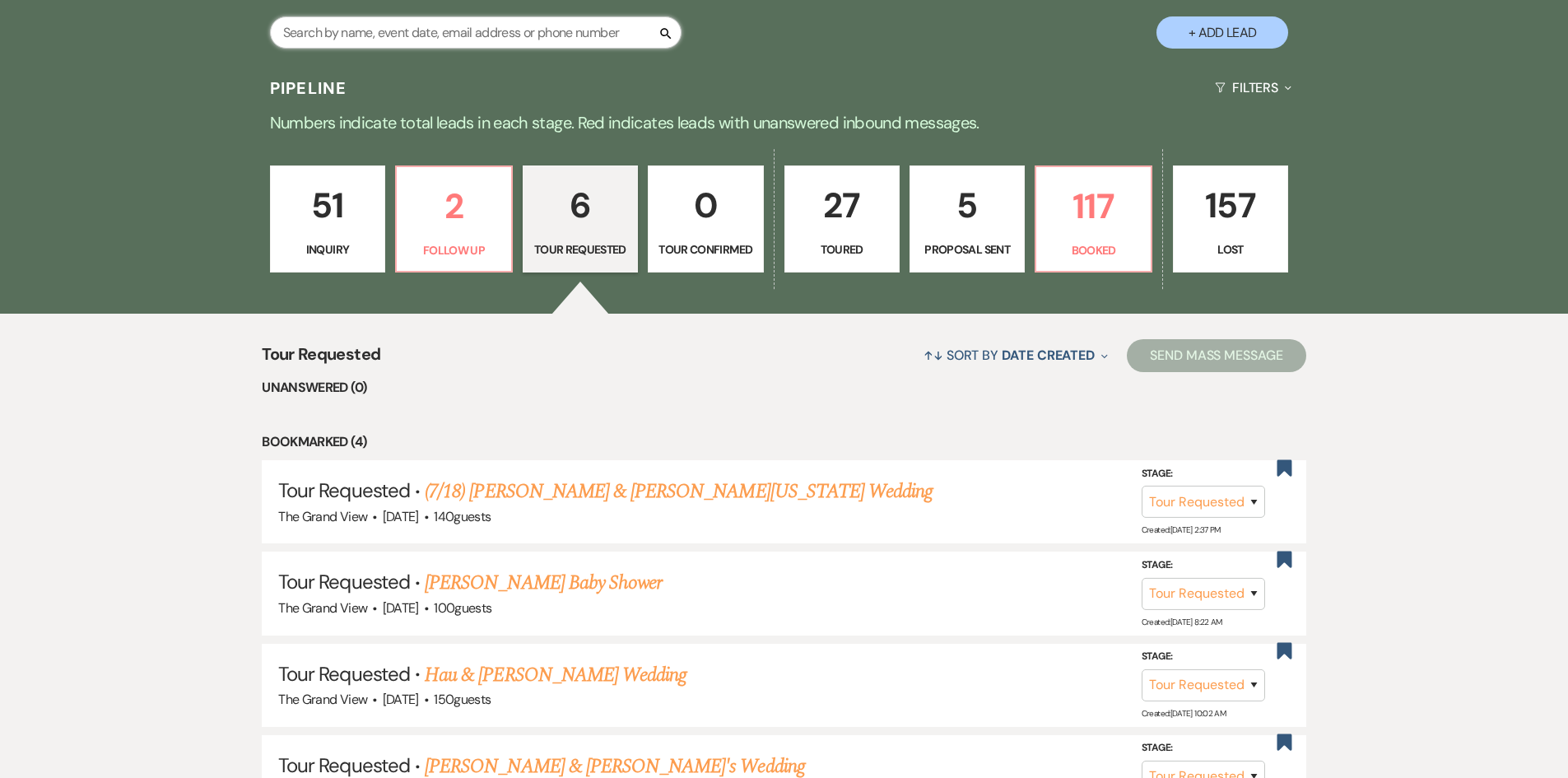 click at bounding box center (476, 32) 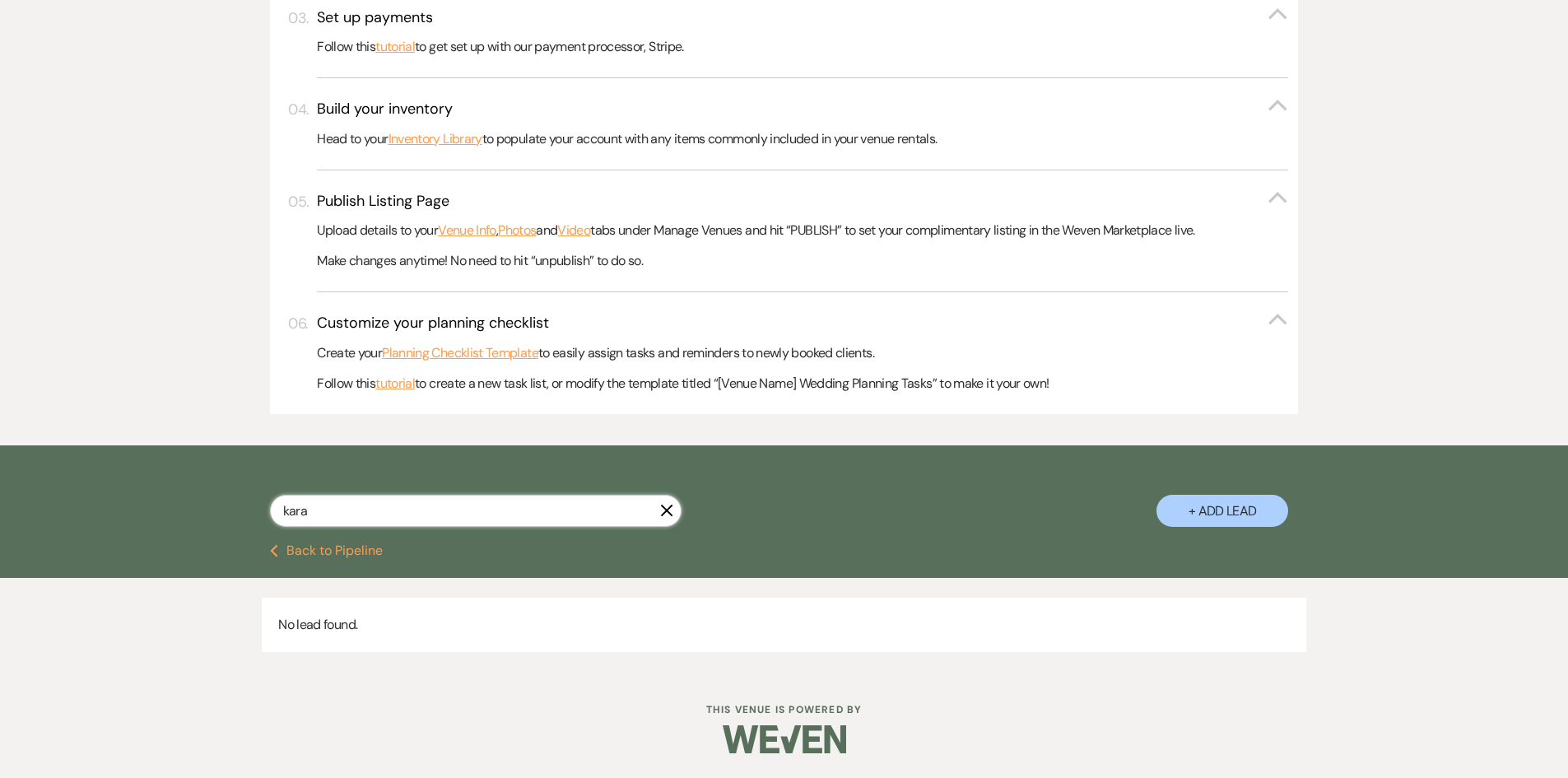 scroll, scrollTop: 594, scrollLeft: 0, axis: vertical 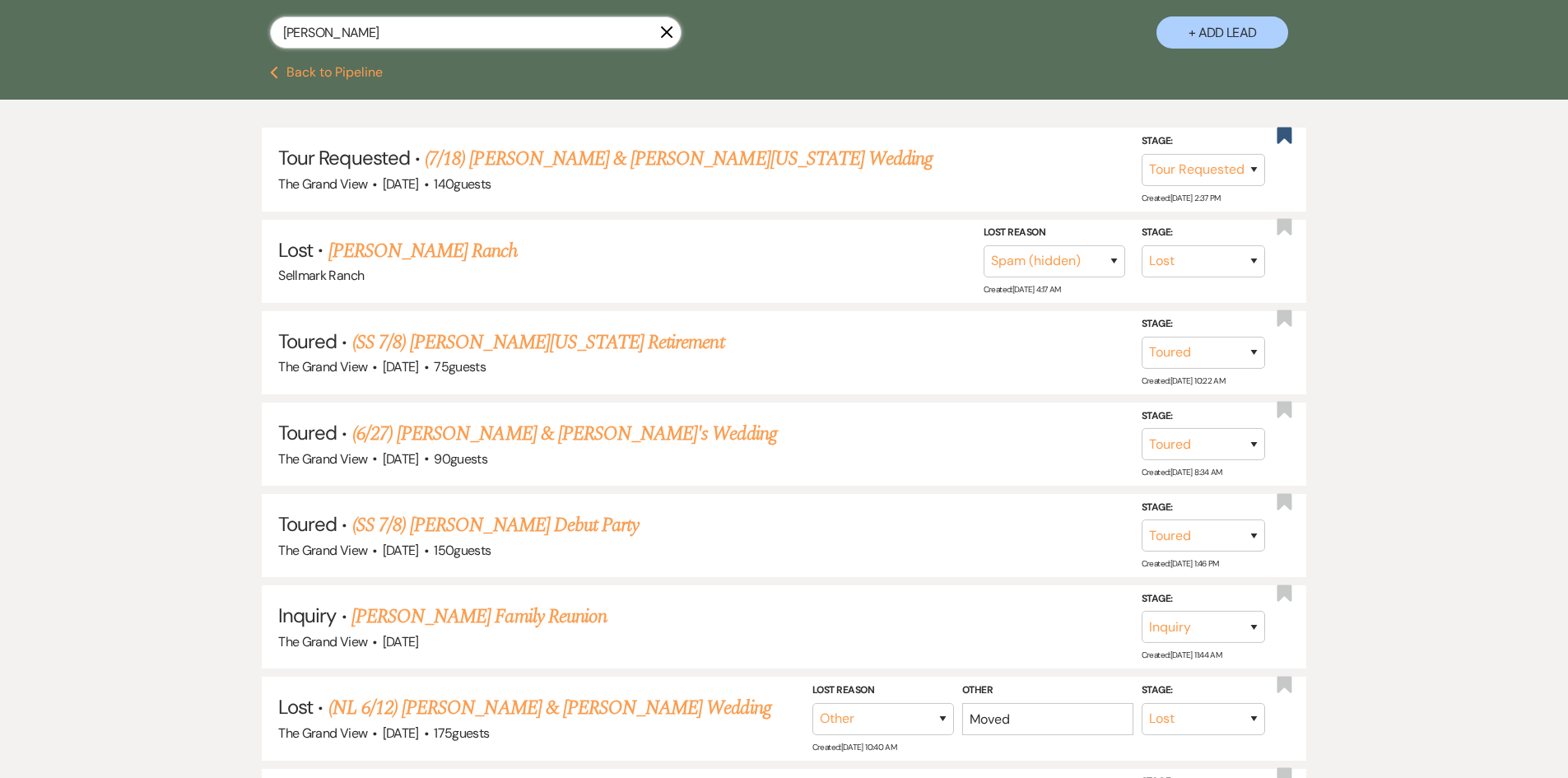 drag, startPoint x: 361, startPoint y: 44, endPoint x: 236, endPoint y: 45, distance: 125.004 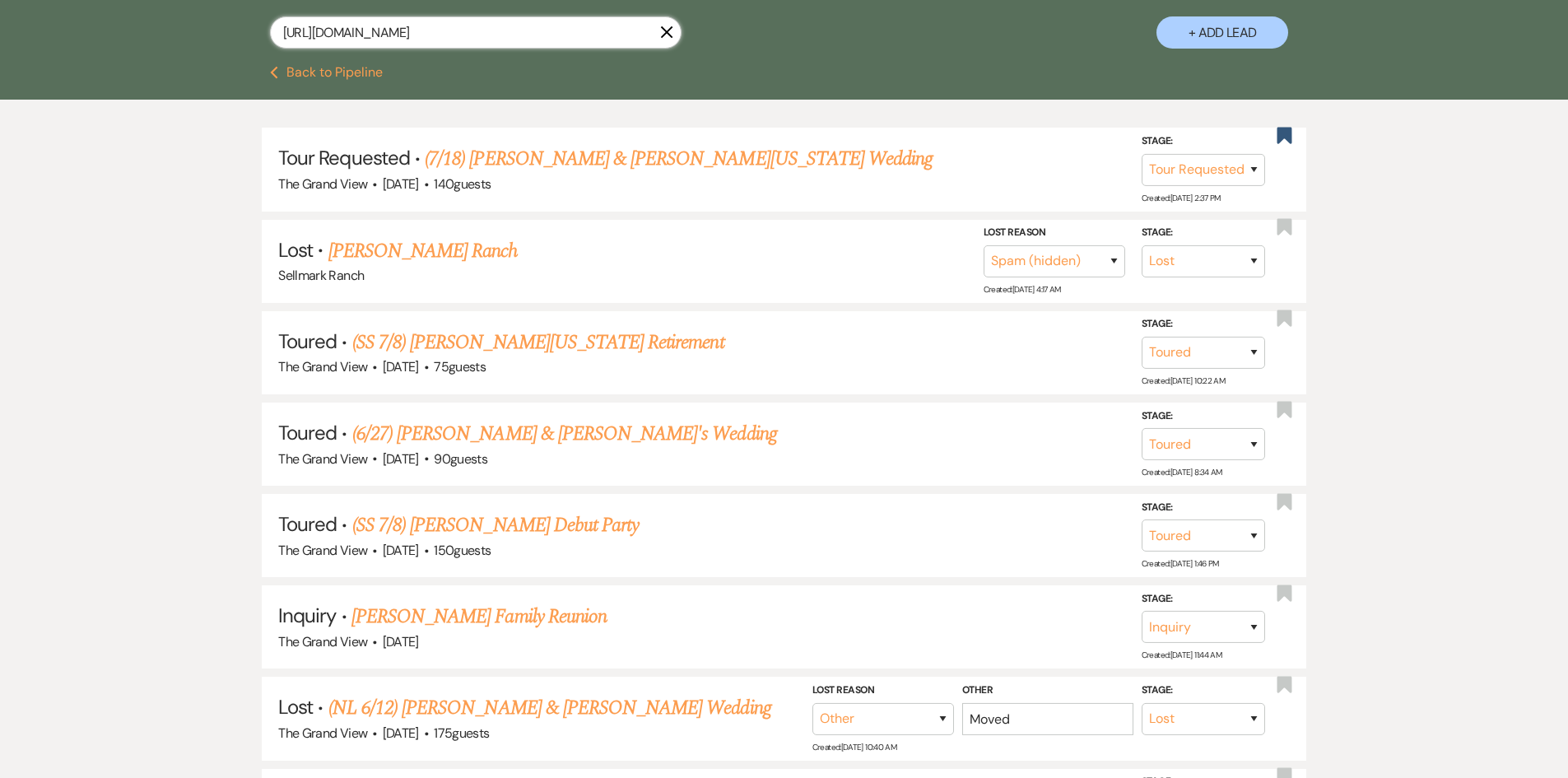 scroll, scrollTop: 0, scrollLeft: 821, axis: horizontal 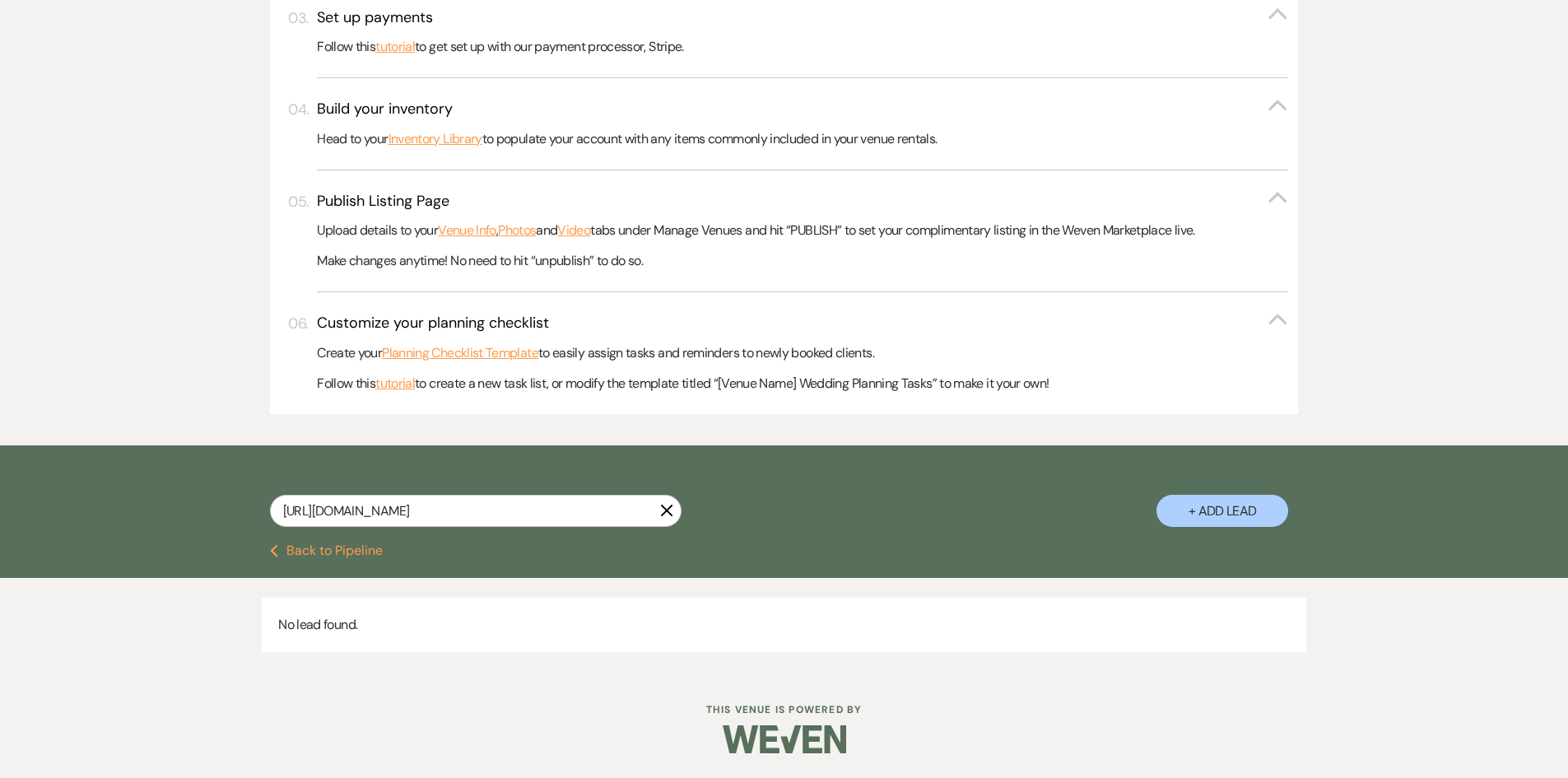 click on "X" 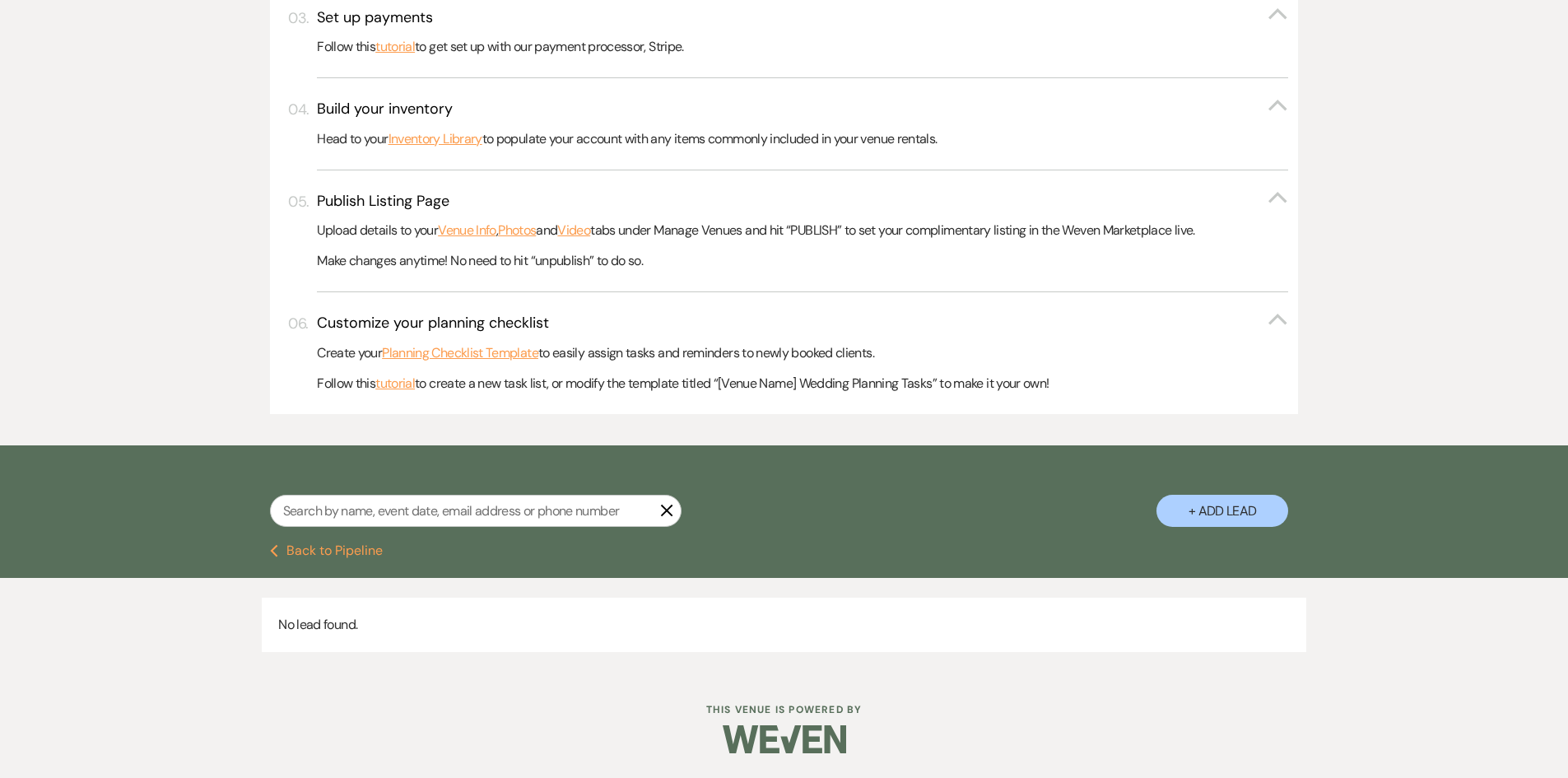 scroll, scrollTop: 0, scrollLeft: 0, axis: both 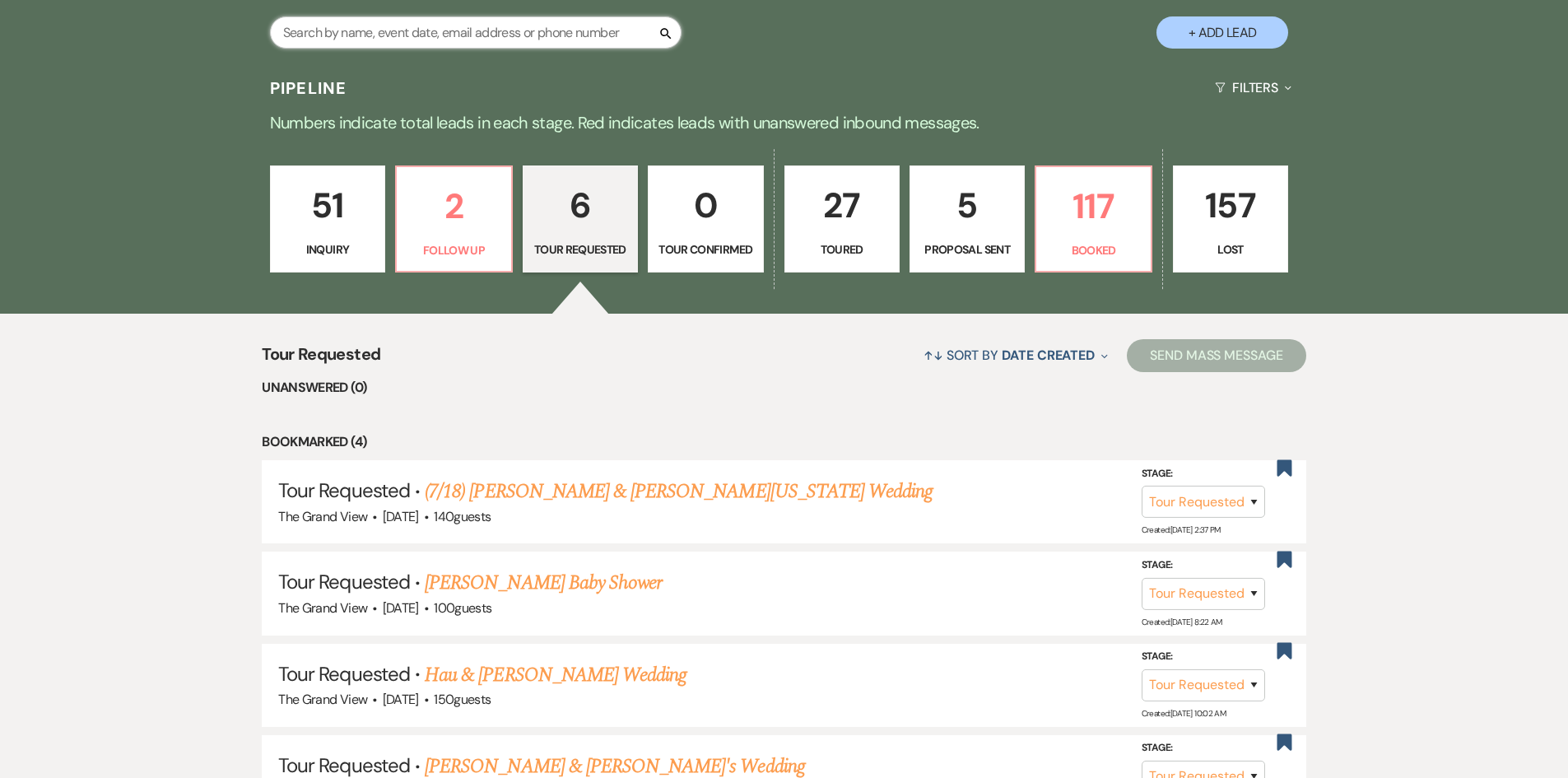 click at bounding box center (476, 32) 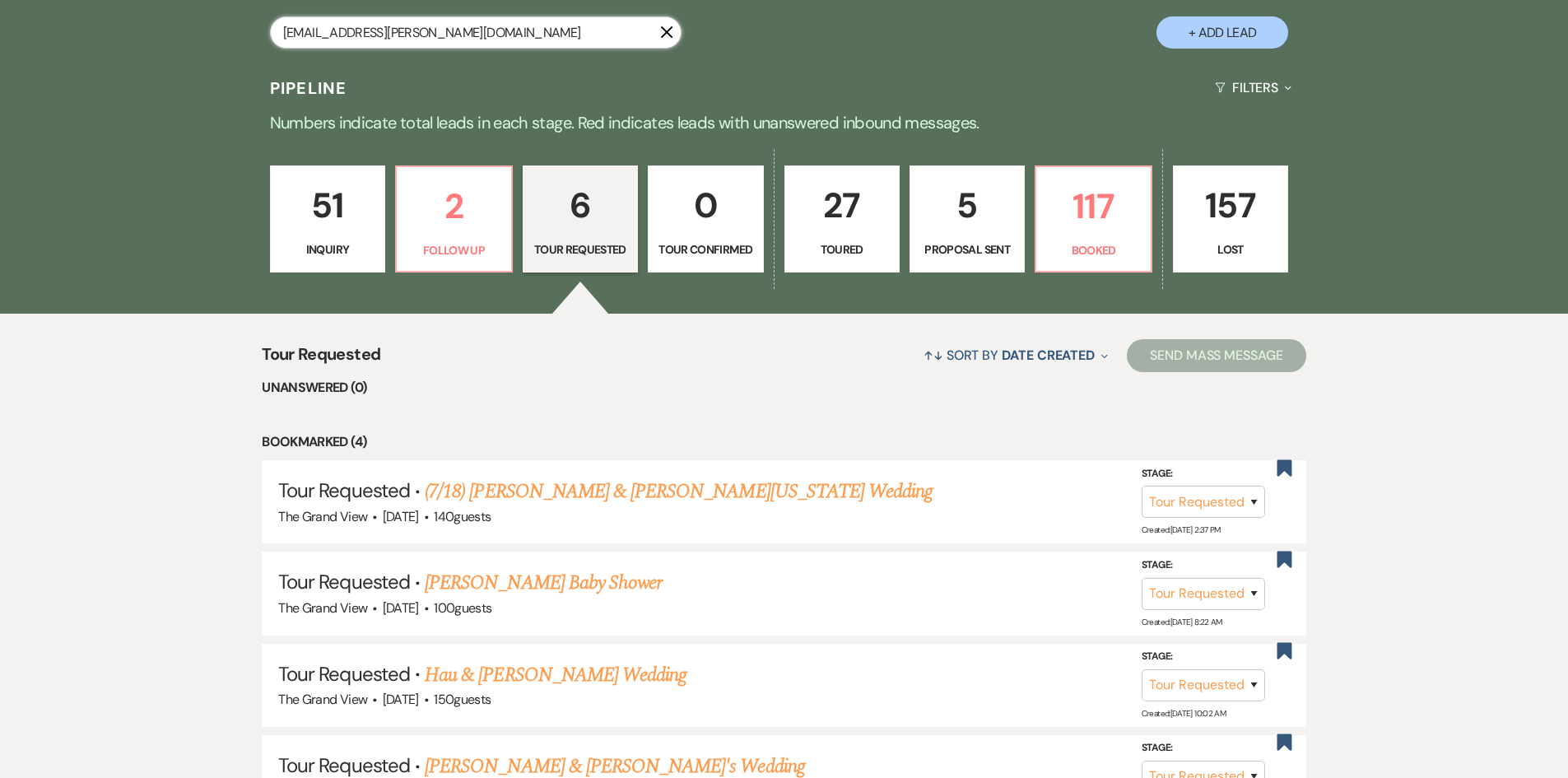 scroll, scrollTop: 594, scrollLeft: 0, axis: vertical 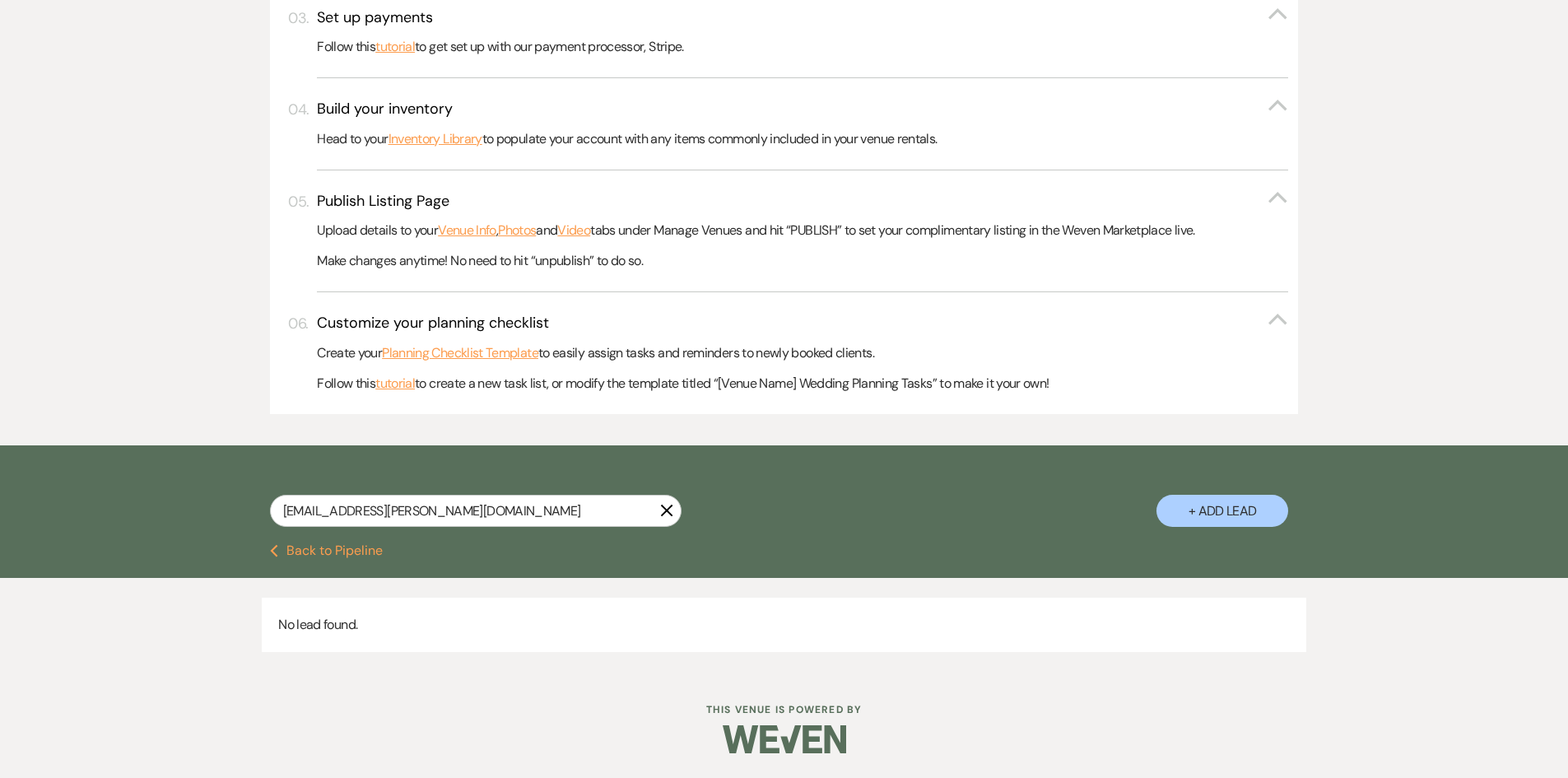 click on "+ Add Lead" at bounding box center (1222, 510) 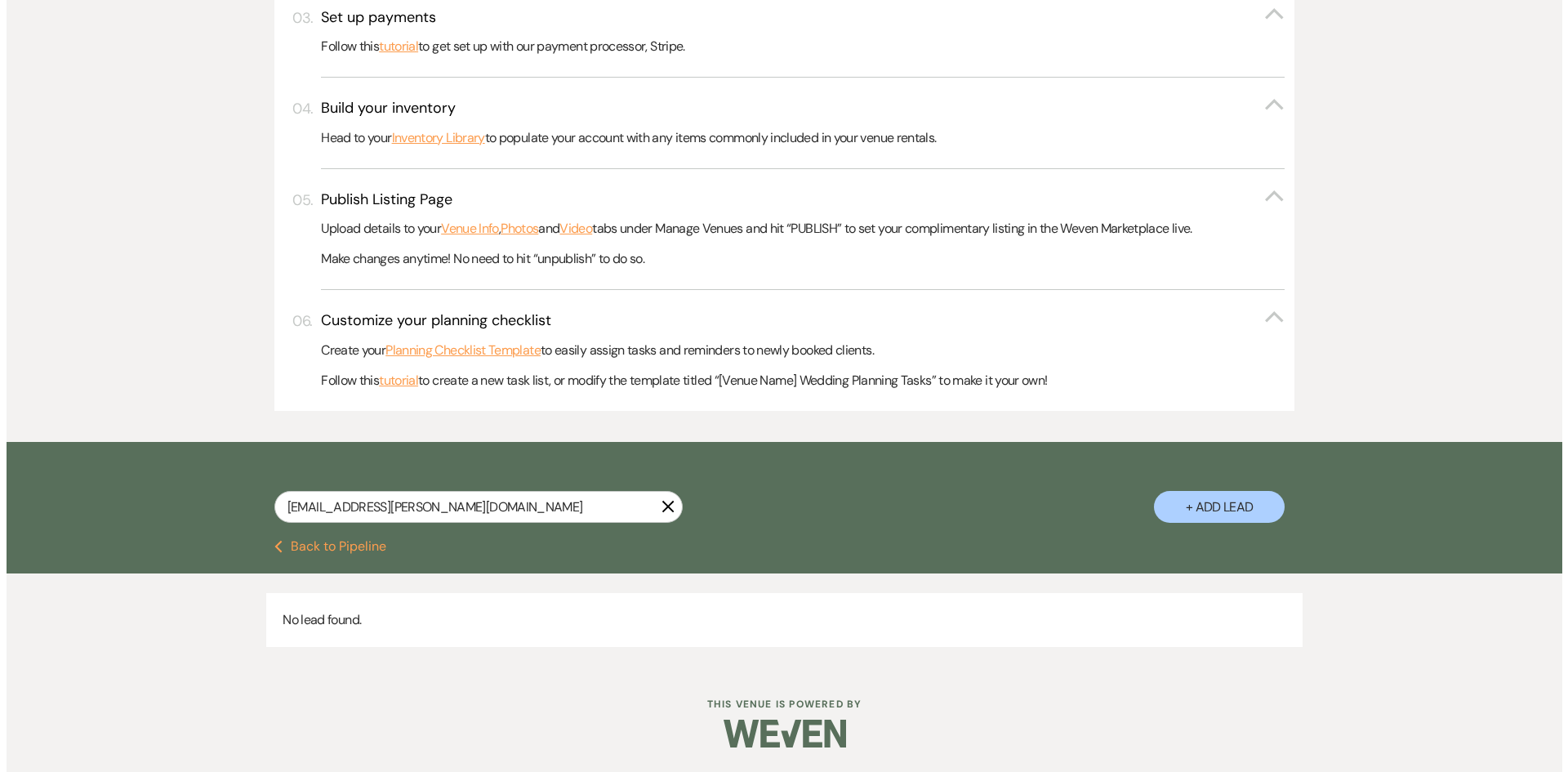 scroll, scrollTop: 590, scrollLeft: 0, axis: vertical 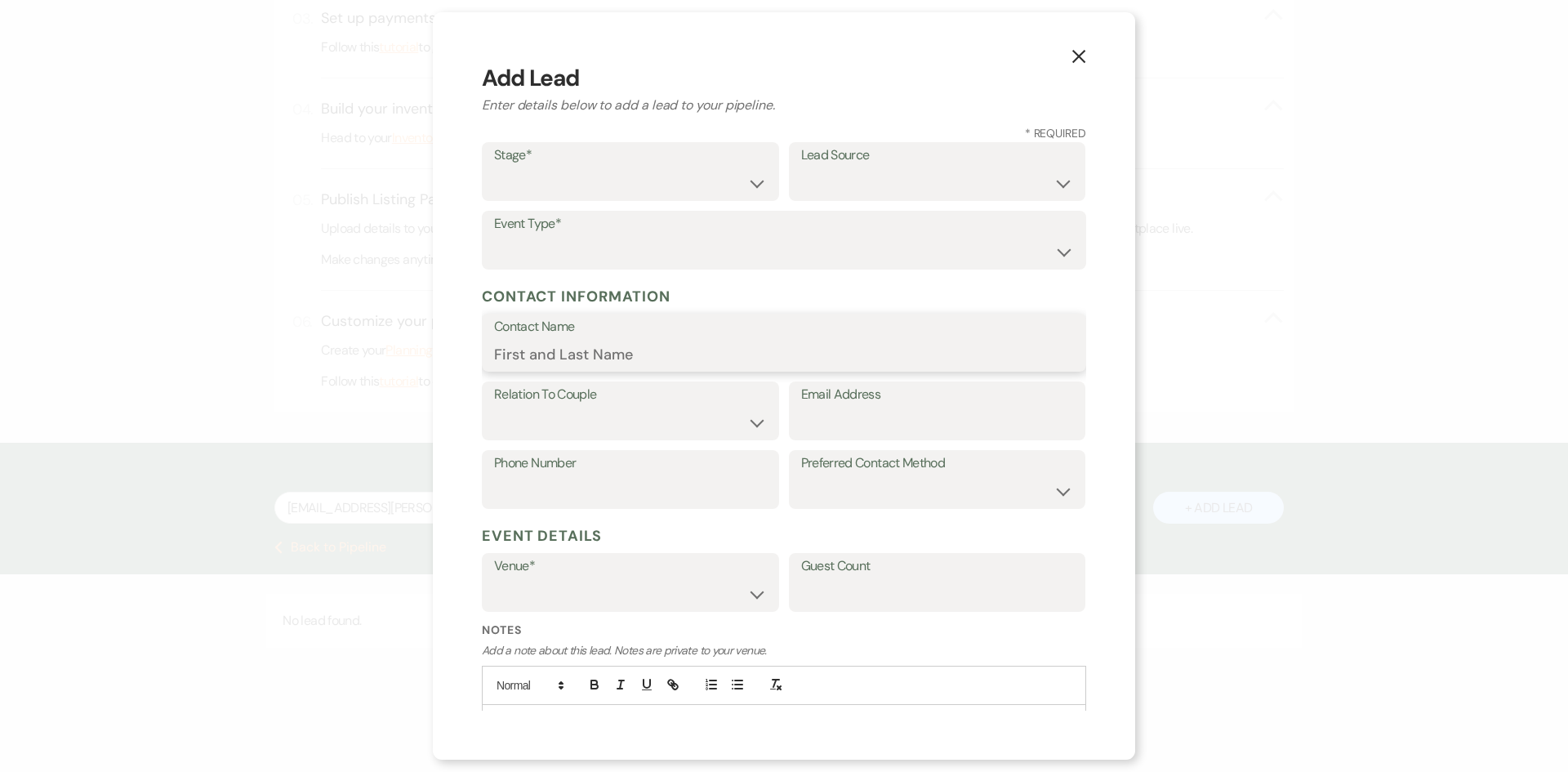 click on "Contact Name" at bounding box center (784, 354) 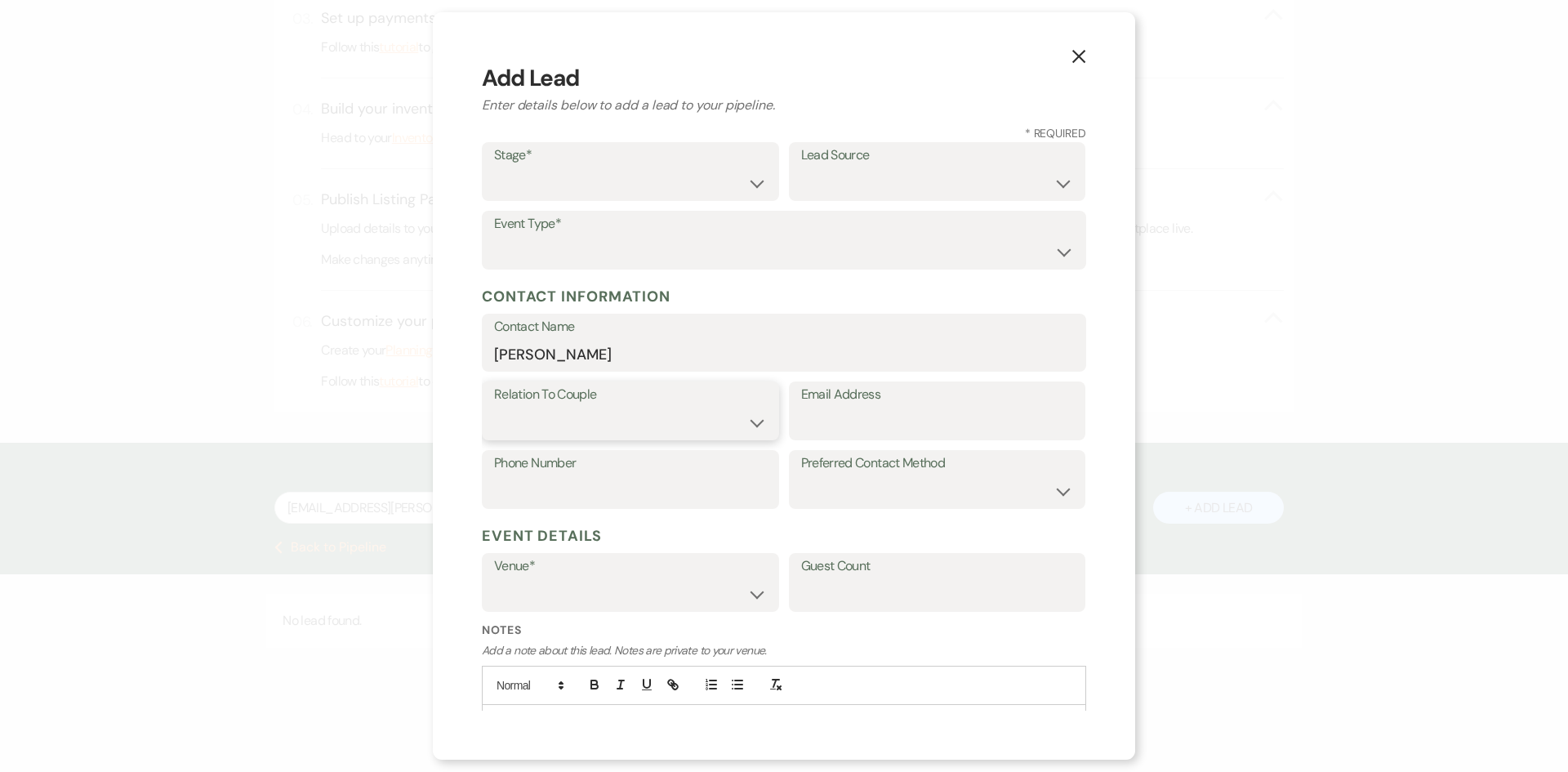 drag, startPoint x: 537, startPoint y: 415, endPoint x: 537, endPoint y: 430, distance: 15 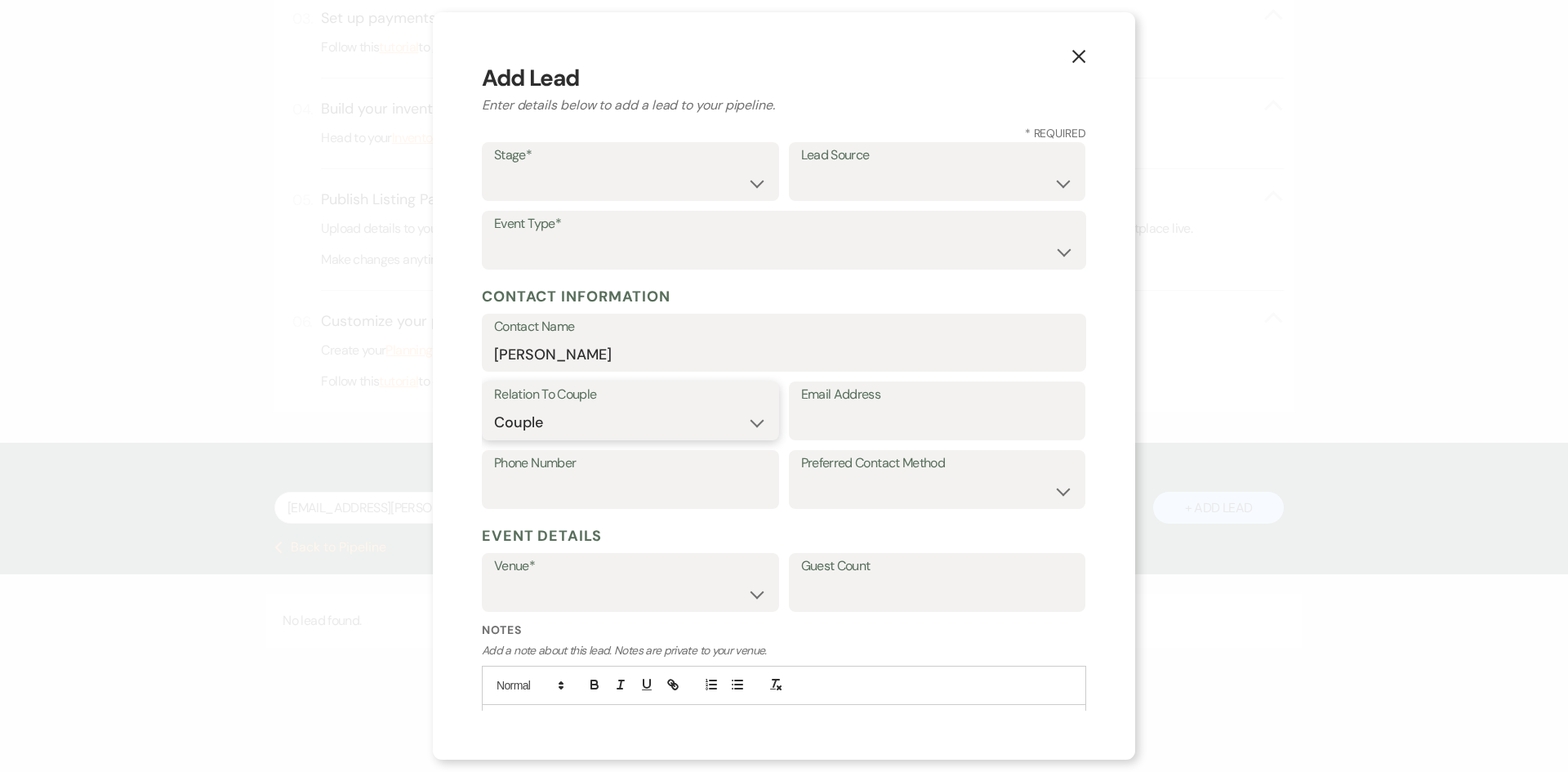 click on "Couple Planner Parent of Couple Family Member Friend Other" at bounding box center (630, 422) 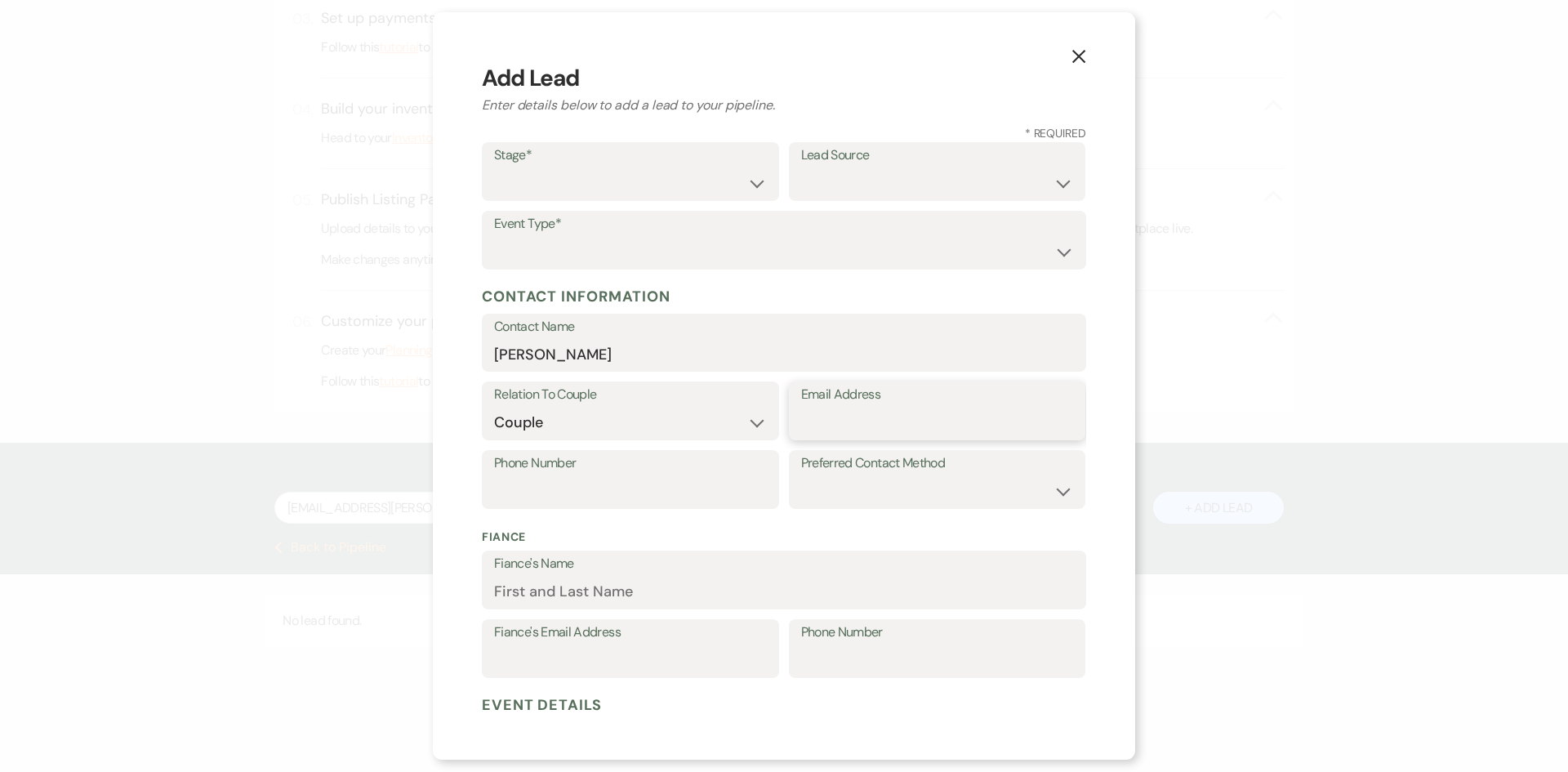 click on "Email Address" at bounding box center [938, 422] 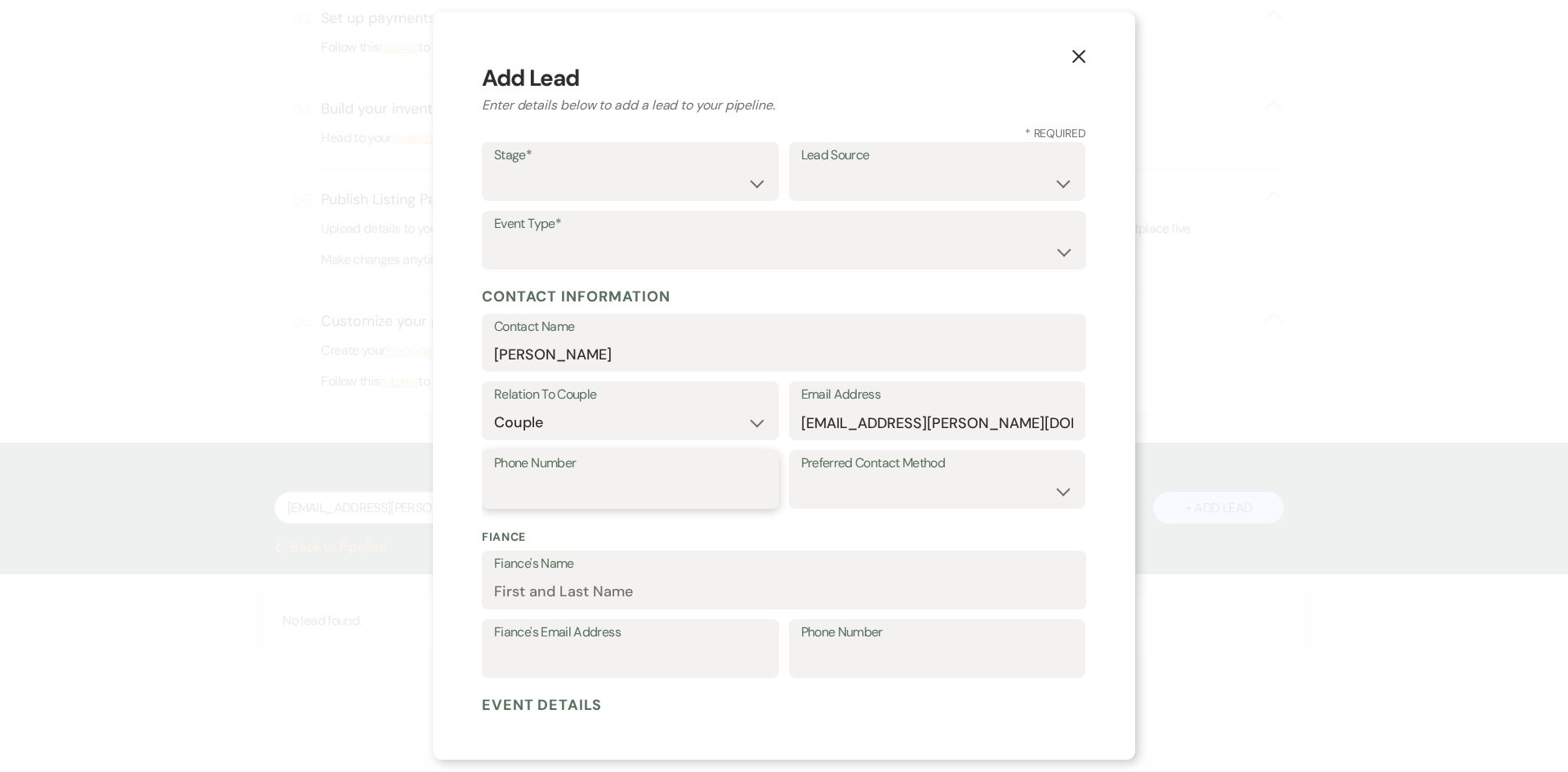 click on "Phone Number" at bounding box center (630, 491) 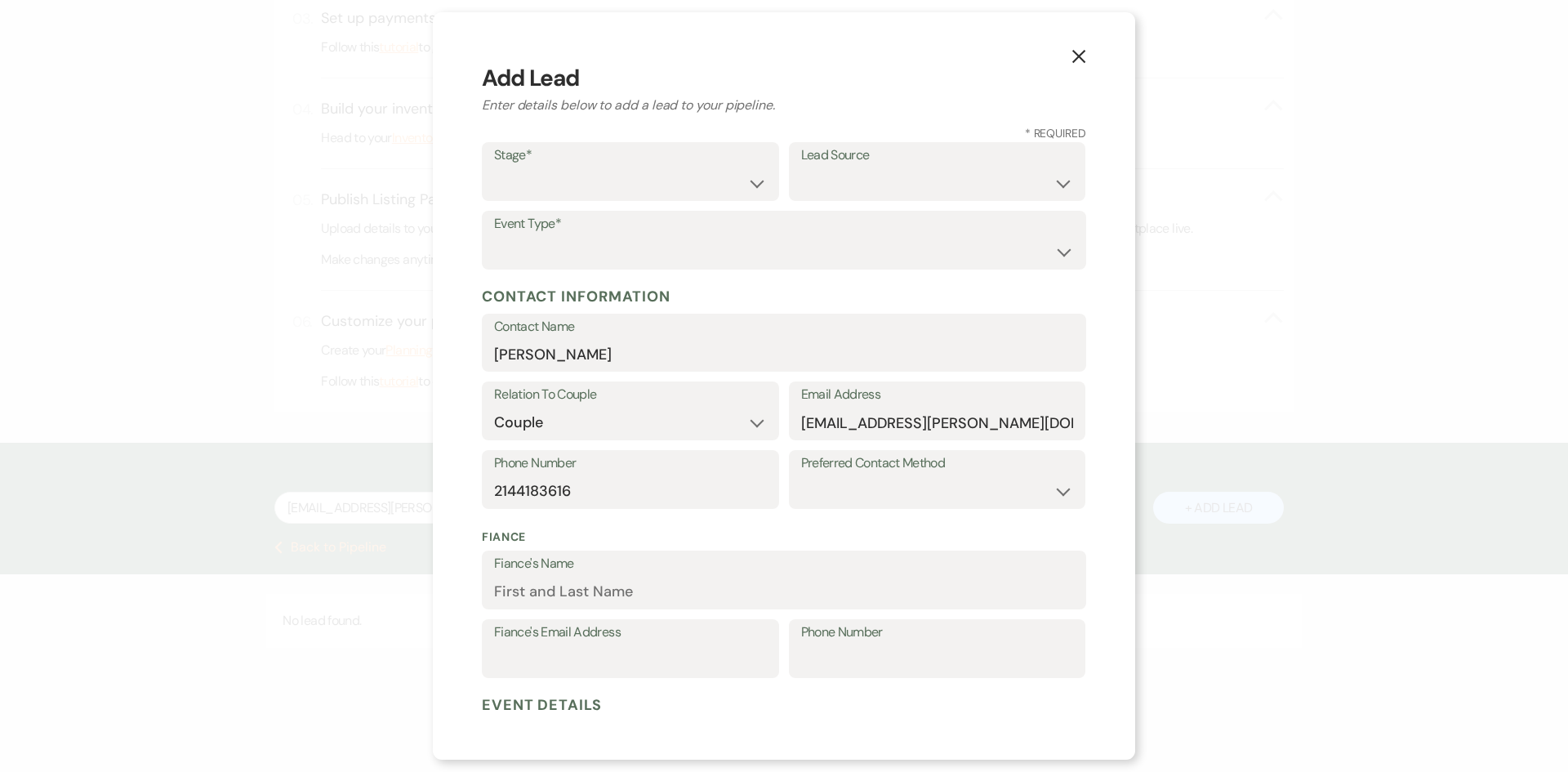 click on "Stage*" at bounding box center (630, 155) 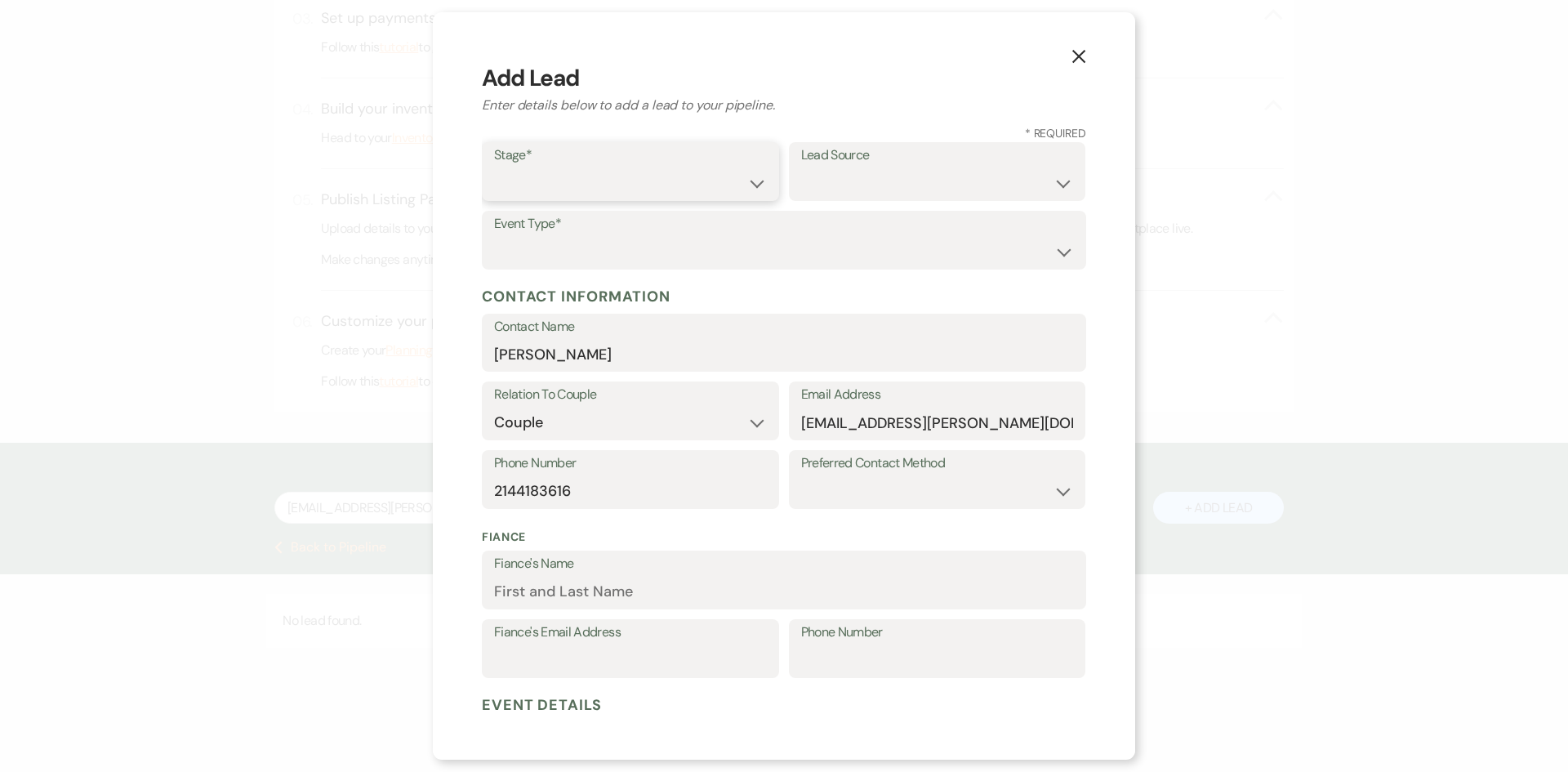click on "Inquiry Follow Up Tour Requested Tour Confirmed Toured Proposal Sent Booked Lost" at bounding box center [630, 183] 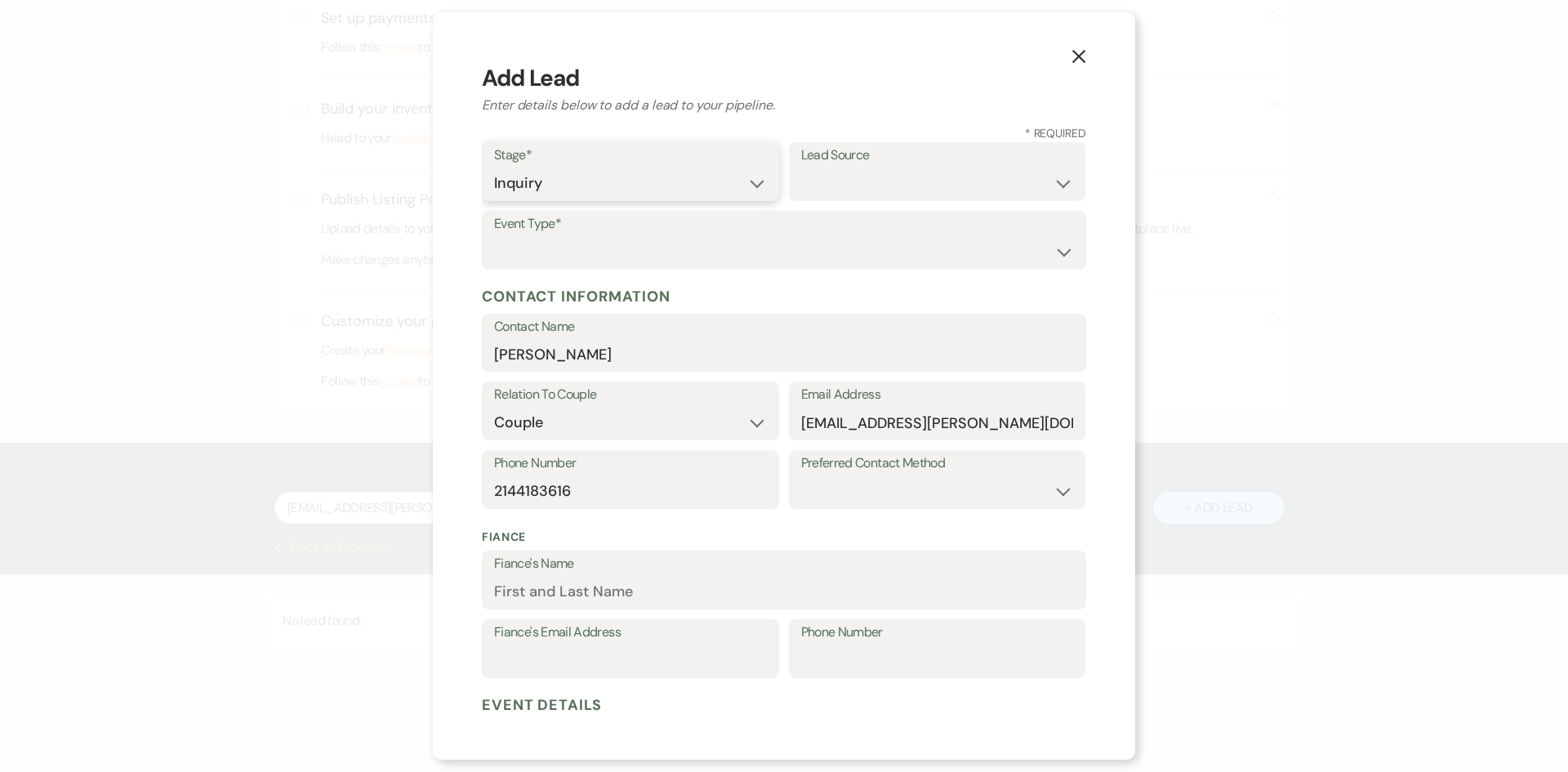 click on "Inquiry Follow Up Tour Requested Tour Confirmed Toured Proposal Sent Booked Lost" at bounding box center [630, 183] 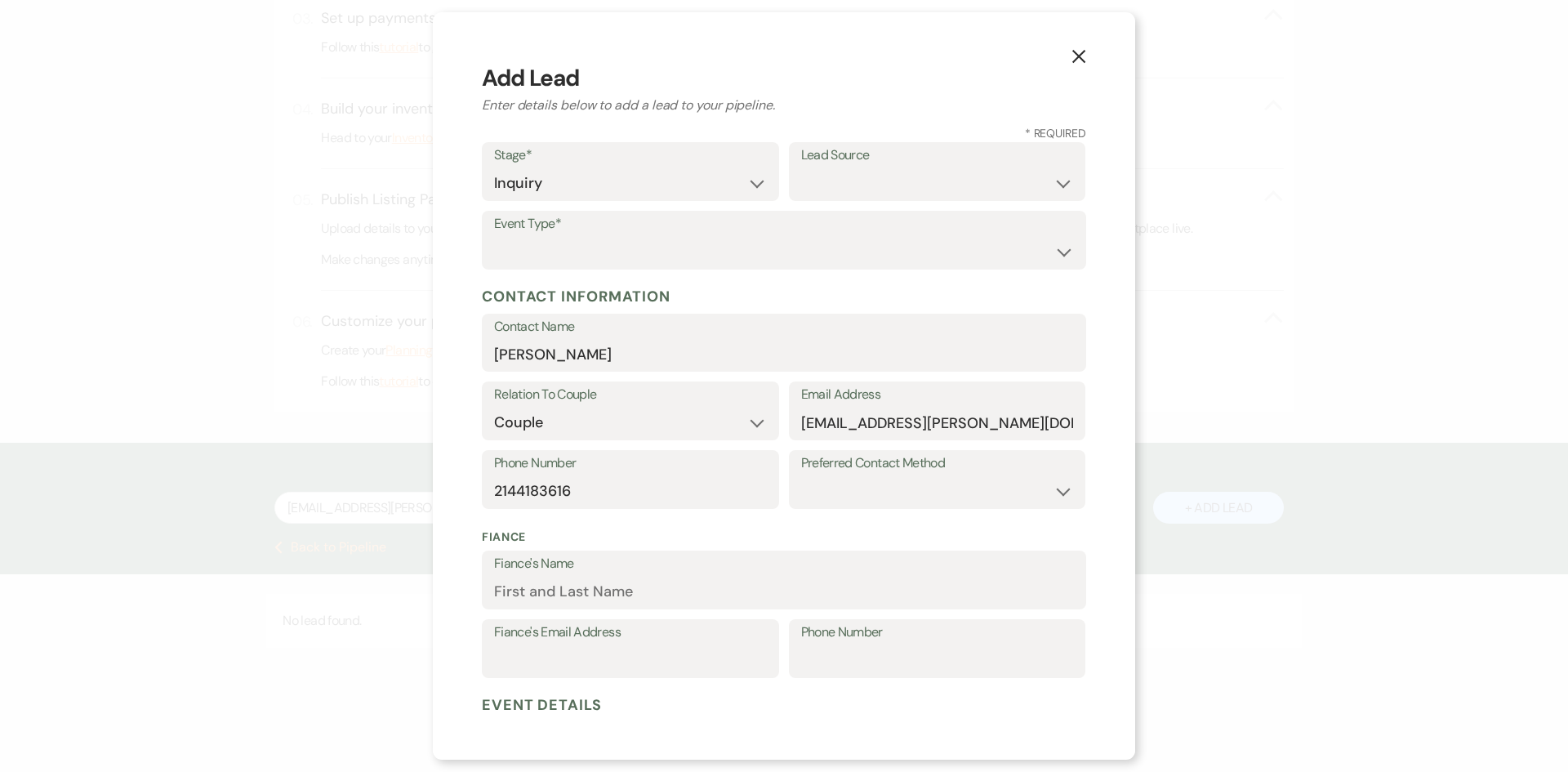 click on "Stage* Inquiry Follow Up Tour Requested Tour Confirmed Toured Proposal Sent Booked Lost" at bounding box center [630, 172] 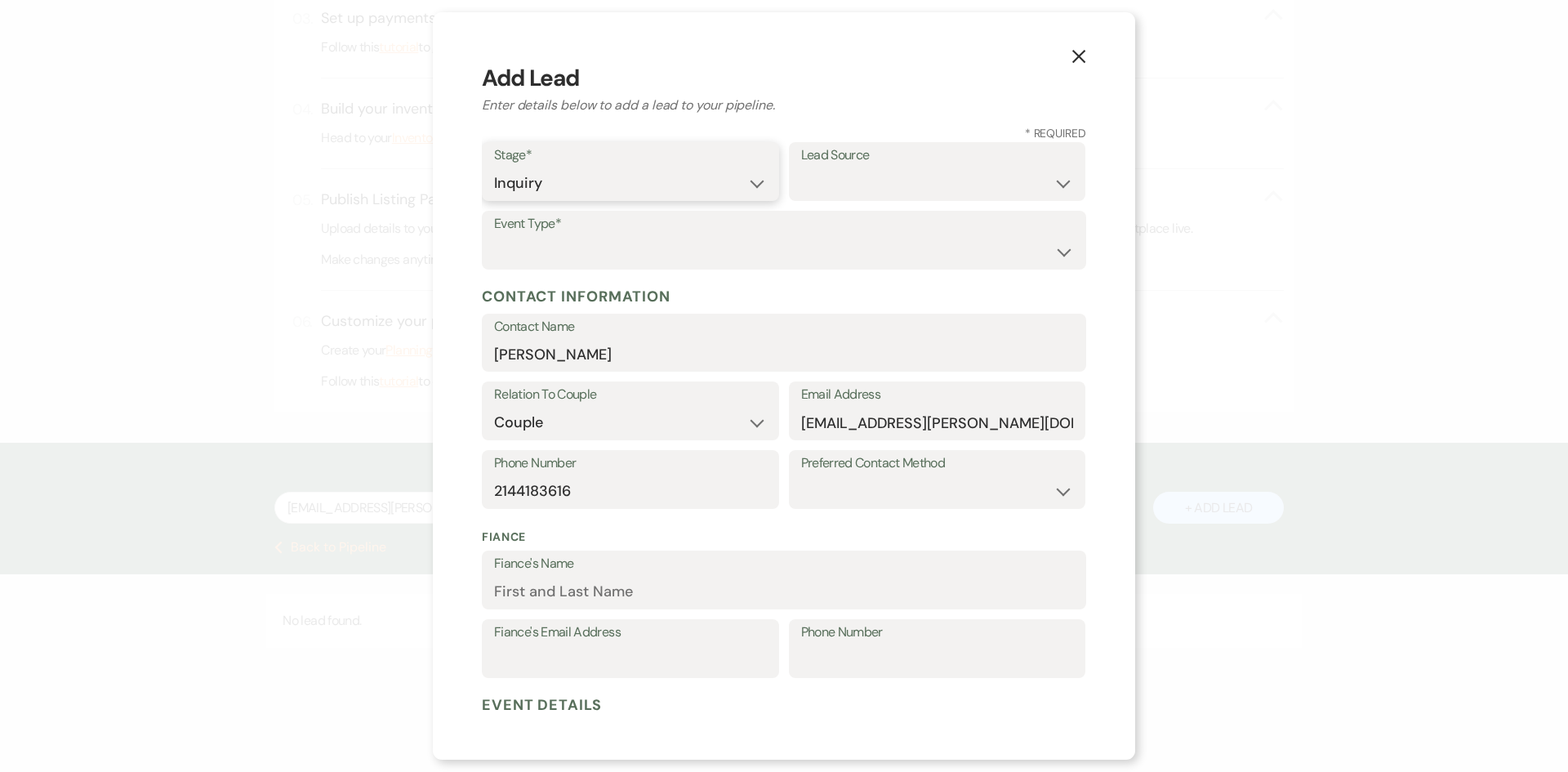click on "Inquiry Follow Up Tour Requested Tour Confirmed Toured Proposal Sent Booked Lost" at bounding box center [630, 183] 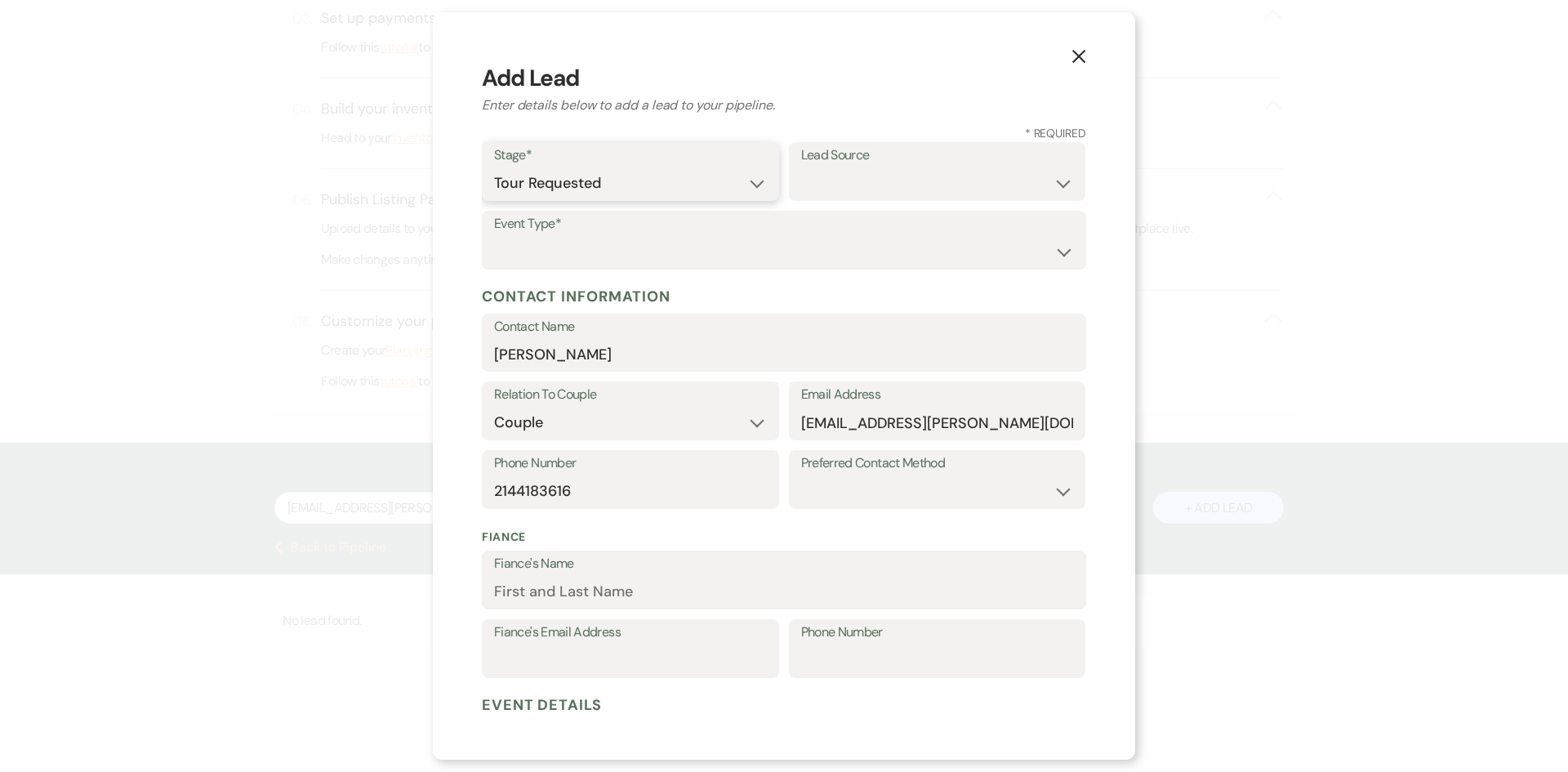 click on "Inquiry Follow Up Tour Requested Tour Confirmed Toured Proposal Sent Booked Lost" at bounding box center (630, 183) 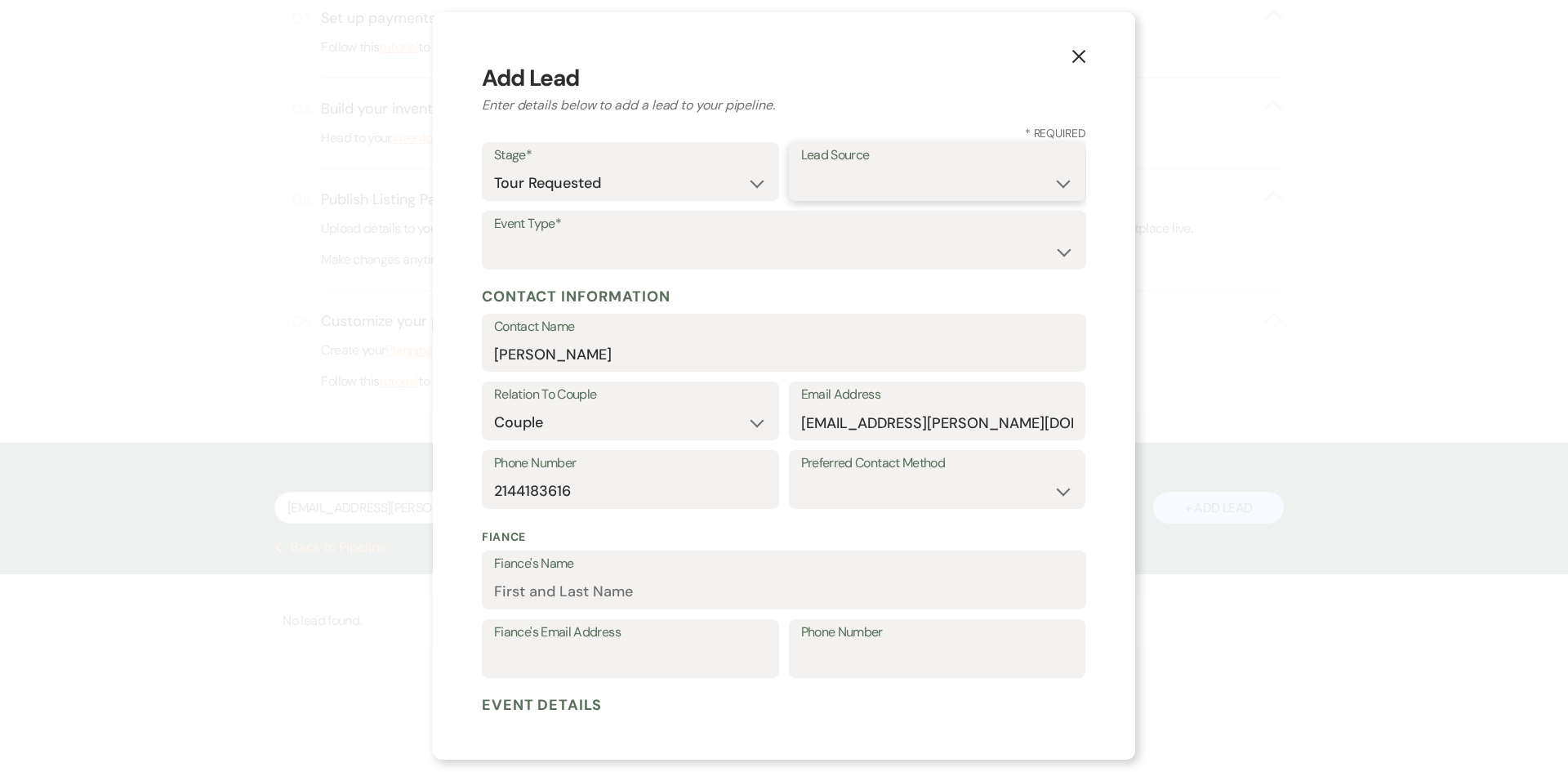 click on "Weven Venue Website Instagram Facebook Pinterest Google The Knot Wedding Wire Here Comes the Guide Wedding Spot Eventective [PERSON_NAME] The Venue Report PartySlate VRBO / Homeaway Airbnb Wedding Show TikTok X / Twitter Phone Call Walk-in Vendor Referral Advertising Personal Referral Local Referral Other" at bounding box center (938, 183) 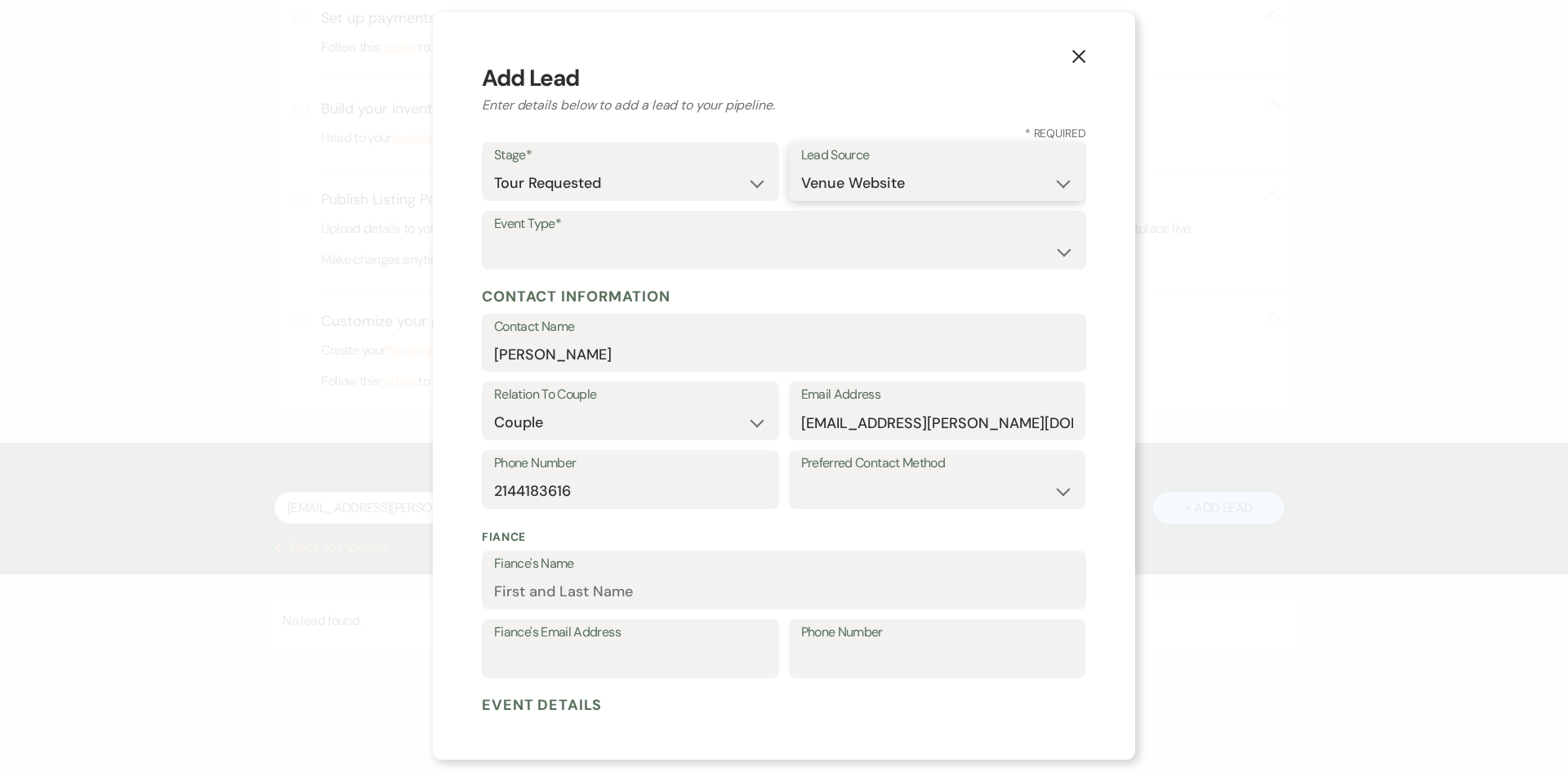 click on "Weven Venue Website Instagram Facebook Pinterest Google The Knot Wedding Wire Here Comes the Guide Wedding Spot Eventective [PERSON_NAME] The Venue Report PartySlate VRBO / Homeaway Airbnb Wedding Show TikTok X / Twitter Phone Call Walk-in Vendor Referral Advertising Personal Referral Local Referral Other" at bounding box center [938, 183] 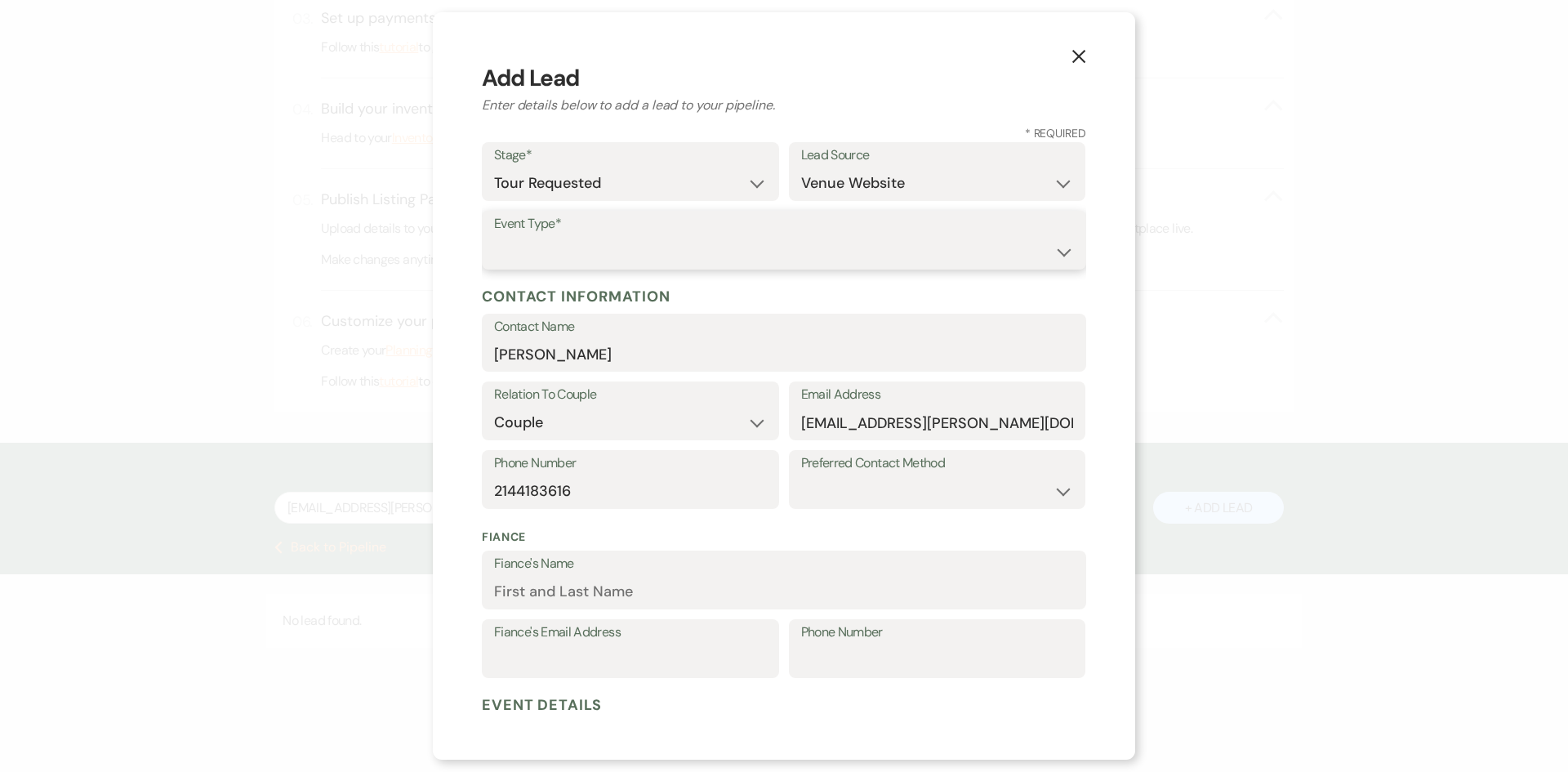 click on "Wedding Anniversary Party Baby Shower Bachelorette / Bachelor Party Birthday Party Bridal Shower Brunch Community Event Concert Corporate Event Elopement End of Life Celebration Engagement Party Fundraiser Graduation Party Micro Wedding Prom Quinceañera Rehearsal Dinner Religious Event Retreat Other" at bounding box center (784, 252) 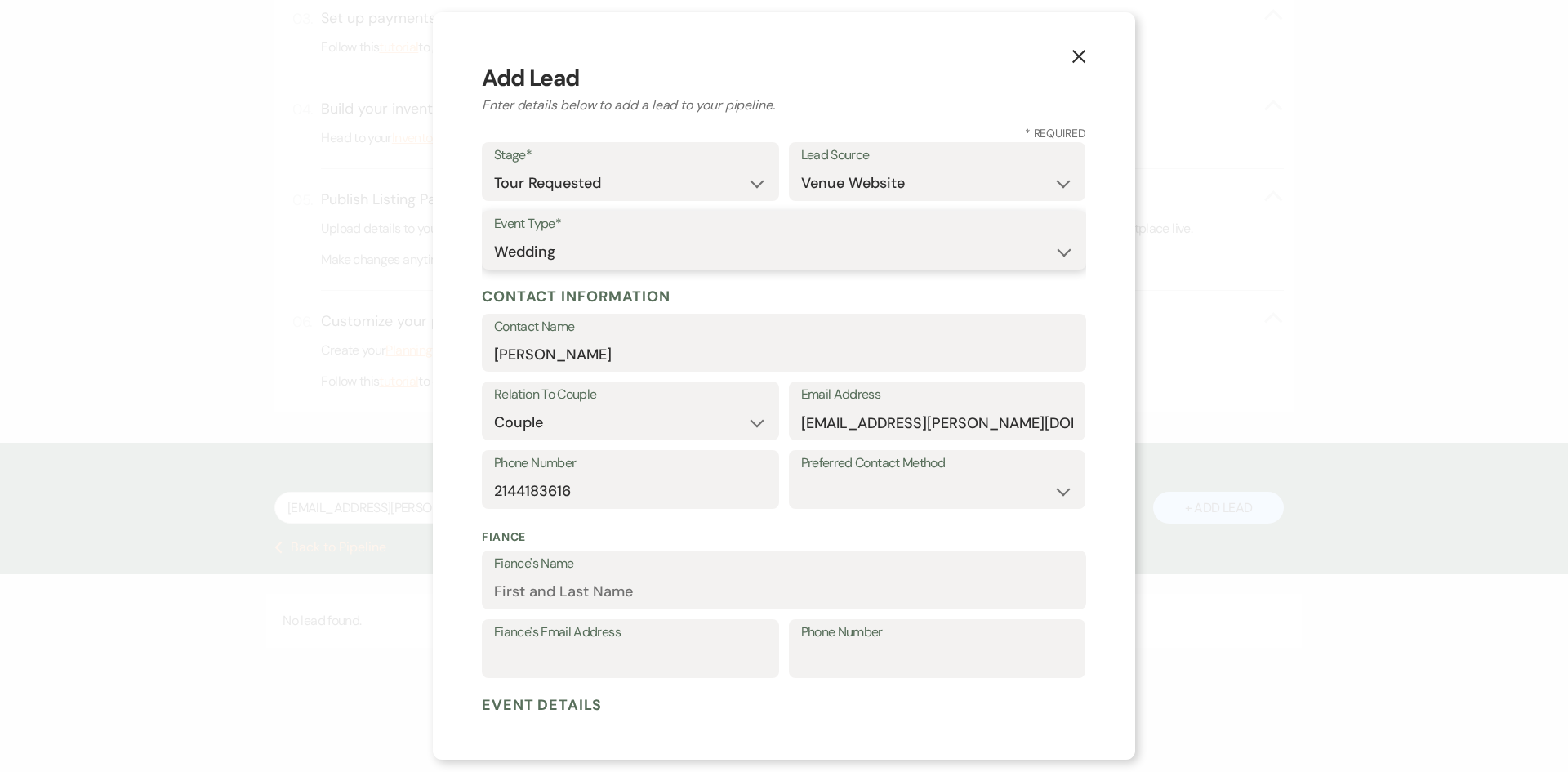 click on "Wedding Anniversary Party Baby Shower Bachelorette / Bachelor Party Birthday Party Bridal Shower Brunch Community Event Concert Corporate Event Elopement End of Life Celebration Engagement Party Fundraiser Graduation Party Micro Wedding Prom Quinceañera Rehearsal Dinner Religious Event Retreat Other" at bounding box center [784, 252] 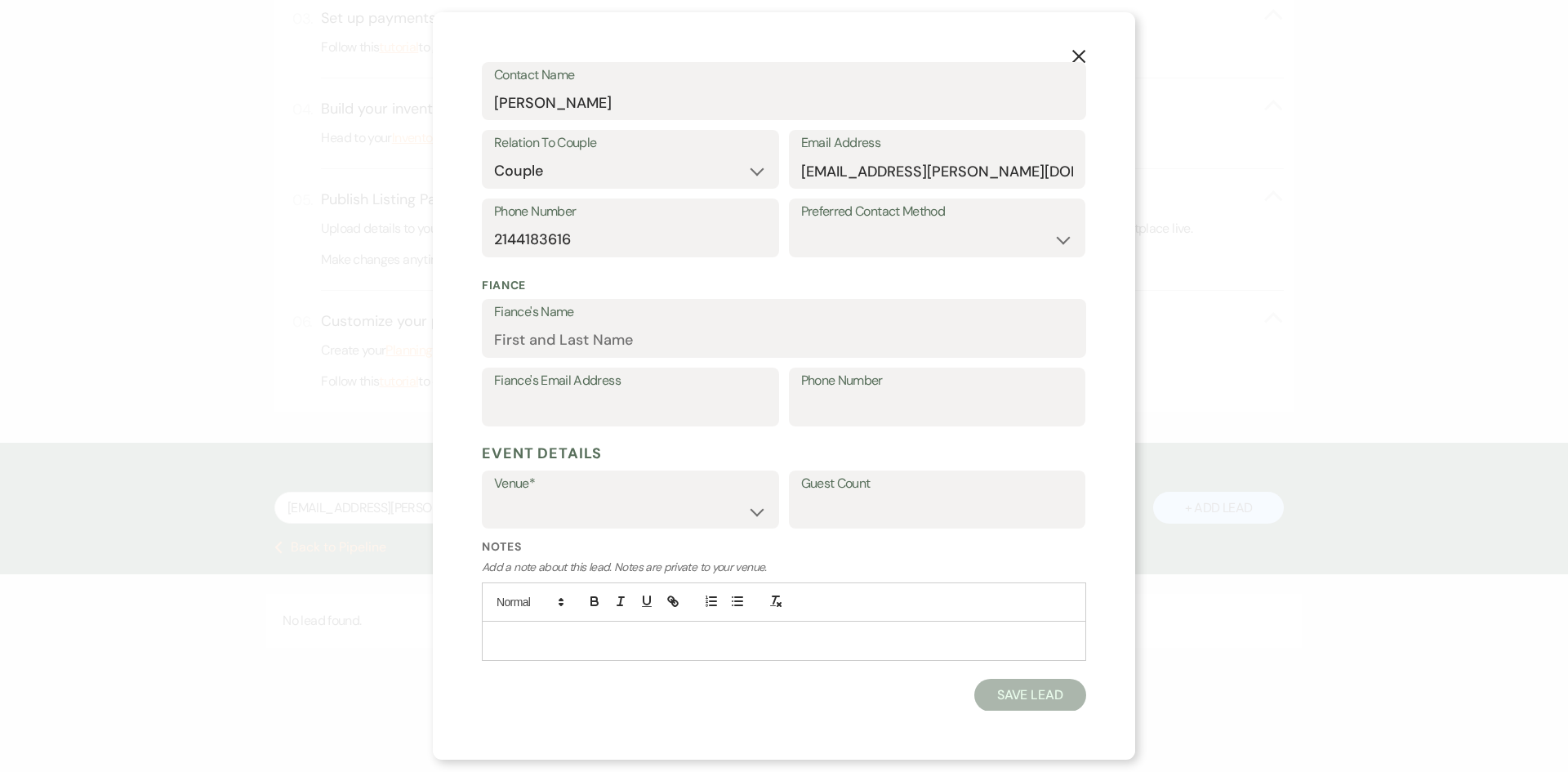 scroll, scrollTop: 252, scrollLeft: 0, axis: vertical 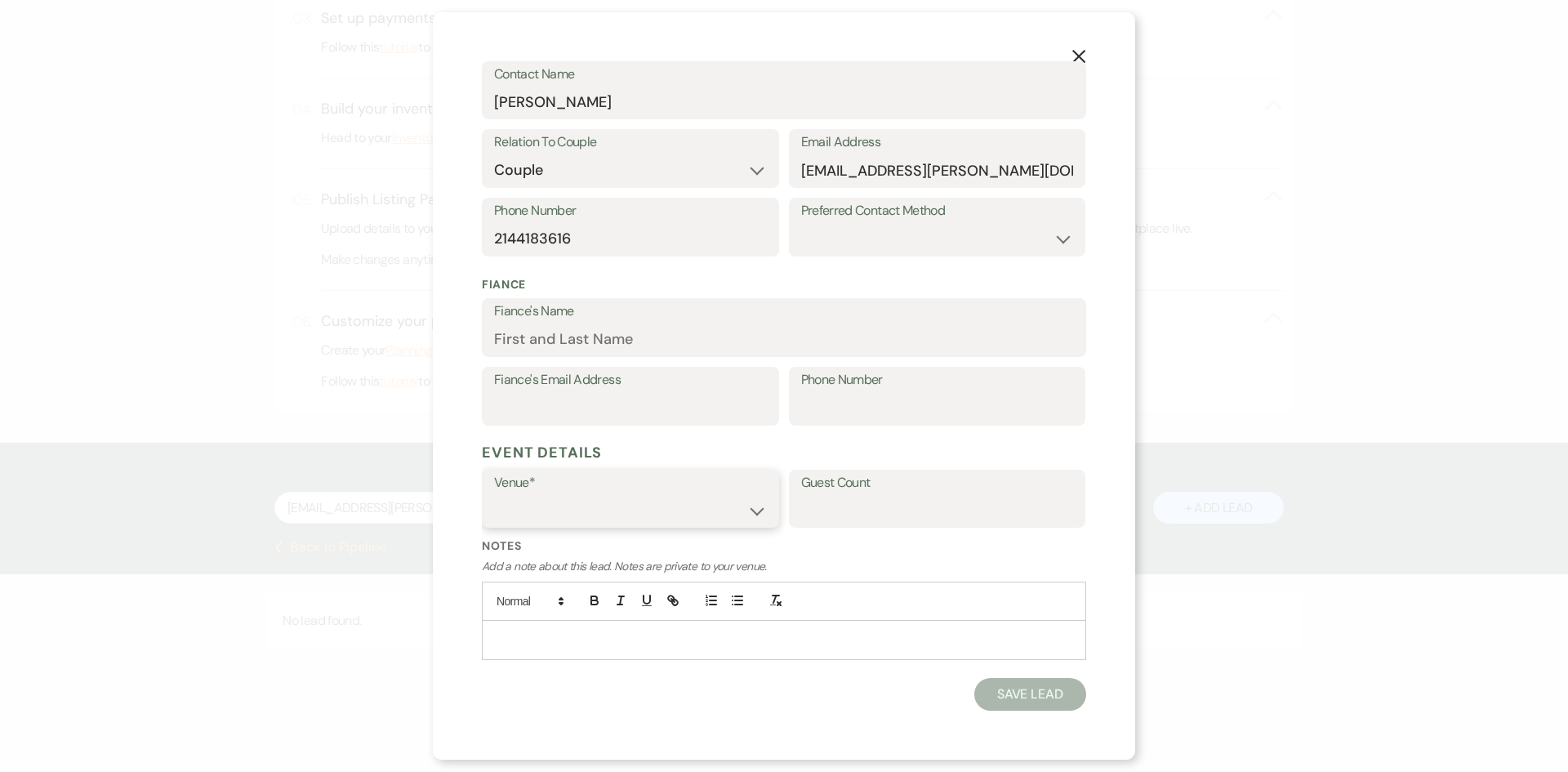 click on "The Grand View [GEOGRAPHIC_DATA]" at bounding box center (630, 510) 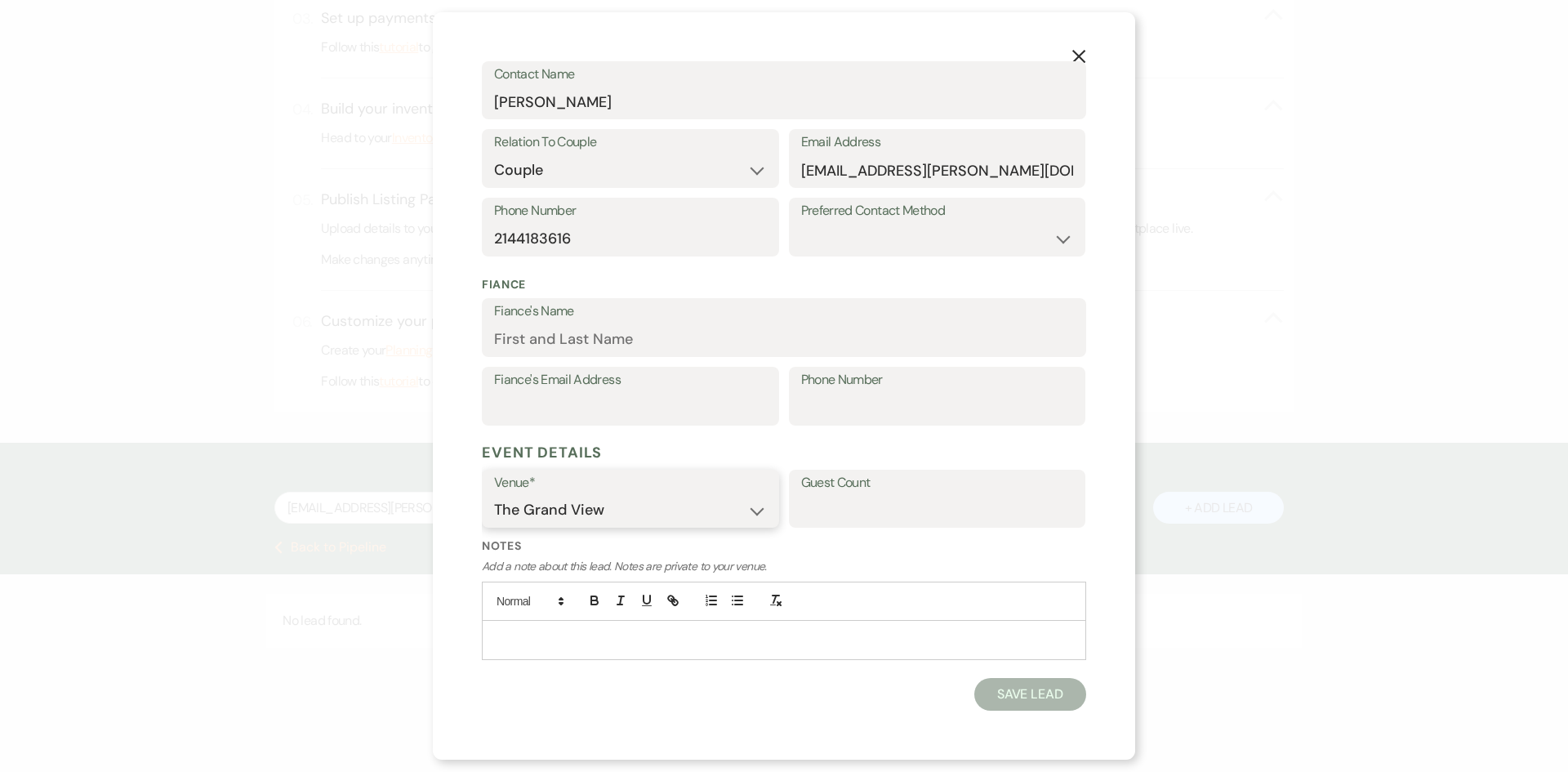 click on "The Grand View [GEOGRAPHIC_DATA]" at bounding box center (630, 510) 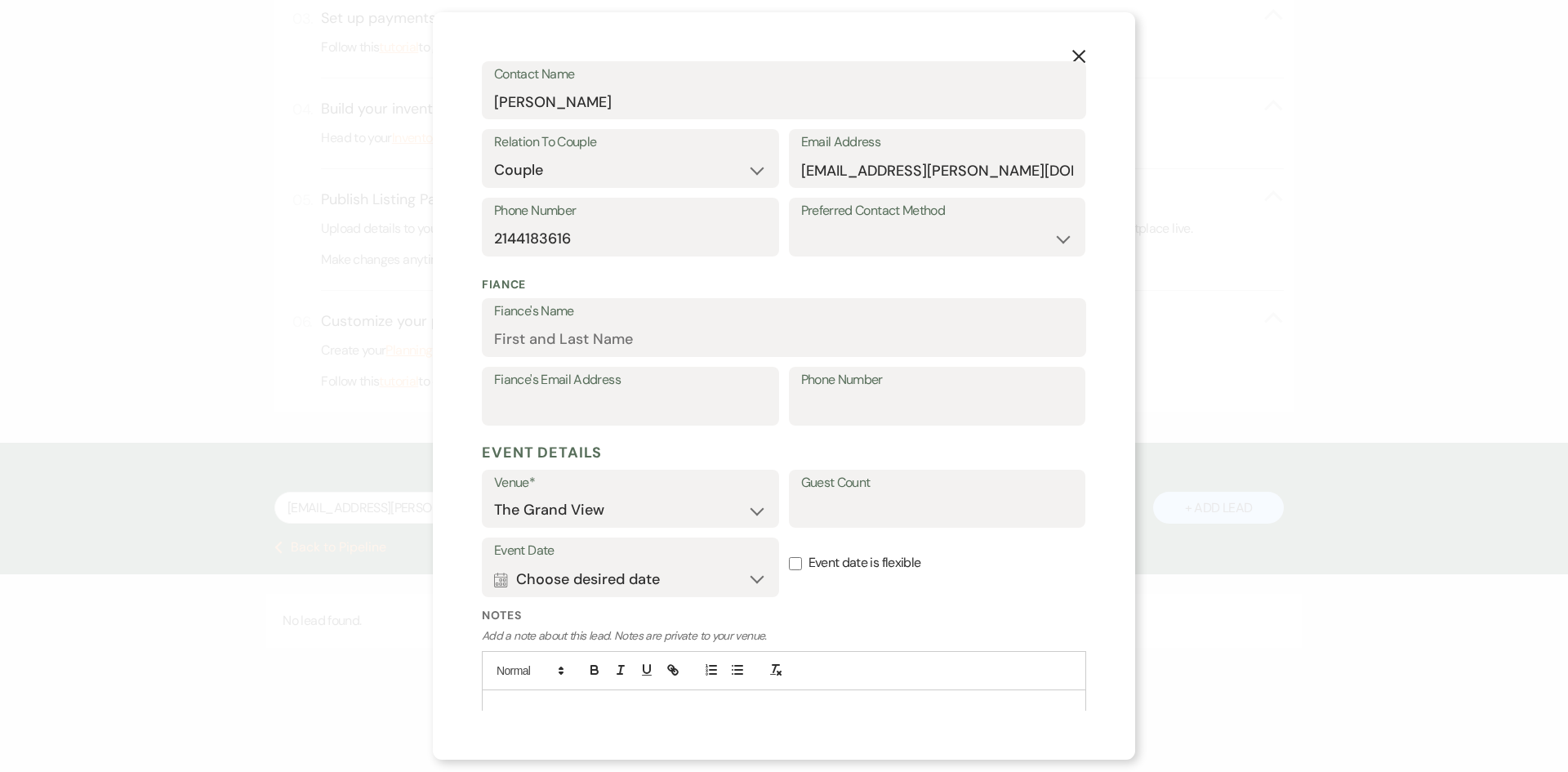 click on "Guest Count" at bounding box center (938, 483) 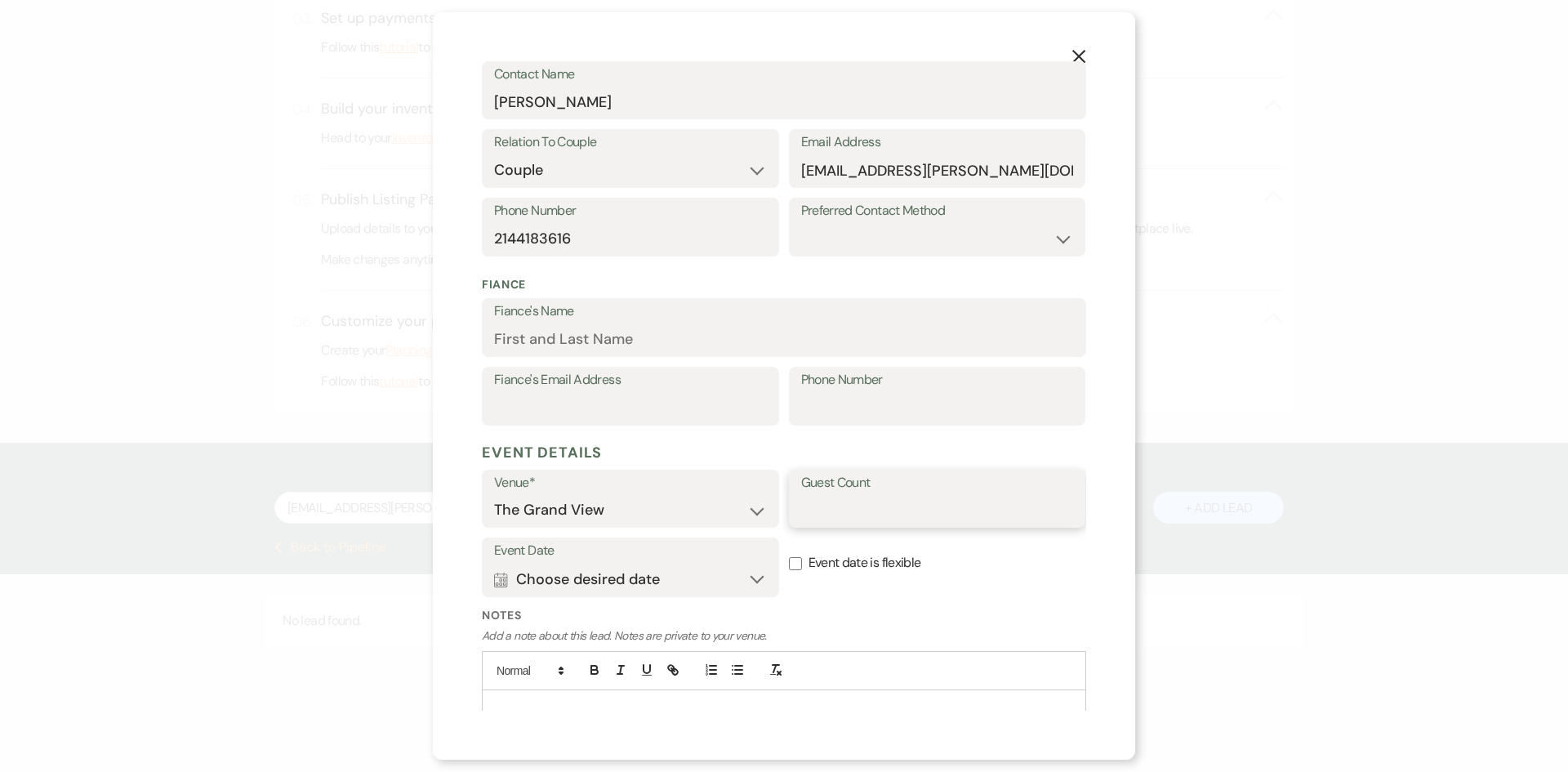 click on "Guest Count" at bounding box center [938, 510] 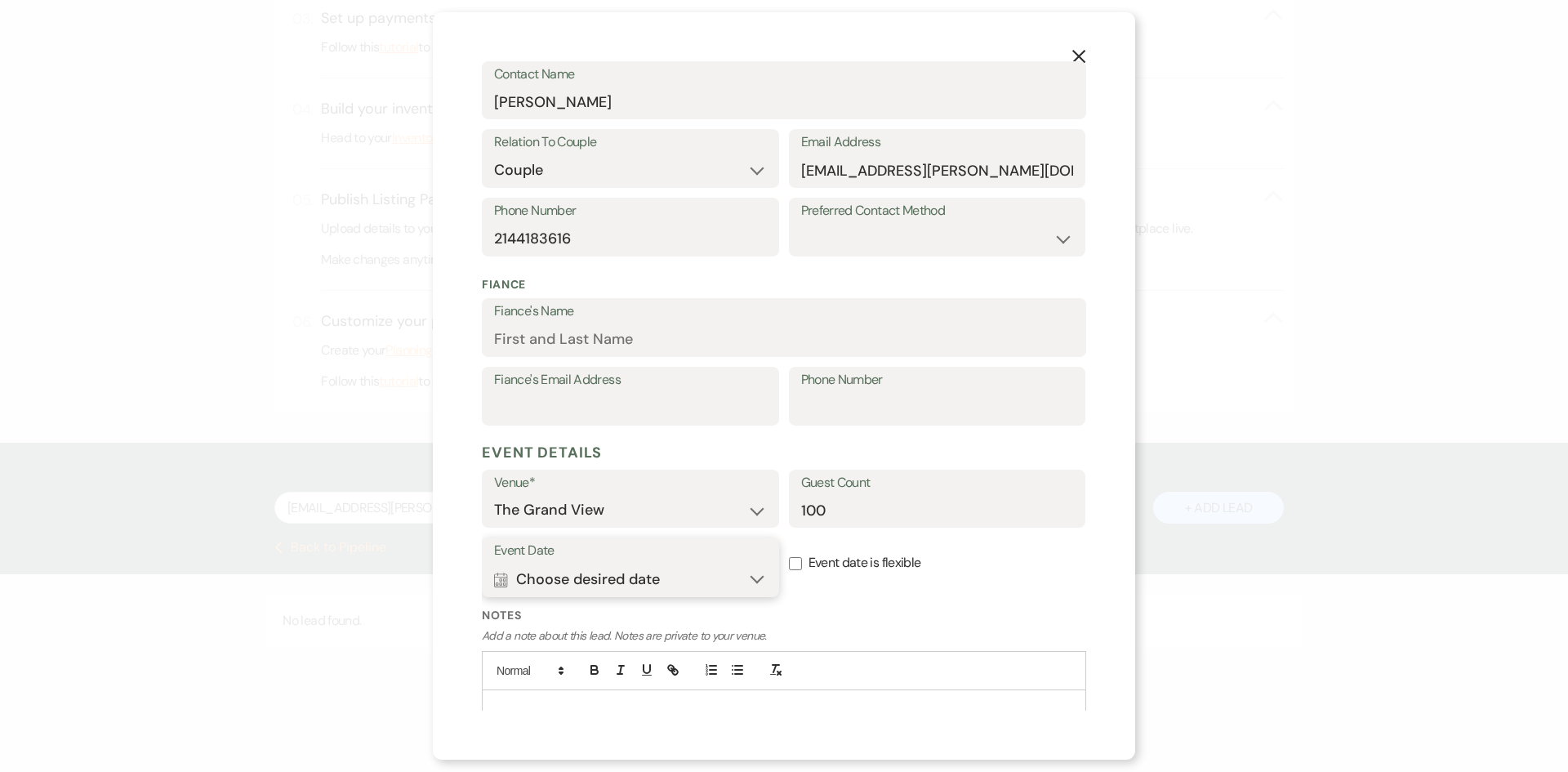 click on "Calendar Choose desired date Expand" at bounding box center [630, 579] 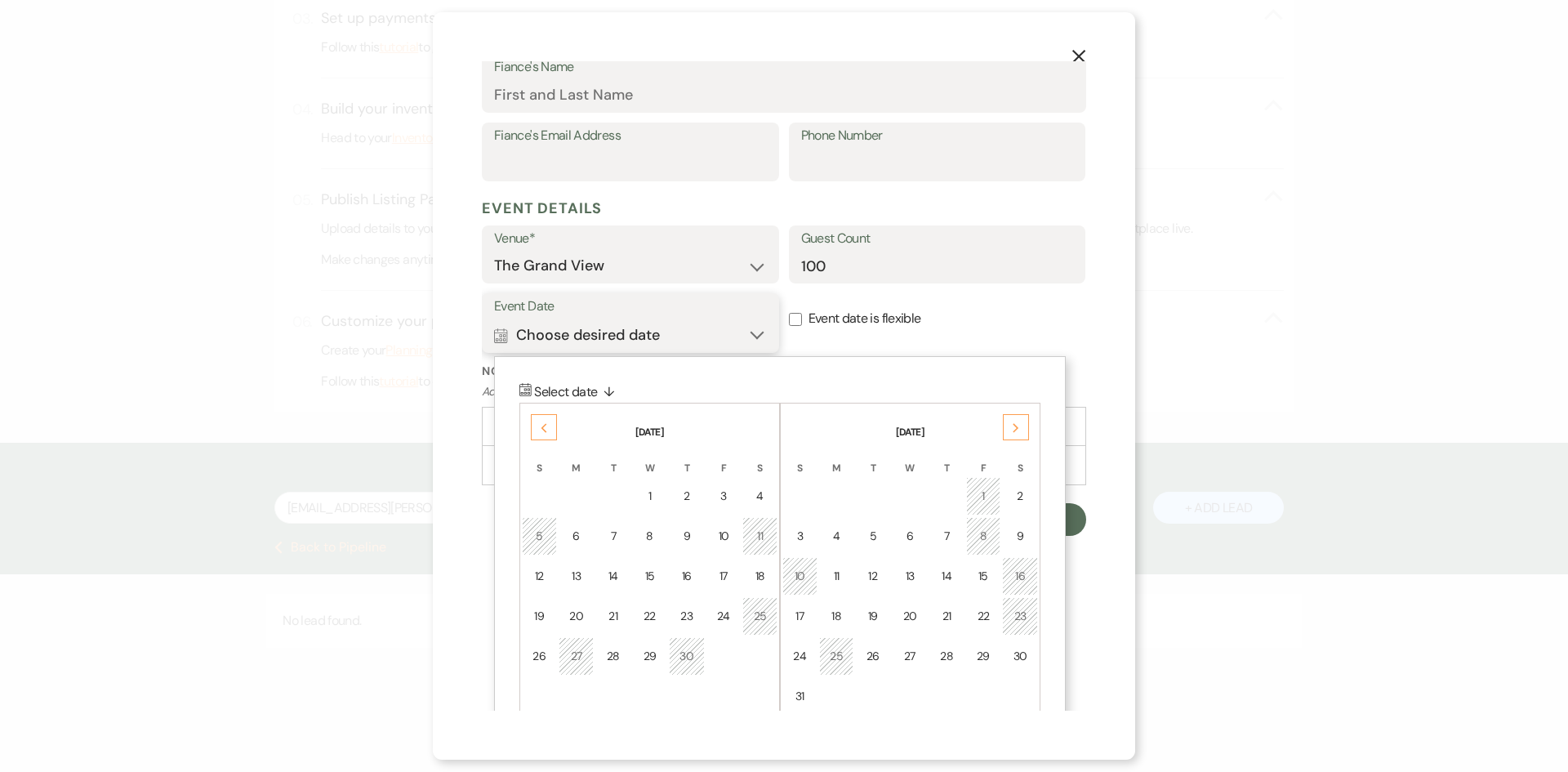 scroll, scrollTop: 529, scrollLeft: 0, axis: vertical 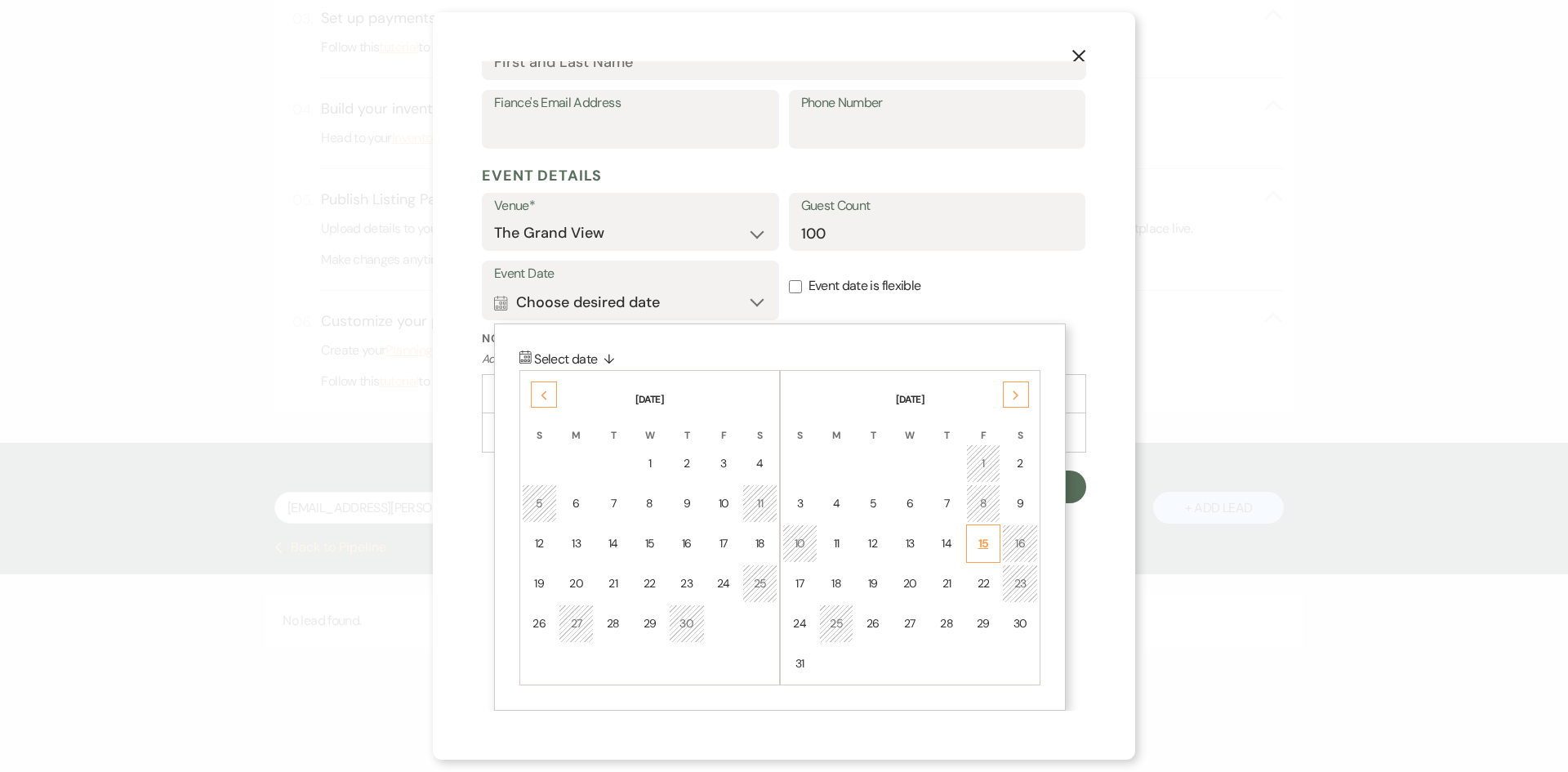 click on "15" at bounding box center (983, 543) 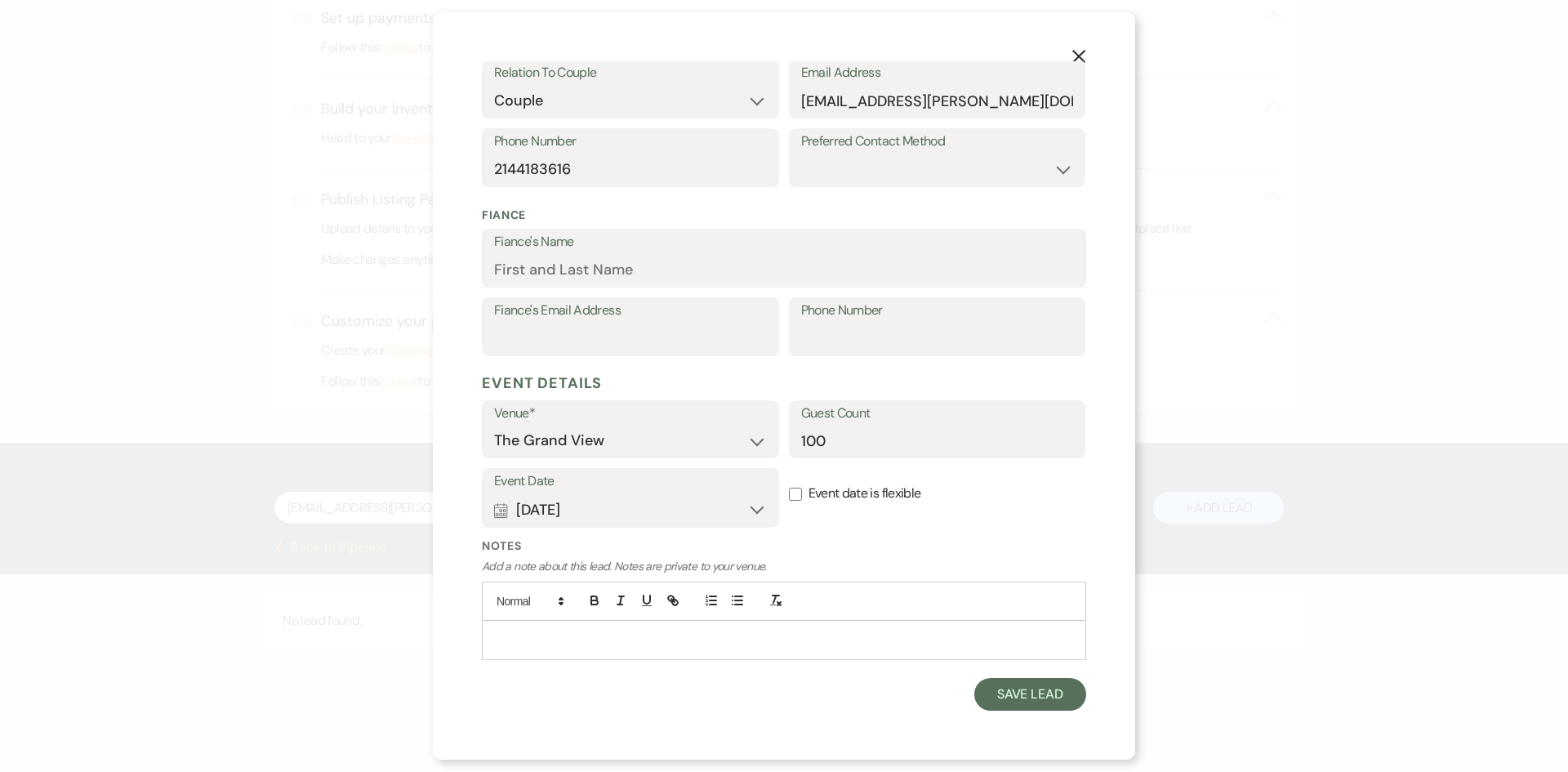 scroll, scrollTop: 322, scrollLeft: 0, axis: vertical 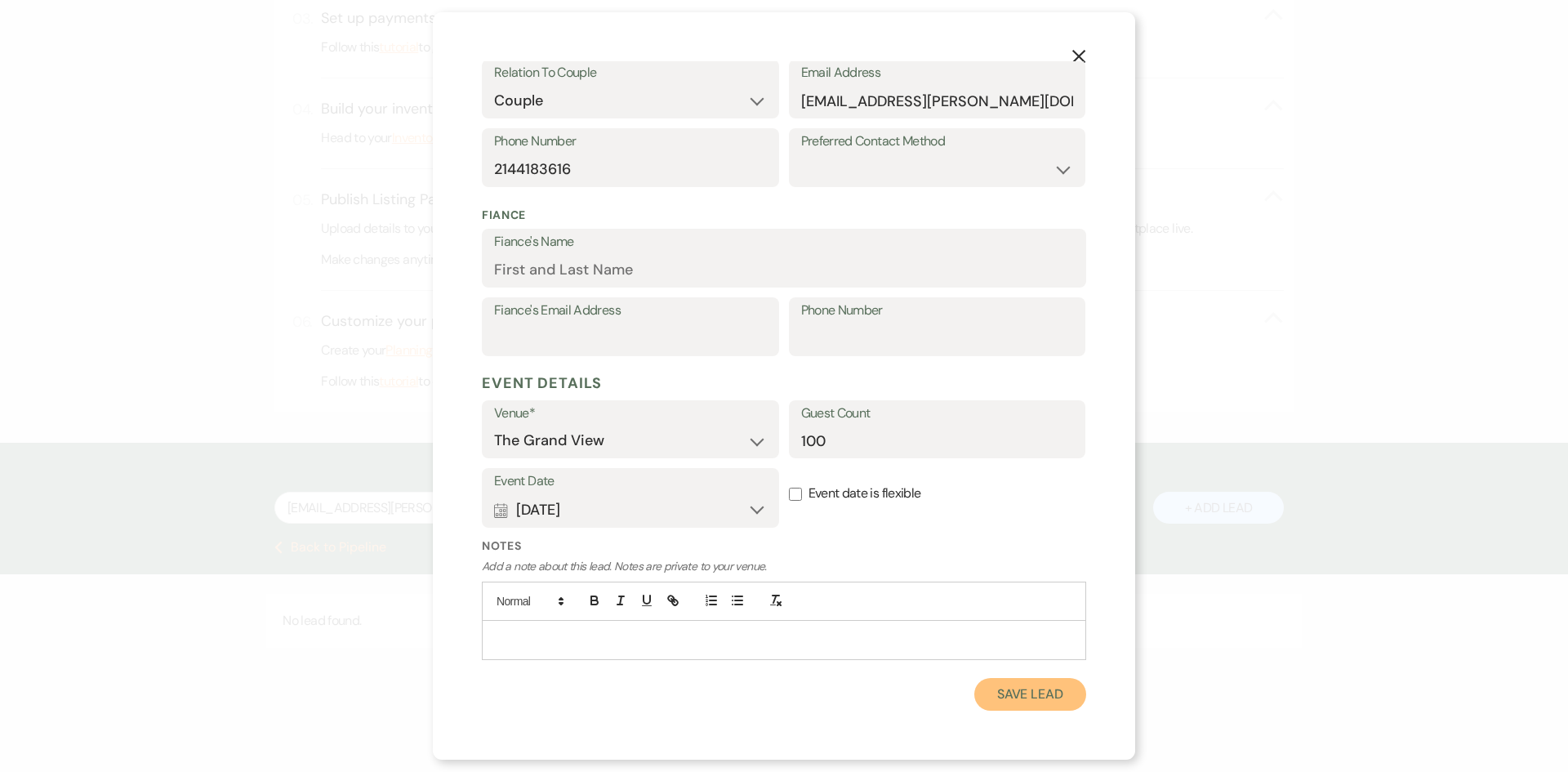 click on "Save Lead" at bounding box center (1030, 694) 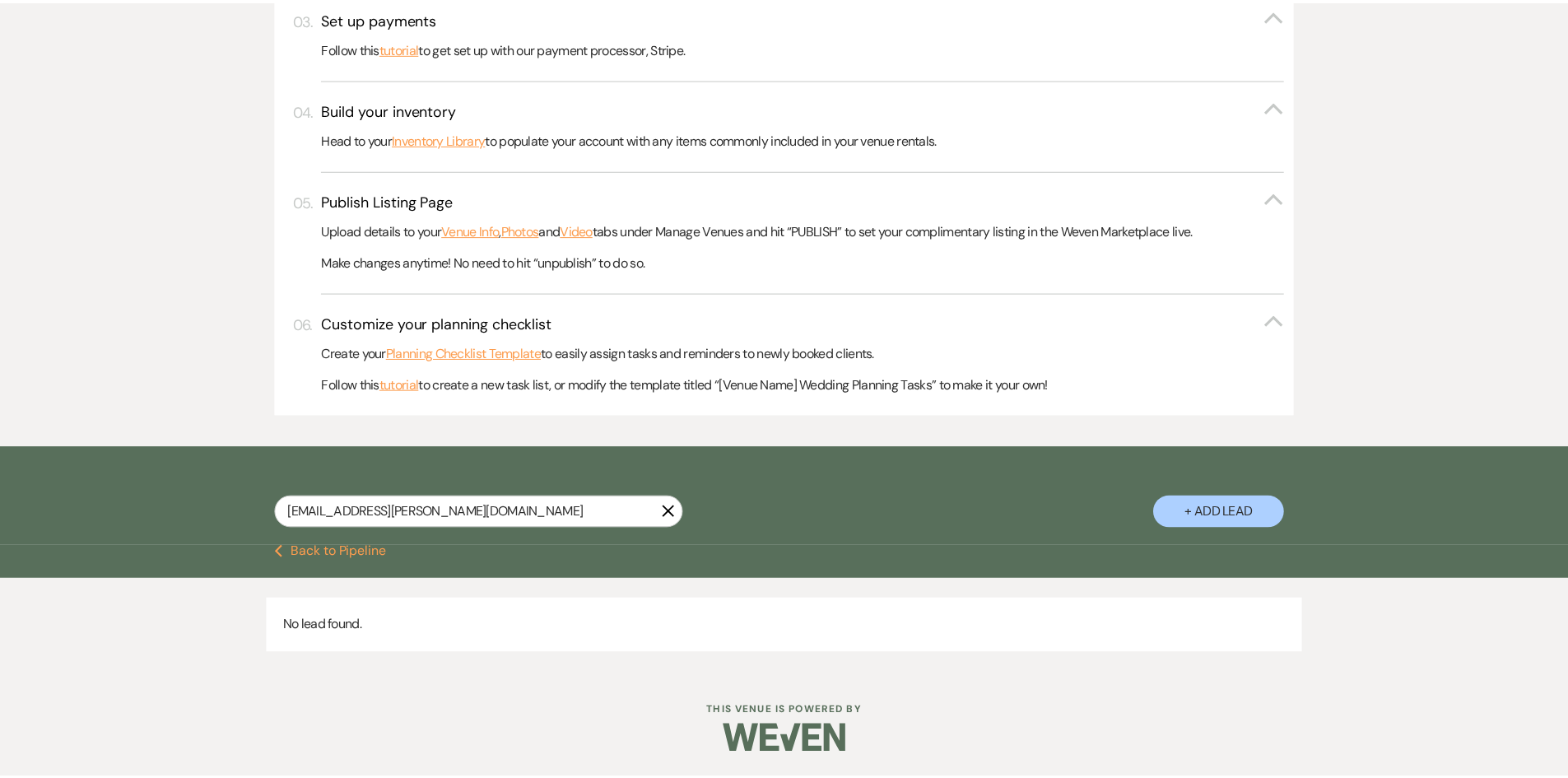 scroll, scrollTop: 593, scrollLeft: 0, axis: vertical 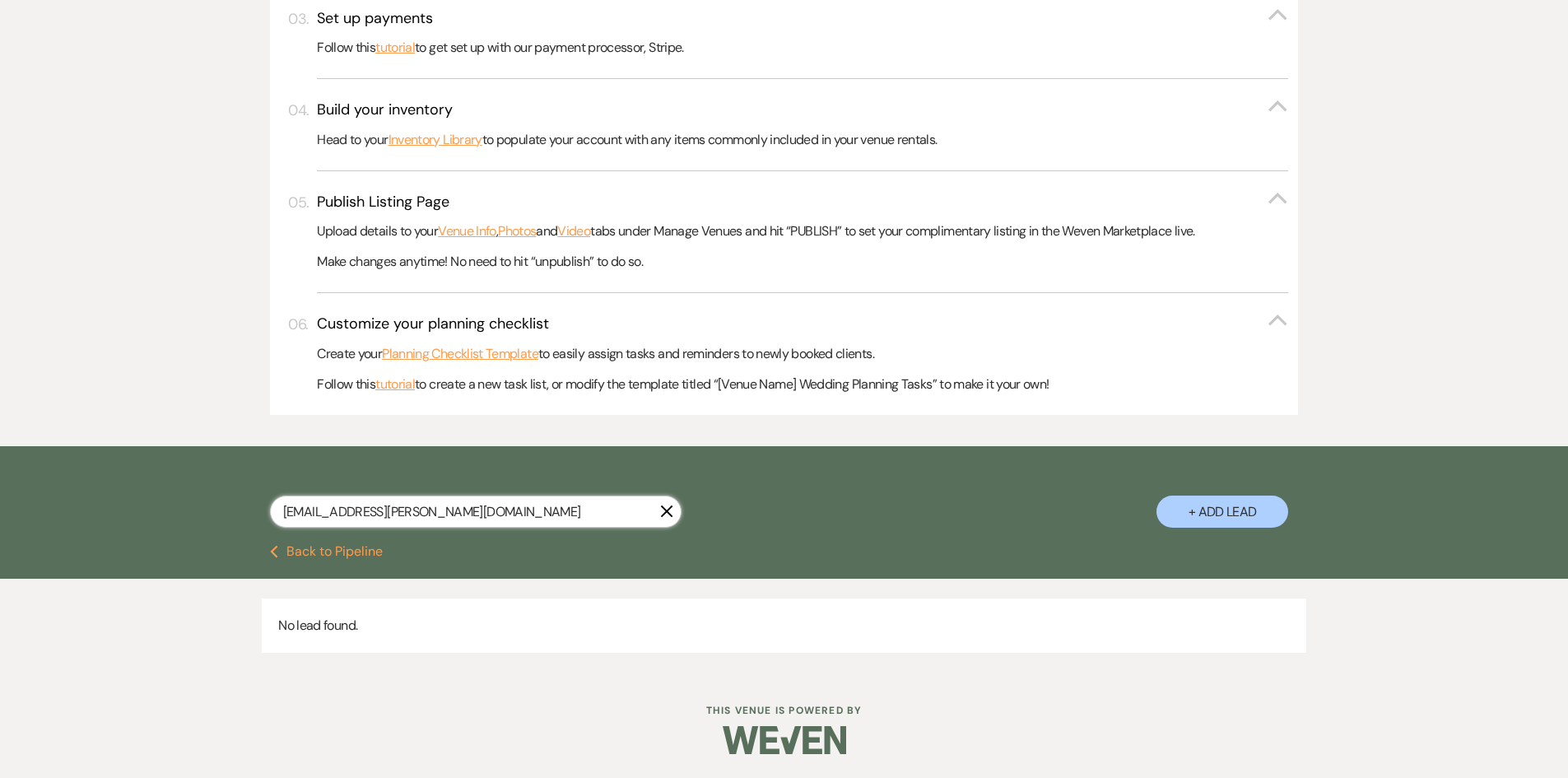 click on "[EMAIL_ADDRESS][PERSON_NAME][DOMAIN_NAME]" at bounding box center [476, 511] 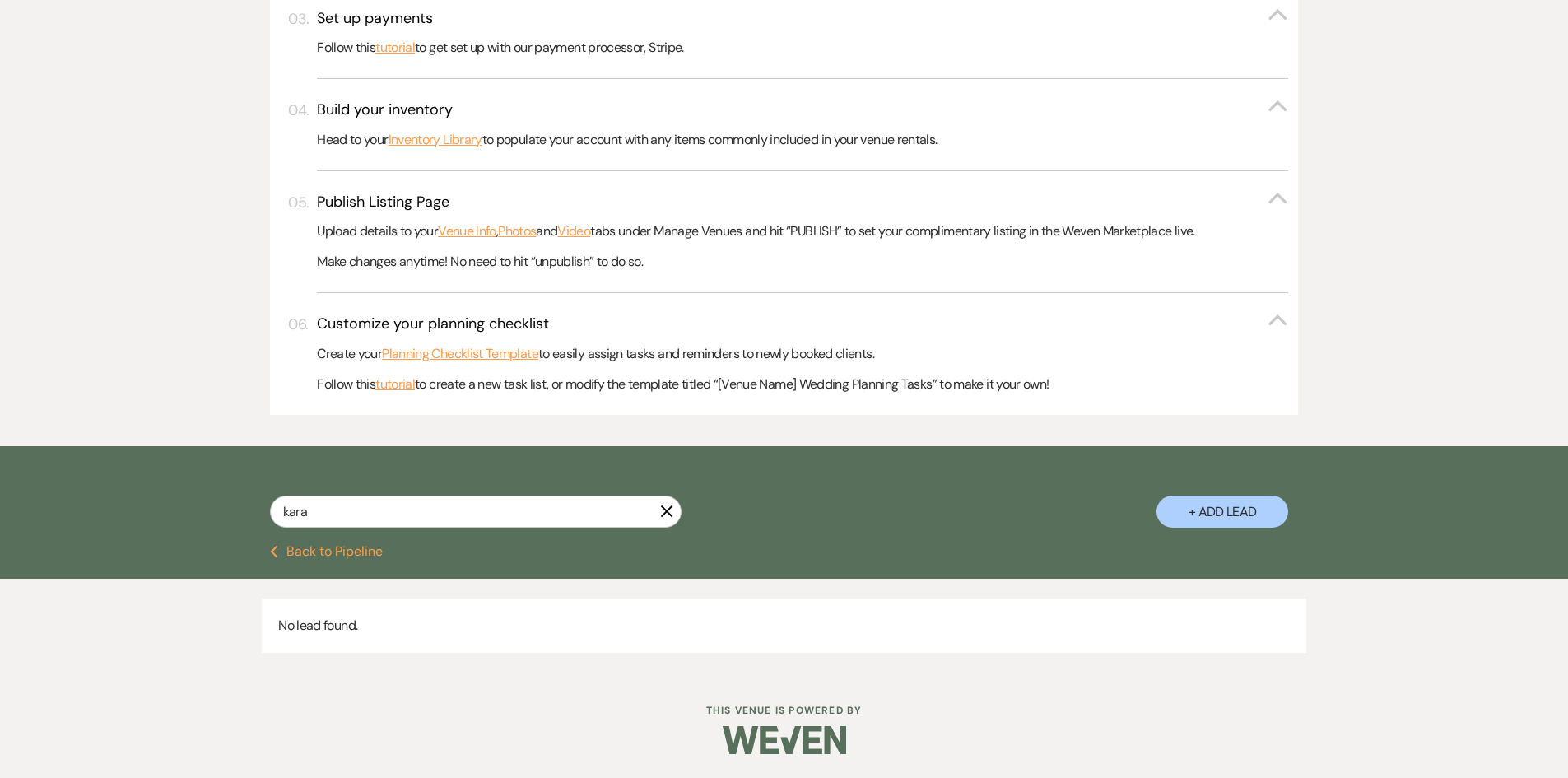 click on "Previous  Back to Pipeline" at bounding box center (326, 552) 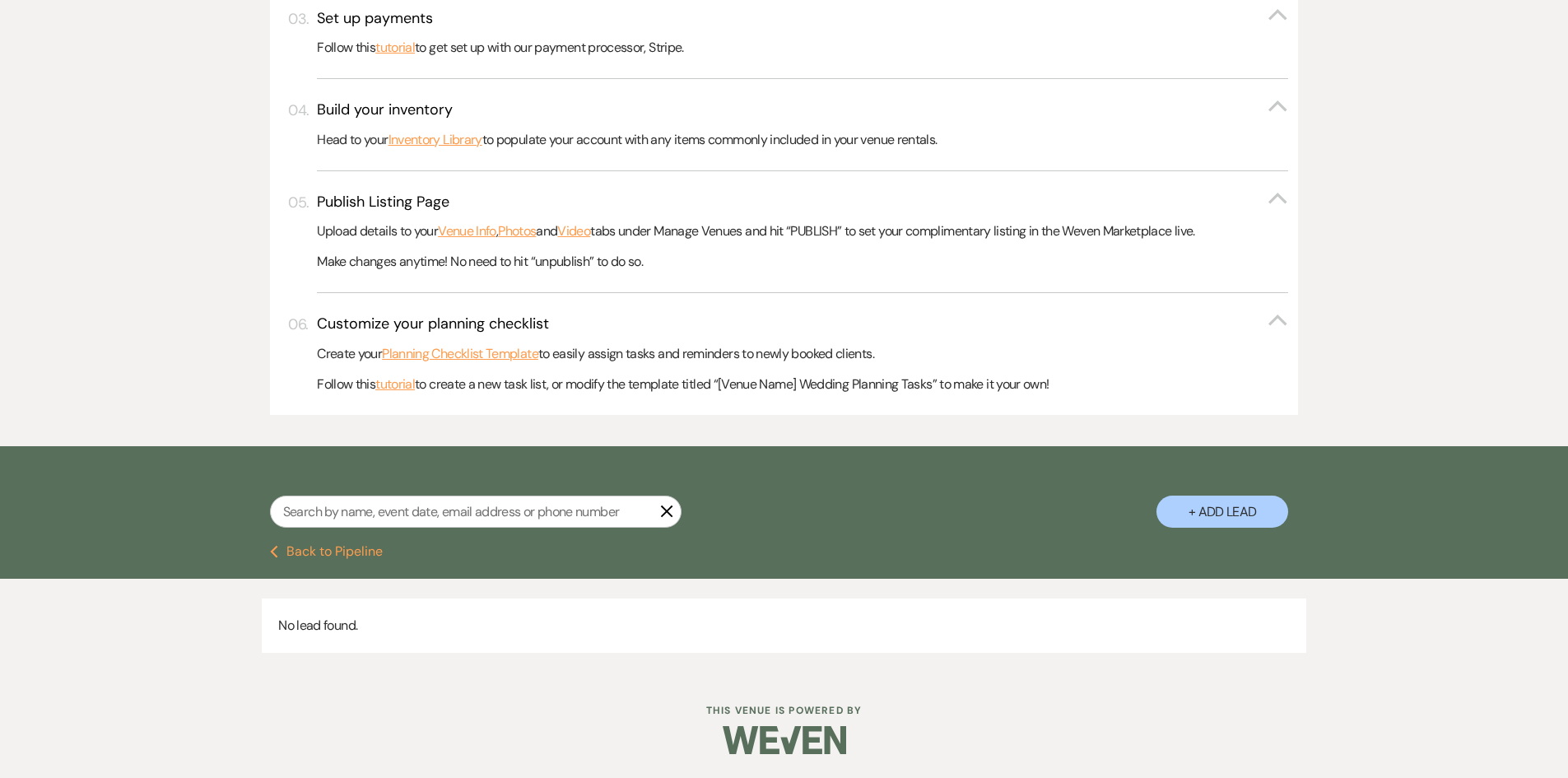 scroll, scrollTop: 1072, scrollLeft: 0, axis: vertical 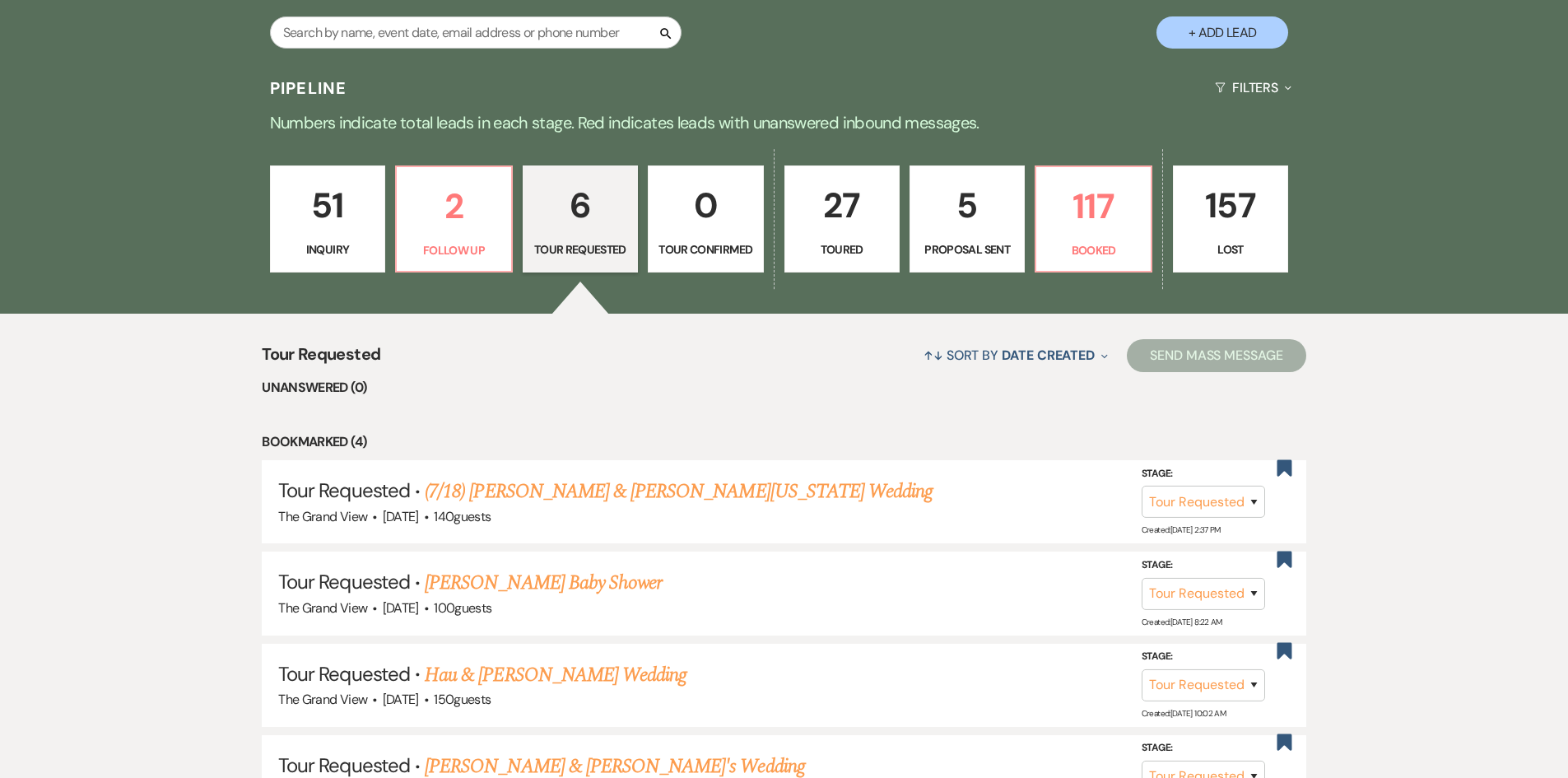 click on "Tour Requested" at bounding box center [580, 249] 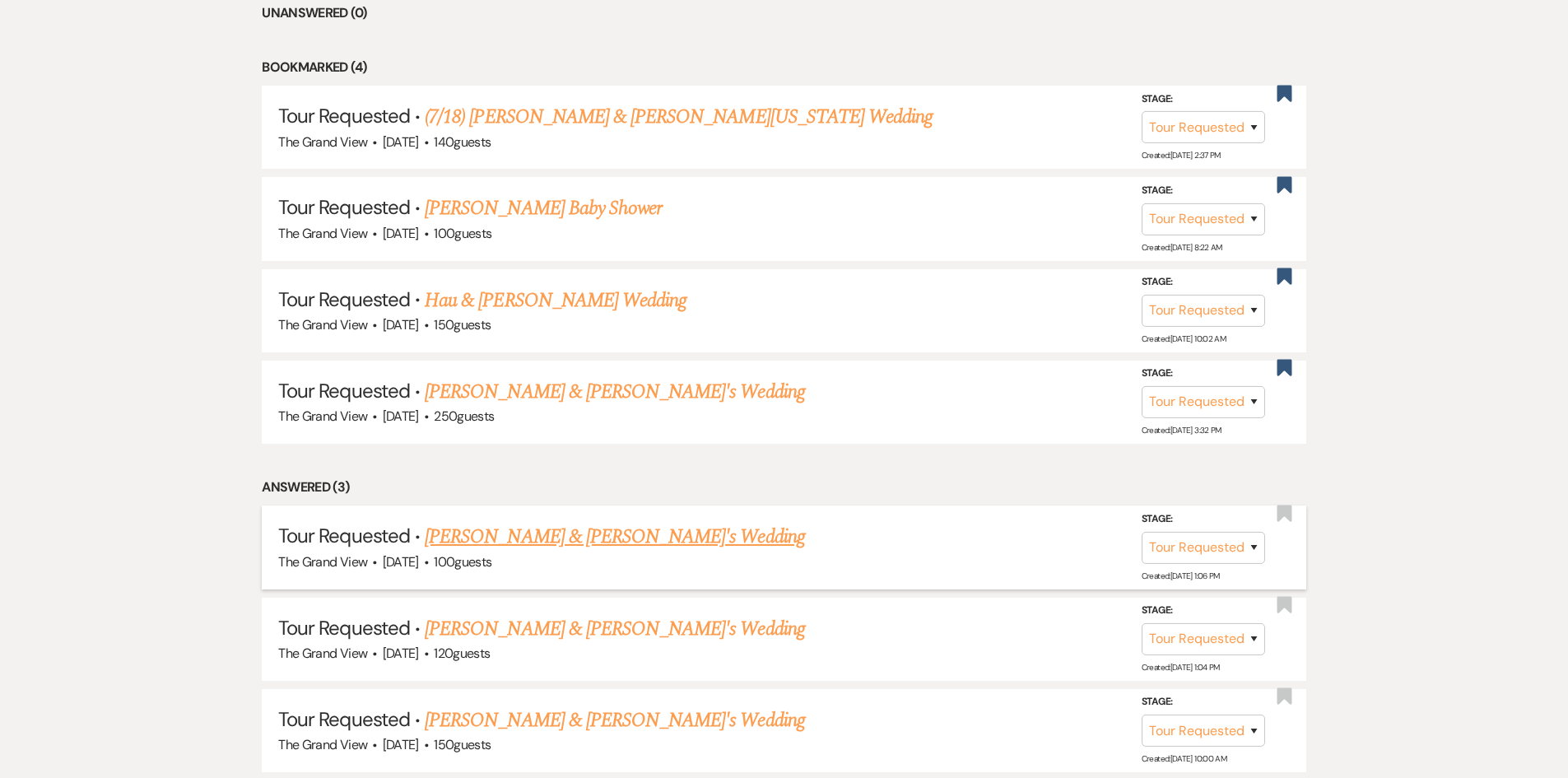 scroll, scrollTop: 1484, scrollLeft: 0, axis: vertical 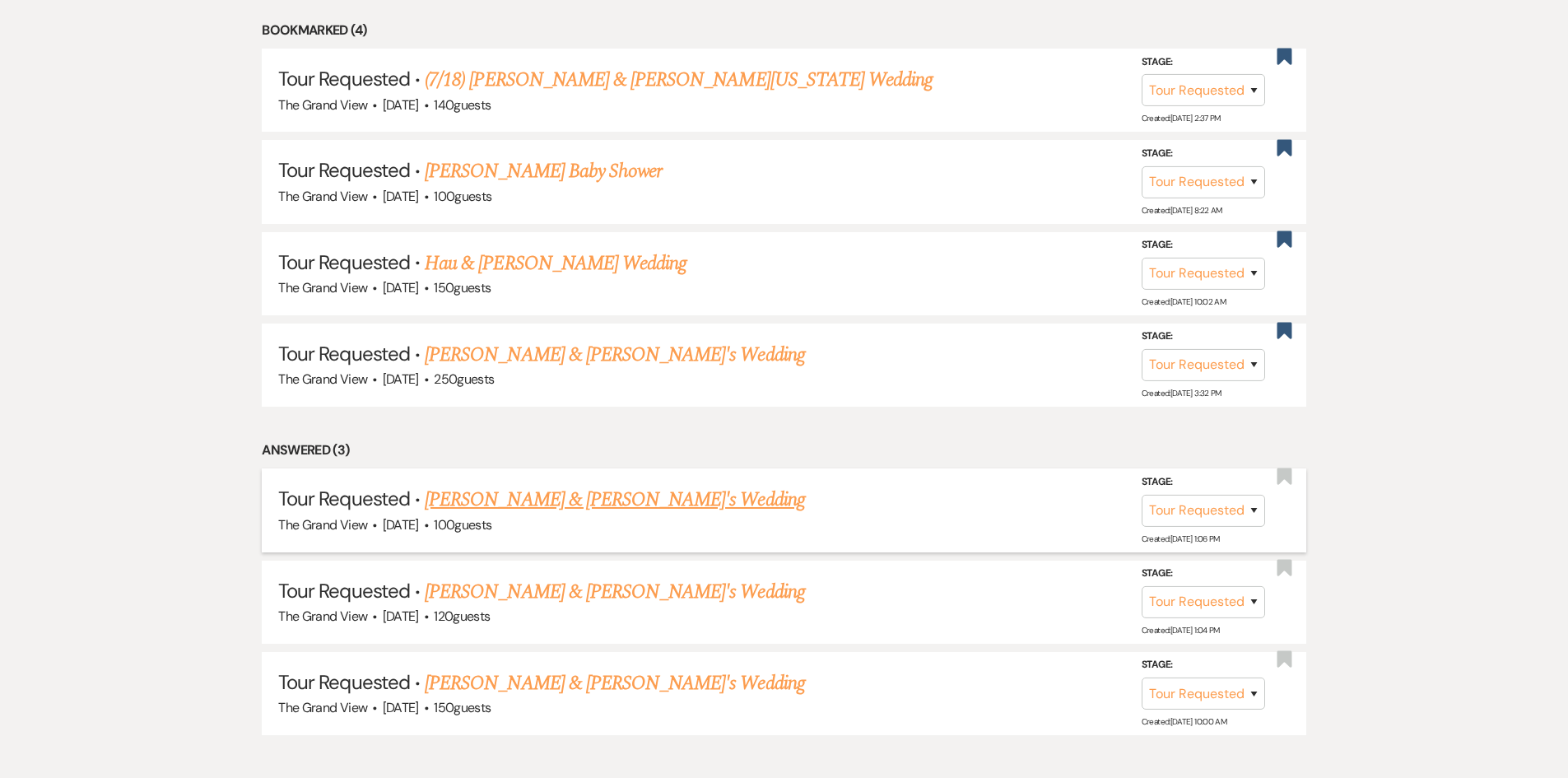 click on "[PERSON_NAME] & [PERSON_NAME]'s Wedding" at bounding box center [615, 500] 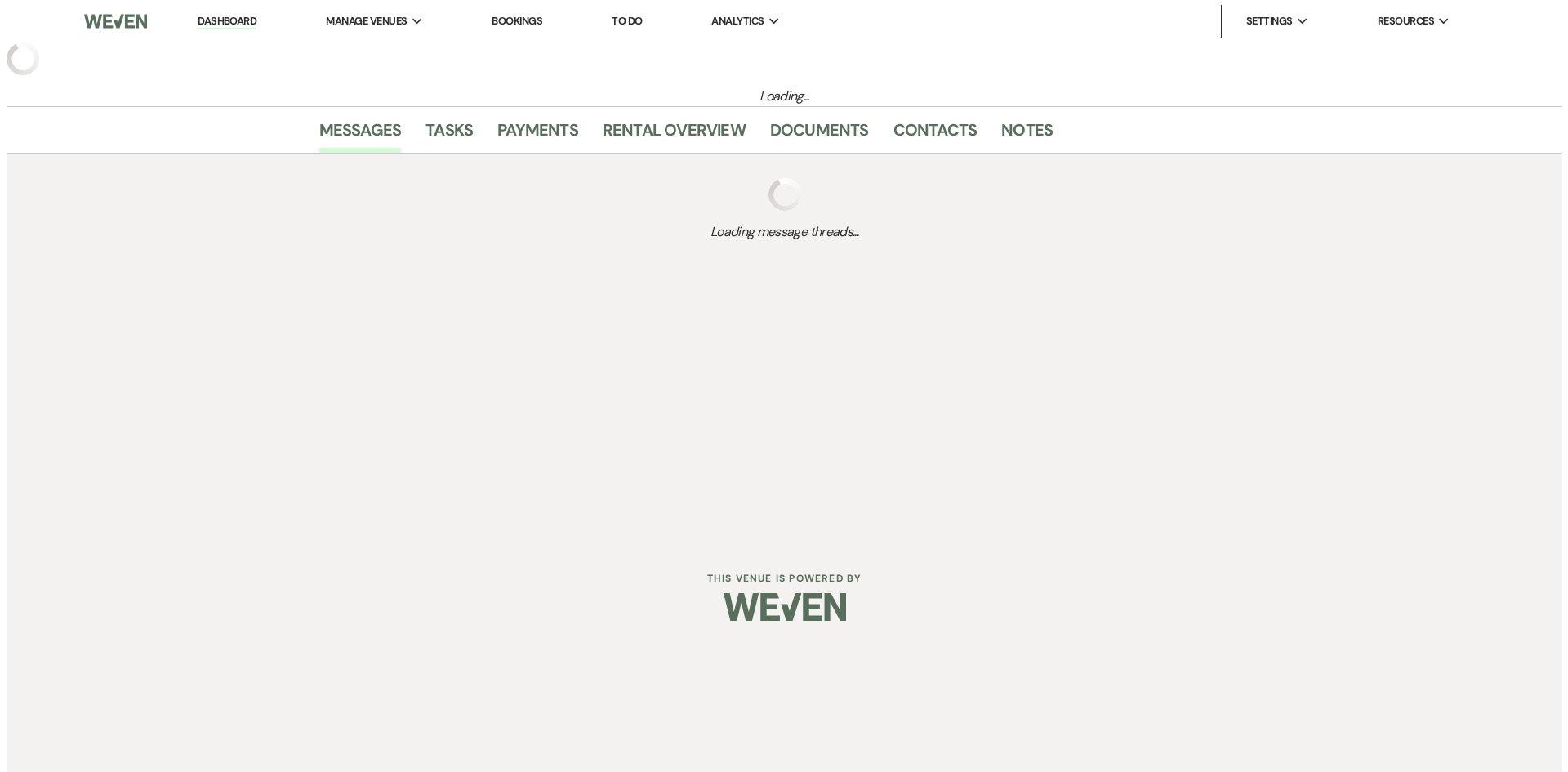scroll, scrollTop: 0, scrollLeft: 0, axis: both 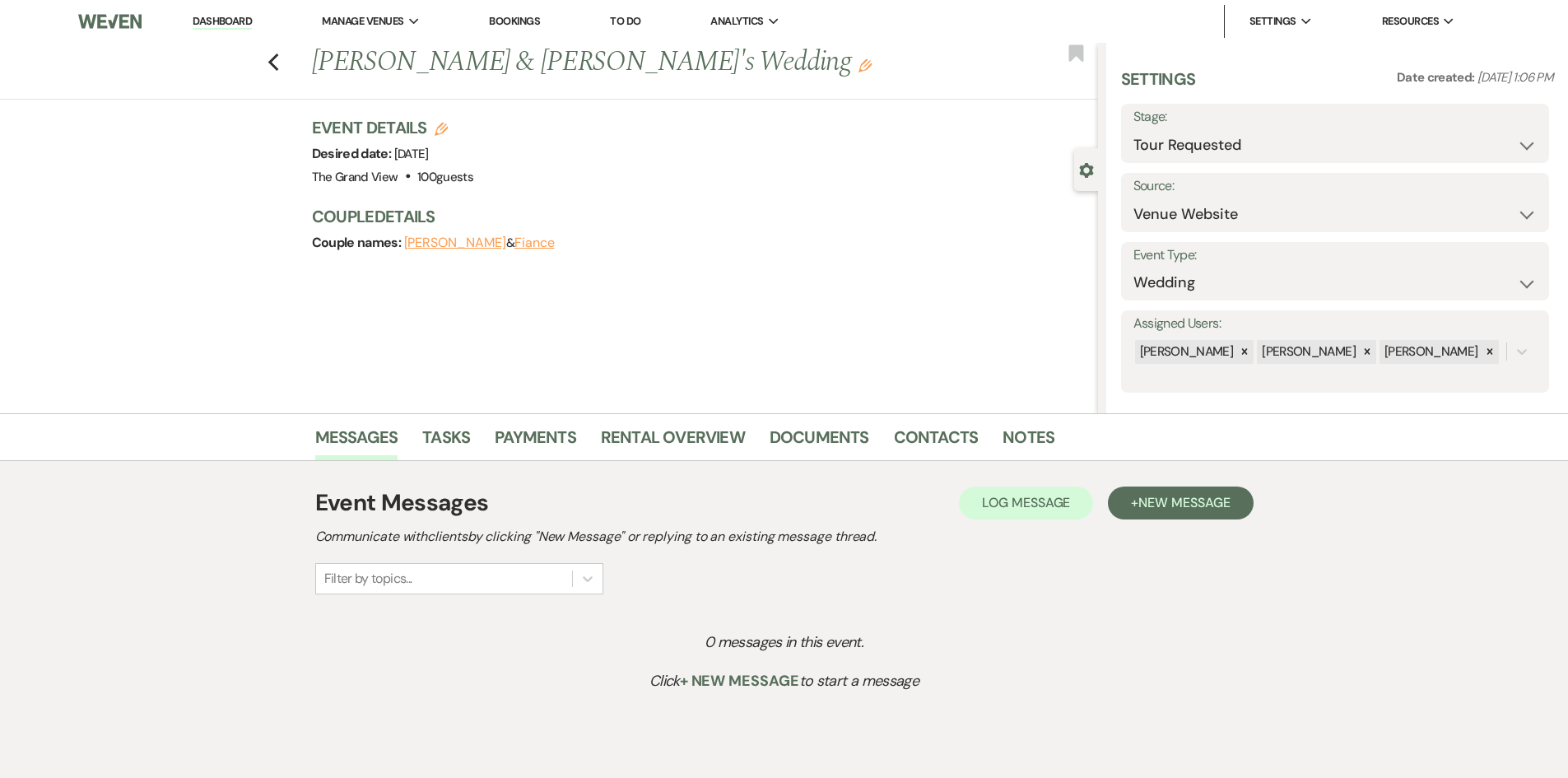 click on "Edit" 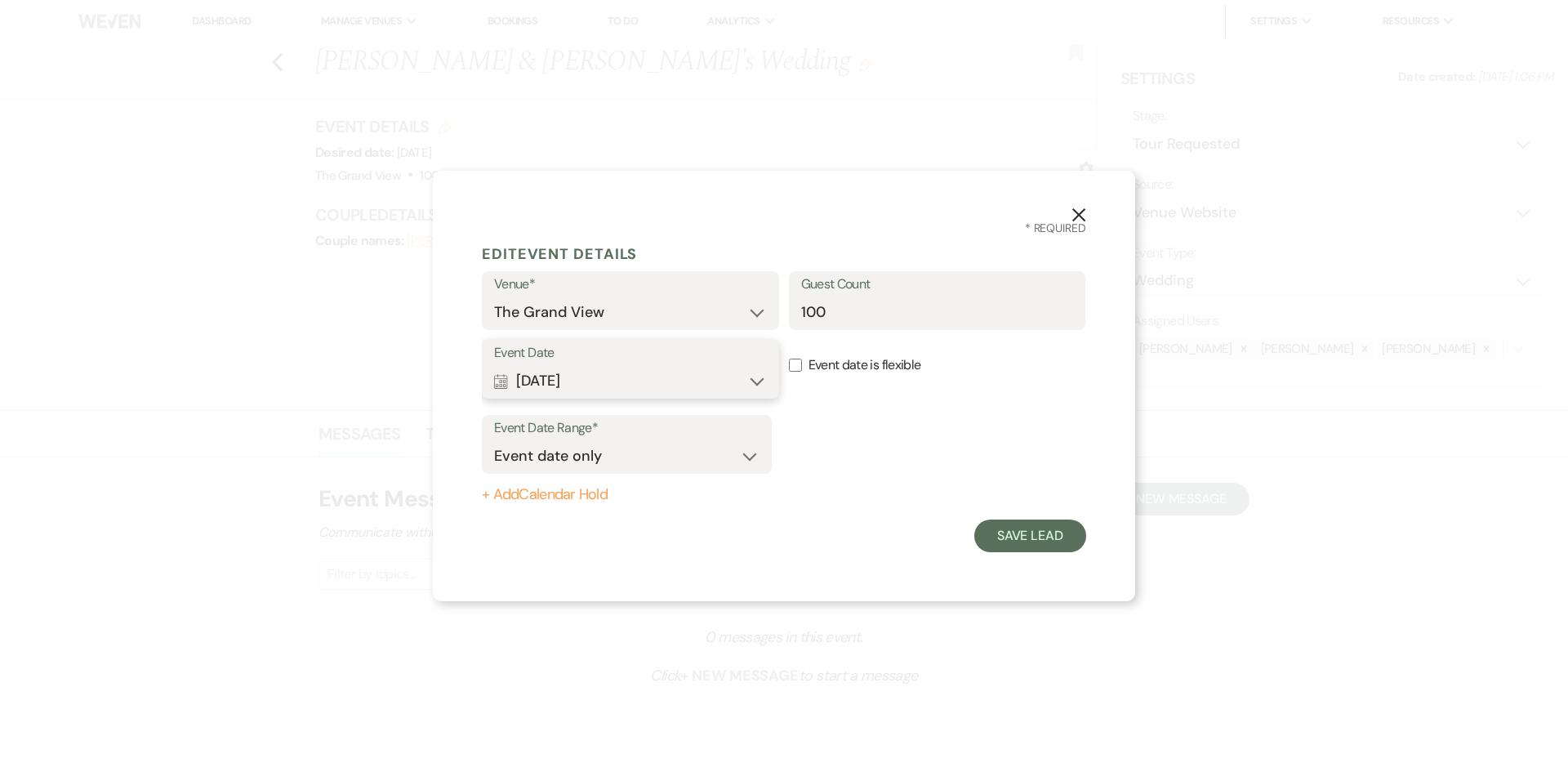 click on "Calendar [DATE] Expand" at bounding box center [630, 381] 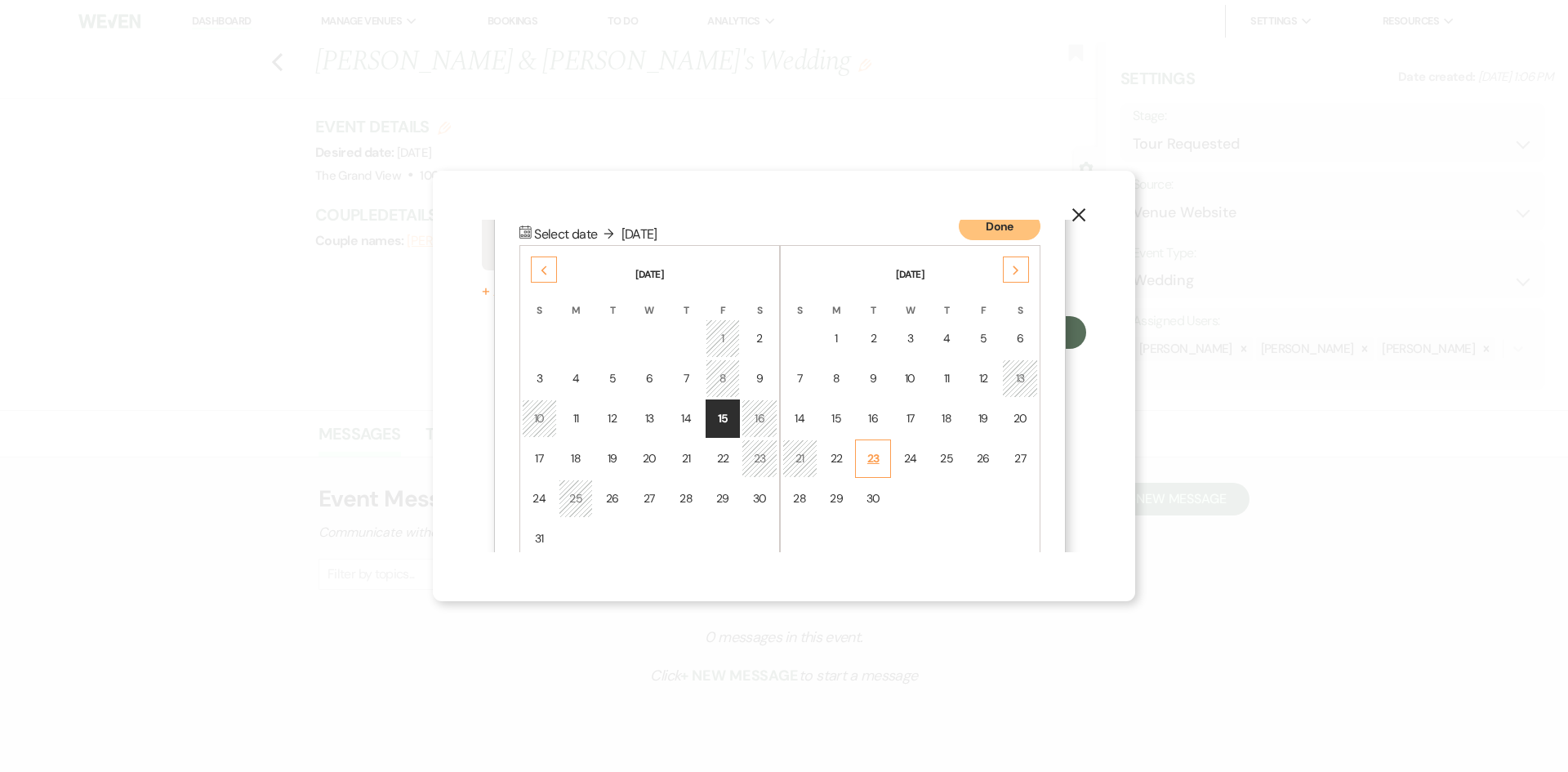 scroll, scrollTop: 210, scrollLeft: 0, axis: vertical 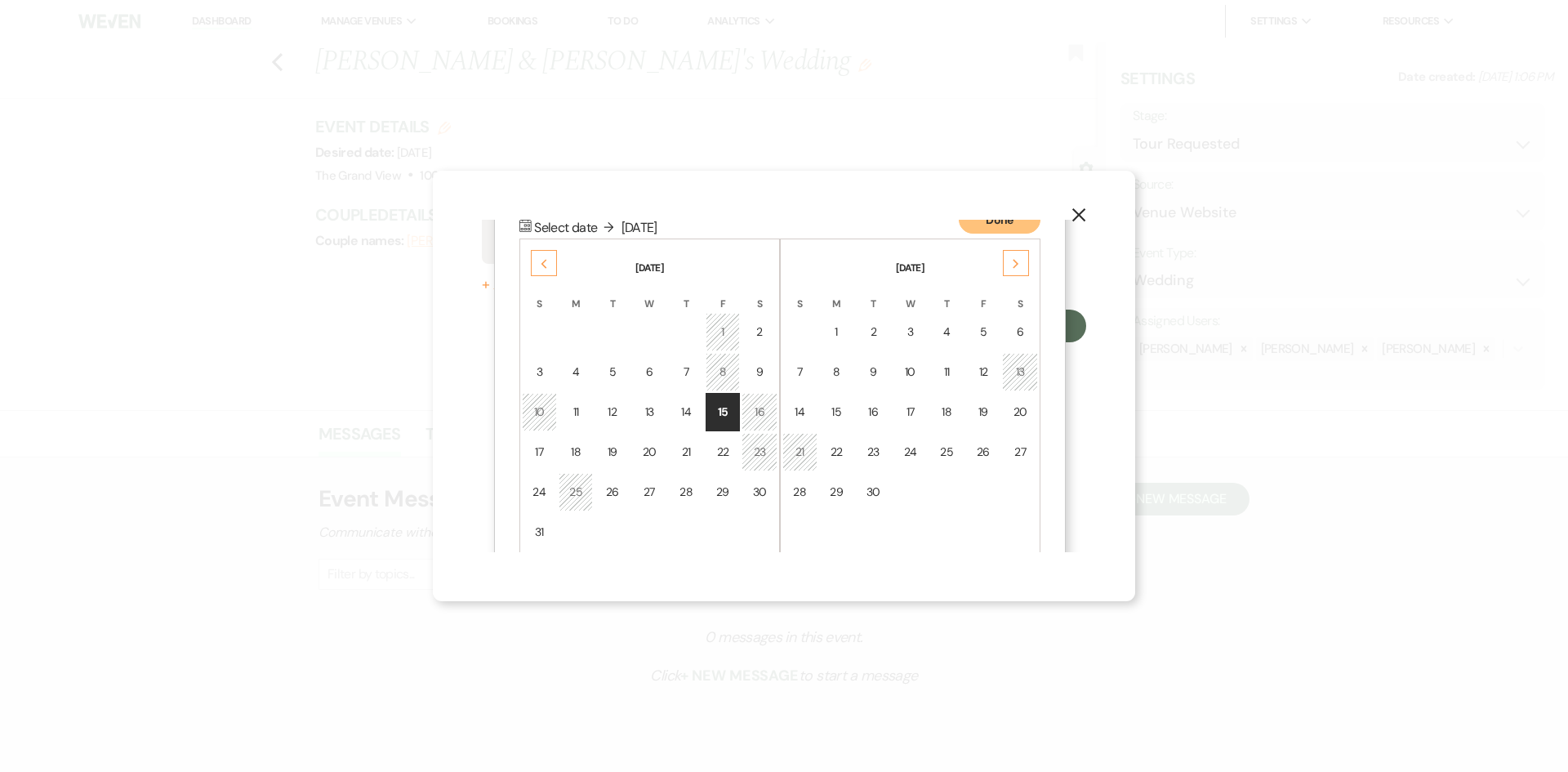 click on "8" at bounding box center (723, 372) 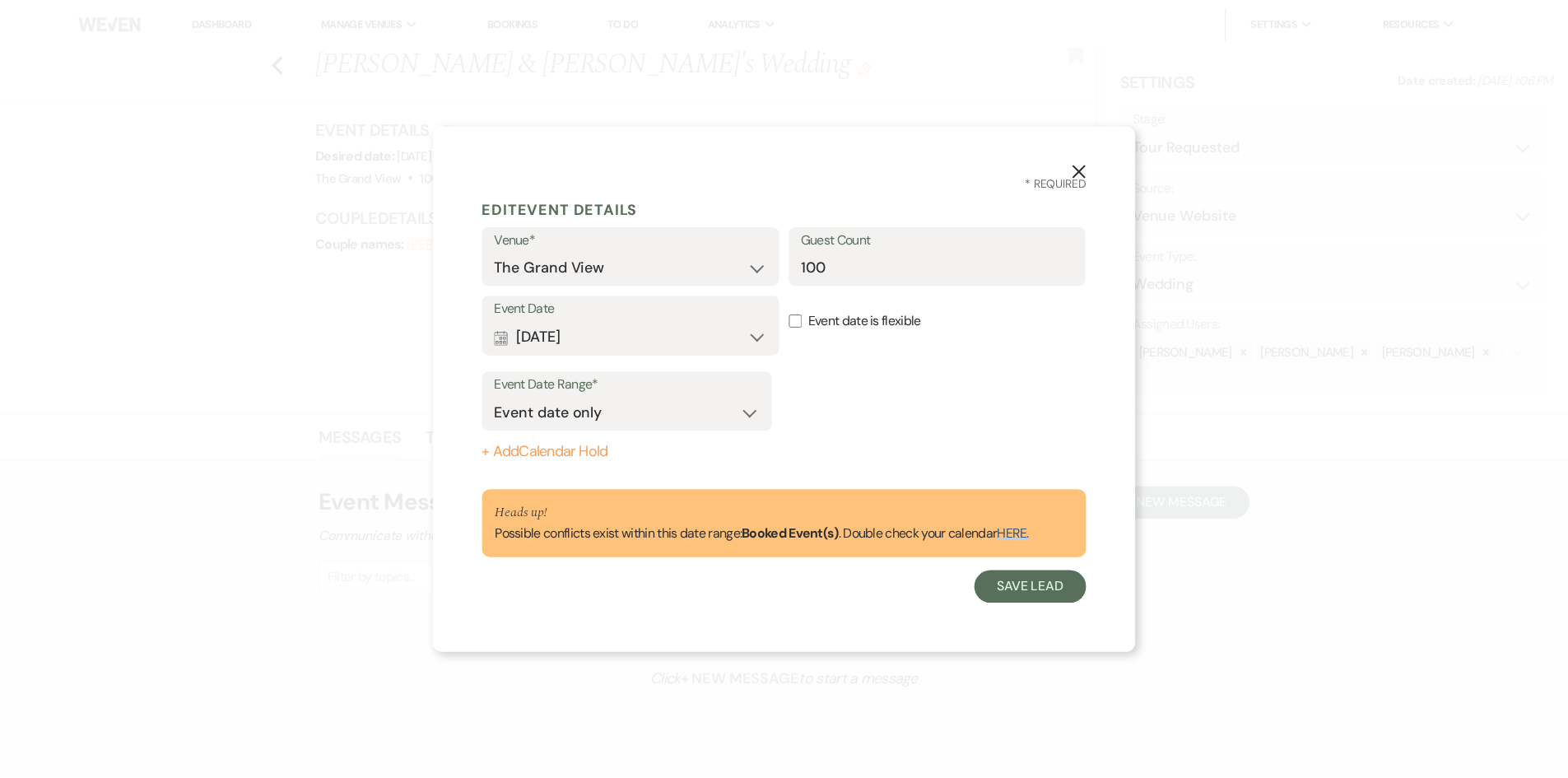 scroll, scrollTop: 0, scrollLeft: 0, axis: both 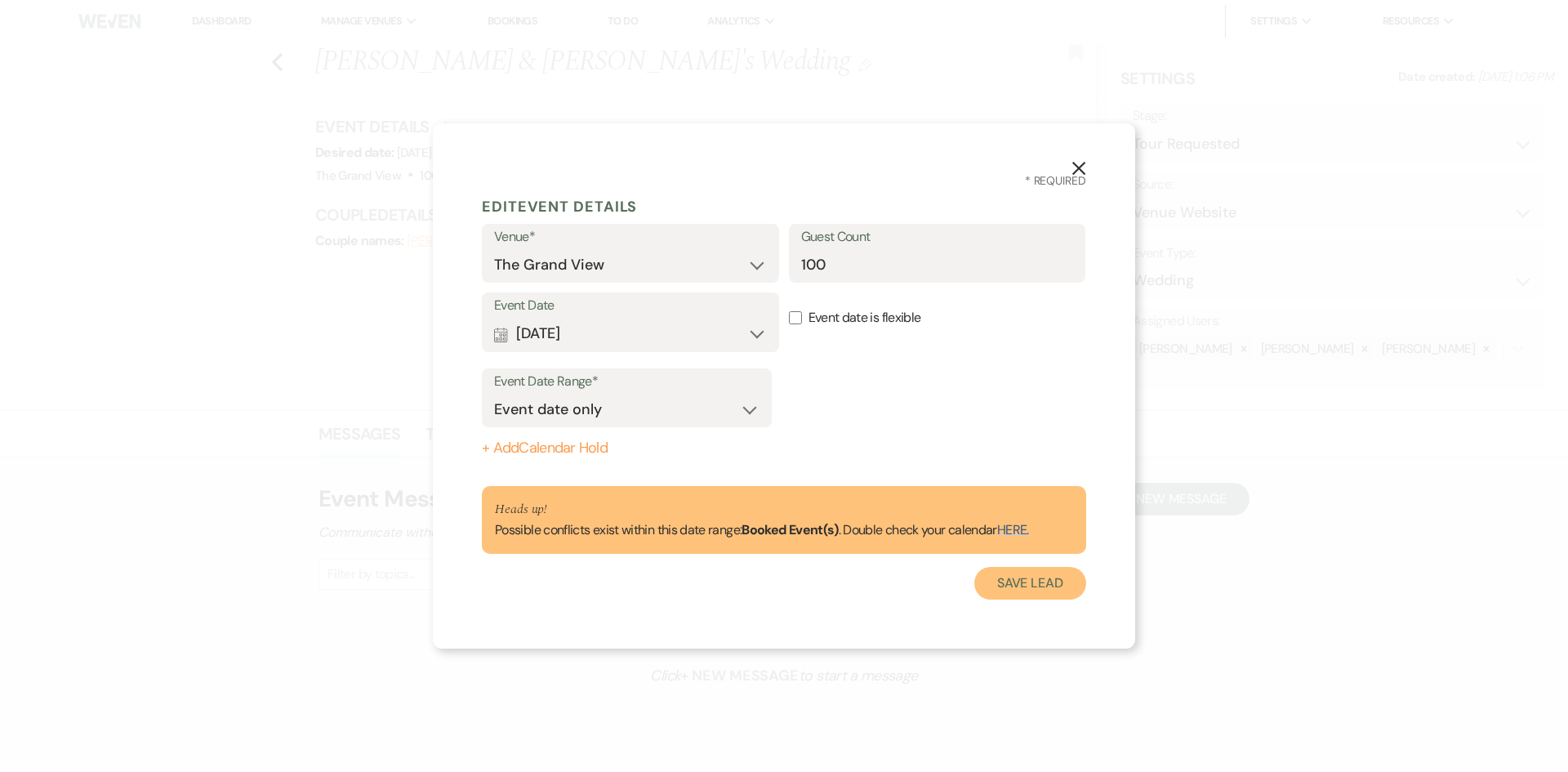 click on "Save Lead" at bounding box center [1030, 583] 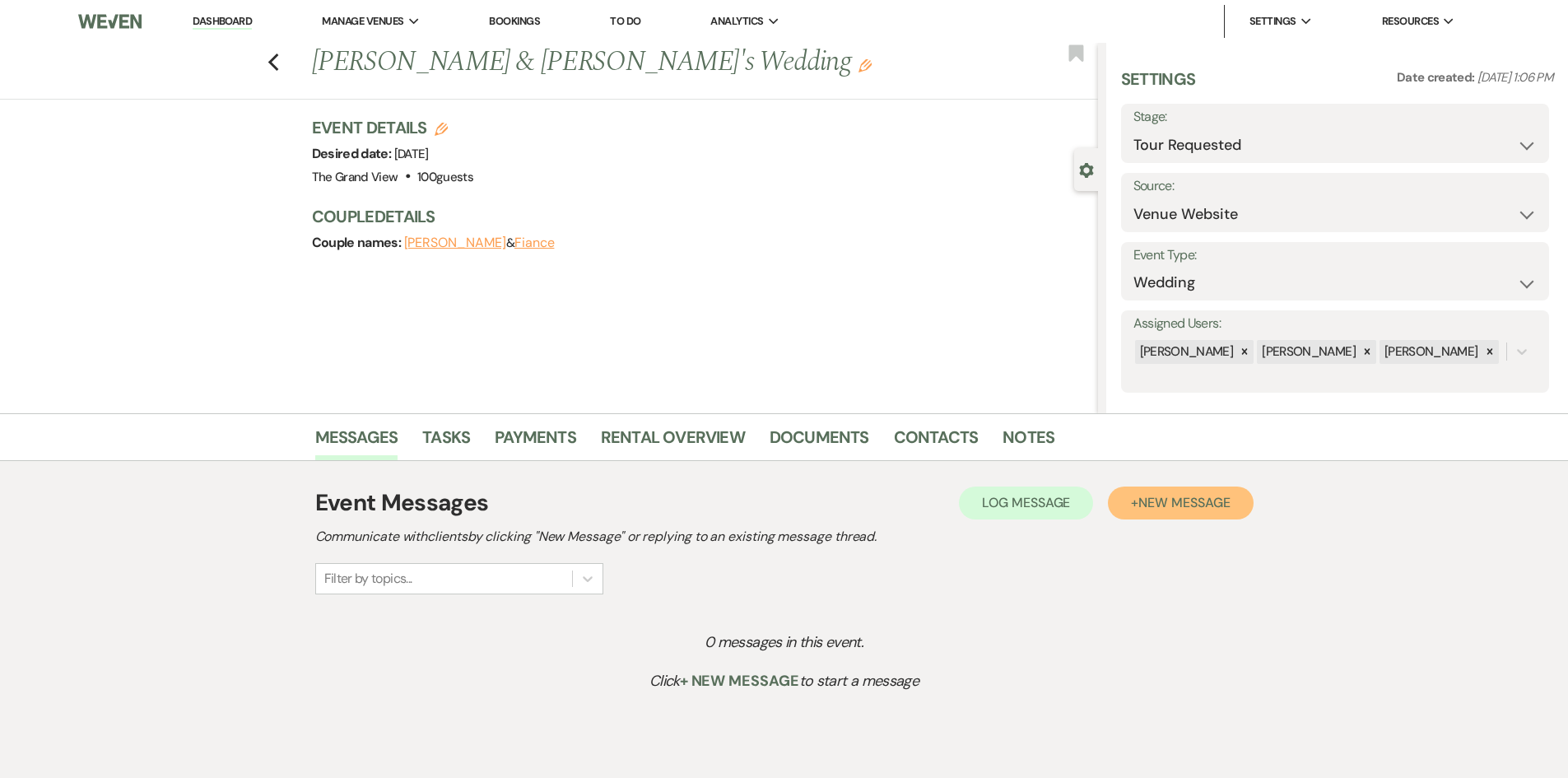 click on "New Message" at bounding box center (1184, 502) 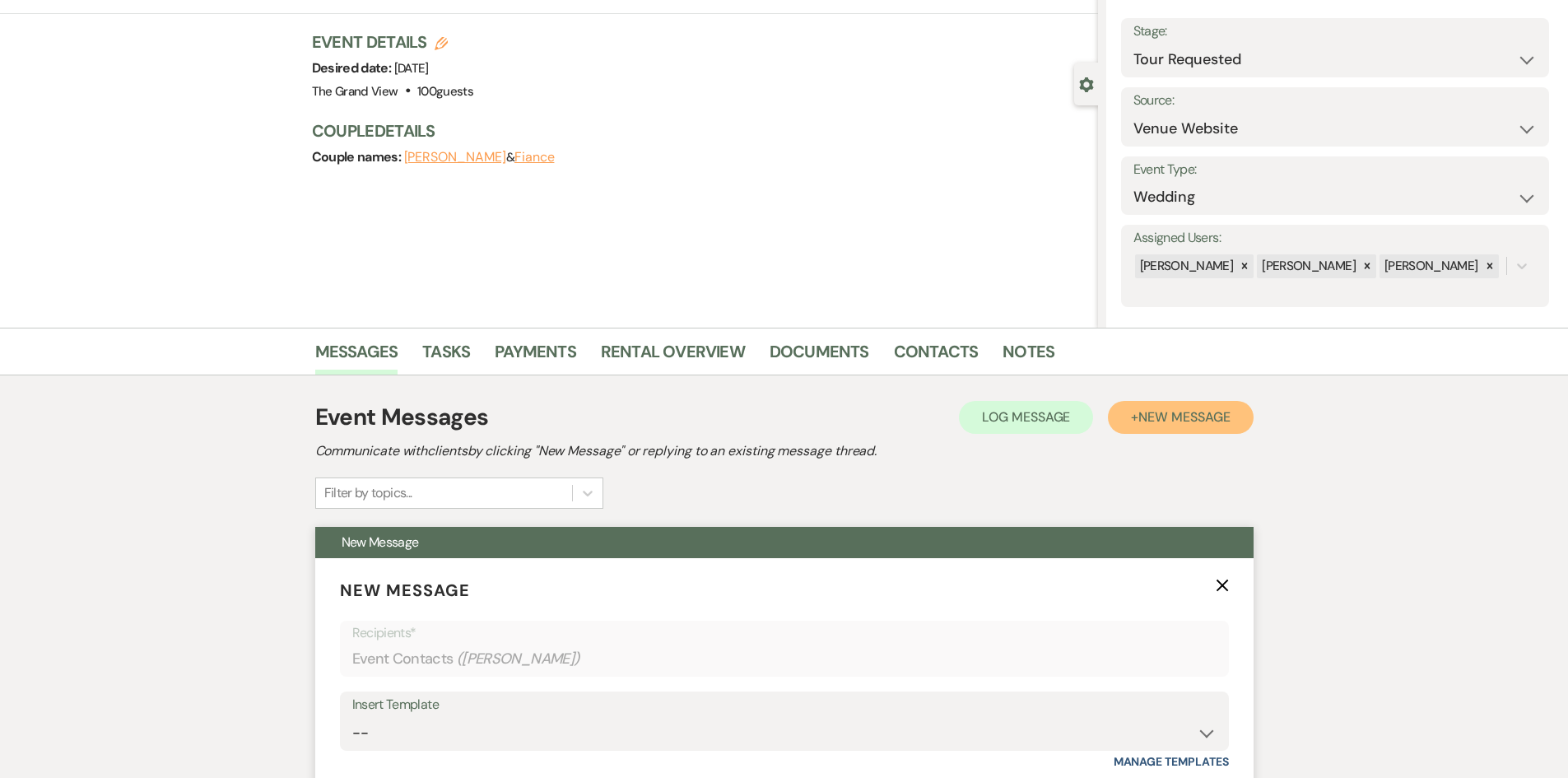 scroll, scrollTop: 247, scrollLeft: 0, axis: vertical 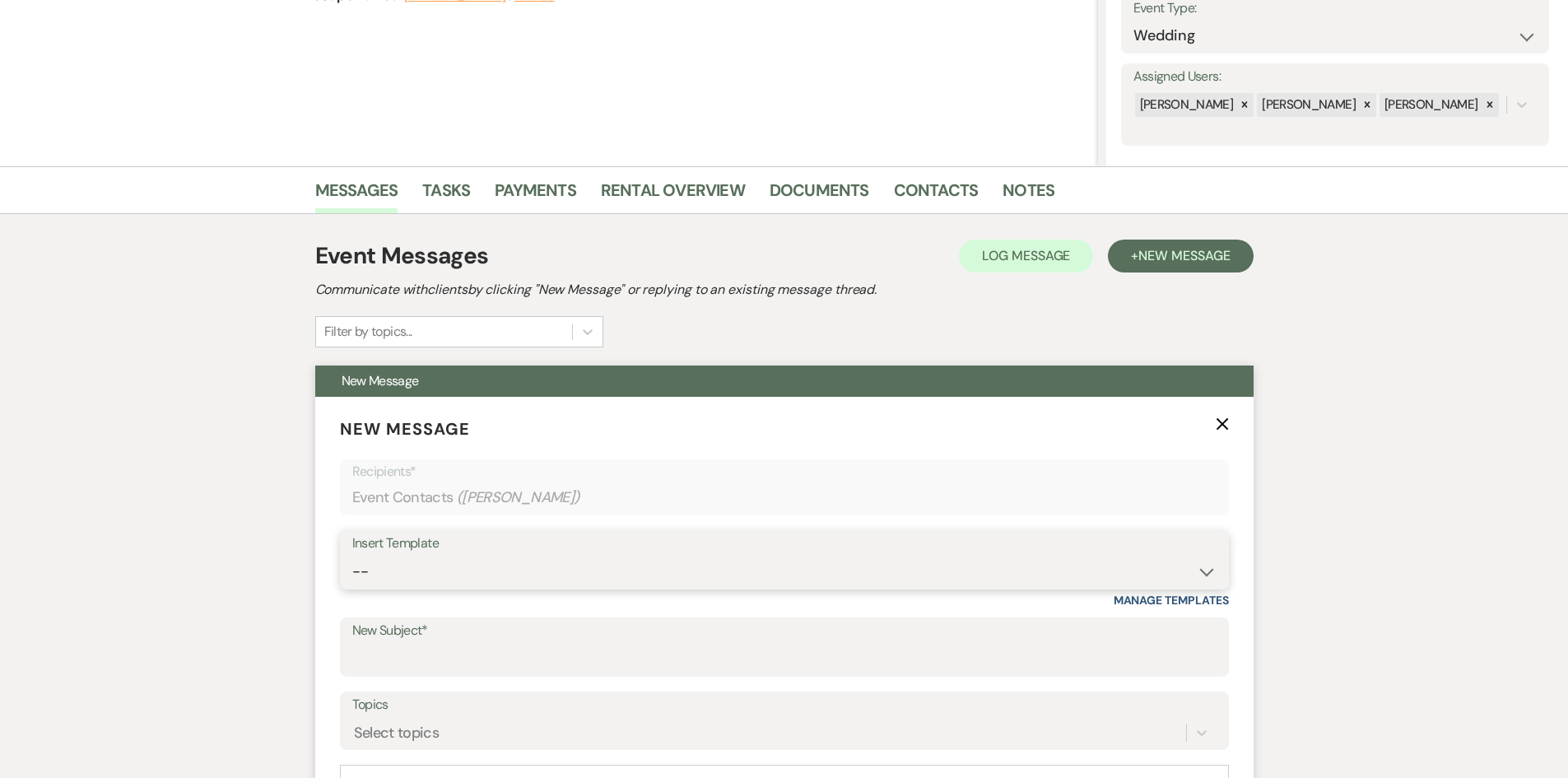click on "-- Weven Planning Portal Introduction (Booked Events) Initial Inquiry Response Tour Request Response Follow Up Contract (Pre-Booked Leads) GV NEW LEAD Wedding Inquiry Response GV NEW LEAD Social Inquiry Response GV NEW LEAD Corporate Inquiry Response GV - FIRST CONTACT GV - 1st Follow Up GV- 2nd Follow Up GV- 3rd Follow Up(WEDDING) GV- 3rd Follow Up(NON-WEDDING) GV- 4th Follow Up GV- 5th Follow Up GV- 6th Follow Up WELCOME TO WEVEN (WEDDING - Booked Events) GV - Post Booking Email Copy of WELCOME TO WEVEN (NON WEDDING- Booked Events) GV - Post Tour Email GV - Tour Follow up 1 GV - Tour Follow up 2 GV - Tour Follow up 3 GV - Tour Follow up 4 One Month Out Details Email! Post Booking Contact 1 - GV 30 Days before! - GV 30 Days Post Booking Contact - has portal access - GV 60 Days Before Event- GV GV- FINAL FOLLOW UP 60 Days Post Booking Contact - GV 1/2 YEAR AWAY - GV 30 Days Post Booking Contact - no portal access - GV 90 days post booking contact - GV GV - Post Evening Tours Email" at bounding box center [784, 571] 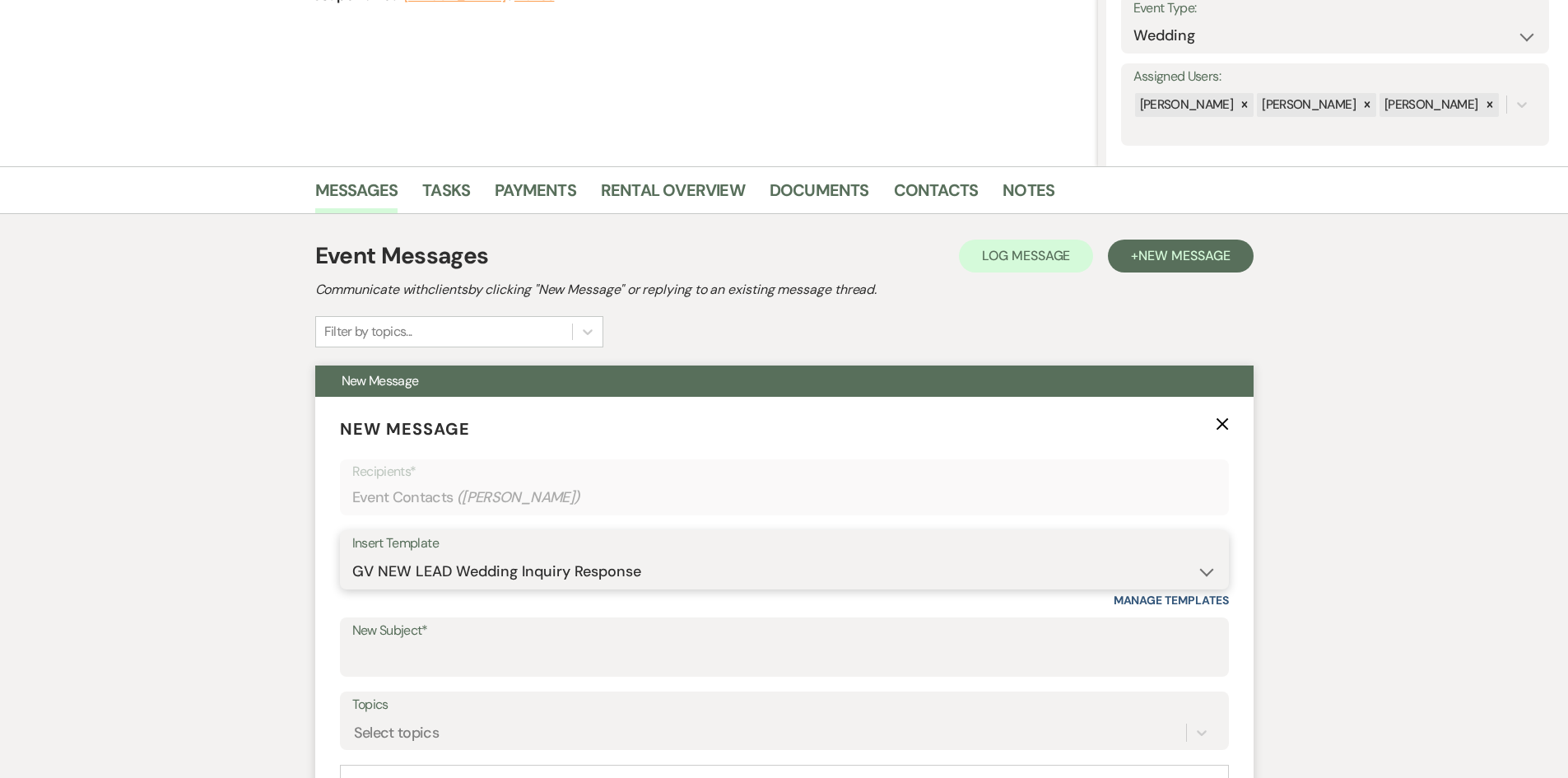 click on "-- Weven Planning Portal Introduction (Booked Events) Initial Inquiry Response Tour Request Response Follow Up Contract (Pre-Booked Leads) GV NEW LEAD Wedding Inquiry Response GV NEW LEAD Social Inquiry Response GV NEW LEAD Corporate Inquiry Response GV - FIRST CONTACT GV - 1st Follow Up GV- 2nd Follow Up GV- 3rd Follow Up(WEDDING) GV- 3rd Follow Up(NON-WEDDING) GV- 4th Follow Up GV- 5th Follow Up GV- 6th Follow Up WELCOME TO WEVEN (WEDDING - Booked Events) GV - Post Booking Email Copy of WELCOME TO WEVEN (NON WEDDING- Booked Events) GV - Post Tour Email GV - Tour Follow up 1 GV - Tour Follow up 2 GV - Tour Follow up 3 GV - Tour Follow up 4 One Month Out Details Email! Post Booking Contact 1 - GV 30 Days before! - GV 30 Days Post Booking Contact - has portal access - GV 60 Days Before Event- GV GV- FINAL FOLLOW UP 60 Days Post Booking Contact - GV 1/2 YEAR AWAY - GV 30 Days Post Booking Contact - no portal access - GV 90 days post booking contact - GV GV - Post Evening Tours Email" at bounding box center [784, 571] 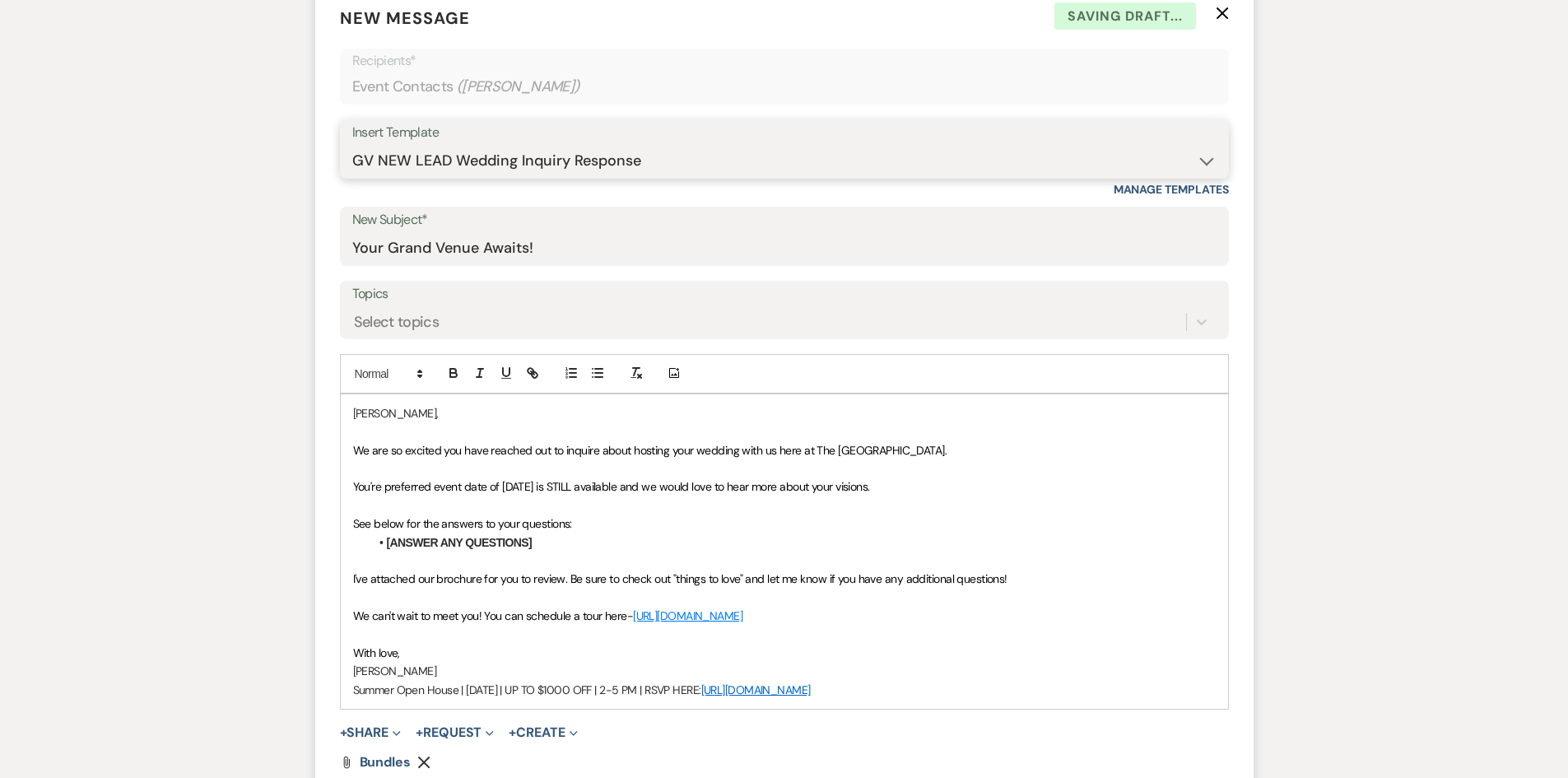 scroll, scrollTop: 659, scrollLeft: 0, axis: vertical 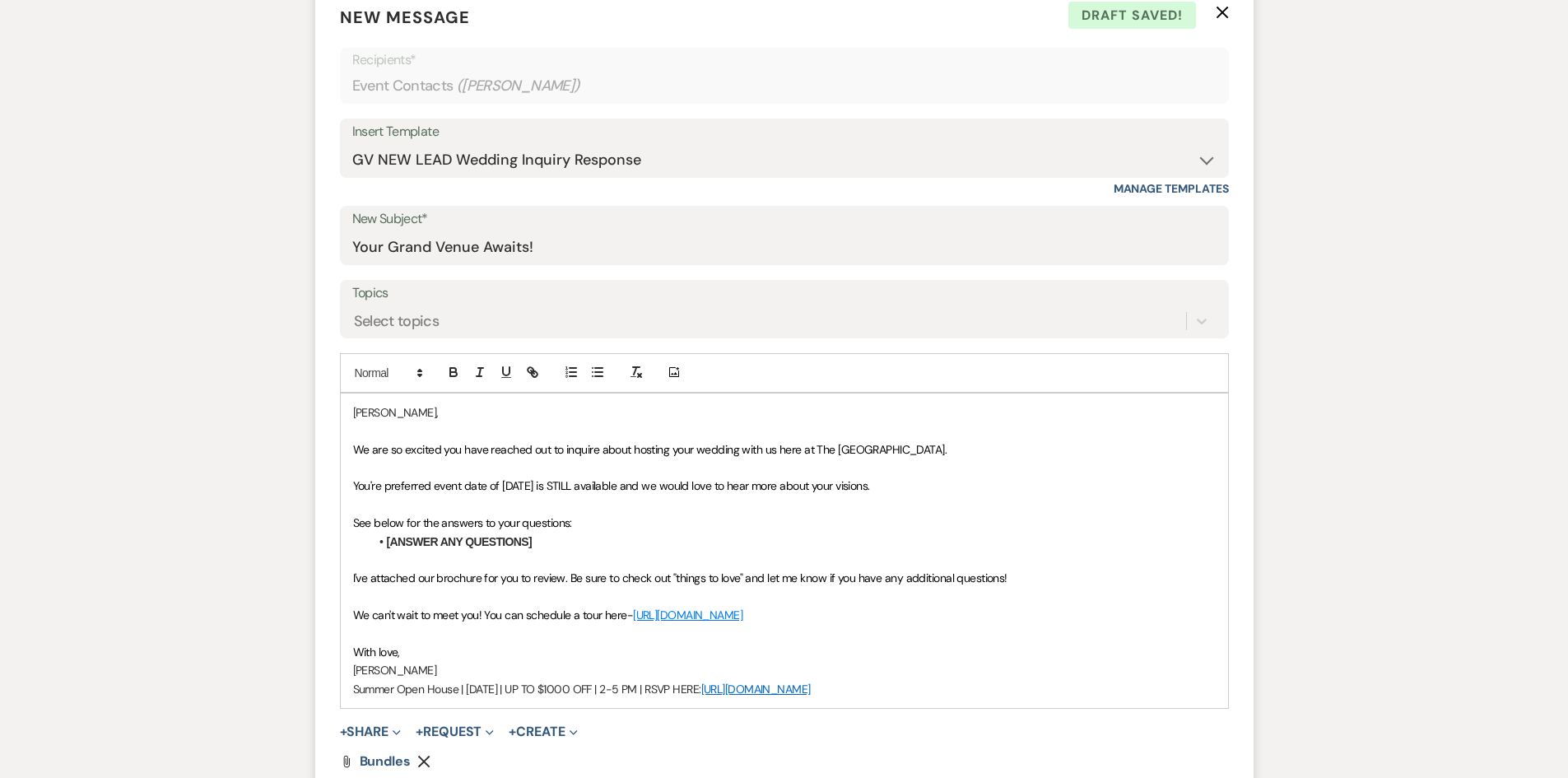 drag, startPoint x: 349, startPoint y: 488, endPoint x: 902, endPoint y: 488, distance: 553 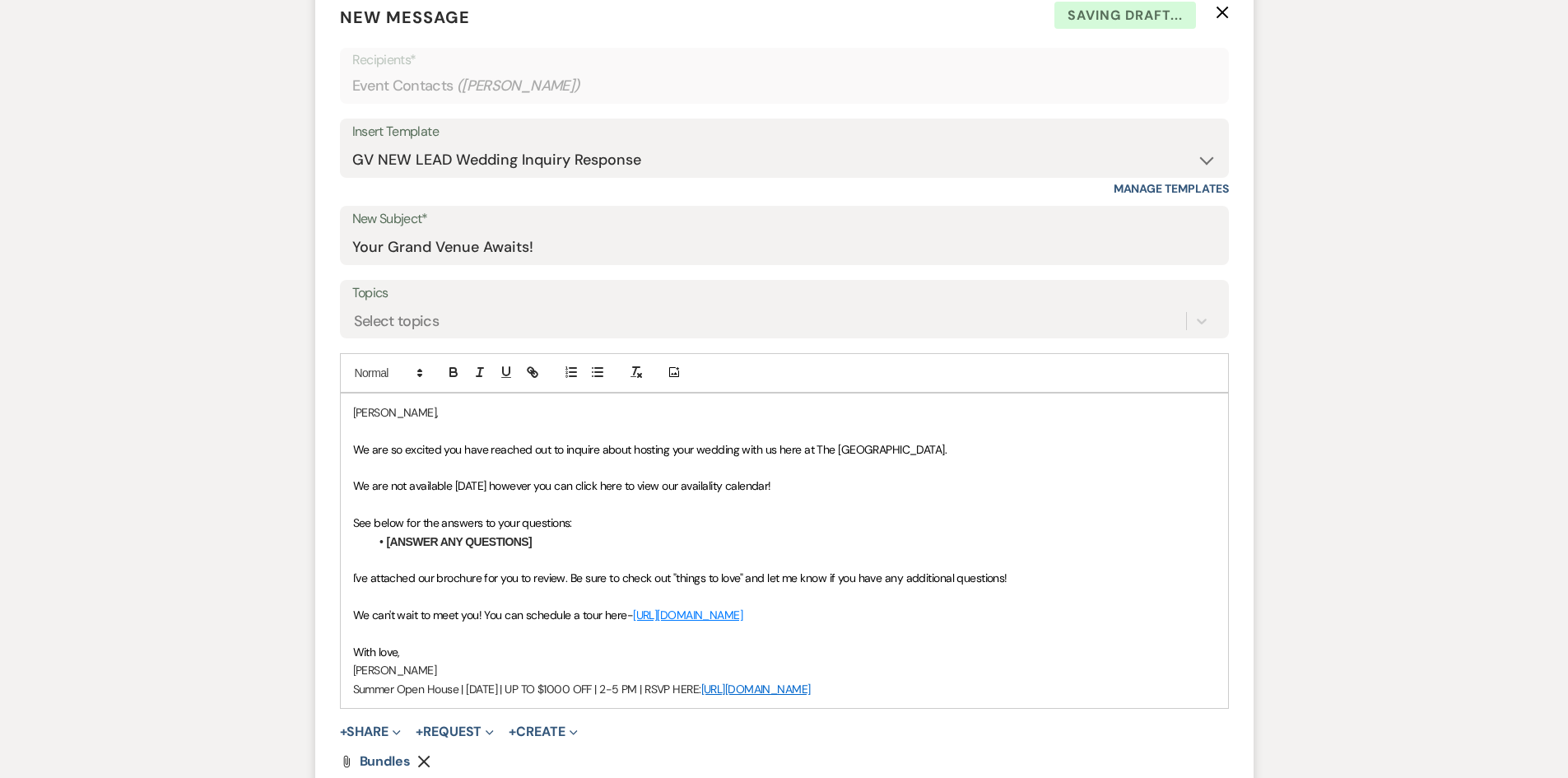 click on "We are not available [DATE] however you can click here to view our availality calendar!" at bounding box center (562, 486) 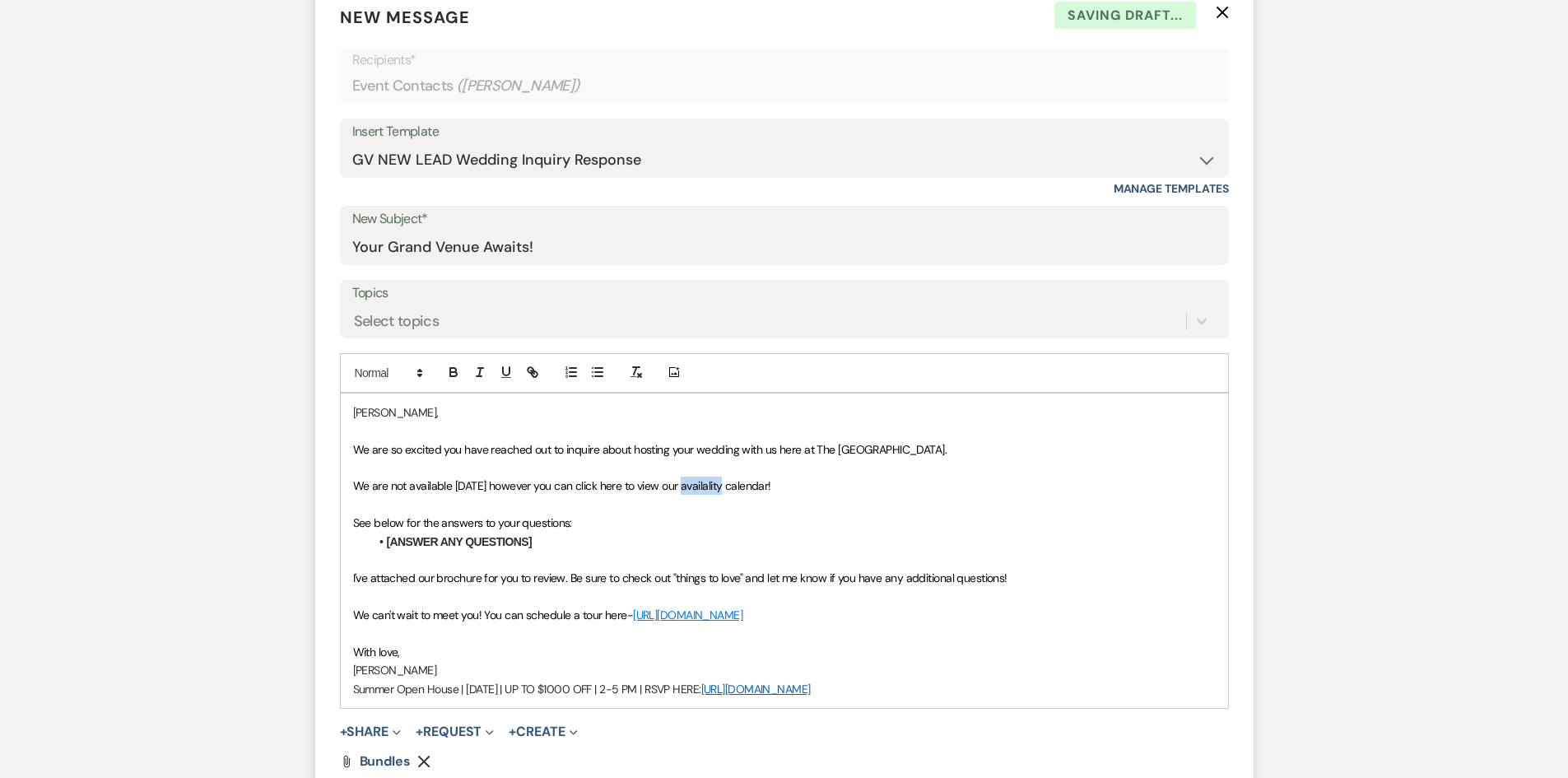 click on "We are not available [DATE] however you can click here to view our availality calendar!" at bounding box center [562, 486] 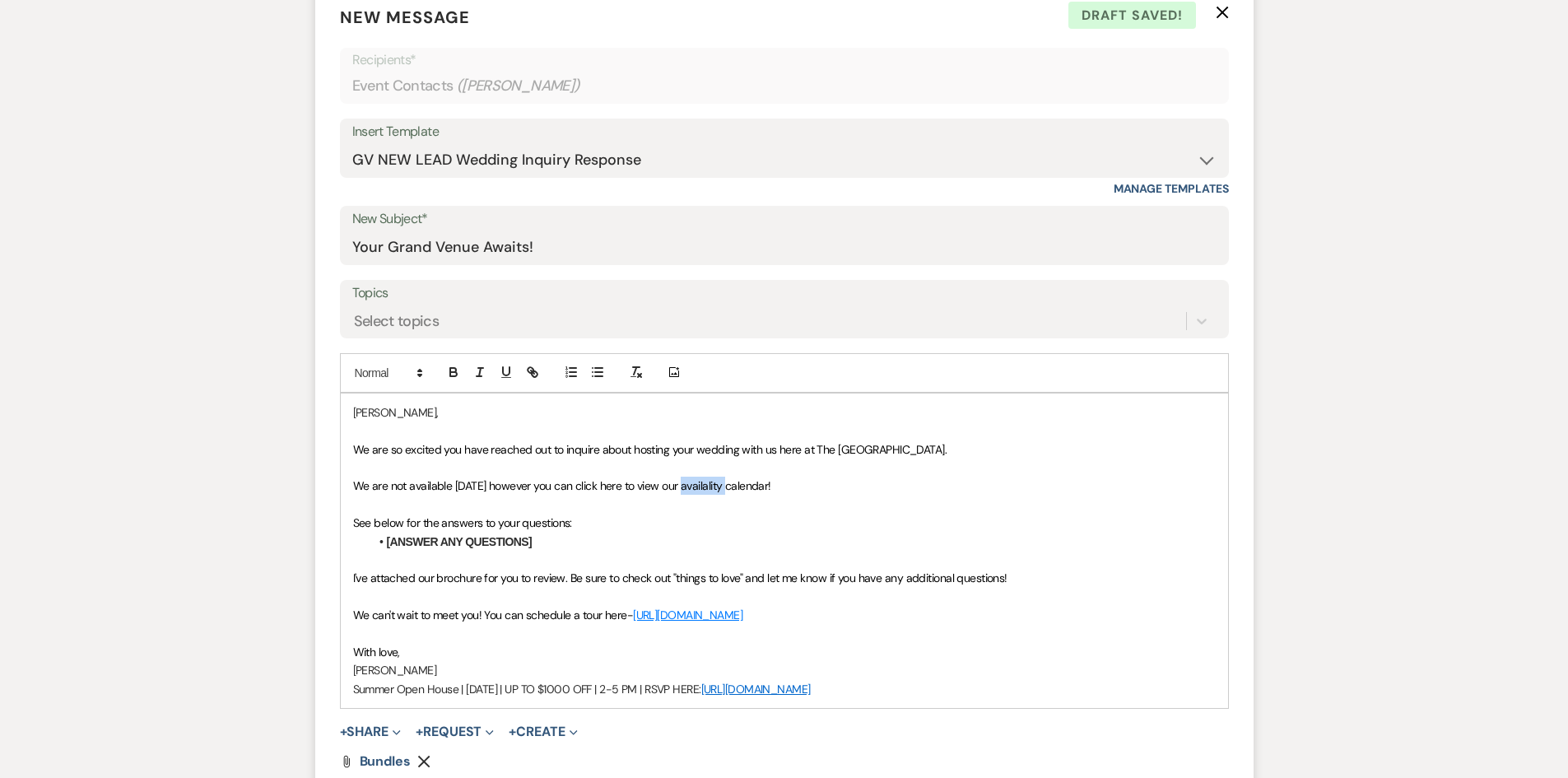 click on "We are not available [DATE] however you can click here to view our availality calendar!" at bounding box center (562, 486) 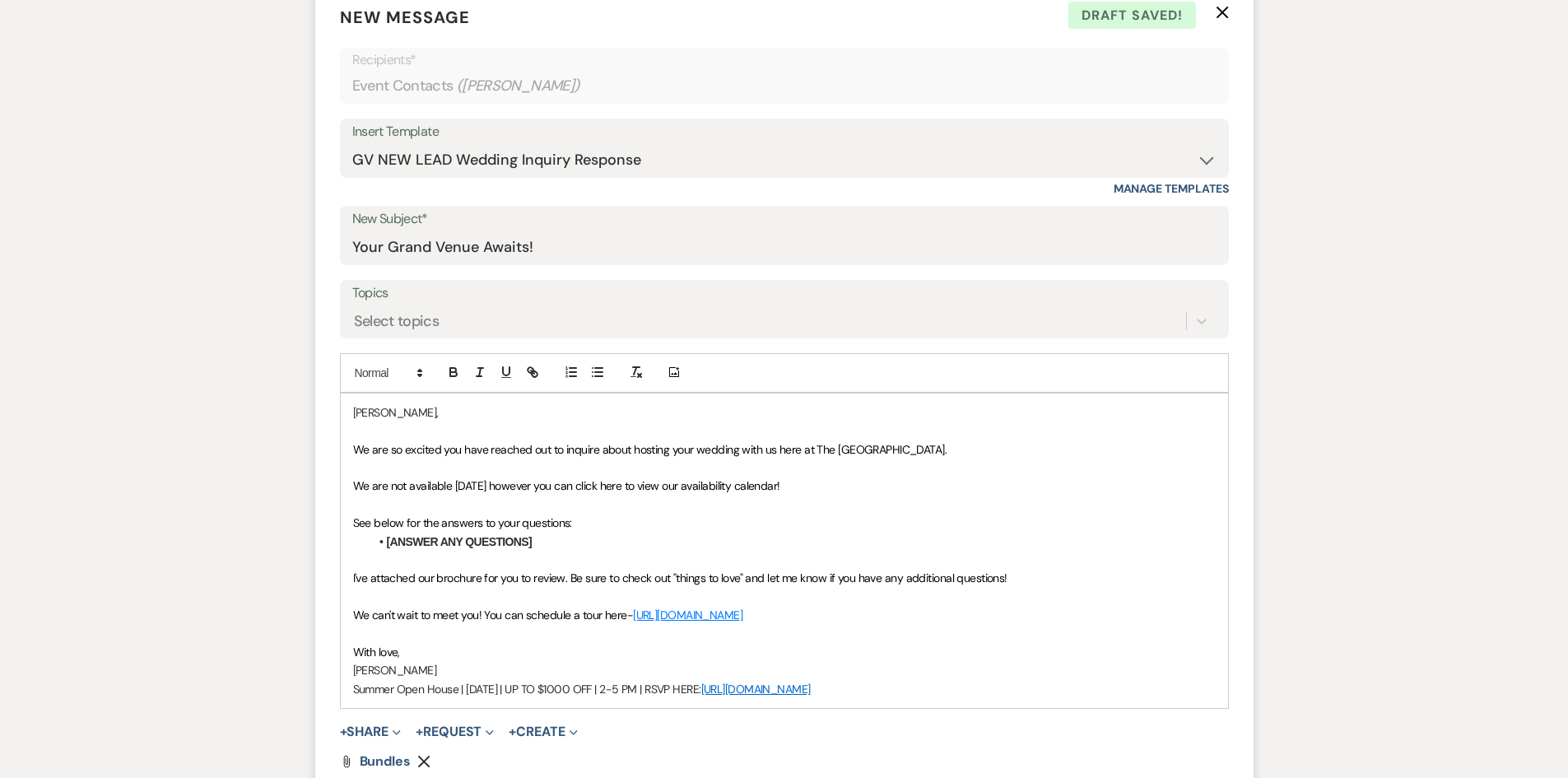 drag, startPoint x: 784, startPoint y: 481, endPoint x: 575, endPoint y: 489, distance: 209.15305 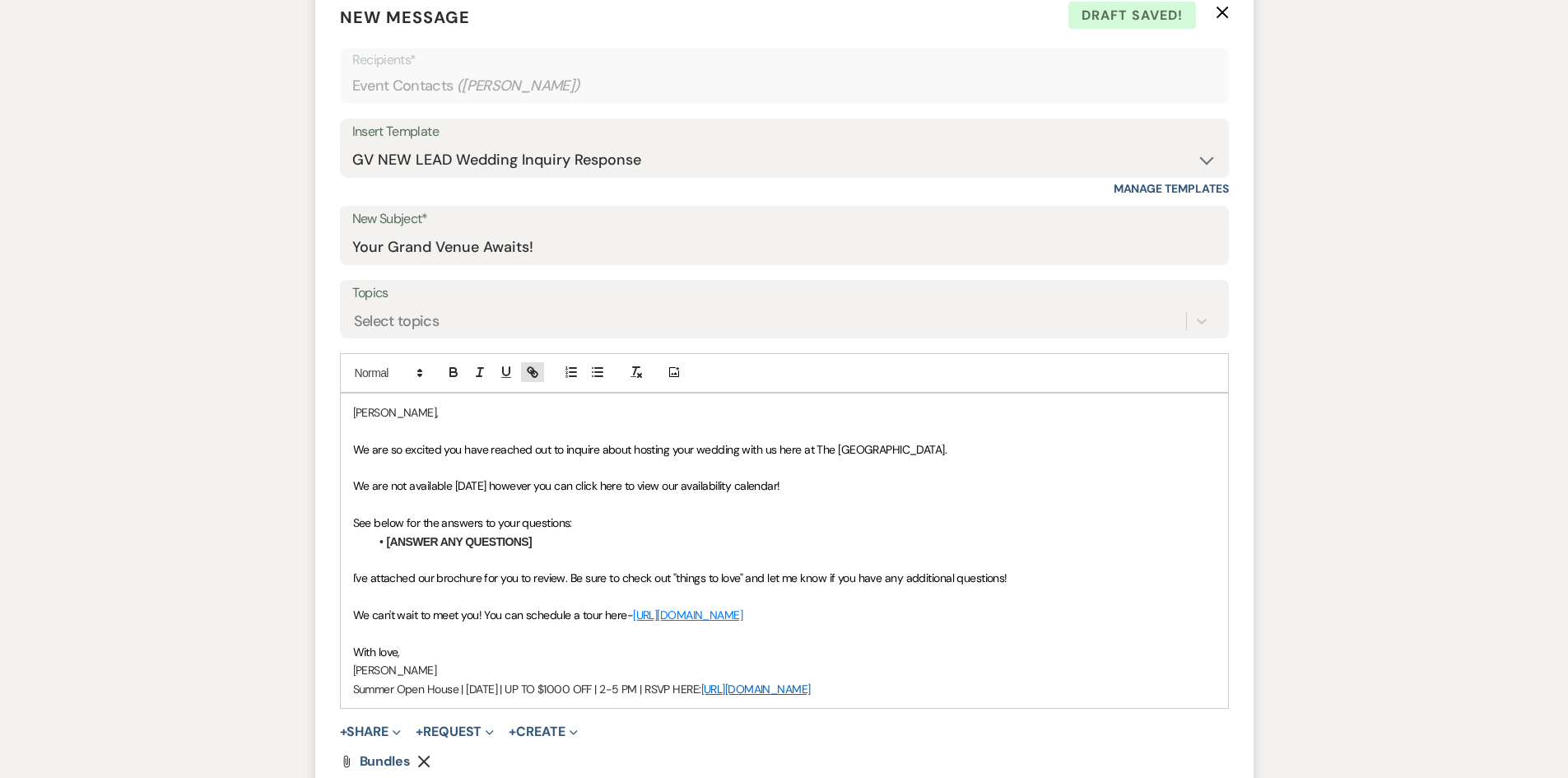 click 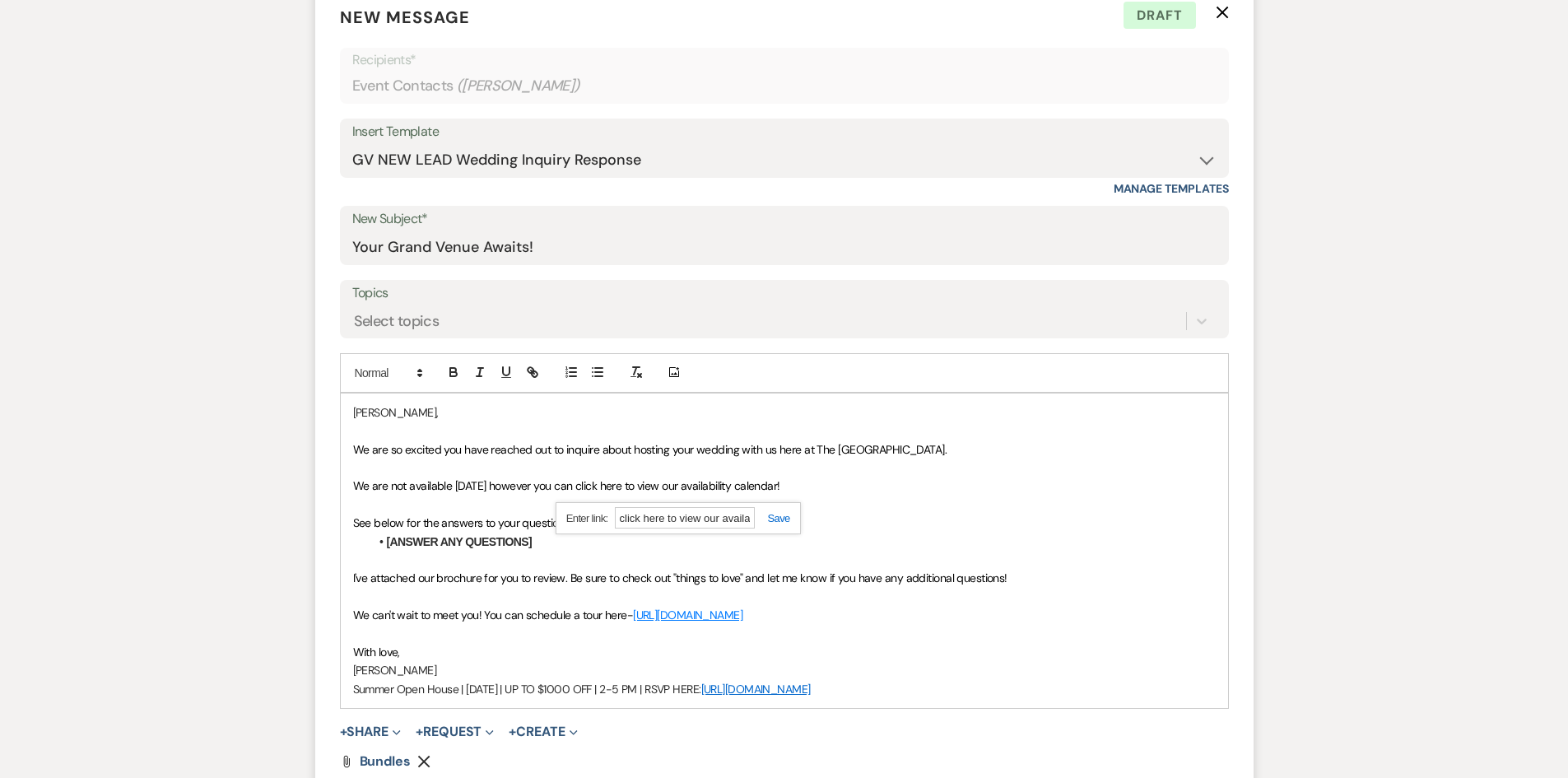 paste on "[URL][DOMAIN_NAME]" 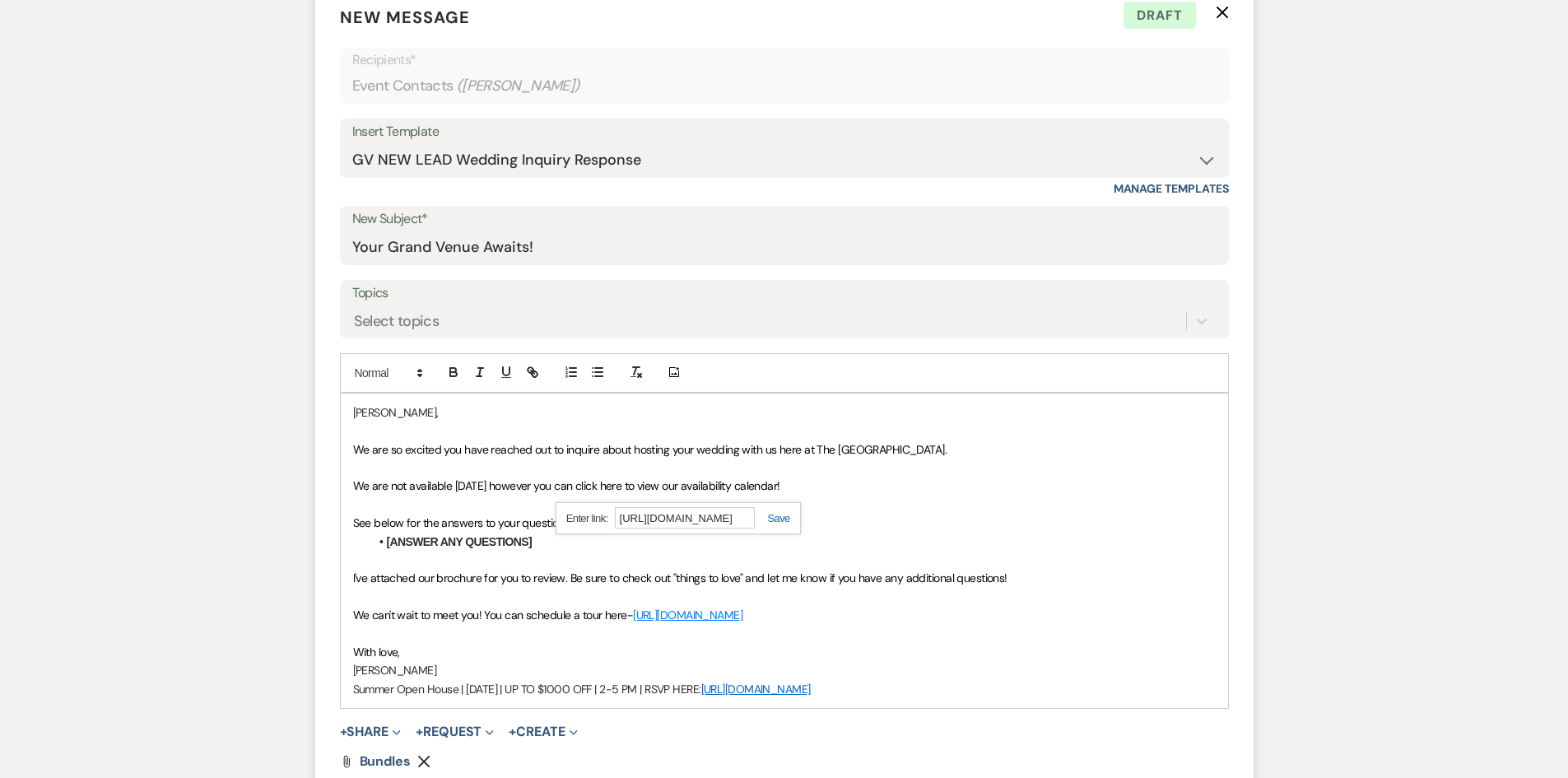 scroll, scrollTop: 0, scrollLeft: 863, axis: horizontal 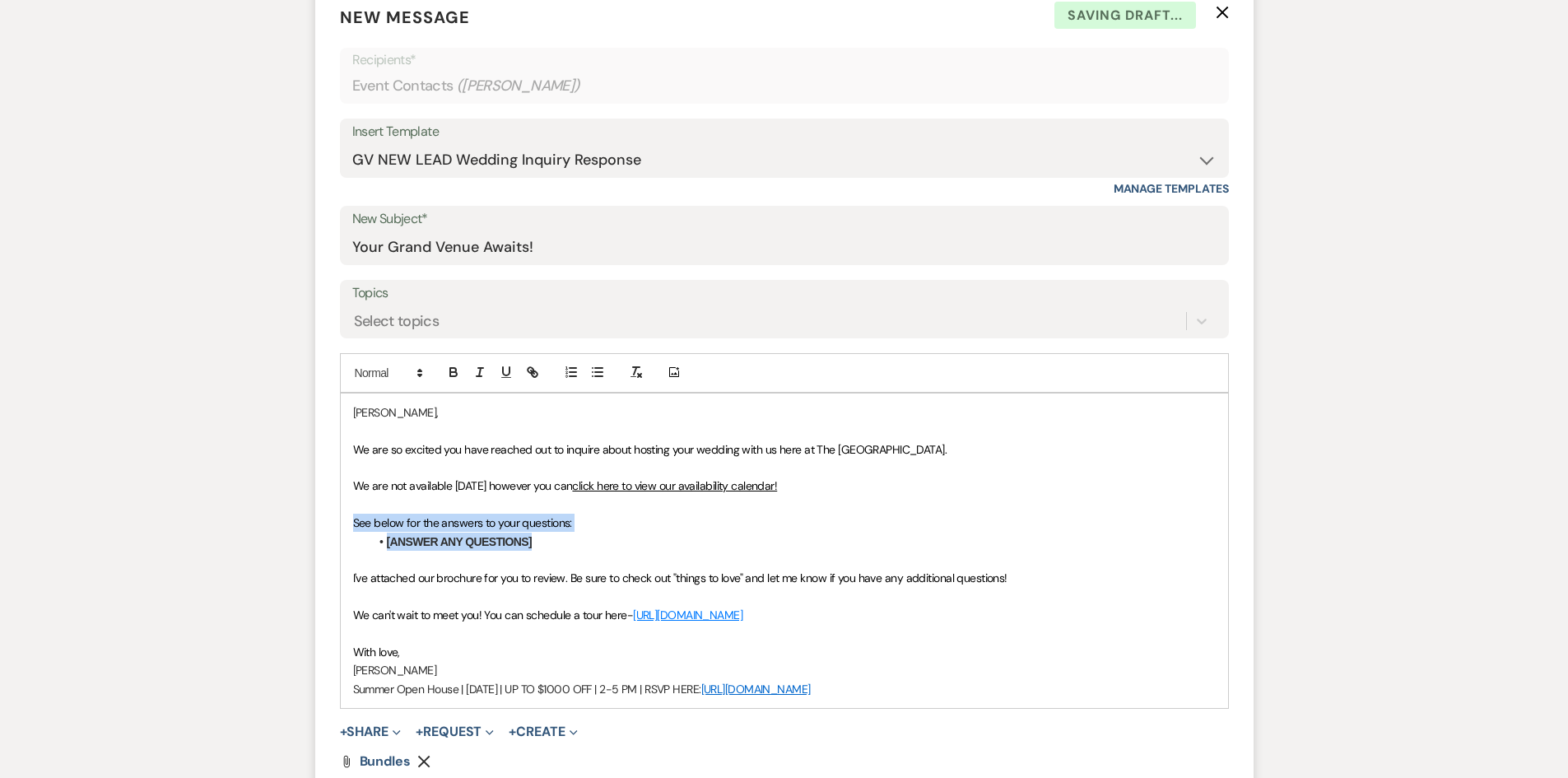 drag, startPoint x: 535, startPoint y: 541, endPoint x: 354, endPoint y: 517, distance: 182.58423 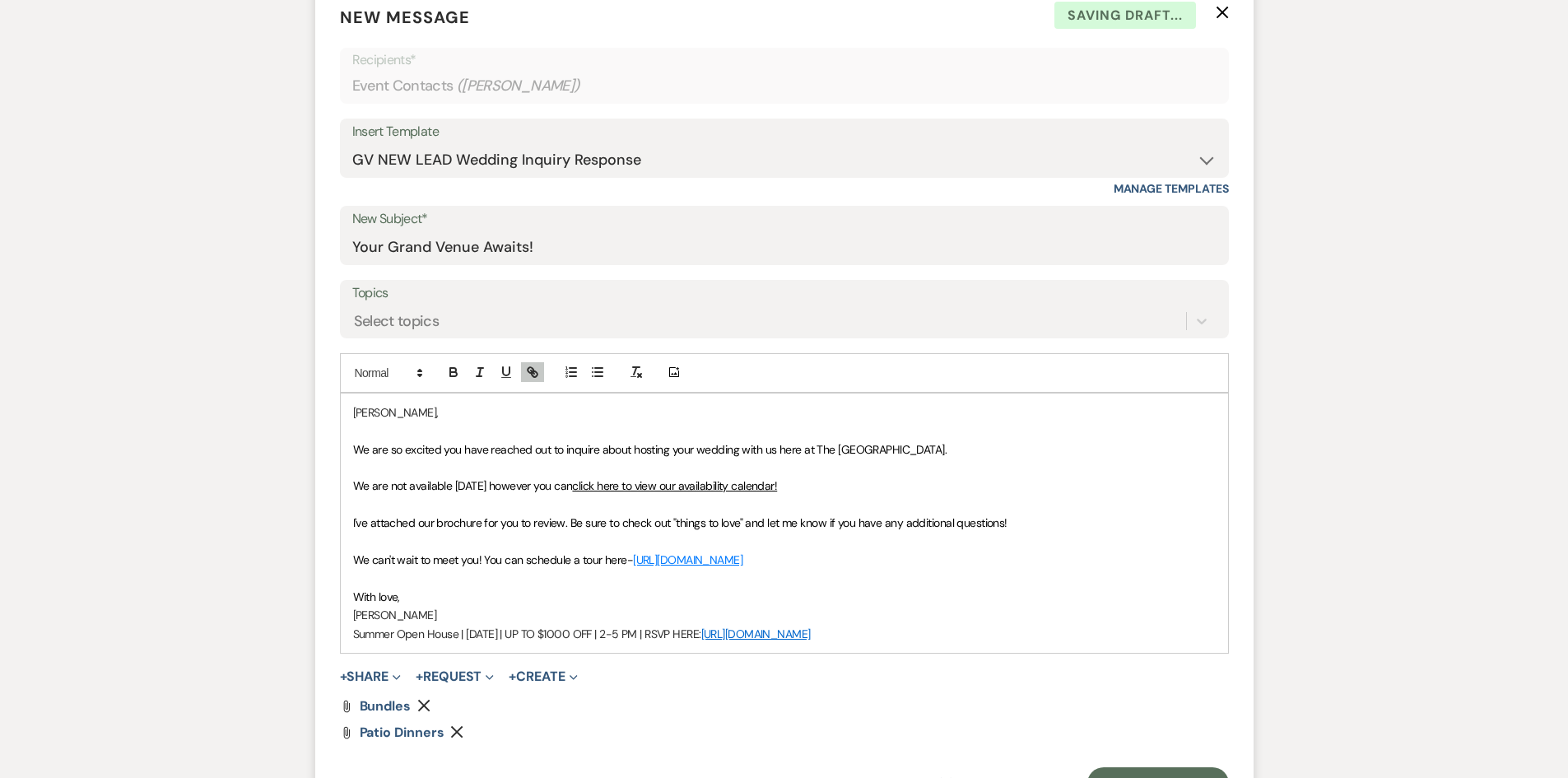 drag, startPoint x: 919, startPoint y: 566, endPoint x: 485, endPoint y: 563, distance: 434.01037 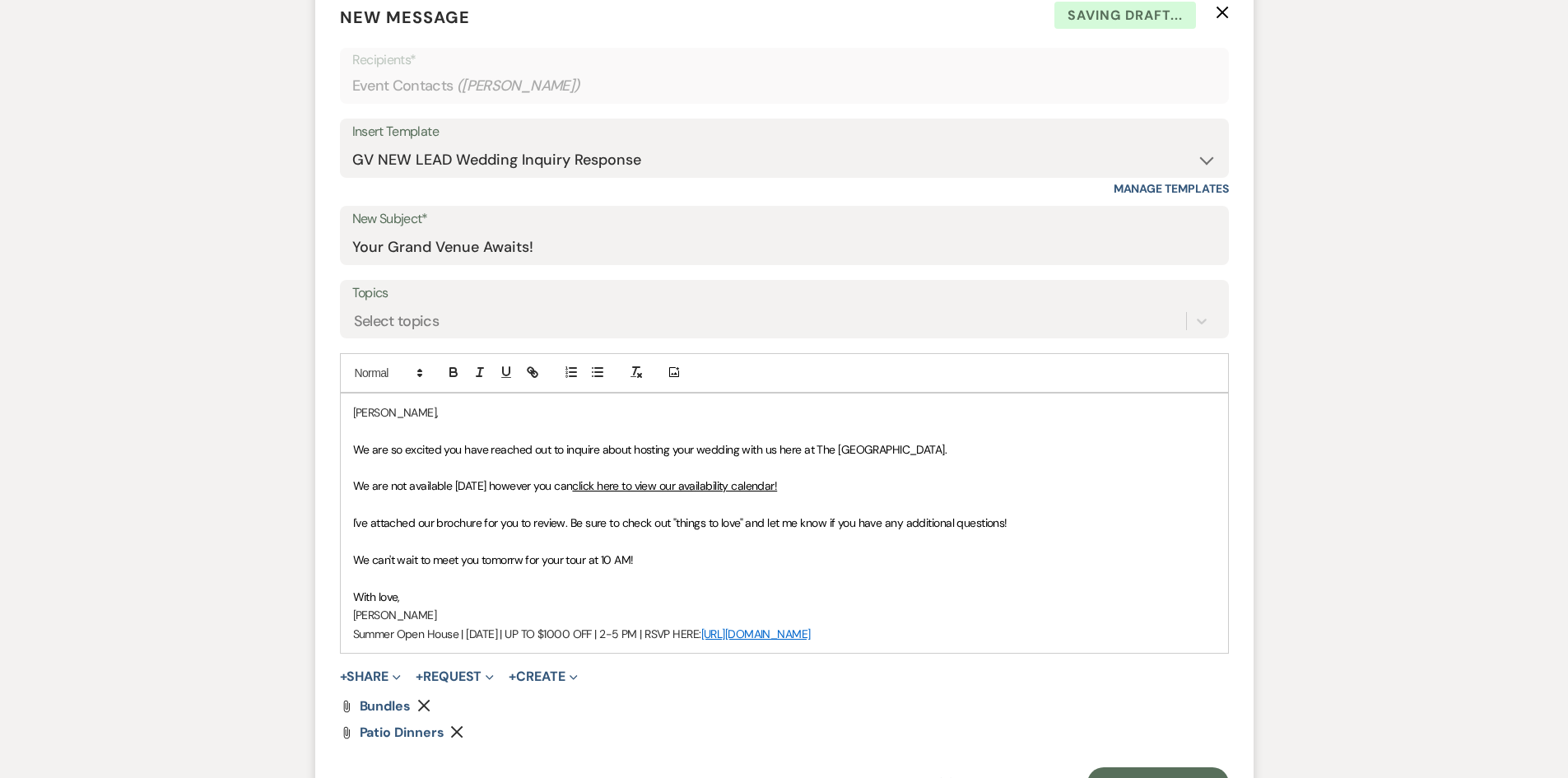 click on "We can't wait to meet you tomorrw for your tour at 10 AM!" at bounding box center (493, 560) 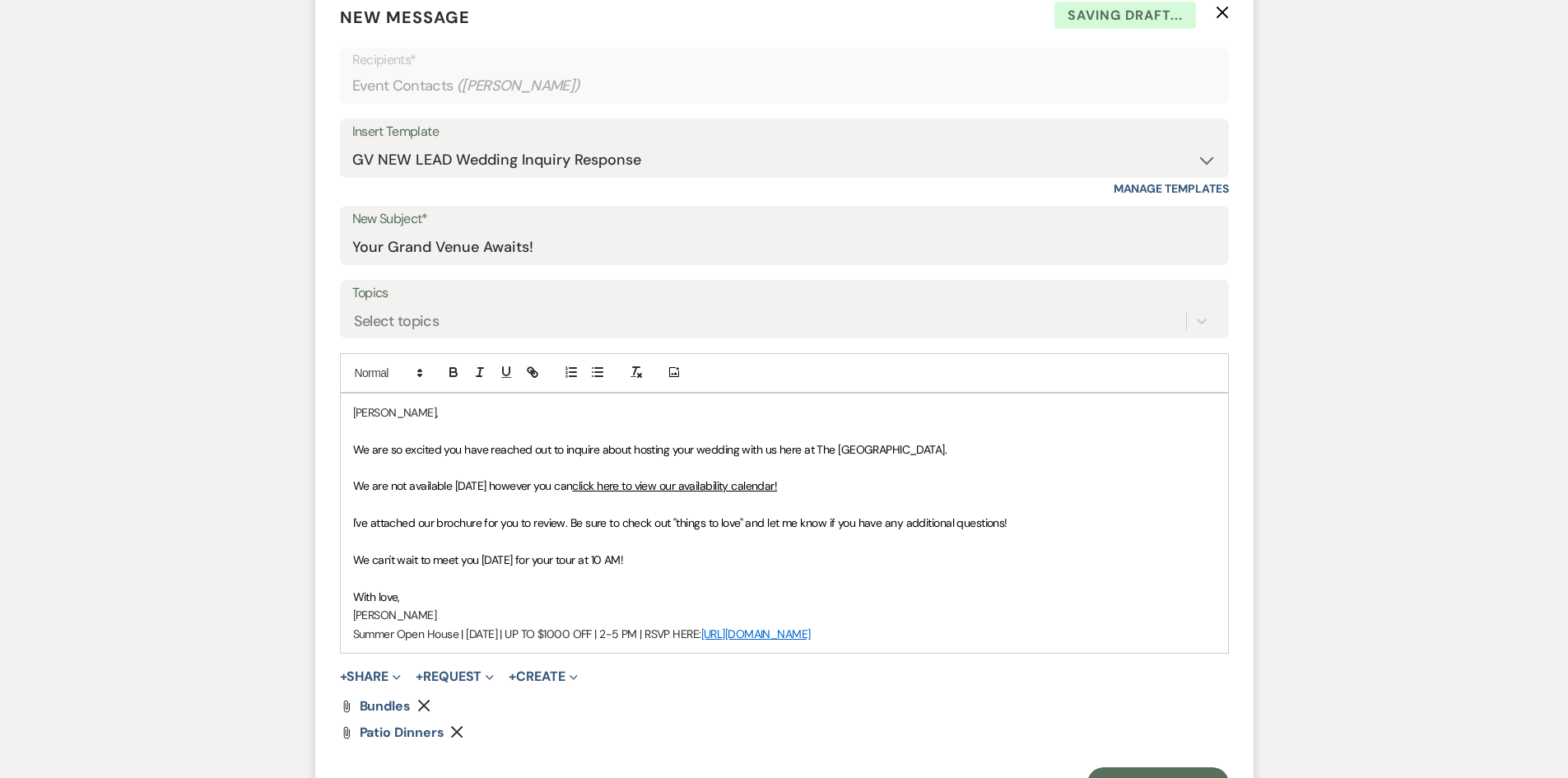 click on "Remove" 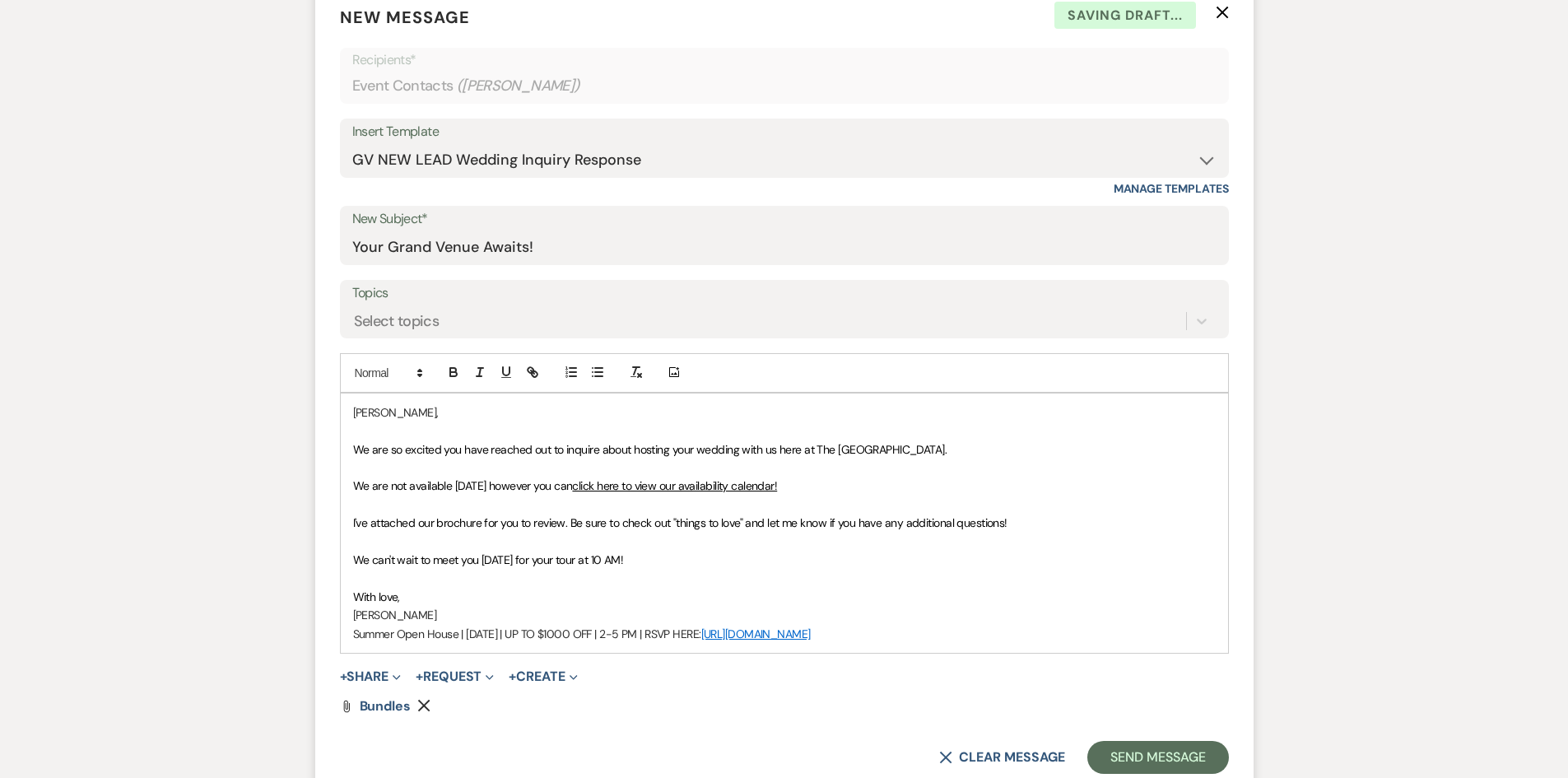 click on "+  Share Expand Doc Upload Documents Add Photo Images Pref Vendors Preferred vendors" at bounding box center [370, 677] 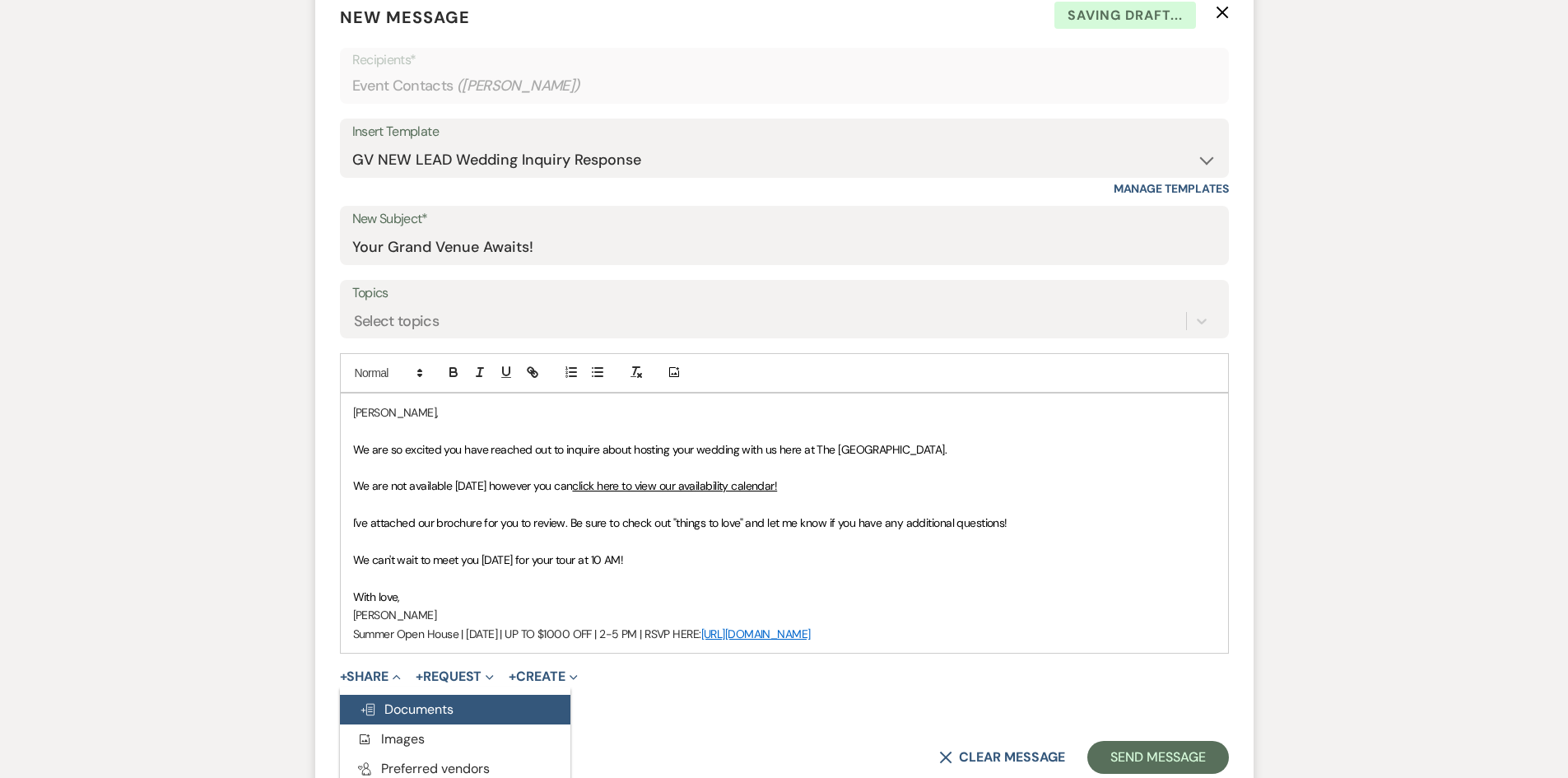click on "Doc Upload Documents" at bounding box center (407, 709) 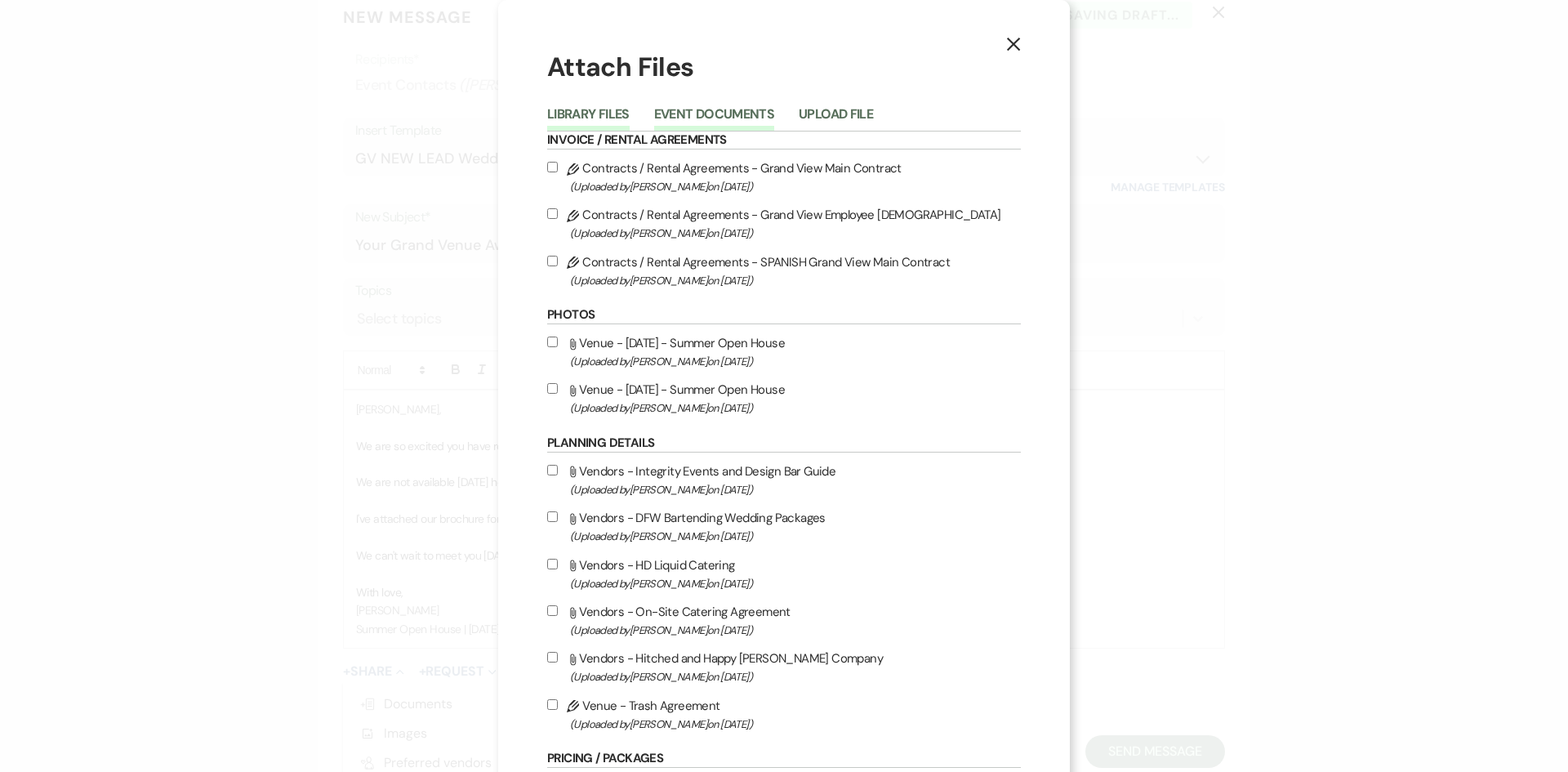 click on "Event Documents" at bounding box center (714, 119) 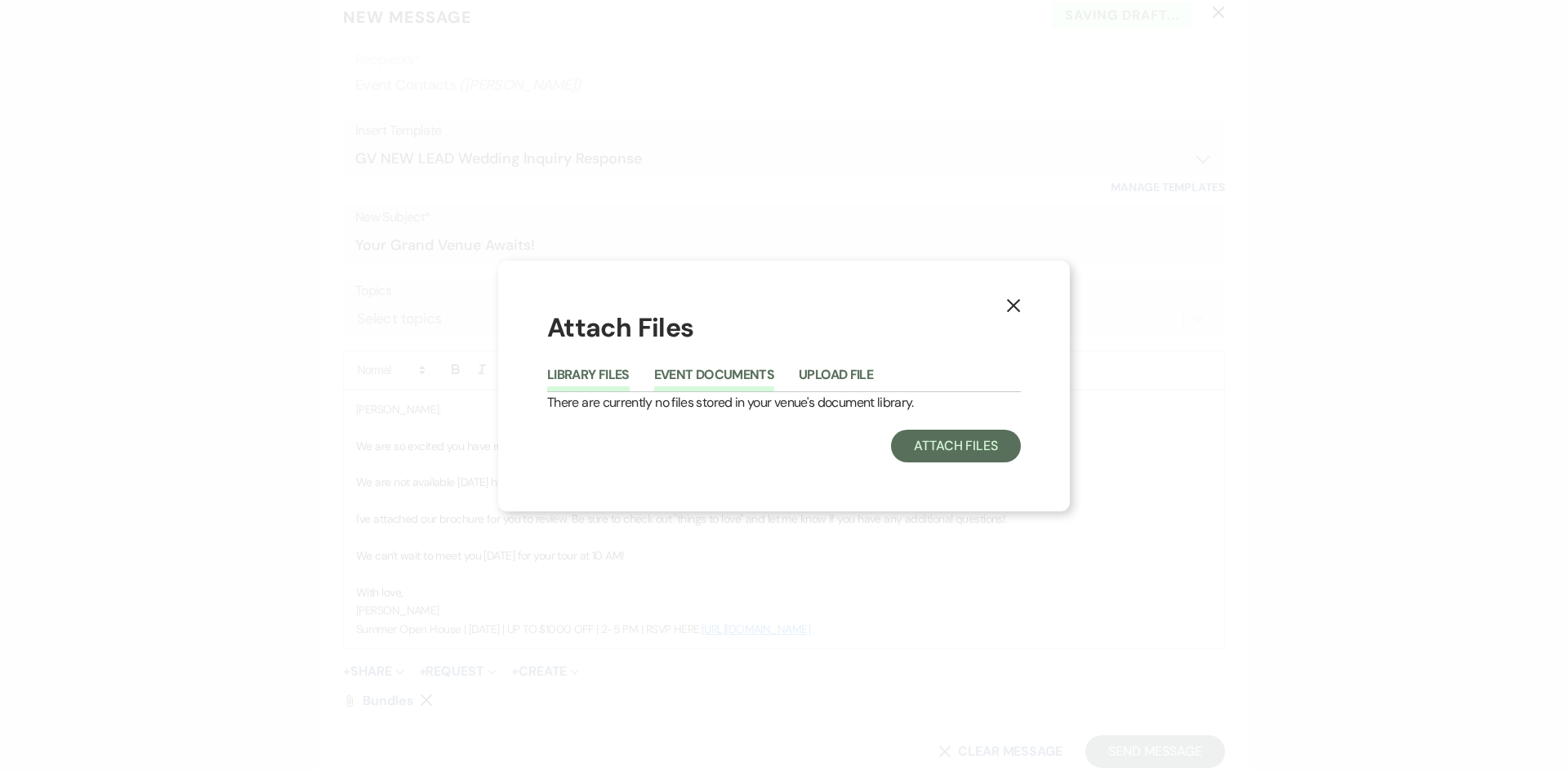 click on "Library Files" at bounding box center [588, 380] 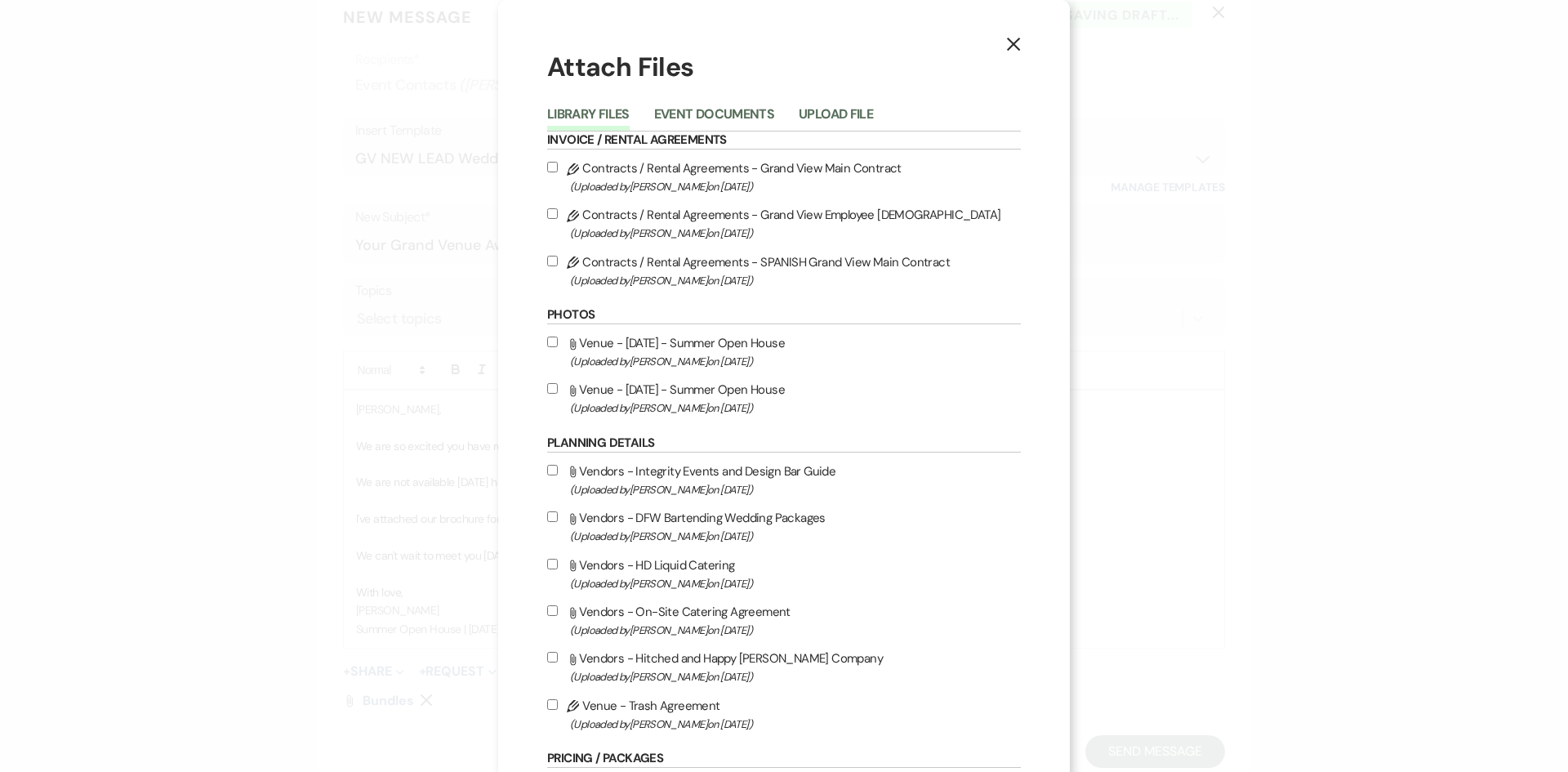 scroll, scrollTop: 490, scrollLeft: 0, axis: vertical 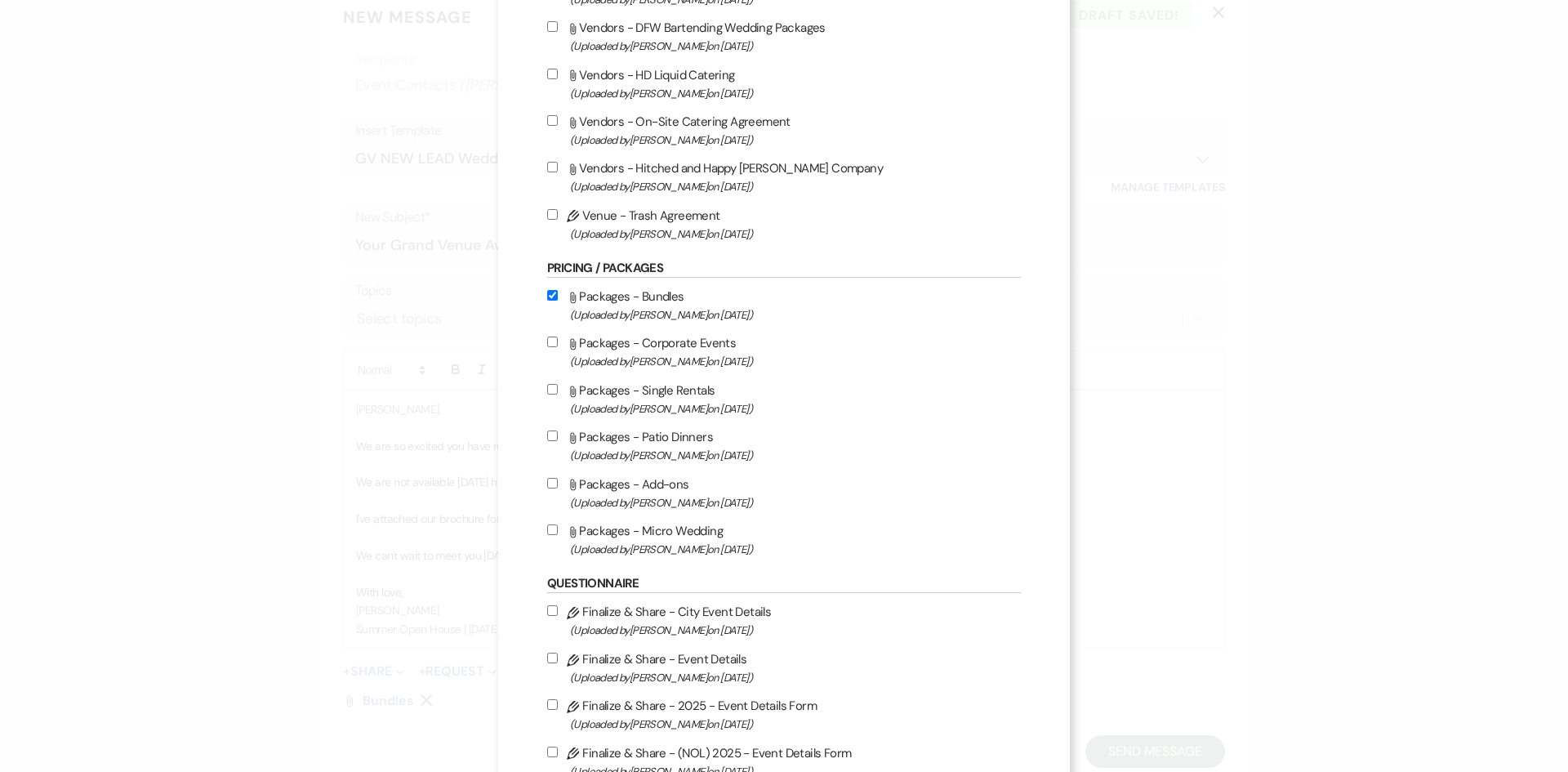 click on "Attach File Packages - Single Rentals  (Uploaded by  [PERSON_NAME]  on   [DATE] )" at bounding box center (784, 399) 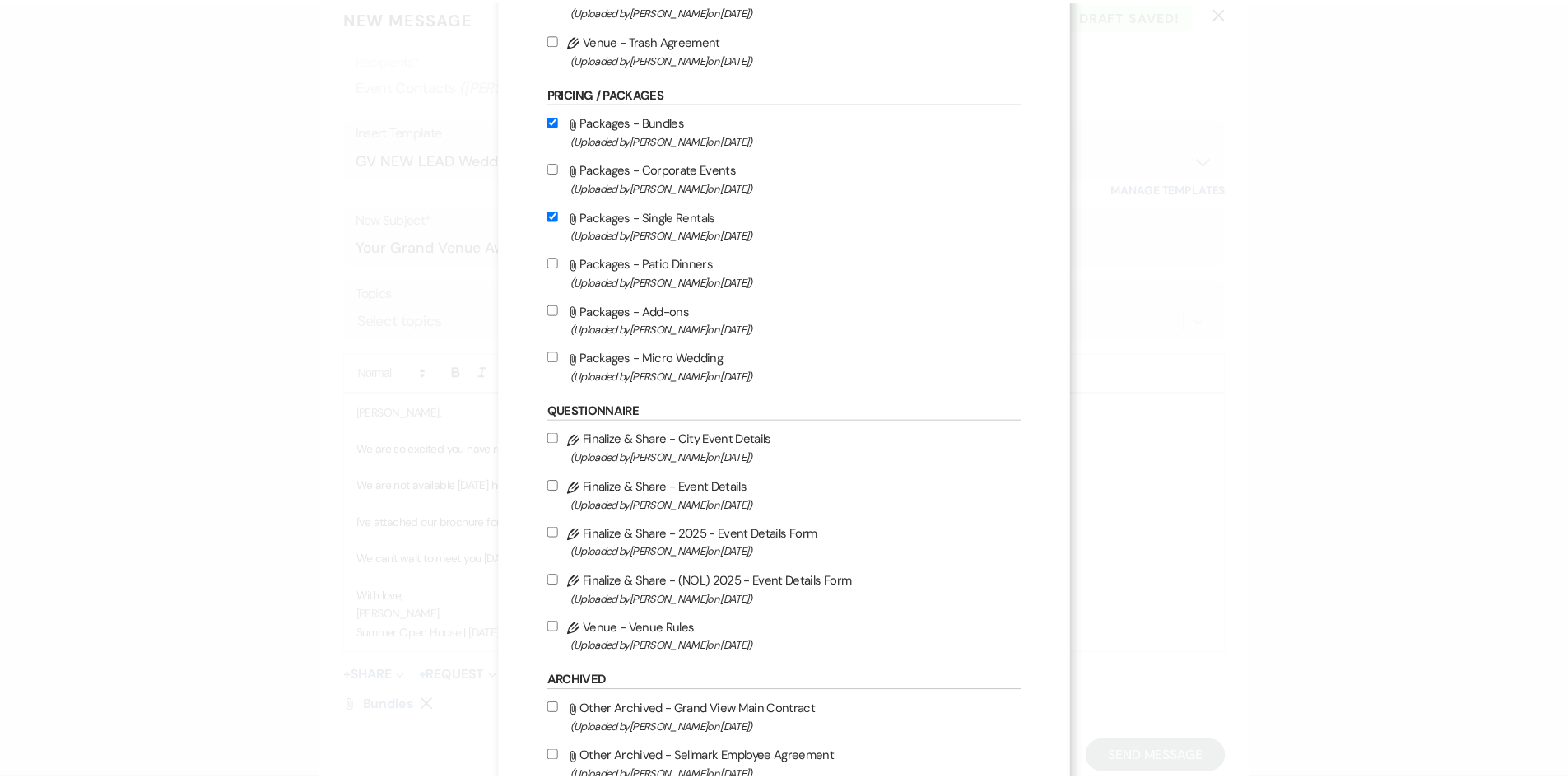 scroll, scrollTop: 778, scrollLeft: 0, axis: vertical 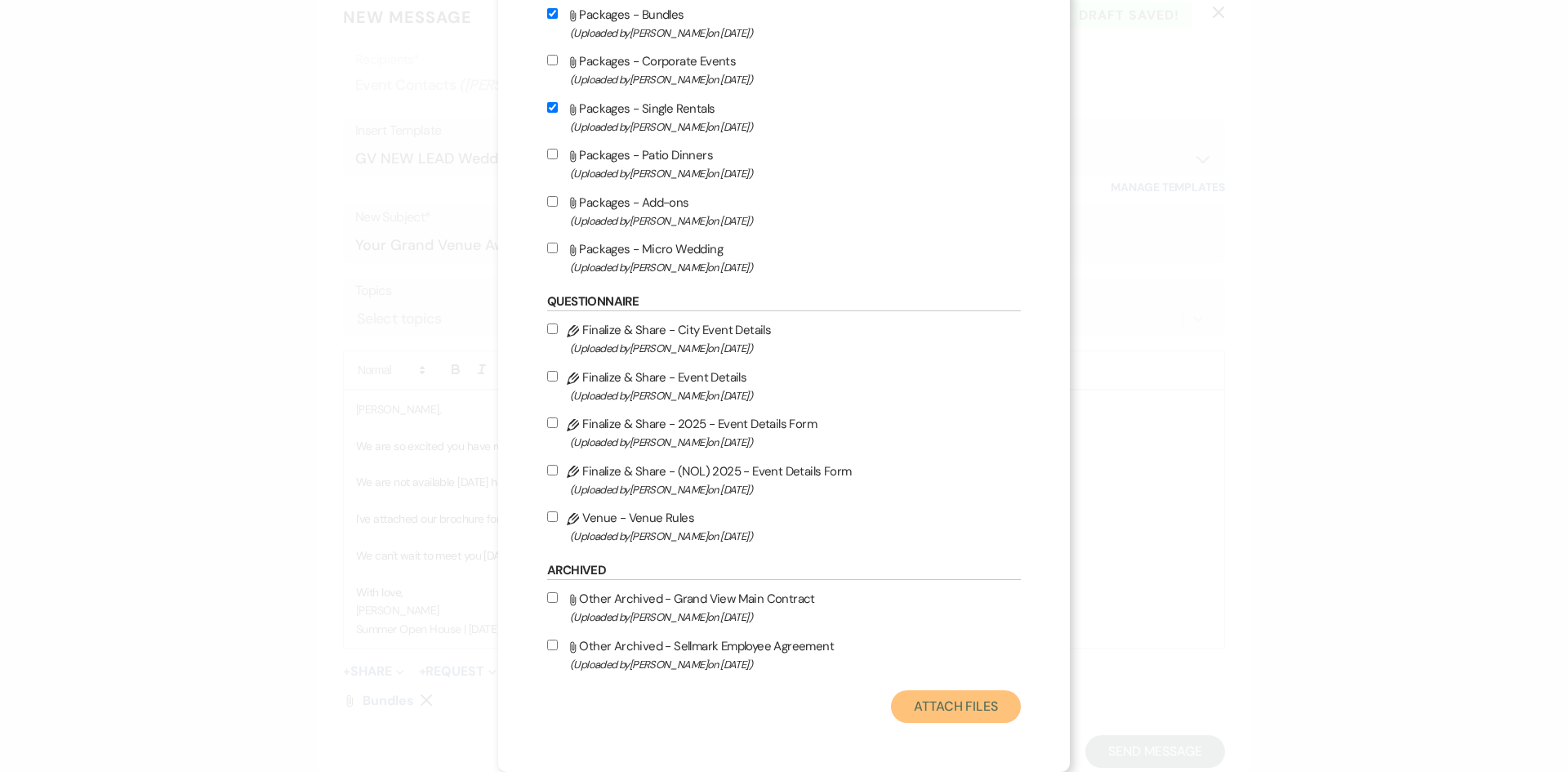 click on "Attach Files" at bounding box center [956, 707] 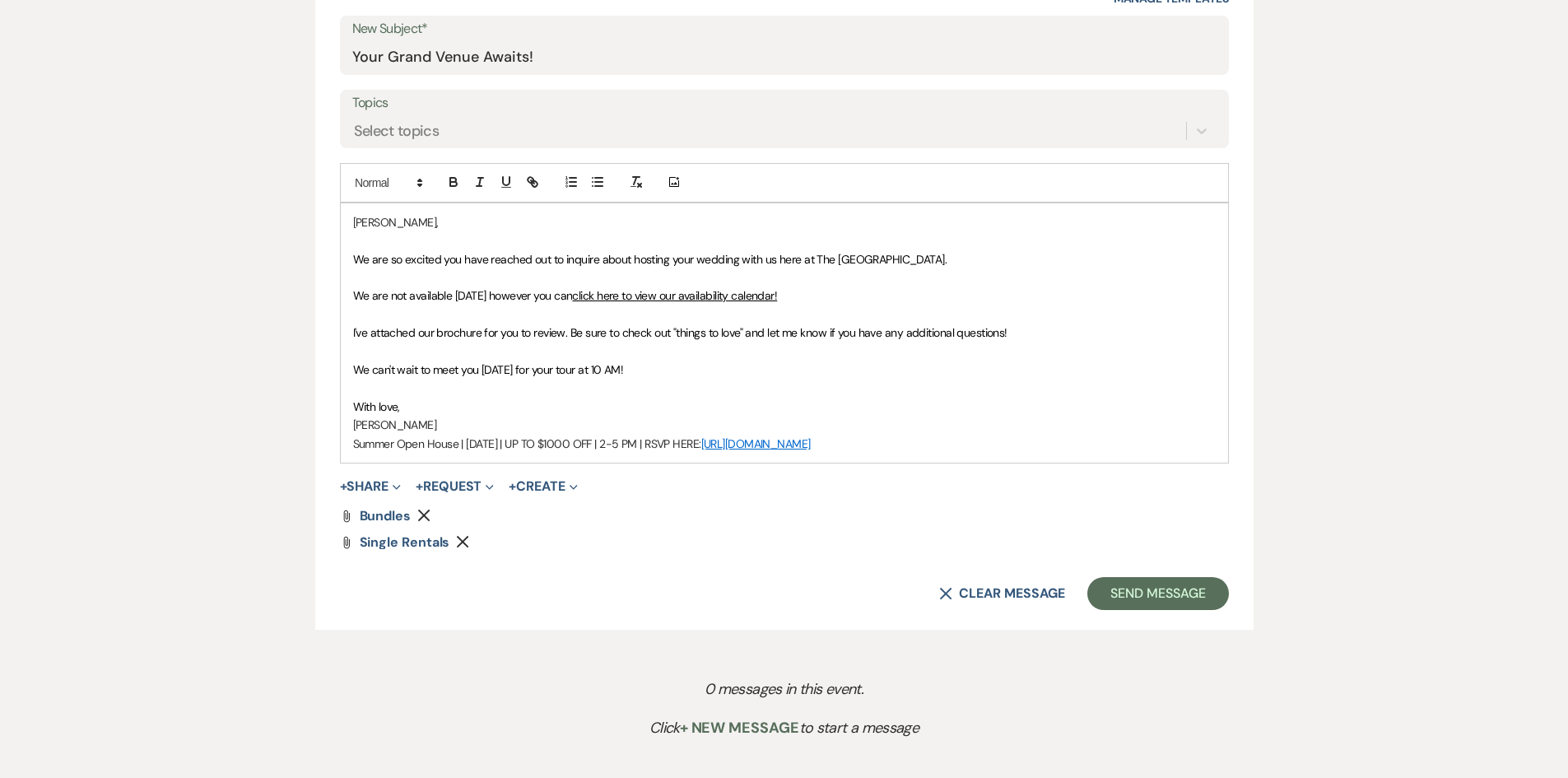 scroll, scrollTop: 906, scrollLeft: 0, axis: vertical 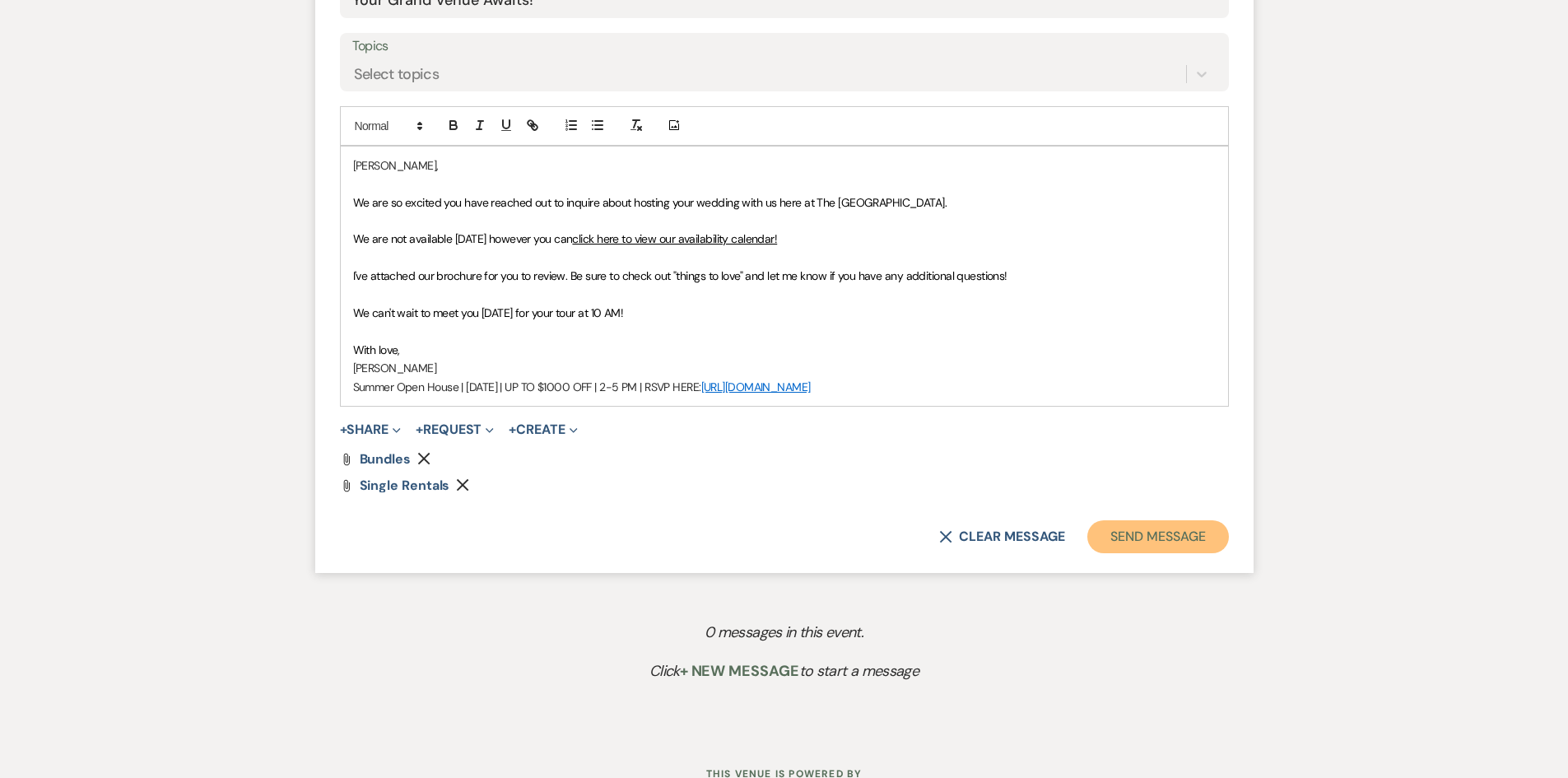 click on "Send Message" at bounding box center [1157, 537] 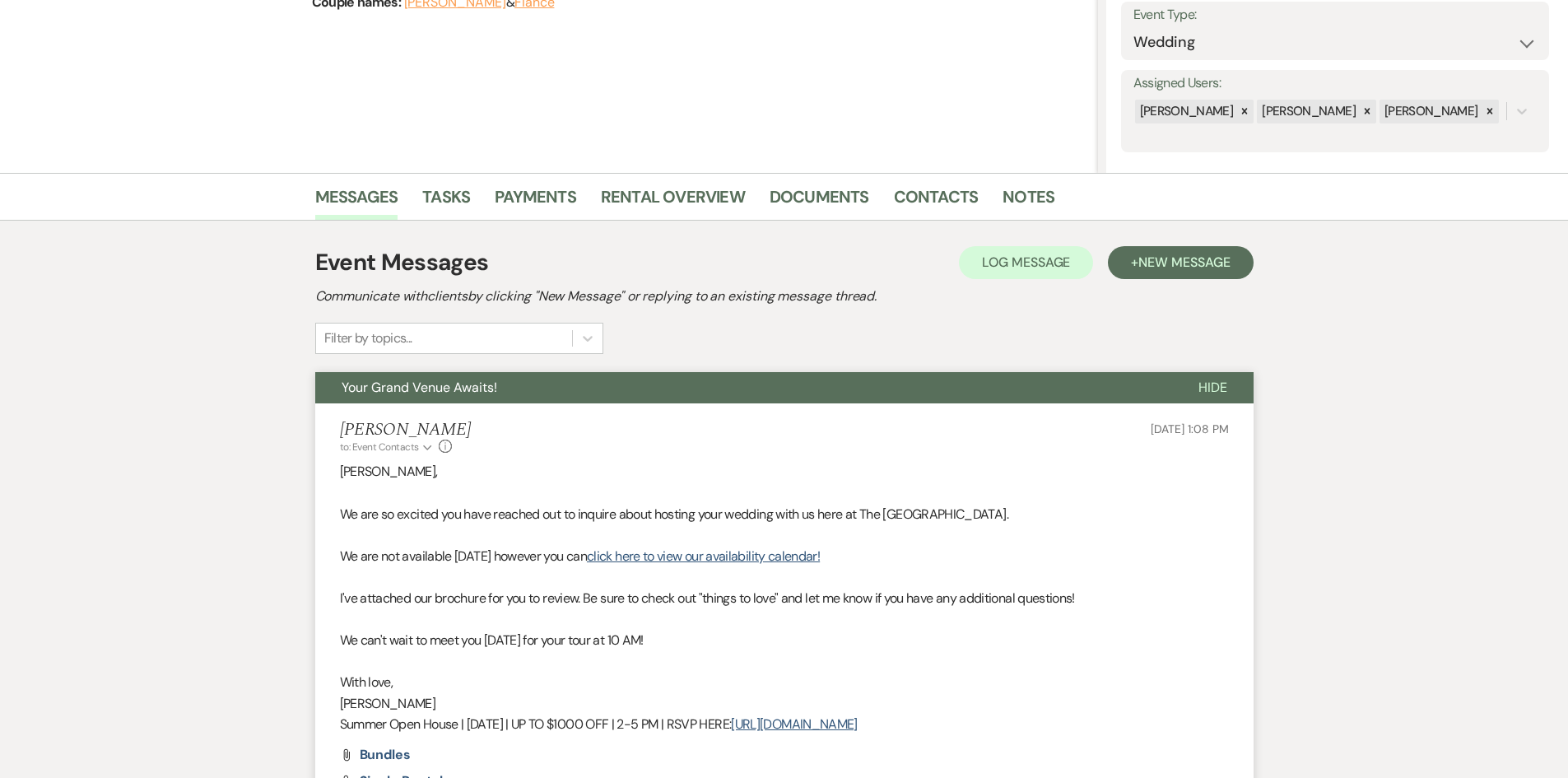 scroll, scrollTop: 0, scrollLeft: 0, axis: both 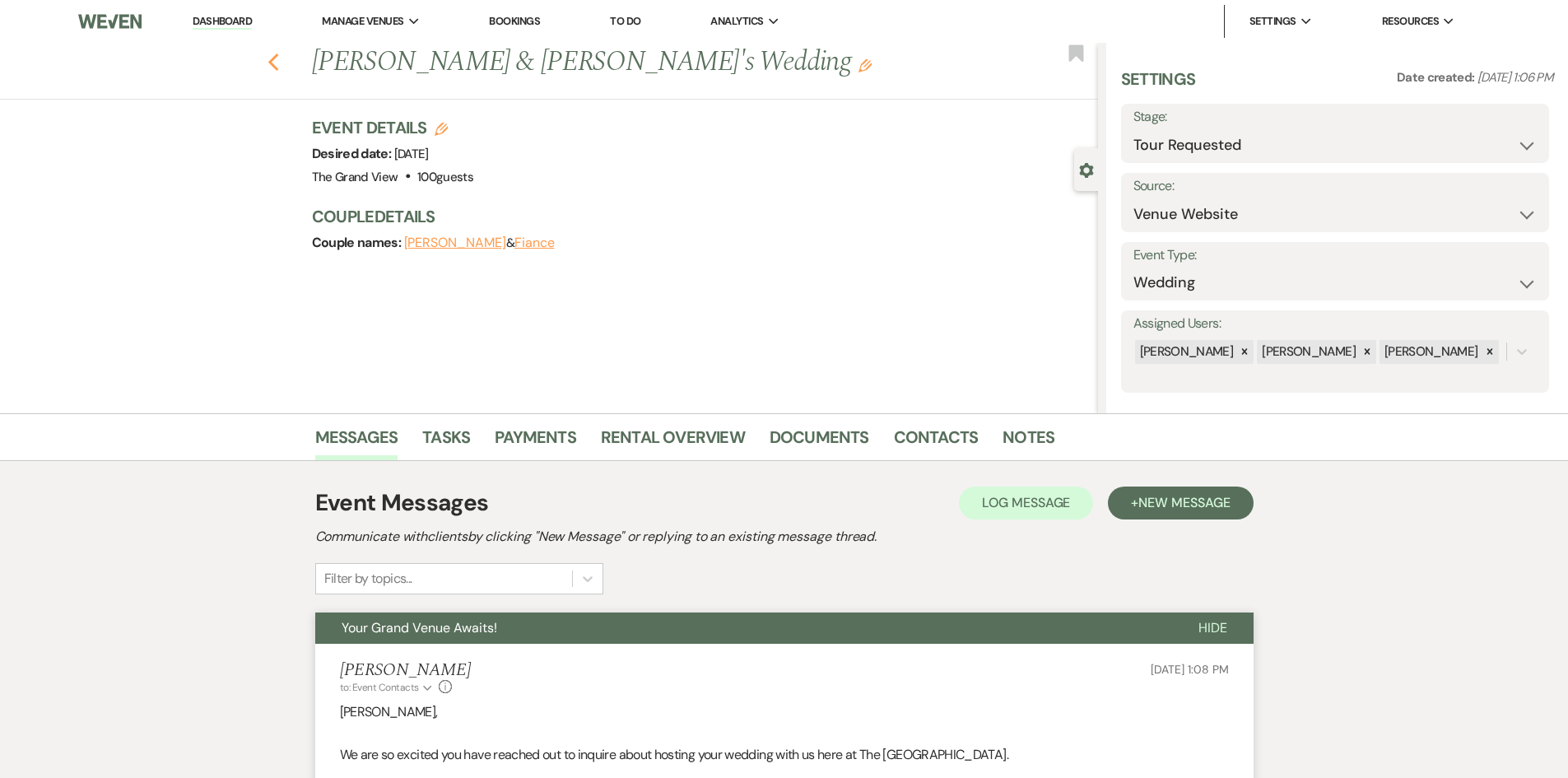 click on "Previous" 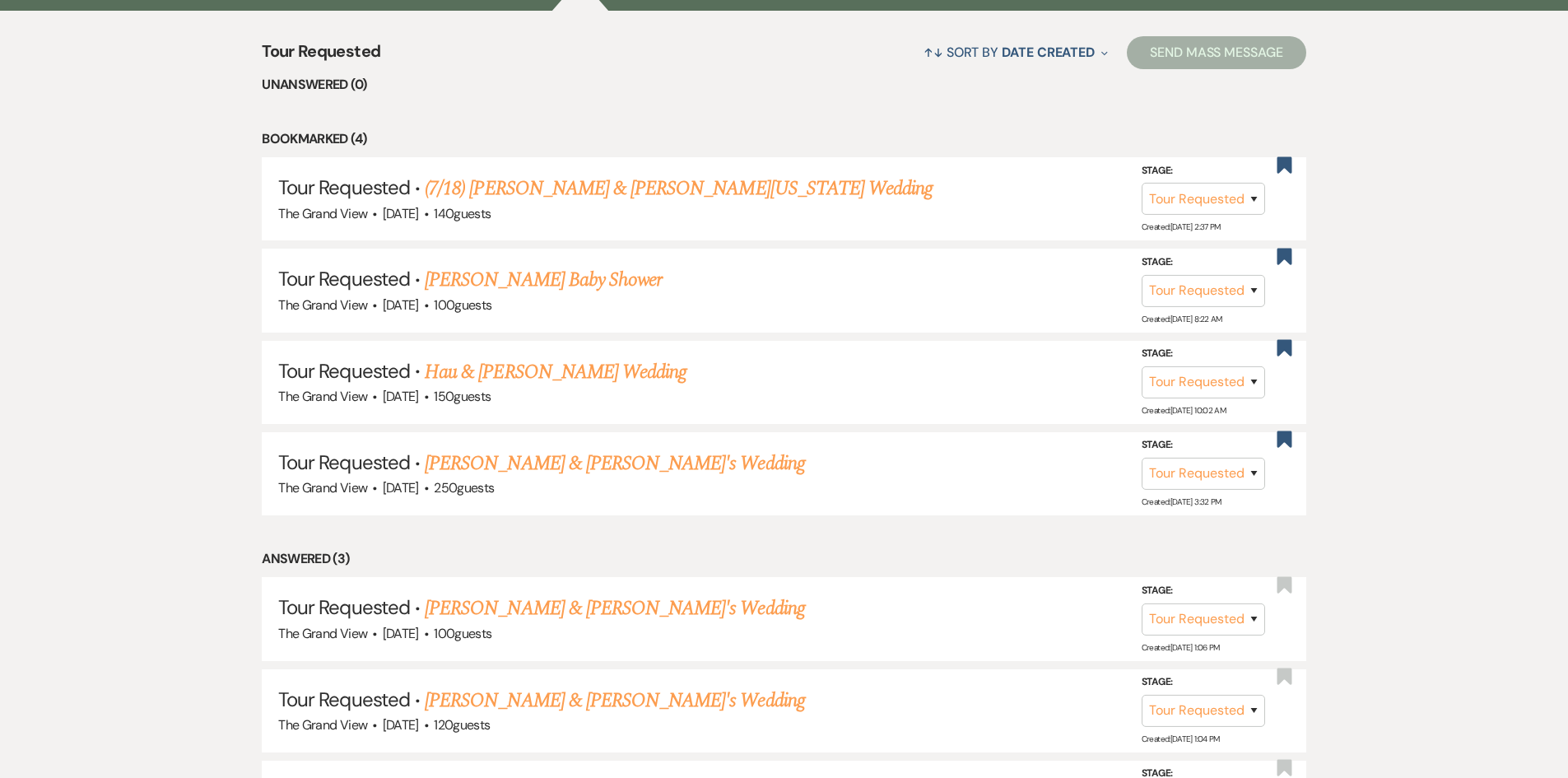scroll, scrollTop: 1072, scrollLeft: 0, axis: vertical 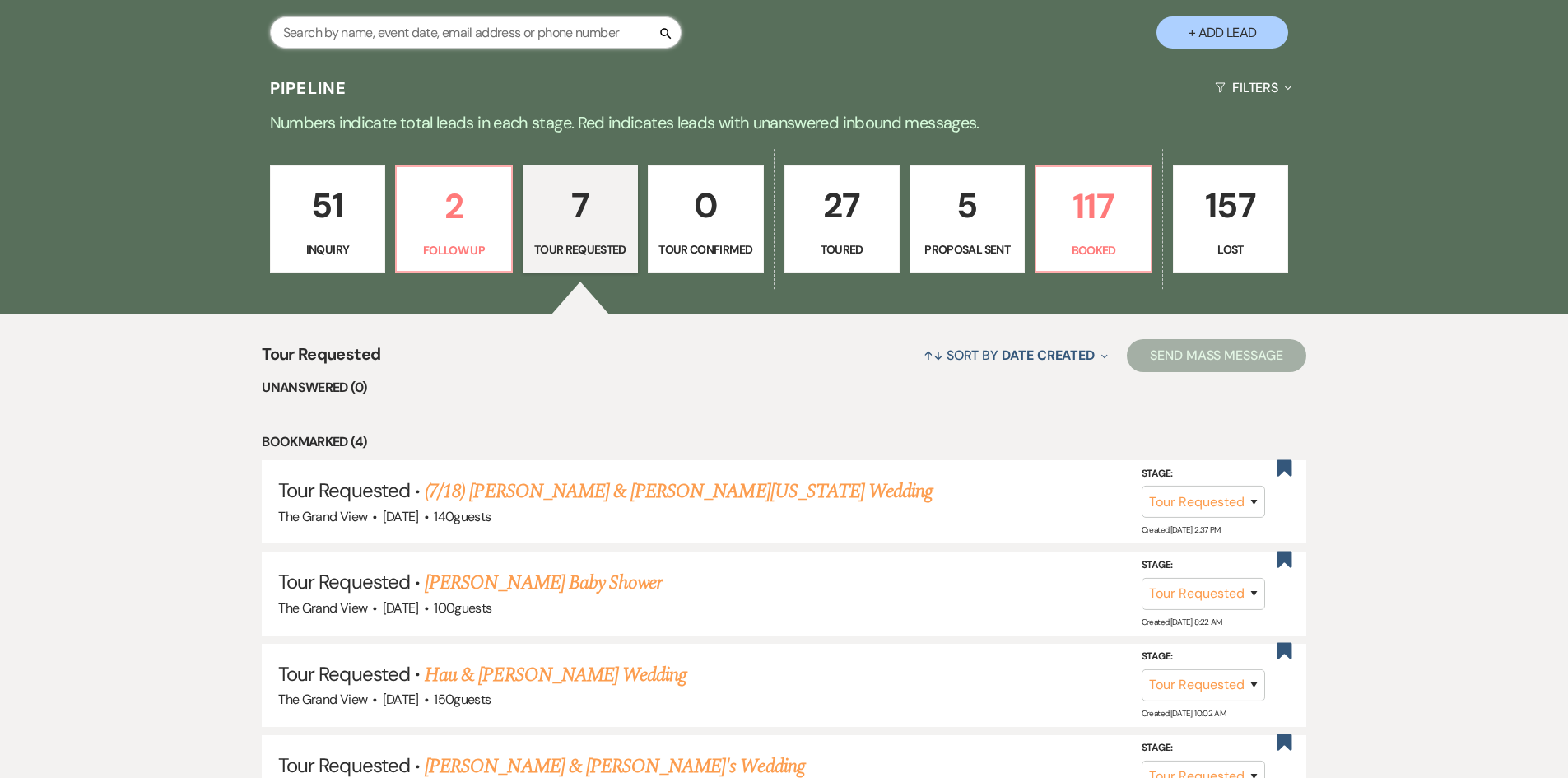 click at bounding box center [476, 32] 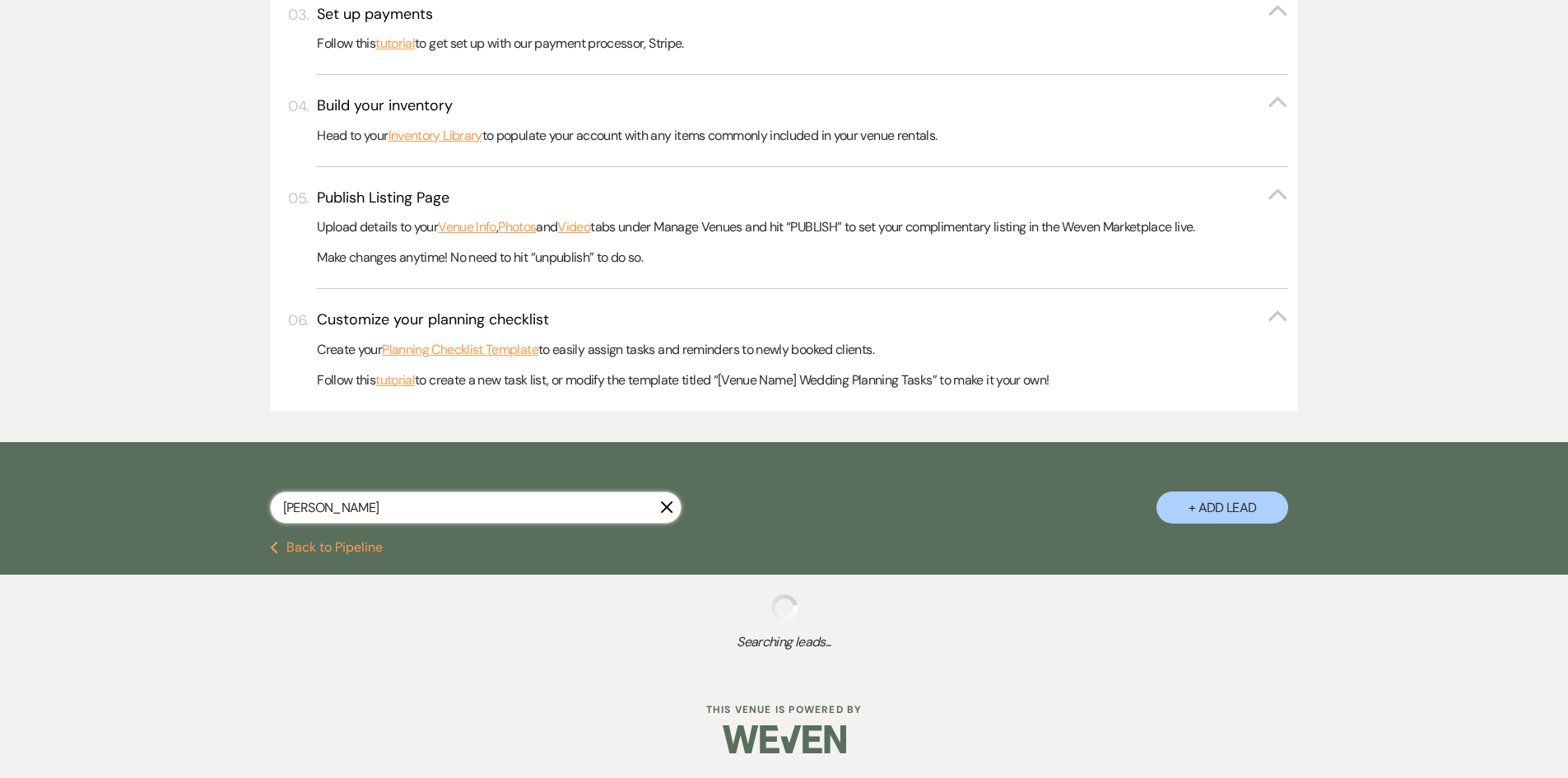 scroll, scrollTop: 594, scrollLeft: 0, axis: vertical 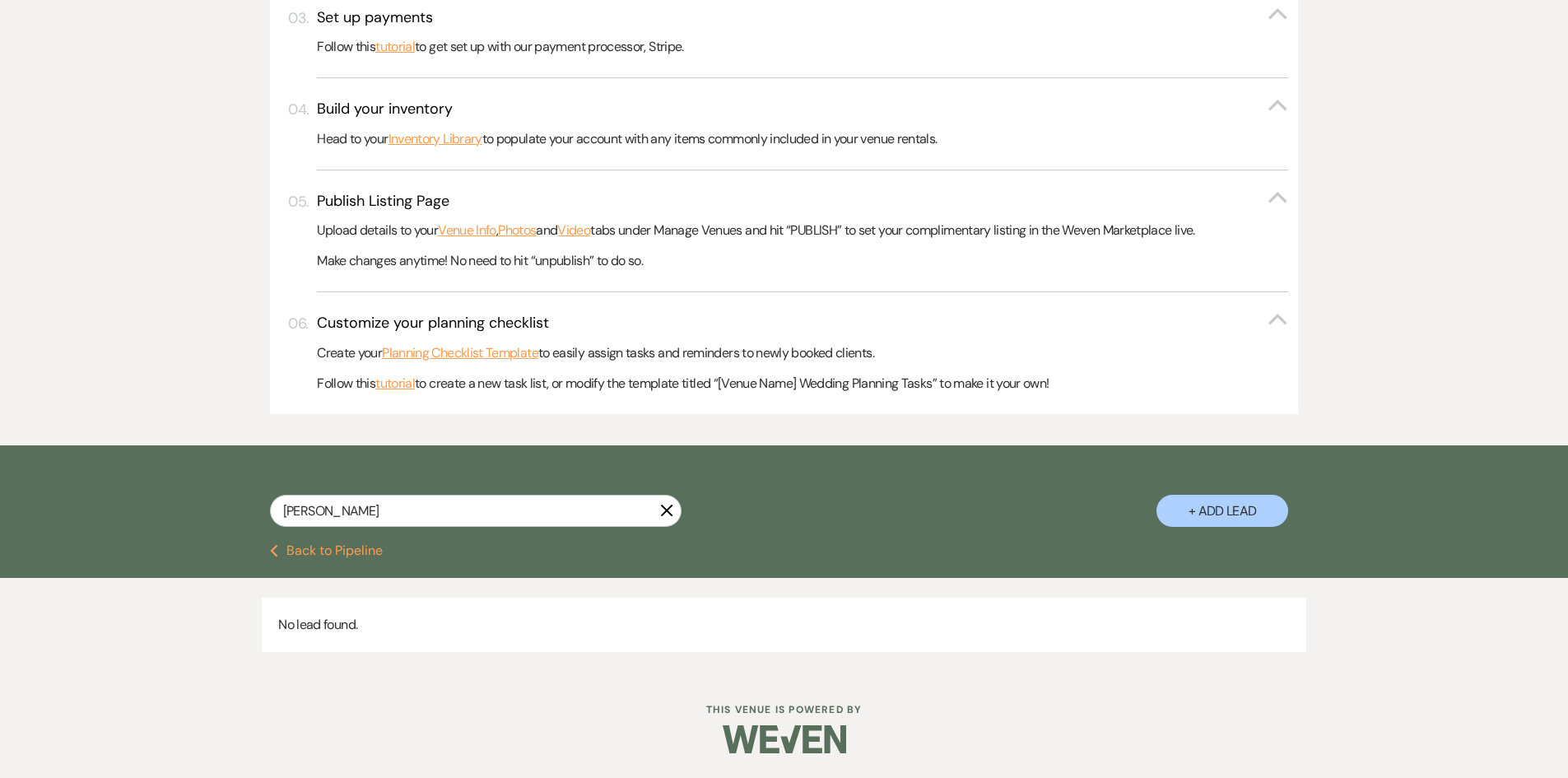 click on "[PERSON_NAME] X + Add Lead" at bounding box center (784, 496) 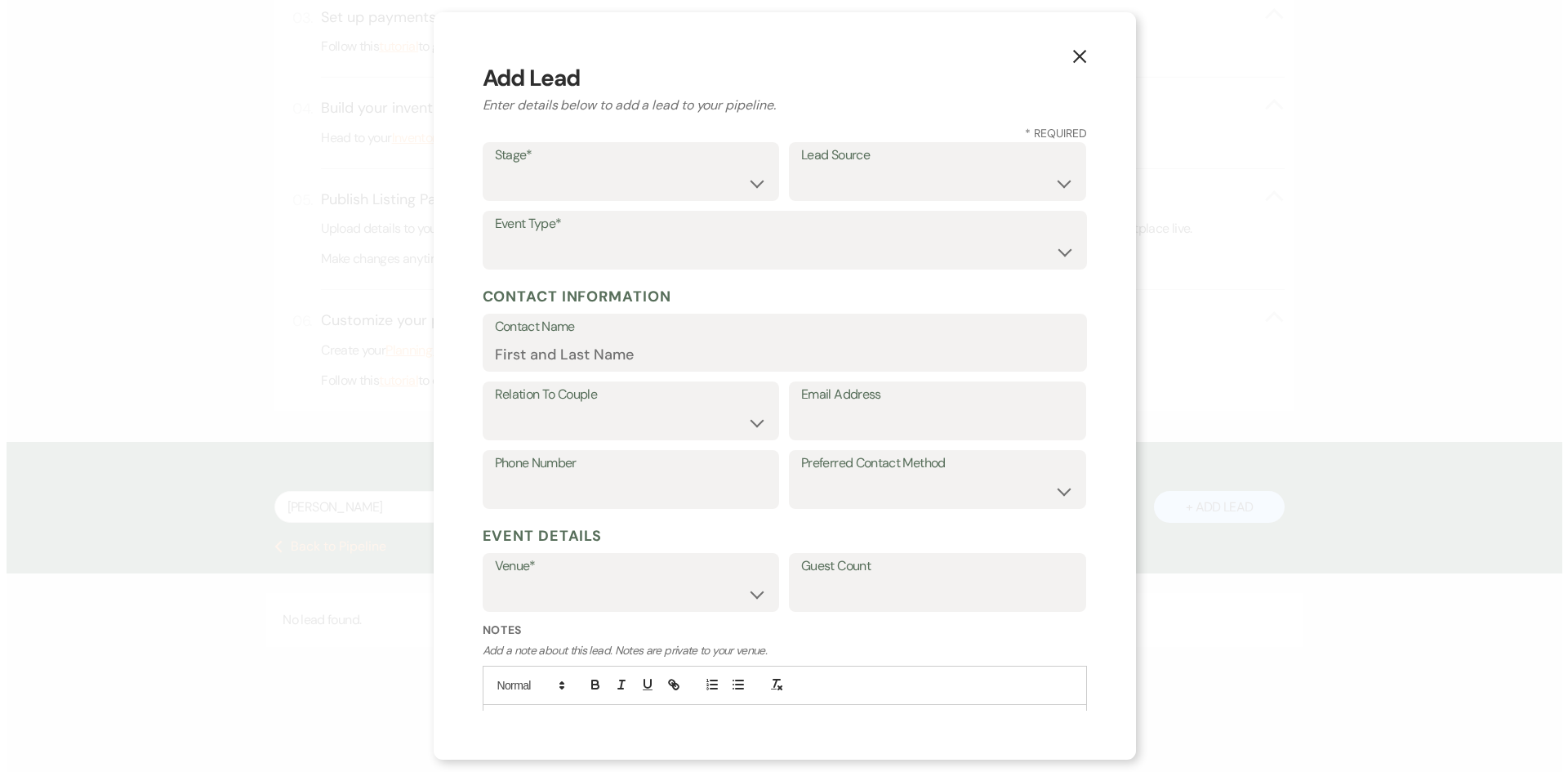 scroll, scrollTop: 590, scrollLeft: 0, axis: vertical 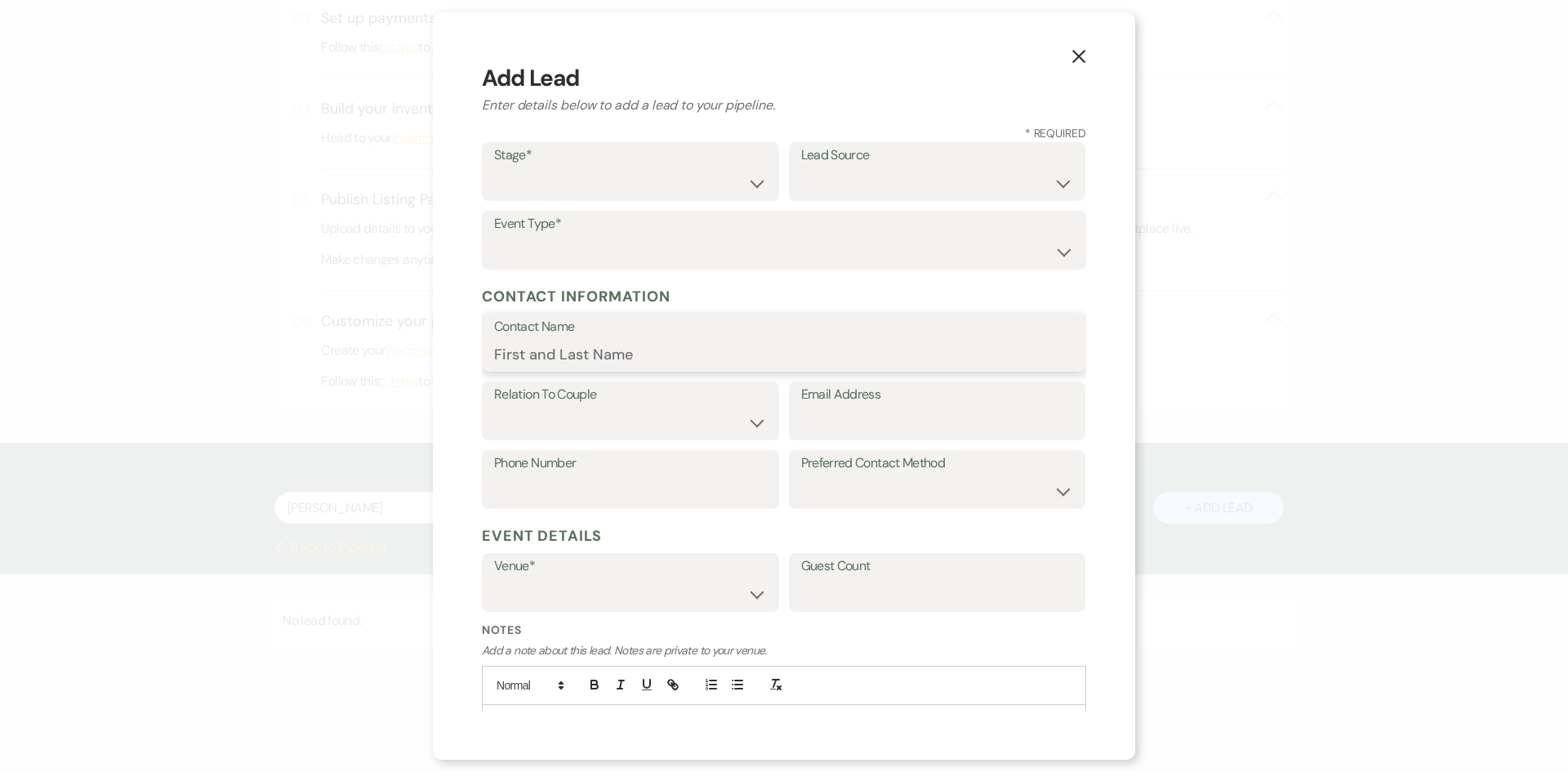 click on "Contact Name" at bounding box center [784, 354] 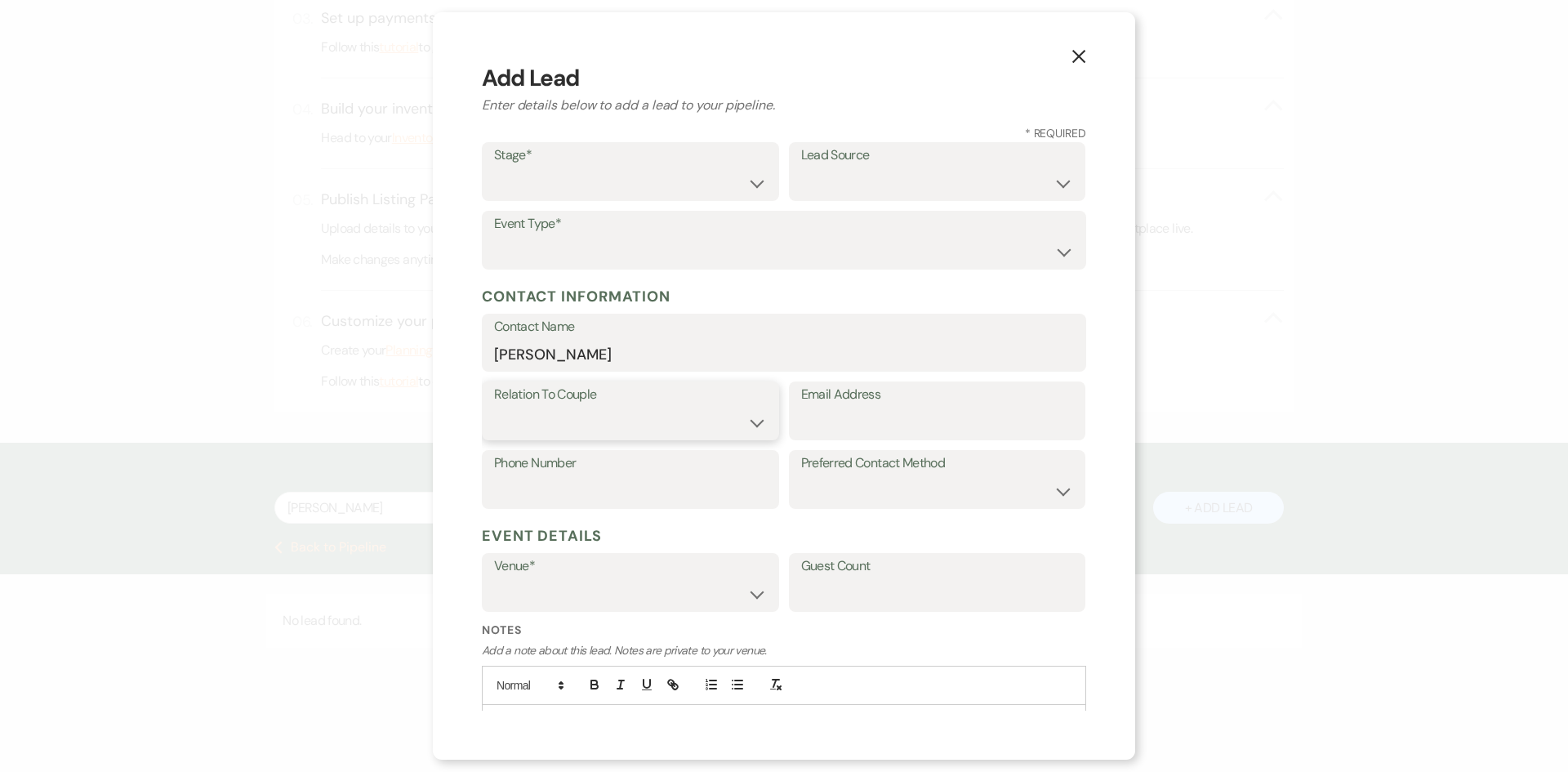 click on "Couple Planner Parent of Couple Family Member Friend Other" at bounding box center (630, 422) 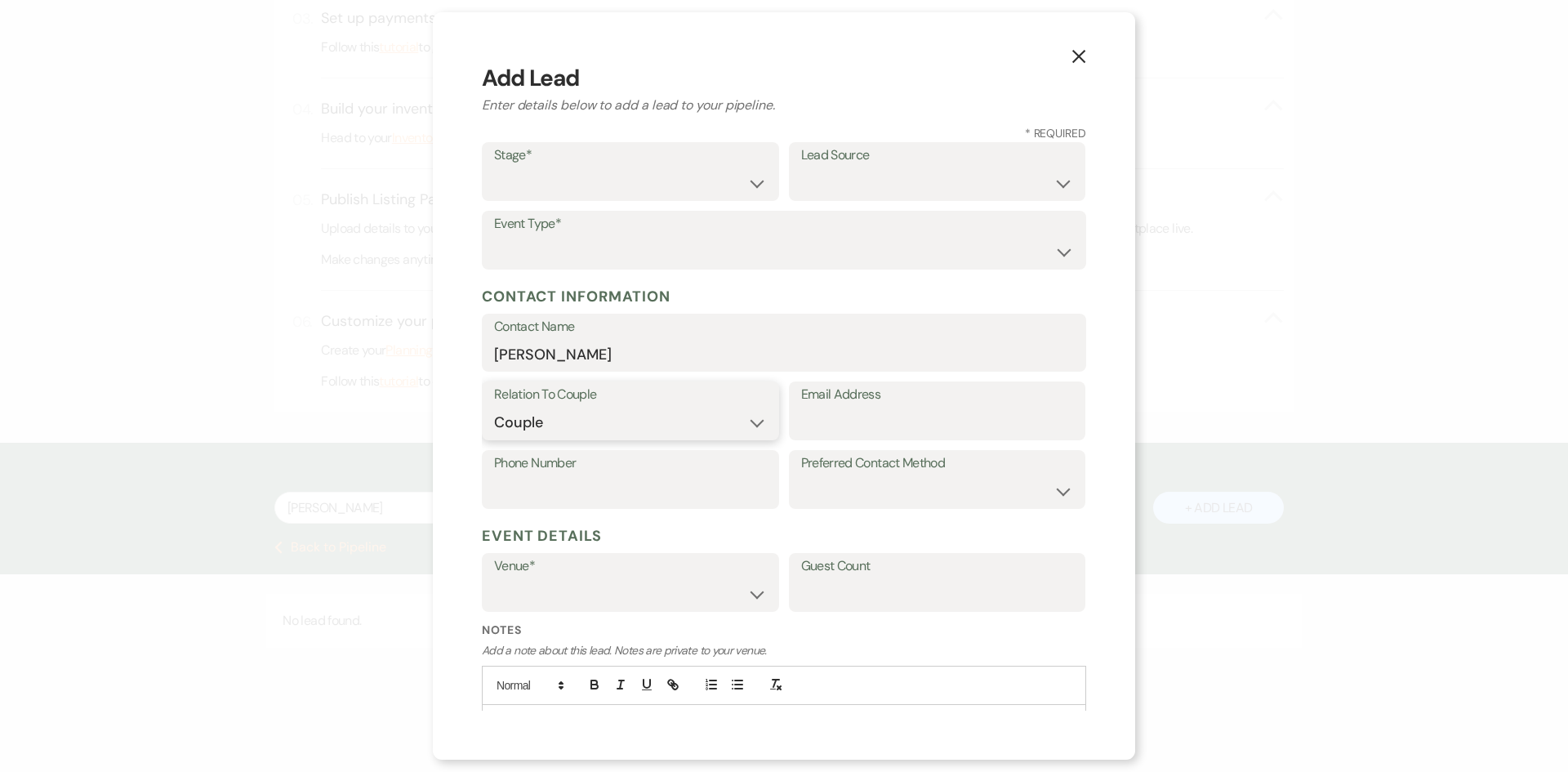 click on "Couple Planner Parent of Couple Family Member Friend Other" at bounding box center (630, 422) 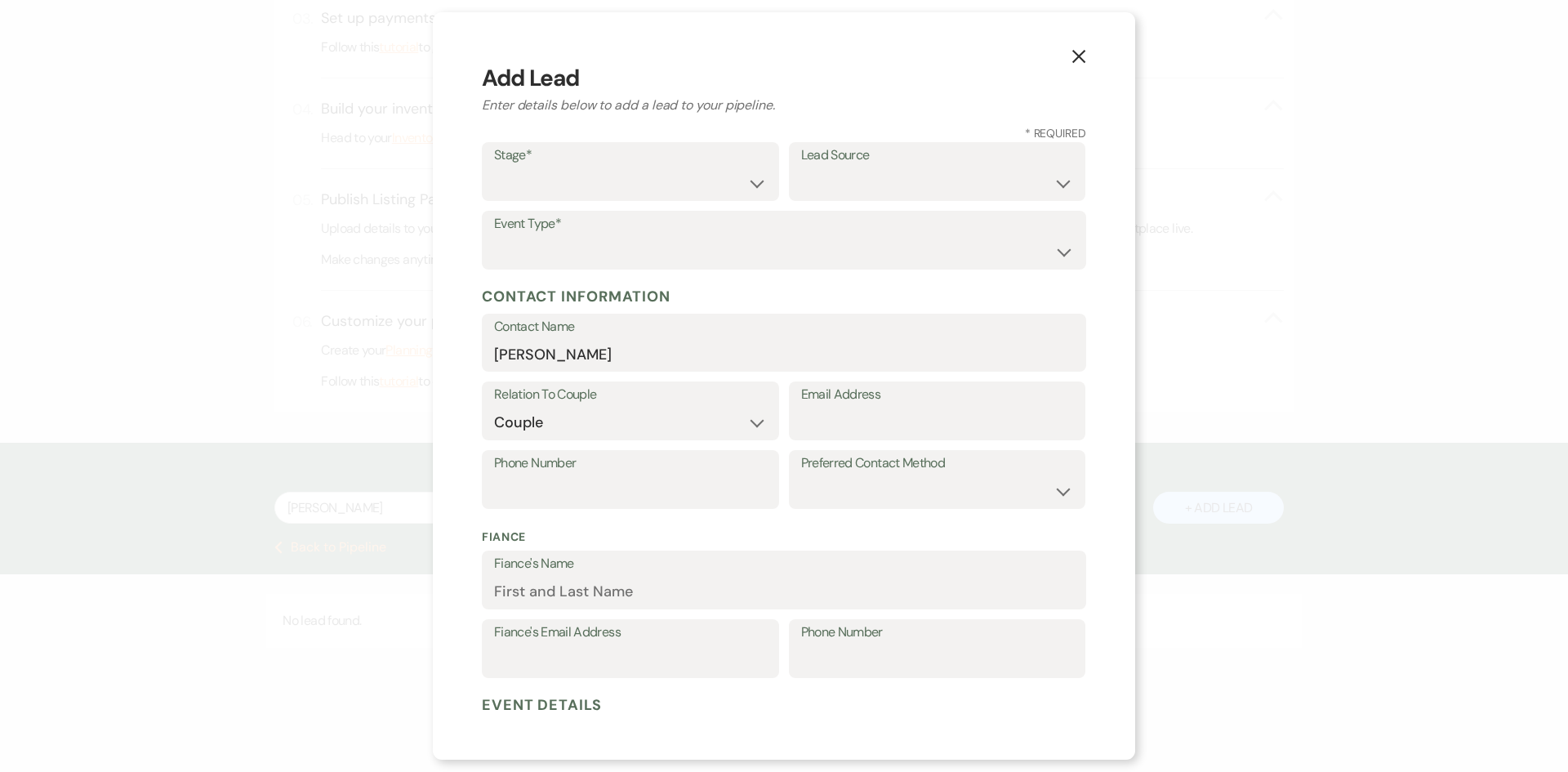 click on "Event Type*" at bounding box center [784, 224] 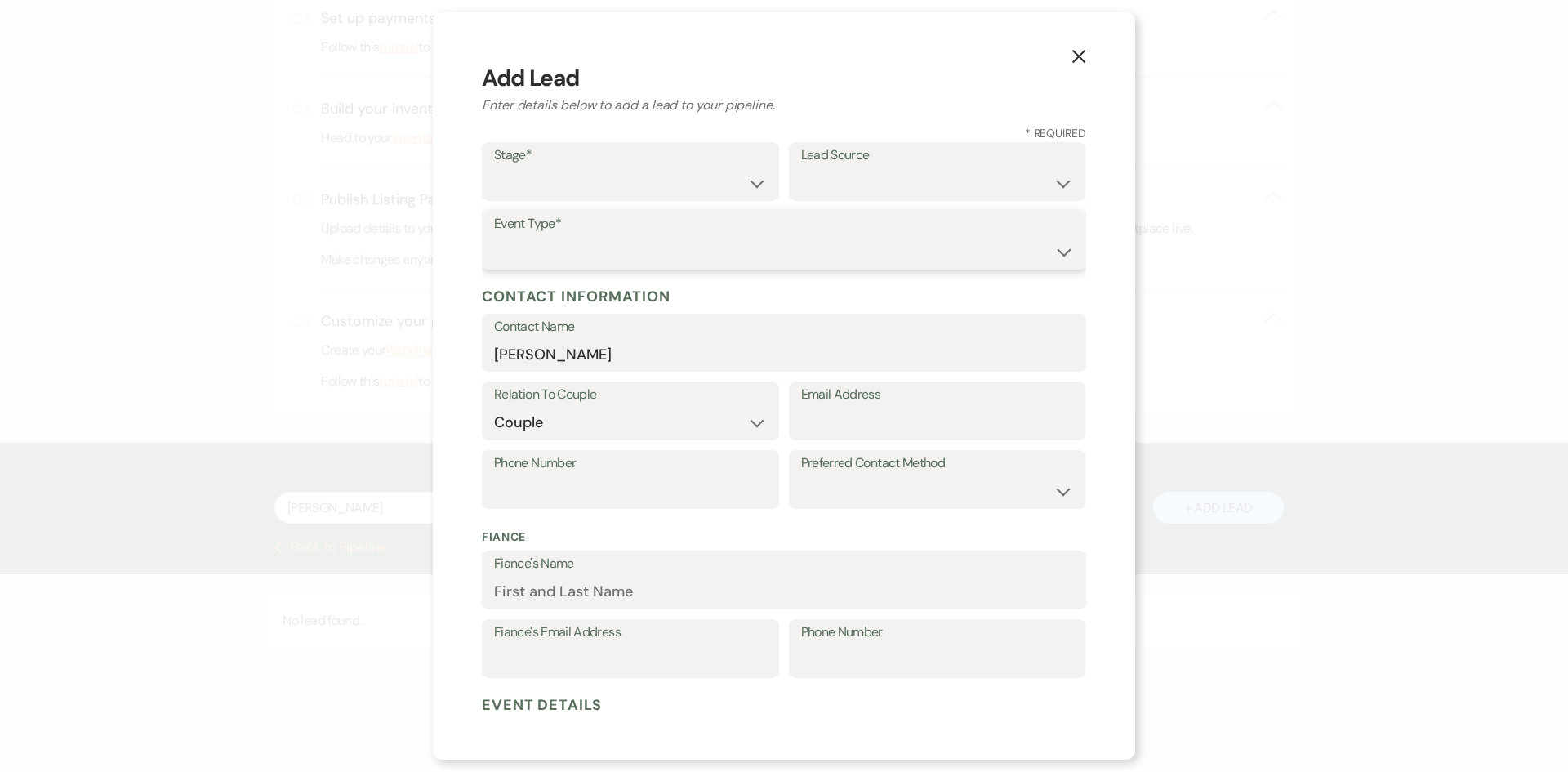 click on "Wedding Anniversary Party Baby Shower Bachelorette / Bachelor Party Birthday Party Bridal Shower Brunch Community Event Concert Corporate Event Elopement End of Life Celebration Engagement Party Fundraiser Graduation Party Micro Wedding Prom Quinceañera Rehearsal Dinner Religious Event Retreat Other" at bounding box center [784, 252] 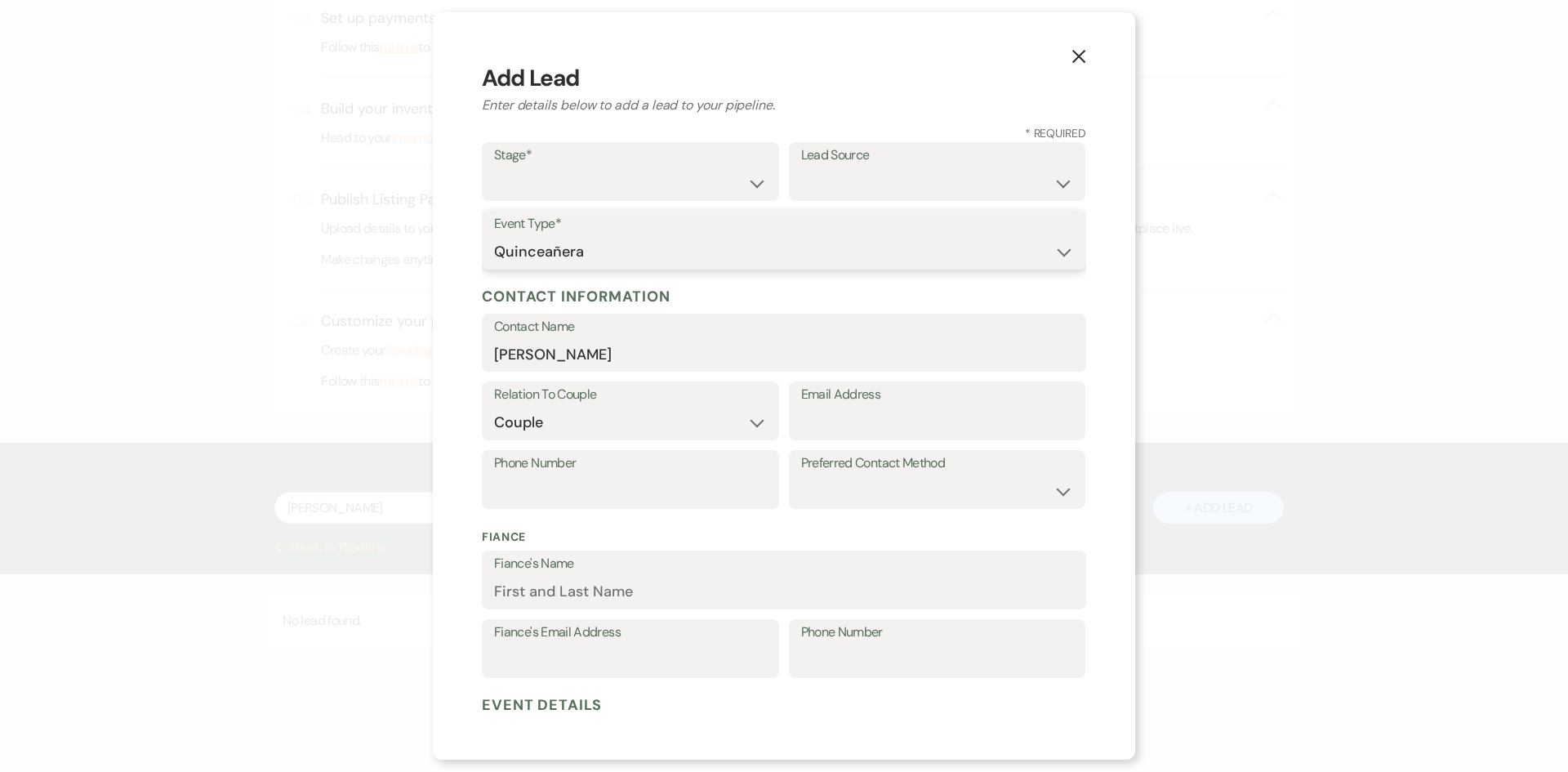 click on "Wedding Anniversary Party Baby Shower Bachelorette / Bachelor Party Birthday Party Bridal Shower Brunch Community Event Concert Corporate Event Elopement End of Life Celebration Engagement Party Fundraiser Graduation Party Micro Wedding Prom Quinceañera Rehearsal Dinner Religious Event Retreat Other" at bounding box center (784, 252) 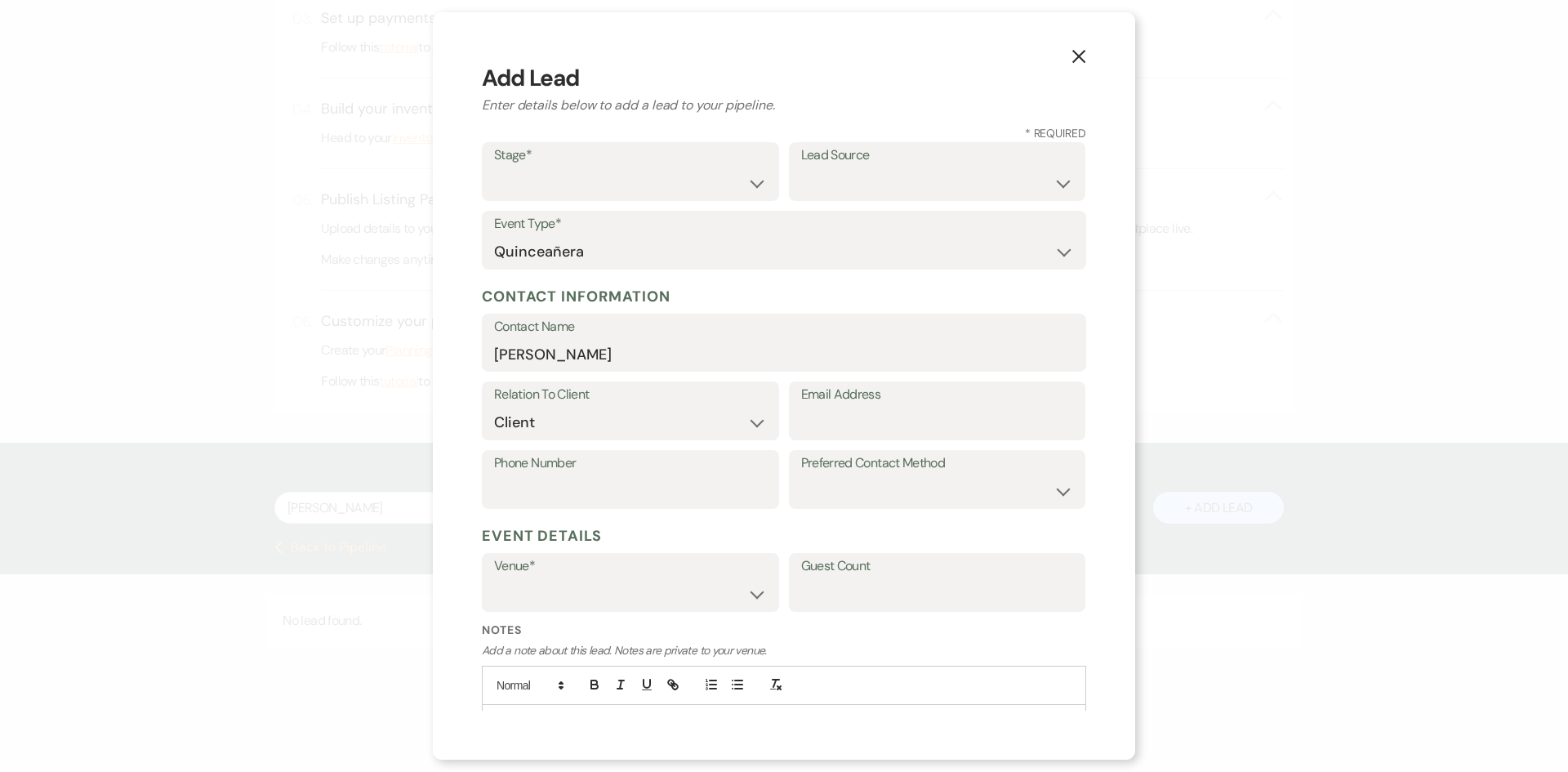 click on "Lead Source" at bounding box center [938, 155] 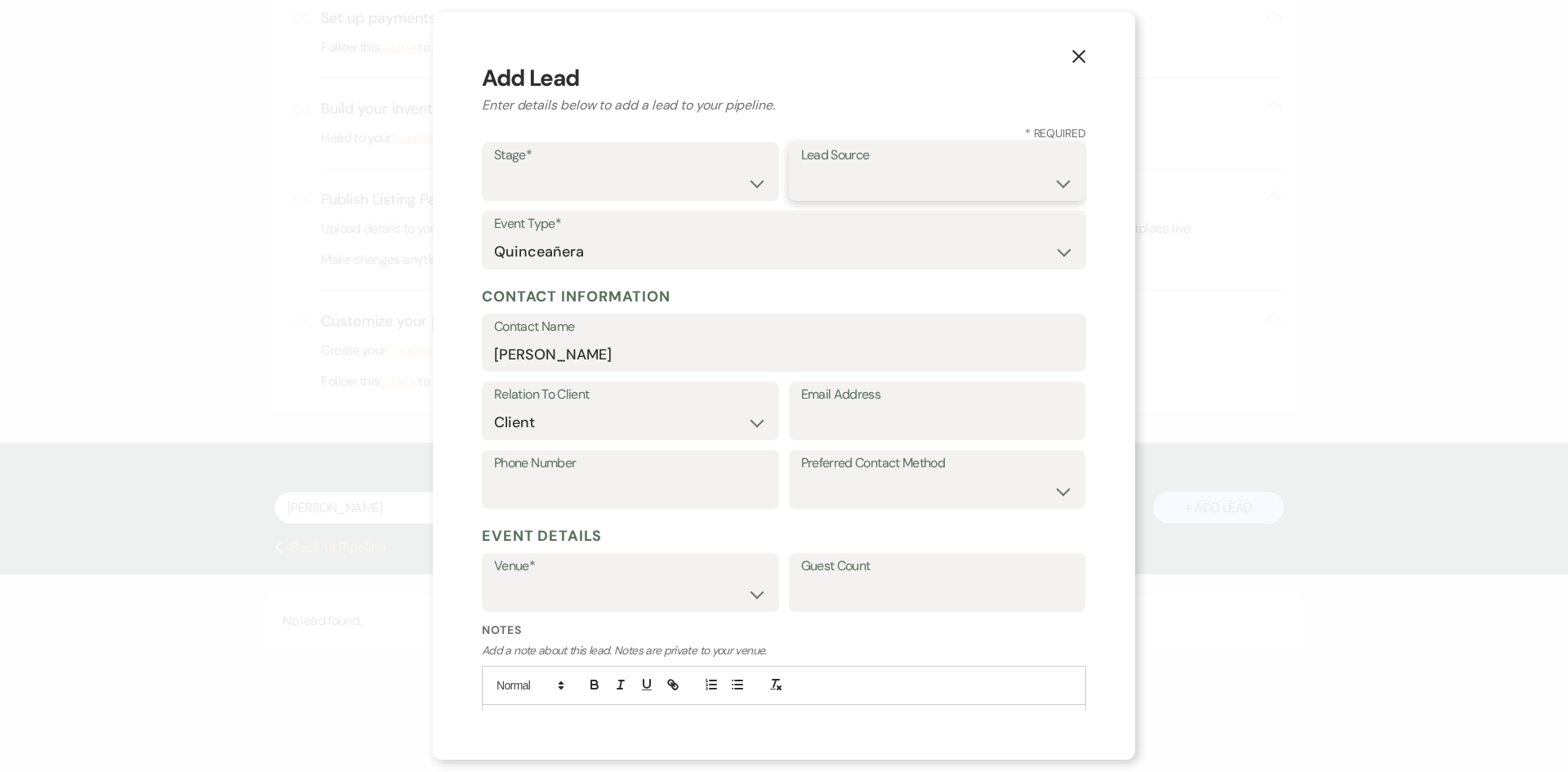 drag, startPoint x: 862, startPoint y: 175, endPoint x: 866, endPoint y: 183, distance: 8.94427 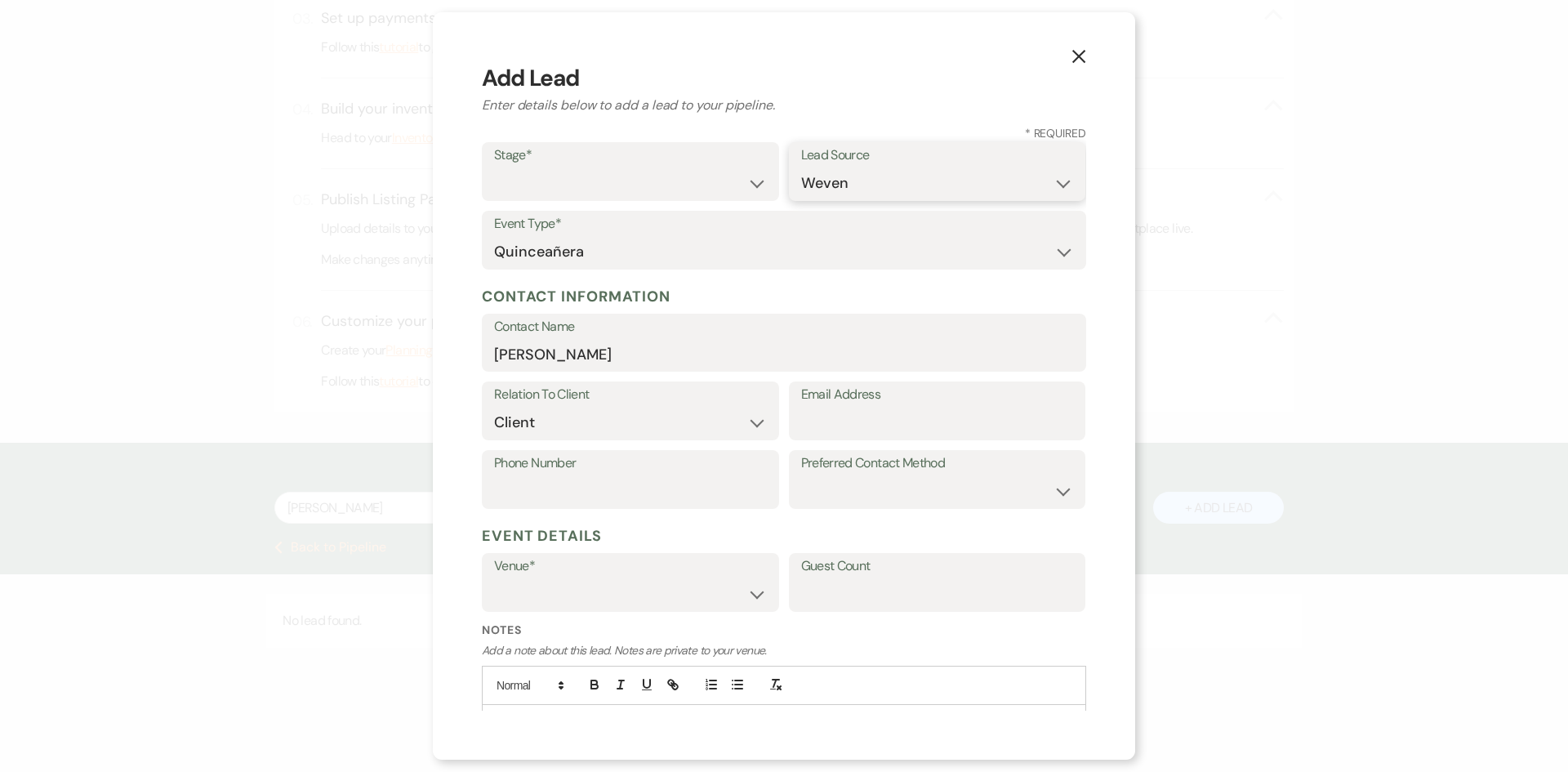 click on "Weven Venue Website Instagram Facebook Pinterest Google The Knot Wedding Wire Here Comes the Guide Wedding Spot Eventective [PERSON_NAME] The Venue Report PartySlate VRBO / Homeaway Airbnb Wedding Show TikTok X / Twitter Phone Call Walk-in Vendor Referral Advertising Personal Referral Local Referral Other" at bounding box center [938, 183] 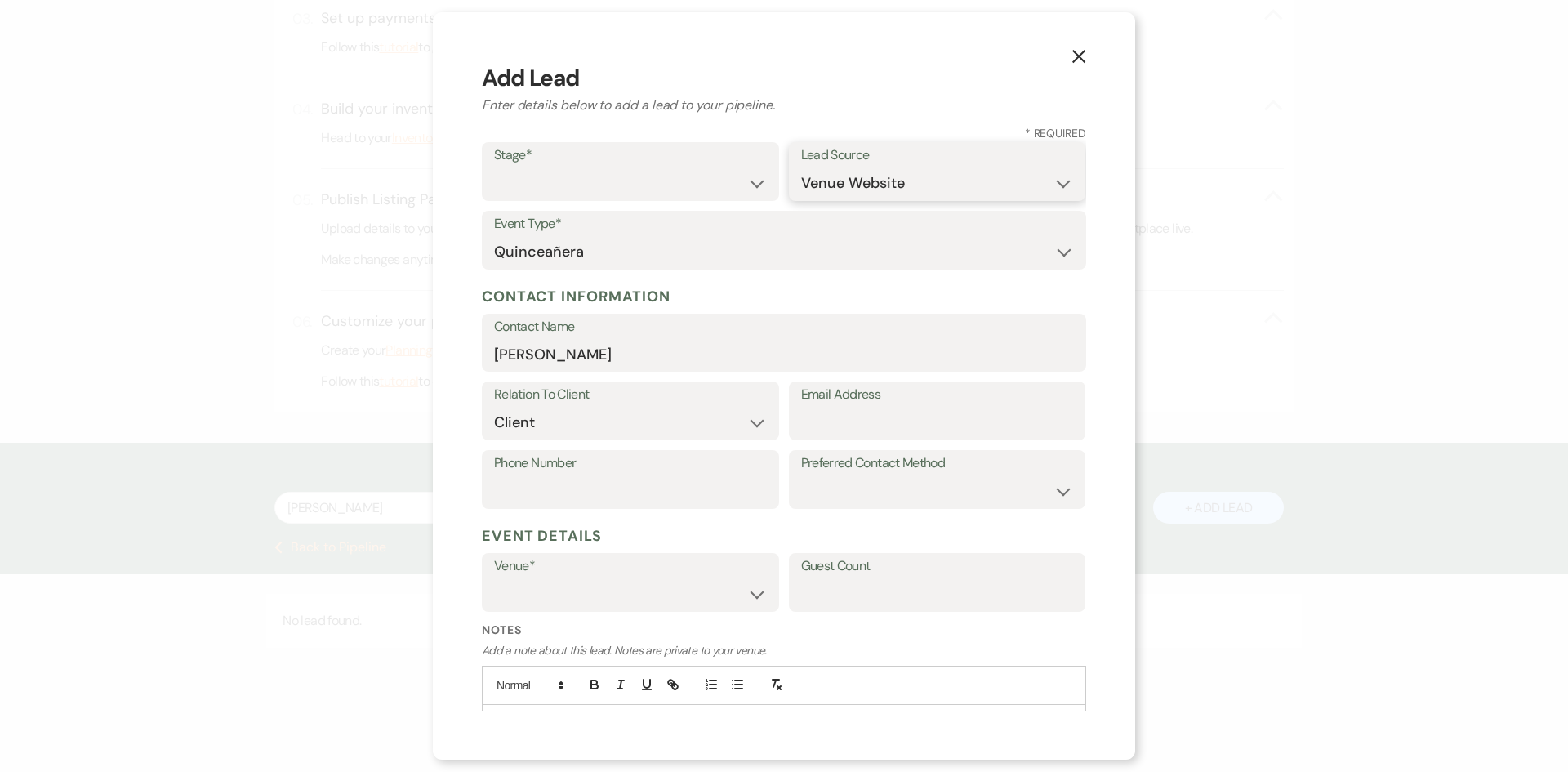 click on "Weven Venue Website Instagram Facebook Pinterest Google The Knot Wedding Wire Here Comes the Guide Wedding Spot Eventective [PERSON_NAME] The Venue Report PartySlate VRBO / Homeaway Airbnb Wedding Show TikTok X / Twitter Phone Call Walk-in Vendor Referral Advertising Personal Referral Local Referral Other" at bounding box center (938, 183) 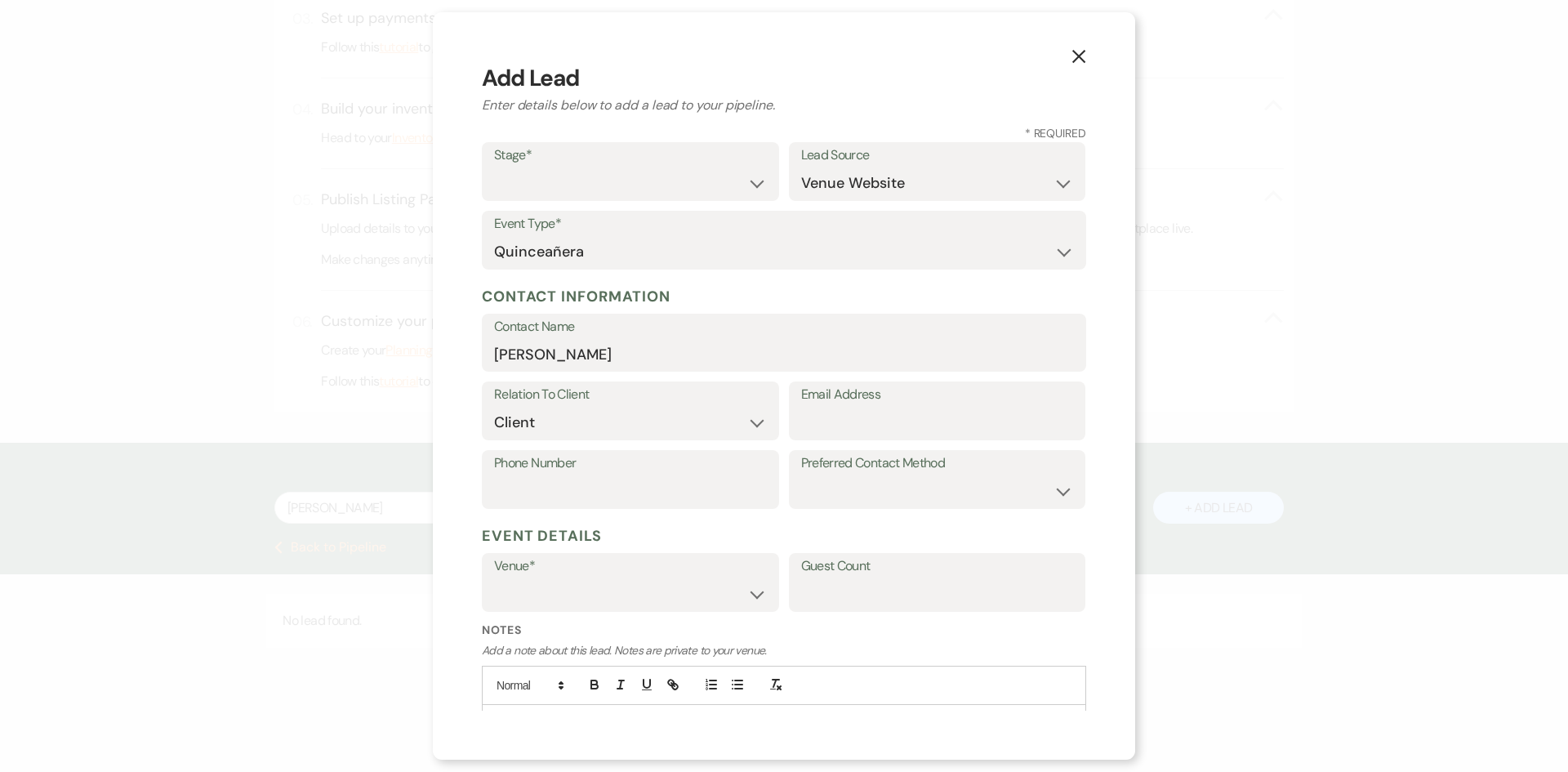 click on "Stage*" at bounding box center (630, 155) 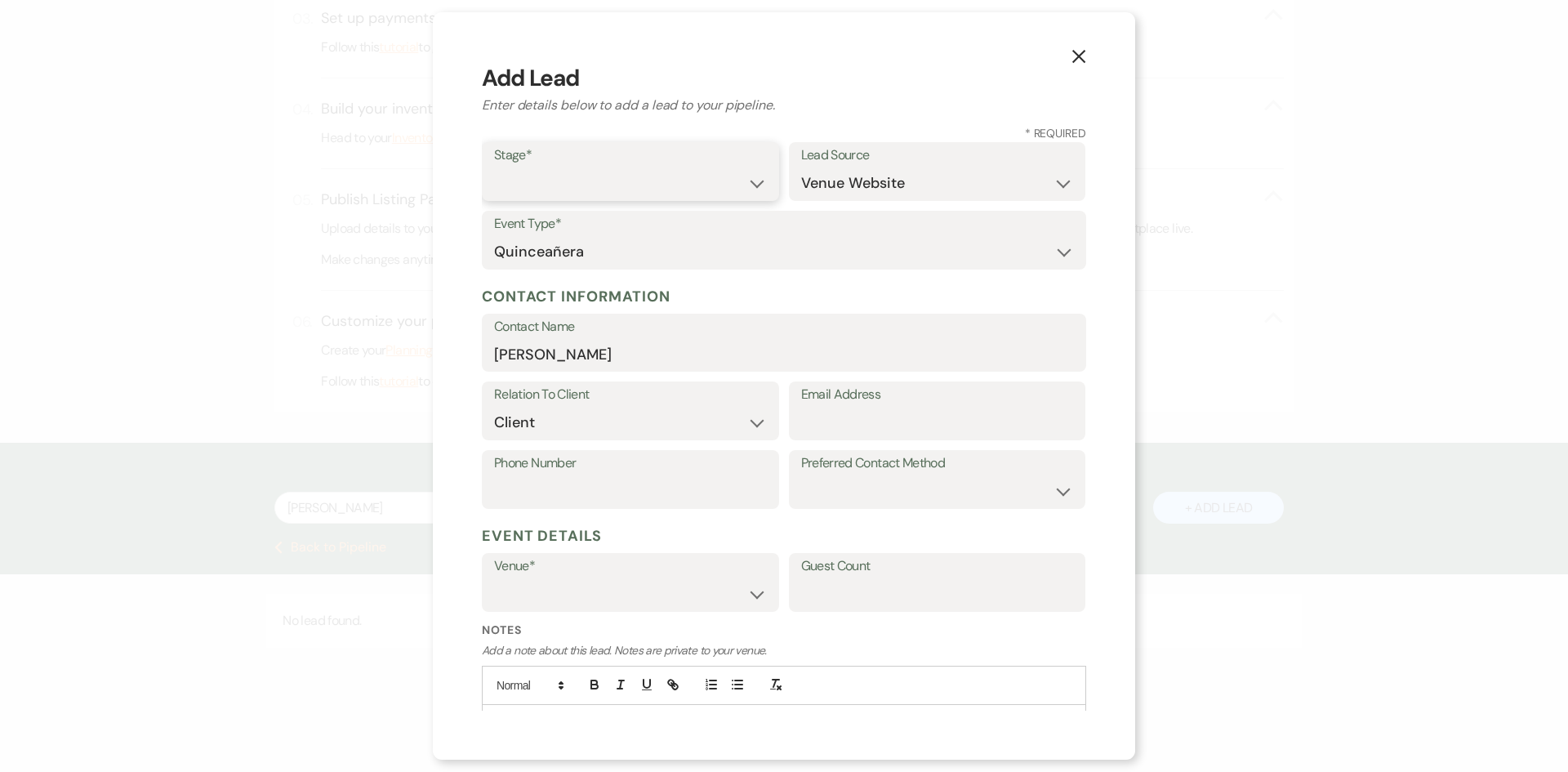 click on "Inquiry Follow Up Tour Requested Tour Confirmed Toured Proposal Sent Booked Lost" at bounding box center [630, 183] 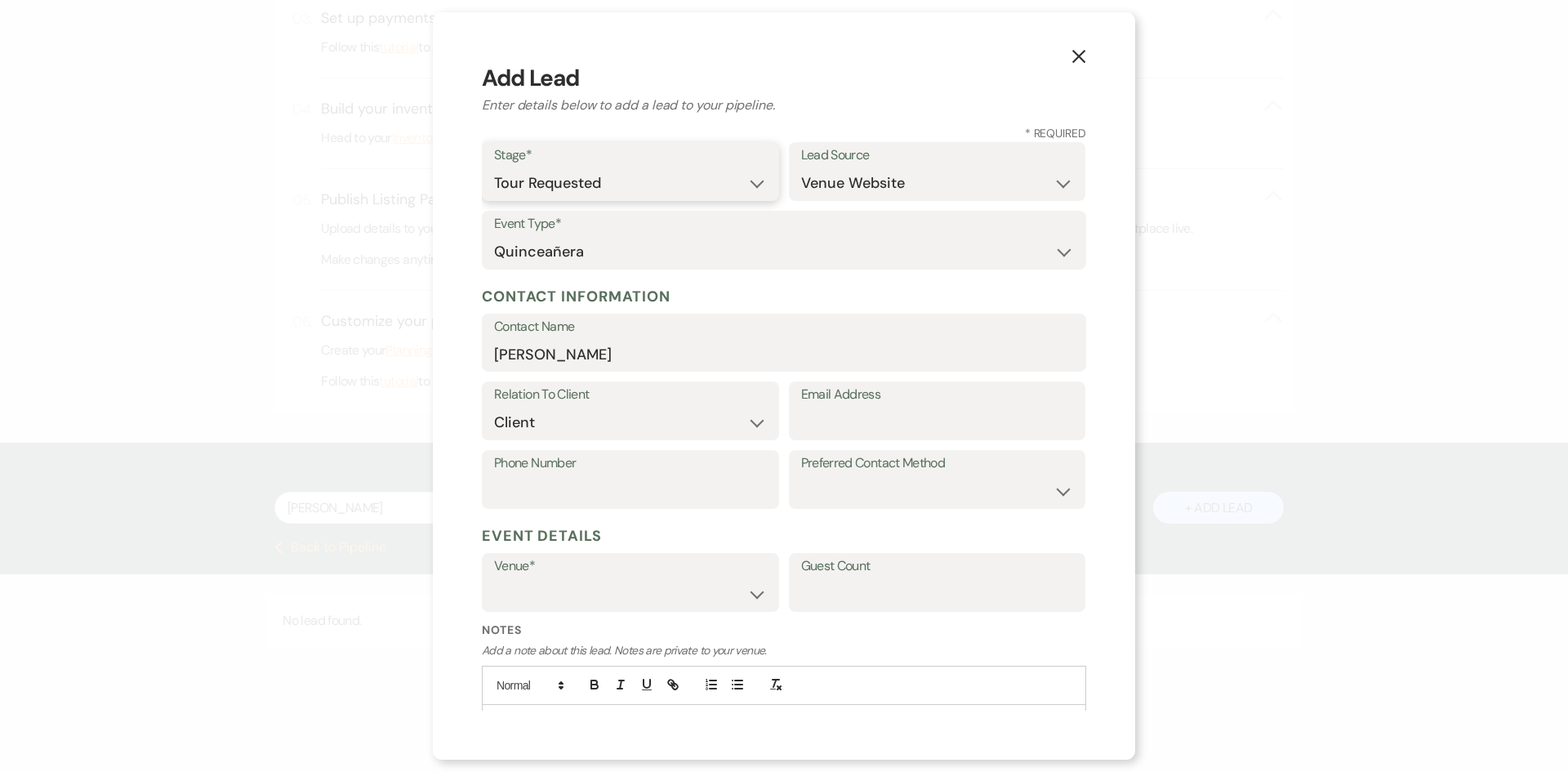 click on "Inquiry Follow Up Tour Requested Tour Confirmed Toured Proposal Sent Booked Lost" at bounding box center [630, 183] 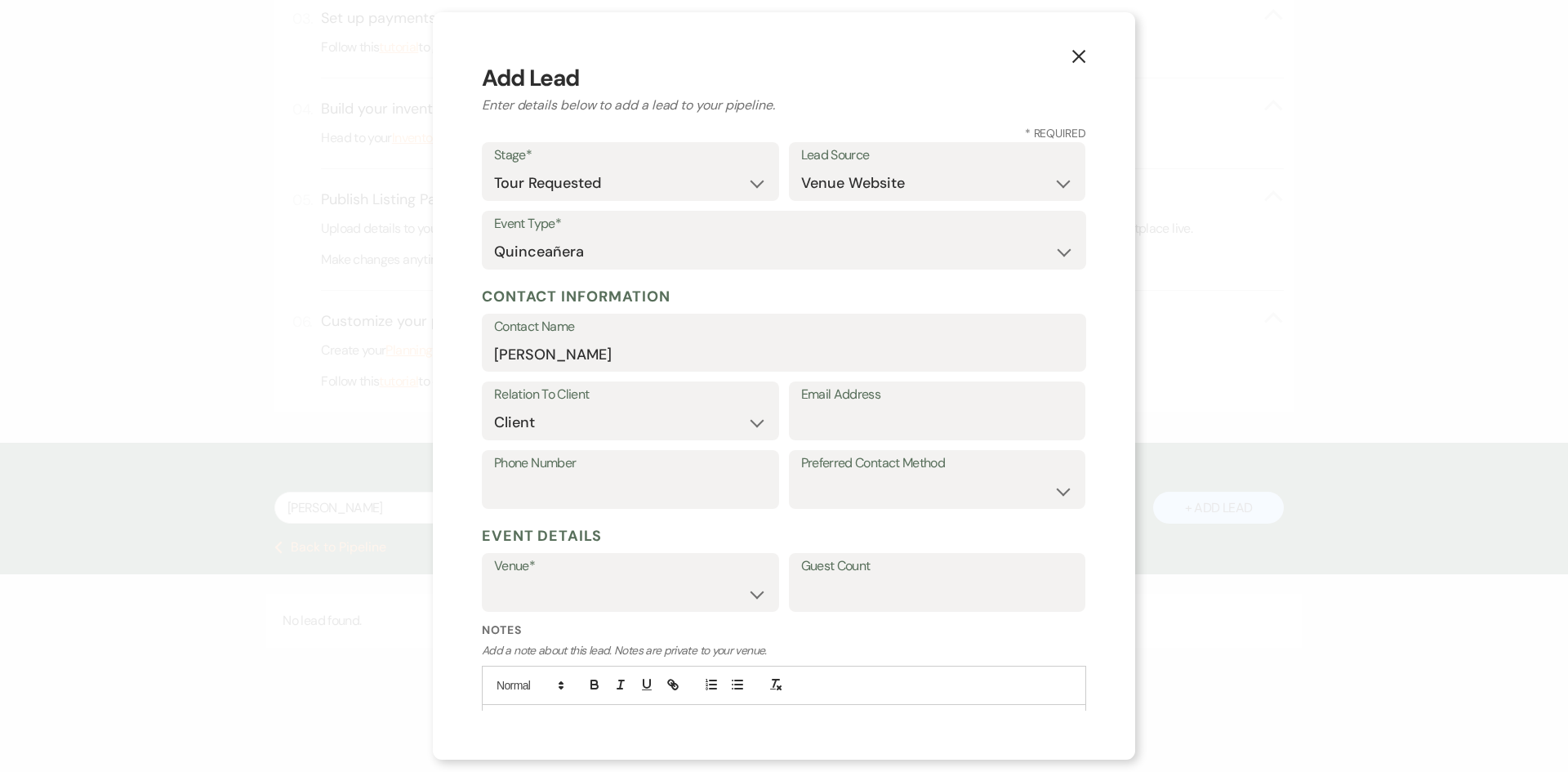 click on "Email Address" at bounding box center (938, 416) 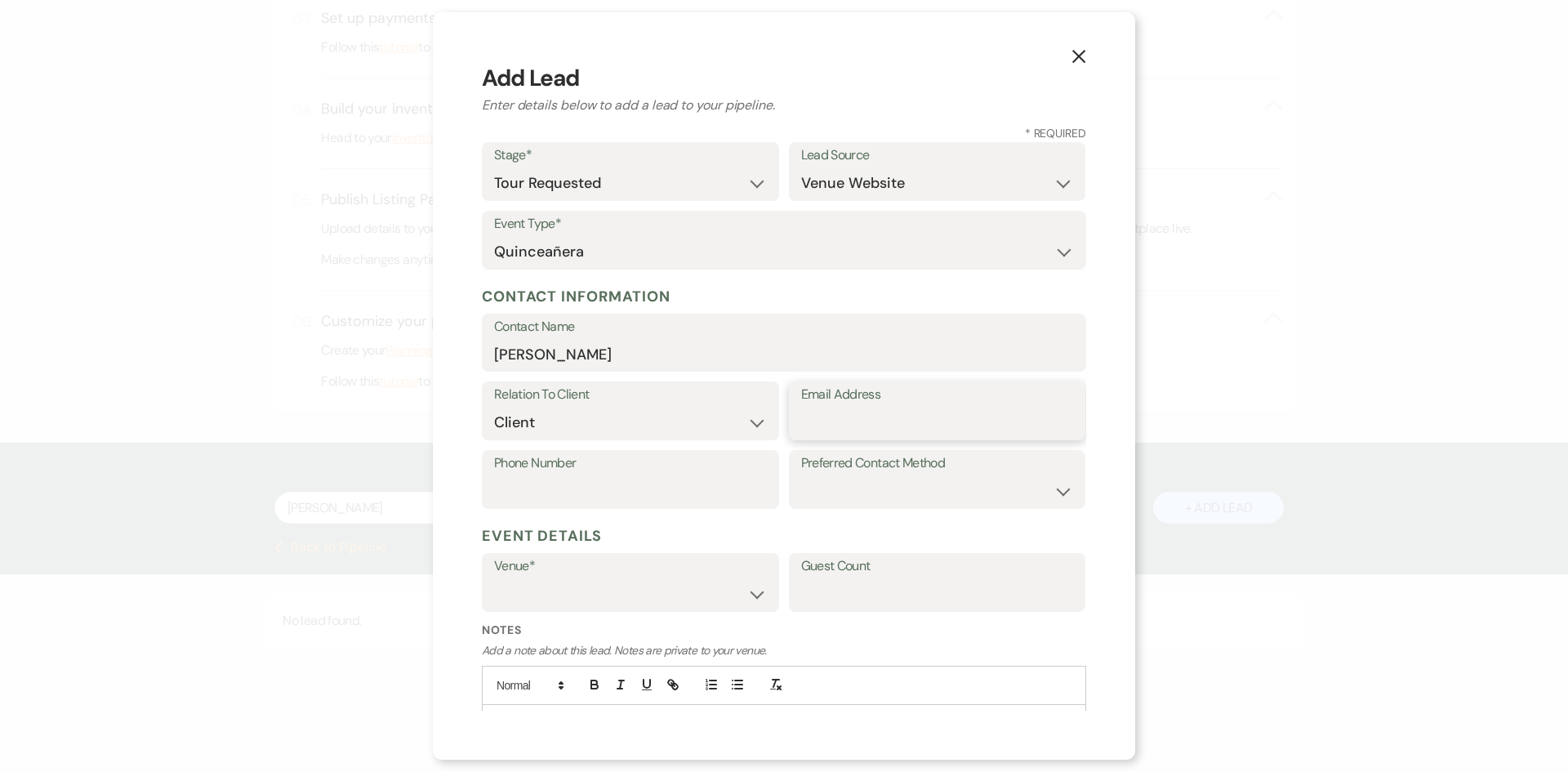 click on "Email Address" at bounding box center [938, 422] 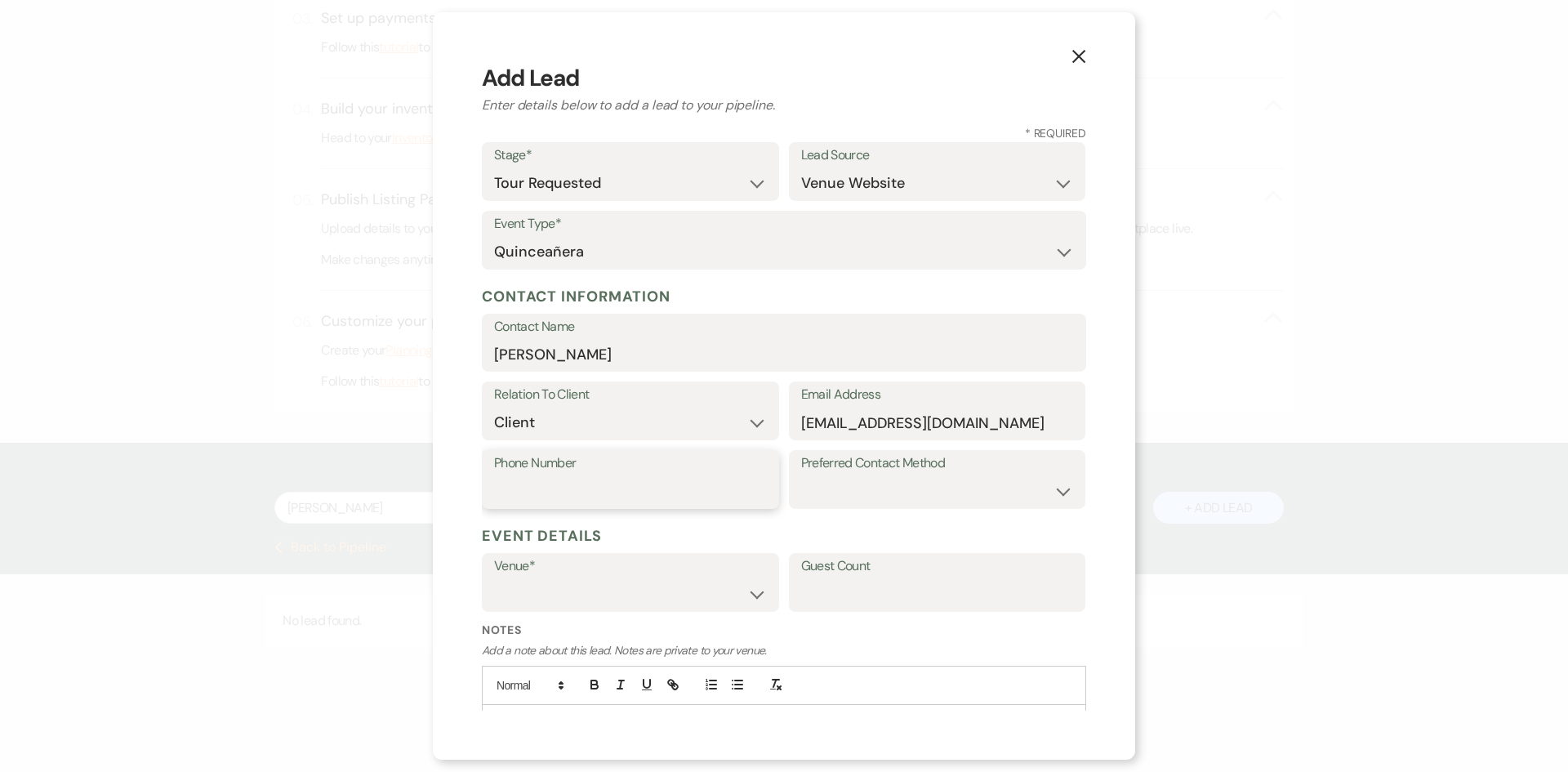 click on "Phone Number" at bounding box center [630, 491] 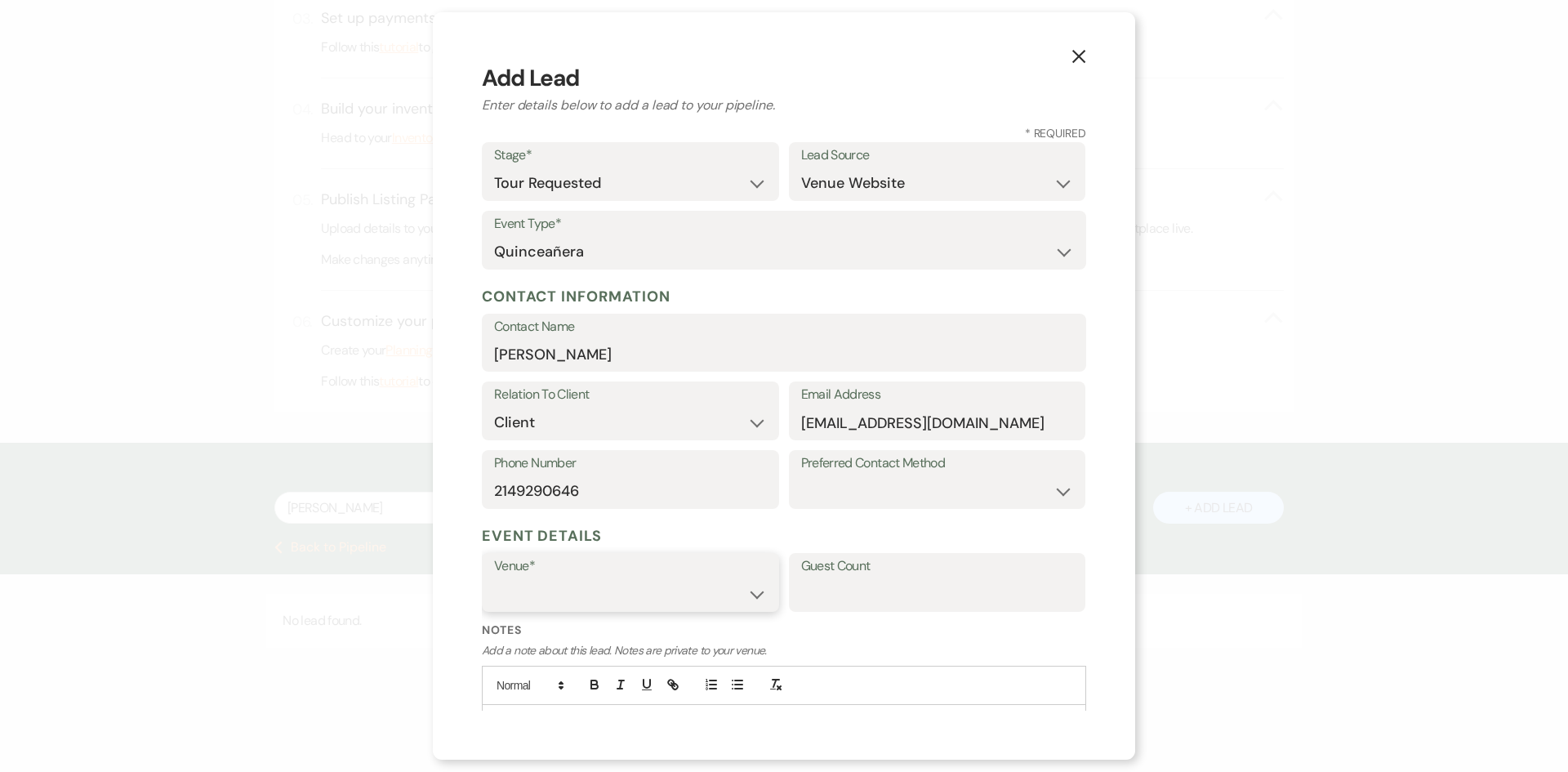 click on "The Grand View [GEOGRAPHIC_DATA]" at bounding box center (630, 594) 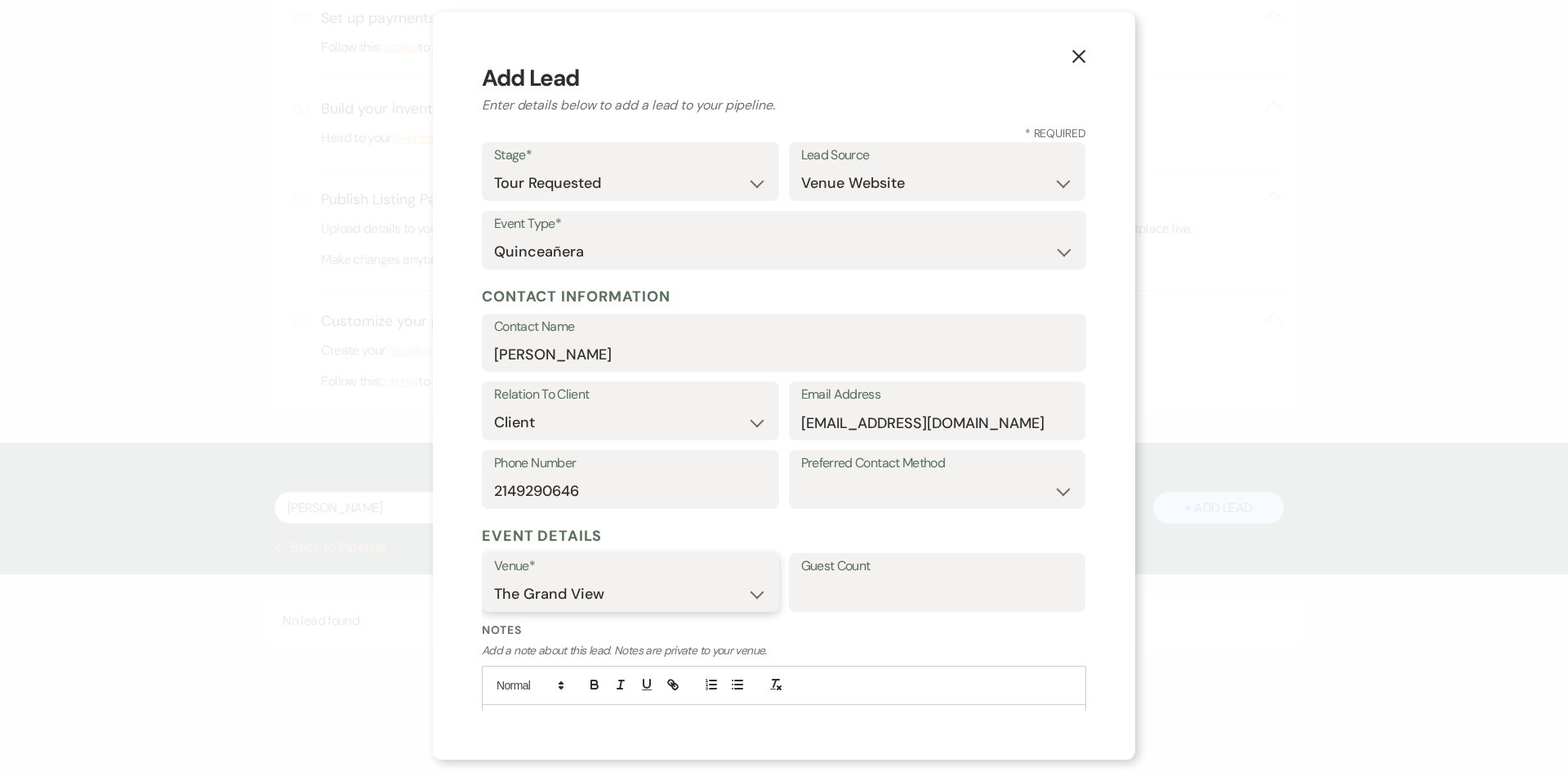 click on "The Grand View [GEOGRAPHIC_DATA]" at bounding box center (630, 594) 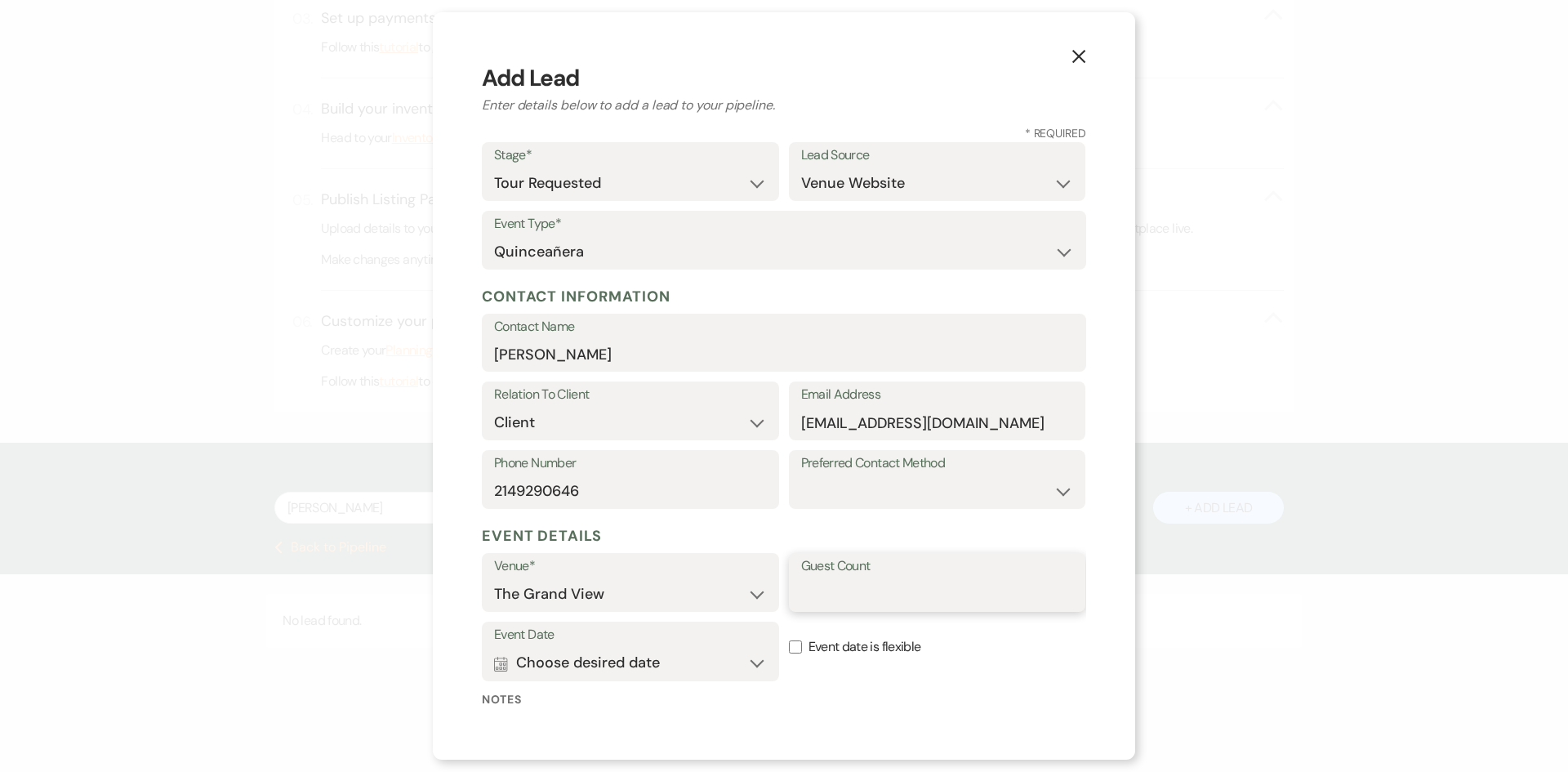 click on "Guest Count" at bounding box center (938, 594) 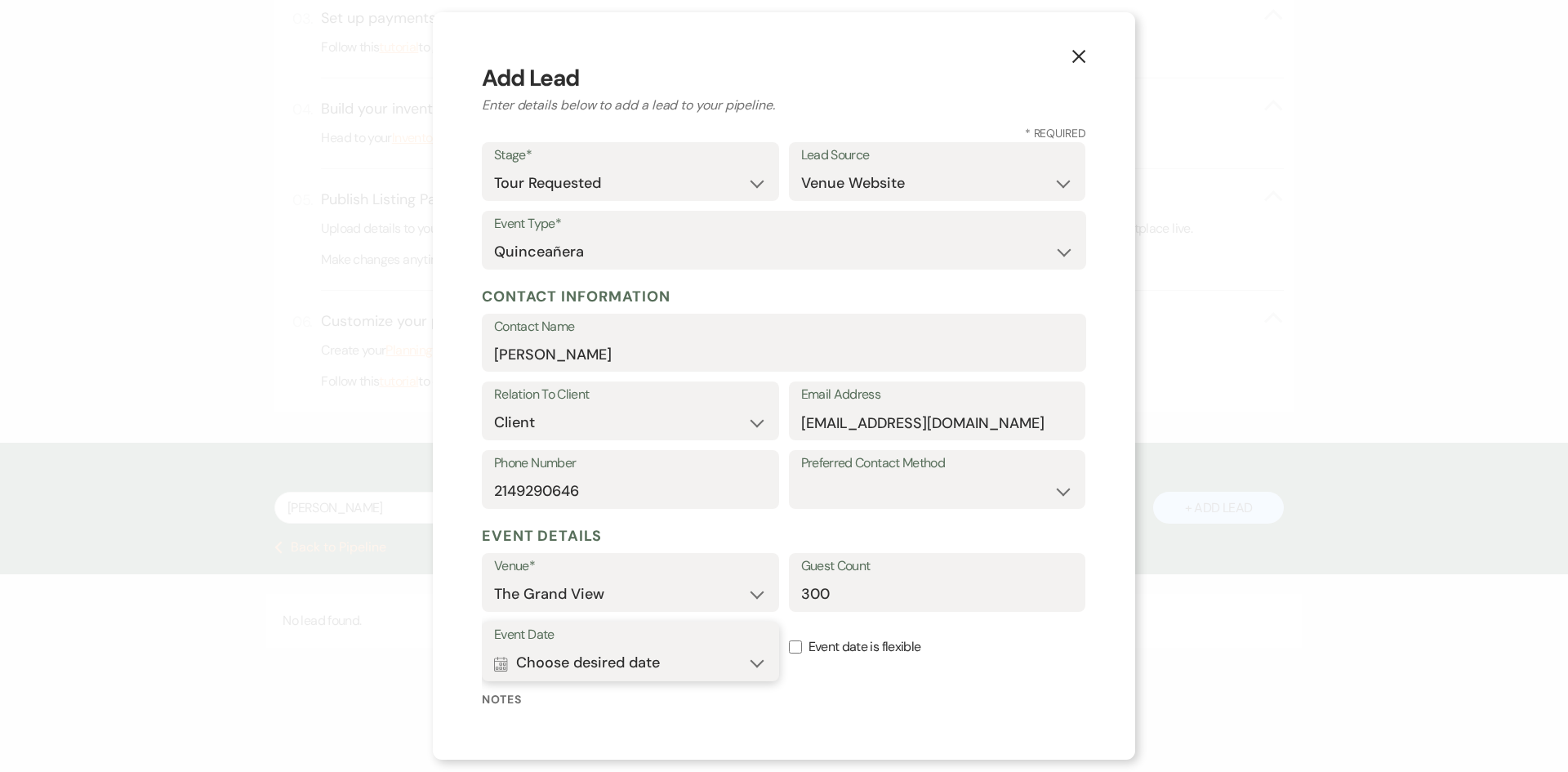 click on "Calendar Choose desired date Expand" at bounding box center [630, 663] 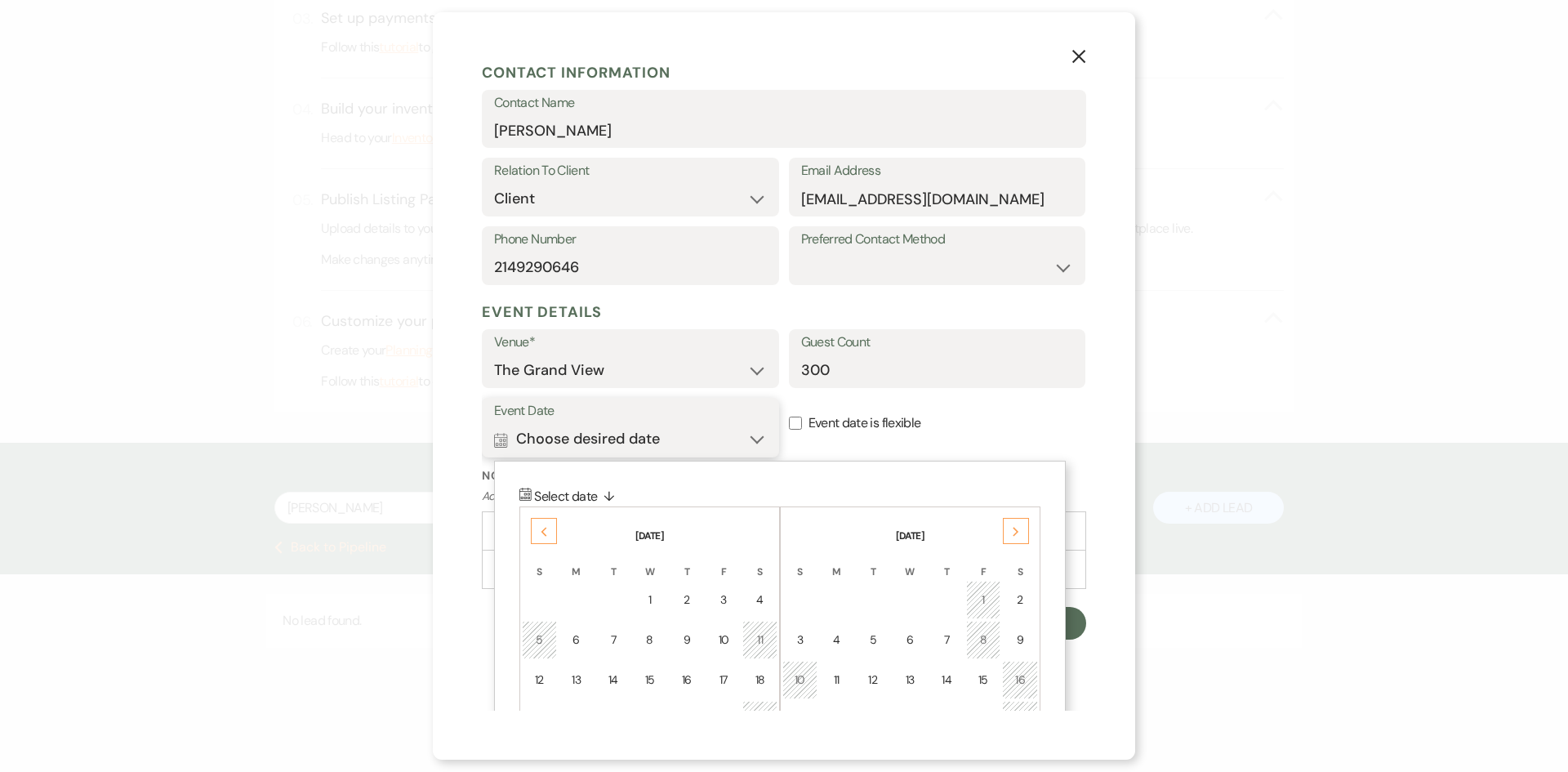 scroll, scrollTop: 360, scrollLeft: 0, axis: vertical 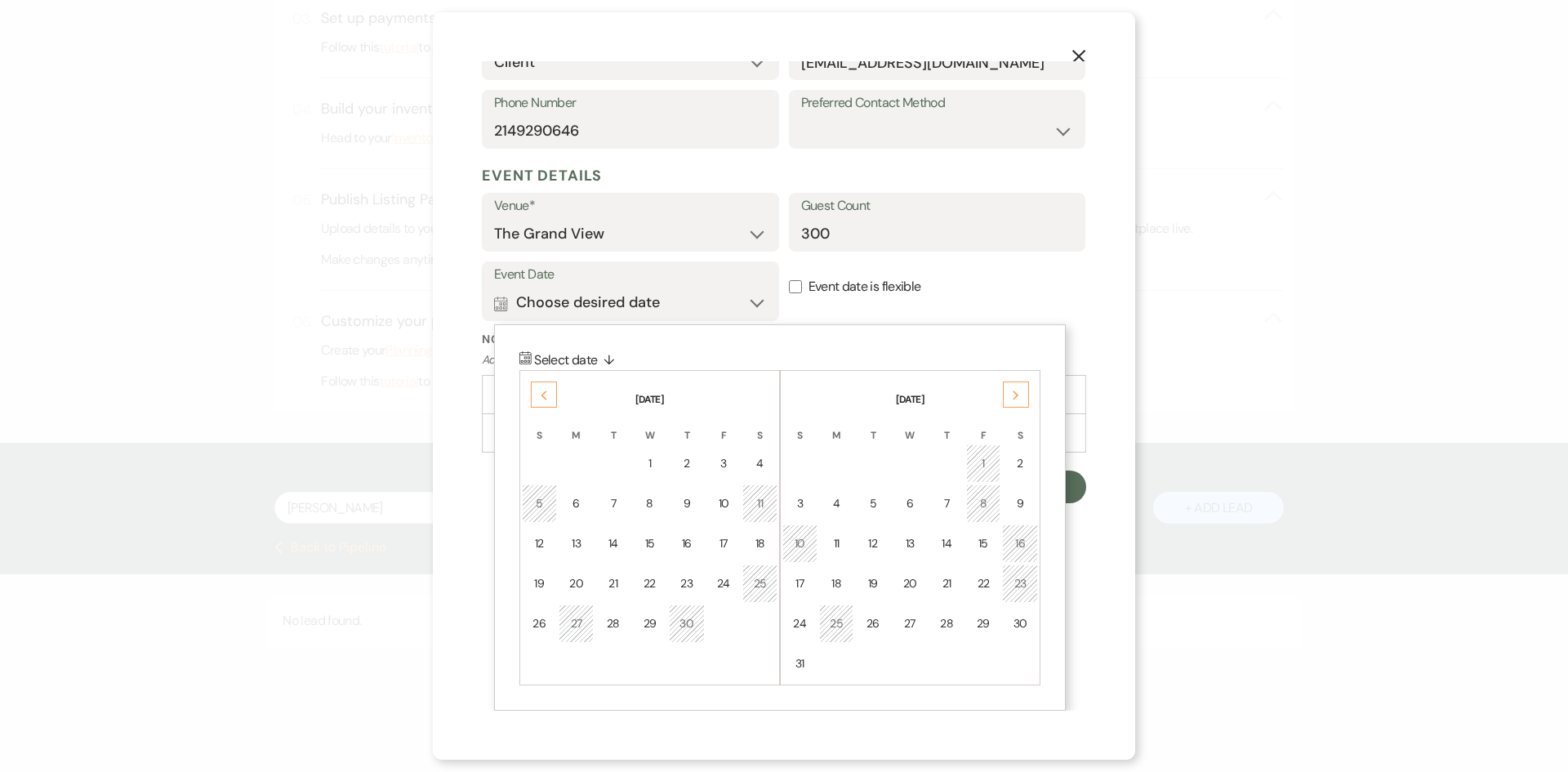click on "Next" 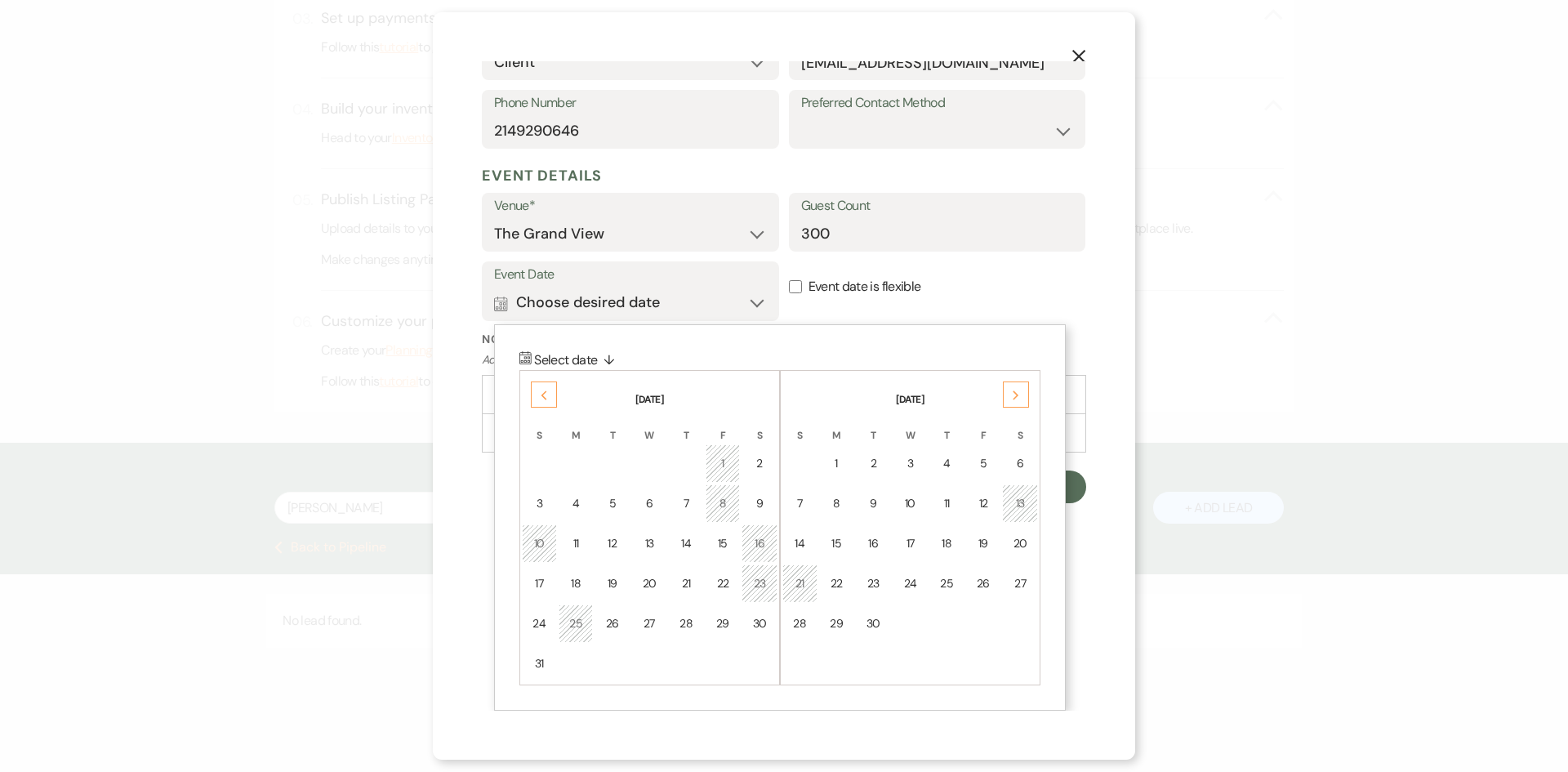 click on "Next" 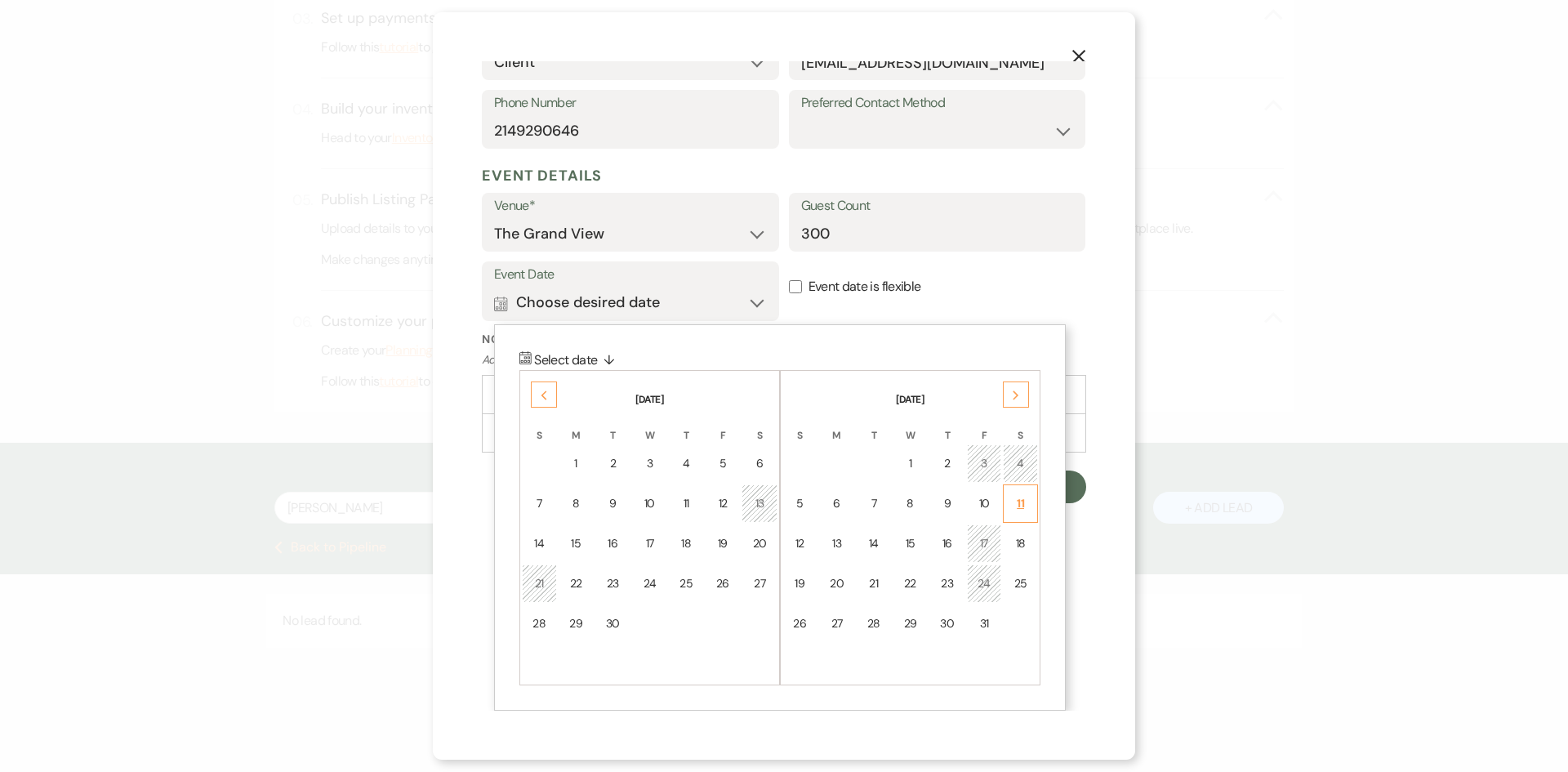 click on "11" at bounding box center [1020, 503] 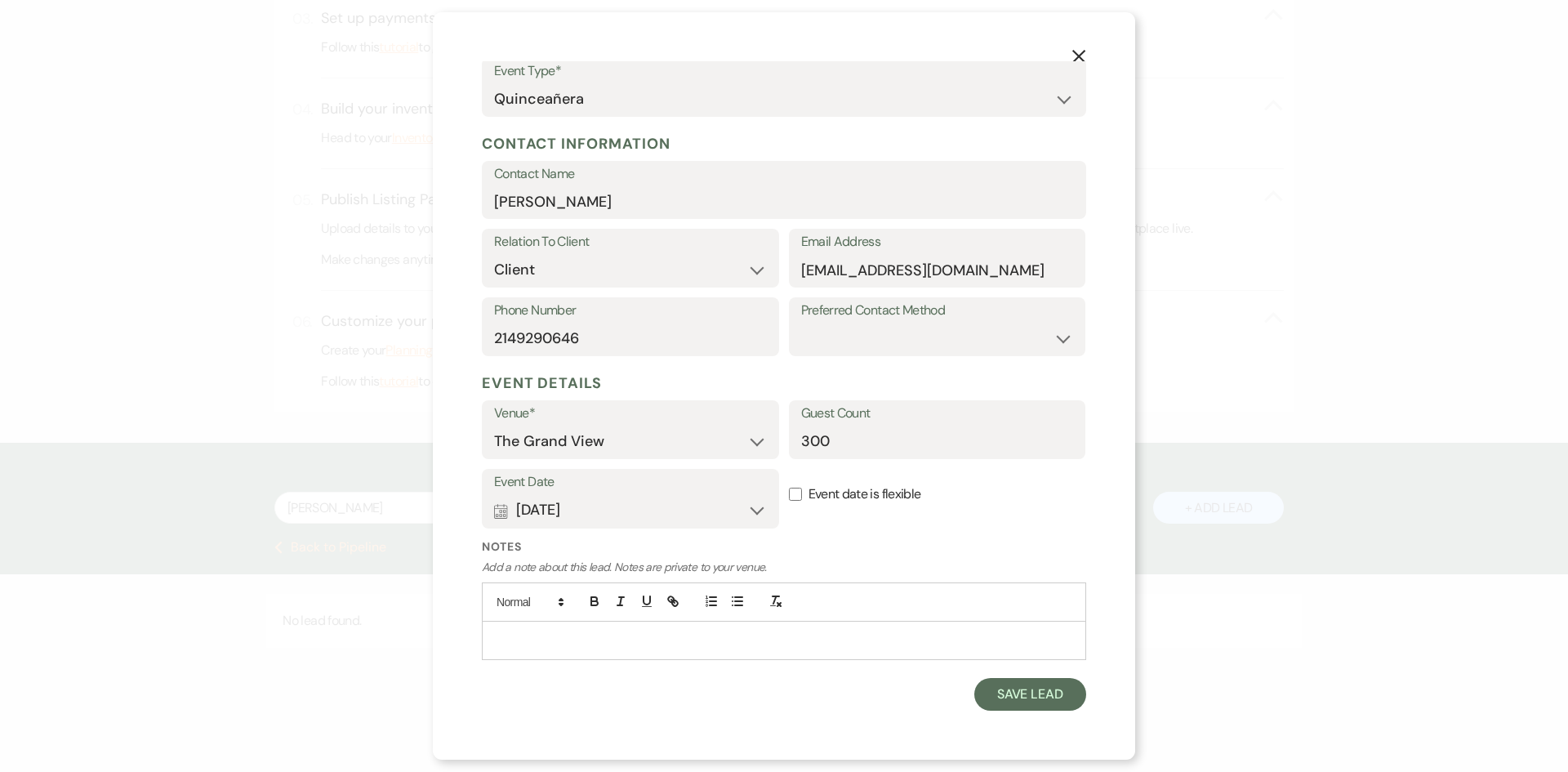 scroll, scrollTop: 153, scrollLeft: 0, axis: vertical 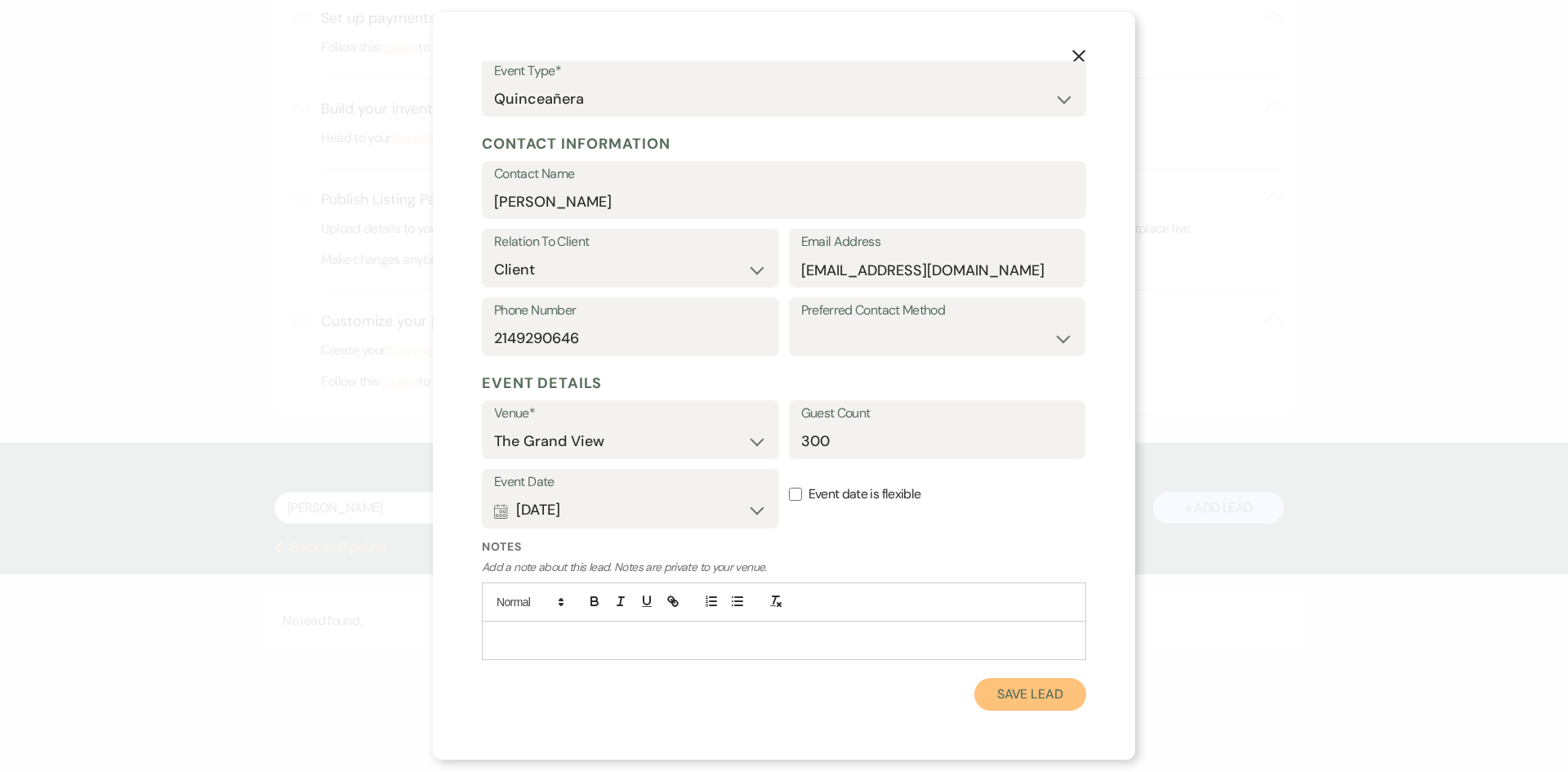 click on "Save Lead" at bounding box center [1030, 694] 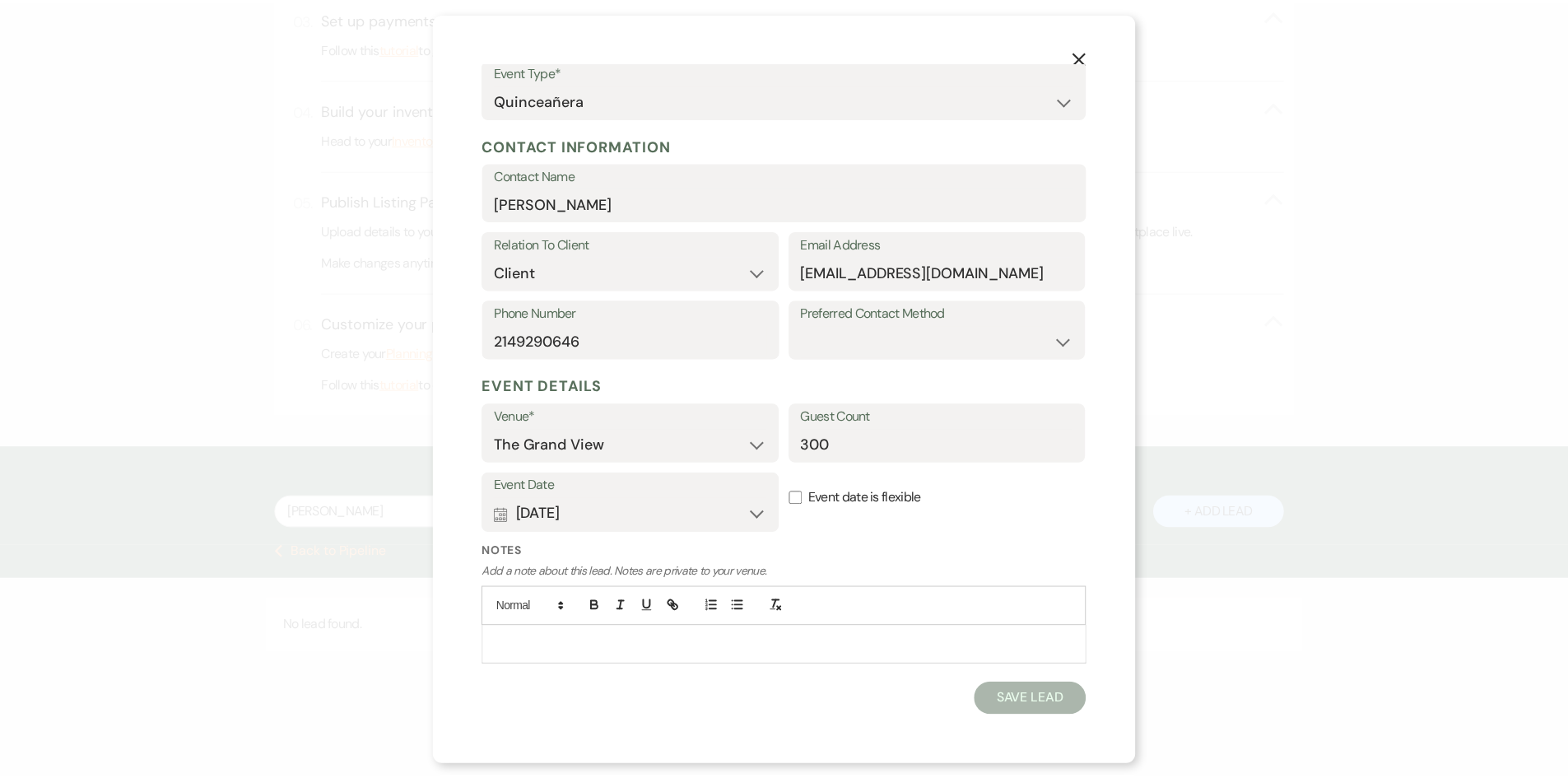 scroll, scrollTop: 593, scrollLeft: 0, axis: vertical 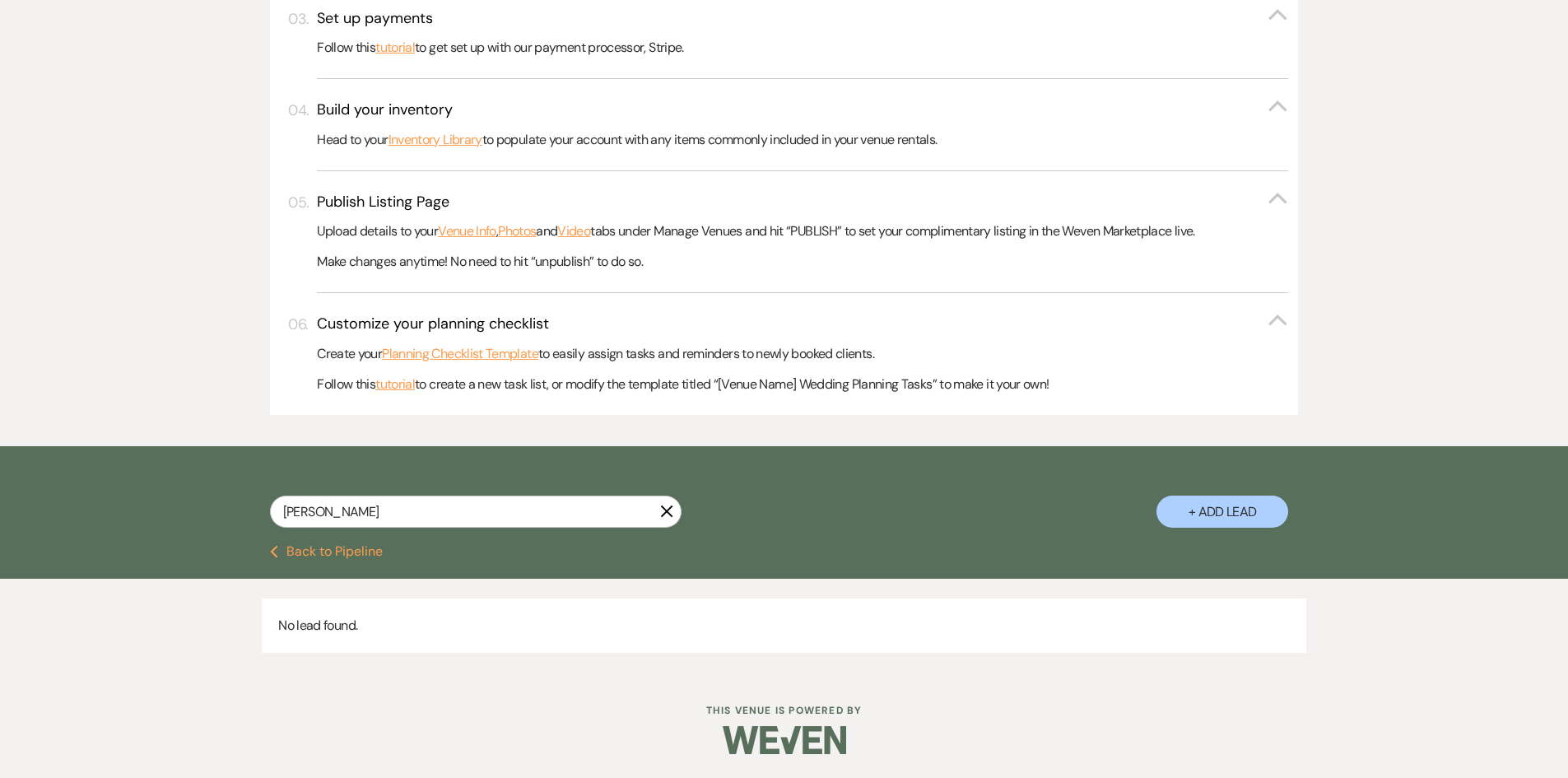 click on "Previous  Back to Pipeline" at bounding box center [326, 552] 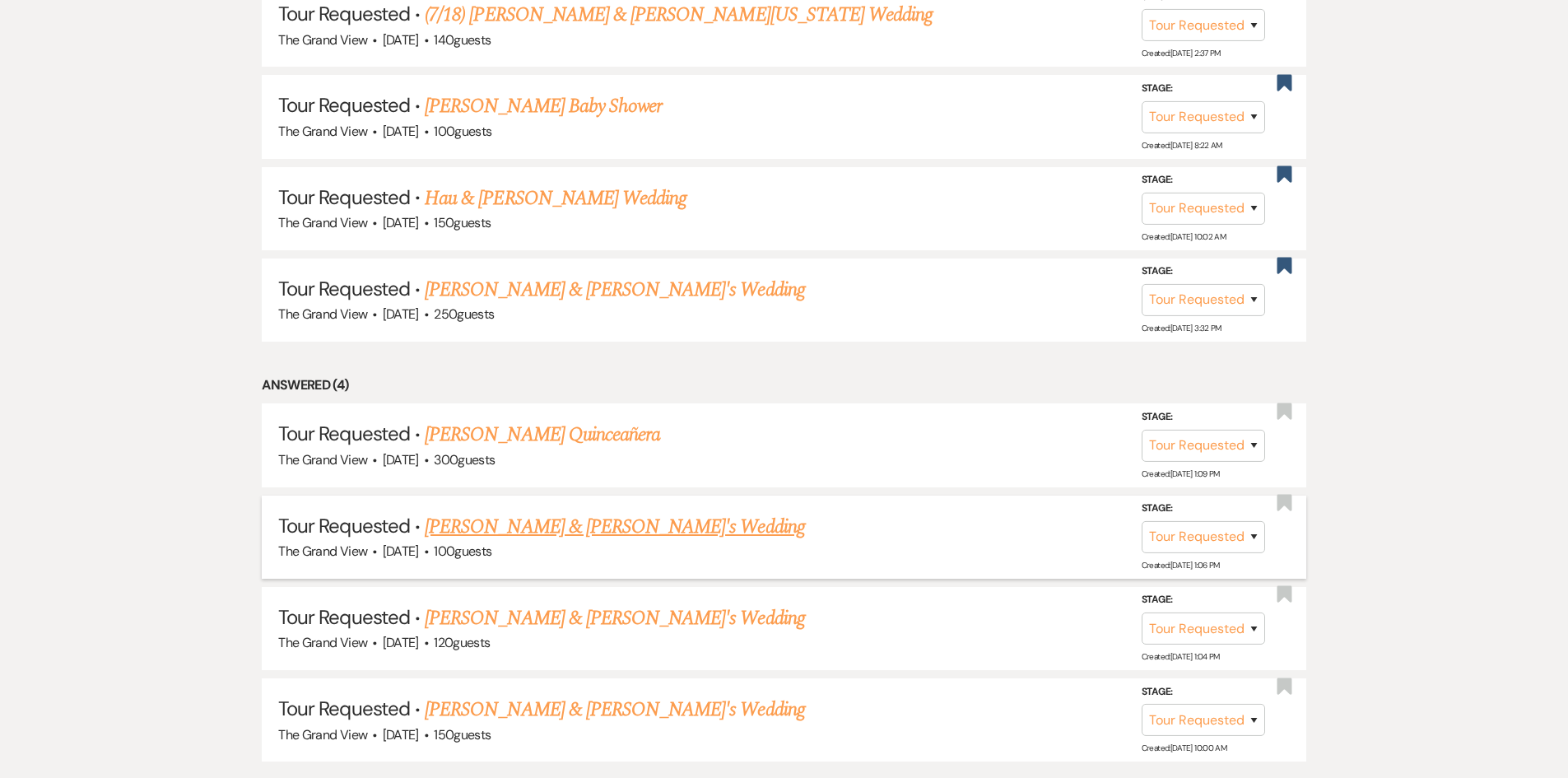 scroll, scrollTop: 1566, scrollLeft: 0, axis: vertical 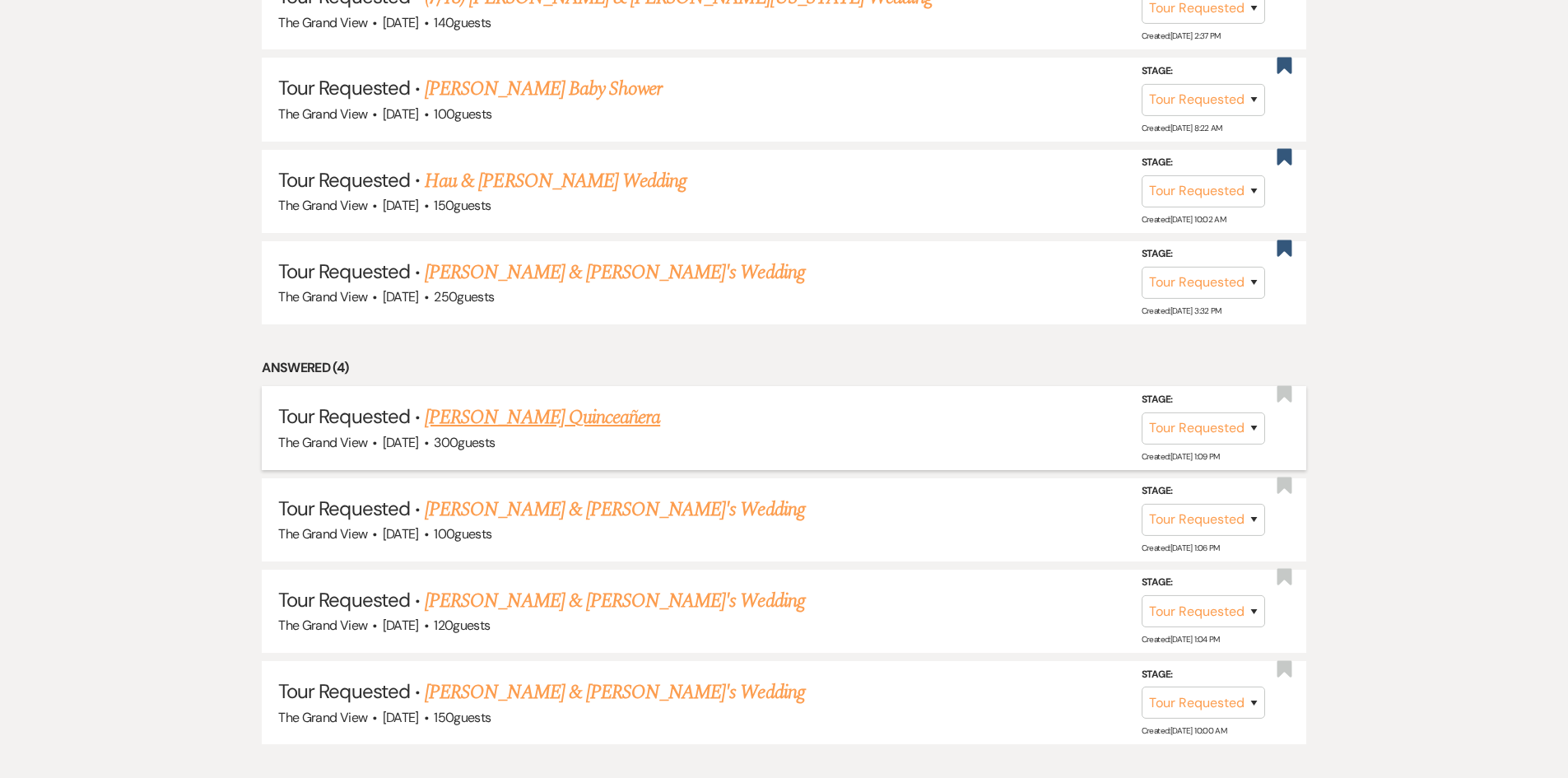 click on "[PERSON_NAME] Quinceañera" at bounding box center [542, 417] 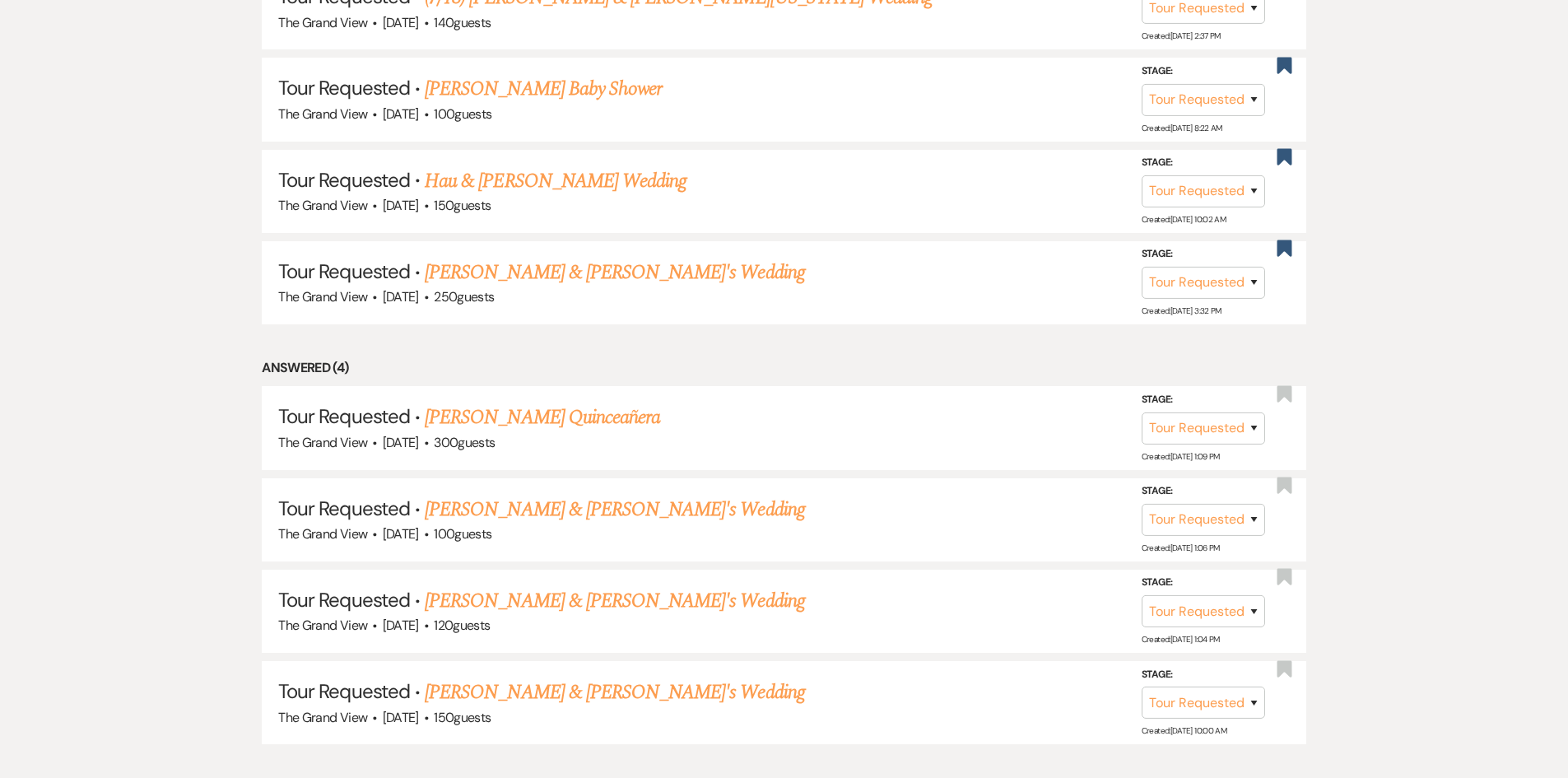 scroll, scrollTop: 0, scrollLeft: 0, axis: both 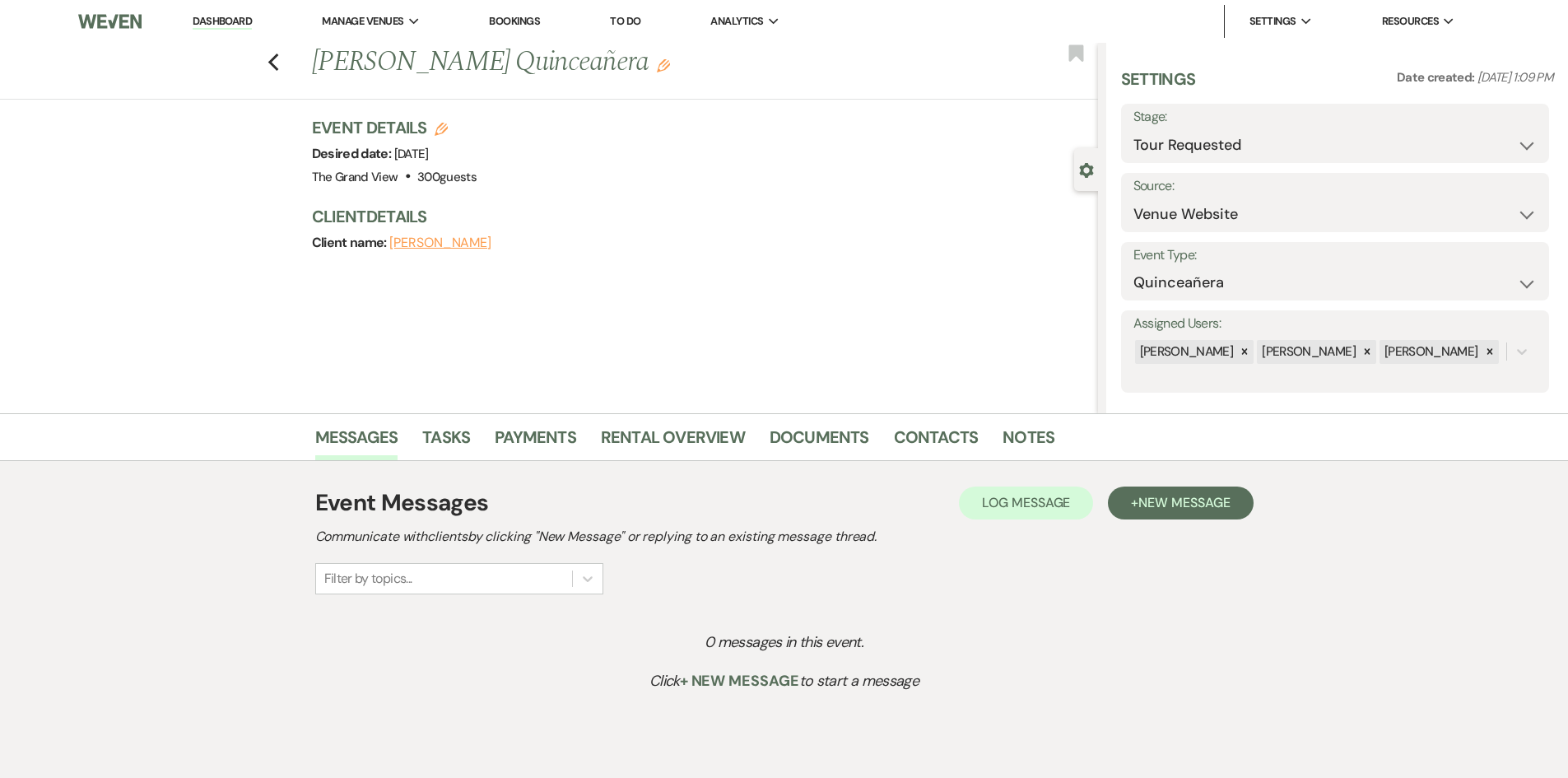 click on "Messages Tasks Payments Rental Overview Documents Contacts Notes" at bounding box center (784, 440) 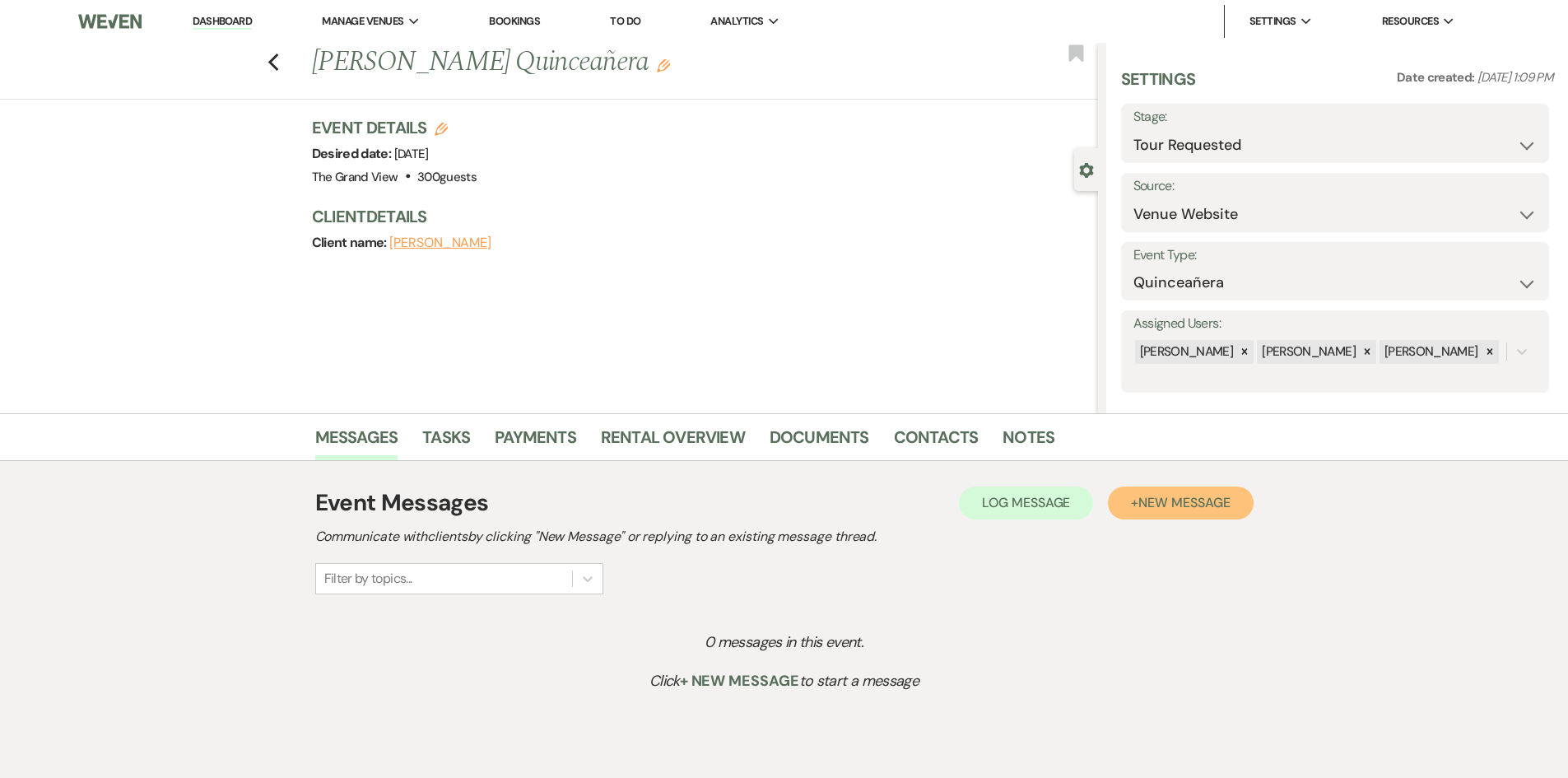 click on "+  New Message" at bounding box center (1180, 503) 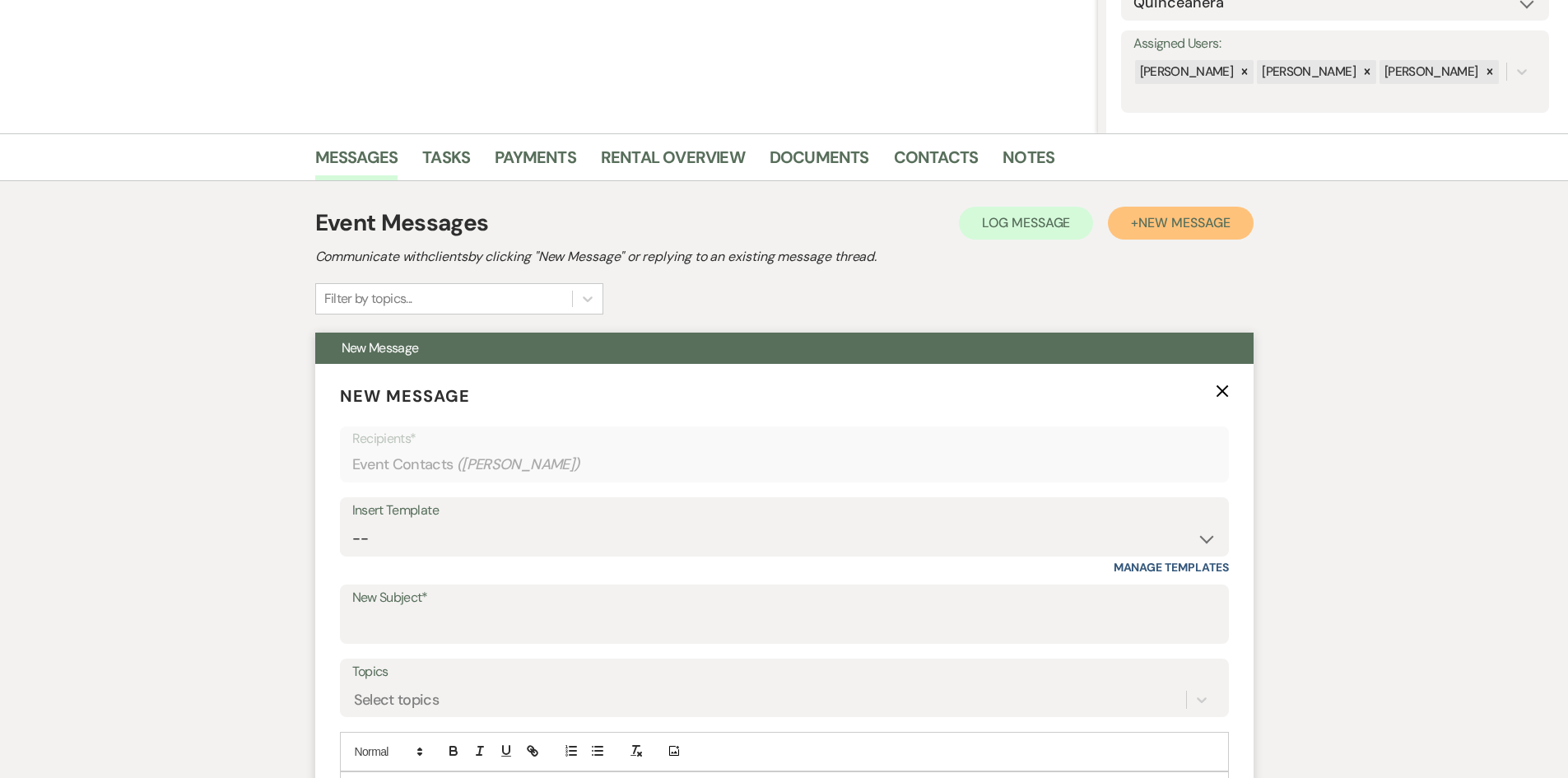 scroll, scrollTop: 412, scrollLeft: 0, axis: vertical 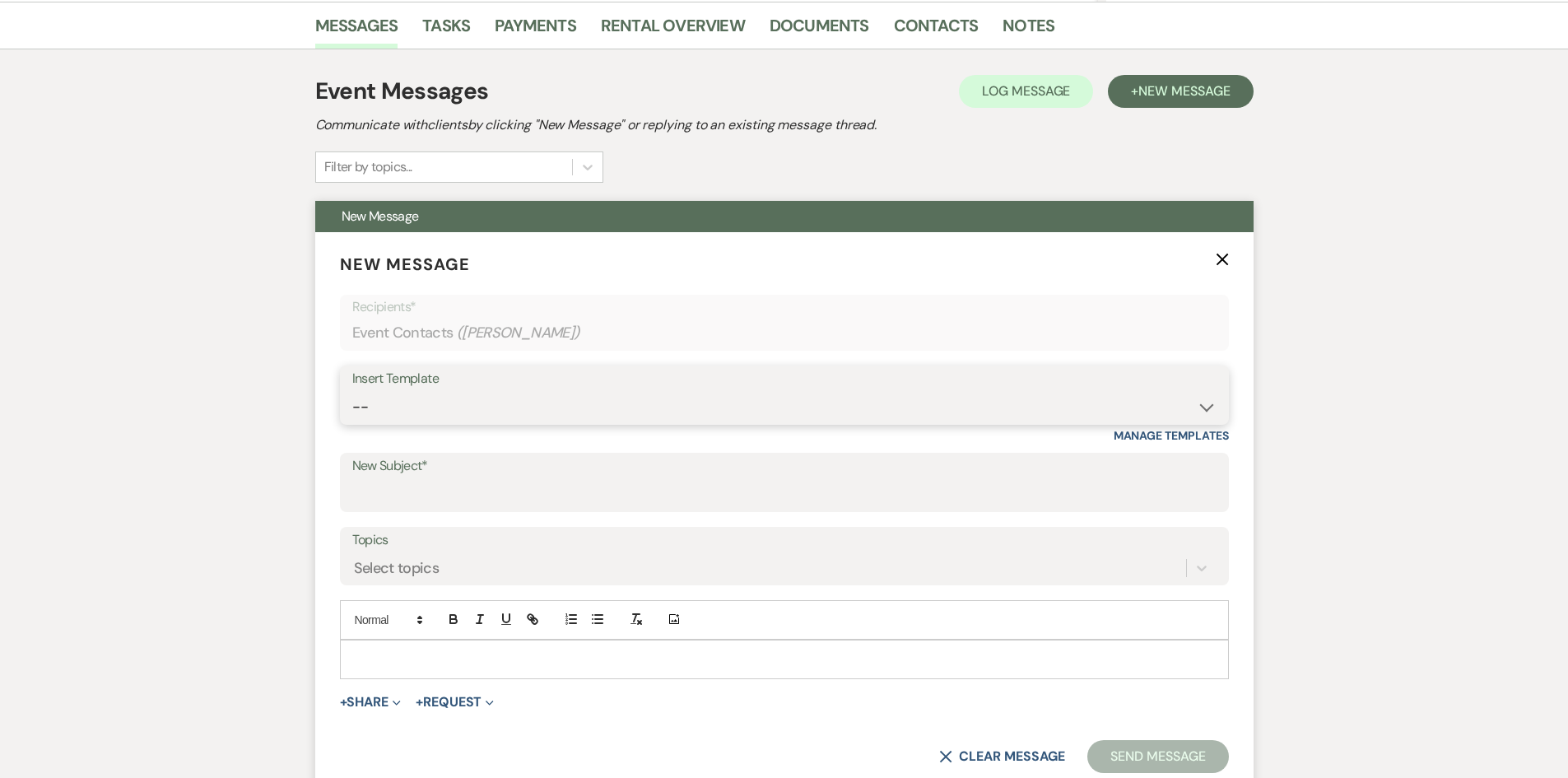 click on "-- Weven Planning Portal Introduction (Booked Events) Initial Inquiry Response Tour Request Response Follow Up Contract (Pre-Booked Leads) GV NEW LEAD Wedding Inquiry Response GV NEW LEAD Social Inquiry Response GV NEW LEAD Corporate Inquiry Response GV - FIRST CONTACT GV - 1st Follow Up GV- 2nd Follow Up GV- 3rd Follow Up(WEDDING) GV- 3rd Follow Up(NON-WEDDING) GV- 4th Follow Up GV- 5th Follow Up GV- 6th Follow Up WELCOME TO WEVEN (WEDDING - Booked Events) GV - Post Booking Email Copy of WELCOME TO WEVEN (NON WEDDING- Booked Events) GV - Post Tour Email GV - Tour Follow up 1 GV - Tour Follow up 2 GV - Tour Follow up 3 GV - Tour Follow up 4 One Month Out Details Email! Post Booking Contact 1 - GV 30 Days before! - GV 30 Days Post Booking Contact - has portal access - GV 60 Days Before Event- GV GV- FINAL FOLLOW UP 60 Days Post Booking Contact - GV 1/2 YEAR AWAY - GV 30 Days Post Booking Contact - no portal access - GV 90 days post booking contact - GV GV - Post Evening Tours Email" at bounding box center [784, 407] 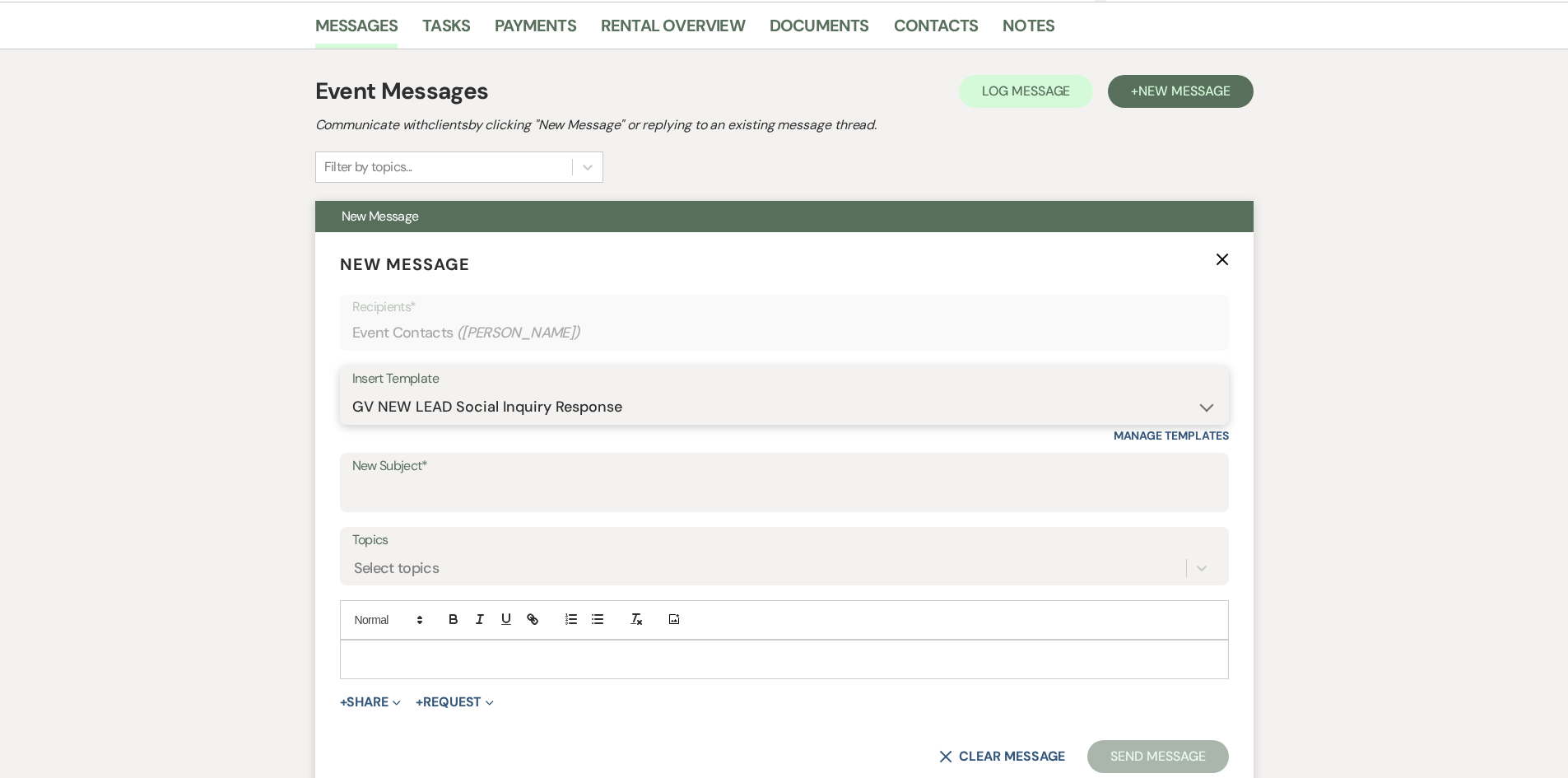 click on "-- Weven Planning Portal Introduction (Booked Events) Initial Inquiry Response Tour Request Response Follow Up Contract (Pre-Booked Leads) GV NEW LEAD Wedding Inquiry Response GV NEW LEAD Social Inquiry Response GV NEW LEAD Corporate Inquiry Response GV - FIRST CONTACT GV - 1st Follow Up GV- 2nd Follow Up GV- 3rd Follow Up(WEDDING) GV- 3rd Follow Up(NON-WEDDING) GV- 4th Follow Up GV- 5th Follow Up GV- 6th Follow Up WELCOME TO WEVEN (WEDDING - Booked Events) GV - Post Booking Email Copy of WELCOME TO WEVEN (NON WEDDING- Booked Events) GV - Post Tour Email GV - Tour Follow up 1 GV - Tour Follow up 2 GV - Tour Follow up 3 GV - Tour Follow up 4 One Month Out Details Email! Post Booking Contact 1 - GV 30 Days before! - GV 30 Days Post Booking Contact - has portal access - GV 60 Days Before Event- GV GV- FINAL FOLLOW UP 60 Days Post Booking Contact - GV 1/2 YEAR AWAY - GV 30 Days Post Booking Contact - no portal access - GV 90 days post booking contact - GV GV - Post Evening Tours Email" at bounding box center (784, 407) 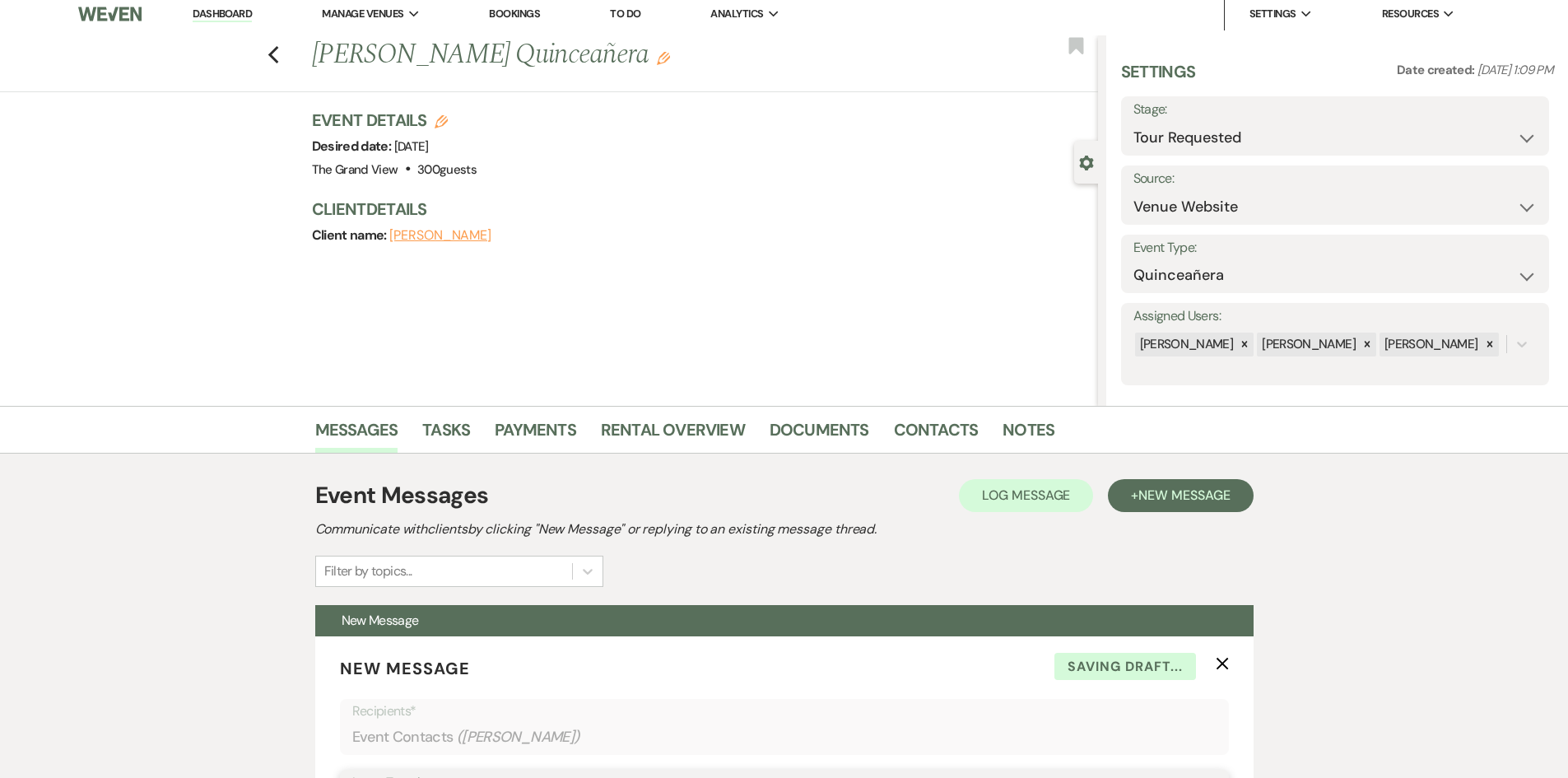 scroll, scrollTop: 0, scrollLeft: 0, axis: both 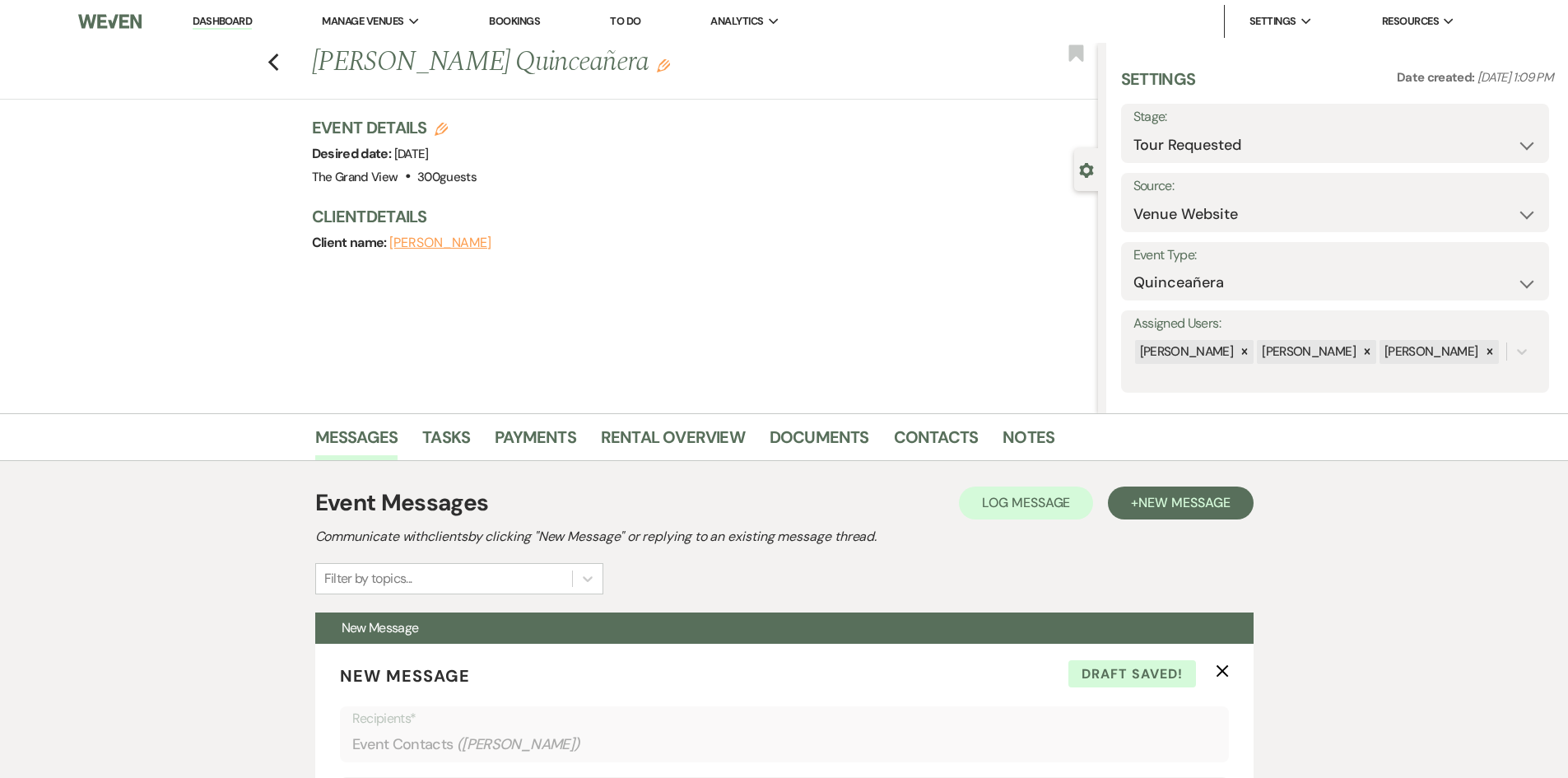 drag, startPoint x: 607, startPoint y: 66, endPoint x: 474, endPoint y: 65, distance: 133.00376 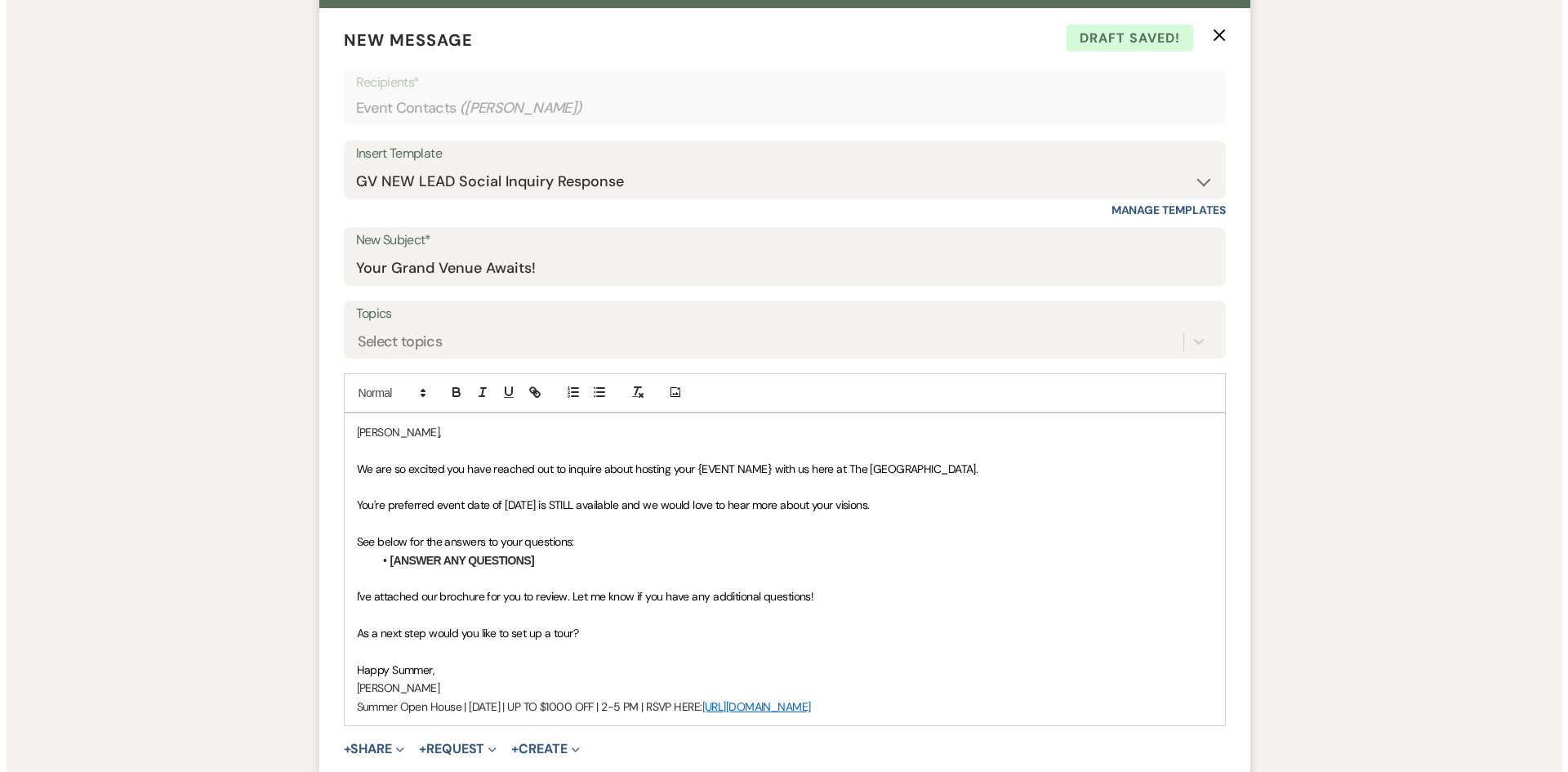 scroll, scrollTop: 654, scrollLeft: 0, axis: vertical 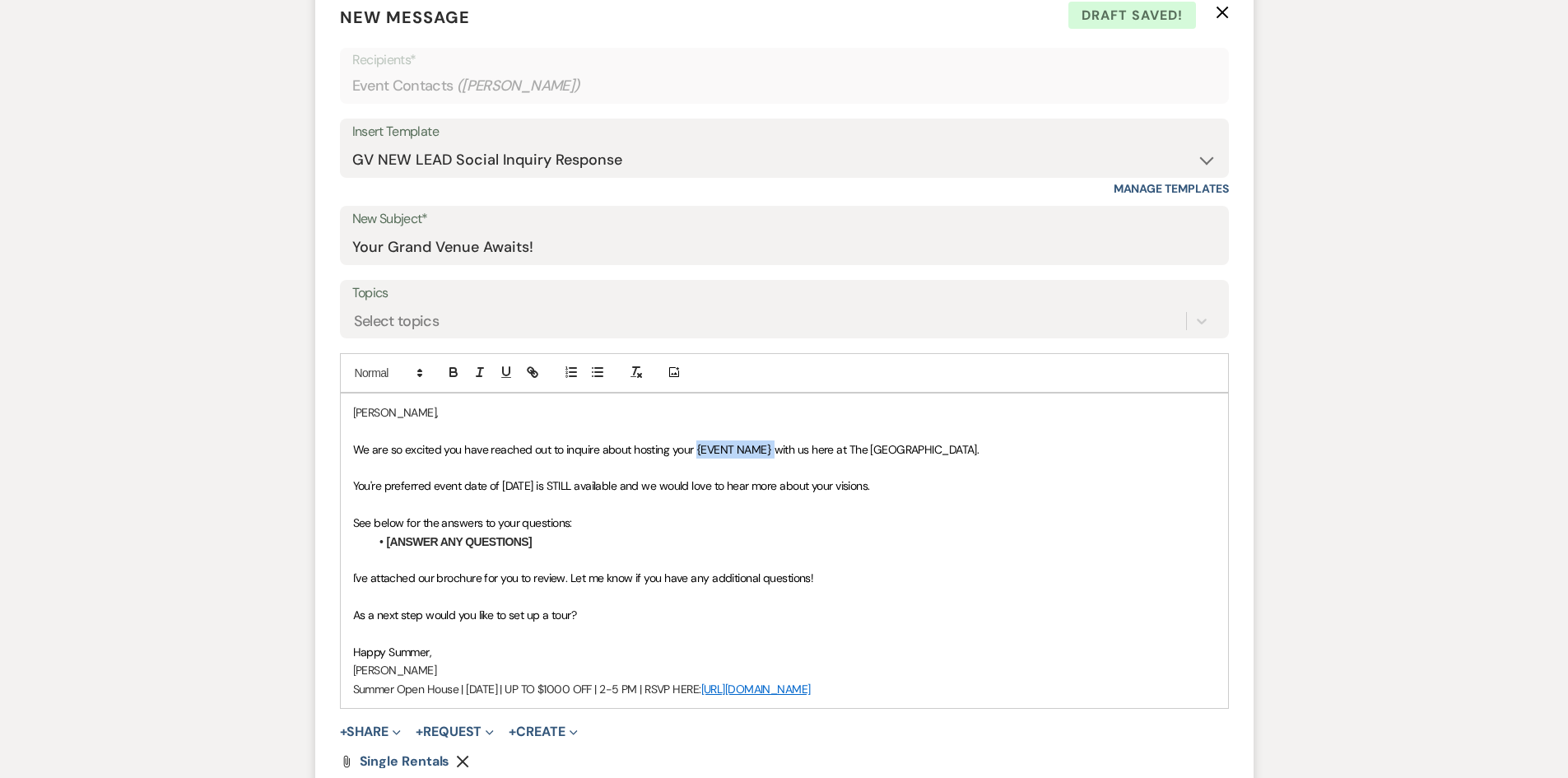 paste 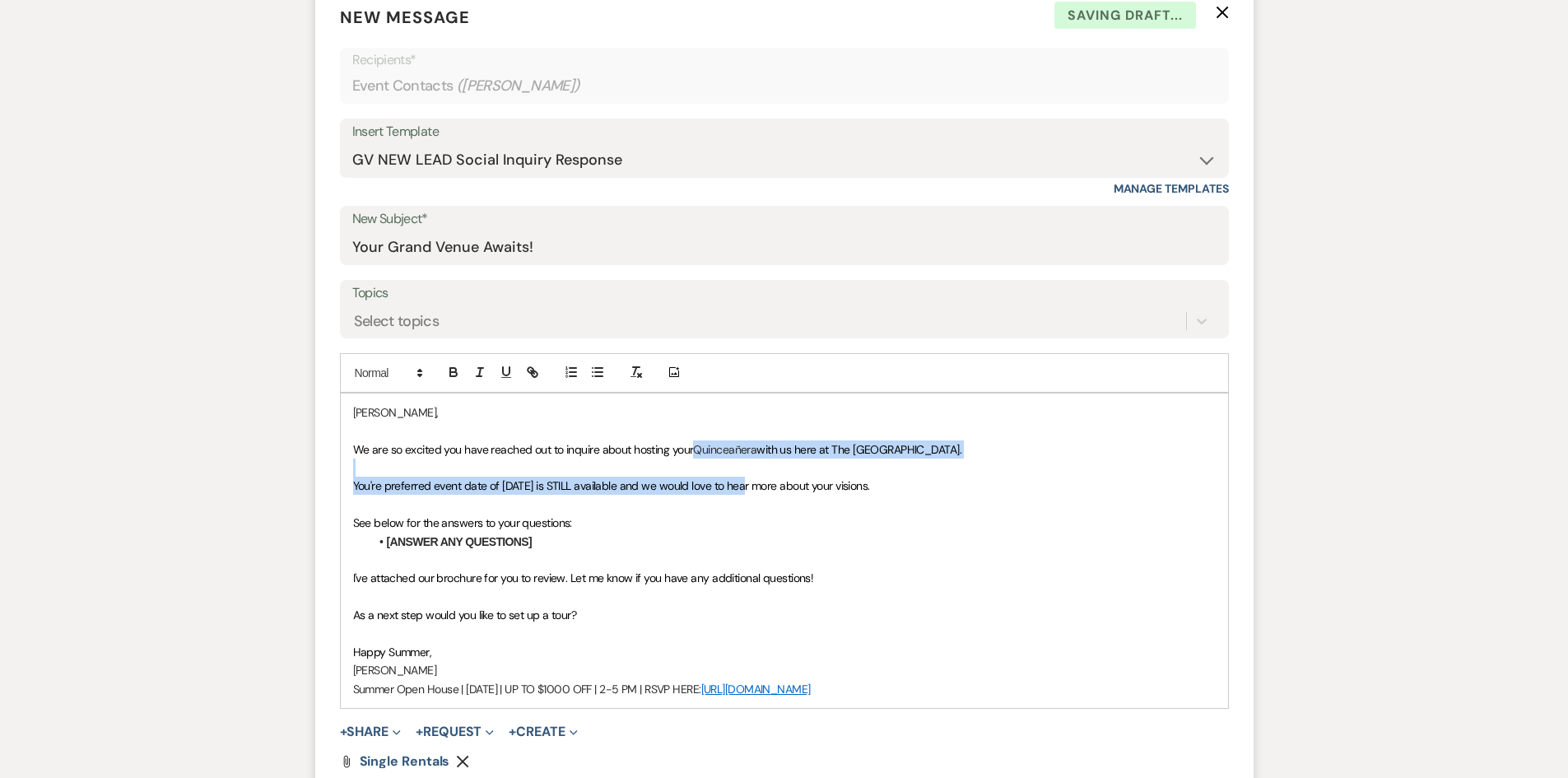 drag, startPoint x: 761, startPoint y: 450, endPoint x: 740, endPoint y: 488, distance: 43.416587 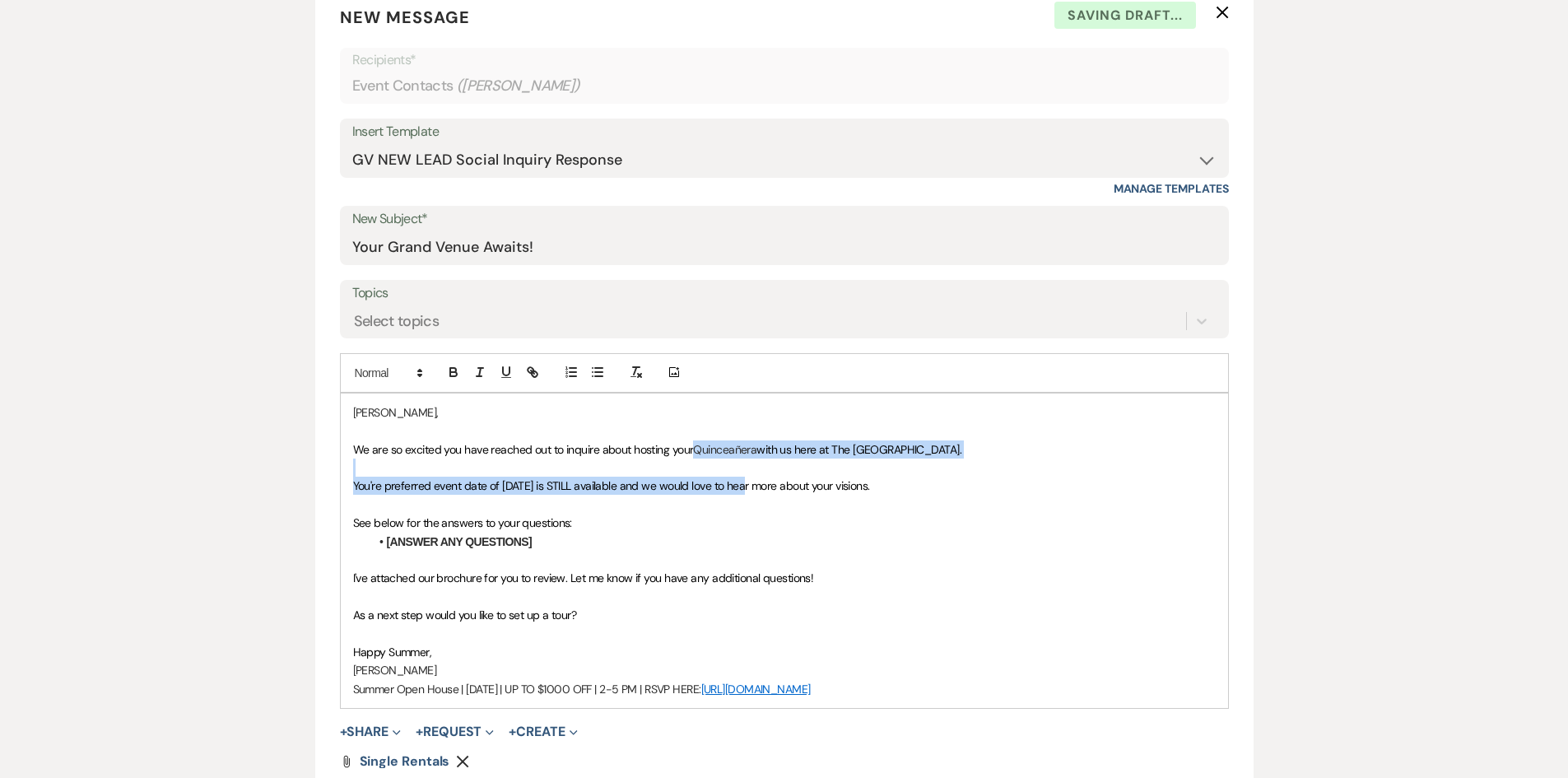 drag, startPoint x: 907, startPoint y: 486, endPoint x: 292, endPoint y: 479, distance: 615.03984 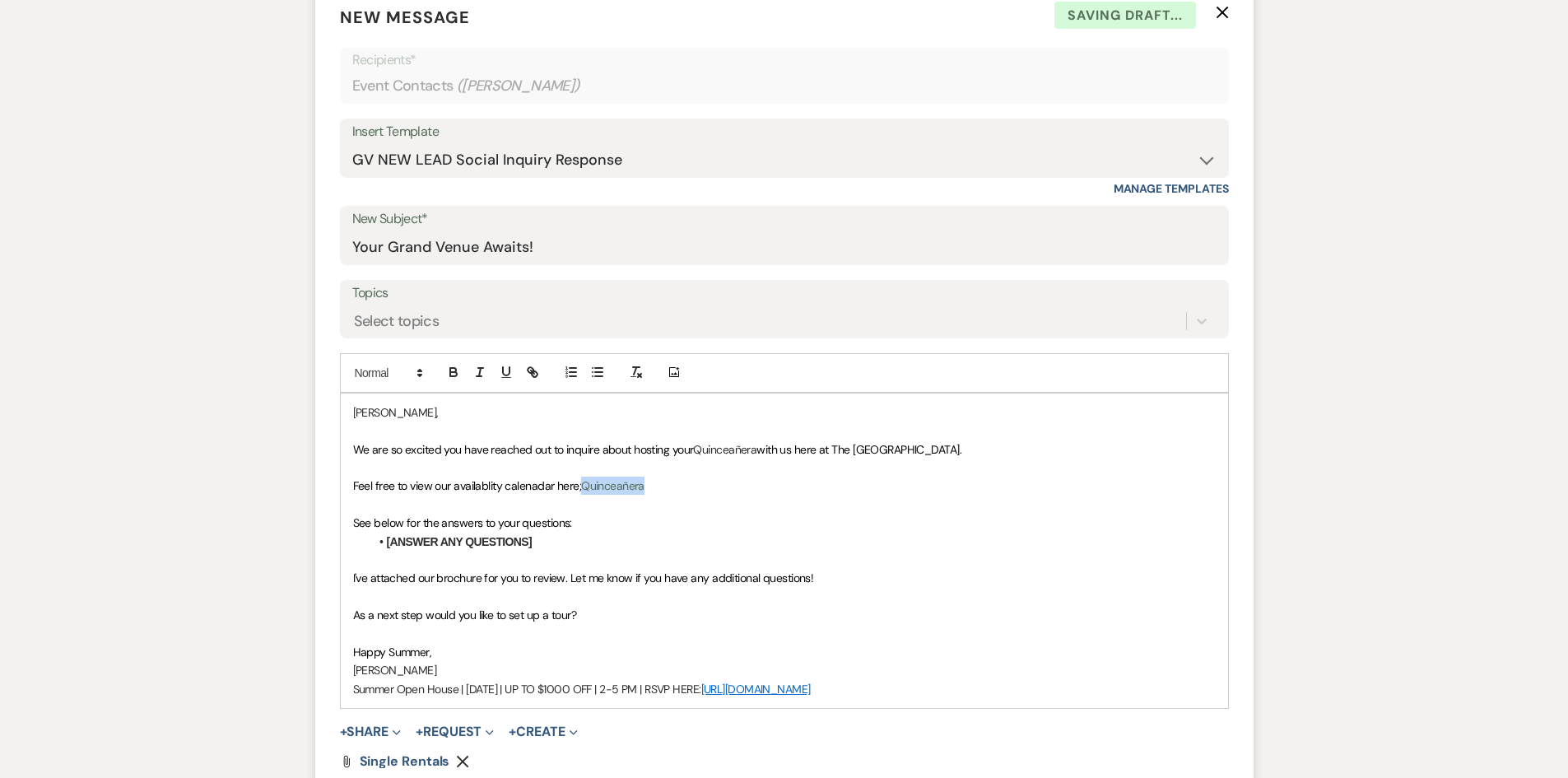 drag, startPoint x: 638, startPoint y: 491, endPoint x: 581, endPoint y: 492, distance: 57.00877 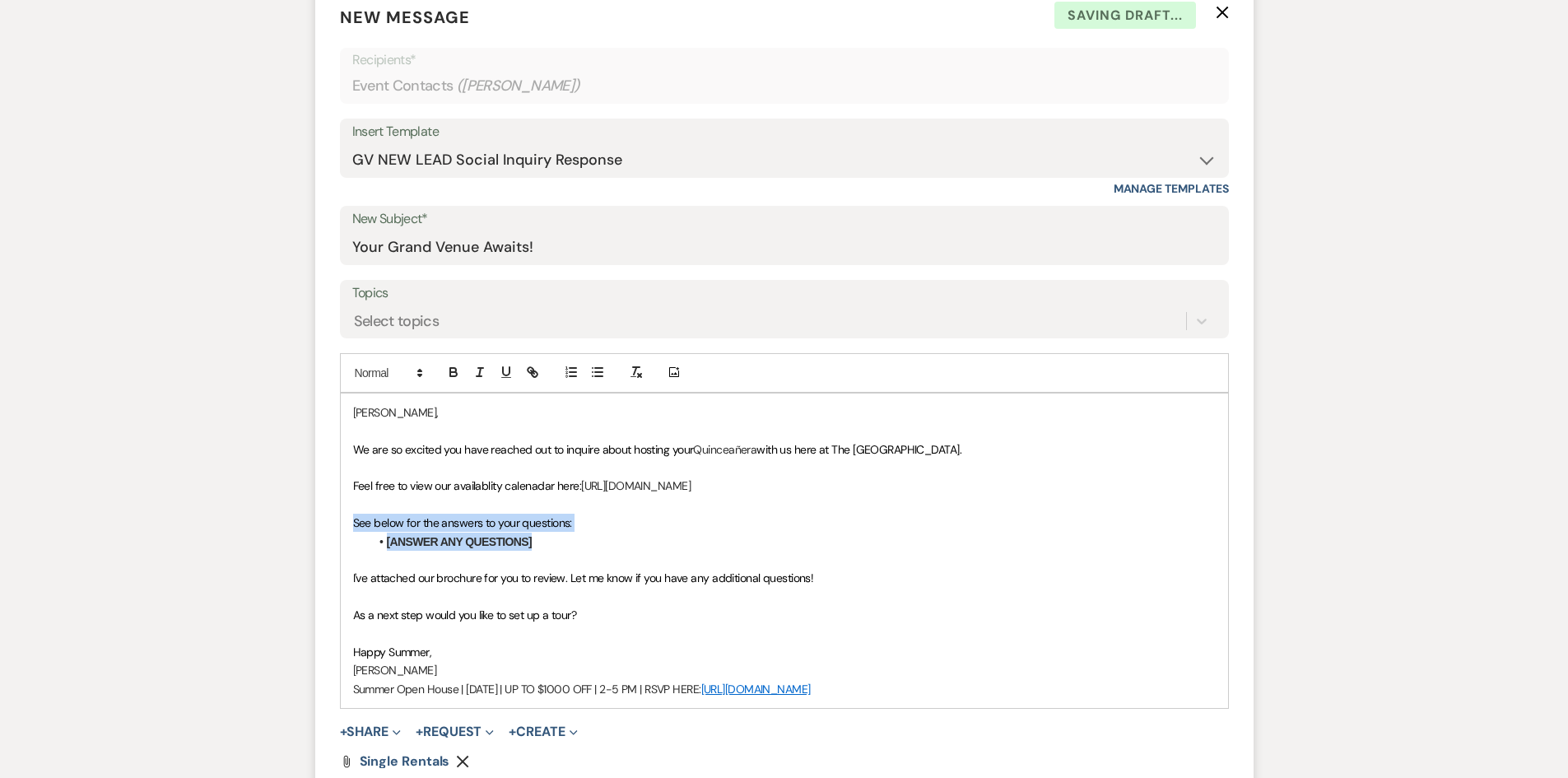 drag, startPoint x: 565, startPoint y: 562, endPoint x: 354, endPoint y: 535, distance: 212.72047 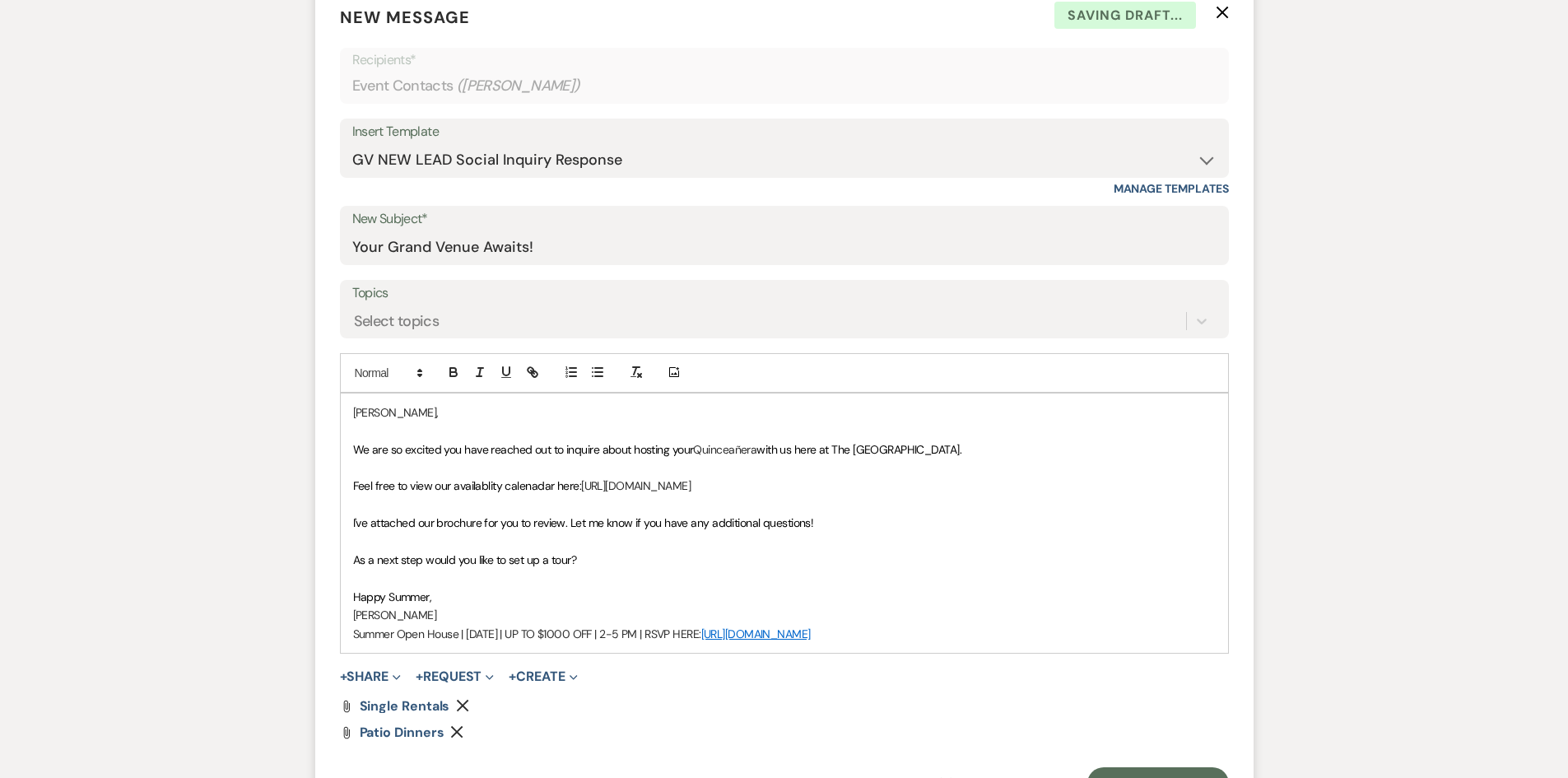 drag, startPoint x: 585, startPoint y: 578, endPoint x: 352, endPoint y: 580, distance: 233.00858 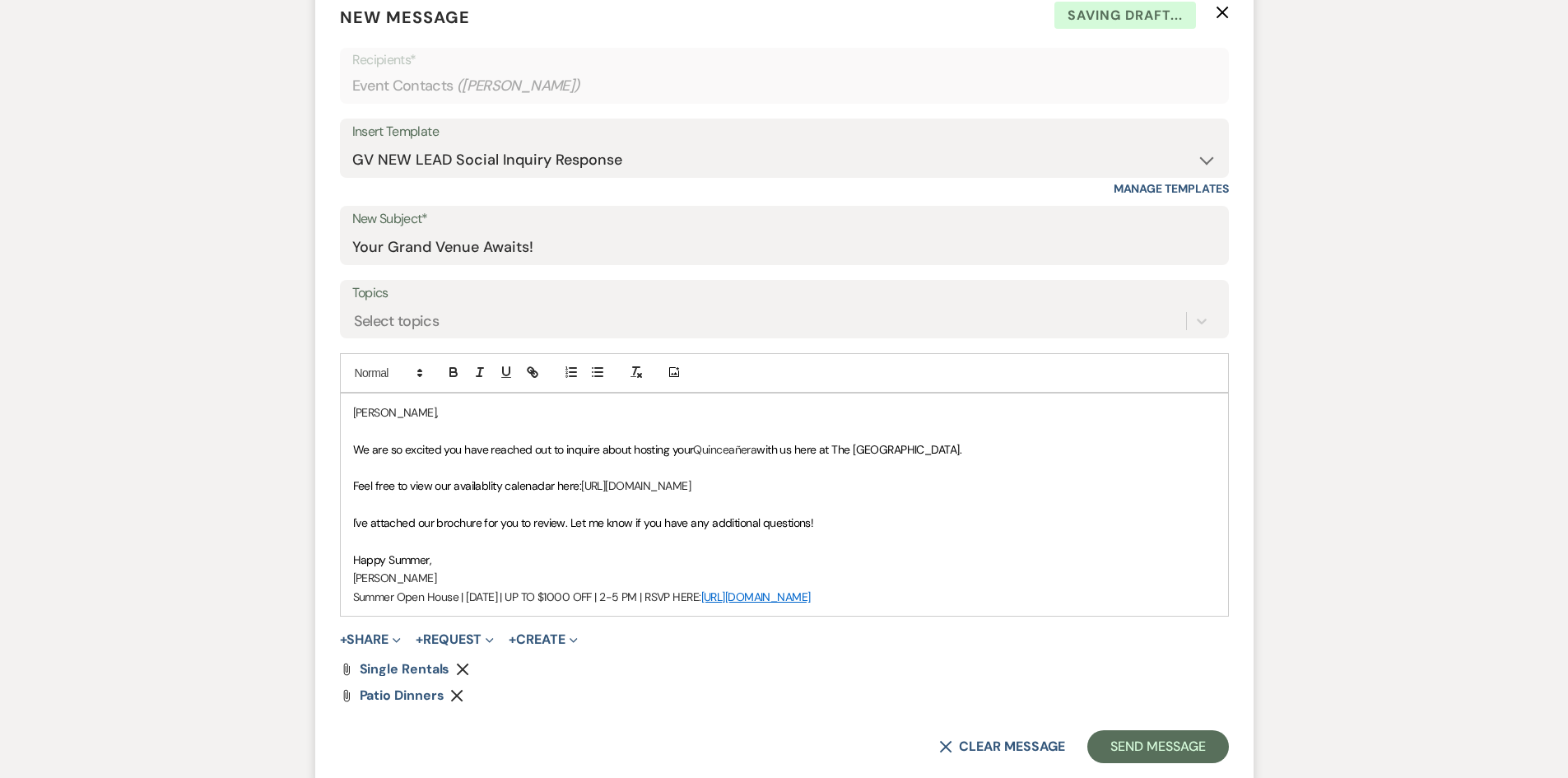 click 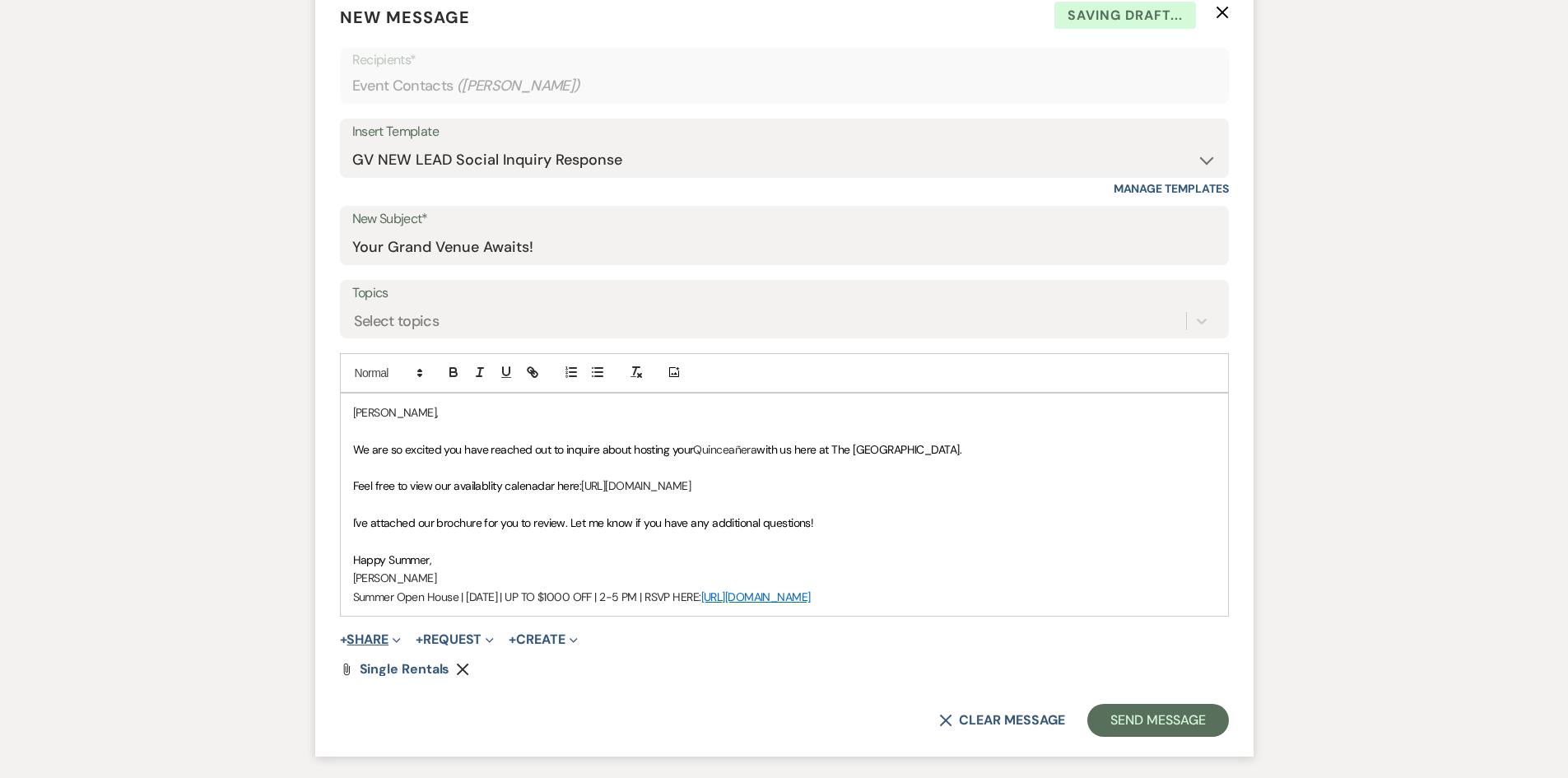 click on "+  Share Expand" at bounding box center [370, 640] 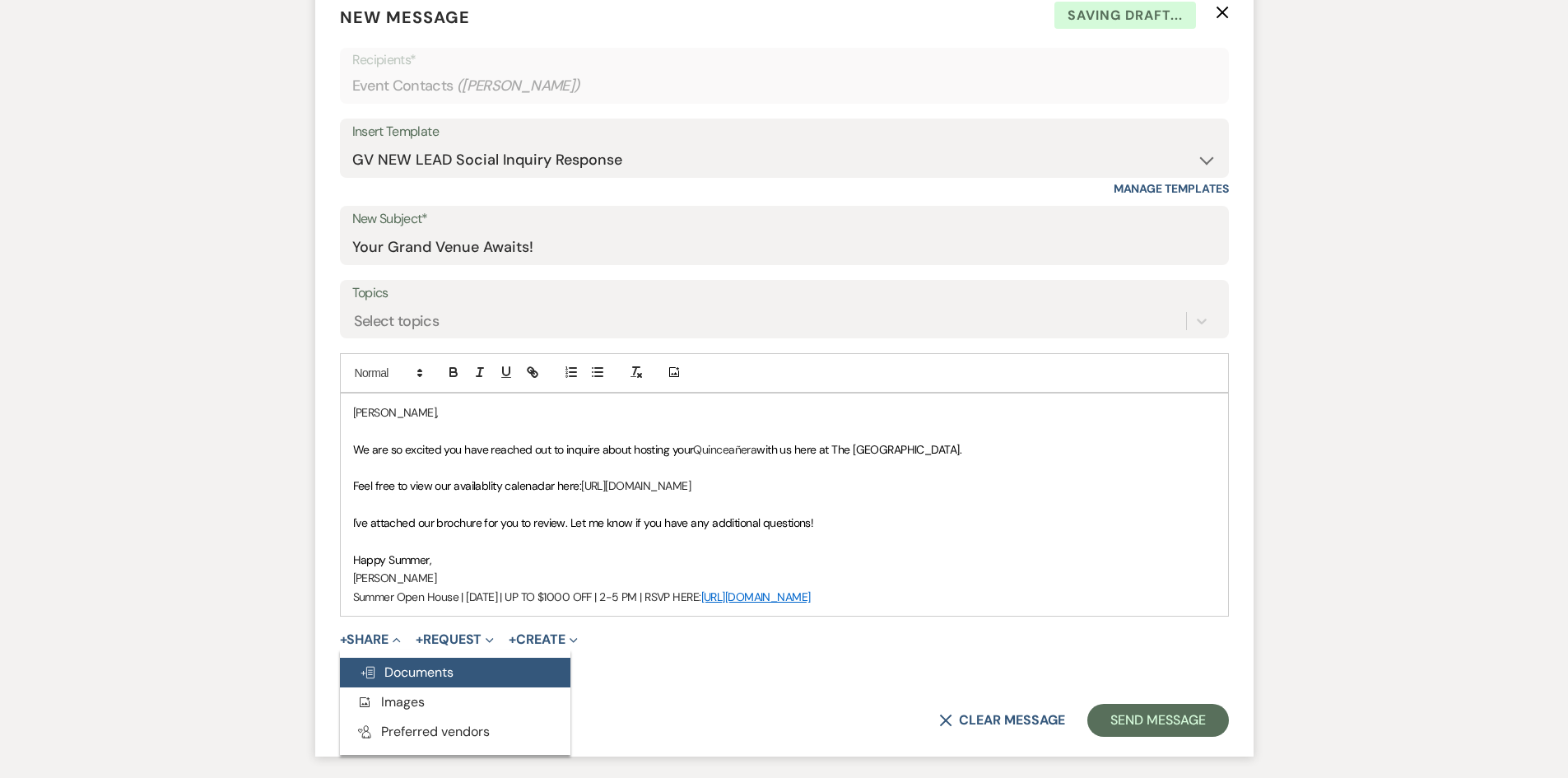 click on "Doc Upload Documents" at bounding box center (407, 672) 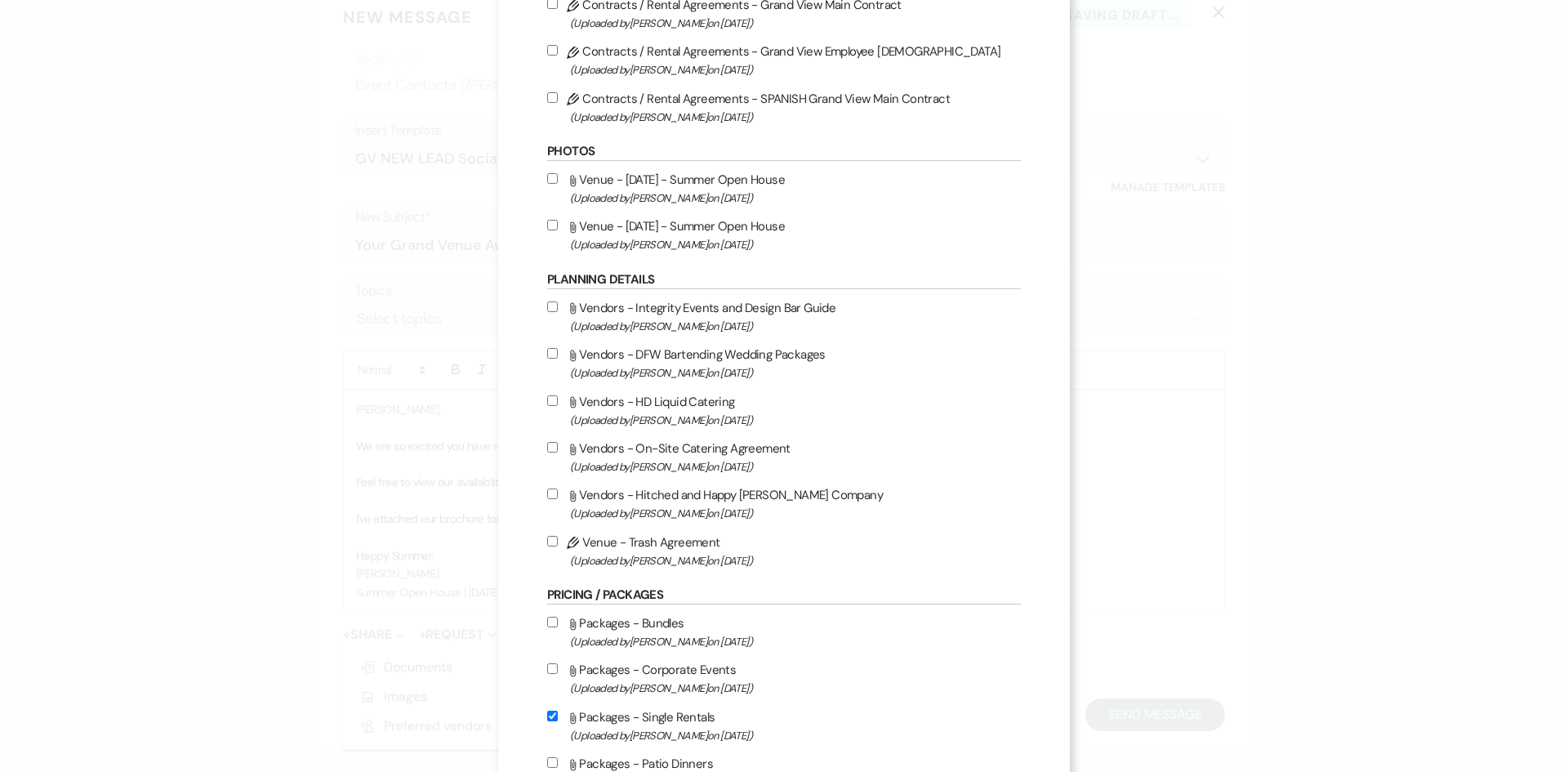 click on "Attach File Packages - Bundles (Uploaded by  [PERSON_NAME]  on   [DATE] )" at bounding box center [784, 631] 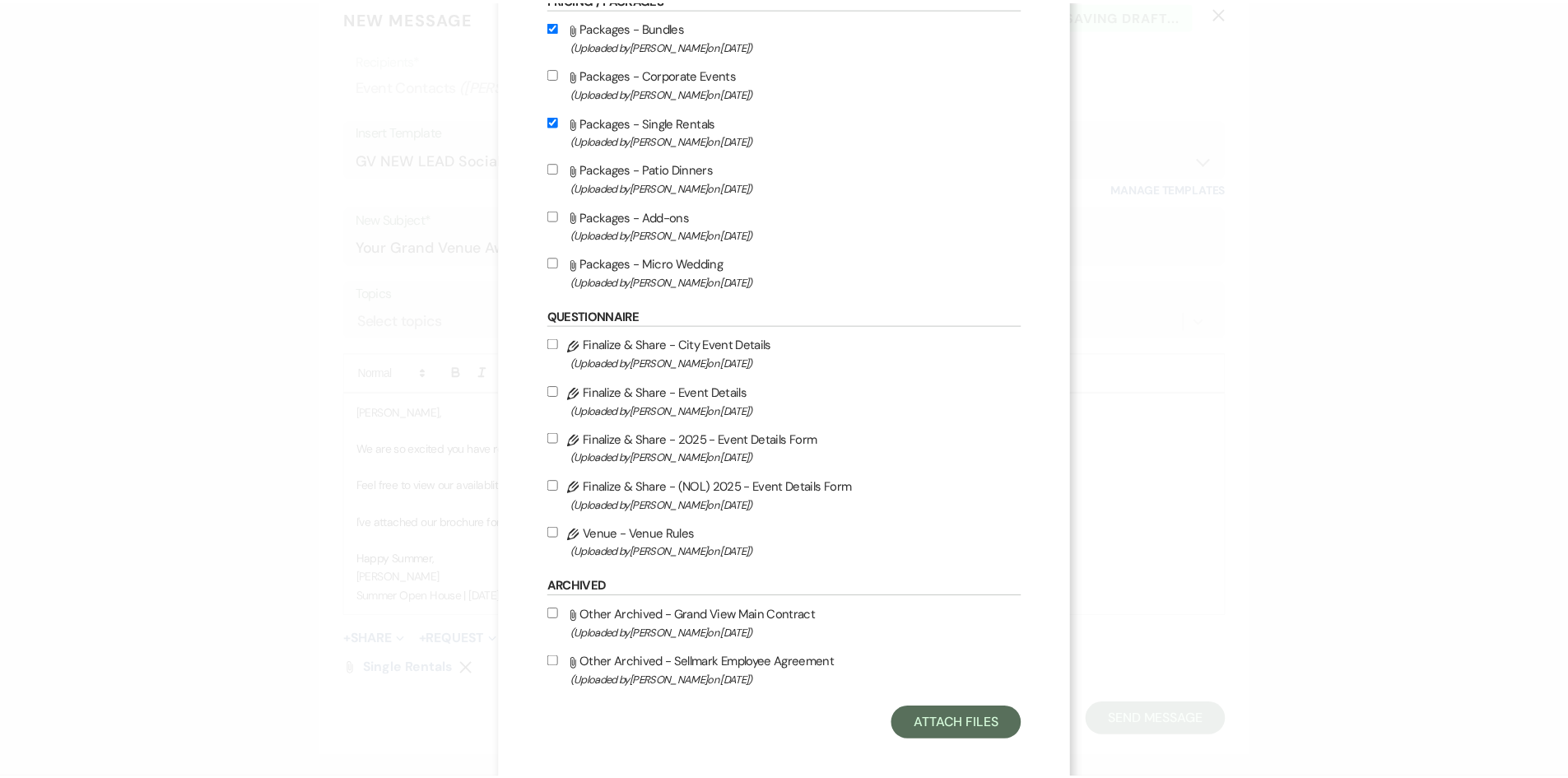scroll, scrollTop: 778, scrollLeft: 0, axis: vertical 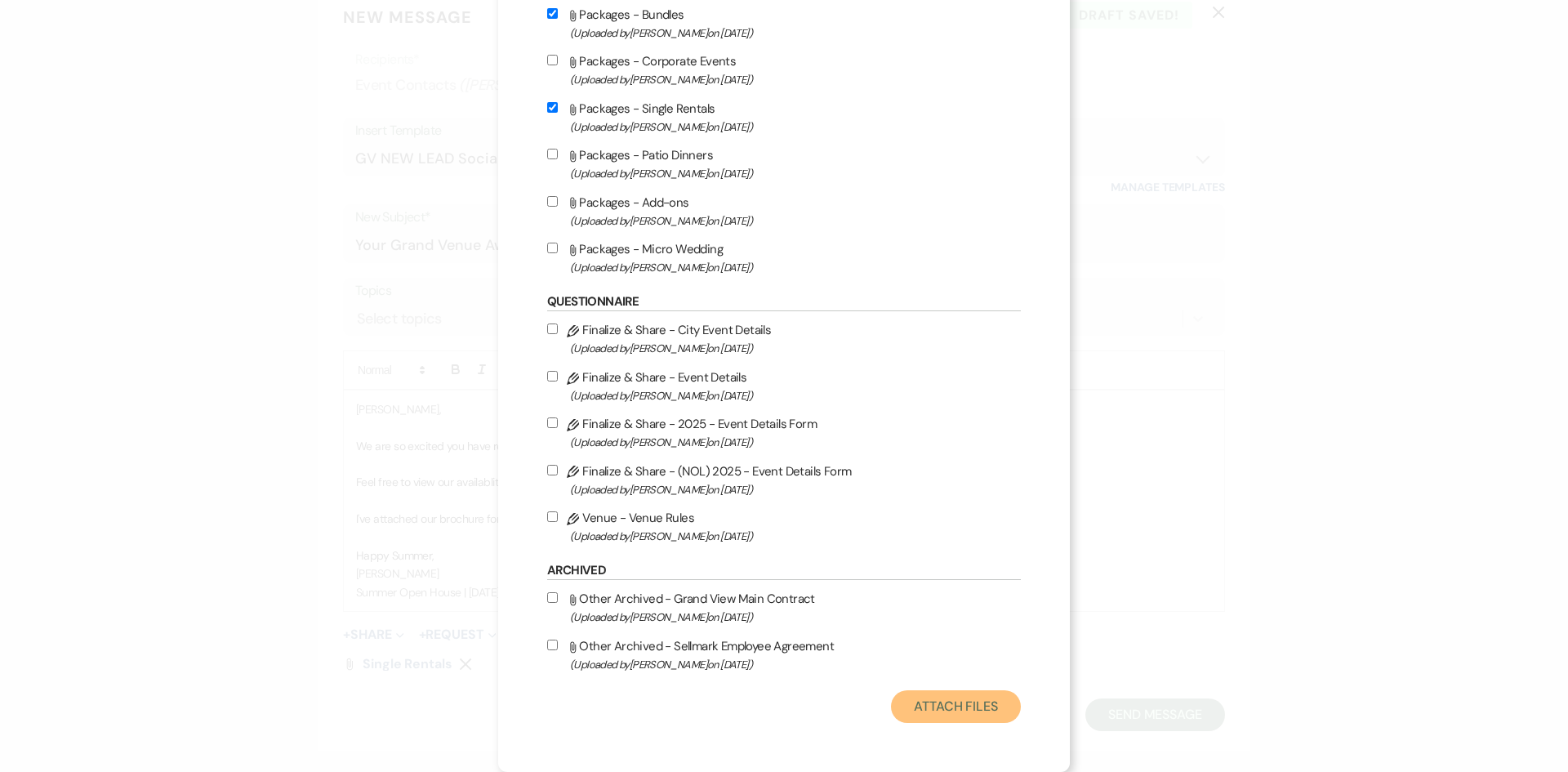click on "Attach Files" at bounding box center [956, 707] 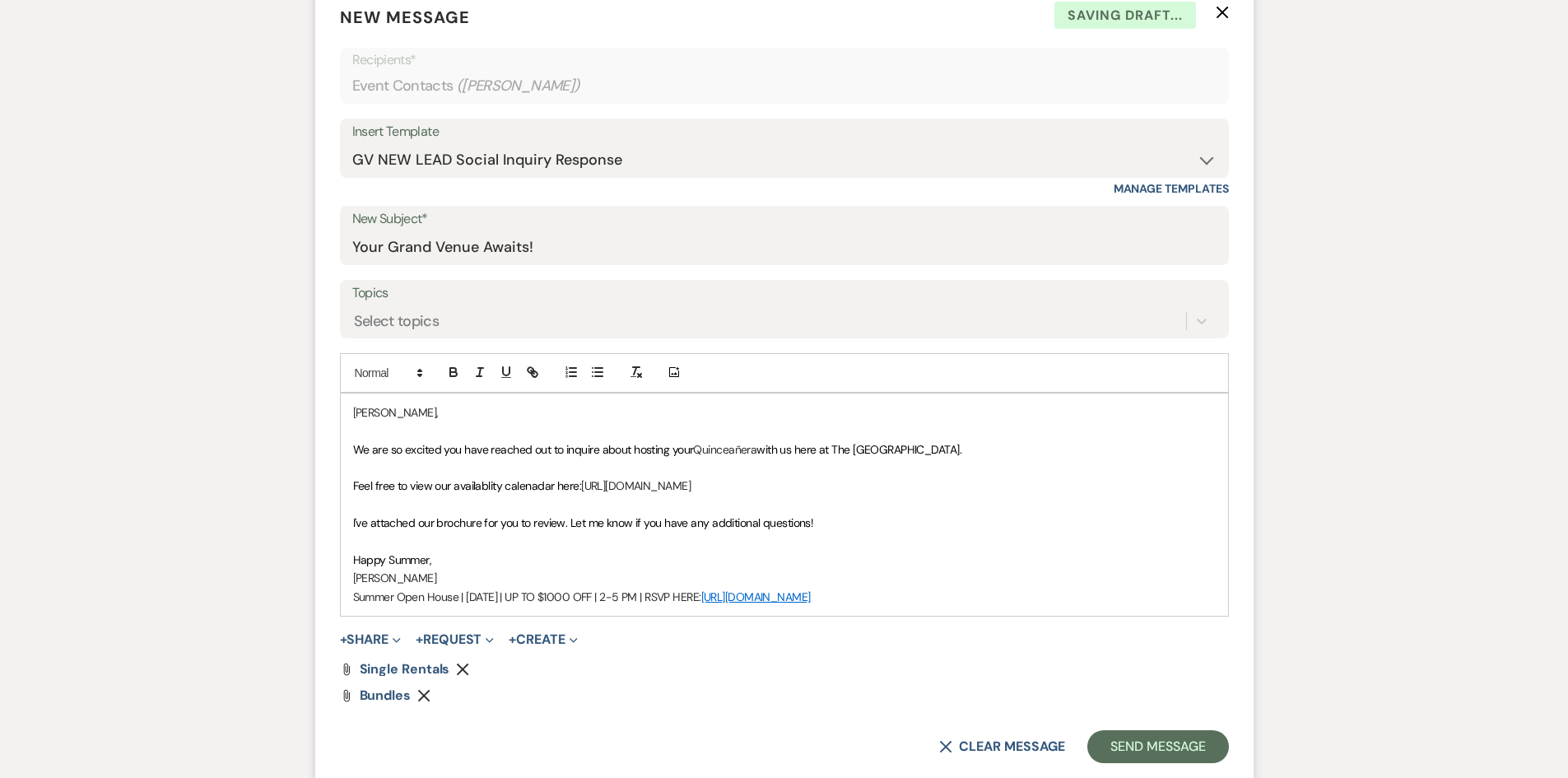 click on "Feel free to view our availablity calenadar here:" at bounding box center (468, 486) 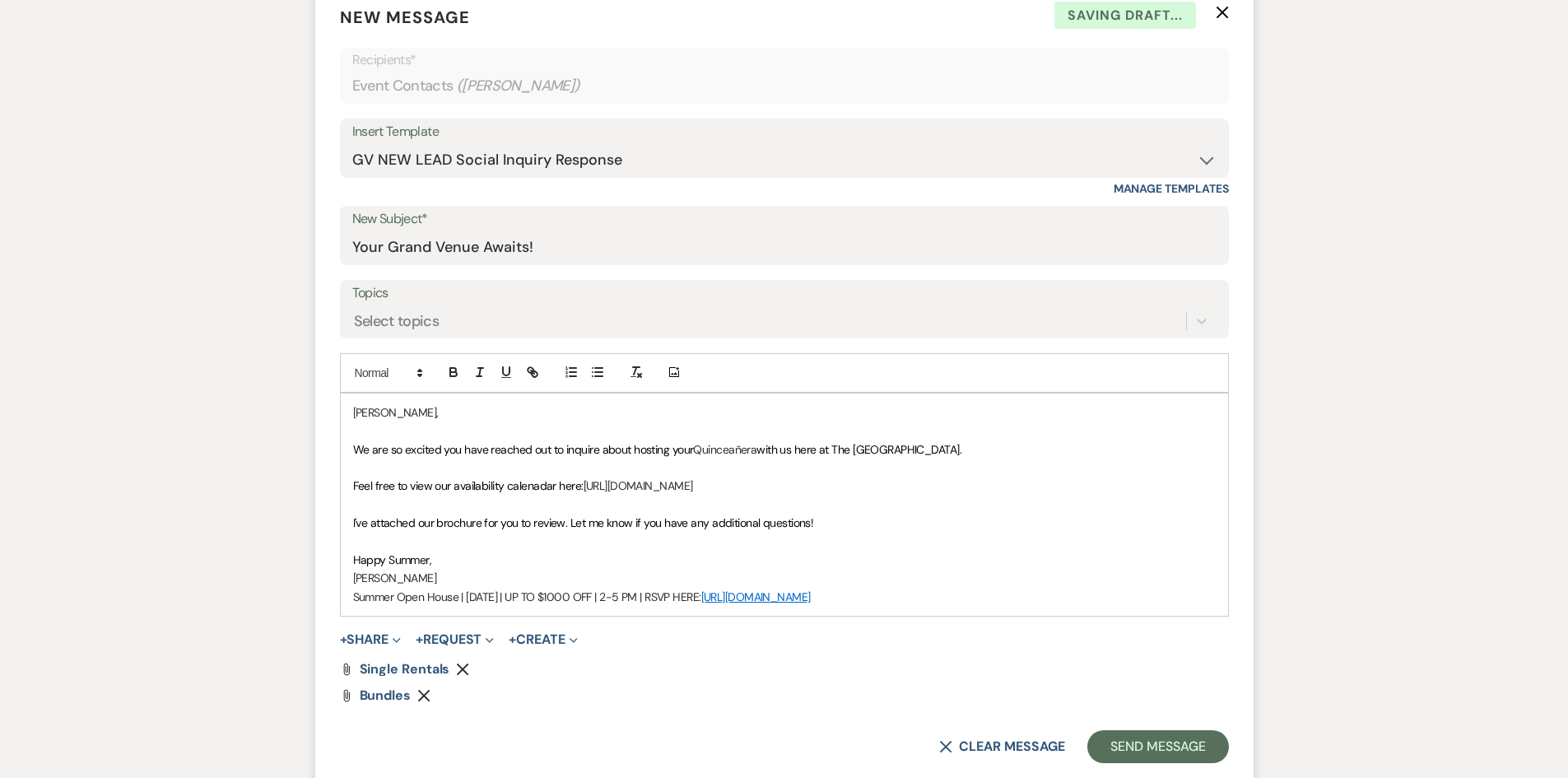 click on "Feel free to view our availability calenadar here:" at bounding box center (468, 486) 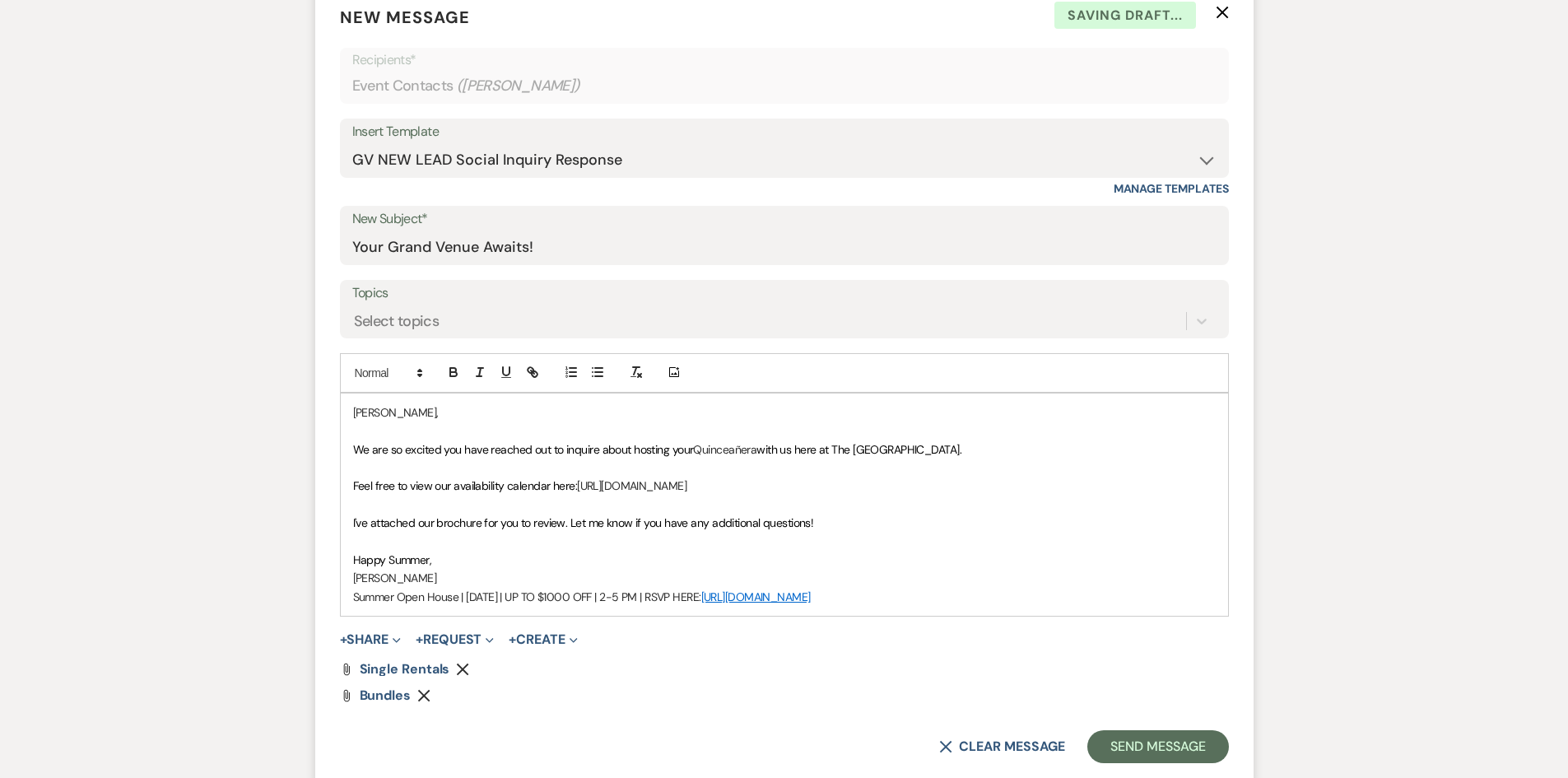 drag, startPoint x: 996, startPoint y: 507, endPoint x: 580, endPoint y: 485, distance: 416.58132 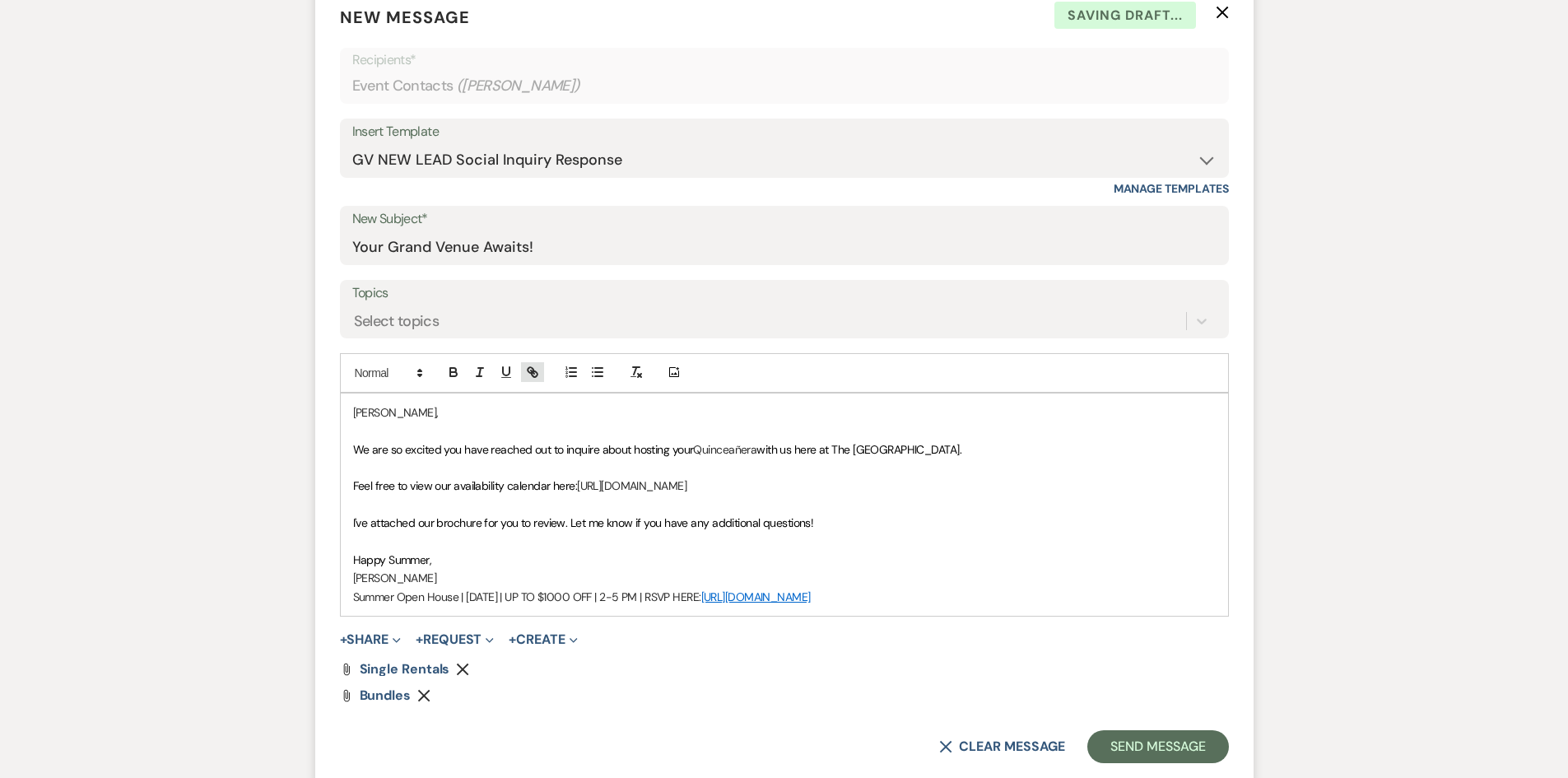 click 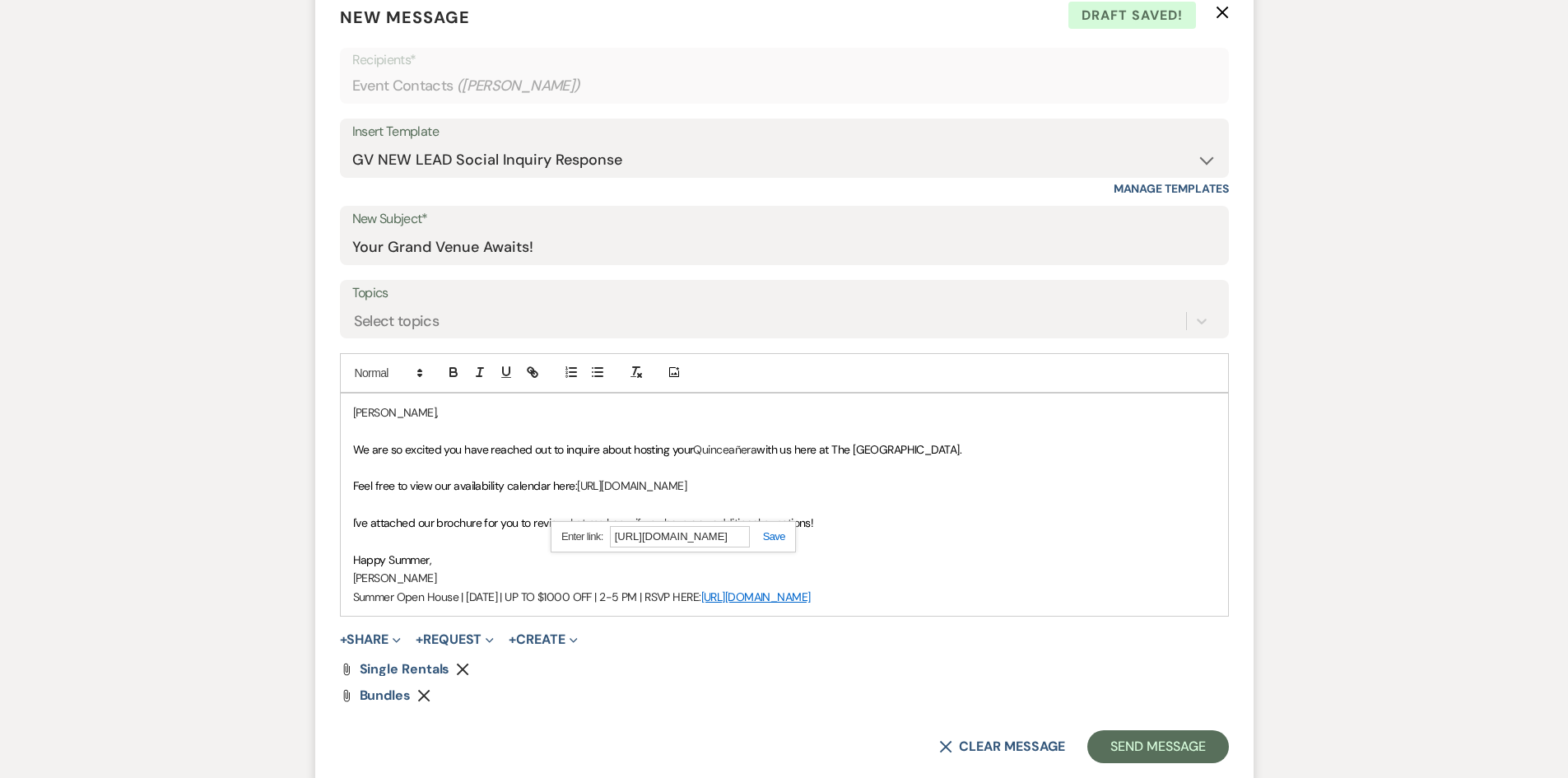 click at bounding box center (767, 536) 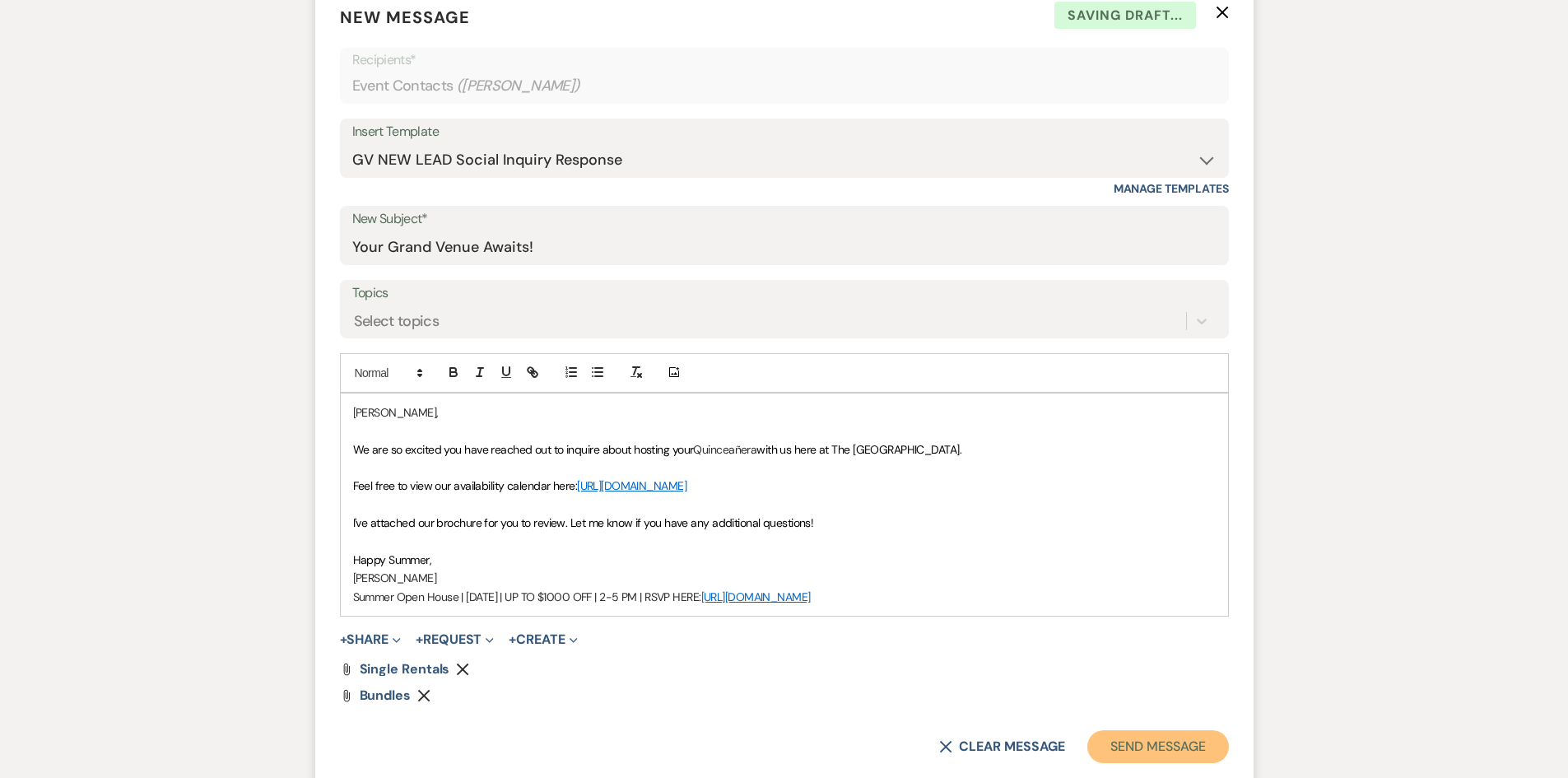 click on "Send Message" at bounding box center [1157, 747] 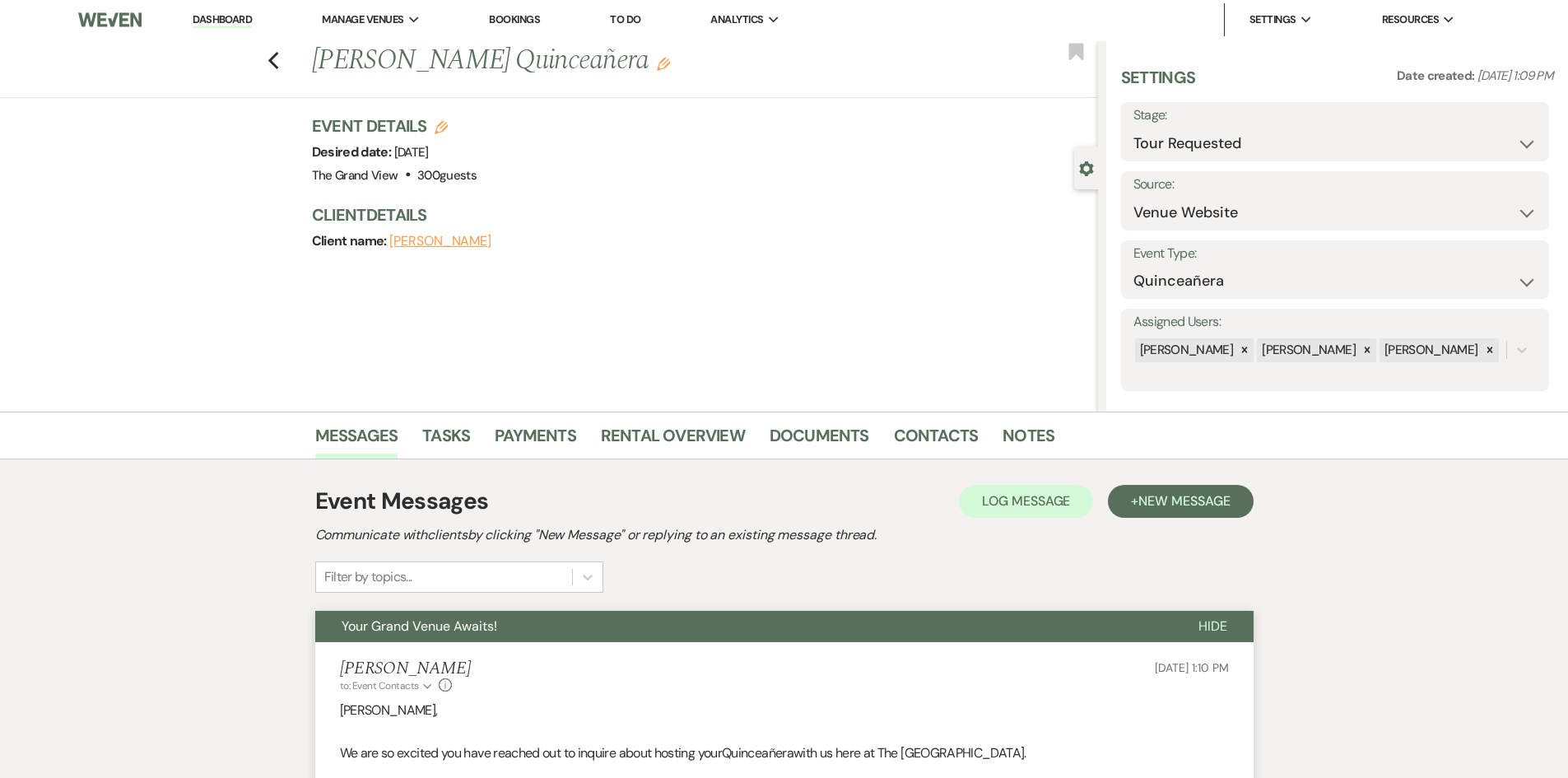 scroll, scrollTop: 0, scrollLeft: 0, axis: both 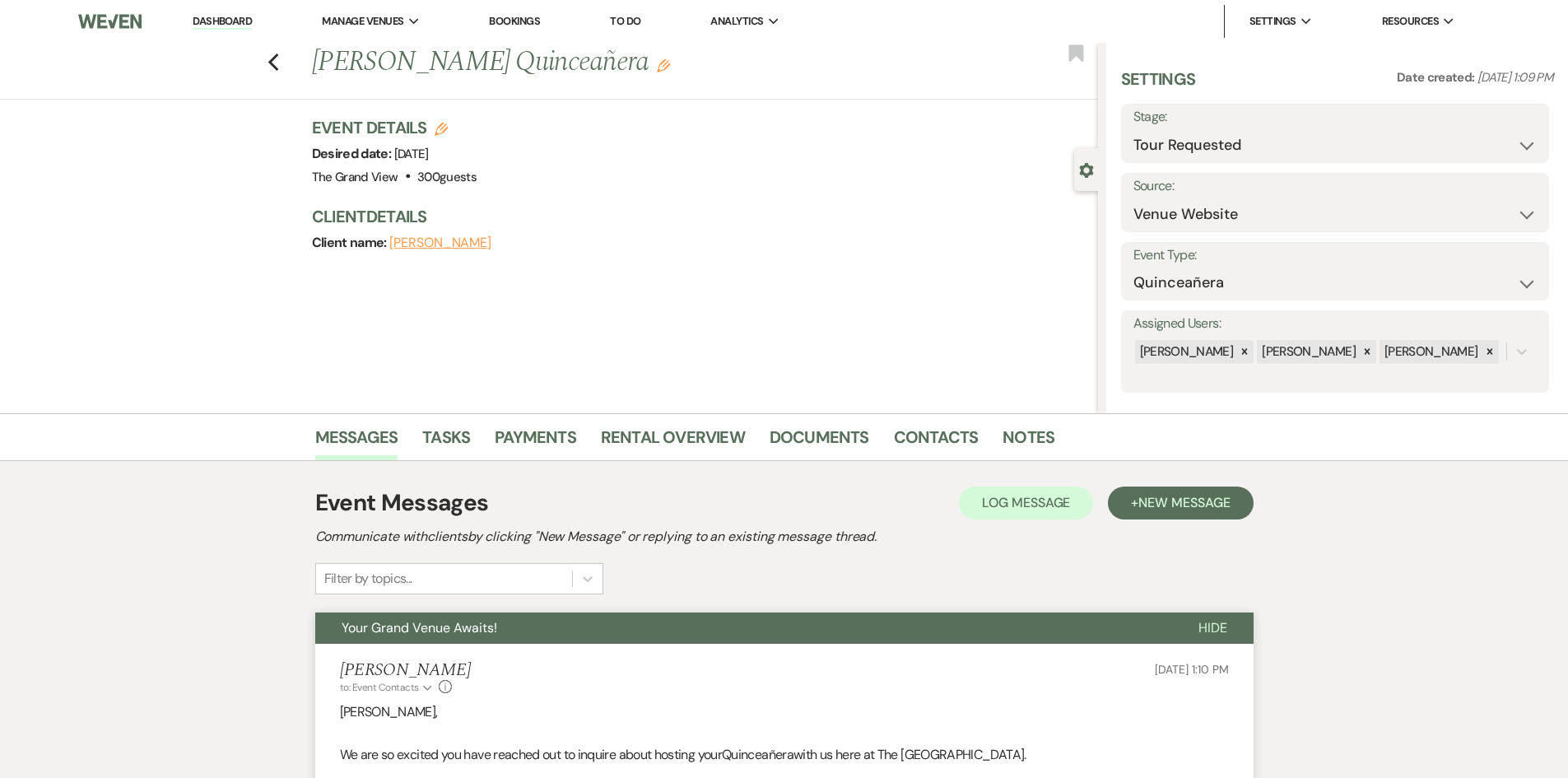 click on "Edit" 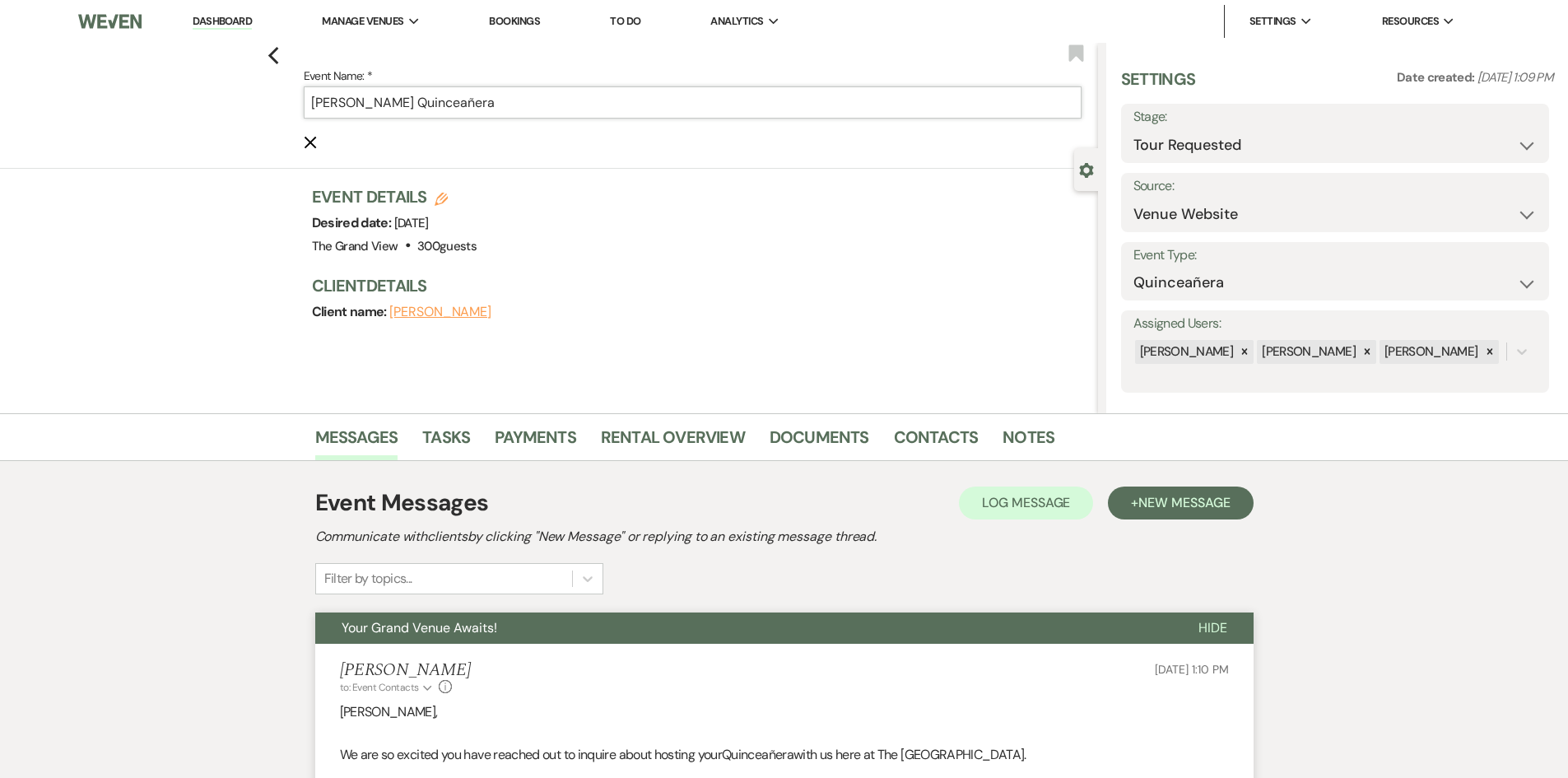 click on "[PERSON_NAME] Quinceañera" at bounding box center [692, 102] 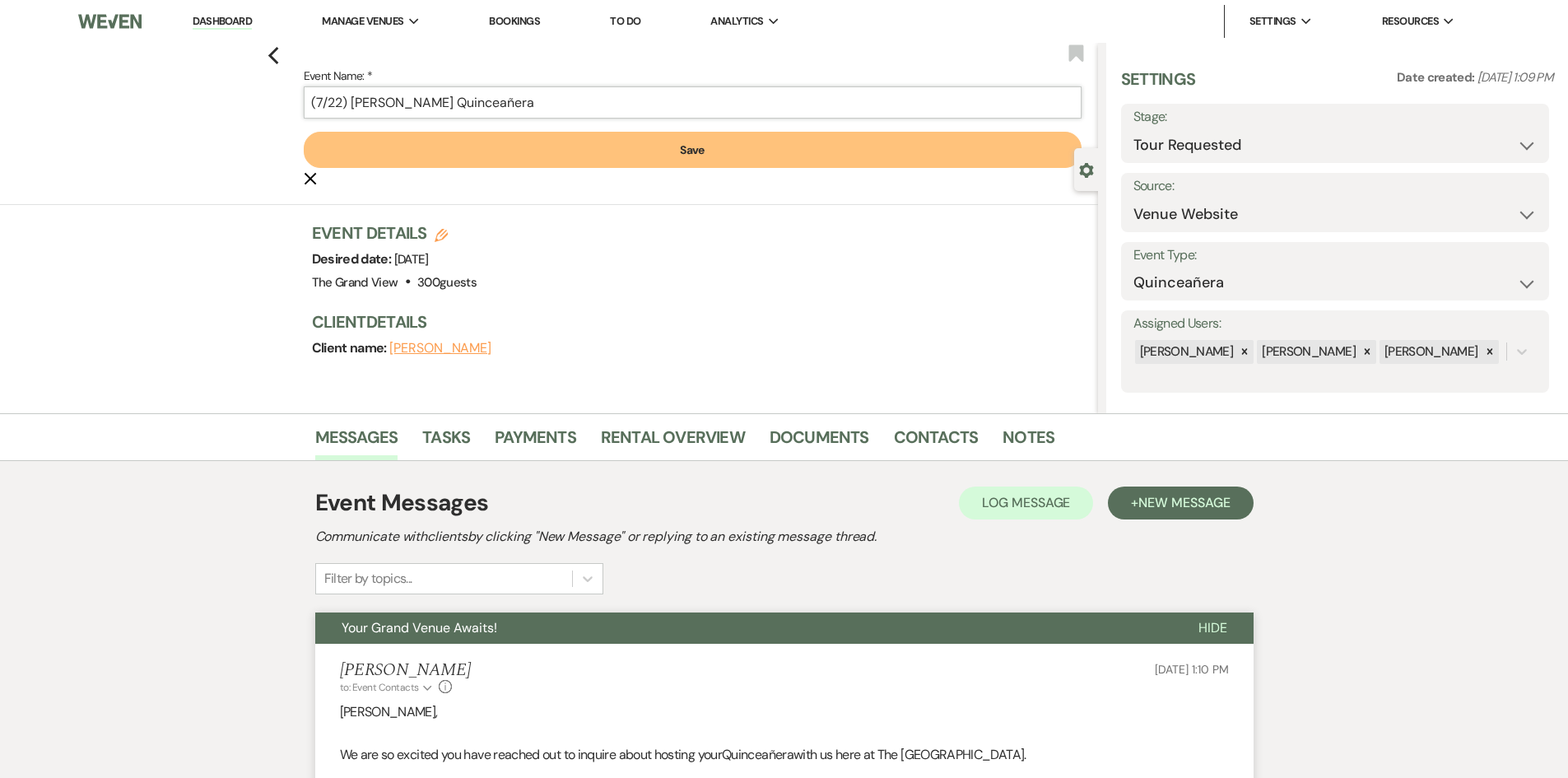 click on "Save" at bounding box center (692, 150) 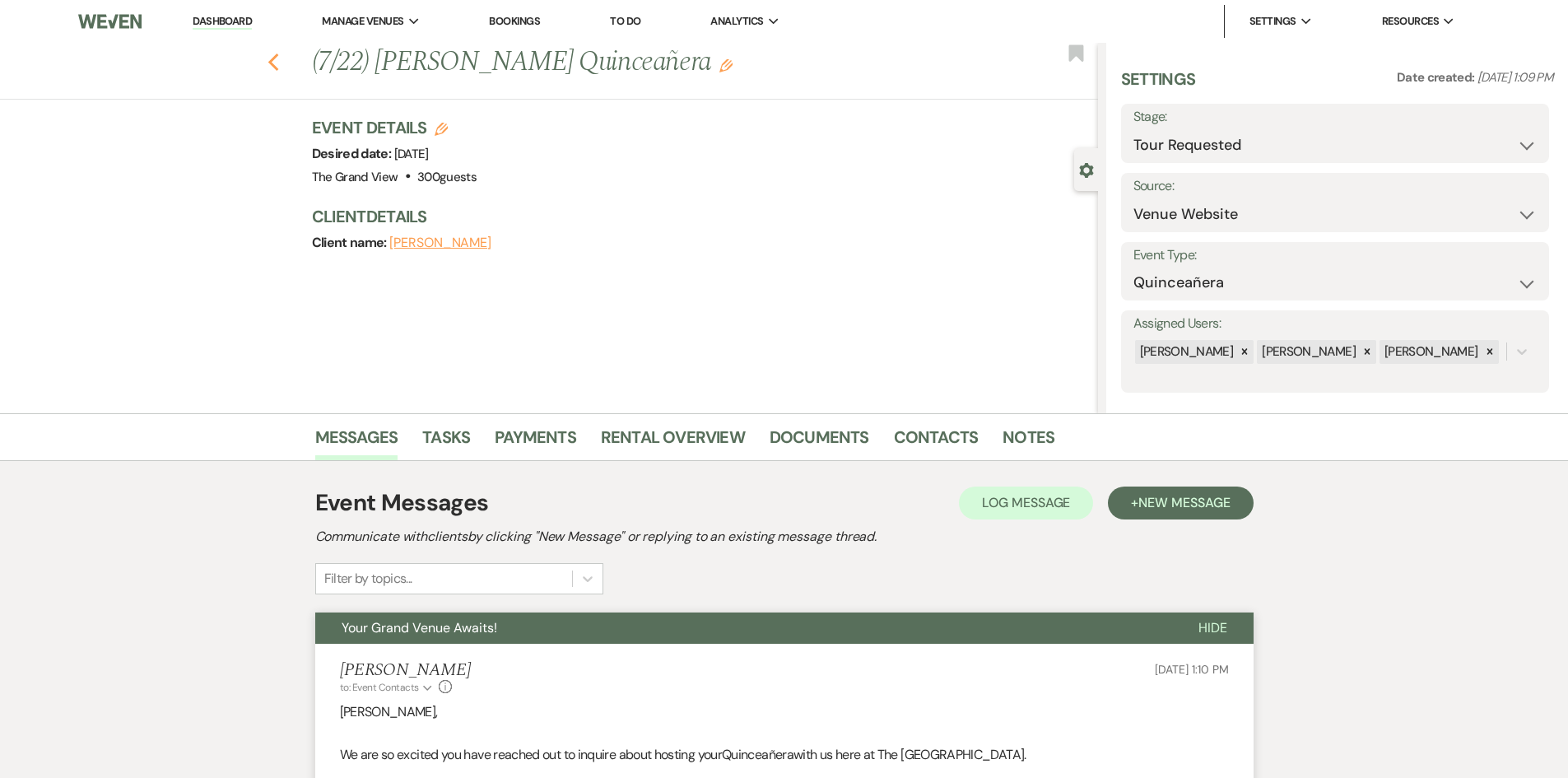 click 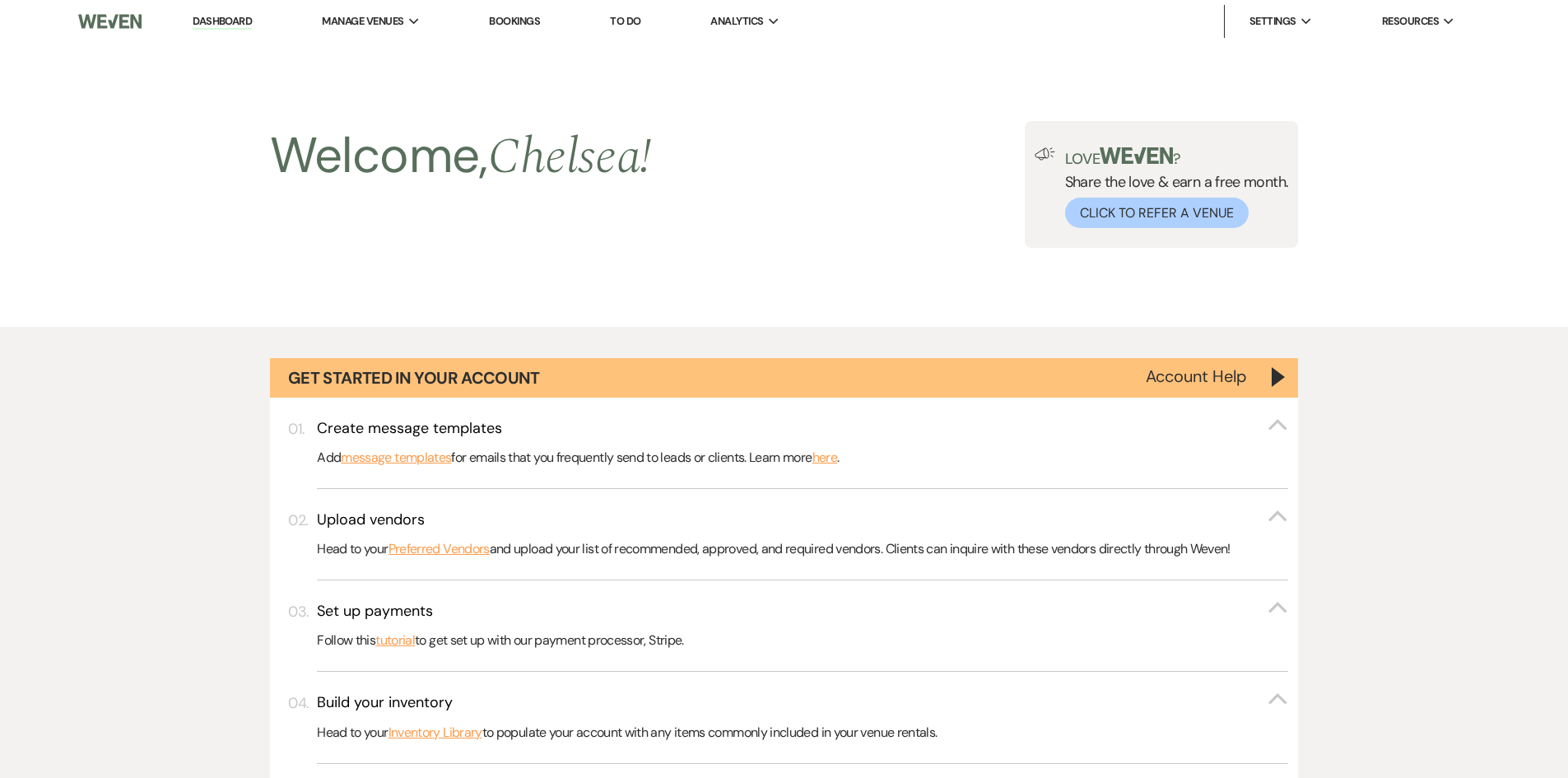 scroll, scrollTop: 1566, scrollLeft: 0, axis: vertical 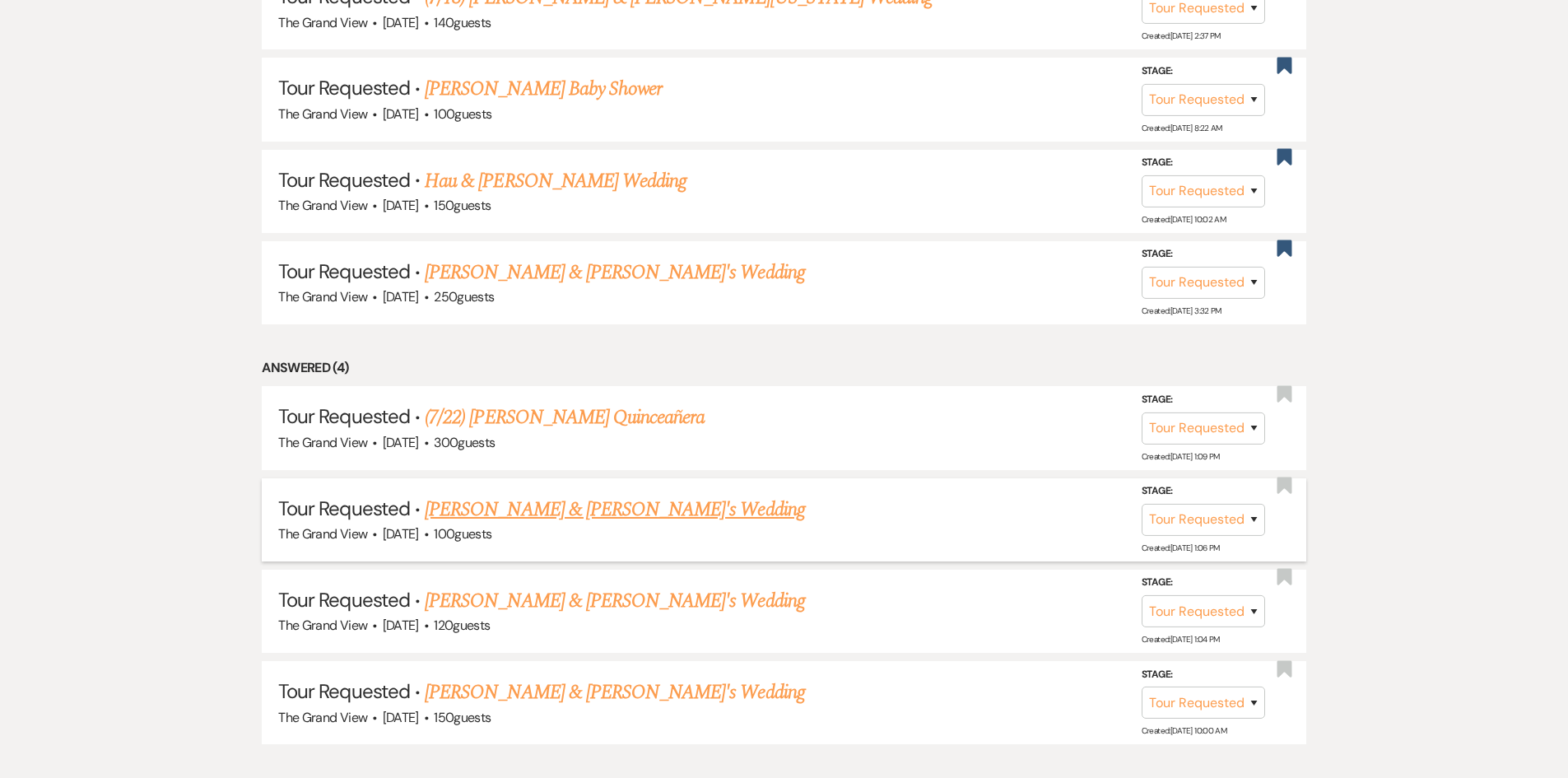 click on "[PERSON_NAME] & [PERSON_NAME]'s Wedding" at bounding box center [615, 510] 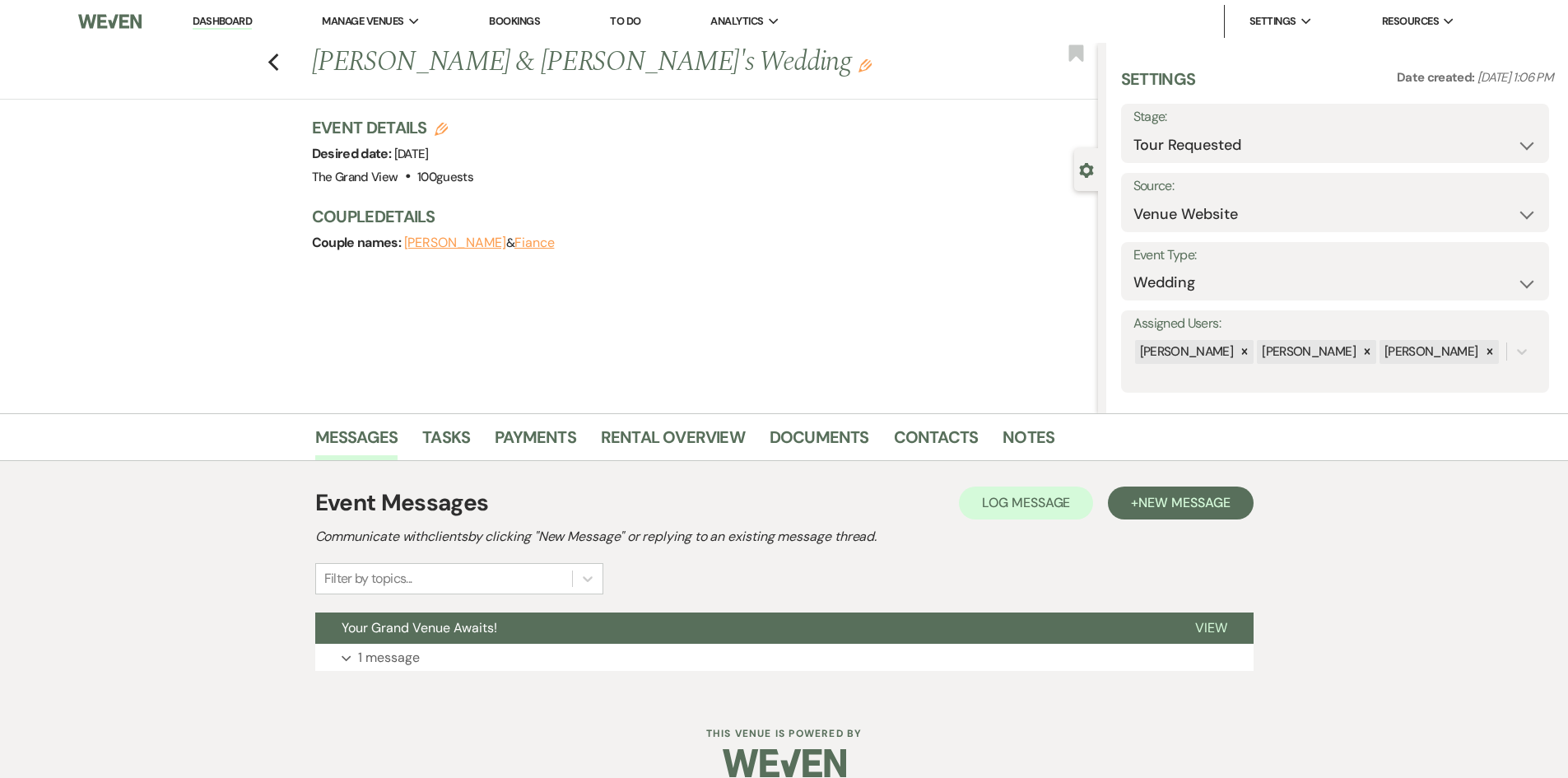 click on "[PERSON_NAME] & [PERSON_NAME]'s Wedding Edit" at bounding box center (623, 63) 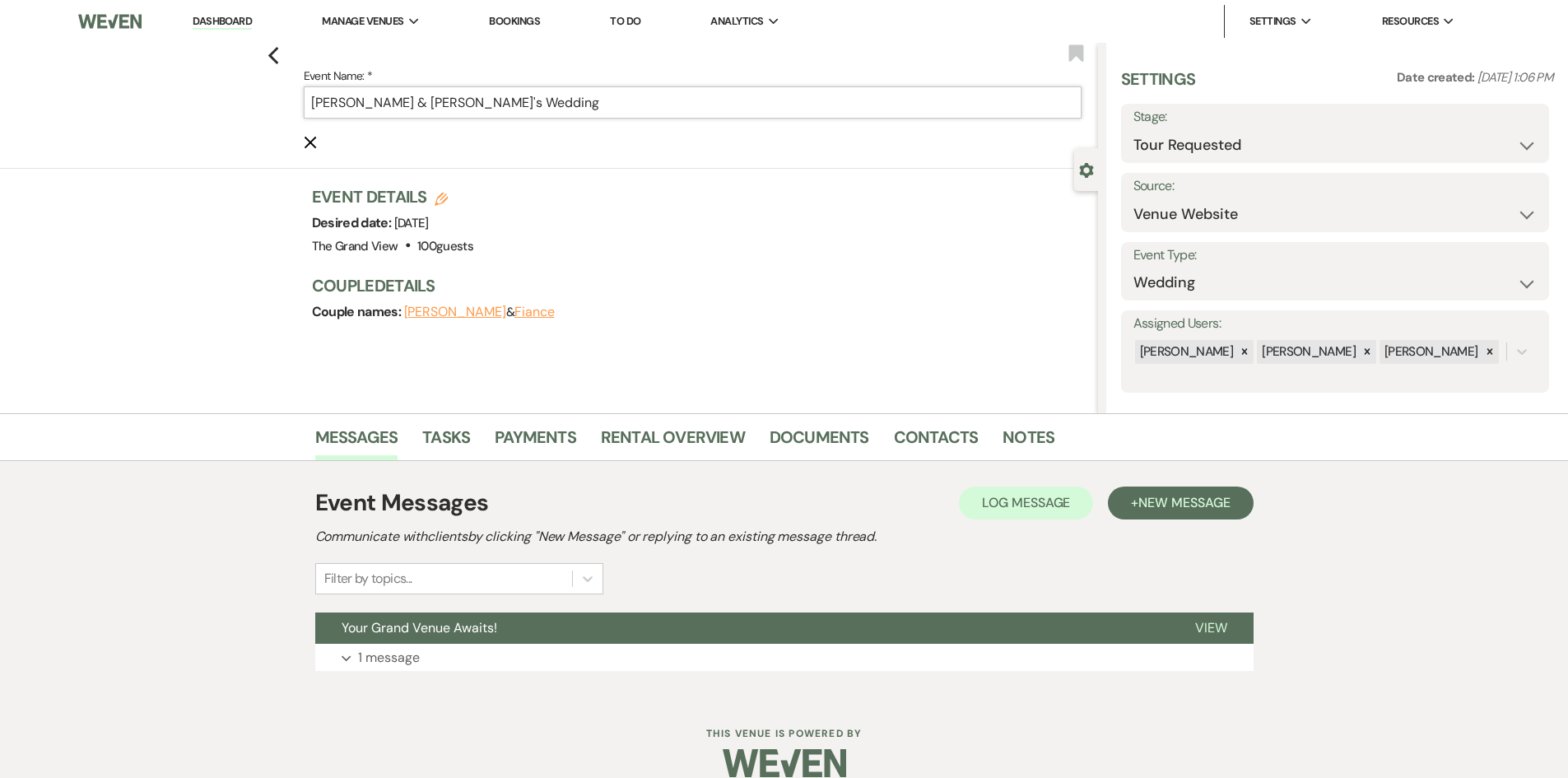 click on "[PERSON_NAME] & [PERSON_NAME]'s Wedding" at bounding box center (692, 102) 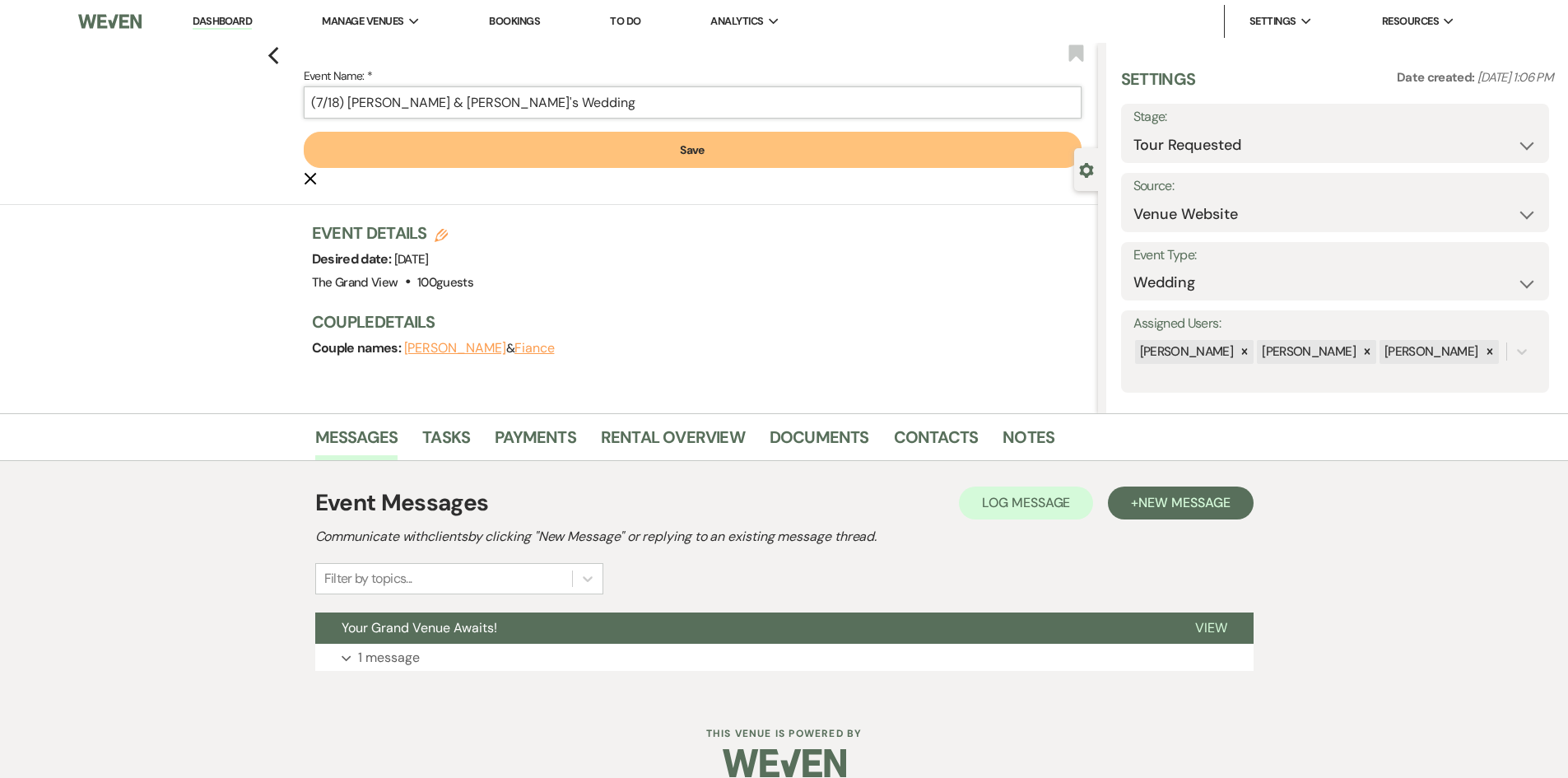 click on "Save" at bounding box center [692, 150] 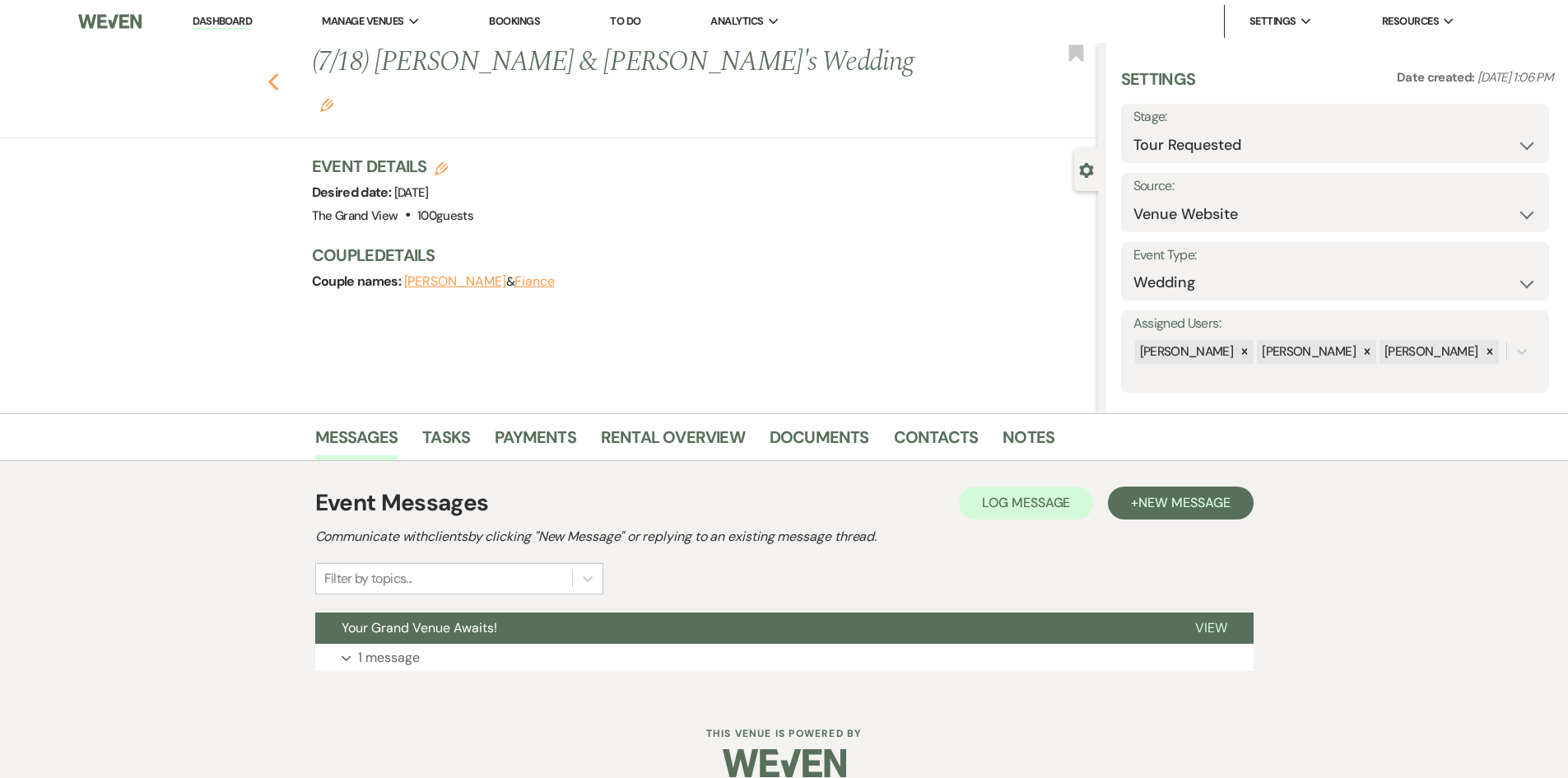 click on "Previous" 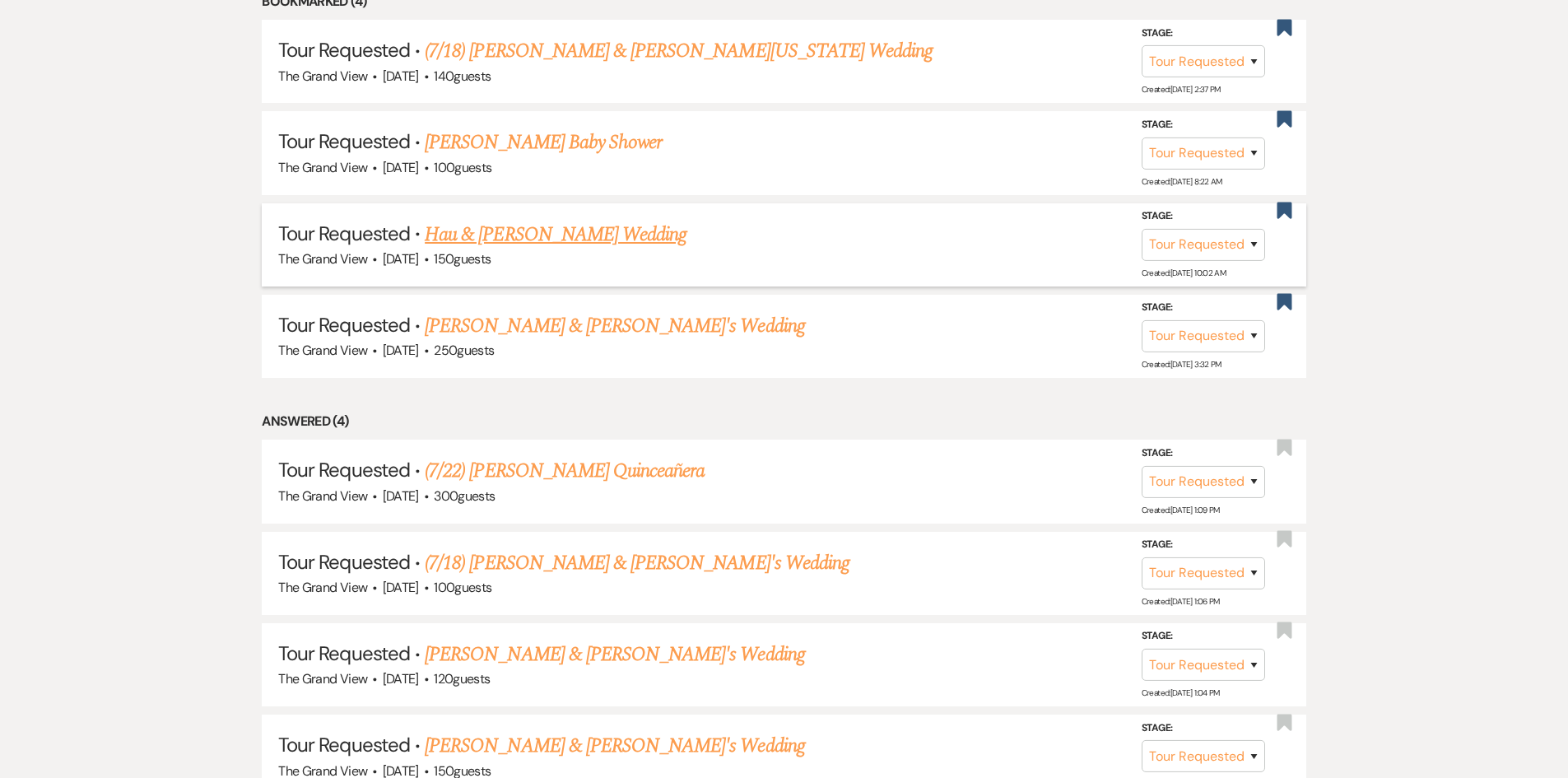 scroll, scrollTop: 1484, scrollLeft: 0, axis: vertical 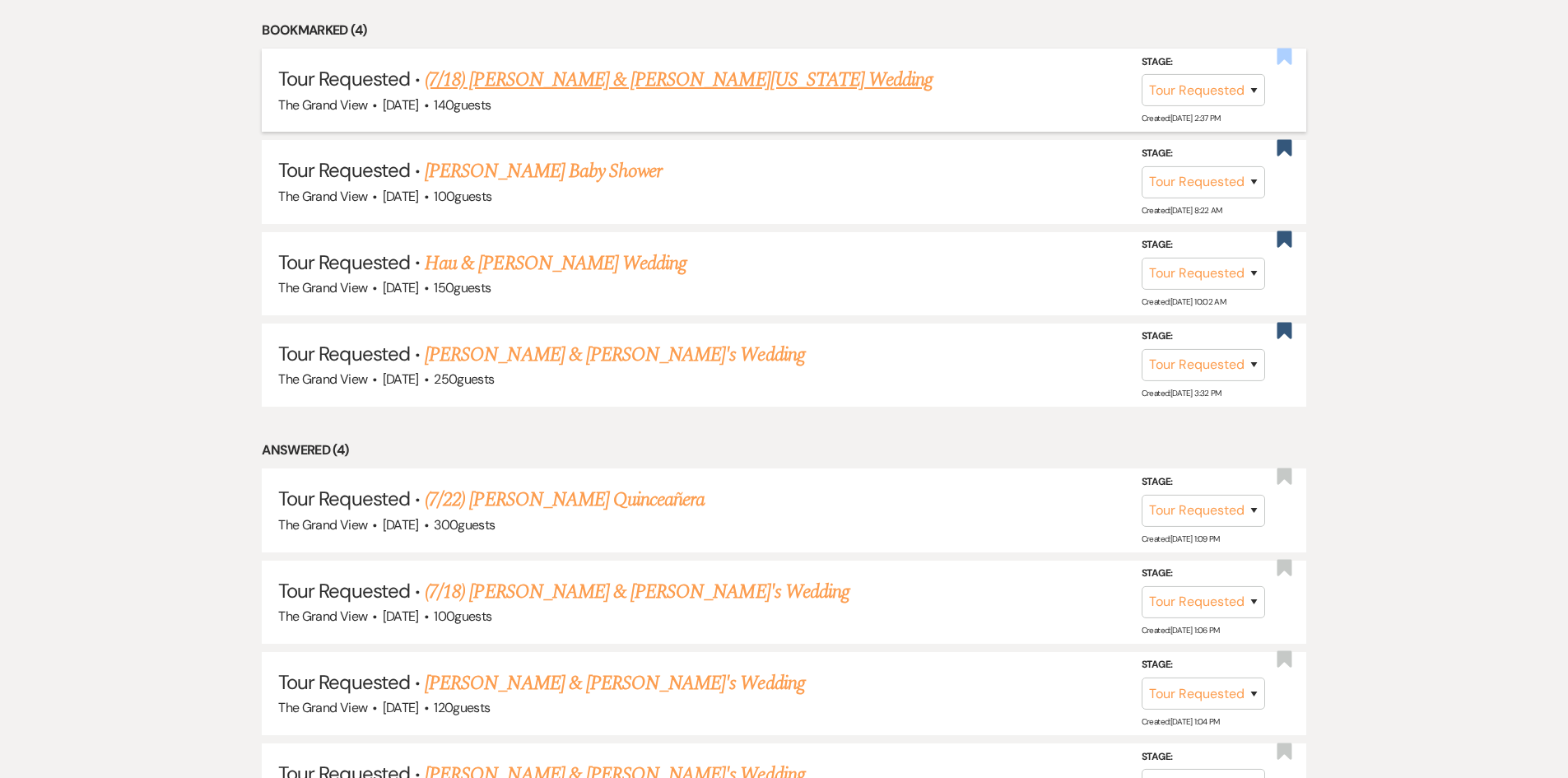click on "Bookmark" 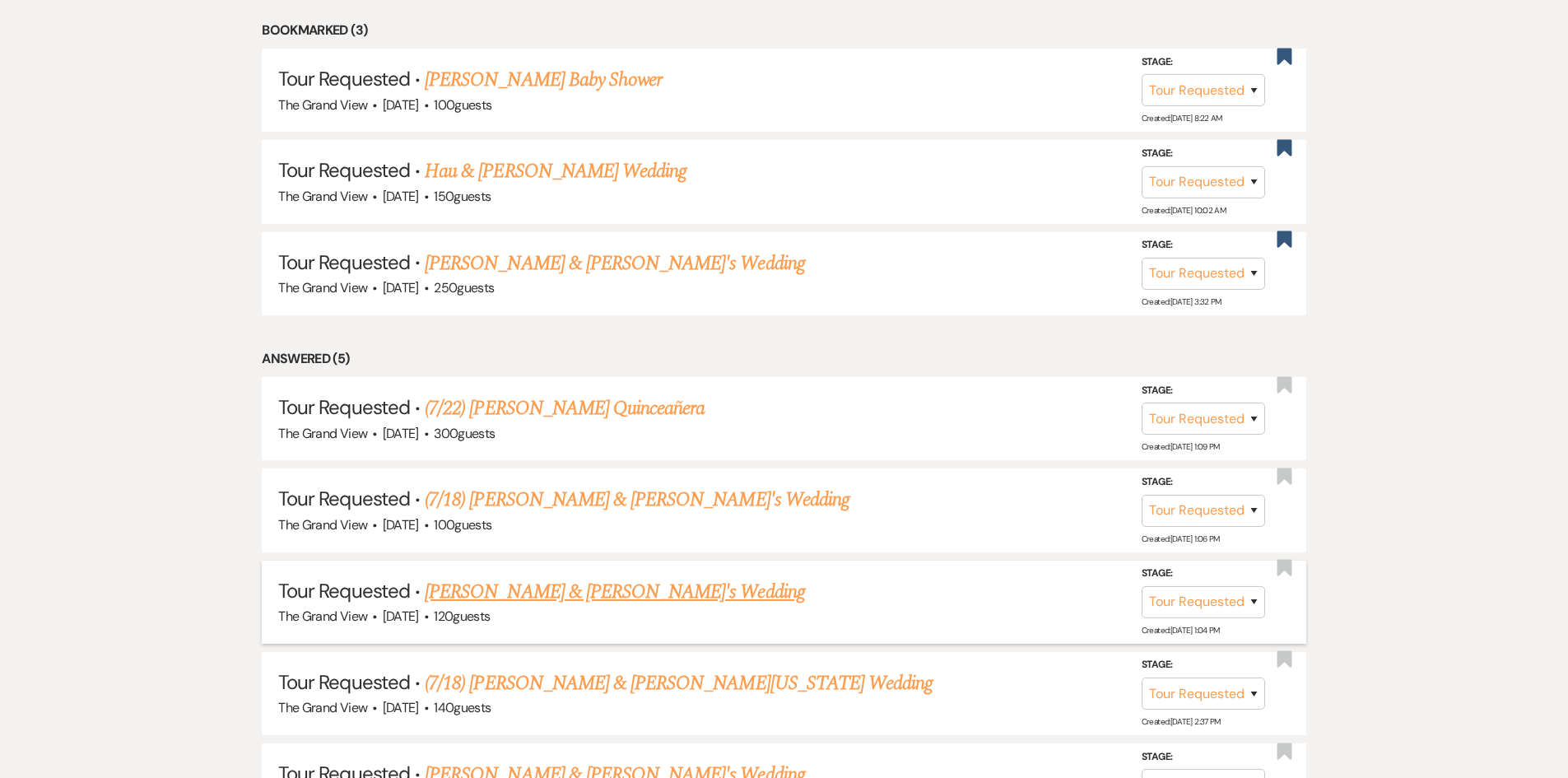 click on "[PERSON_NAME] & [PERSON_NAME]'s Wedding" at bounding box center (615, 592) 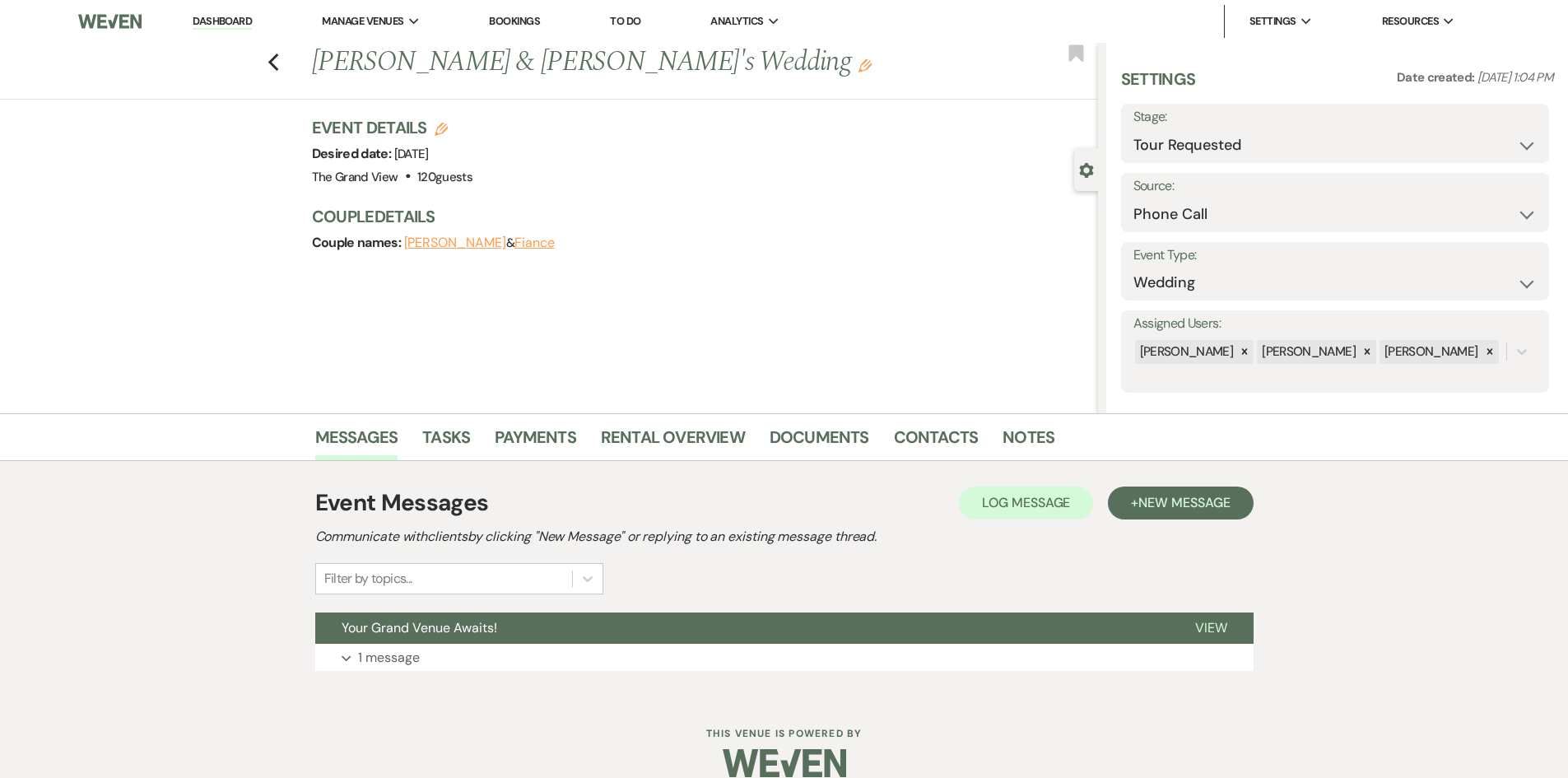 click on "Edit" 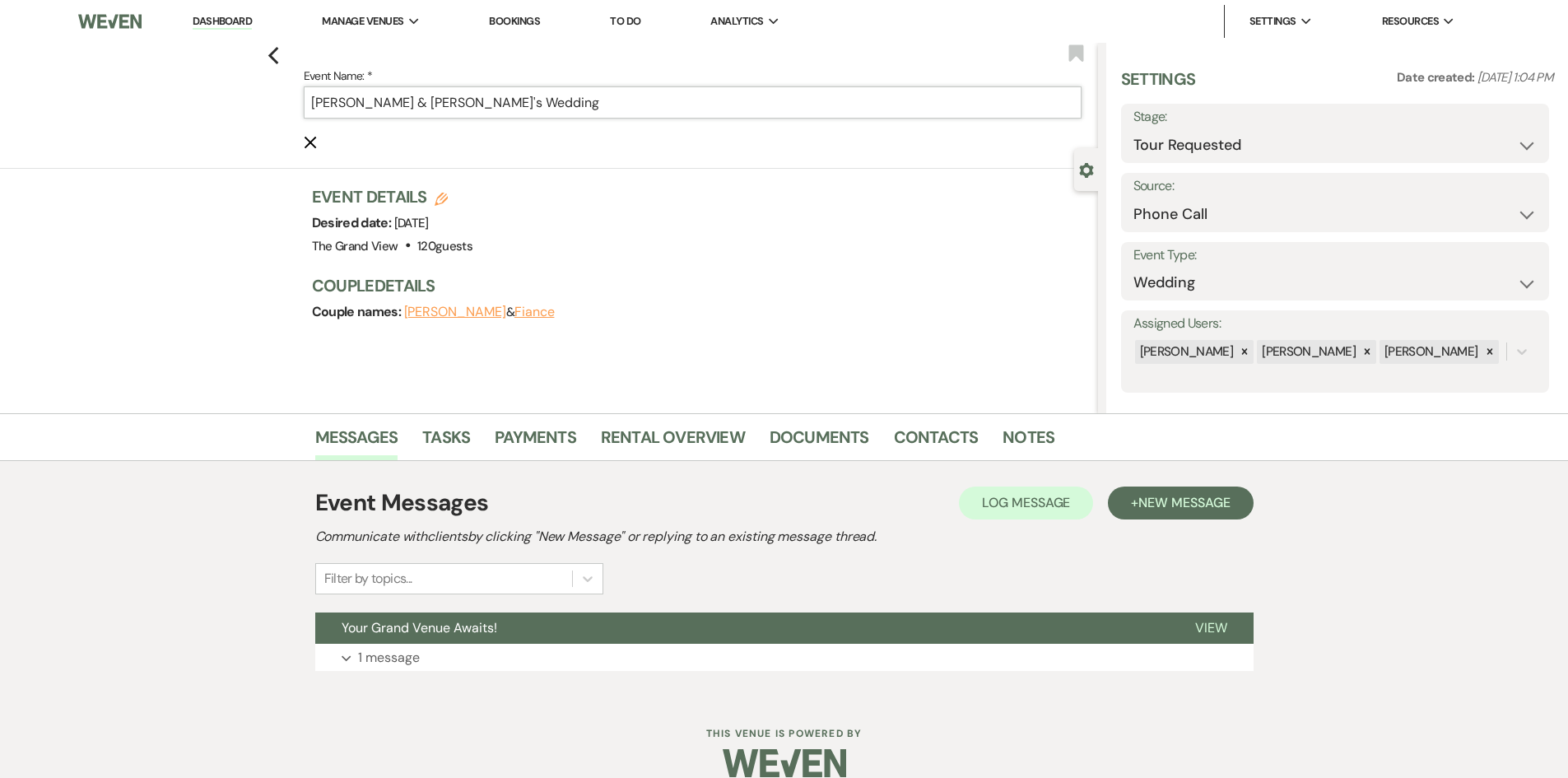 click on "[PERSON_NAME] & [PERSON_NAME]'s Wedding" at bounding box center (692, 102) 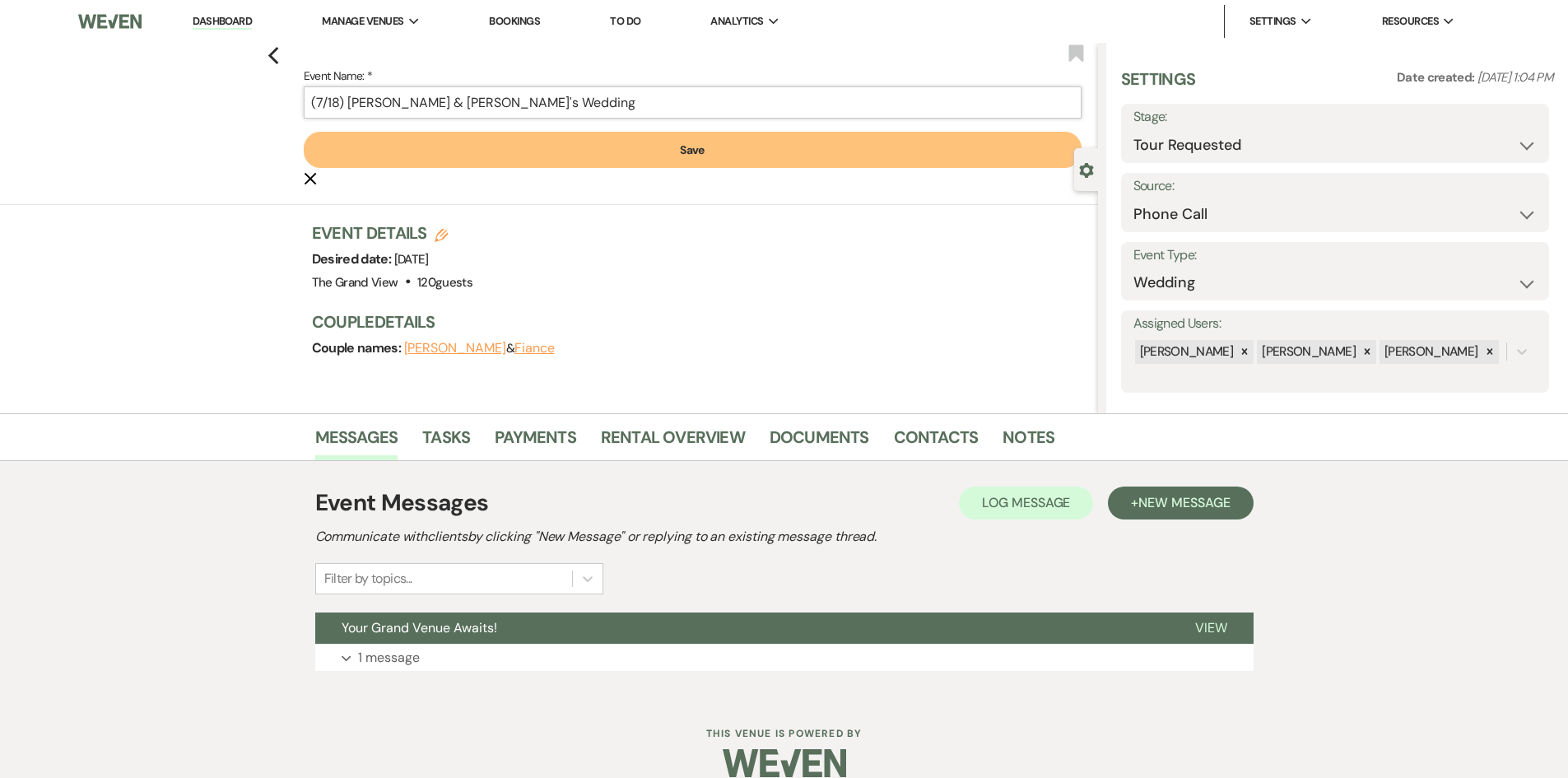 click on "Save" at bounding box center [692, 150] 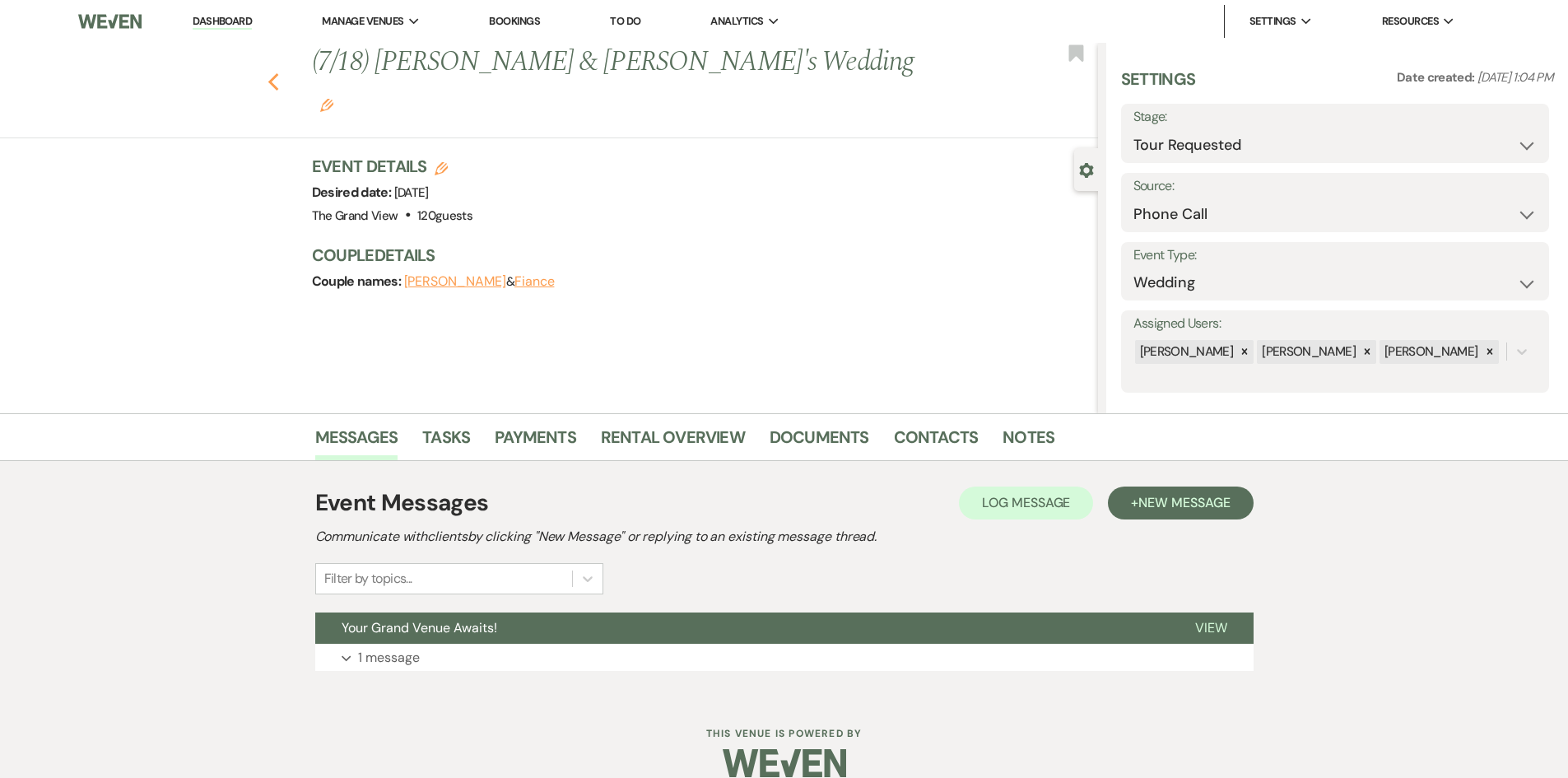 click on "Previous" 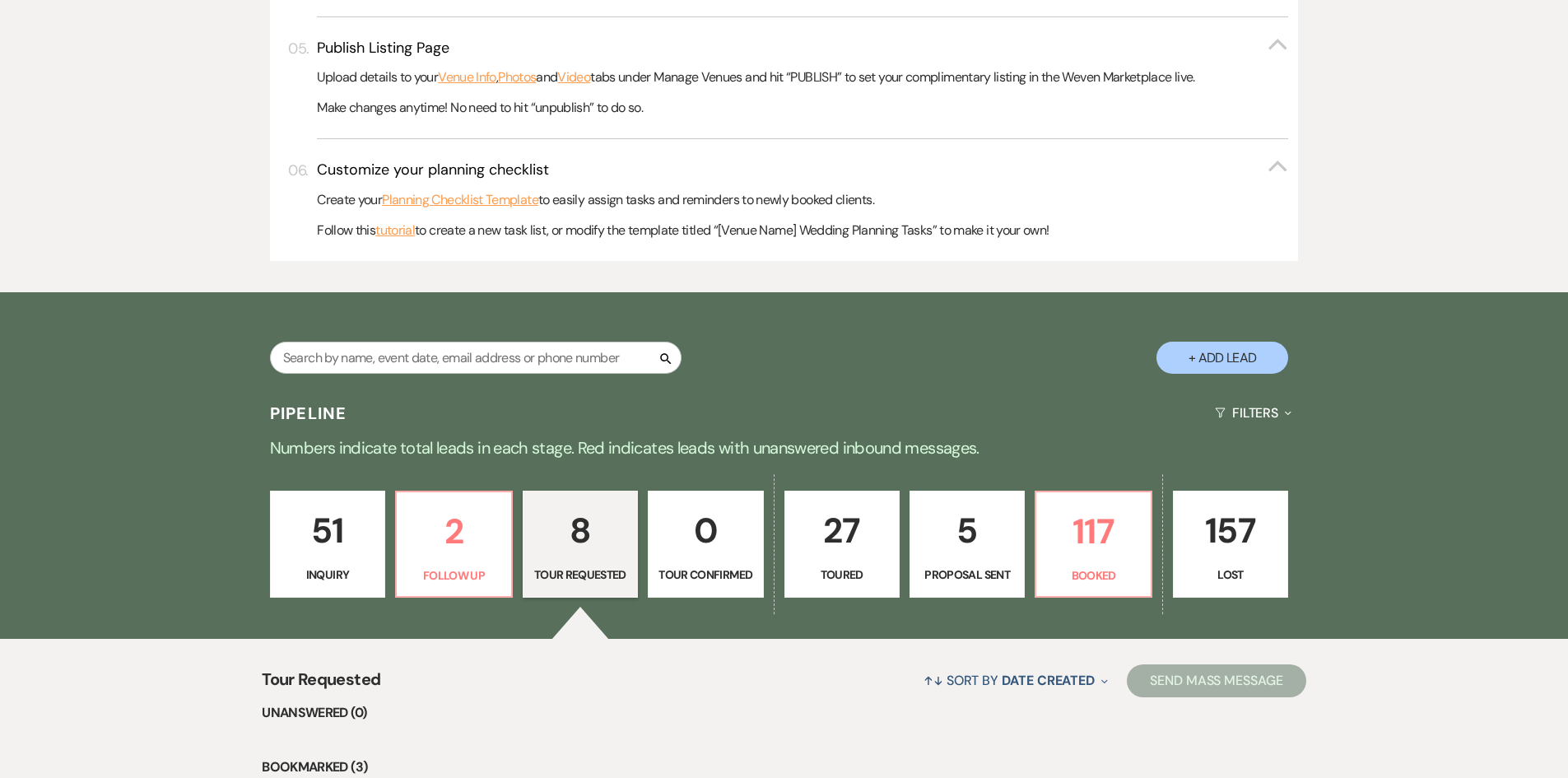 scroll, scrollTop: 743, scrollLeft: 0, axis: vertical 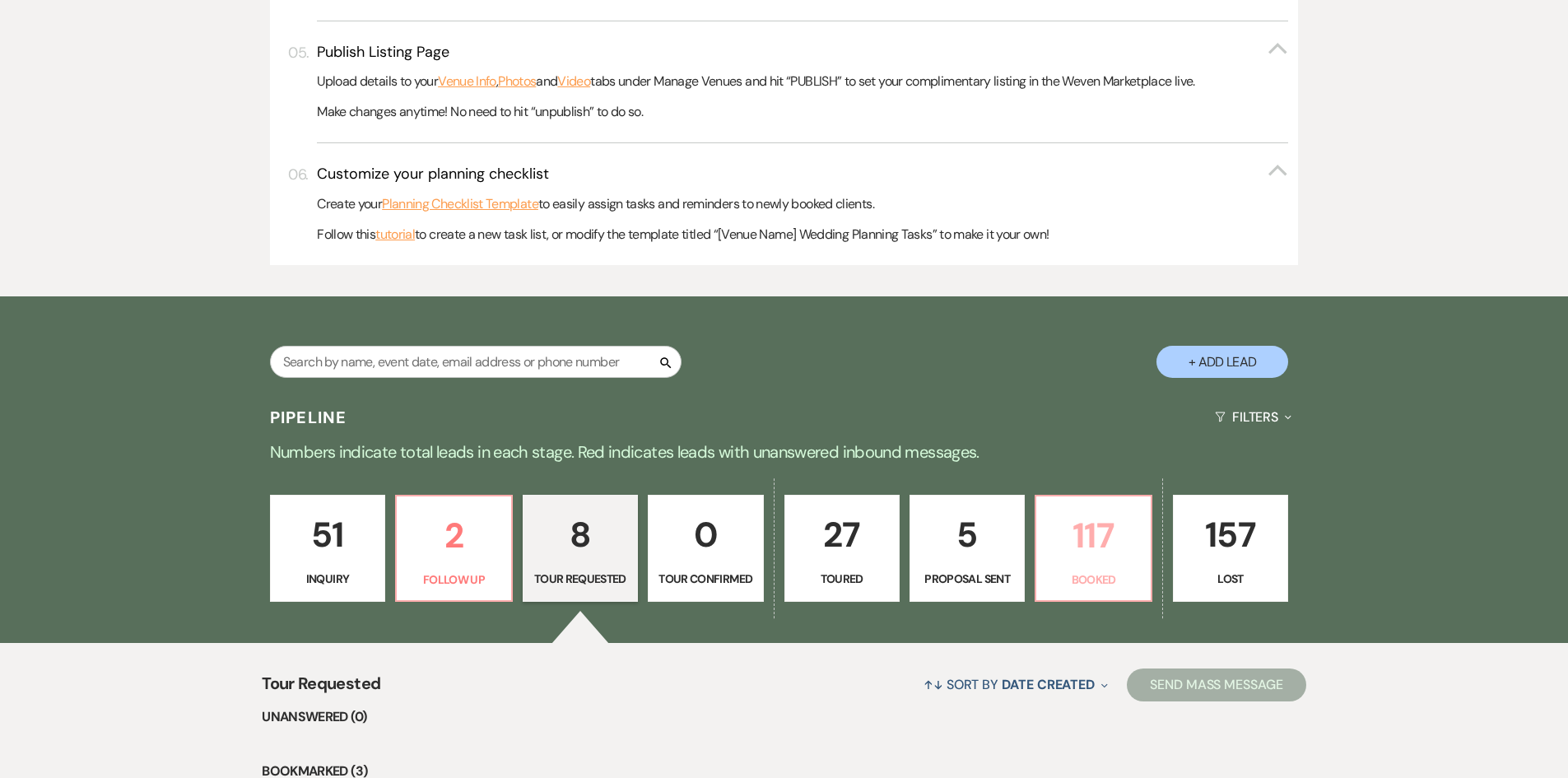 click on "117 Booked" at bounding box center (1093, 548) 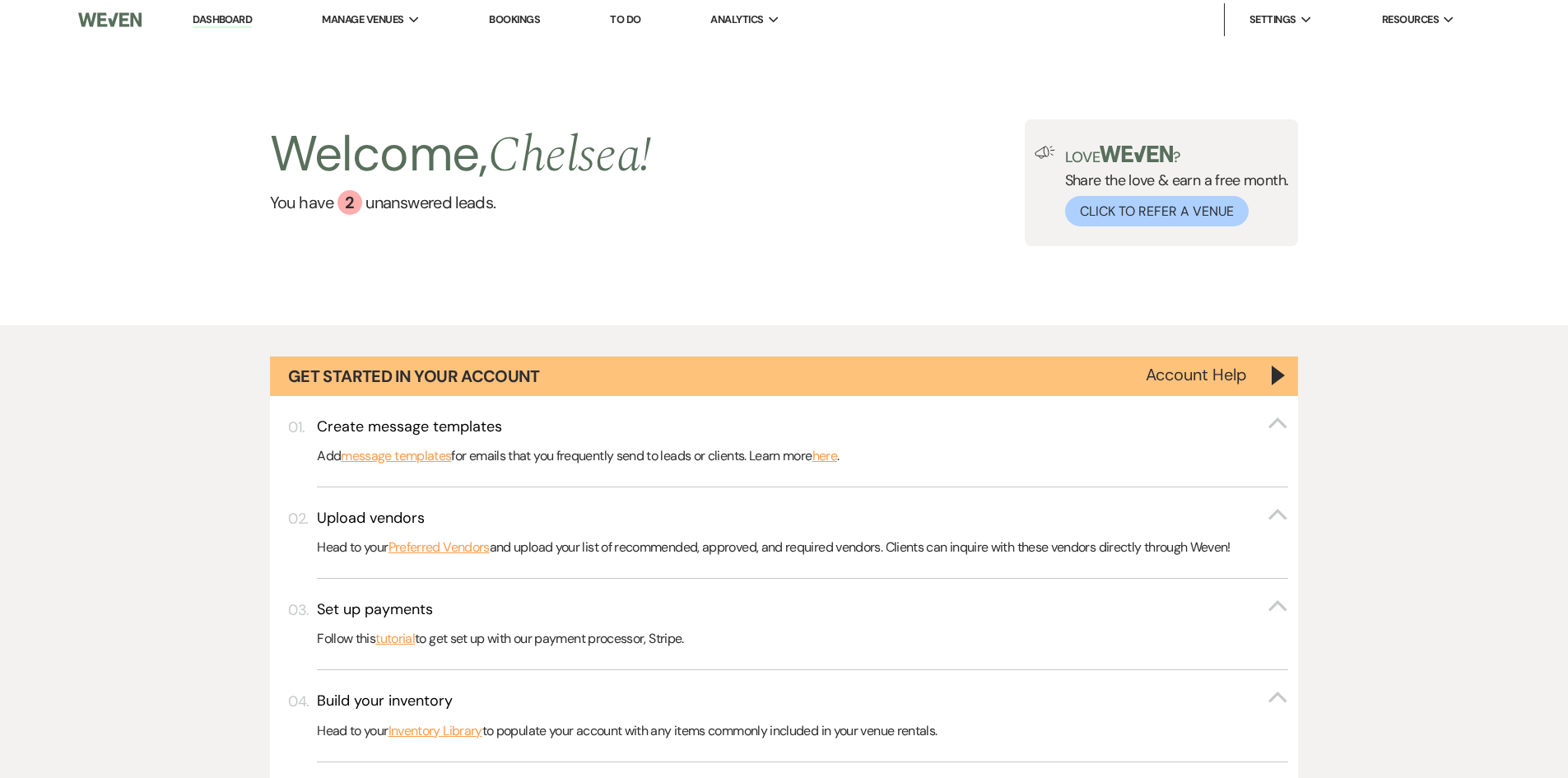 scroll, scrollTop: 0, scrollLeft: 0, axis: both 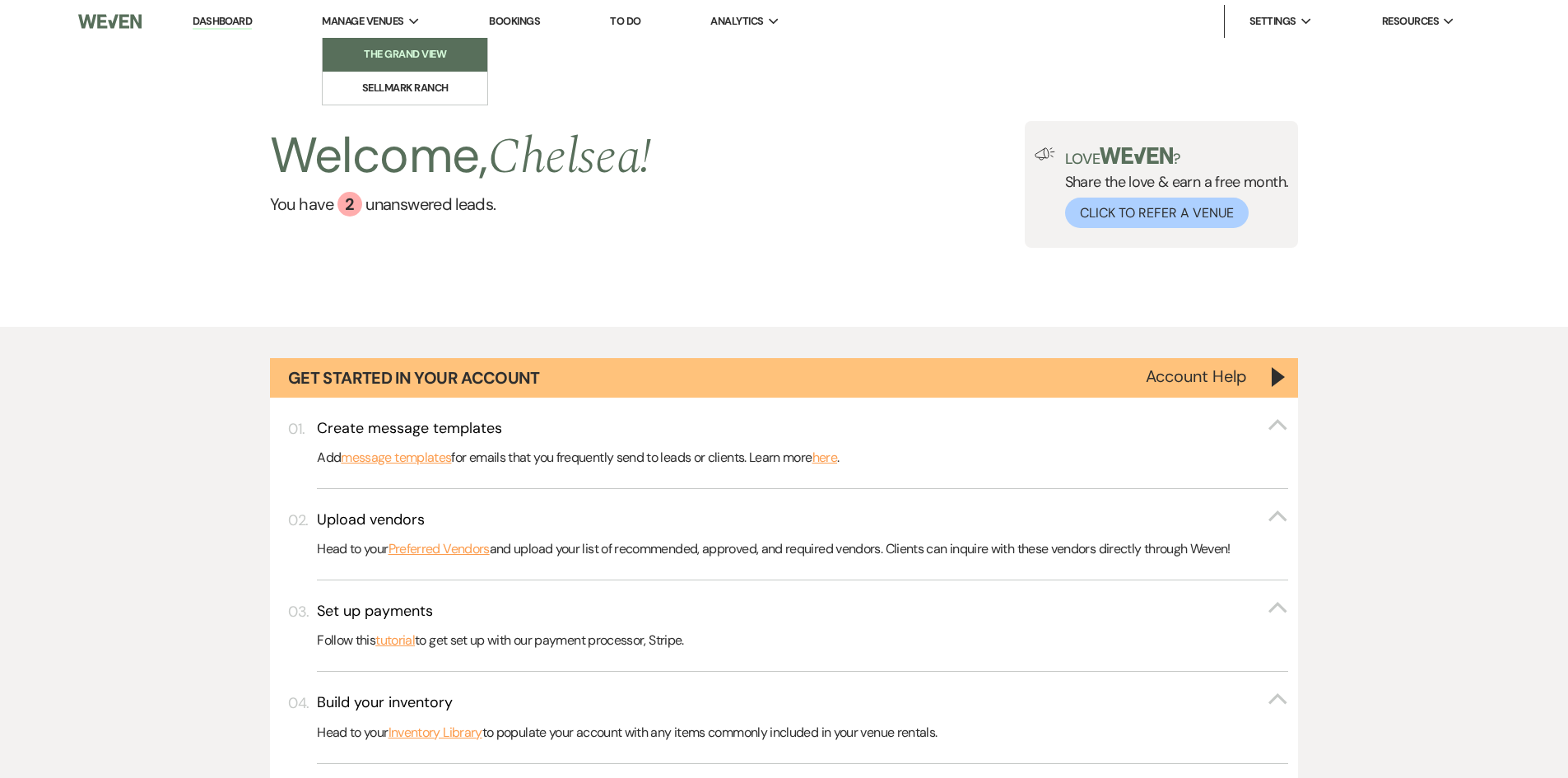 click on "The Grand View" at bounding box center (405, 54) 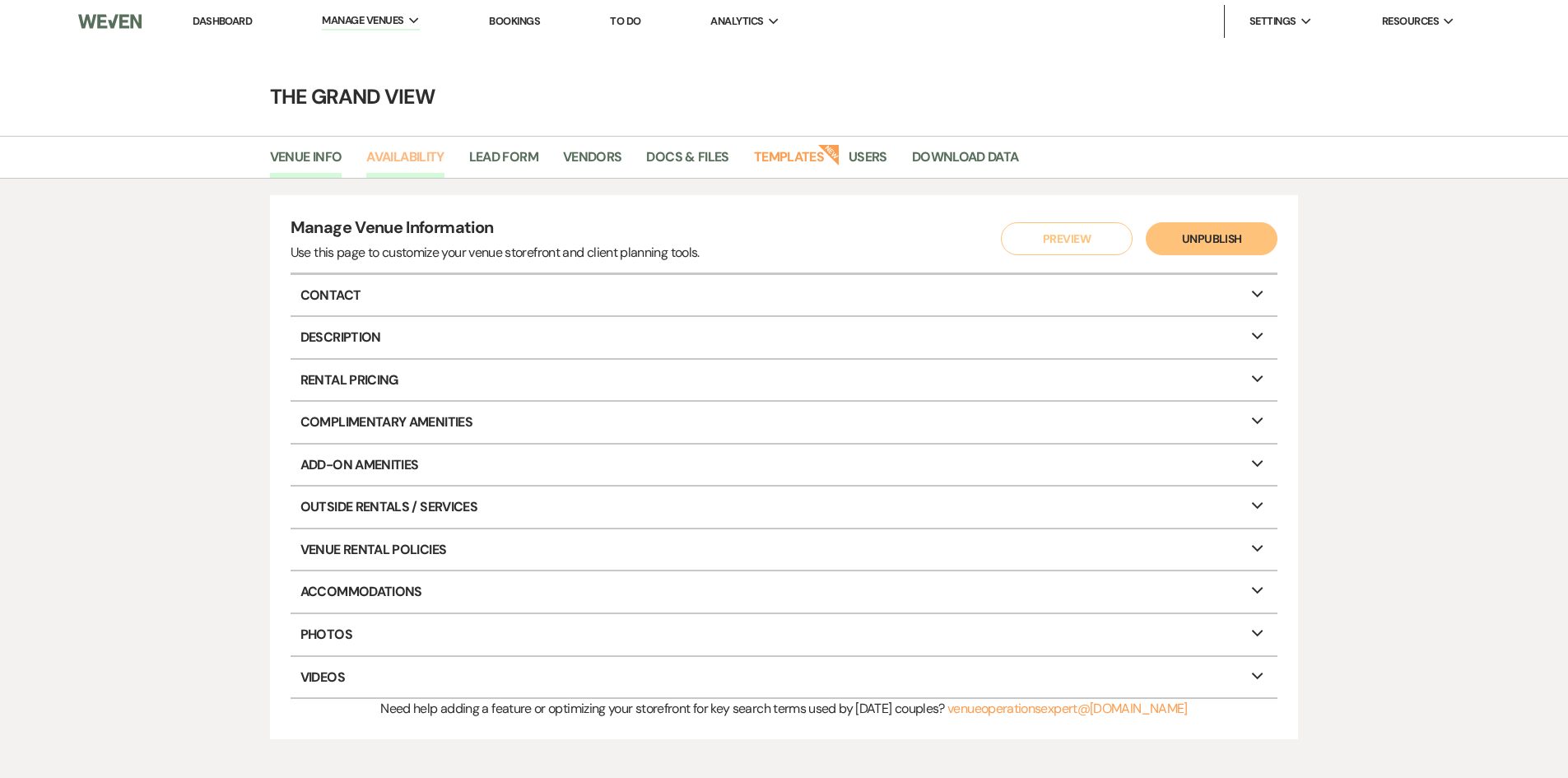 click on "Availability" at bounding box center [405, 162] 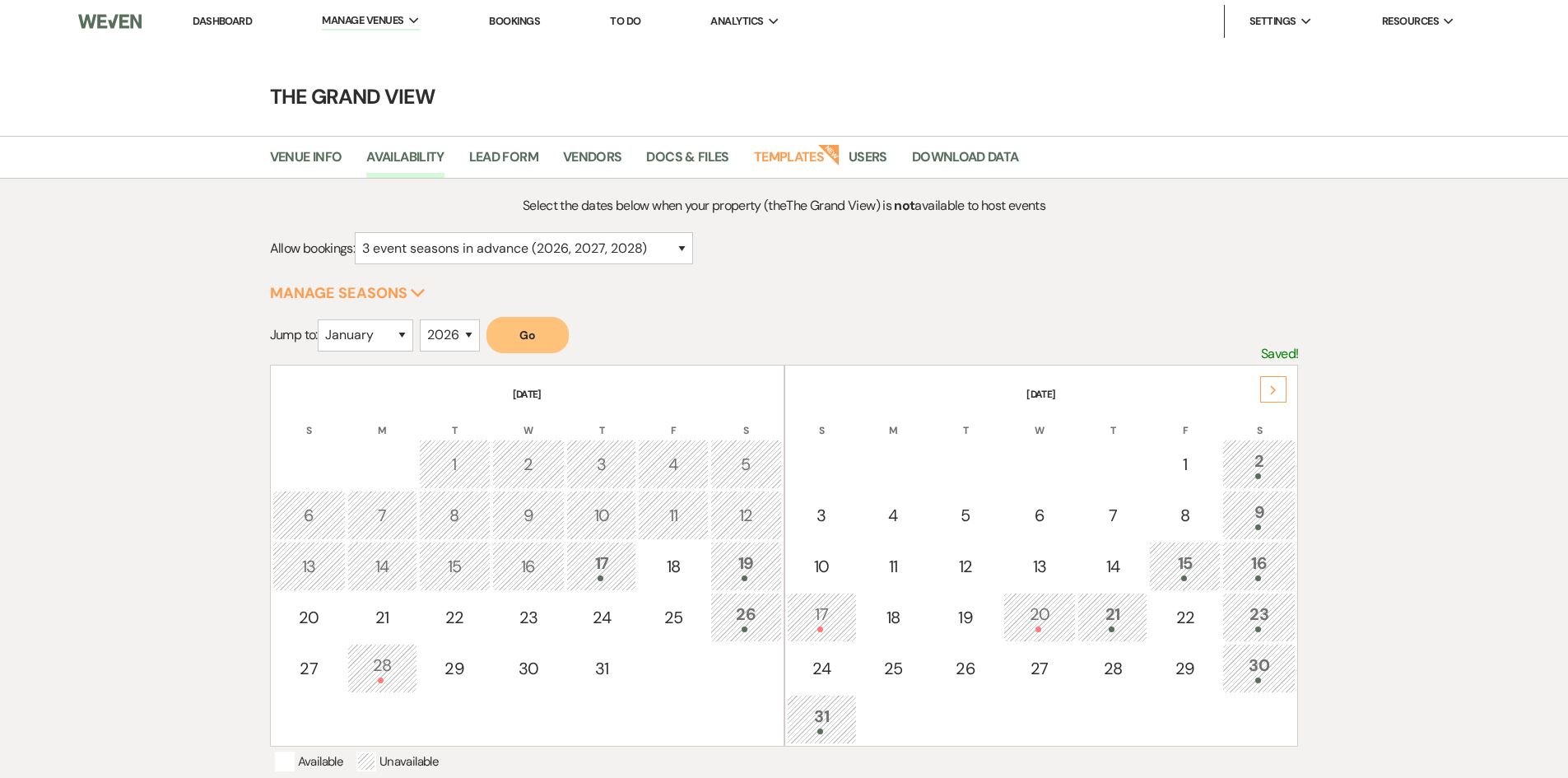 click on "Next" 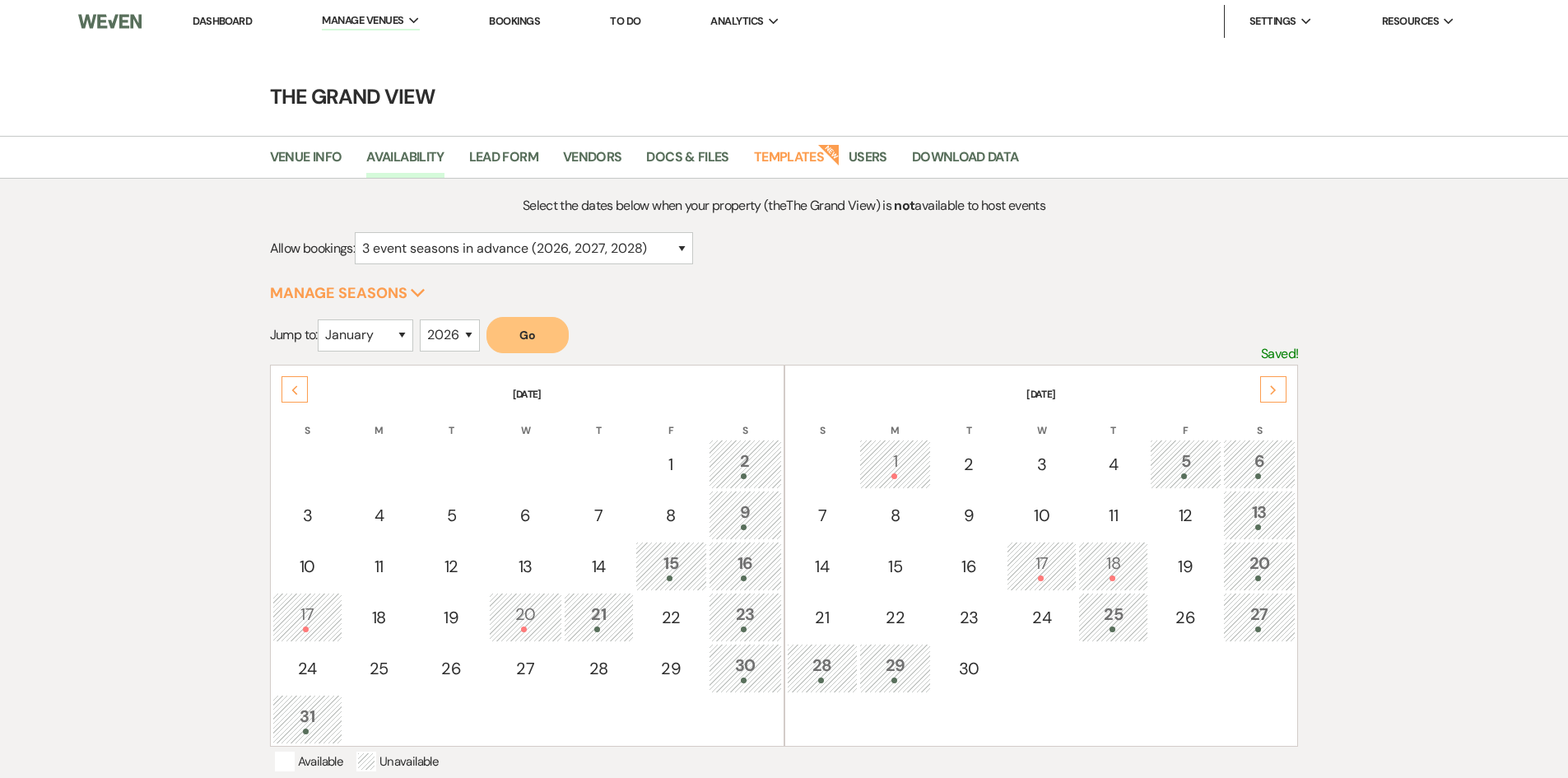 click on "Next" 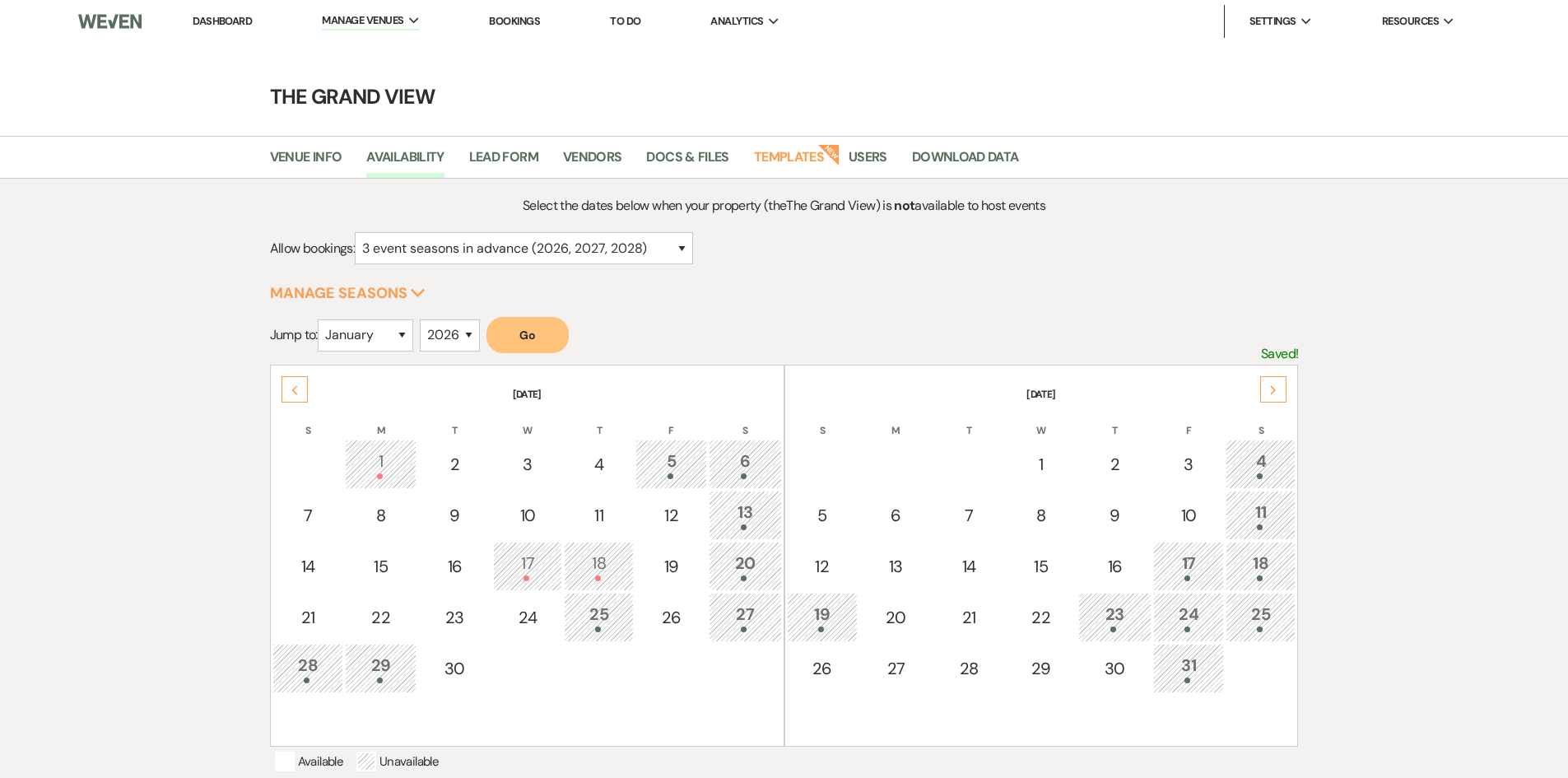 click on "Next" 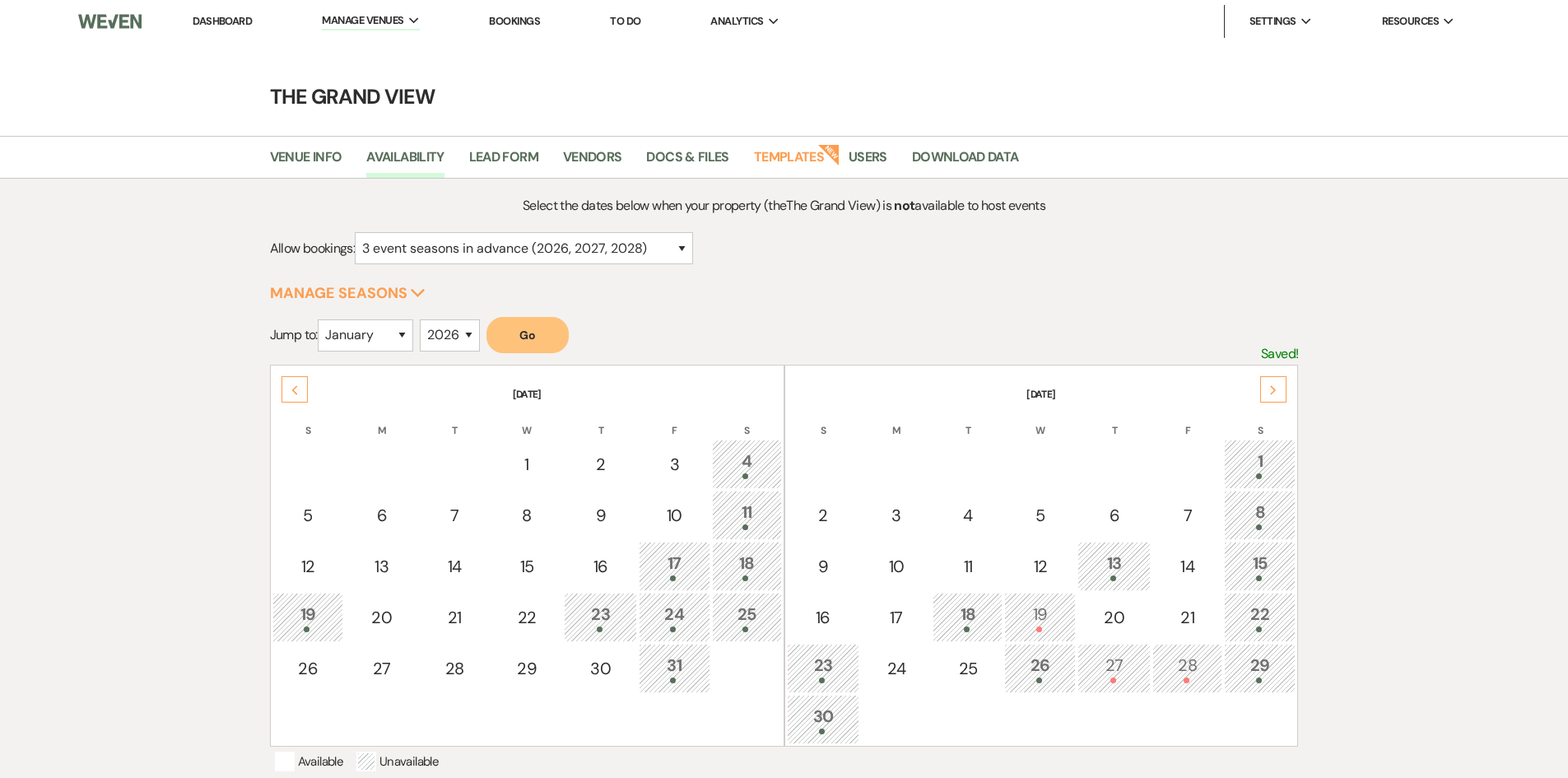 click on "Next" 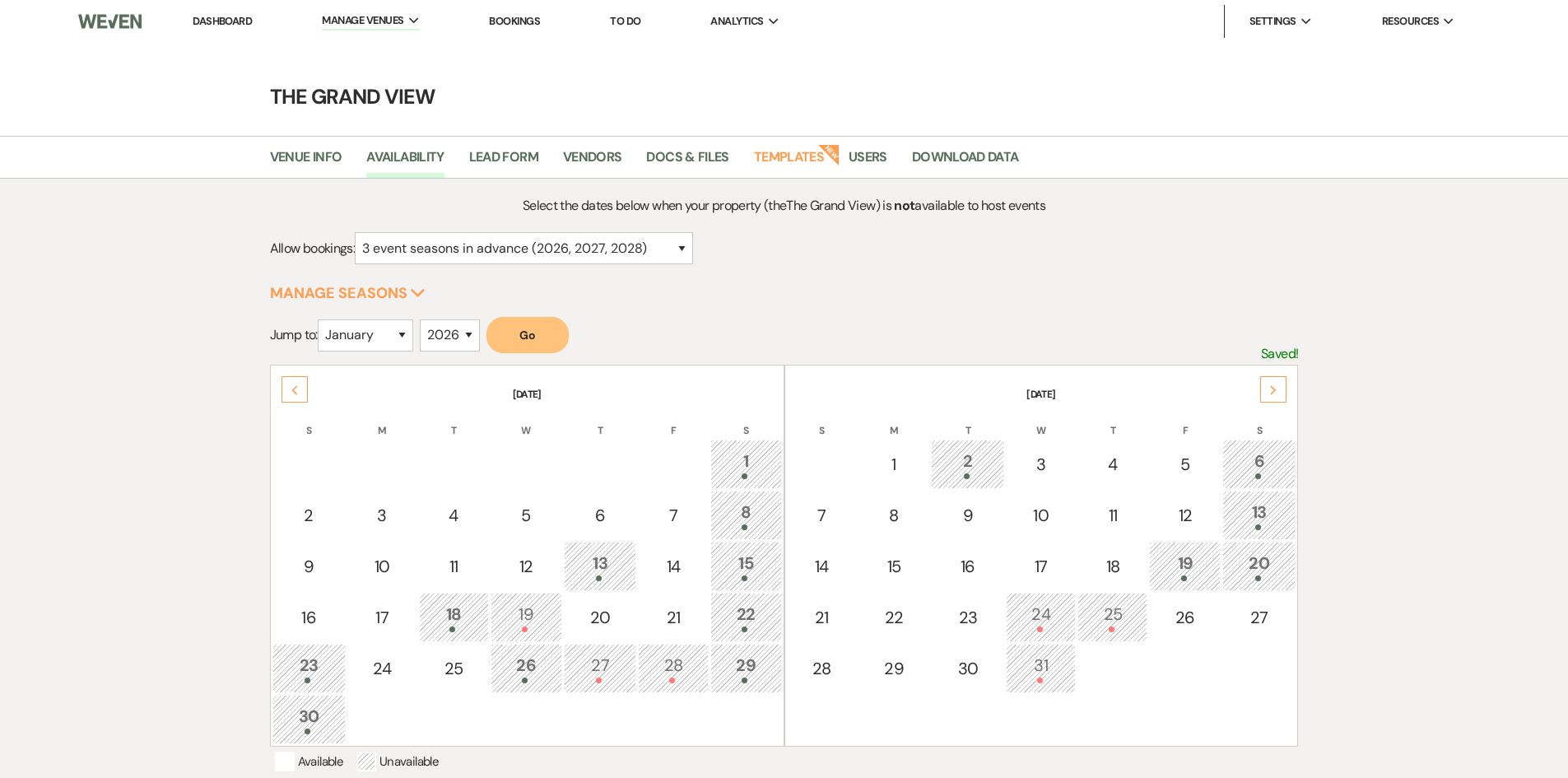 click on "Next" 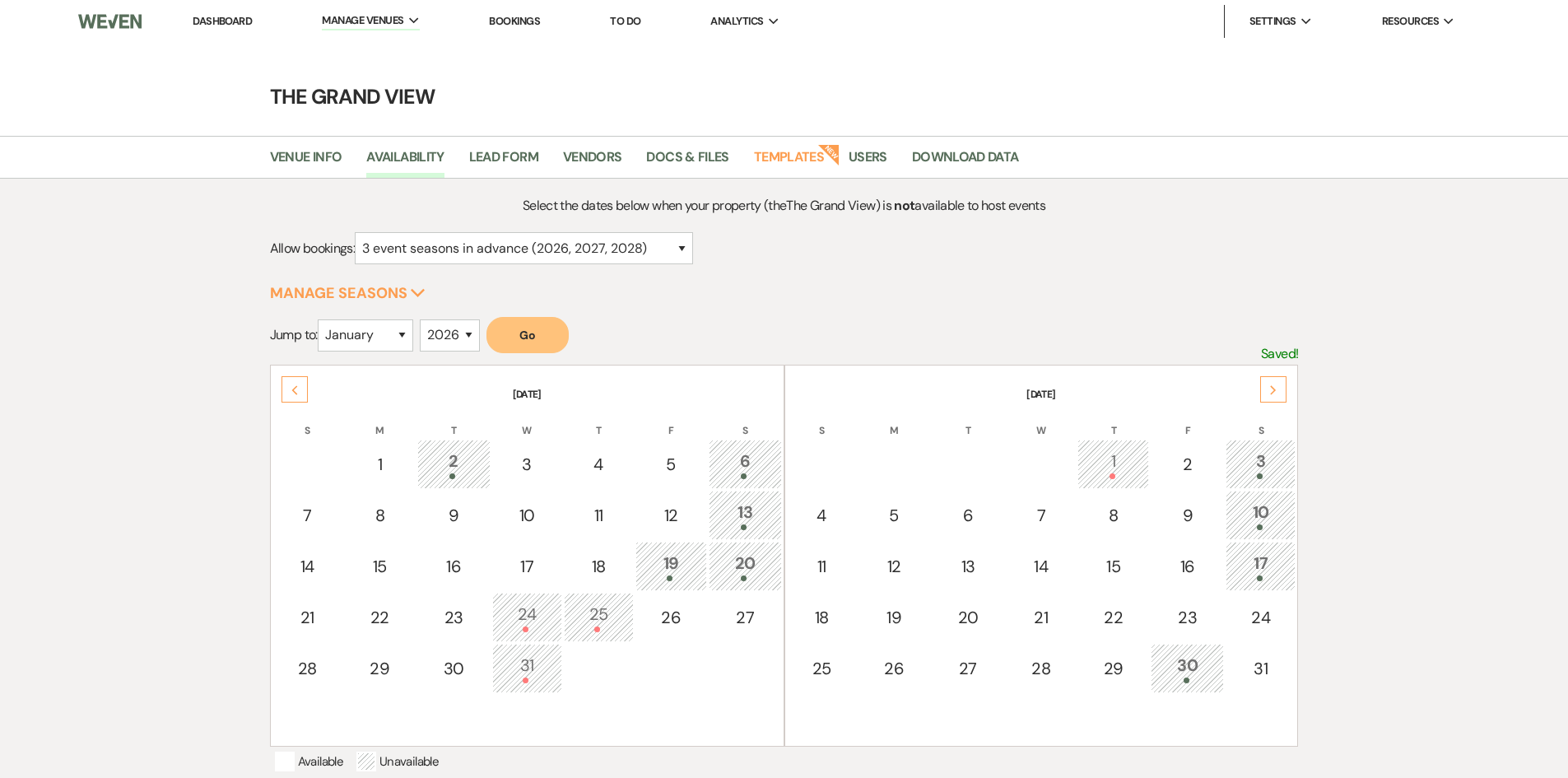 click 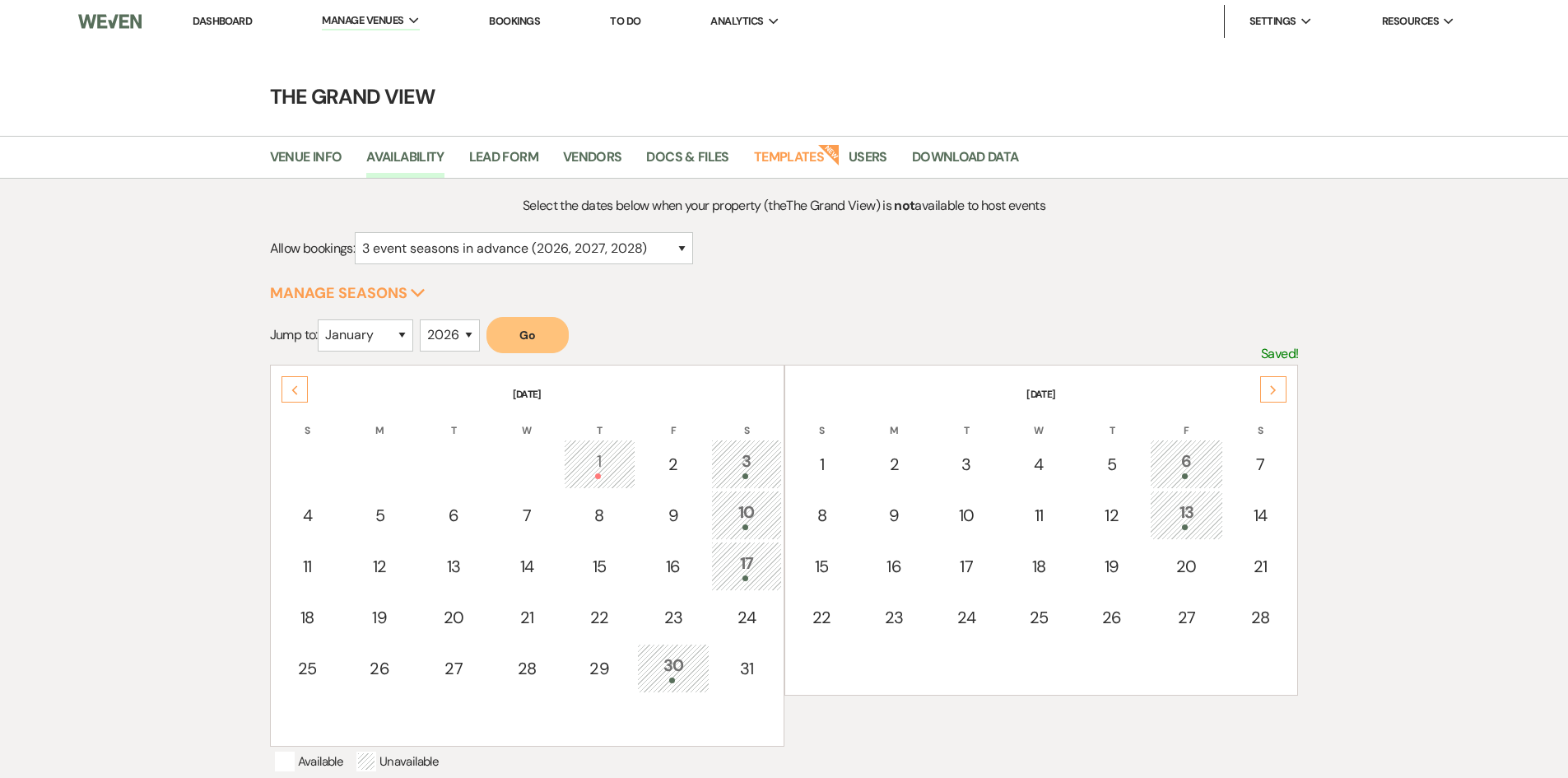 click on "Next" 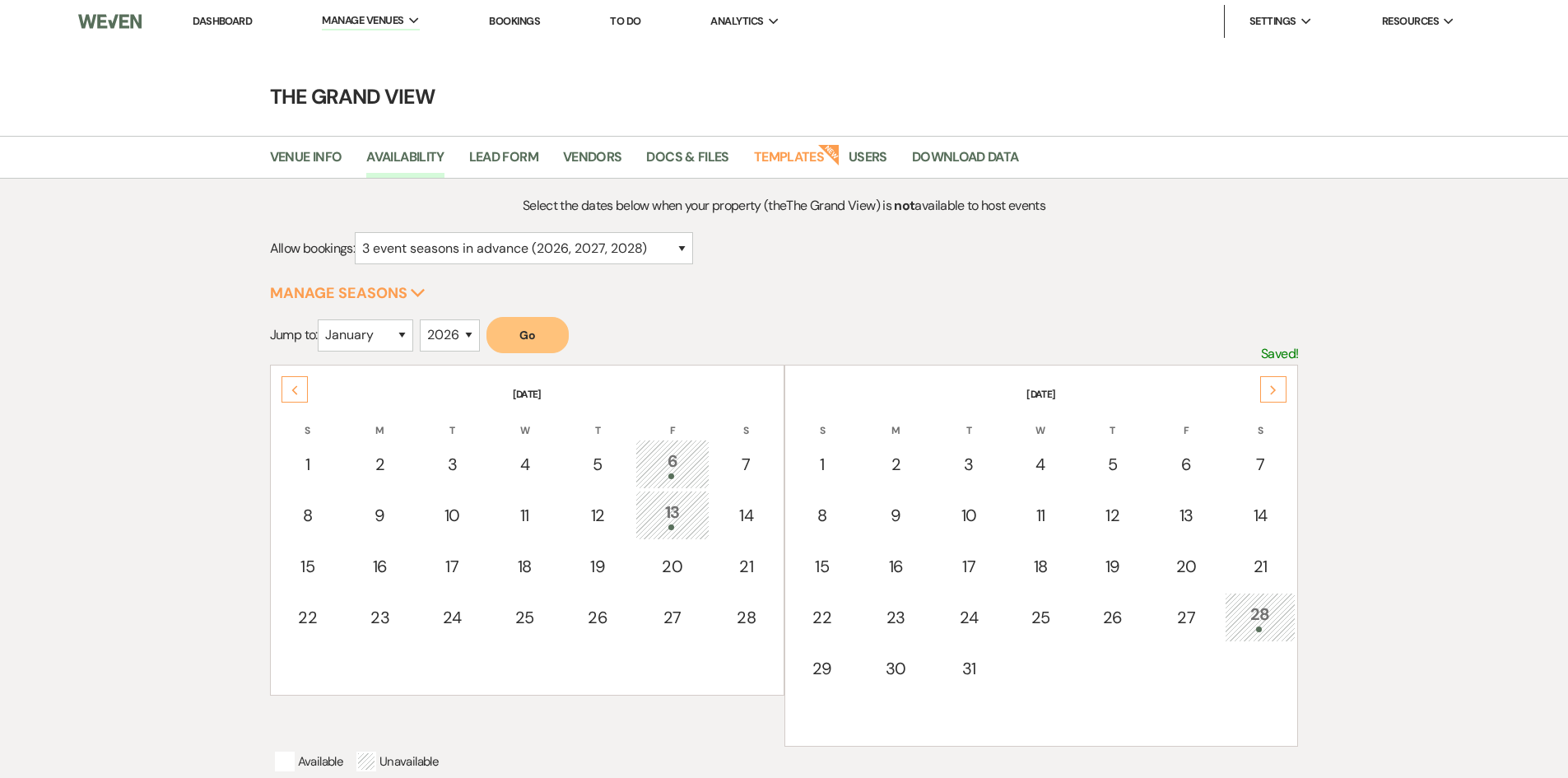 click on "Next" 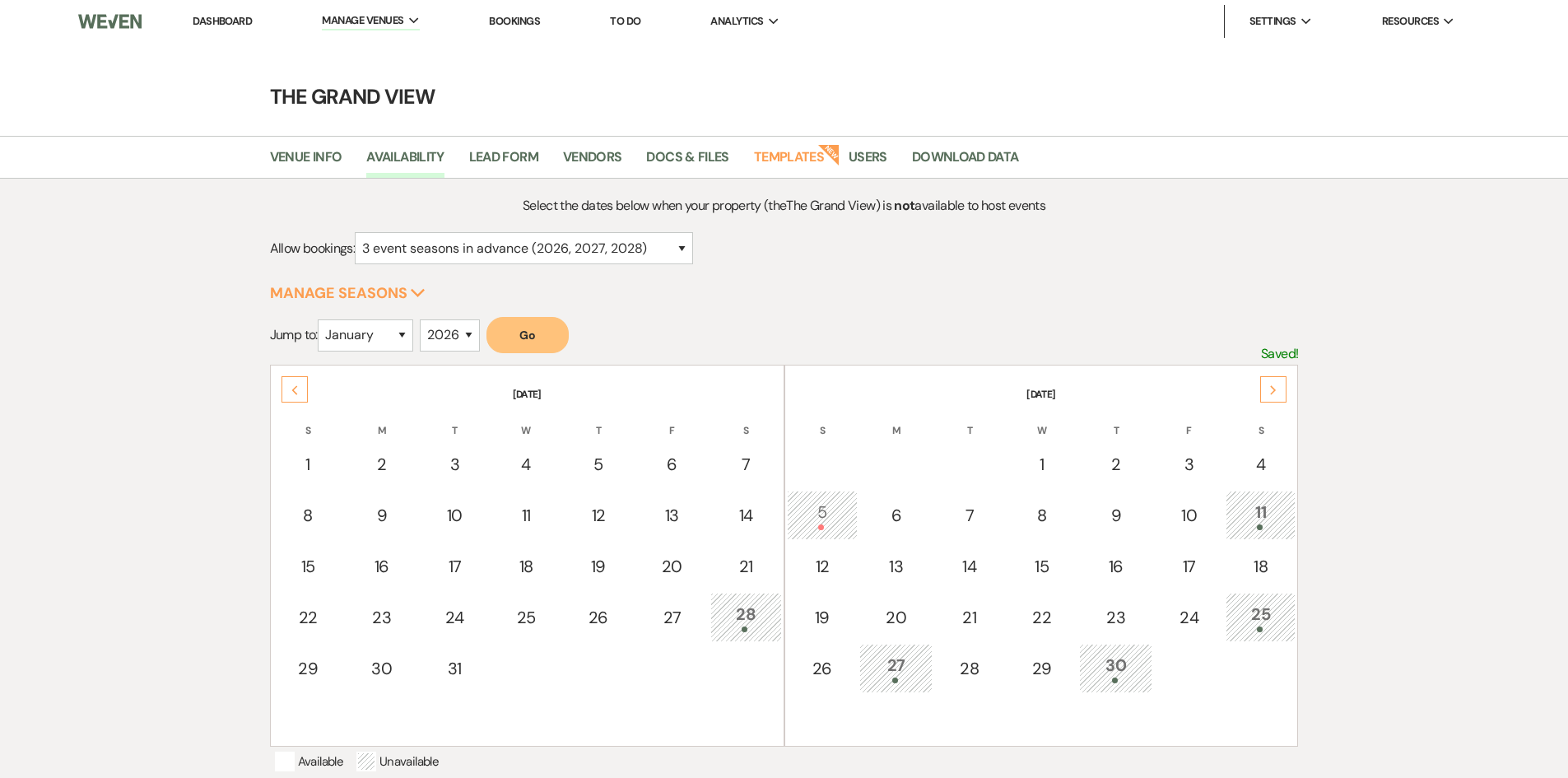 click on "Next" 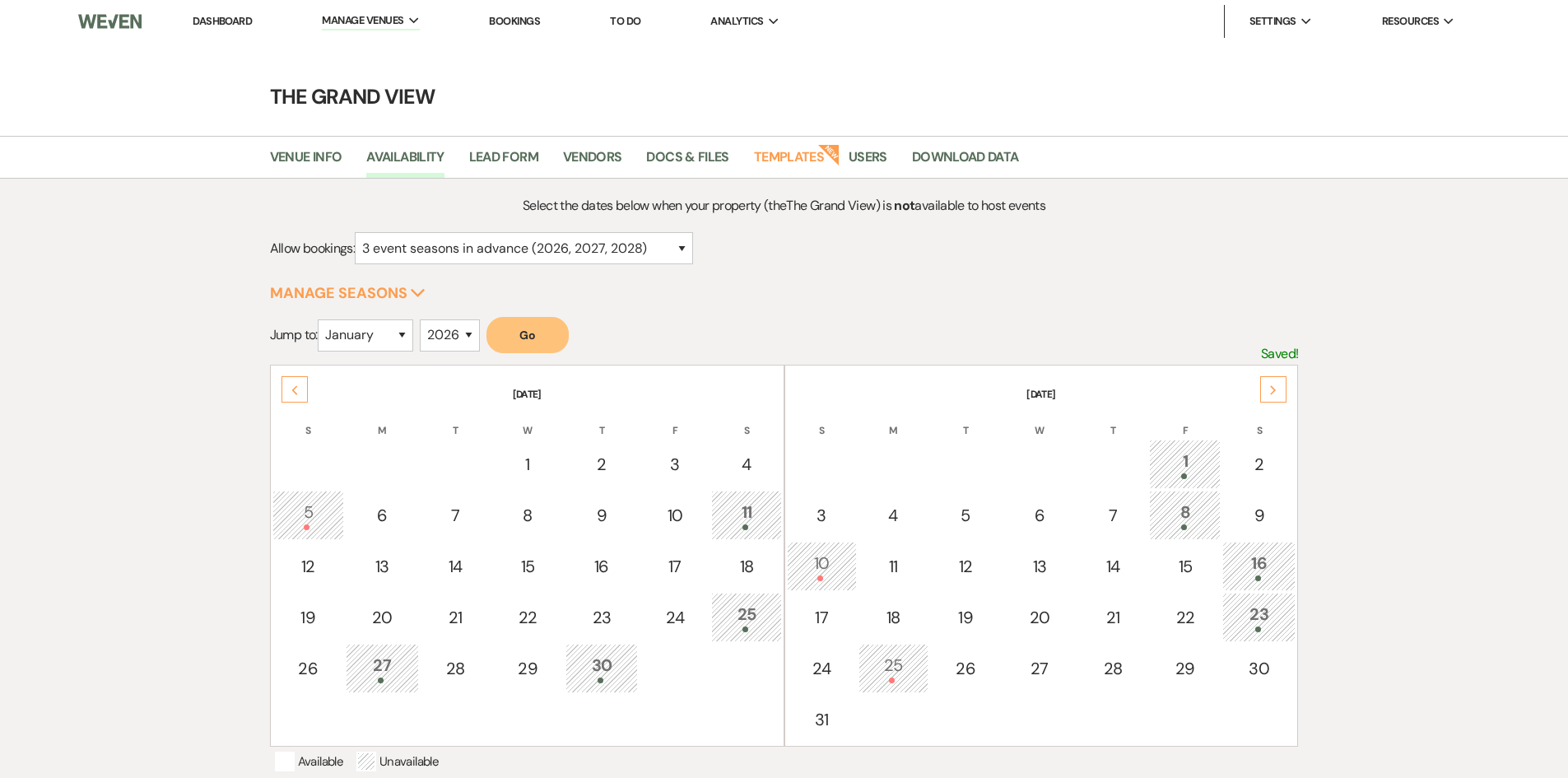 click on "8" at bounding box center [1184, 515] 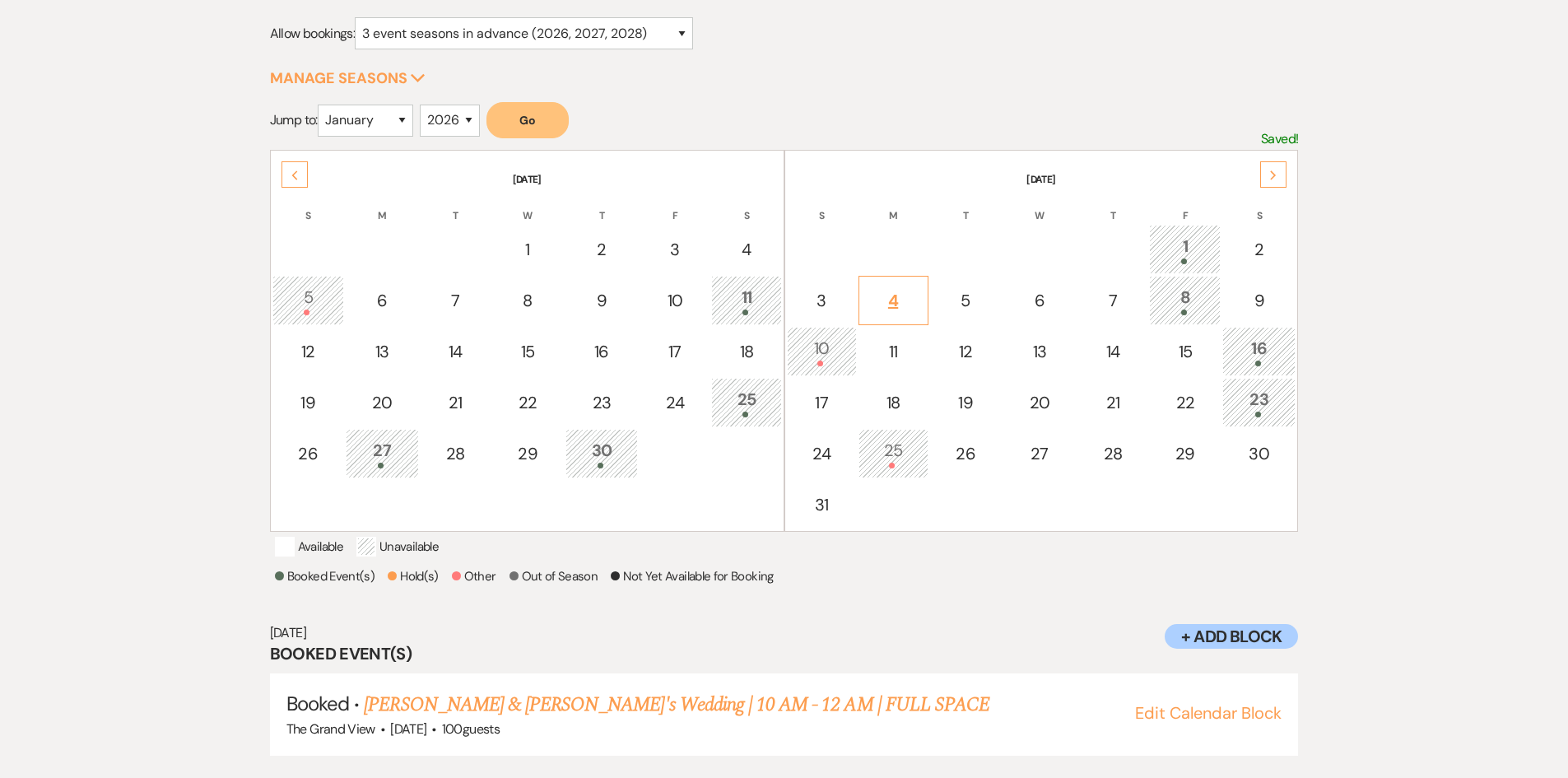 scroll, scrollTop: 369, scrollLeft: 0, axis: vertical 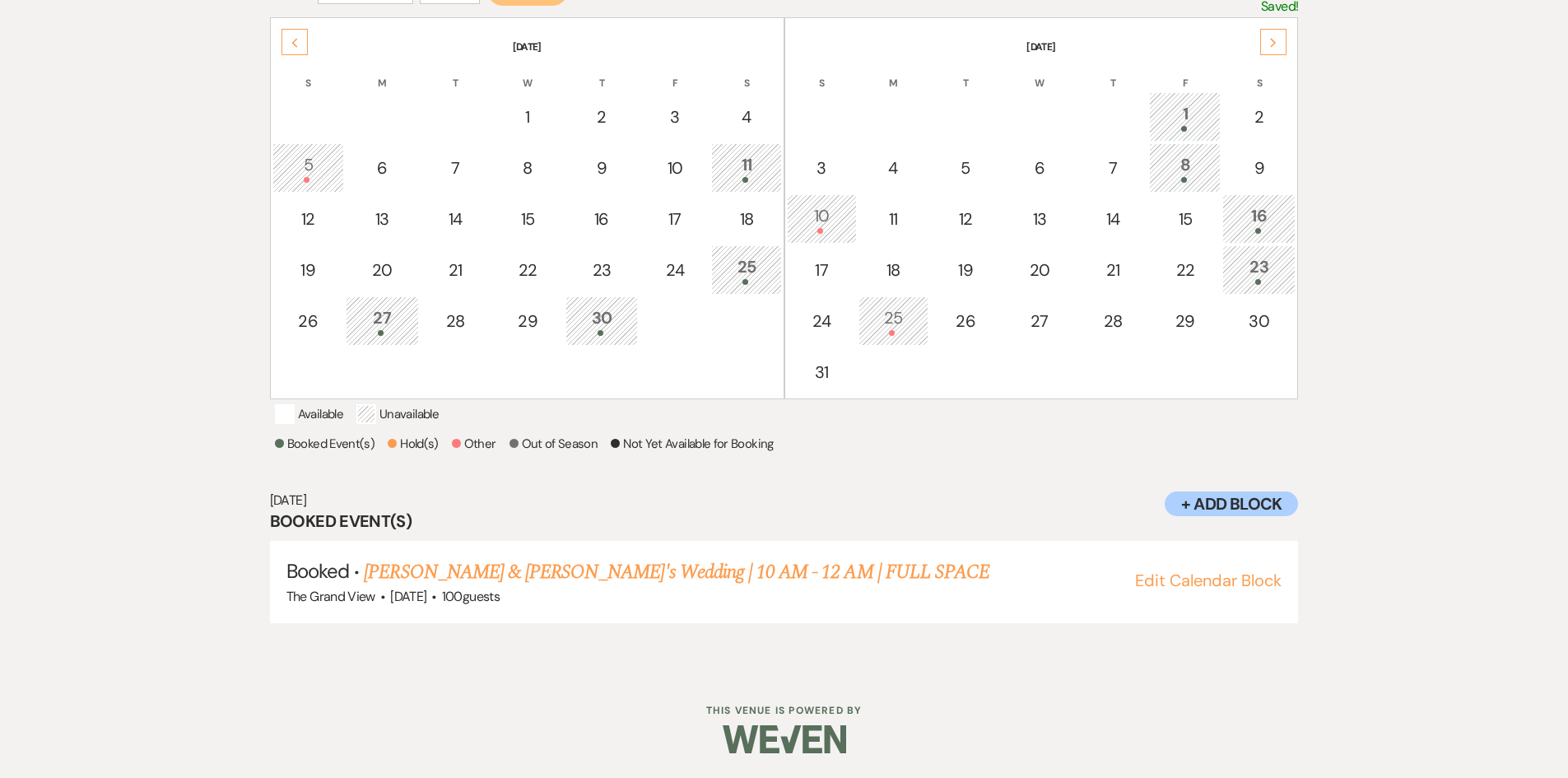 click on "Next" 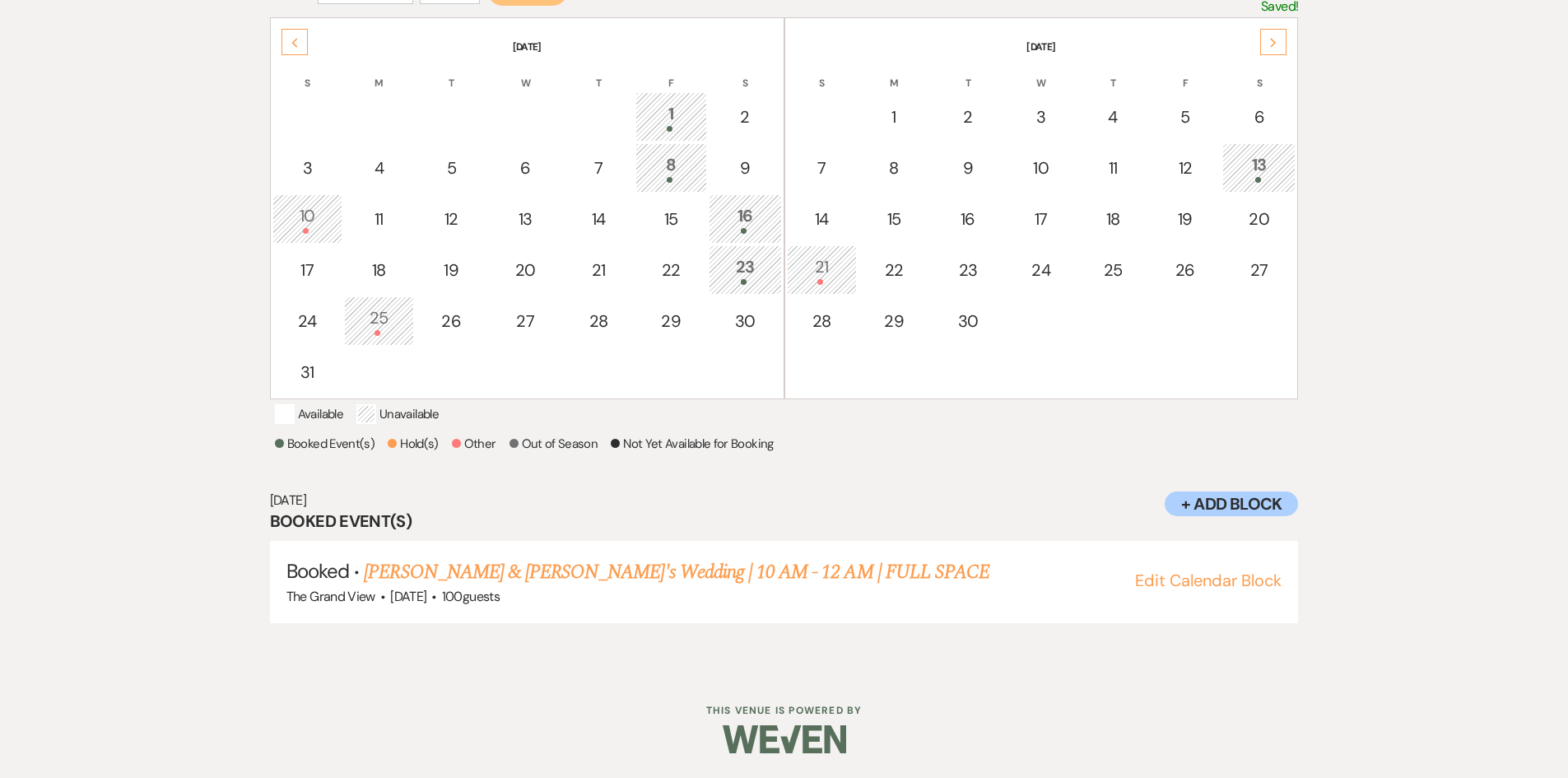 click on "Next" 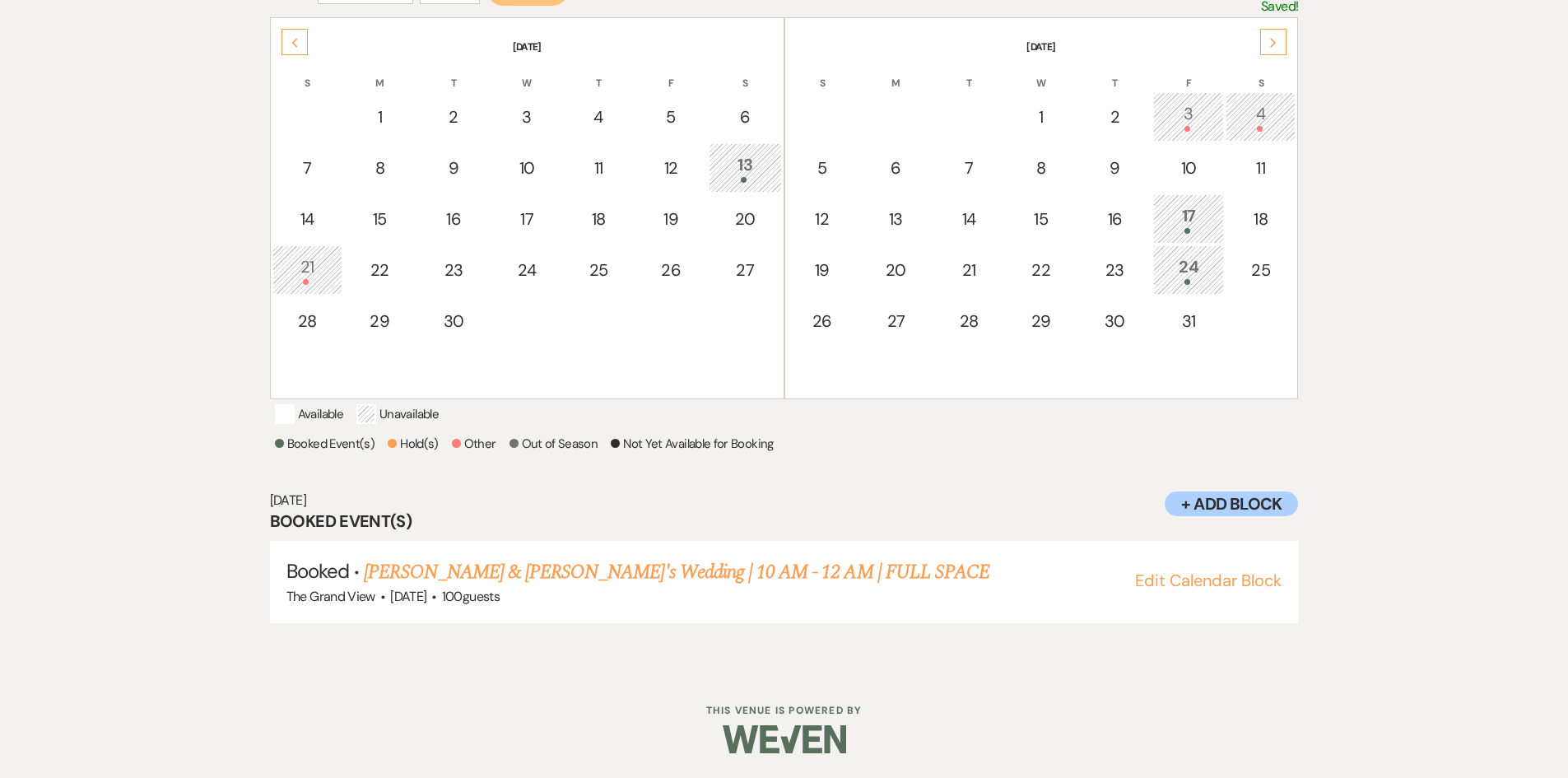 click on "Next" 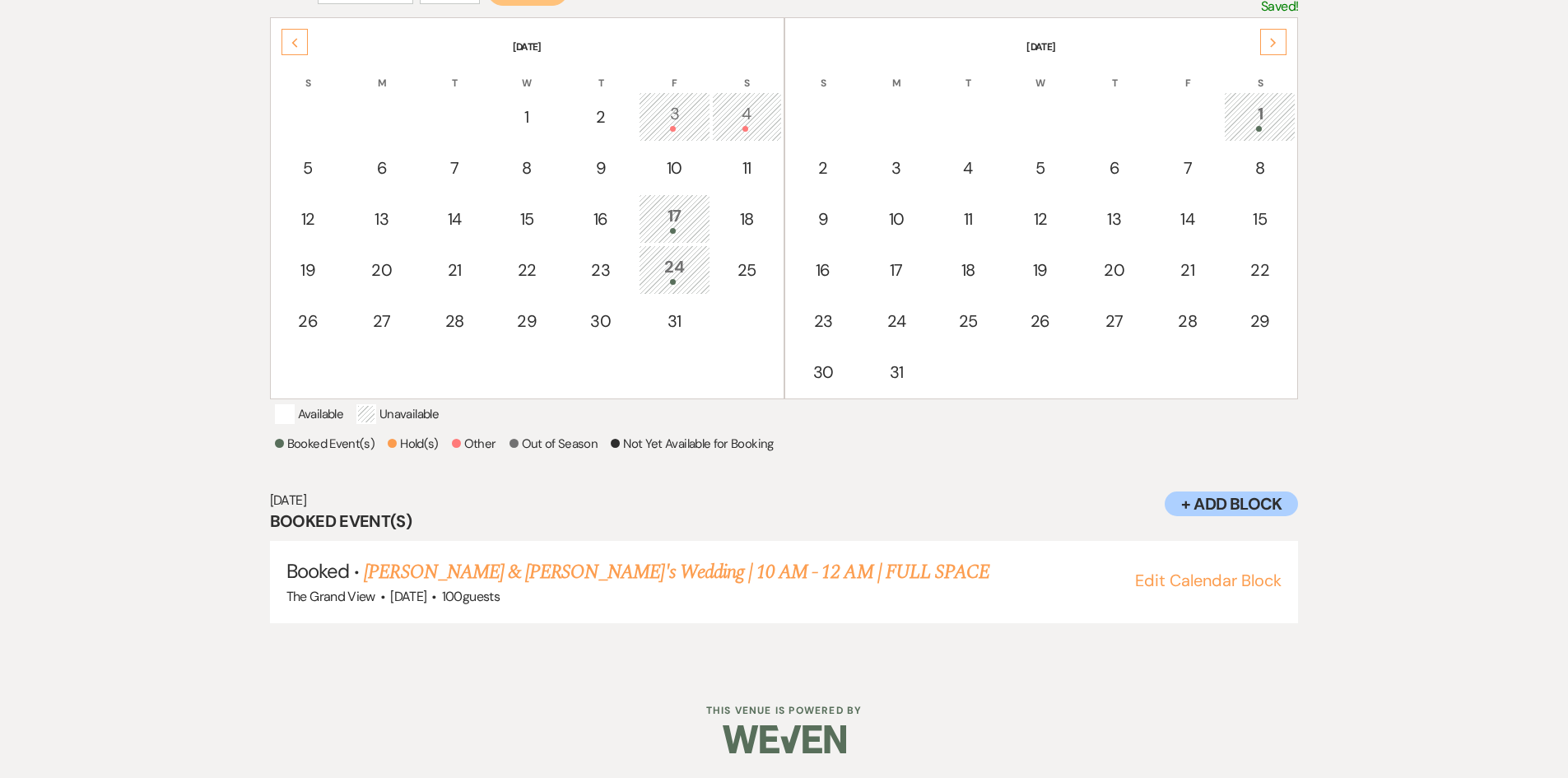 click on "Next" 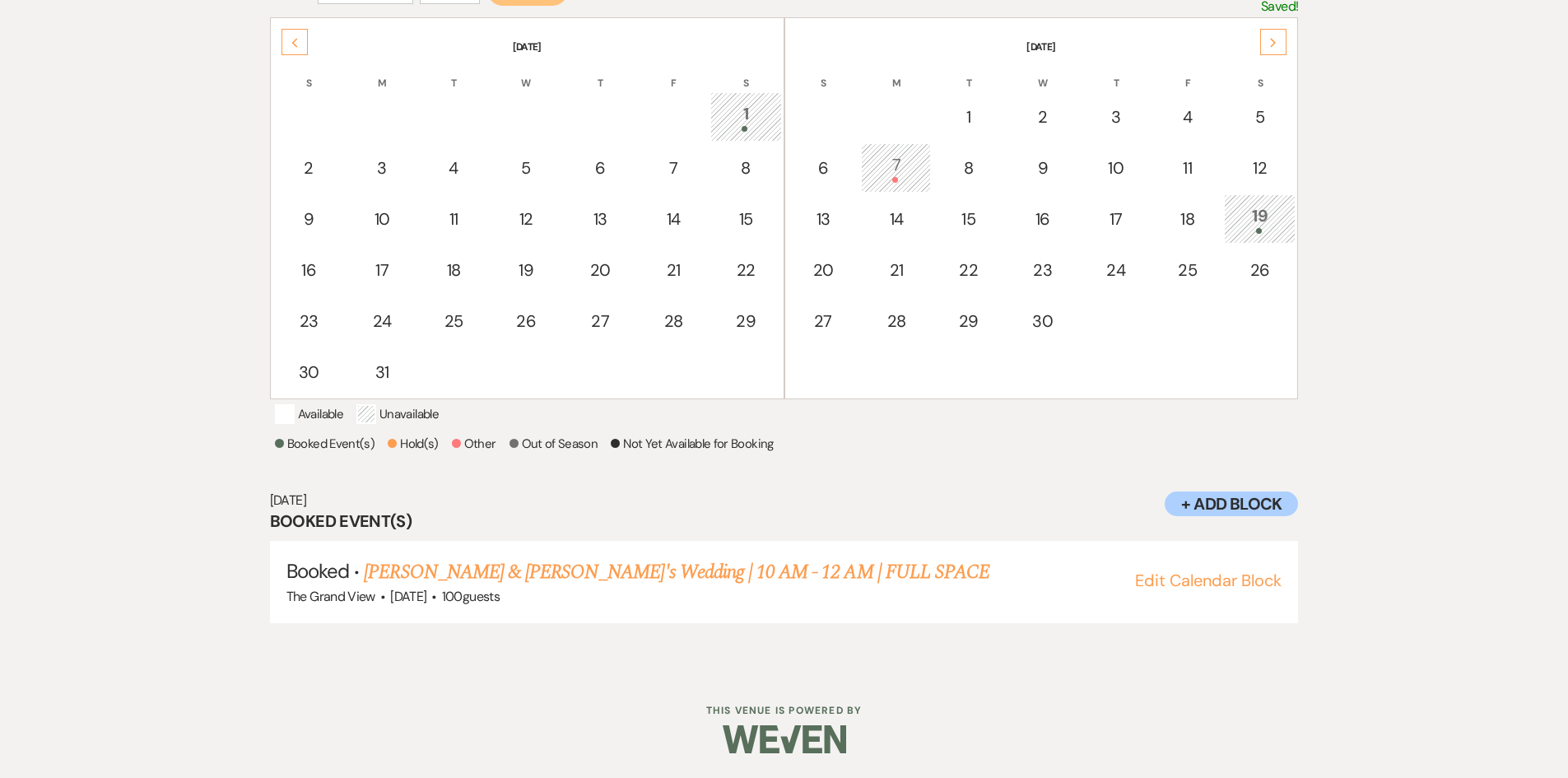 click on "Next" 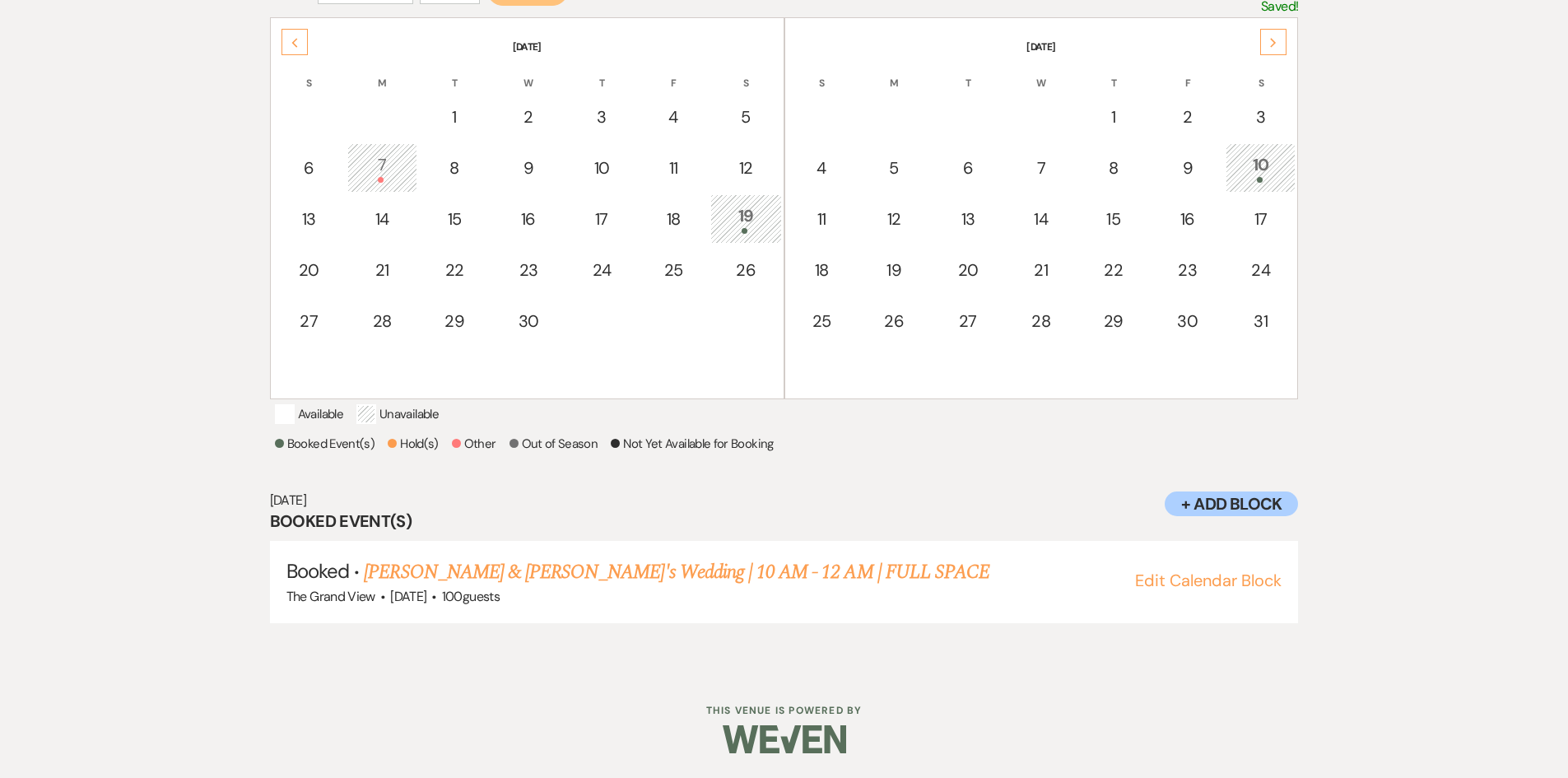 click on "Next" 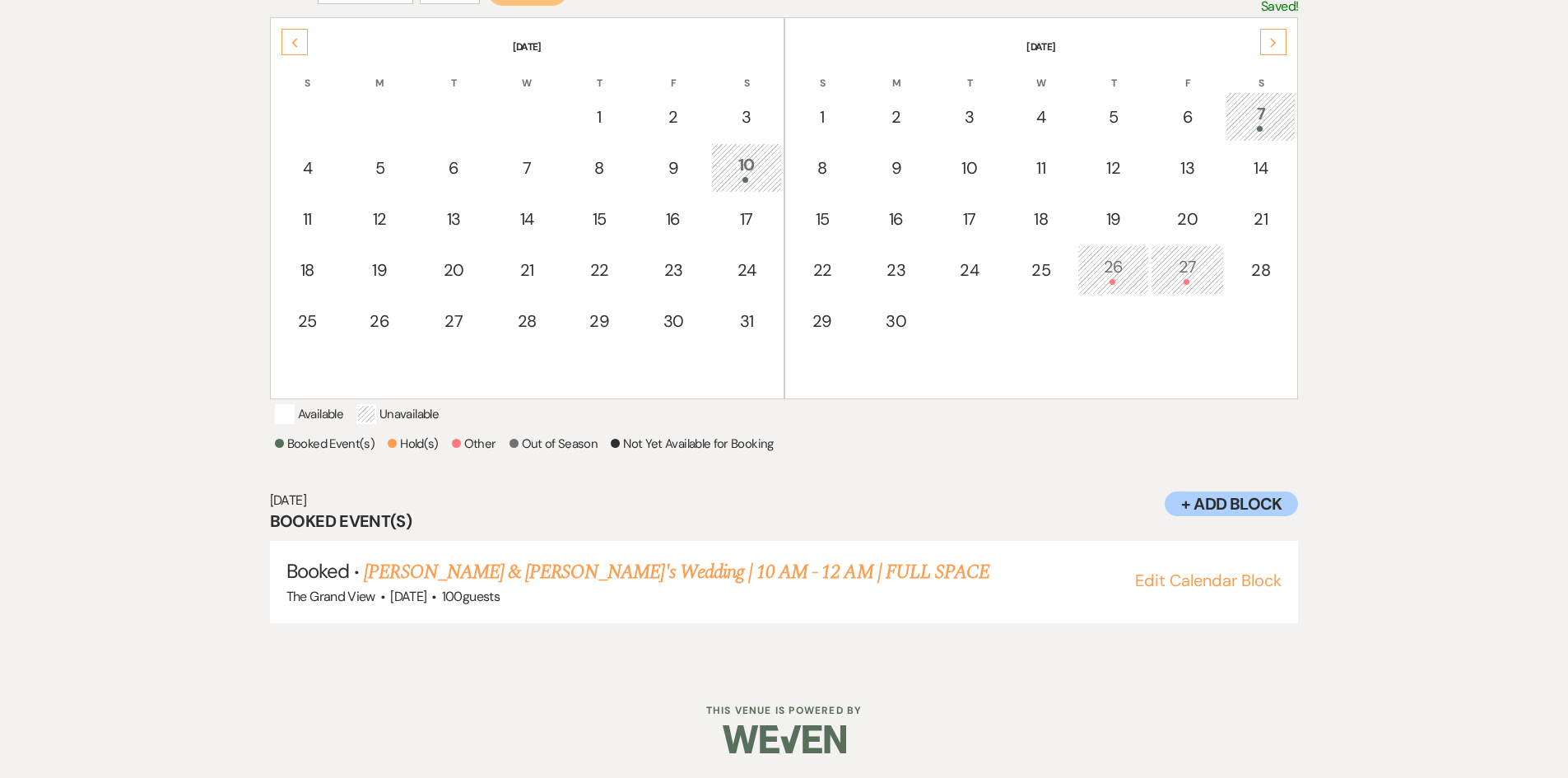 click on "Next" 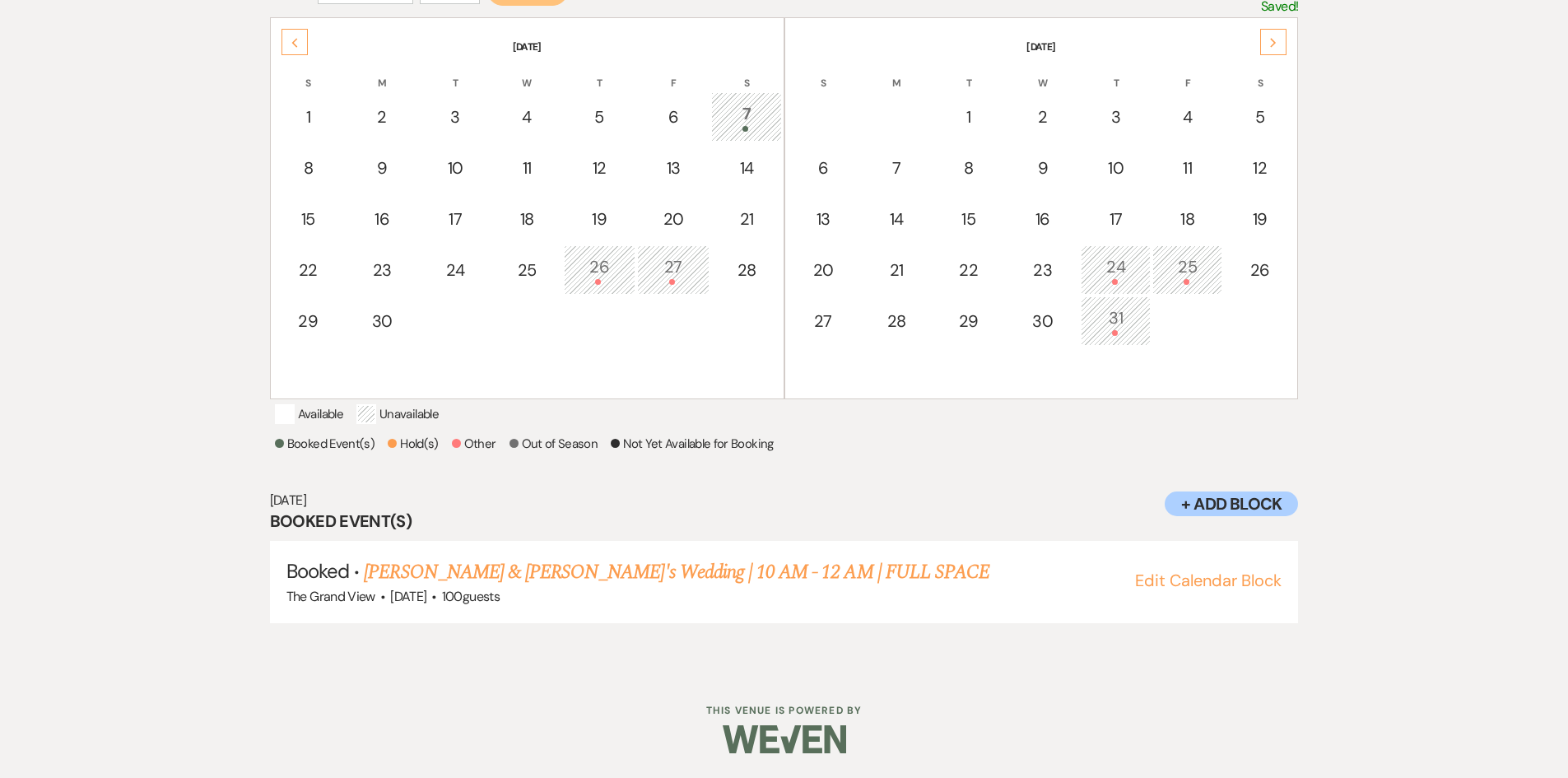 click on "Next" 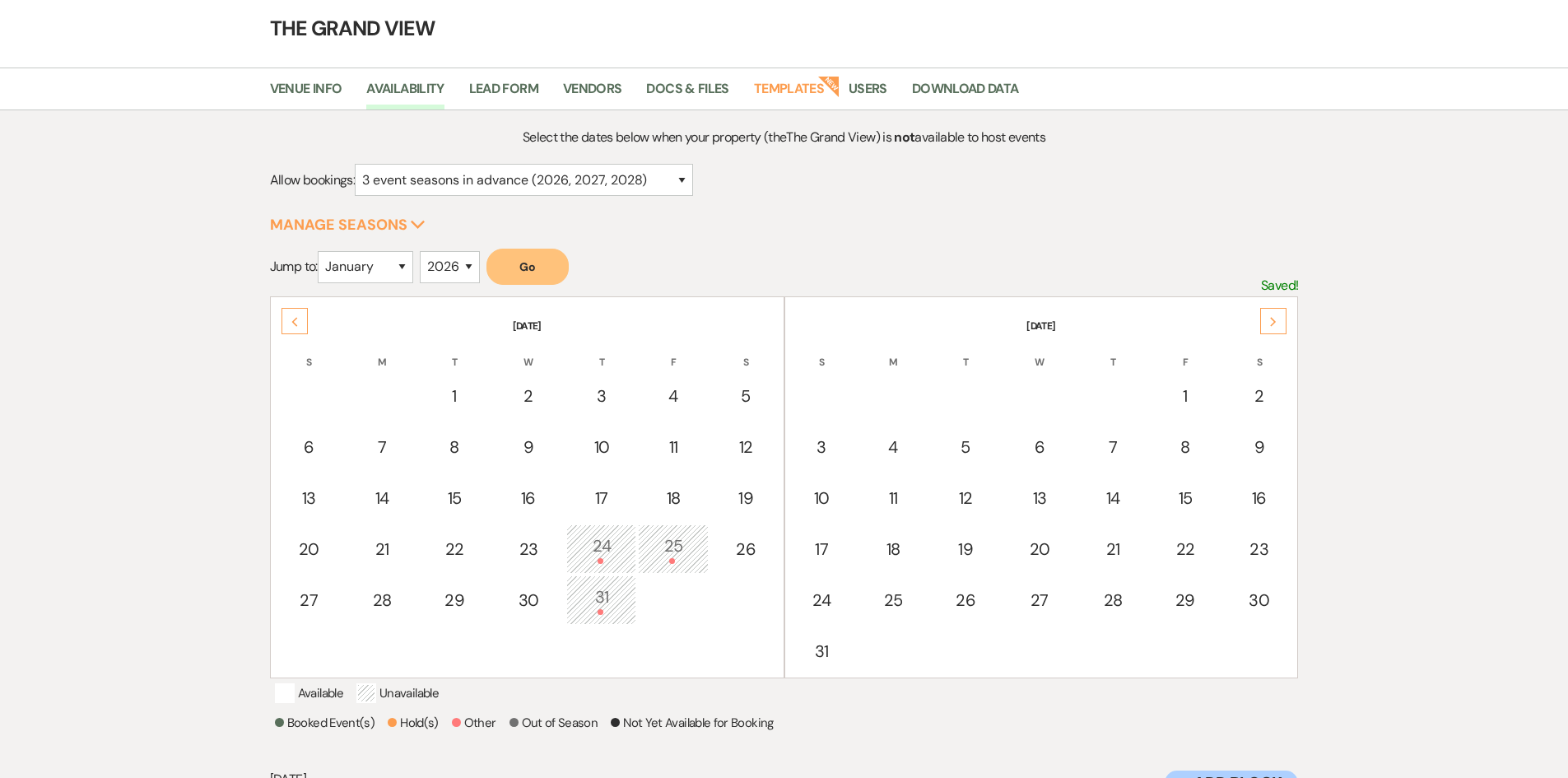 scroll, scrollTop: 40, scrollLeft: 0, axis: vertical 